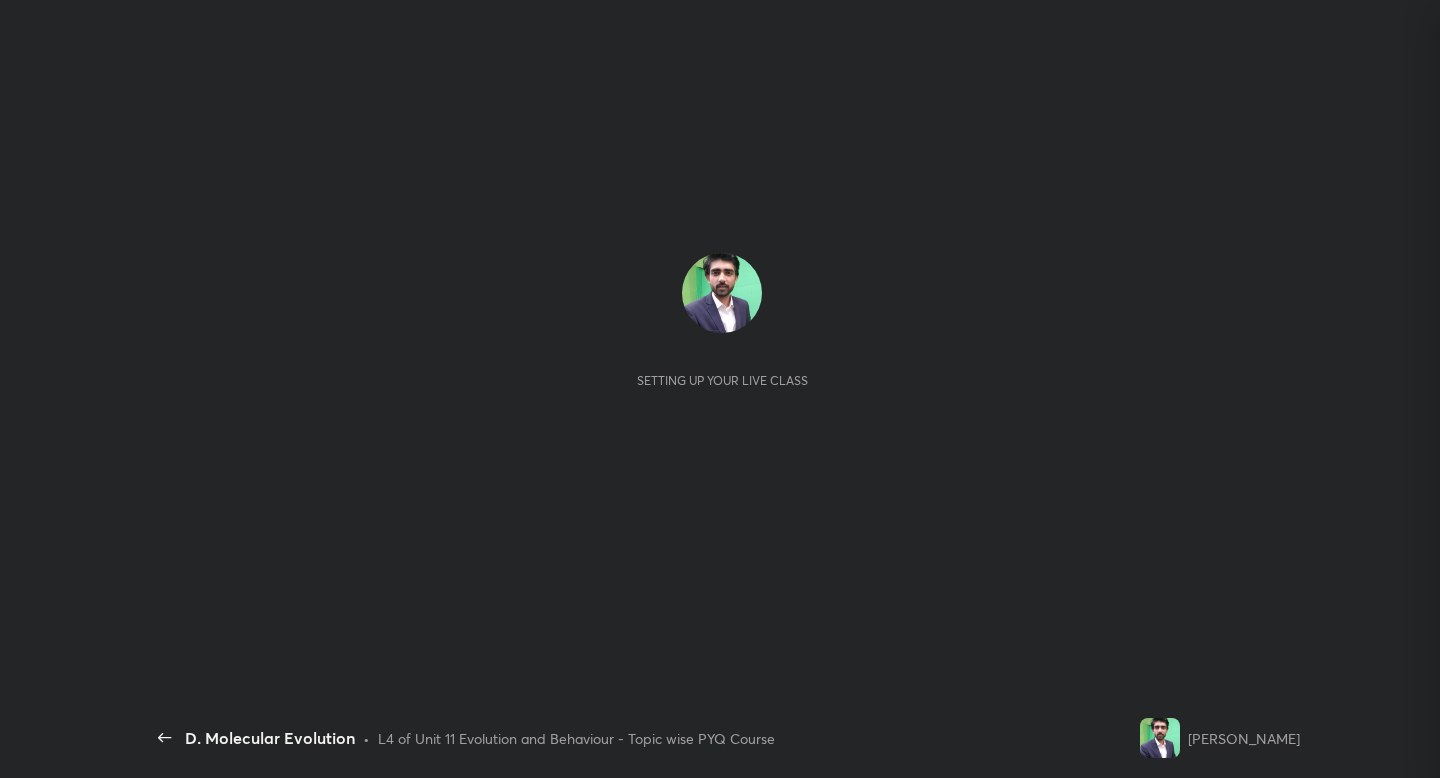 scroll, scrollTop: 0, scrollLeft: 0, axis: both 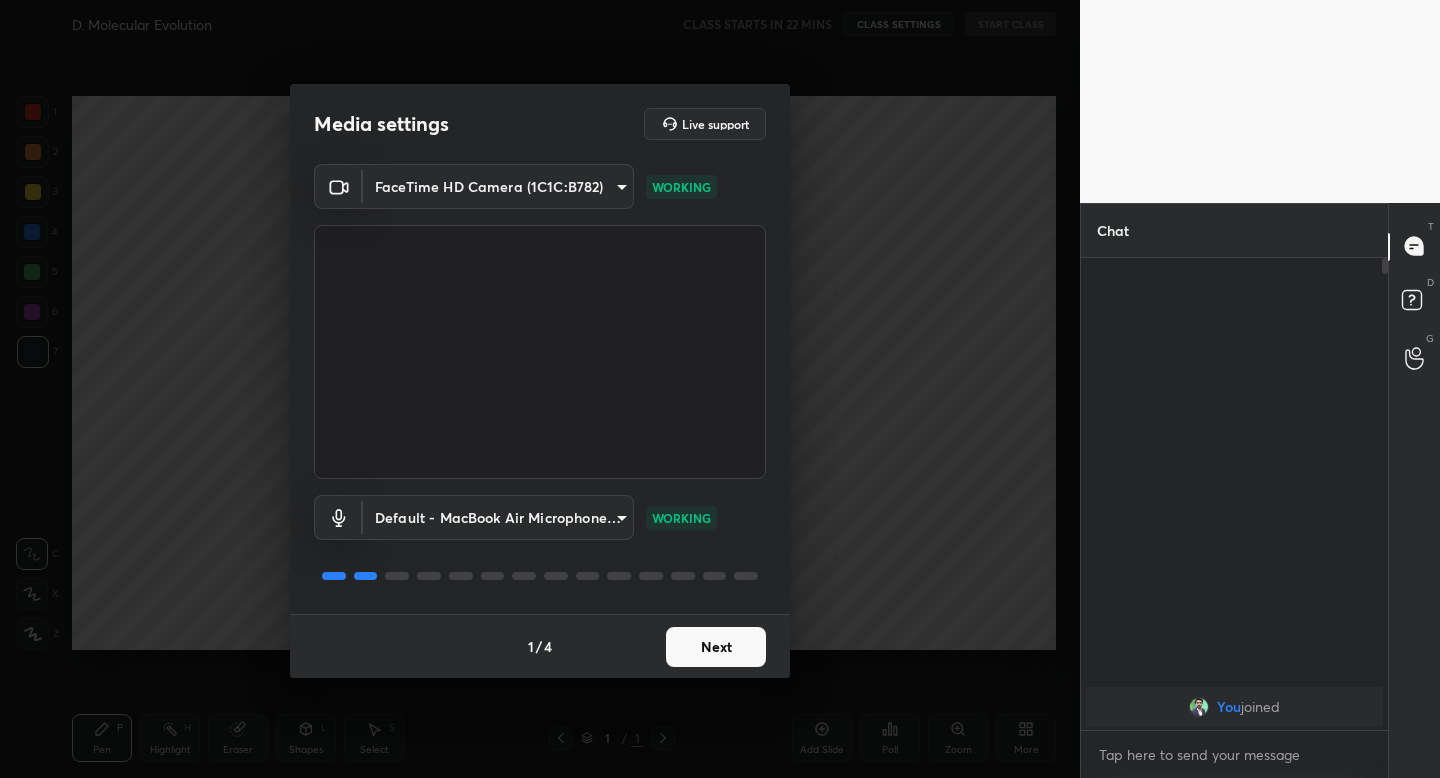 click on "Next" at bounding box center [716, 647] 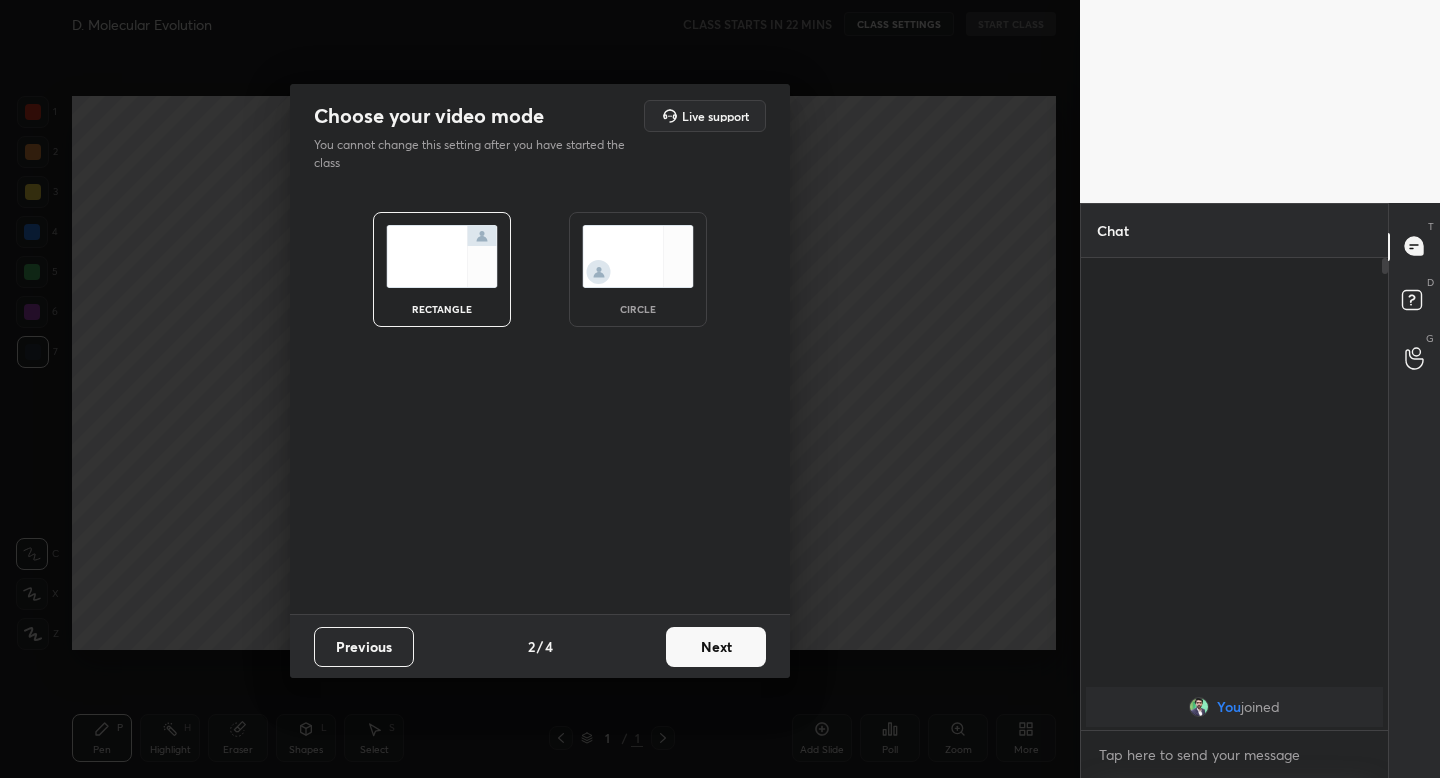 click on "circle" at bounding box center [638, 269] 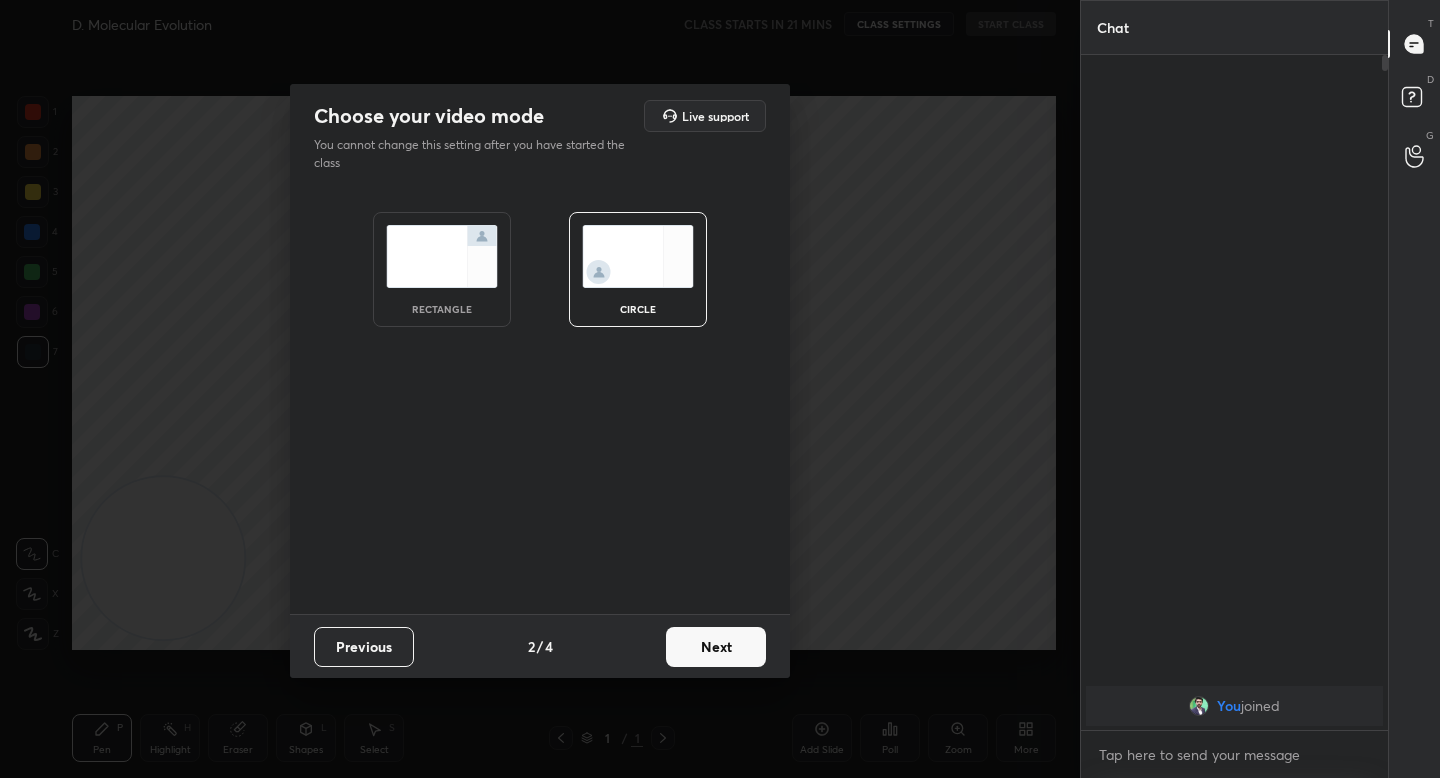 click on "Next" at bounding box center [716, 647] 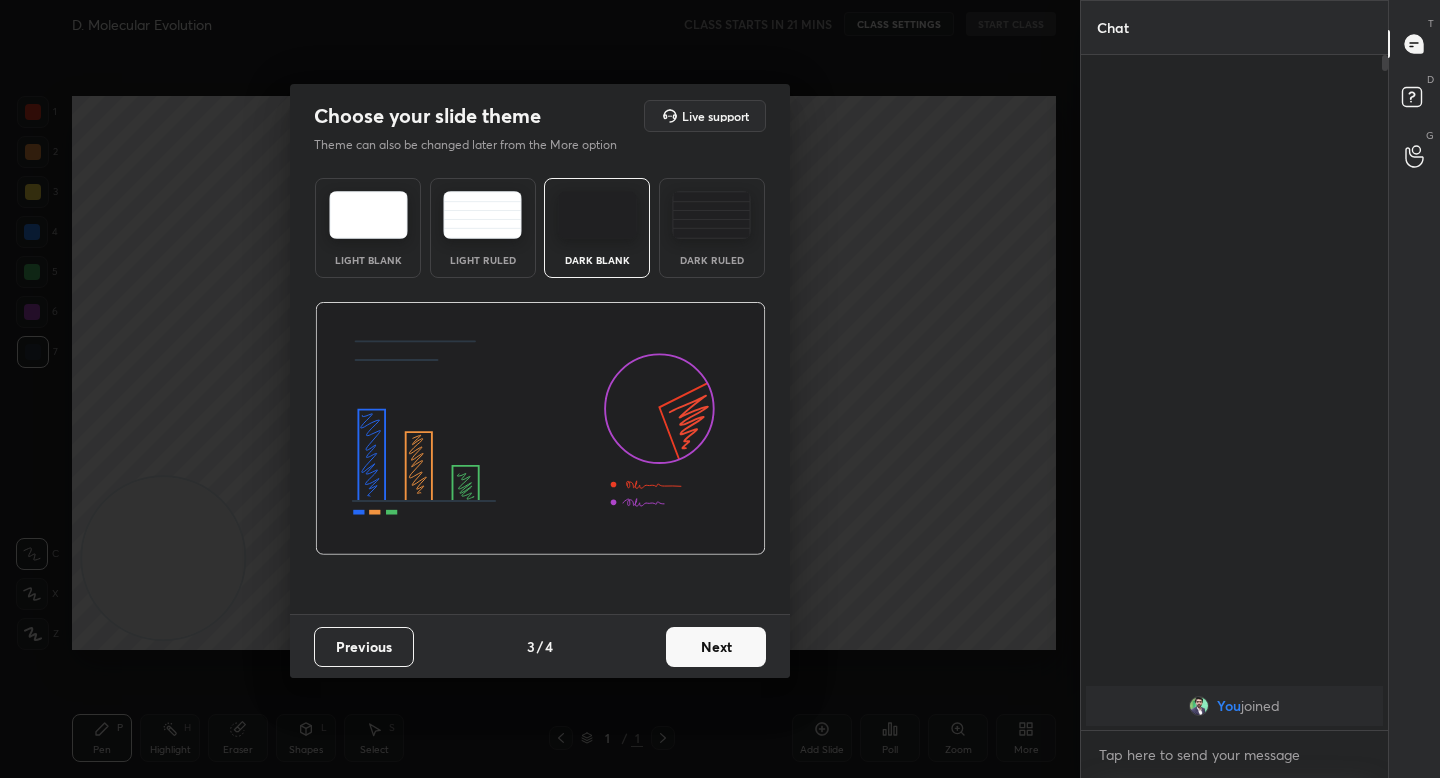 click on "Next" at bounding box center [716, 647] 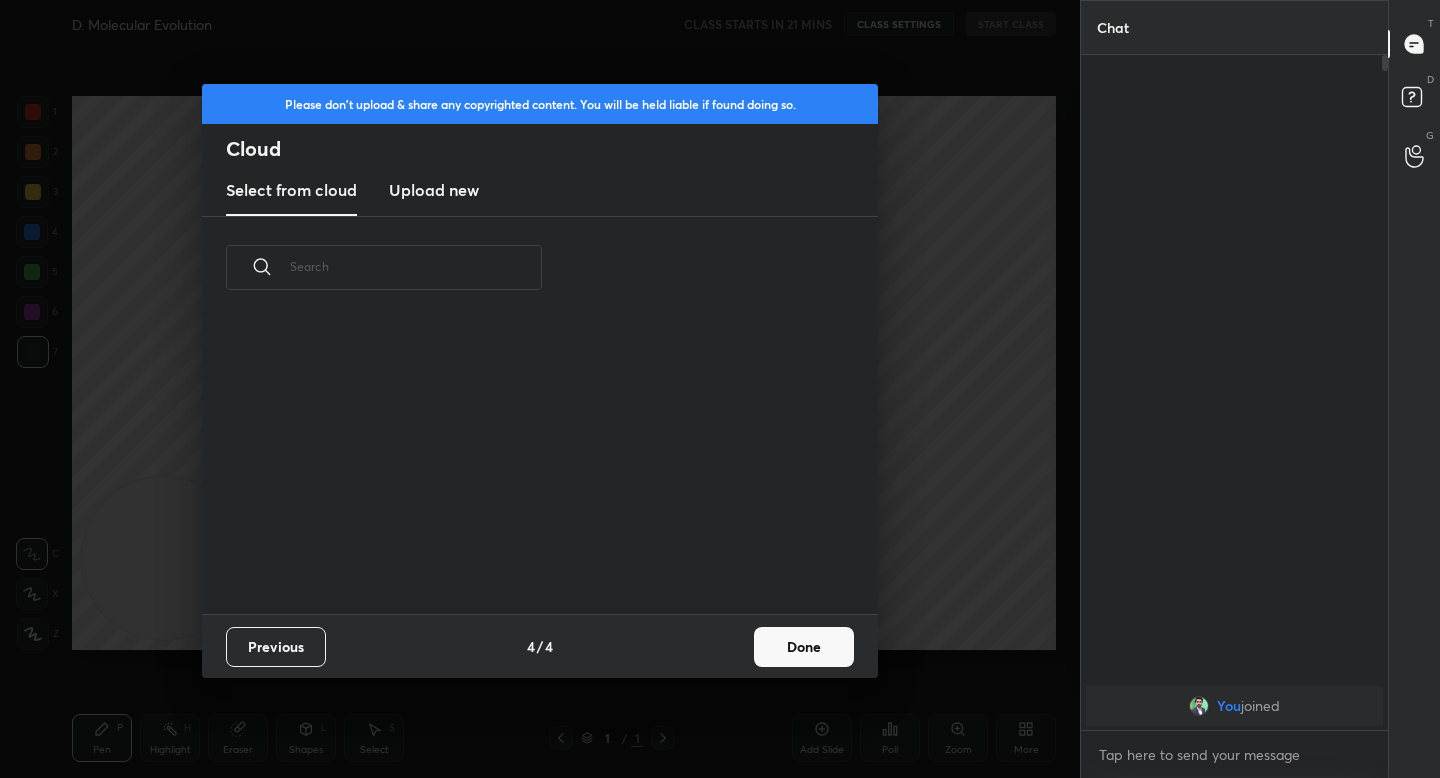 scroll, scrollTop: 7, scrollLeft: 11, axis: both 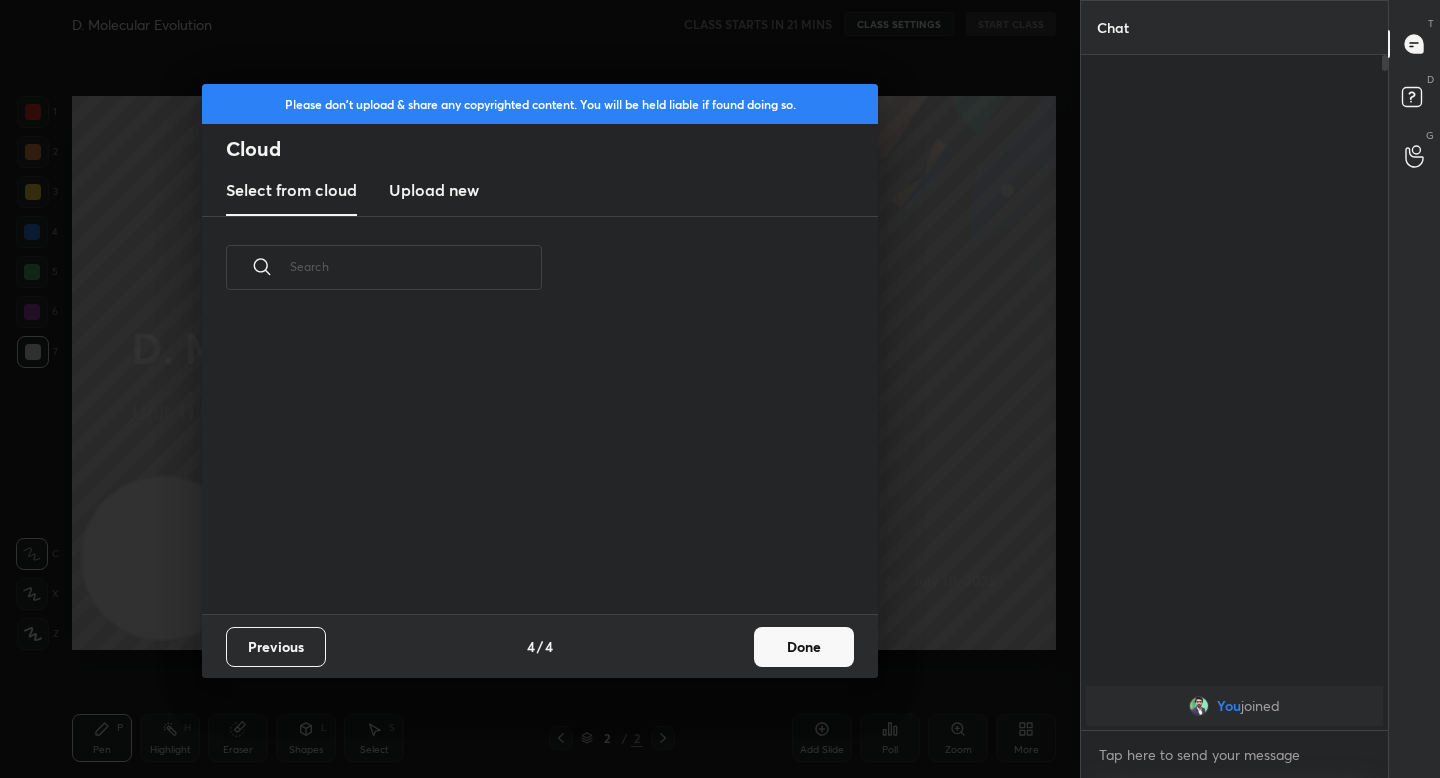 click on "Done" at bounding box center (804, 647) 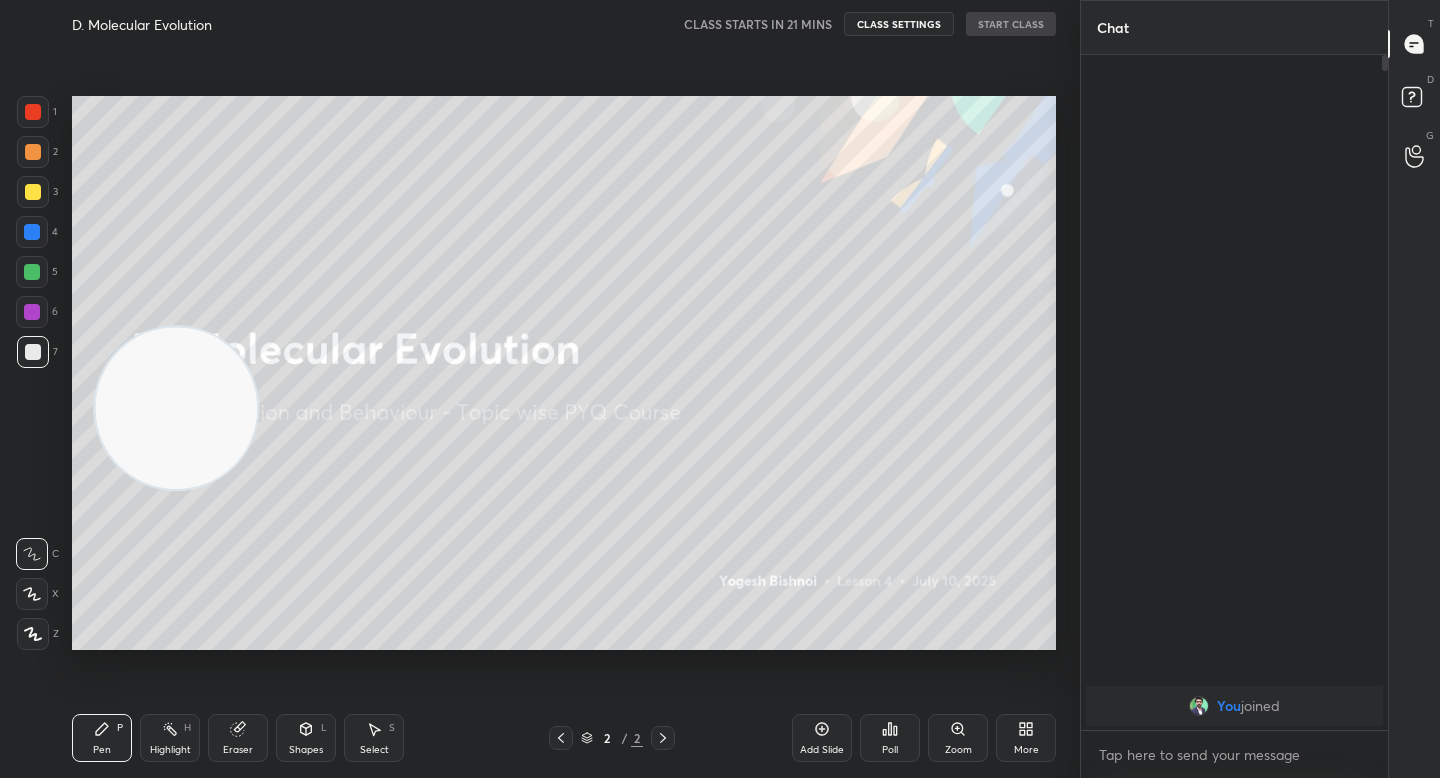 drag, startPoint x: 199, startPoint y: 521, endPoint x: 223, endPoint y: 314, distance: 208.38666 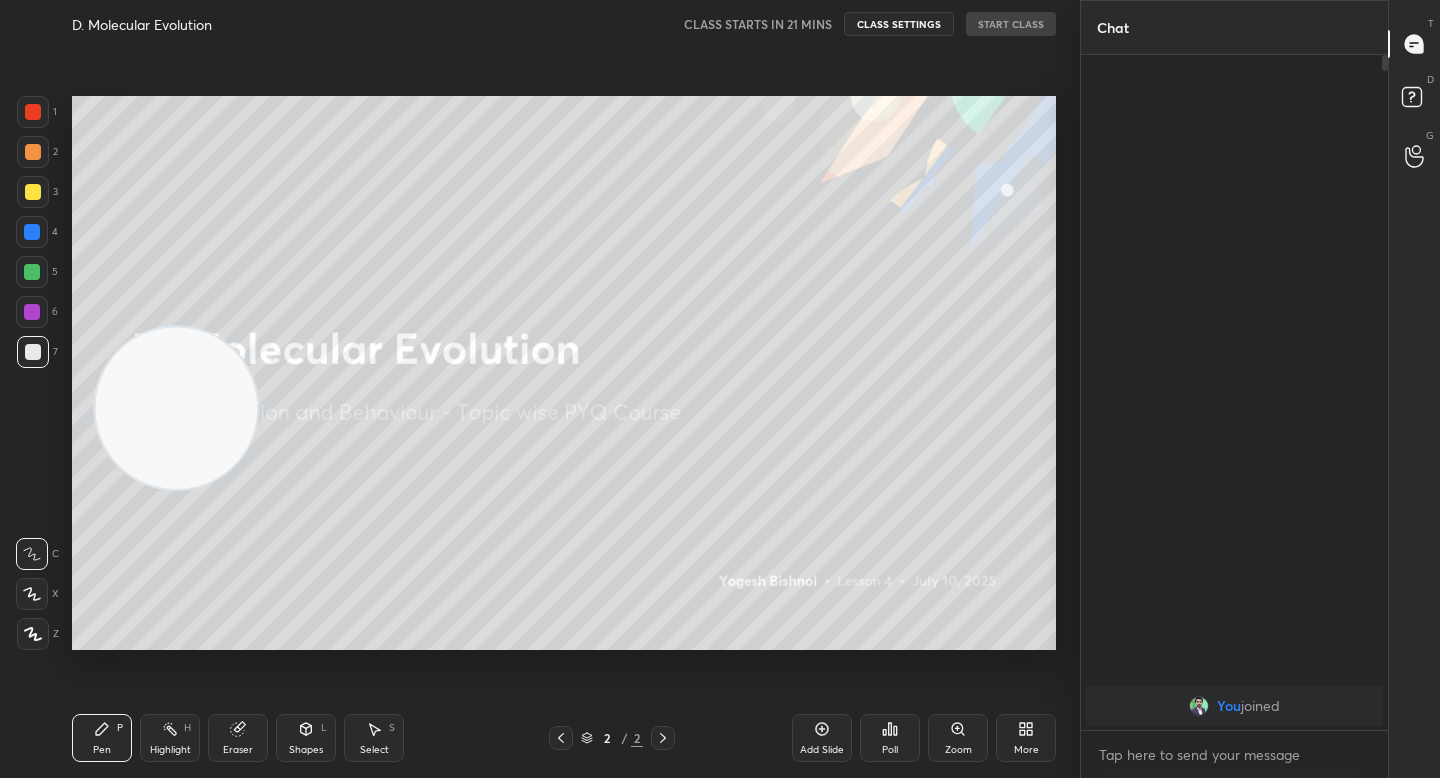 click at bounding box center [176, 408] 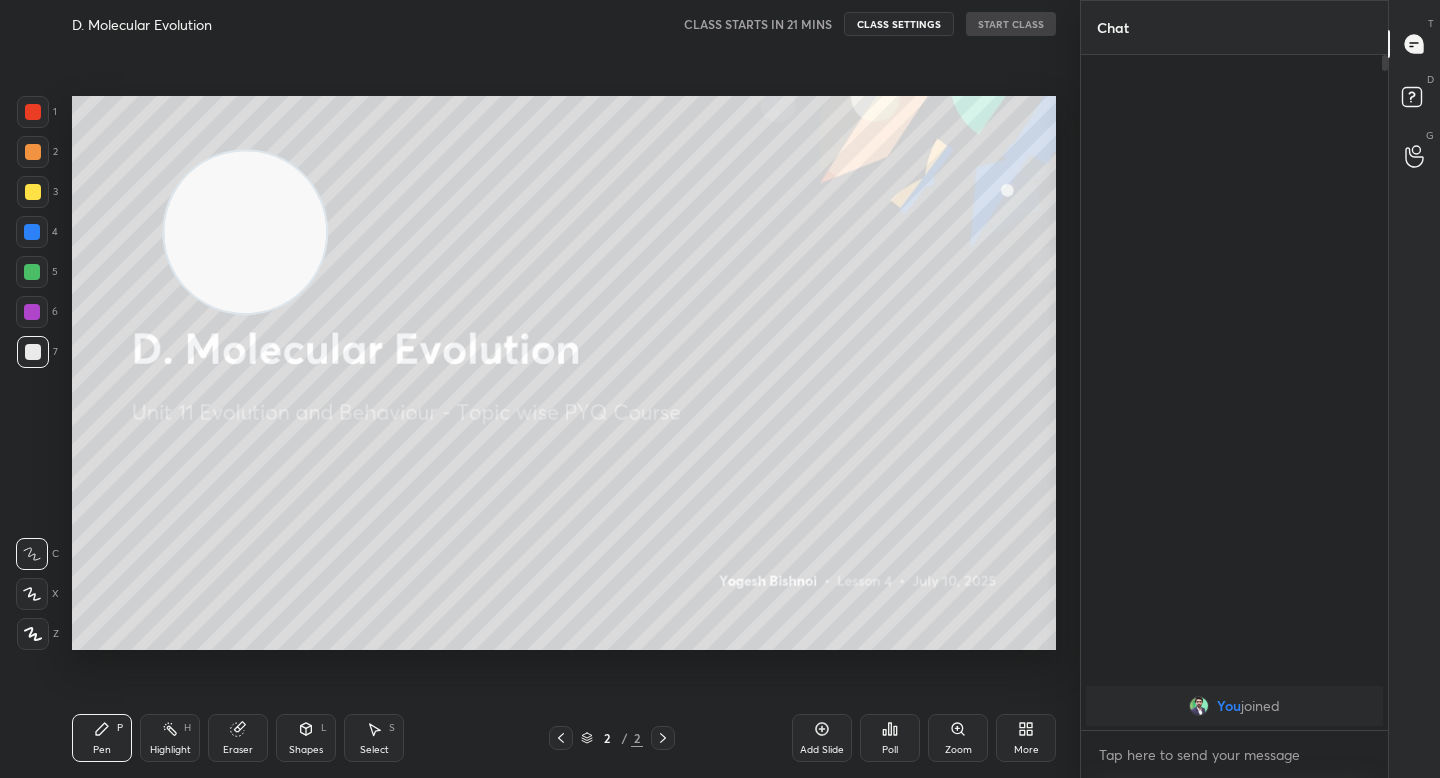 drag, startPoint x: 237, startPoint y: 352, endPoint x: 295, endPoint y: 233, distance: 132.38202 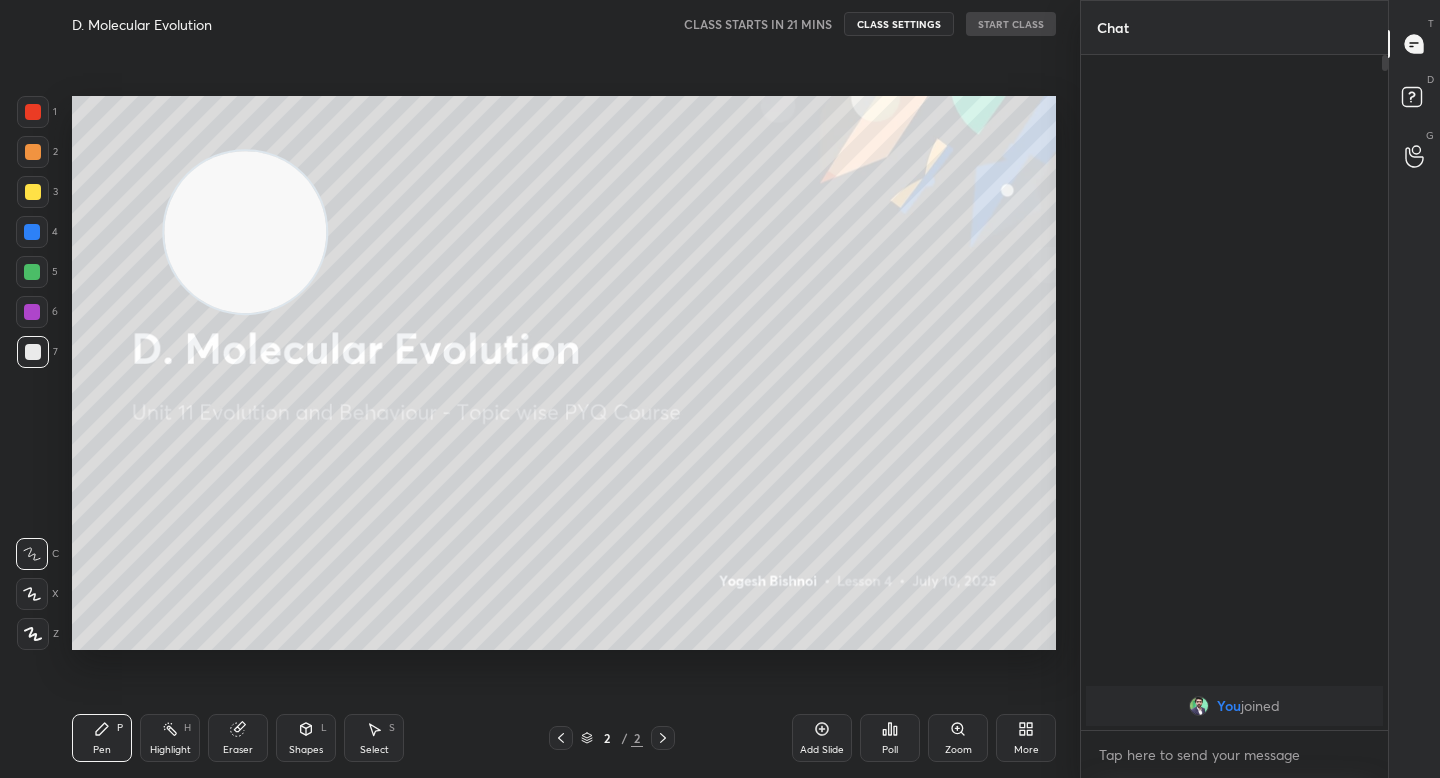 click at bounding box center (245, 232) 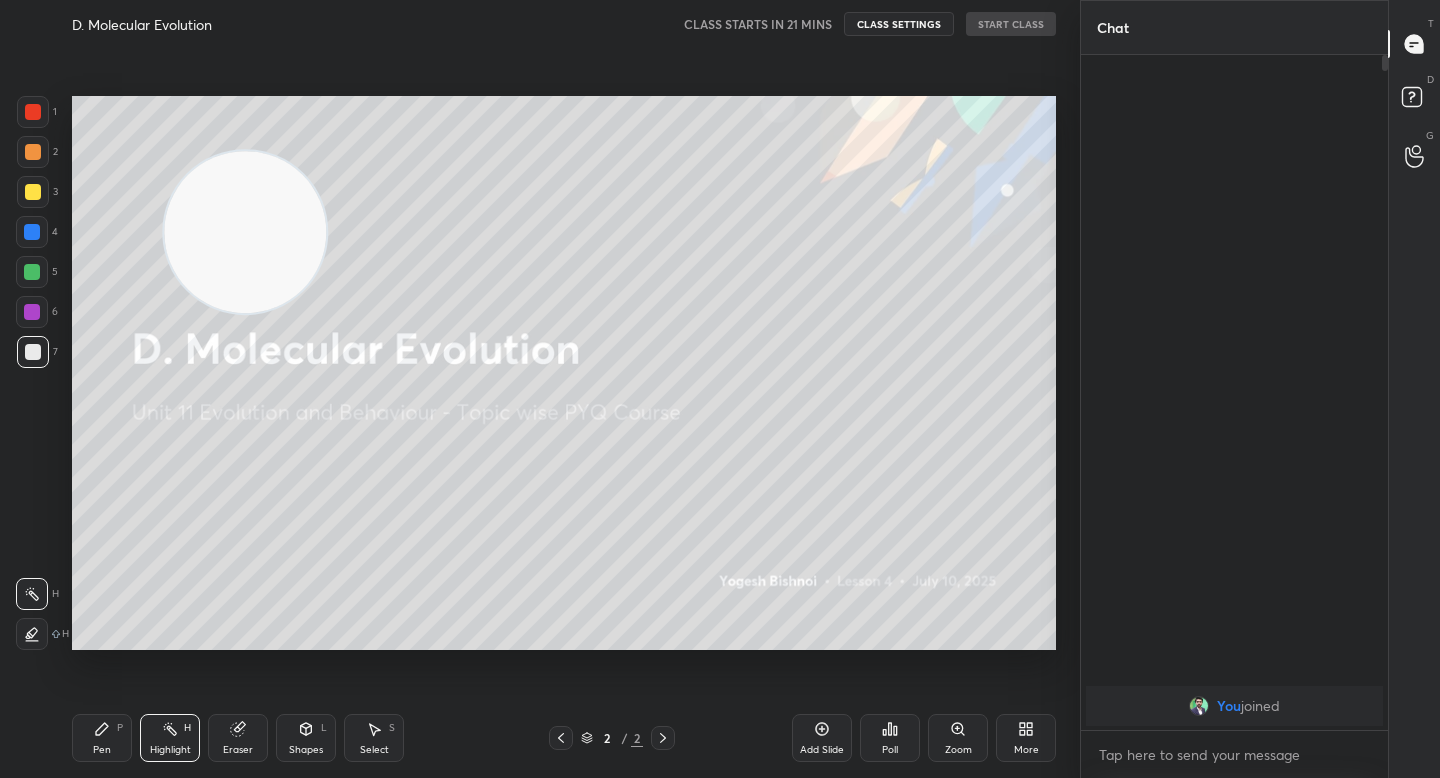 click 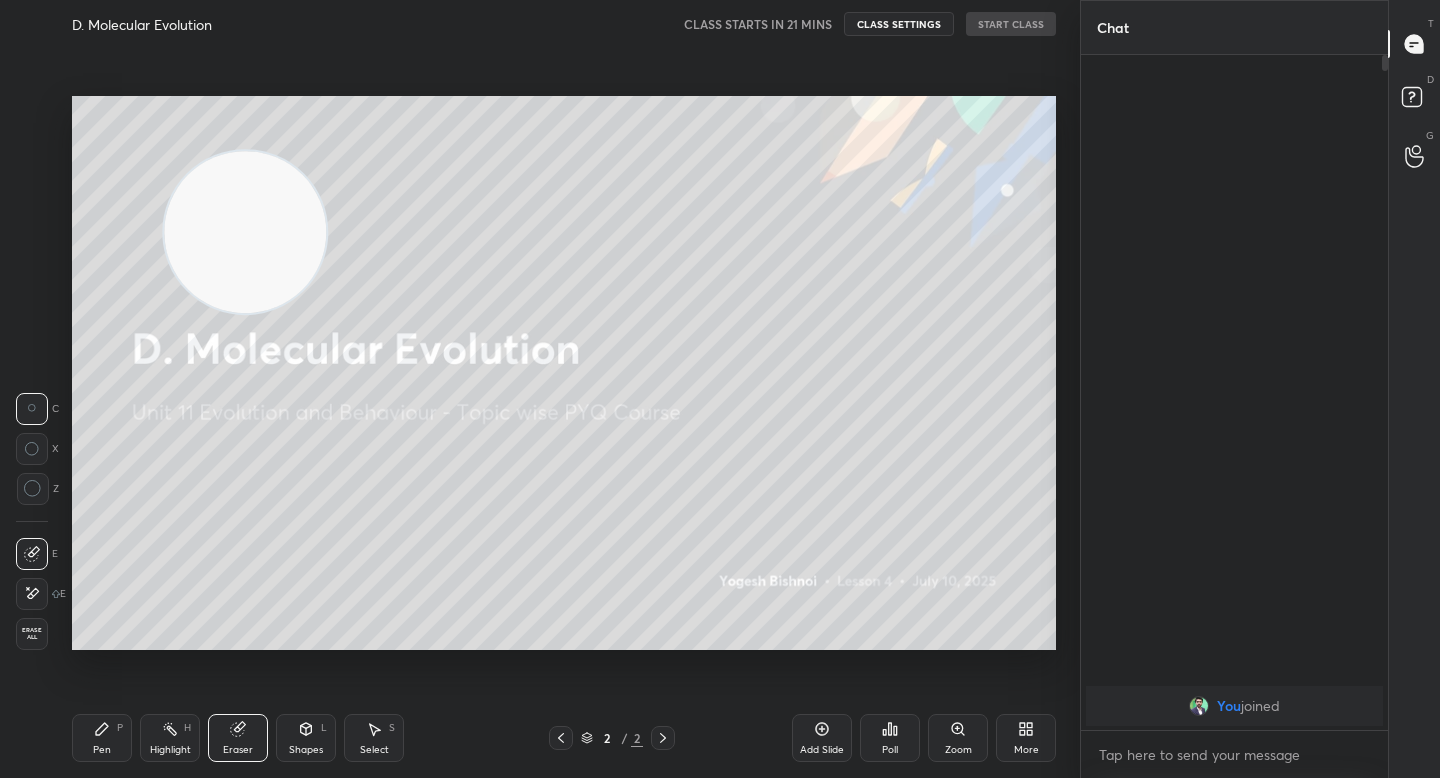 click on "Shapes L" at bounding box center (306, 738) 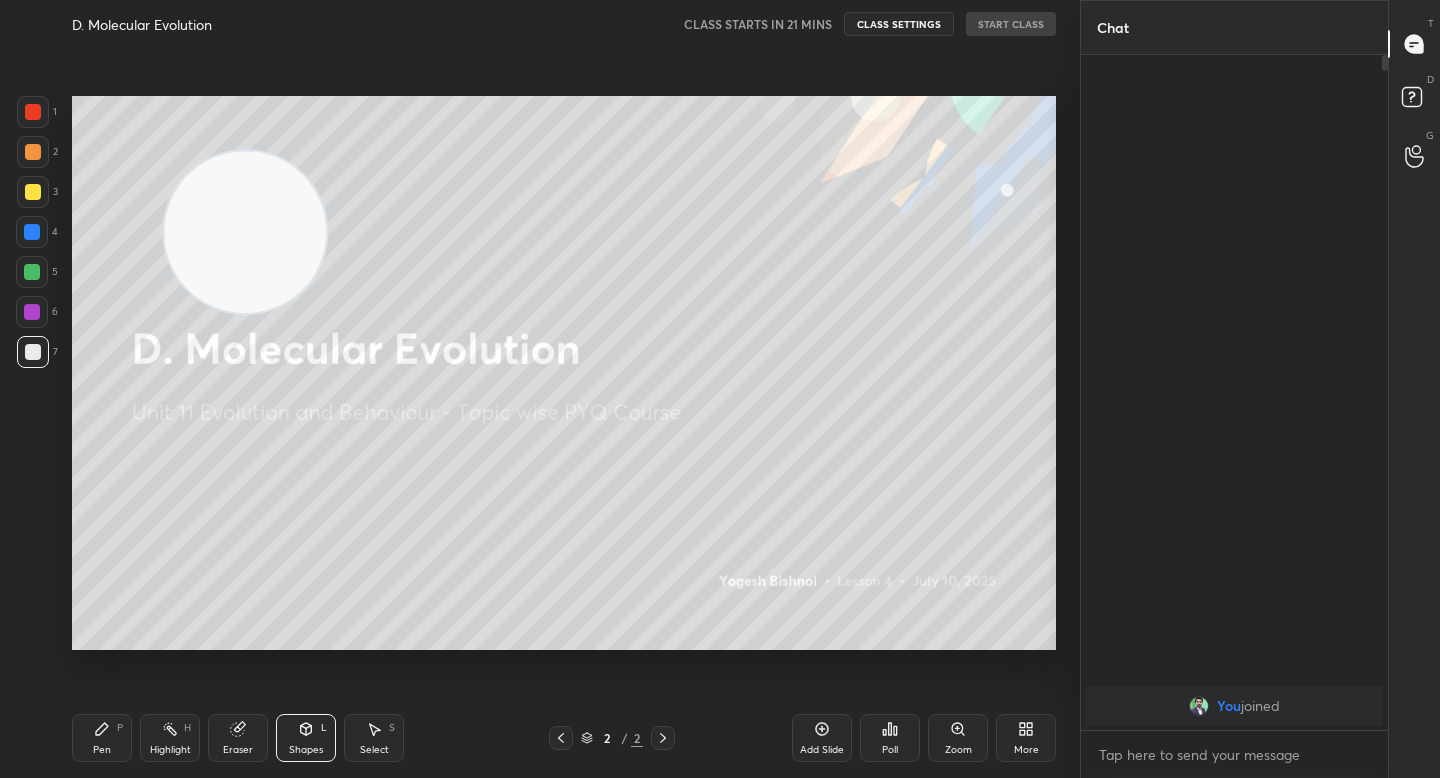 click 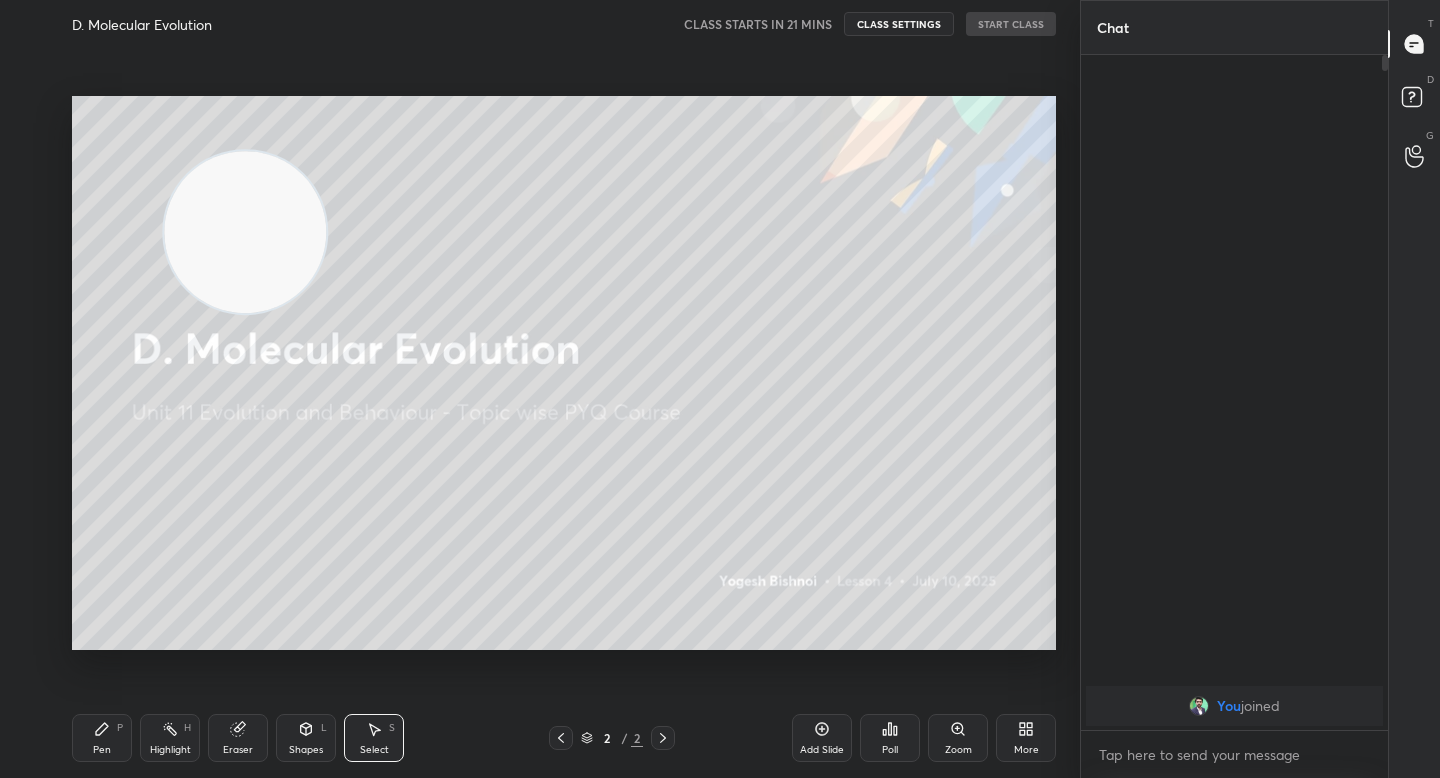 click on "Pen P Highlight H Eraser Shapes L Select S" at bounding box center [252, 738] 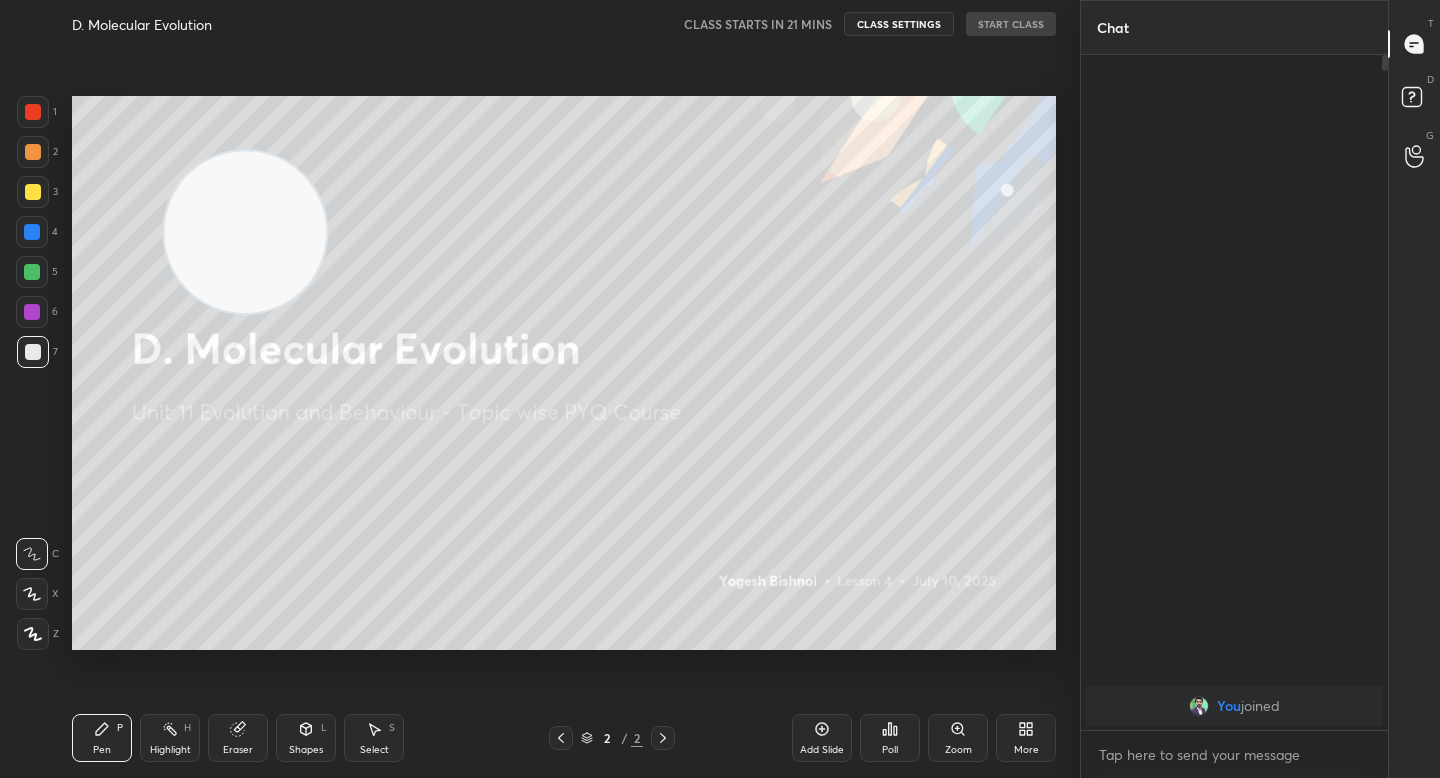 click 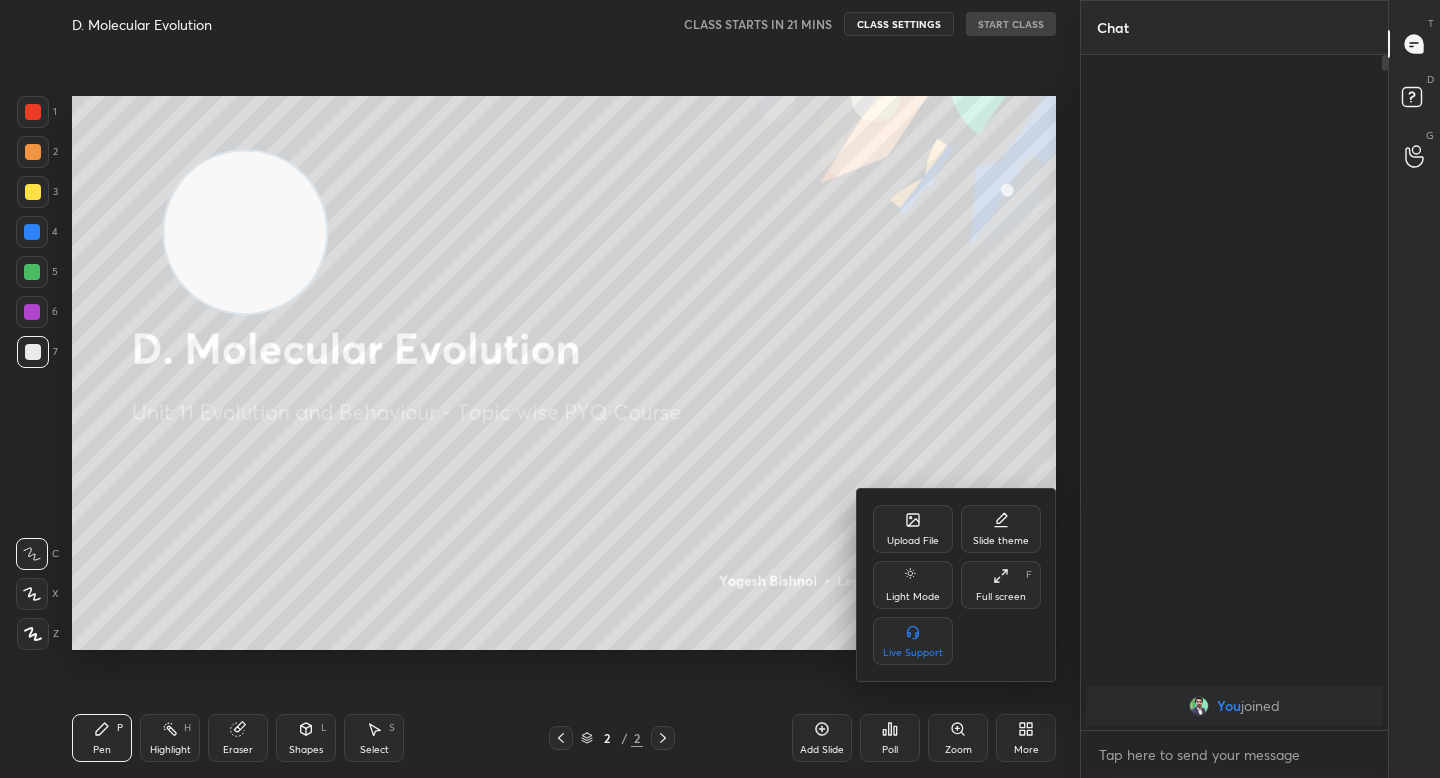 click on "Upload File" at bounding box center (913, 541) 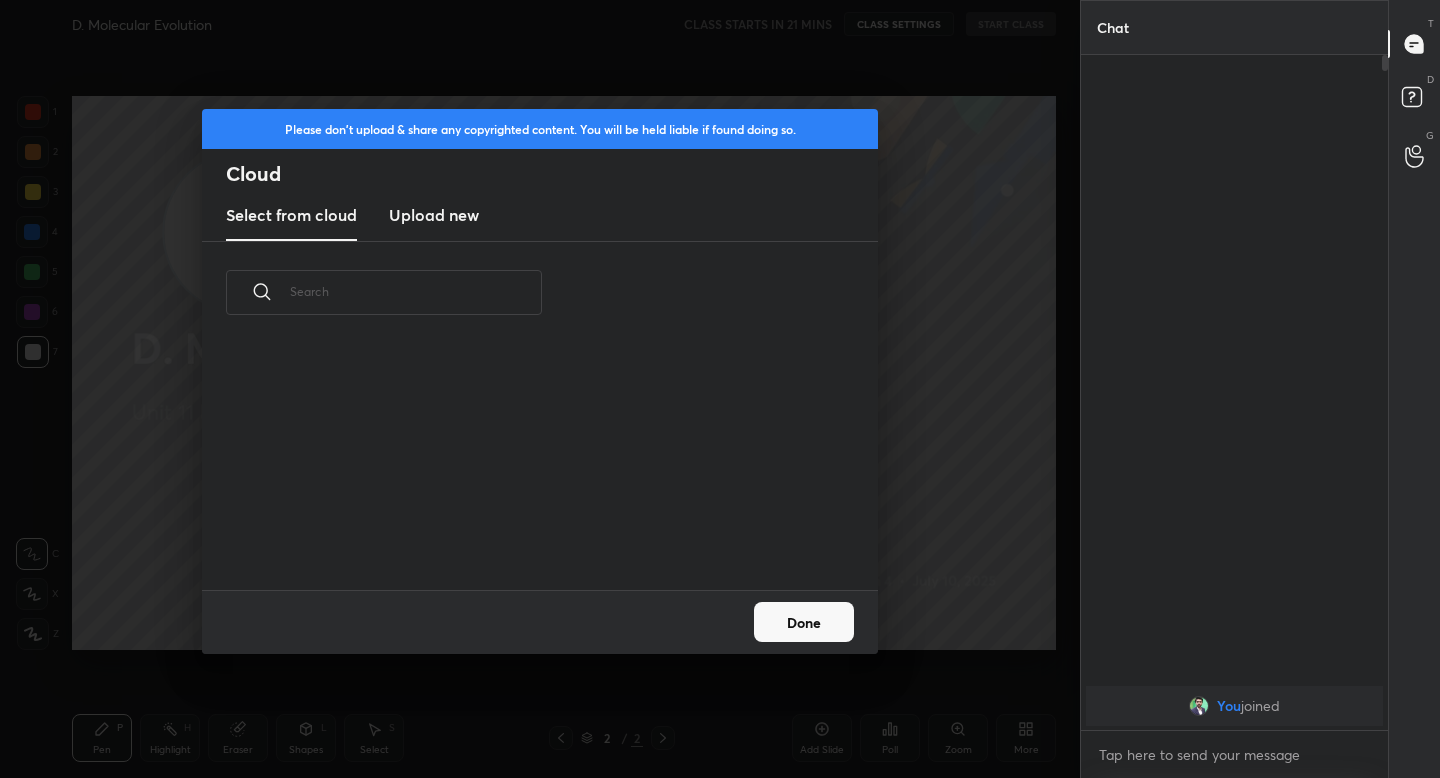 scroll, scrollTop: 7, scrollLeft: 11, axis: both 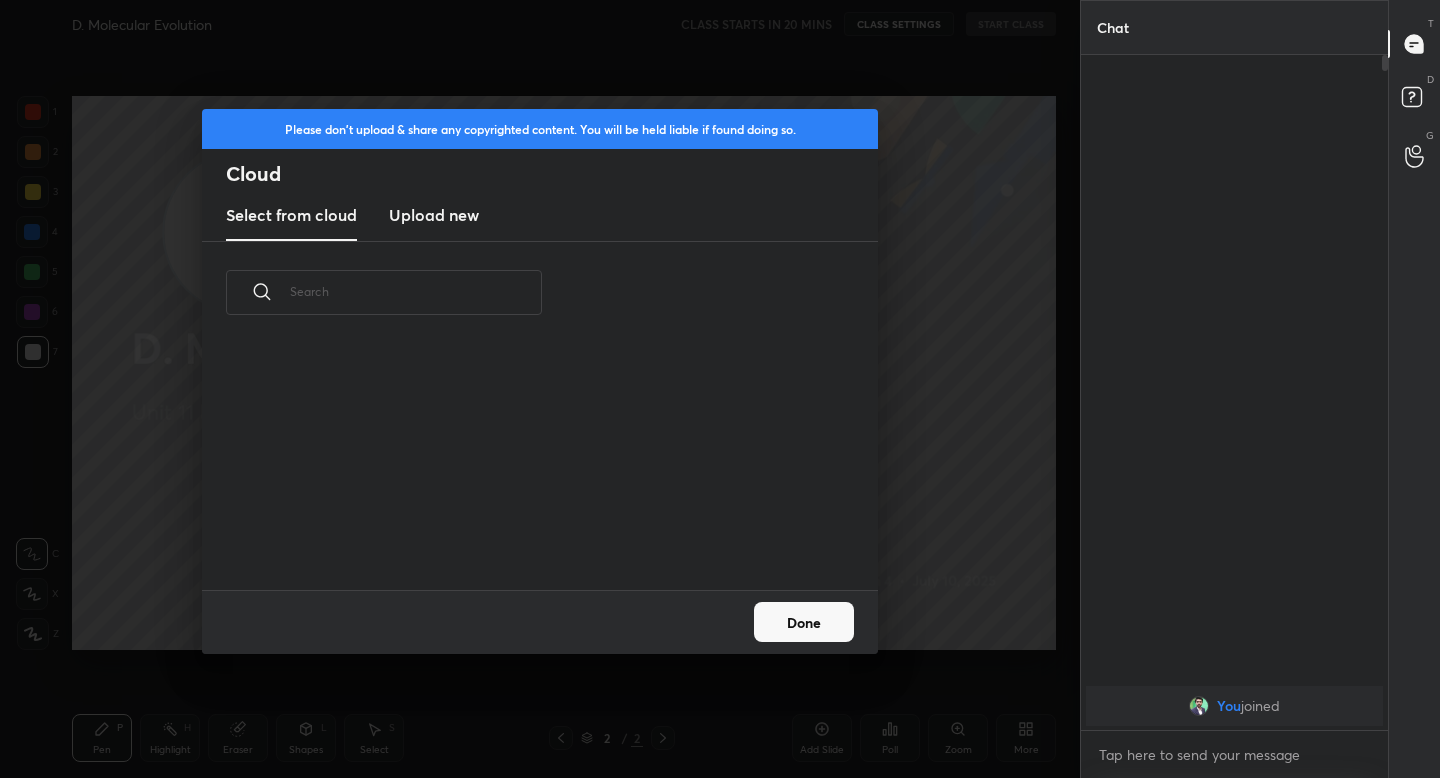 click on "Upload new" at bounding box center [434, 216] 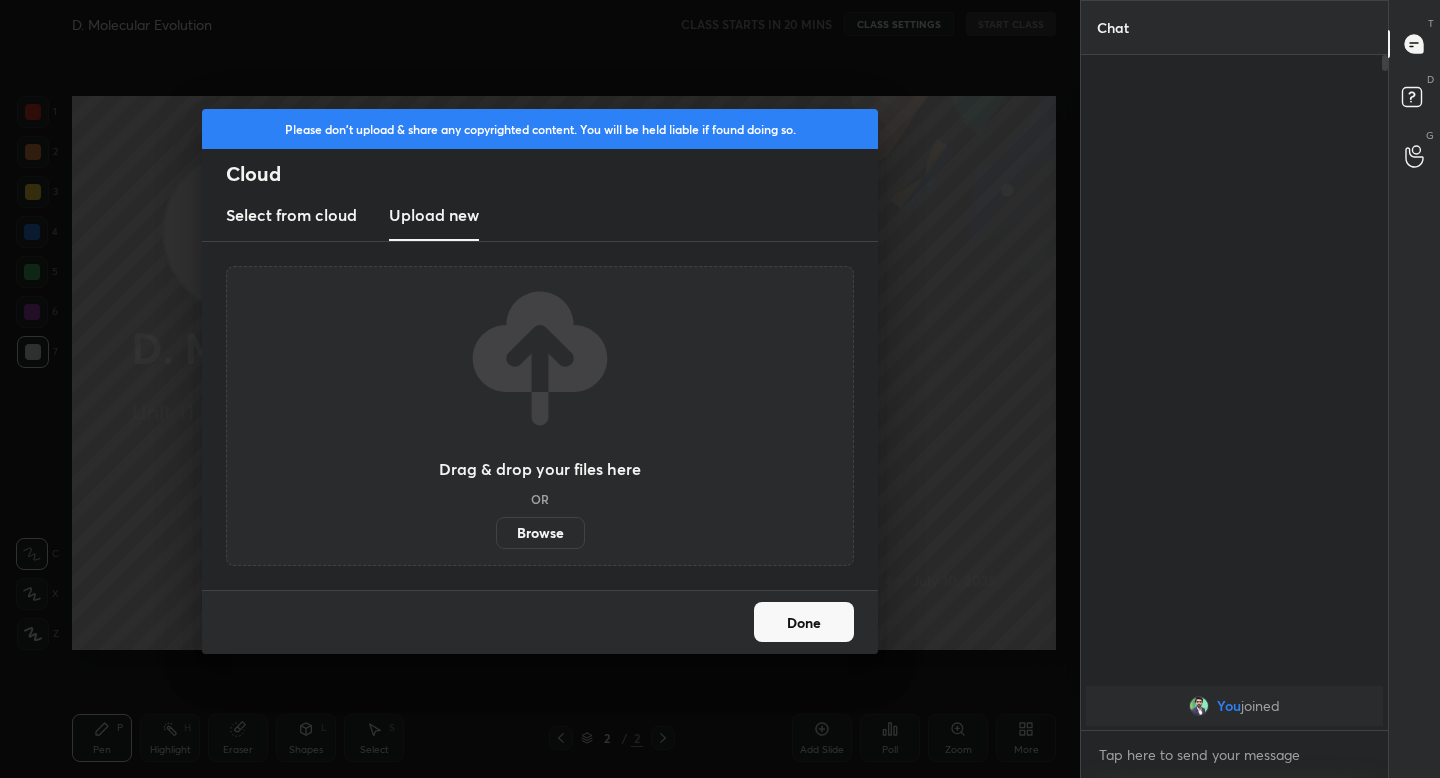 click on "Browse" at bounding box center [540, 533] 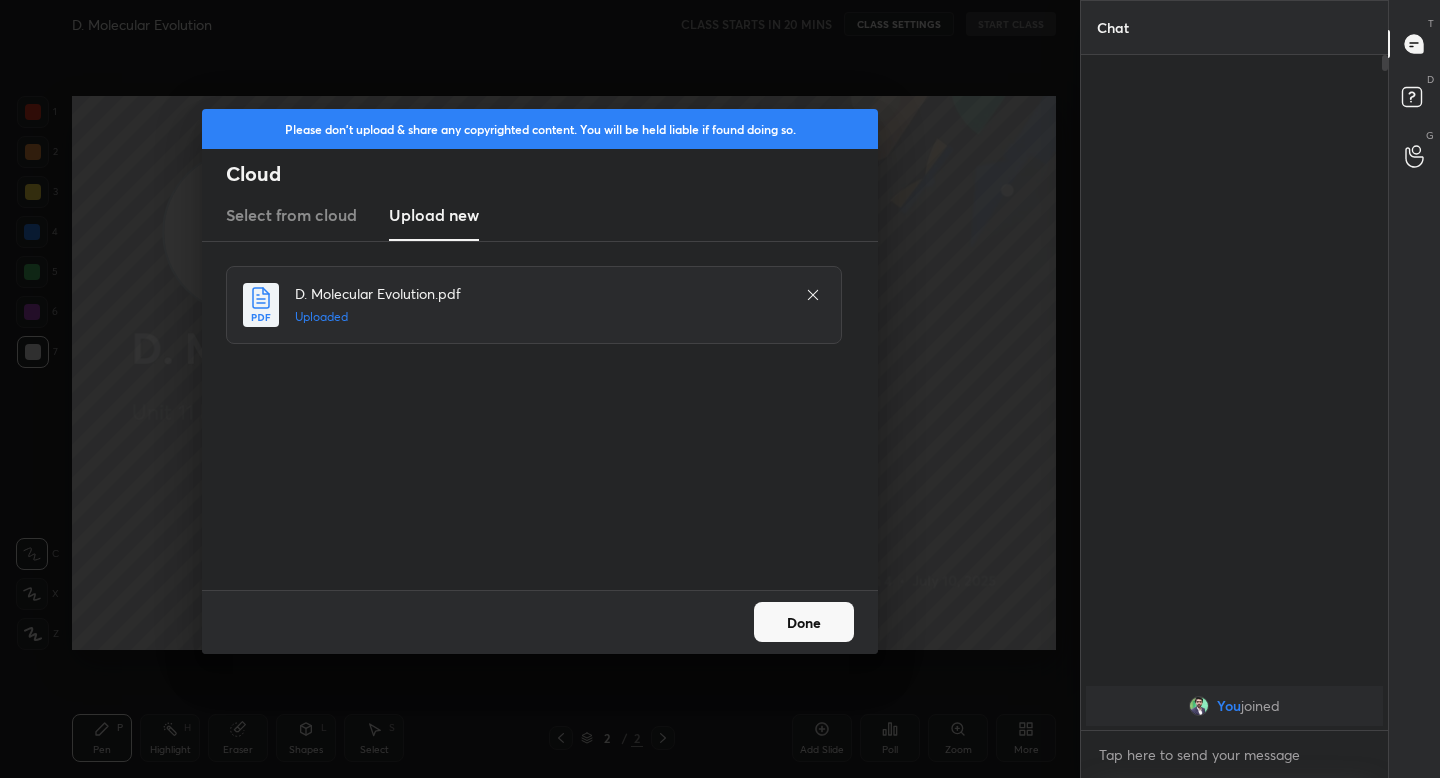 click on "Done" at bounding box center [804, 622] 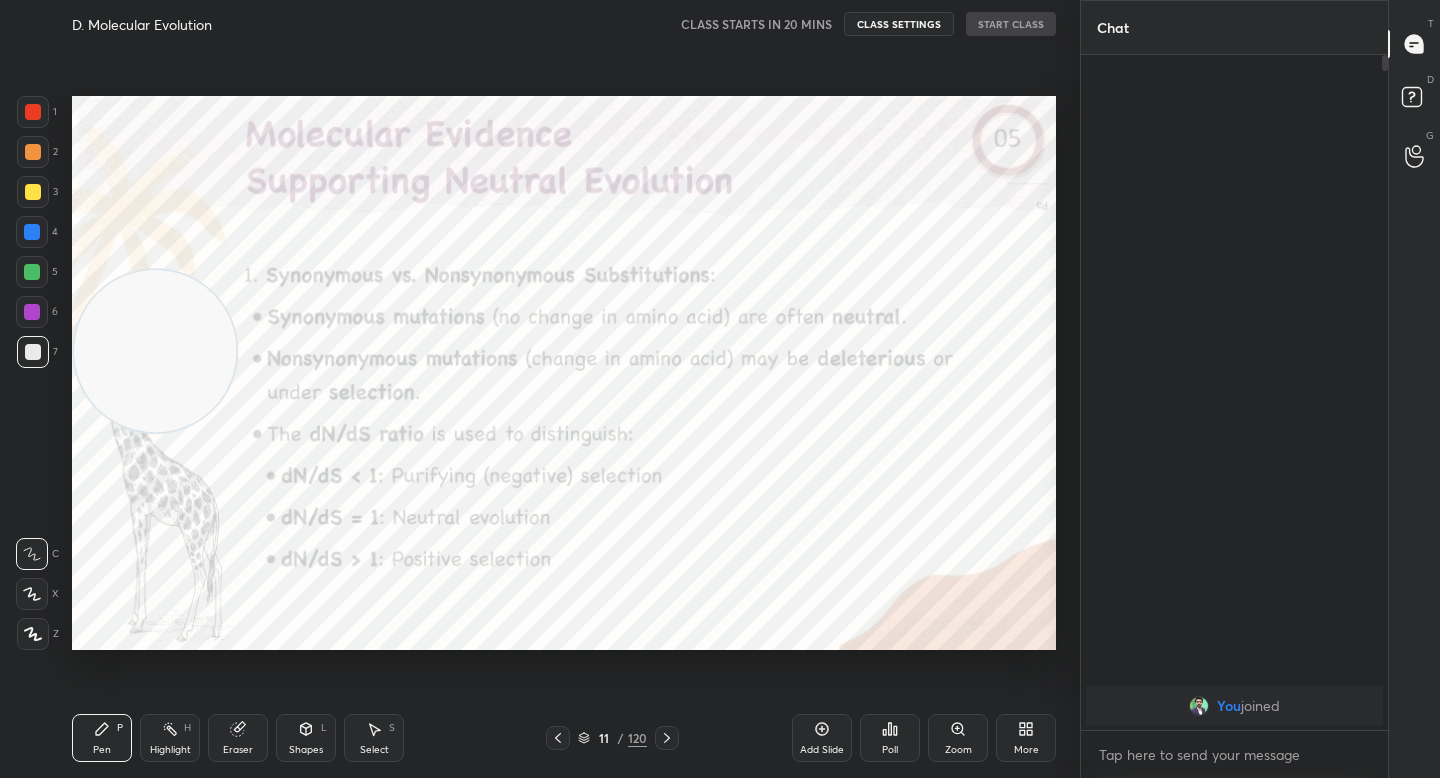 drag, startPoint x: 214, startPoint y: 260, endPoint x: 124, endPoint y: 379, distance: 149.2012 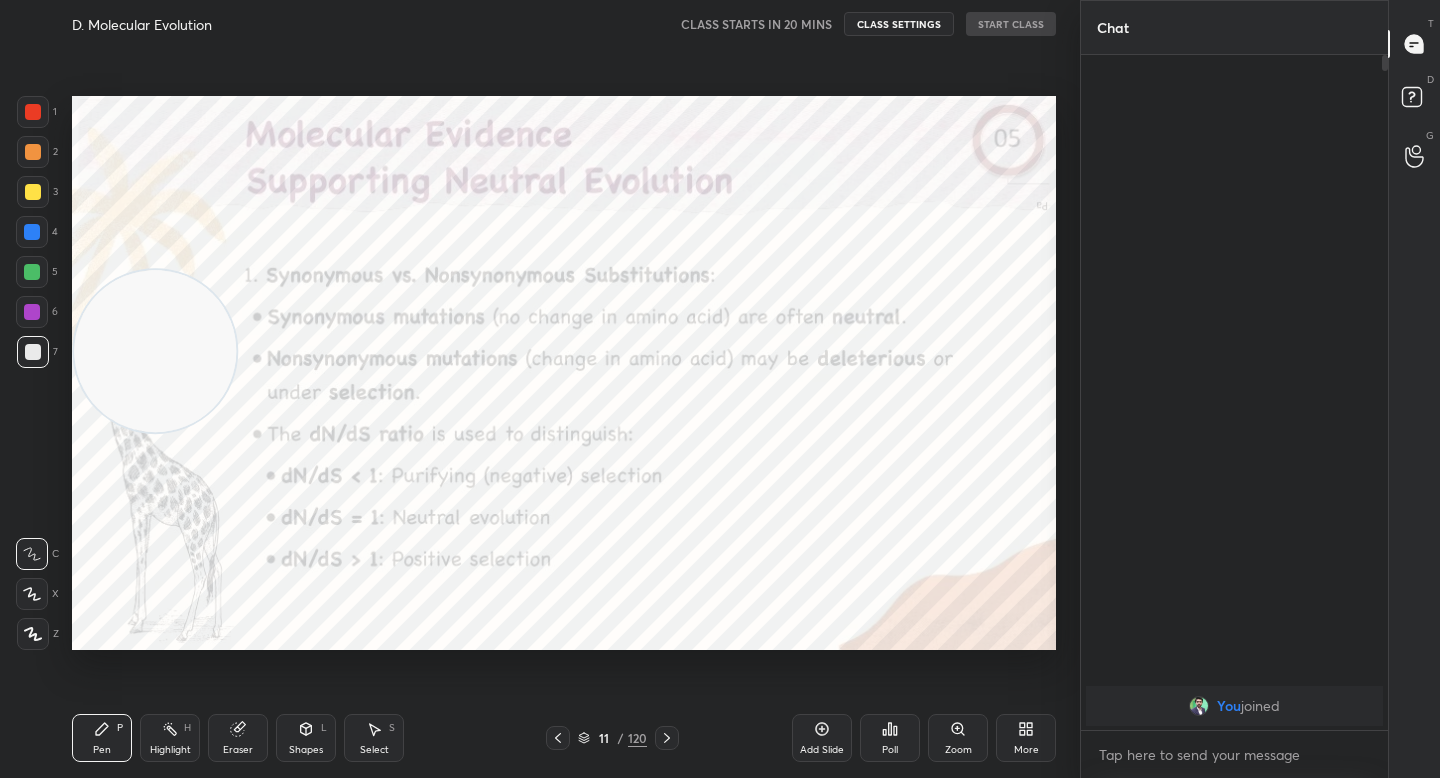 click at bounding box center [155, 351] 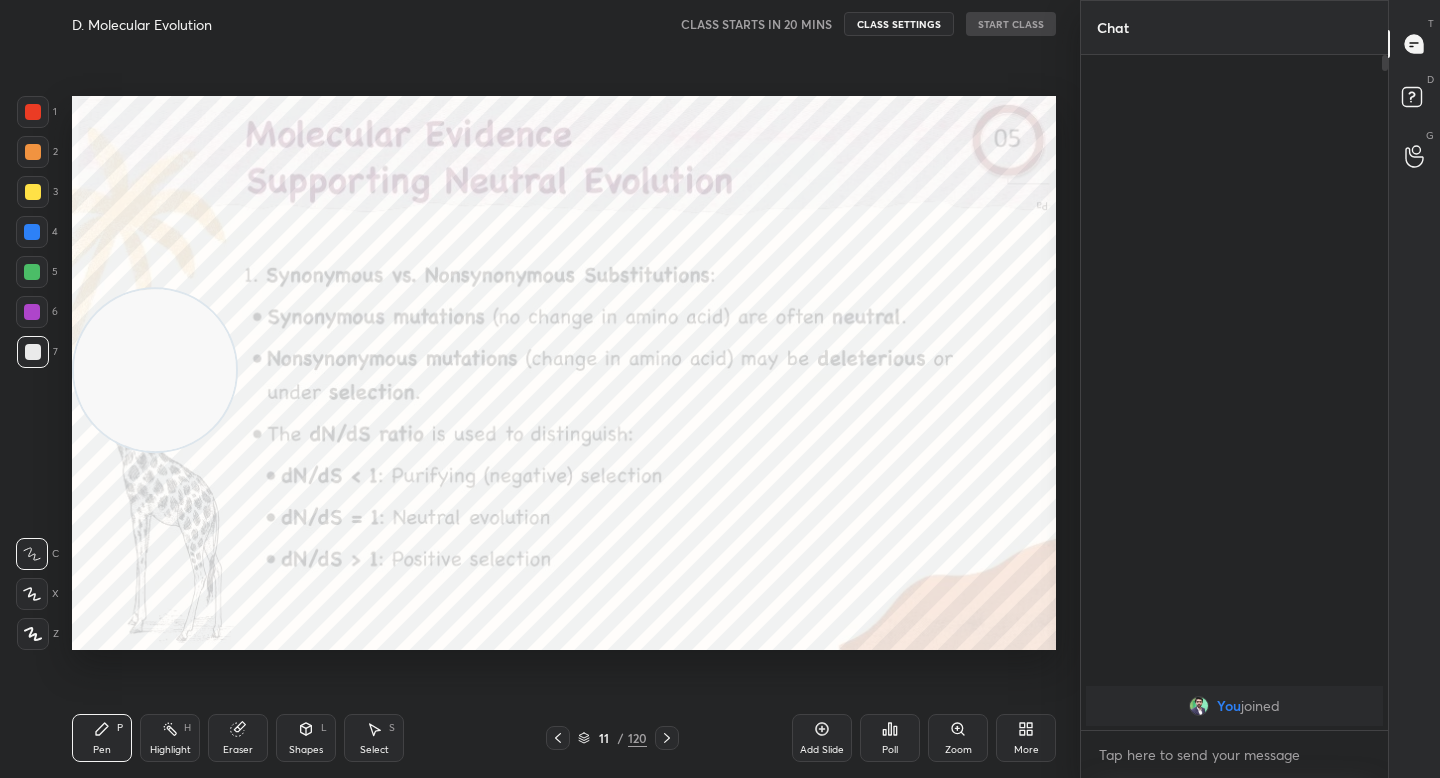 drag, startPoint x: 158, startPoint y: 365, endPoint x: 155, endPoint y: 400, distance: 35.128338 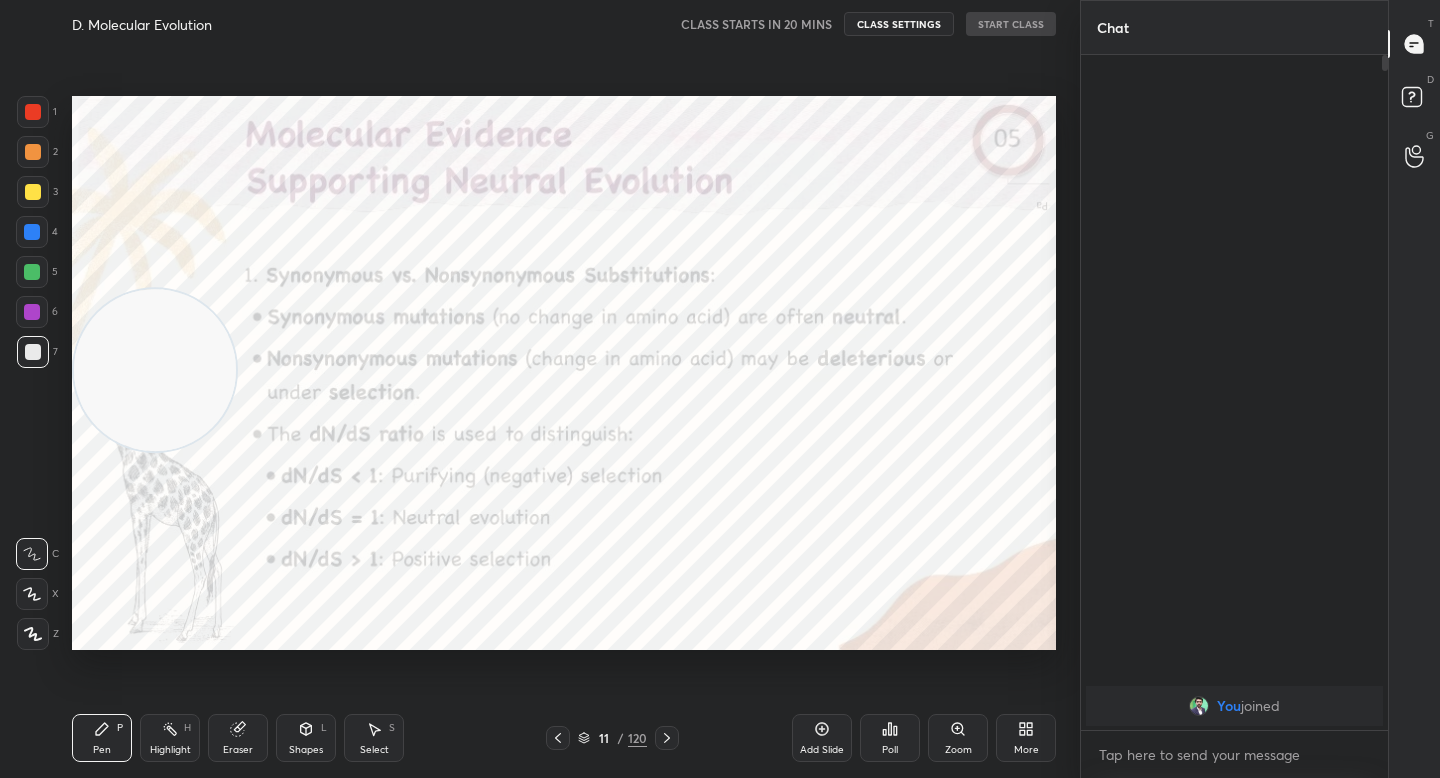 click at bounding box center [155, 370] 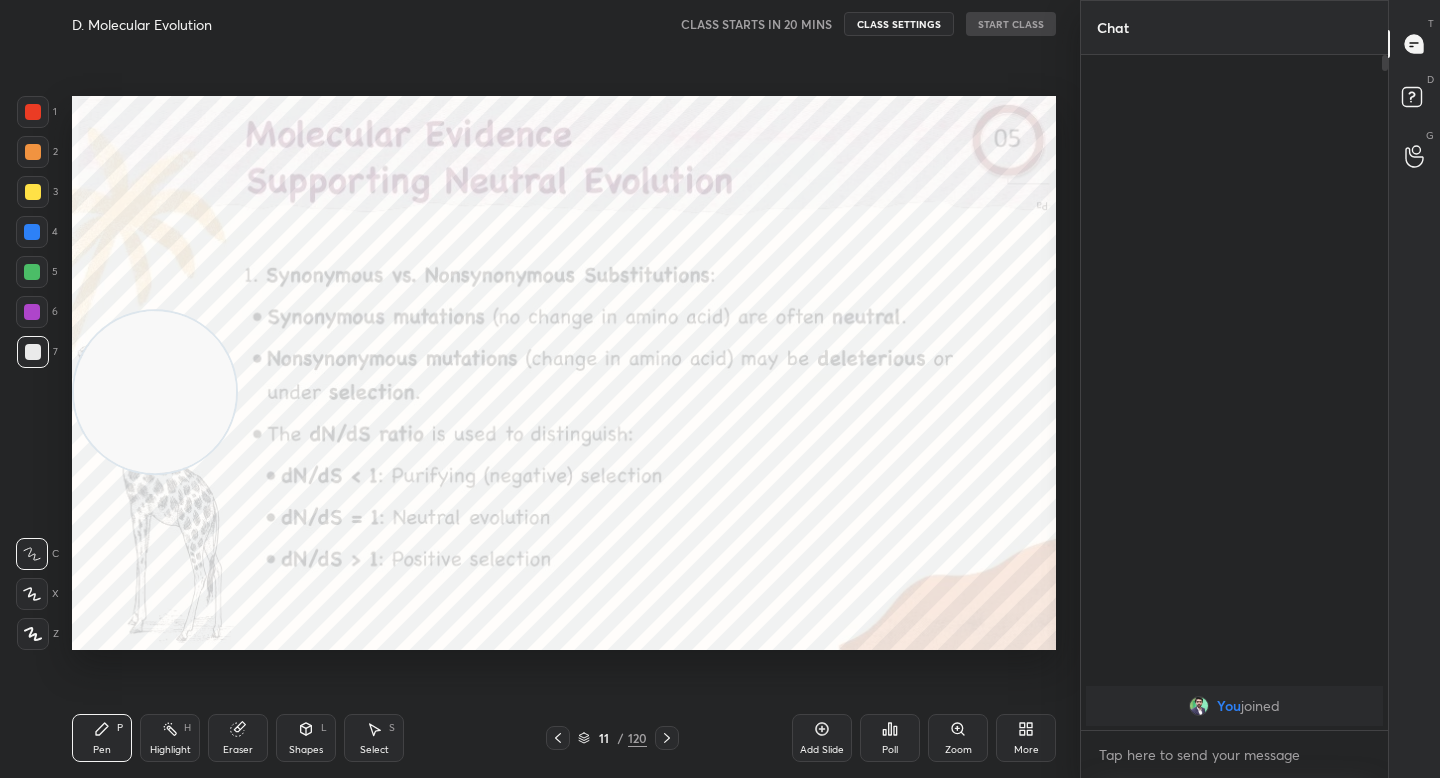 click at bounding box center [155, 392] 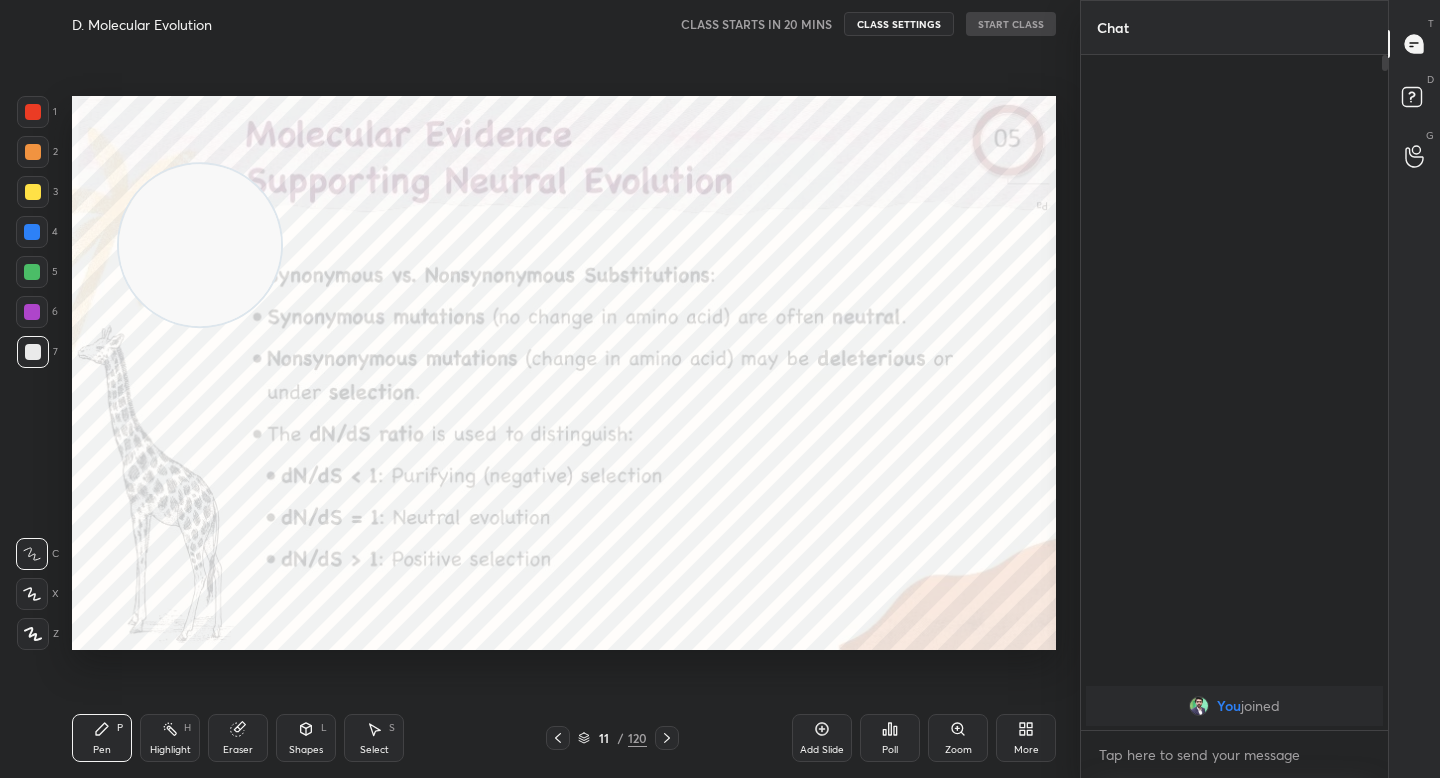 drag, startPoint x: 179, startPoint y: 410, endPoint x: 234, endPoint y: 253, distance: 166.35504 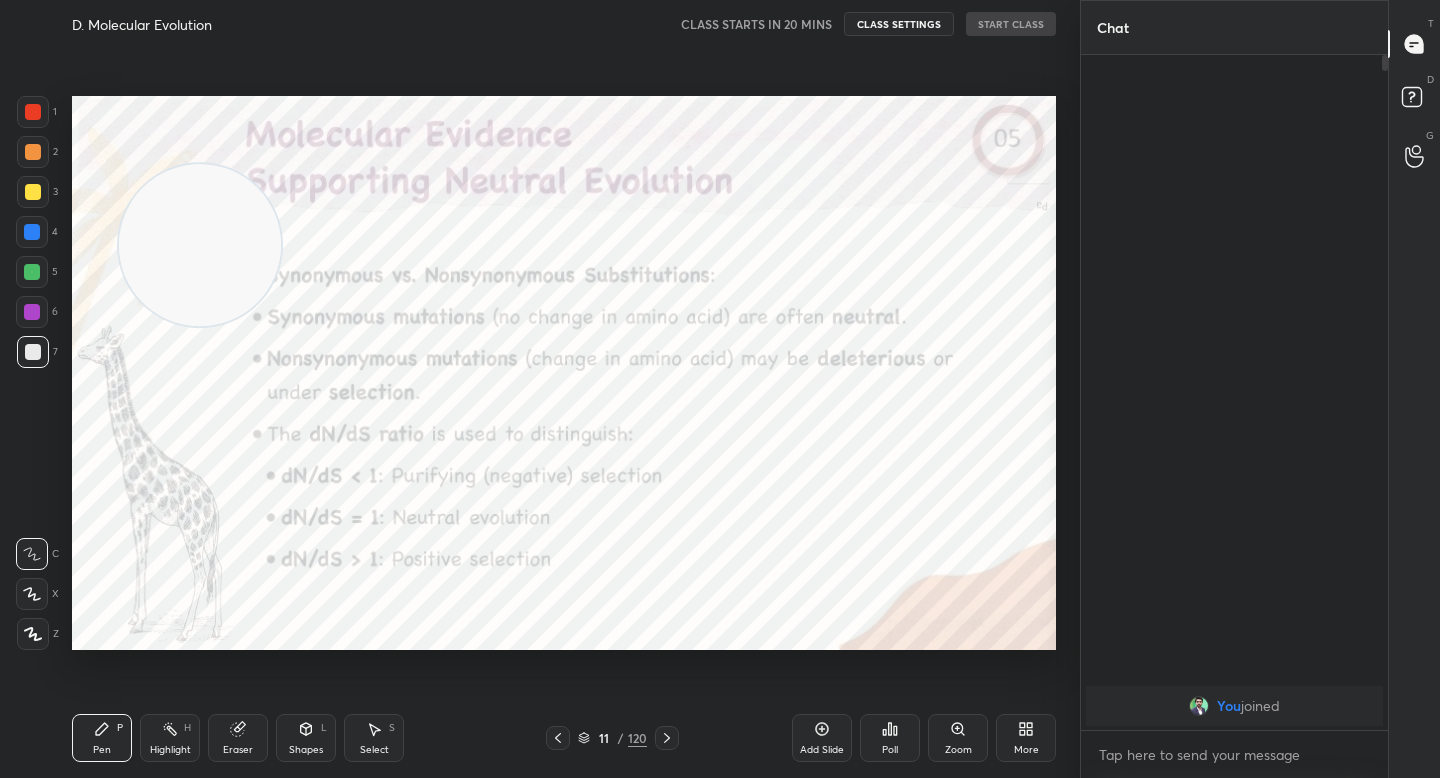 click at bounding box center [200, 245] 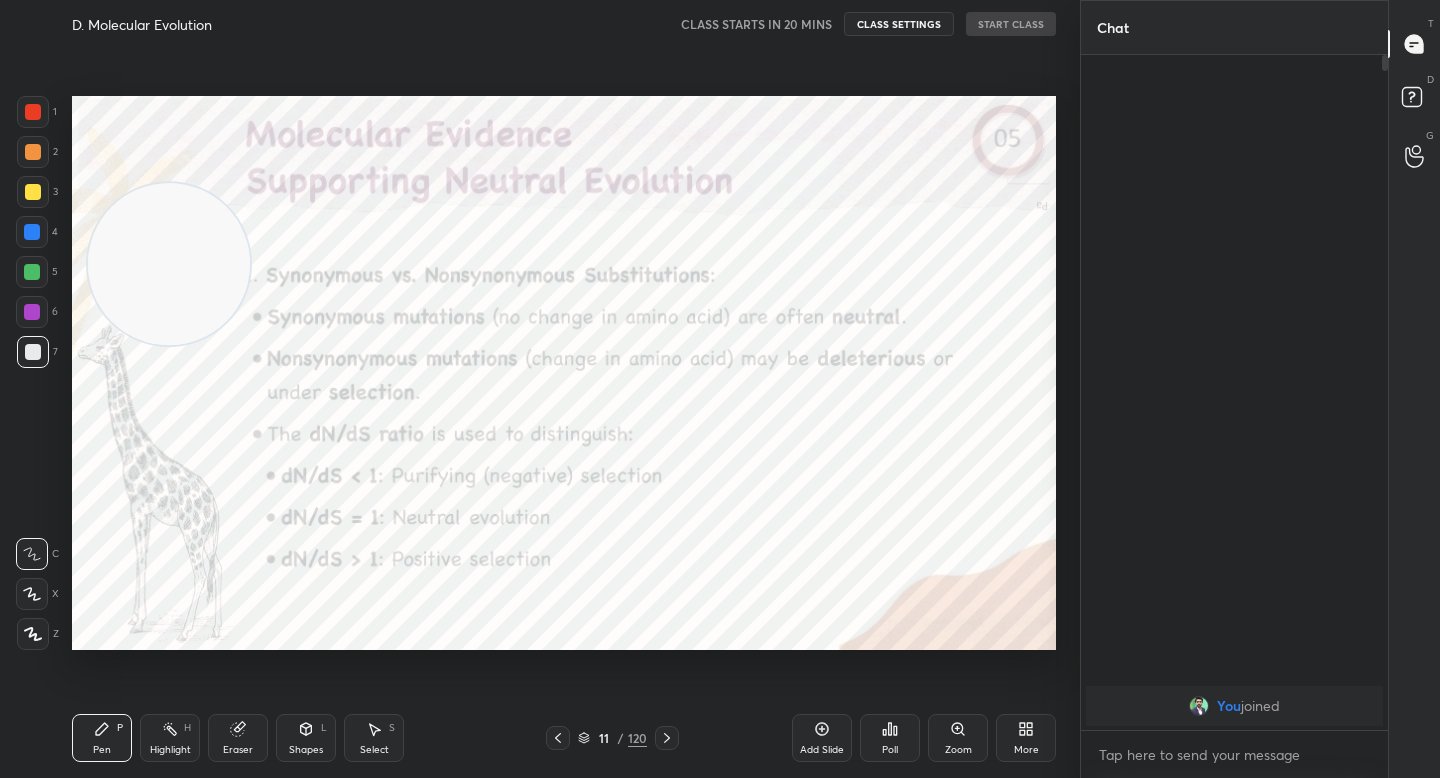 drag, startPoint x: 231, startPoint y: 228, endPoint x: 167, endPoint y: 253, distance: 68.70953 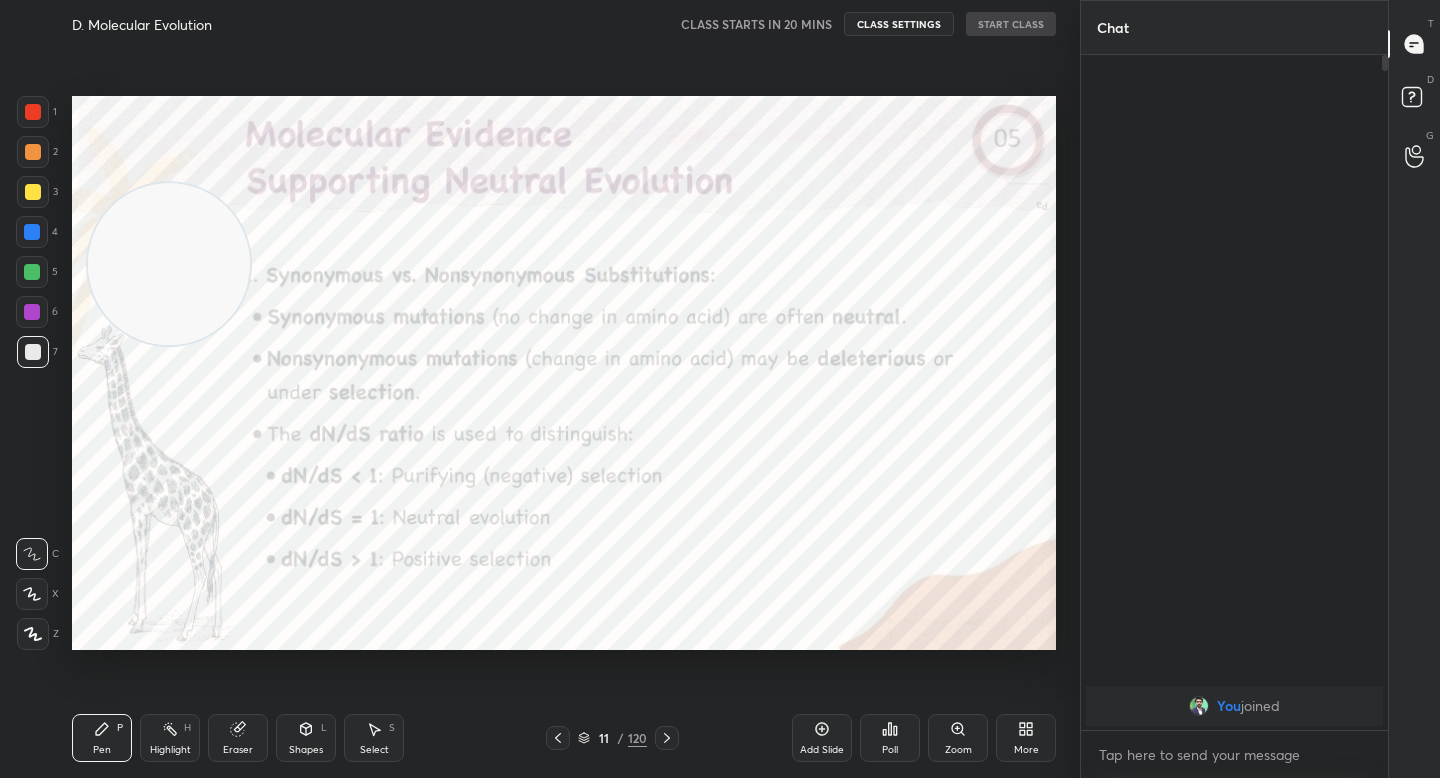click at bounding box center [169, 264] 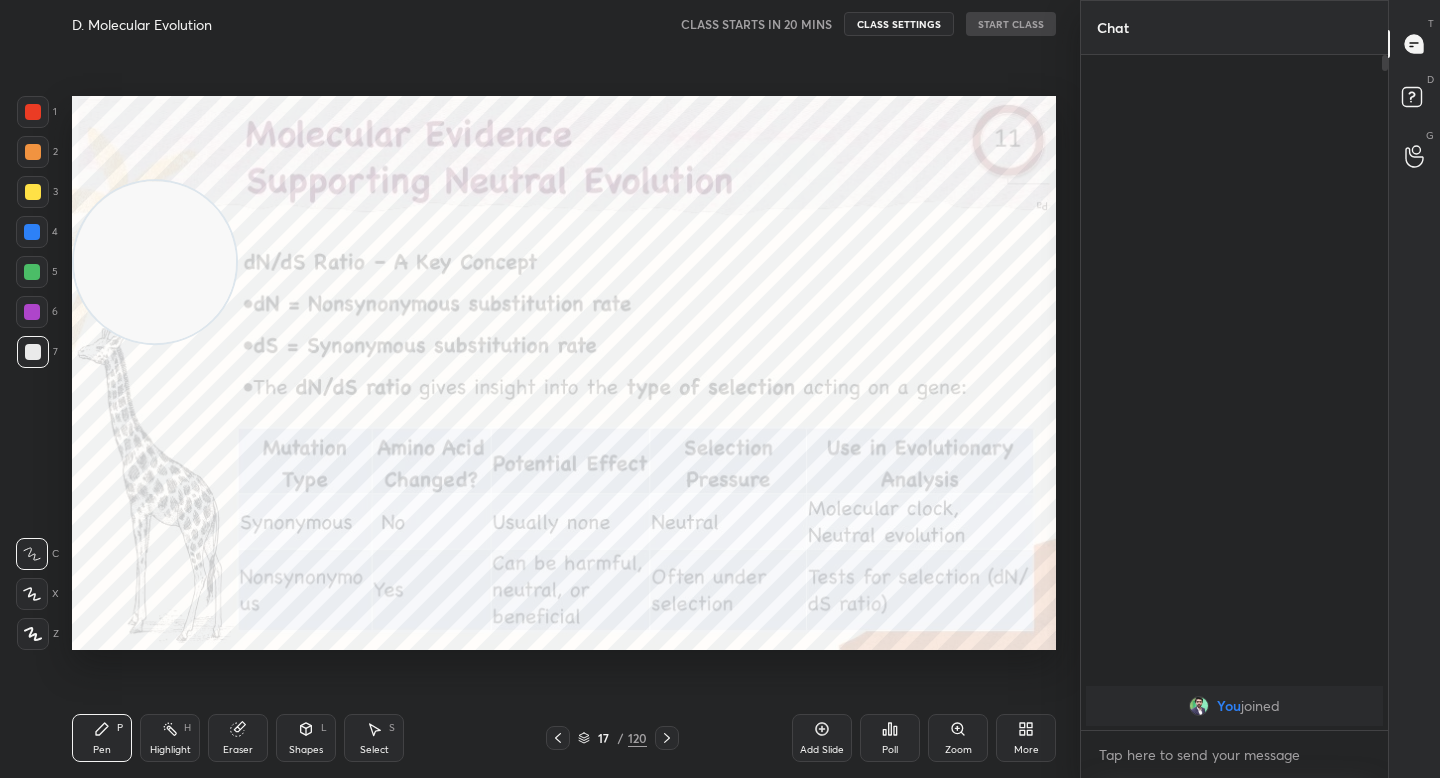 click 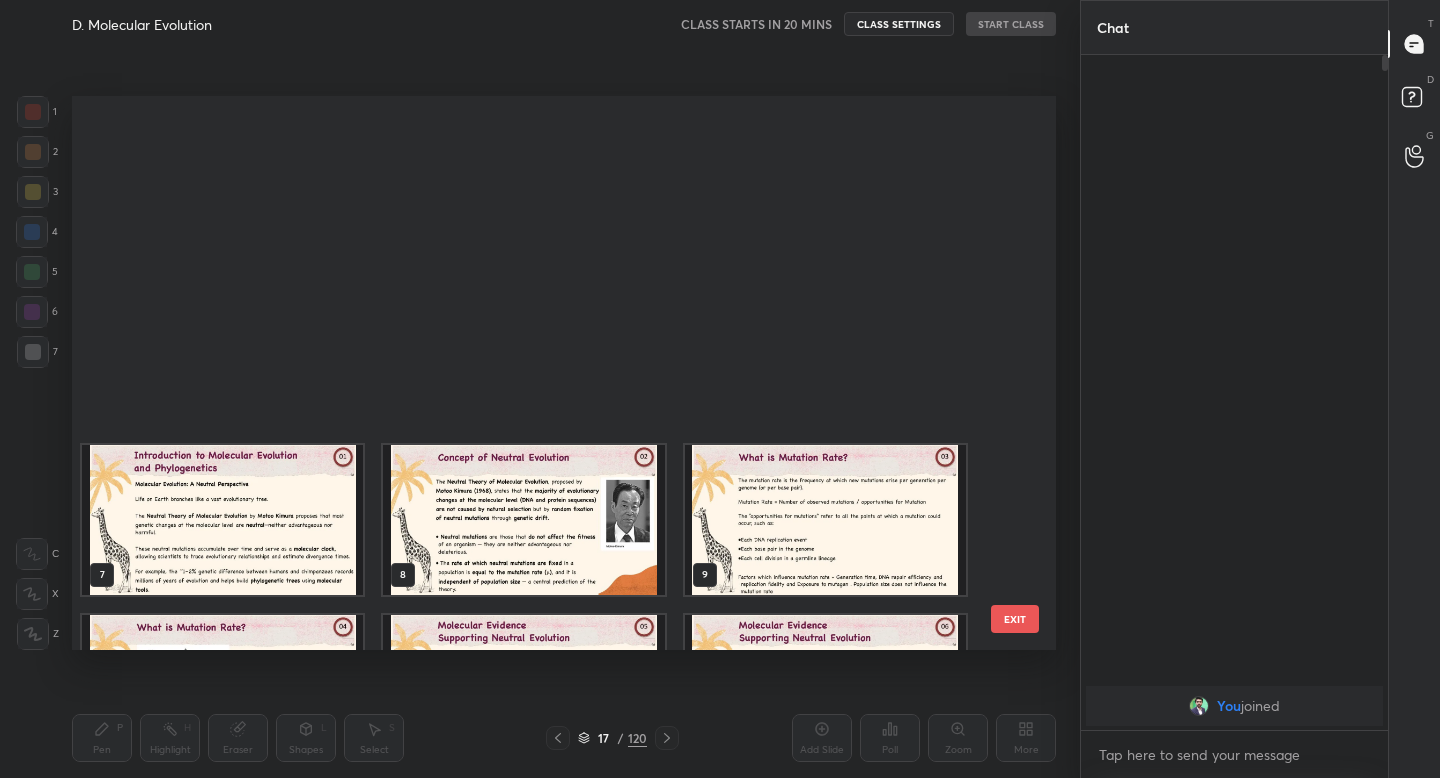 scroll, scrollTop: 547, scrollLeft: 974, axis: both 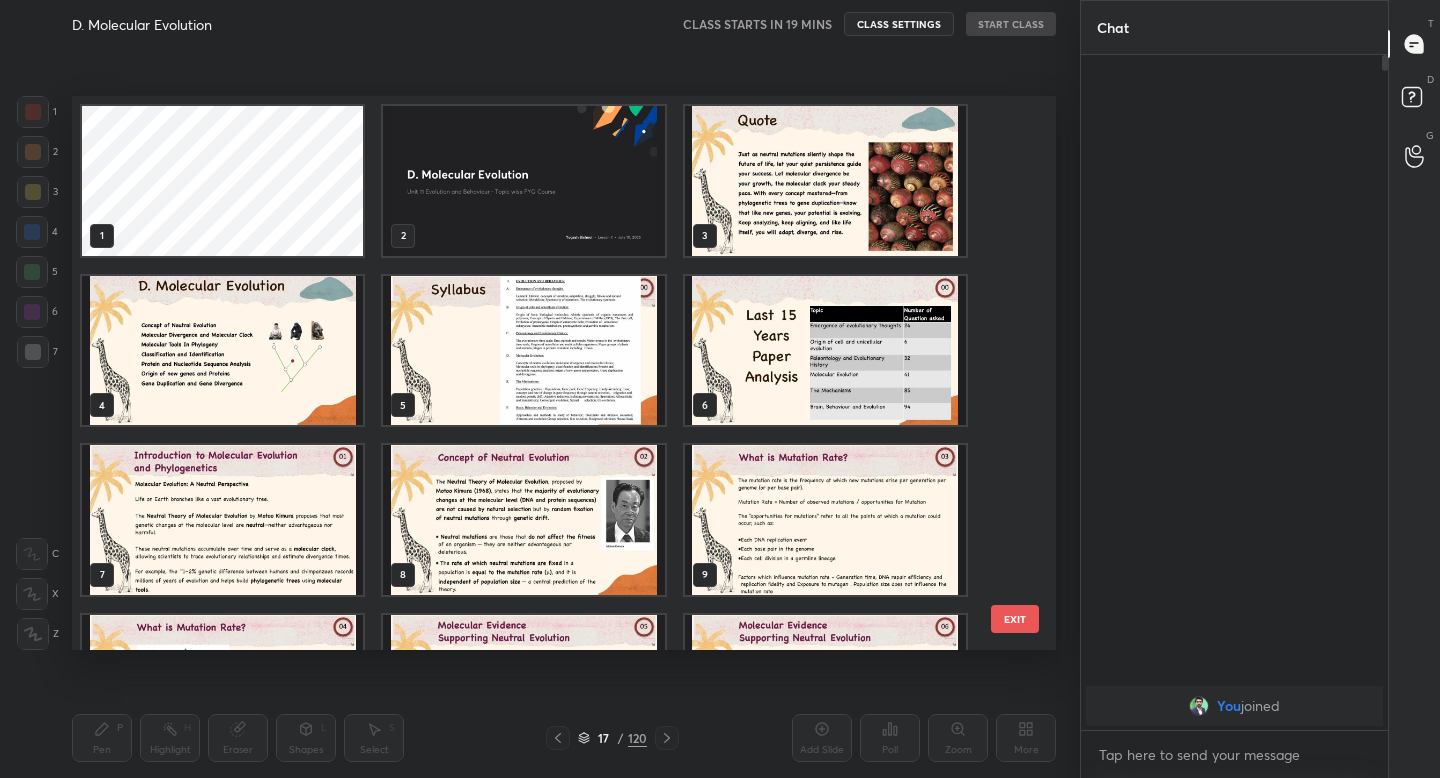 click at bounding box center (523, 351) 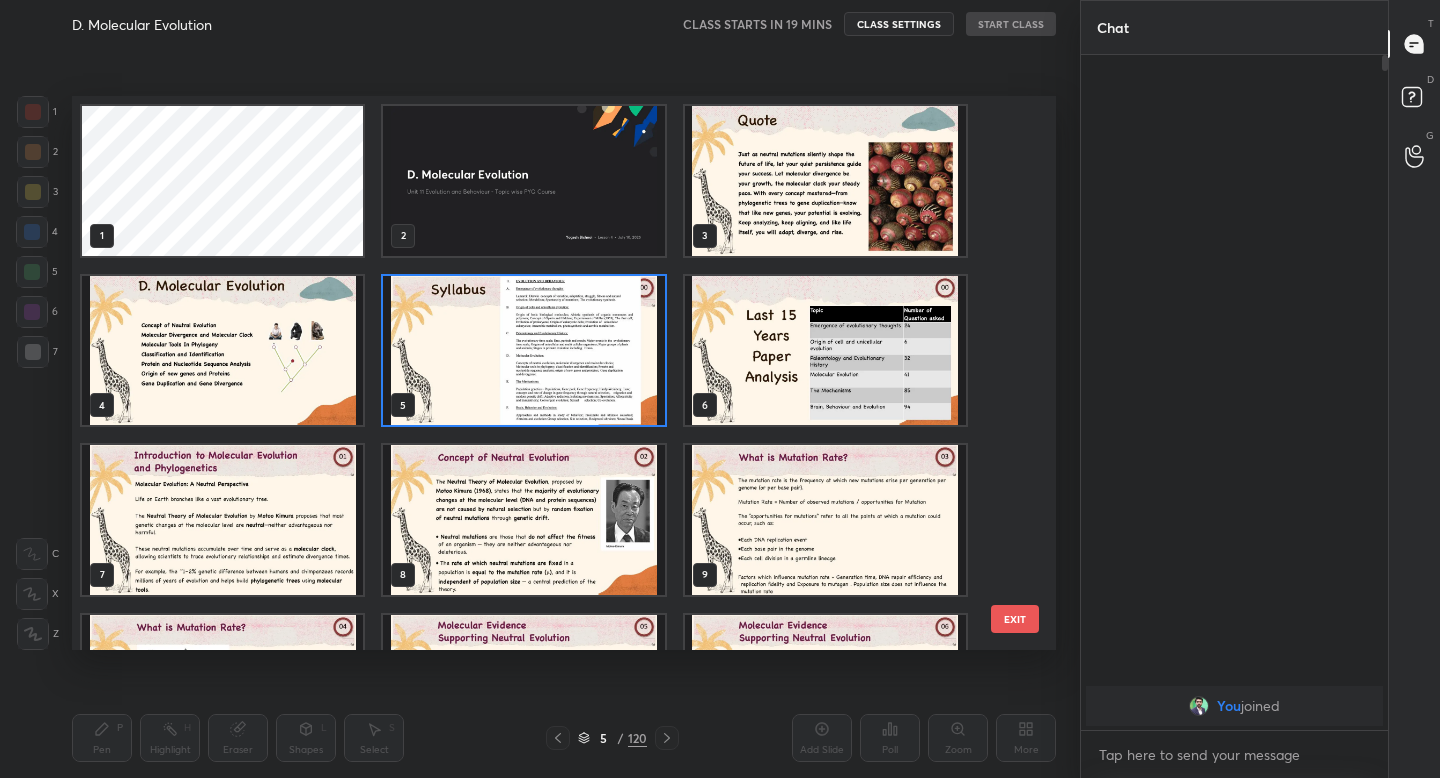 click at bounding box center (523, 351) 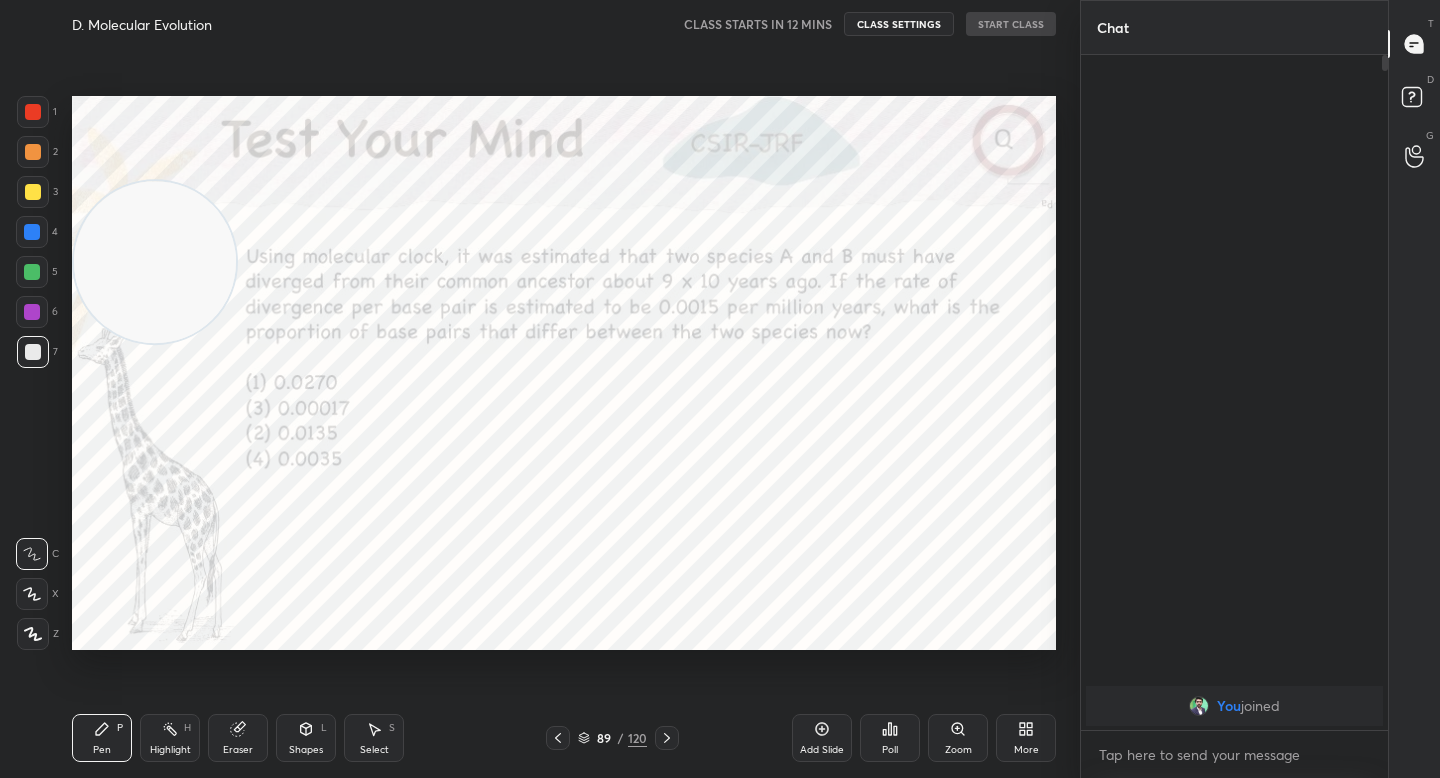 click on "89 / 120" at bounding box center [612, 738] 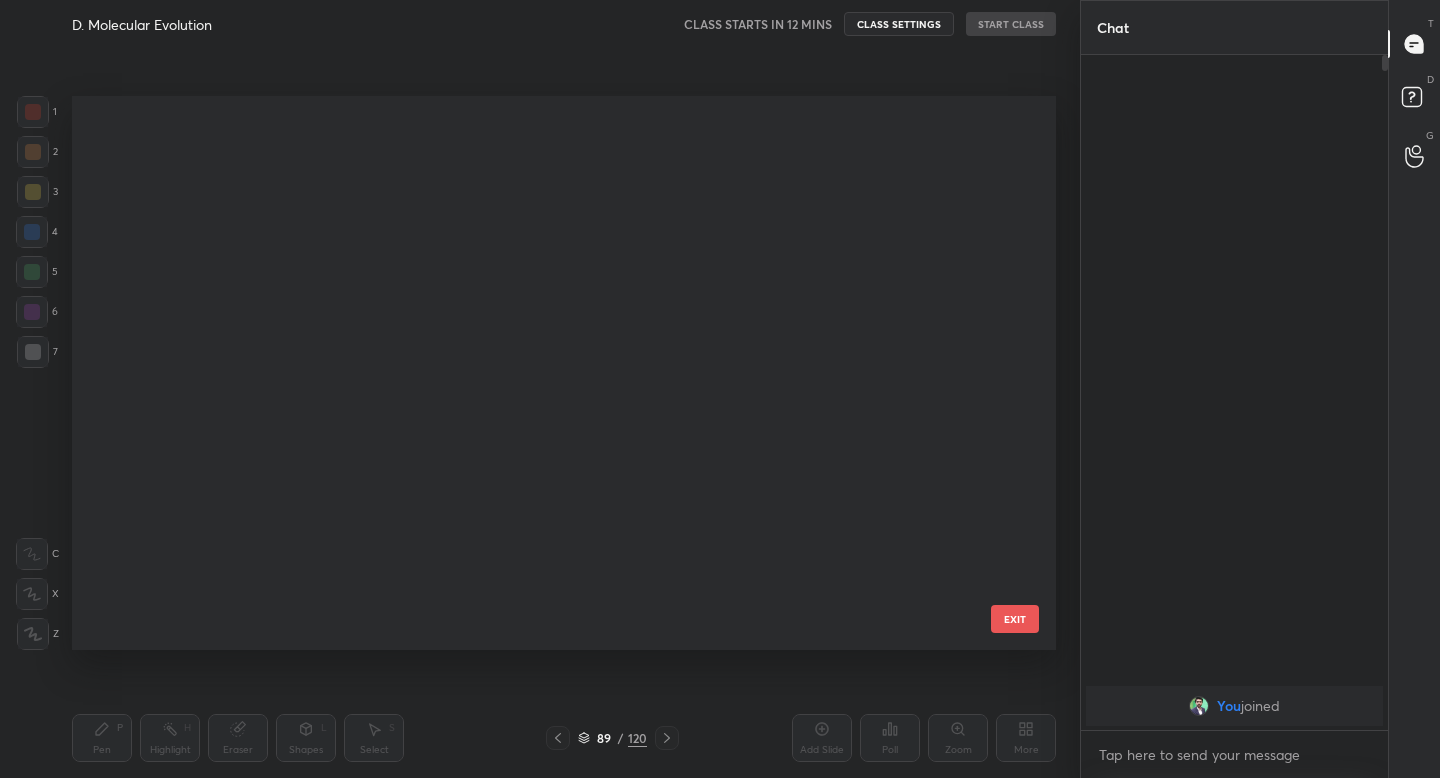scroll, scrollTop: 4531, scrollLeft: 0, axis: vertical 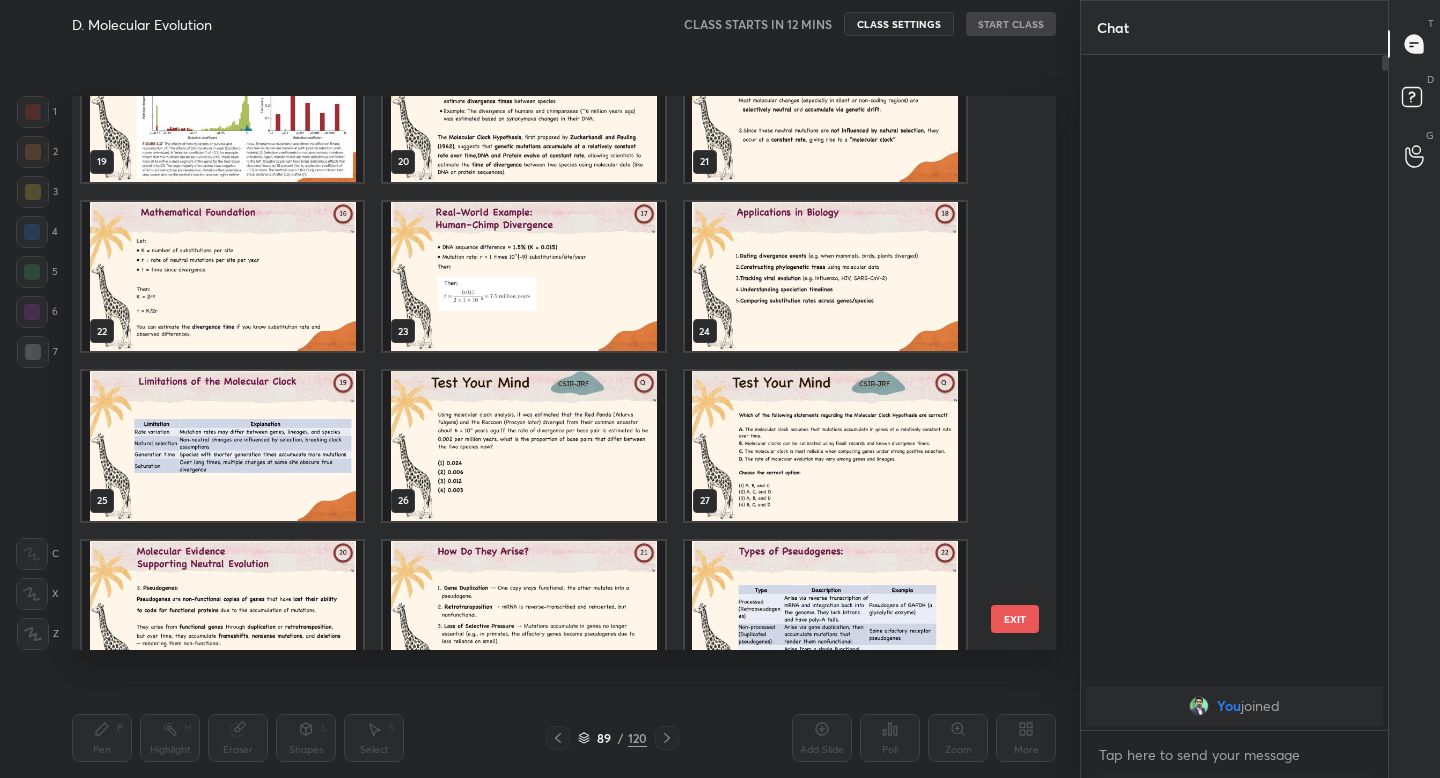 click at bounding box center [523, 277] 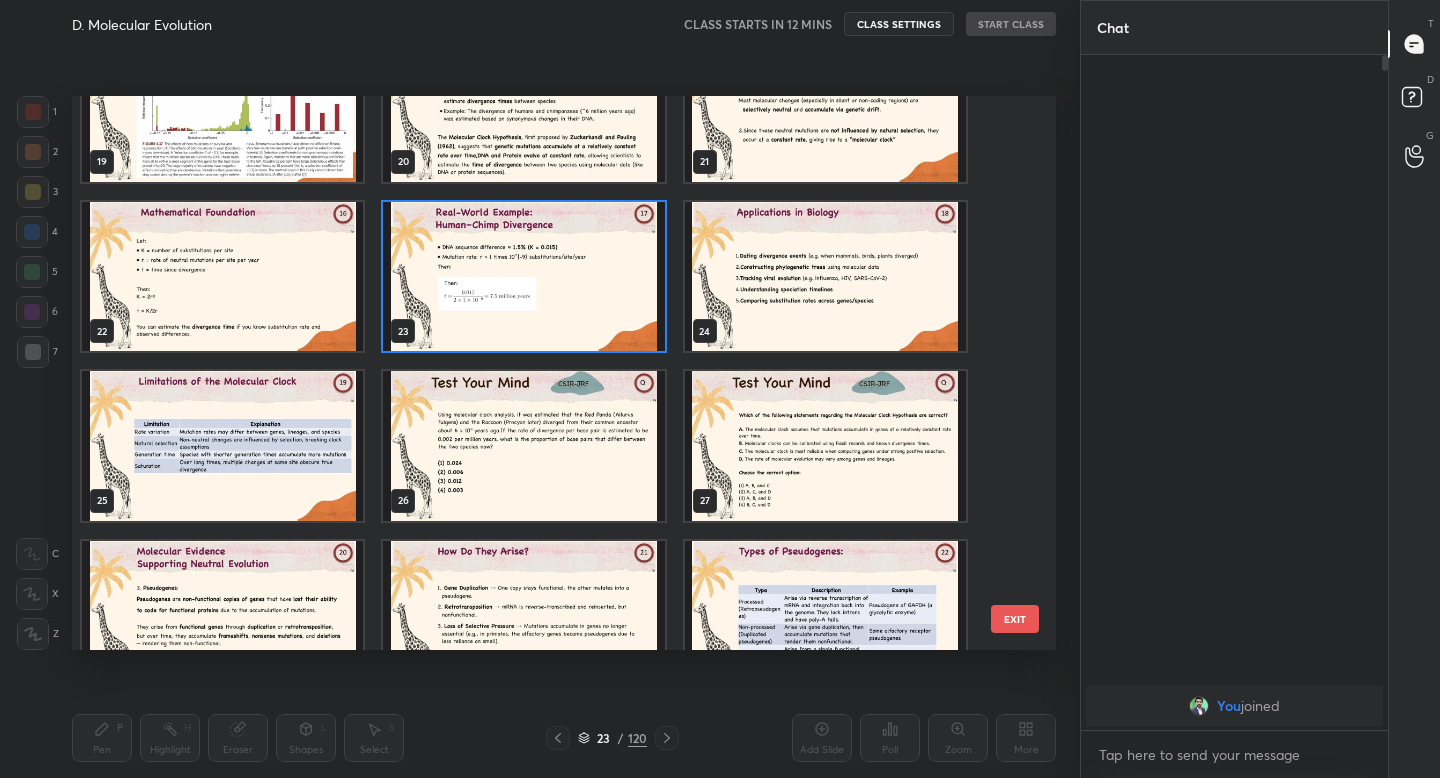 click at bounding box center [523, 277] 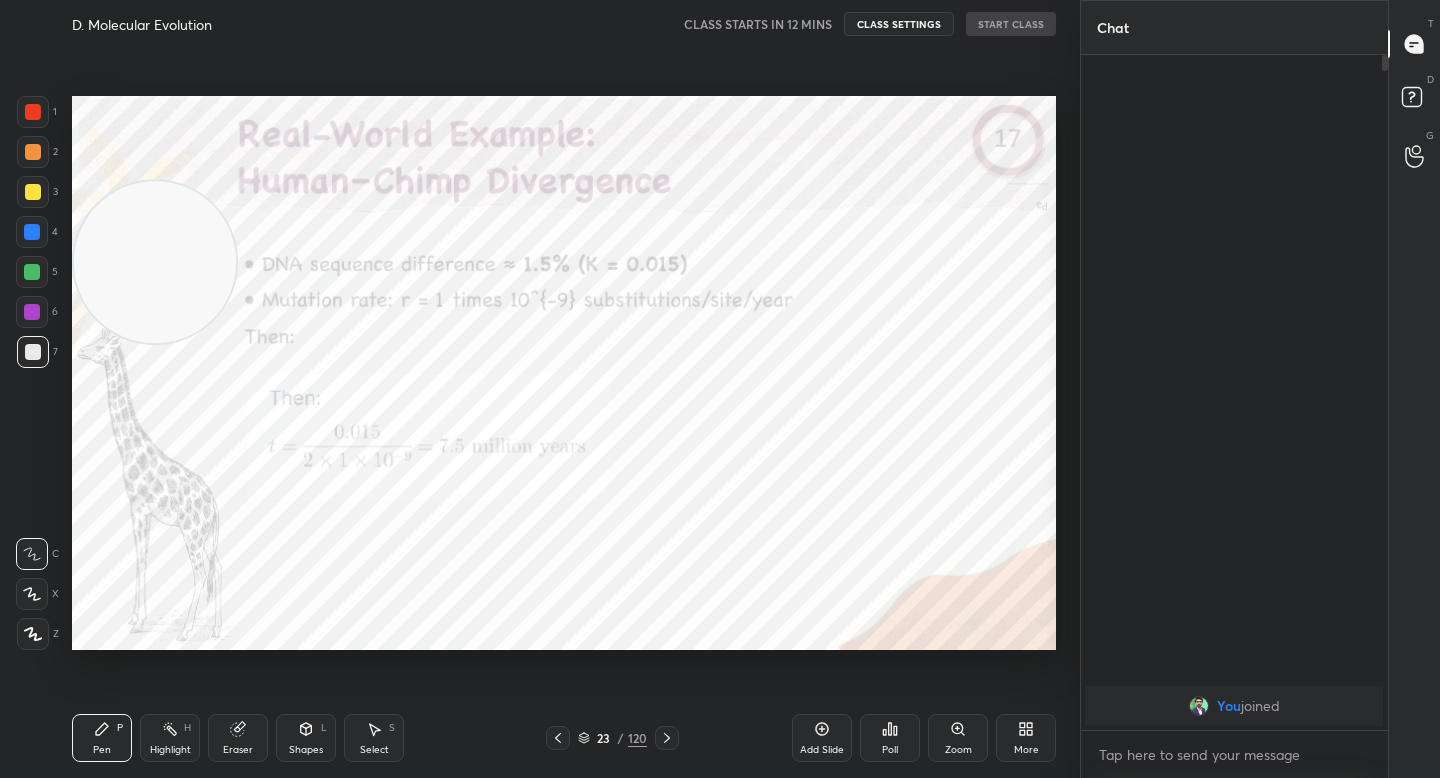 scroll, scrollTop: 0, scrollLeft: 0, axis: both 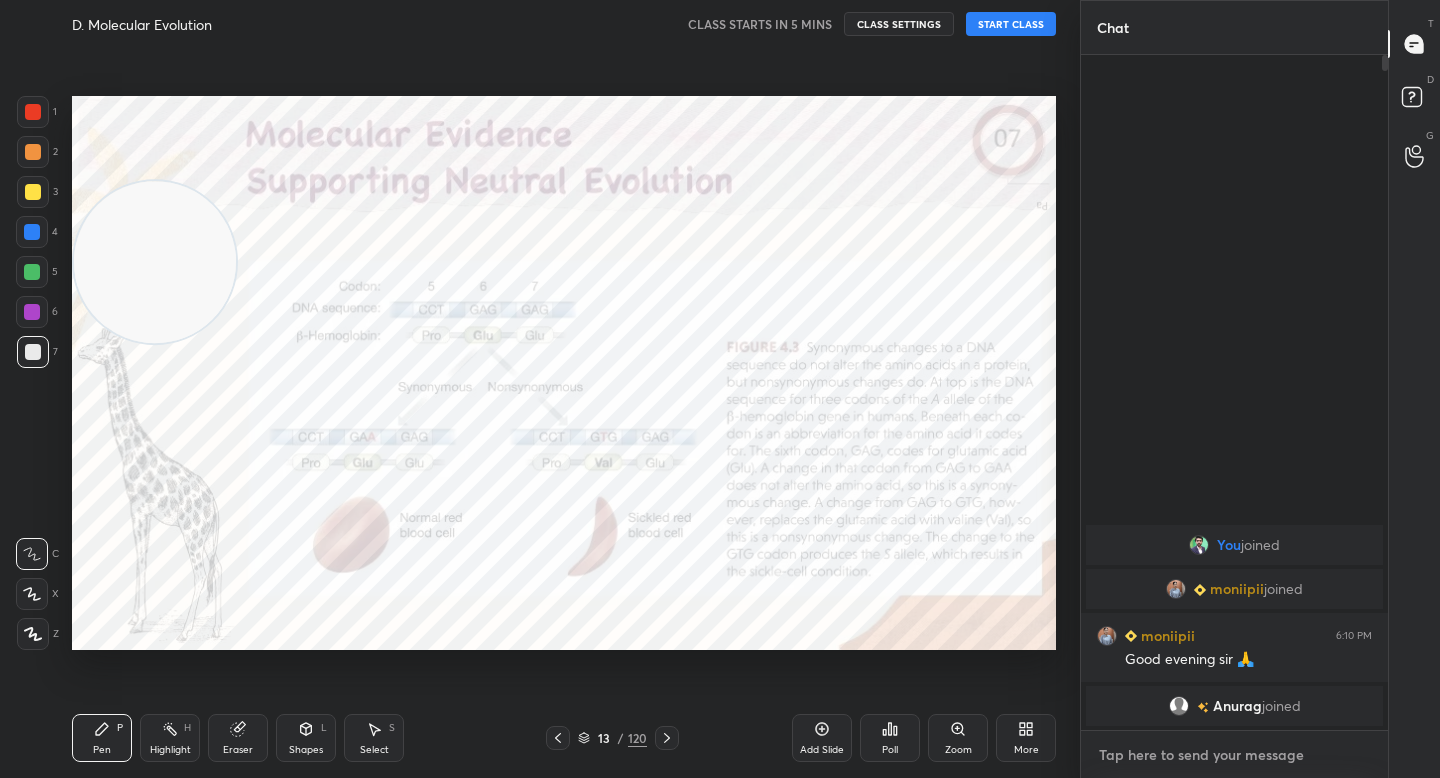 type on "x" 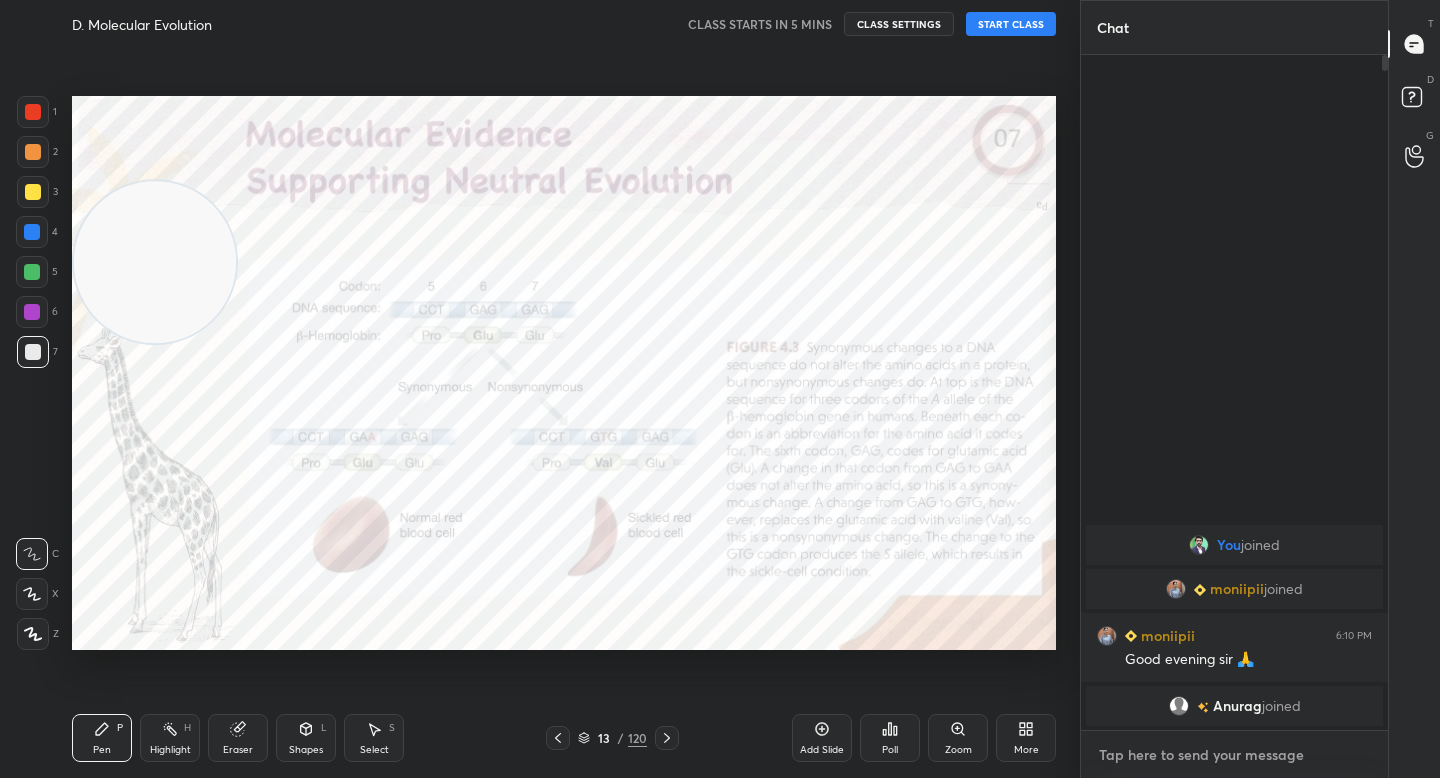 type on "x" 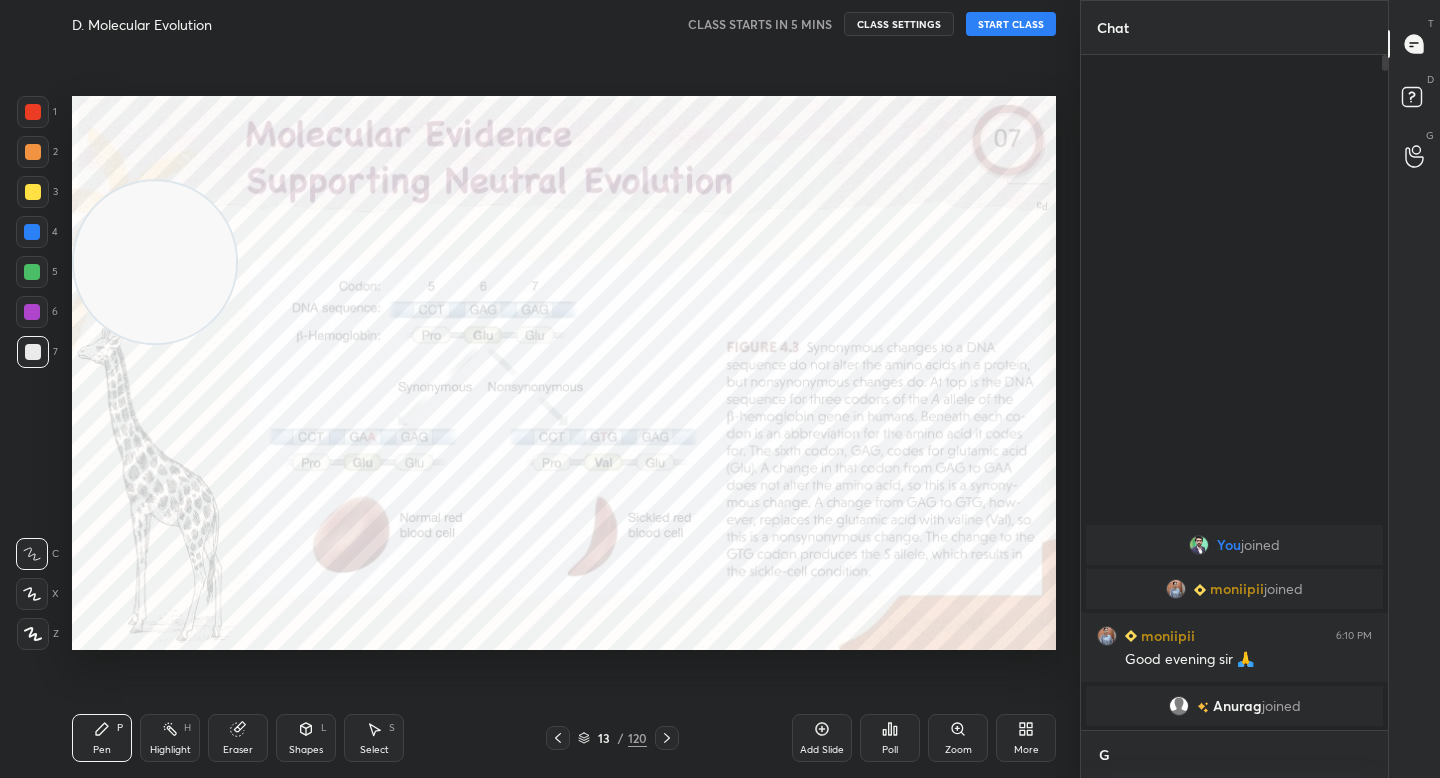 scroll, scrollTop: 663, scrollLeft: 301, axis: both 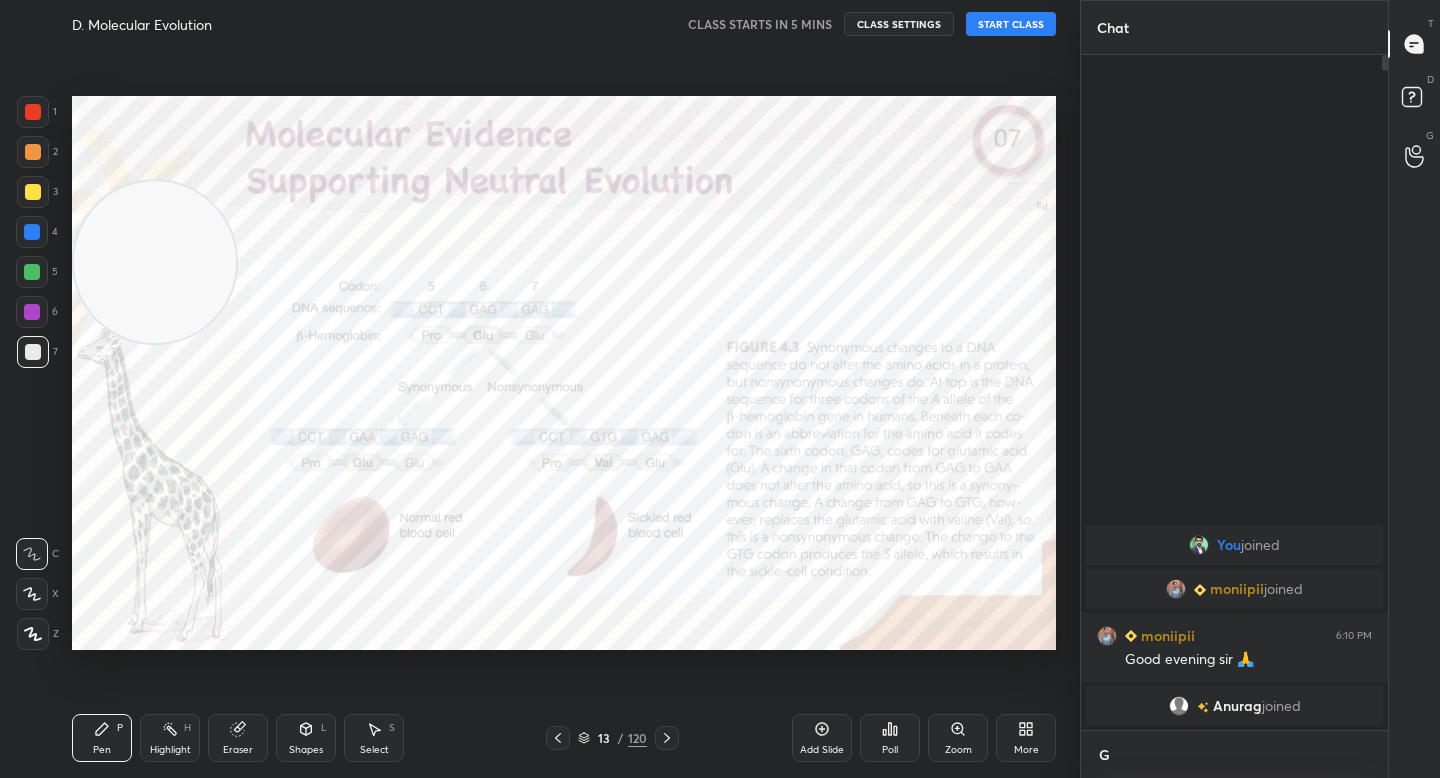 type on "x" 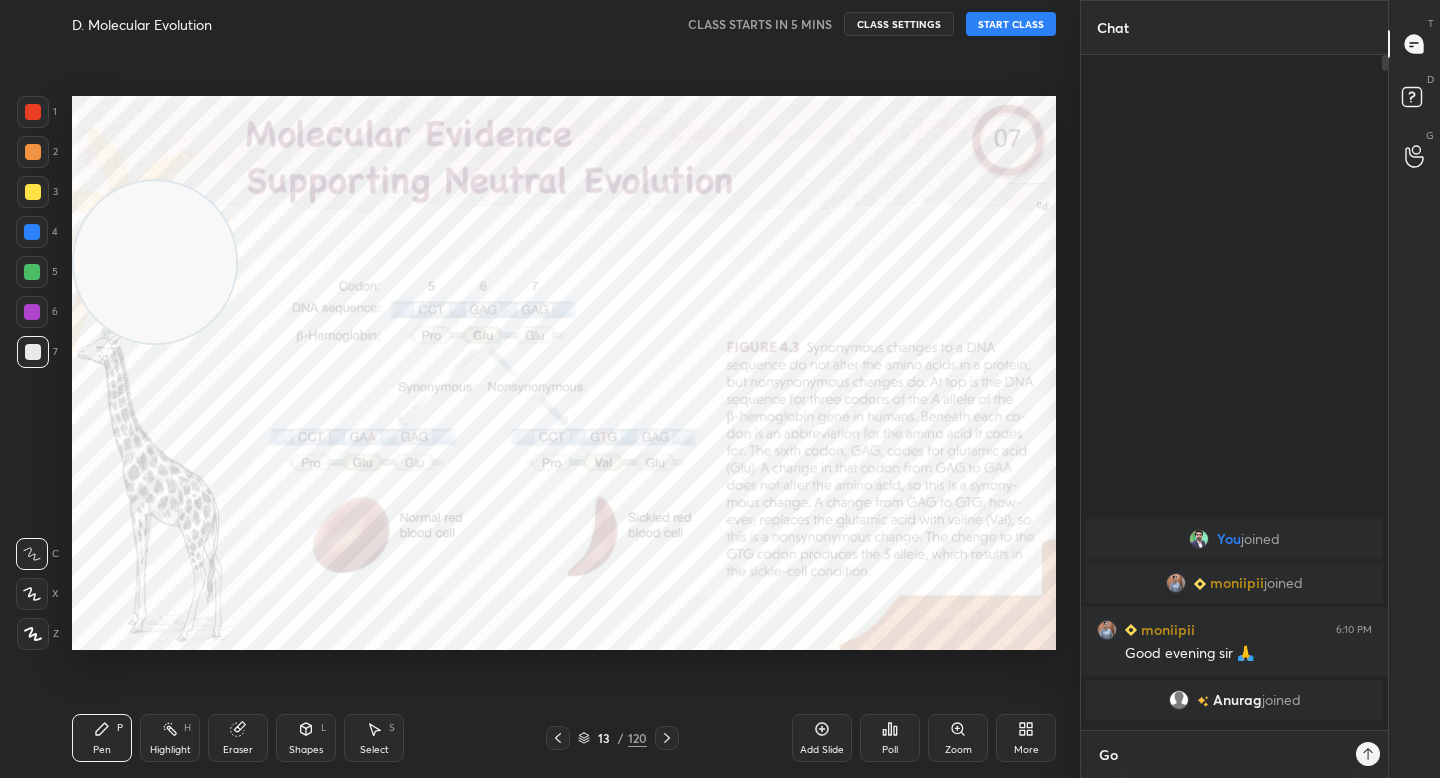 type on "Goo" 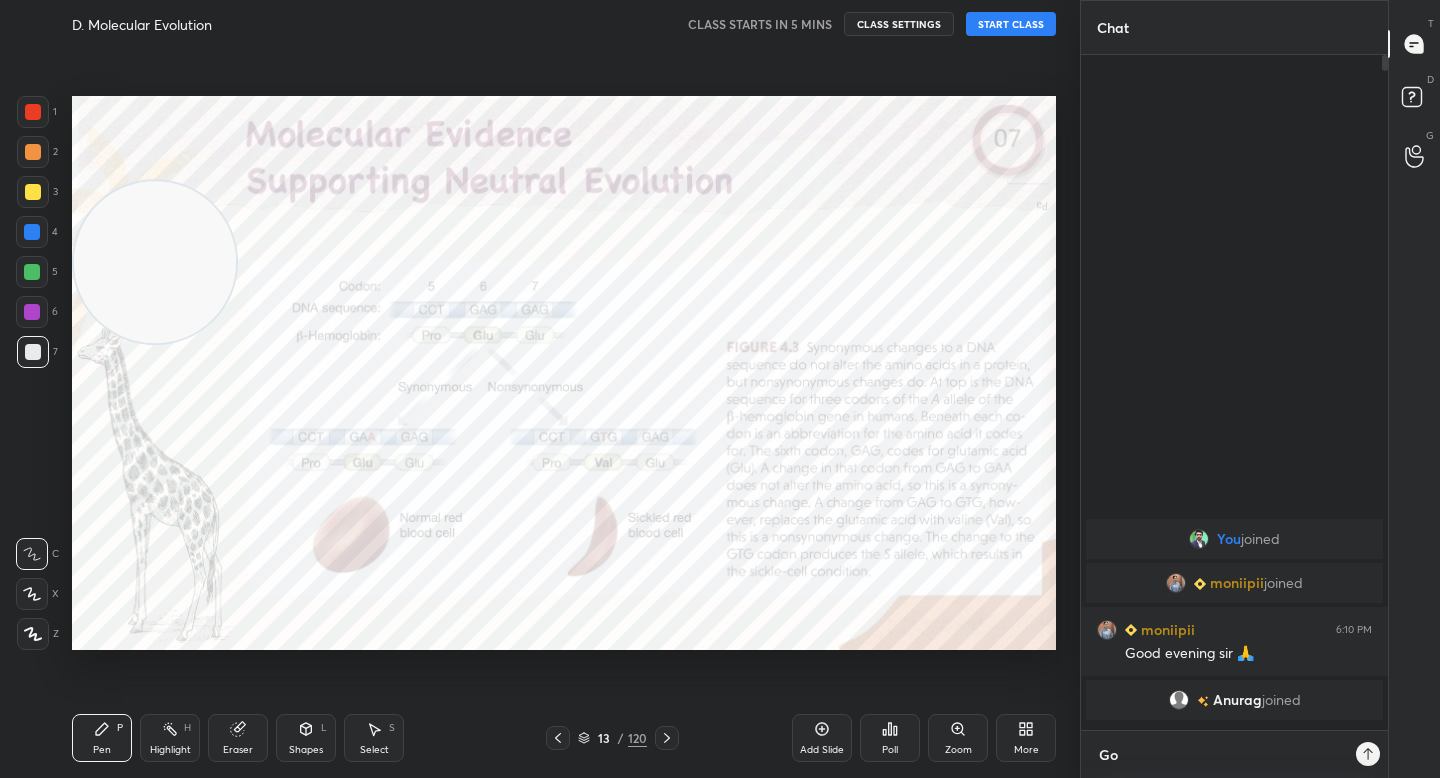 type on "x" 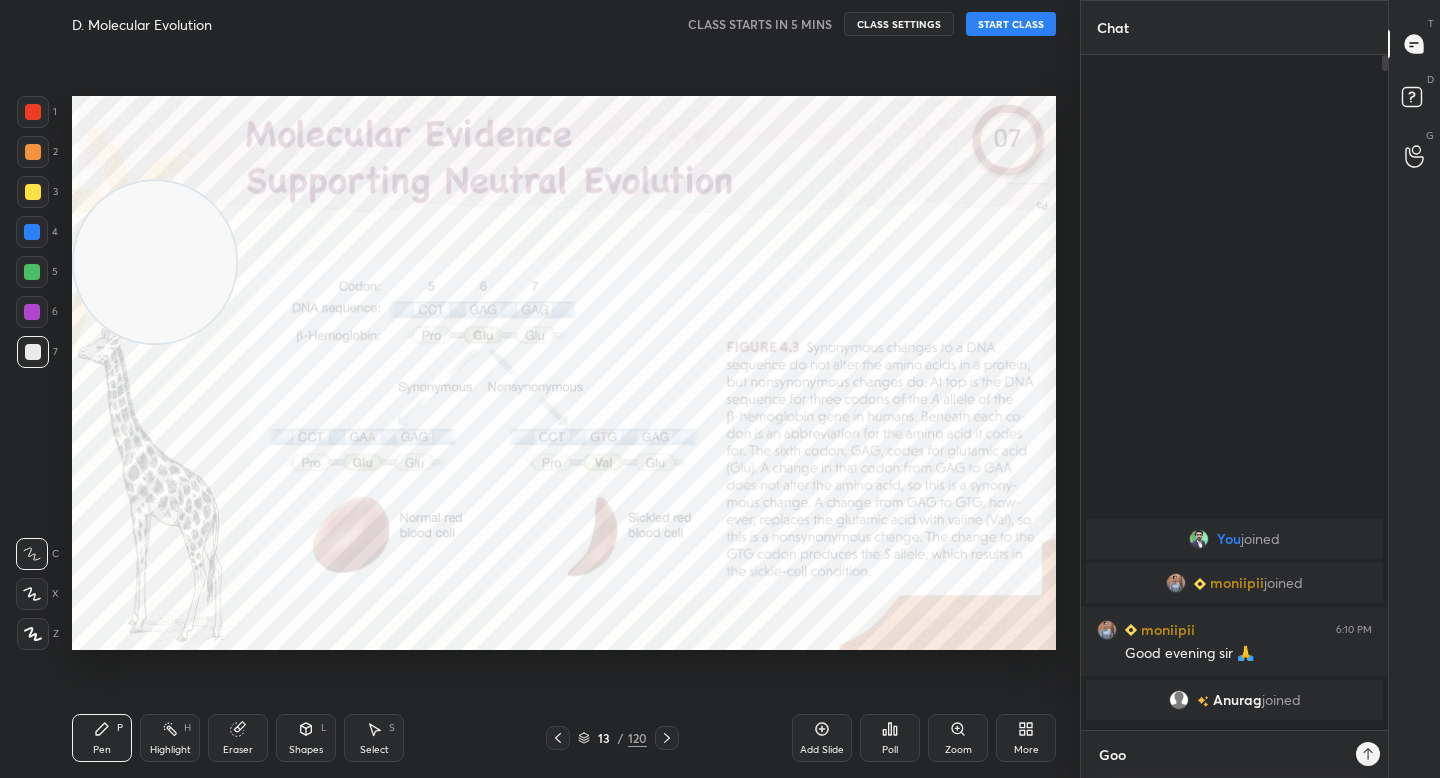 scroll, scrollTop: 7, scrollLeft: 7, axis: both 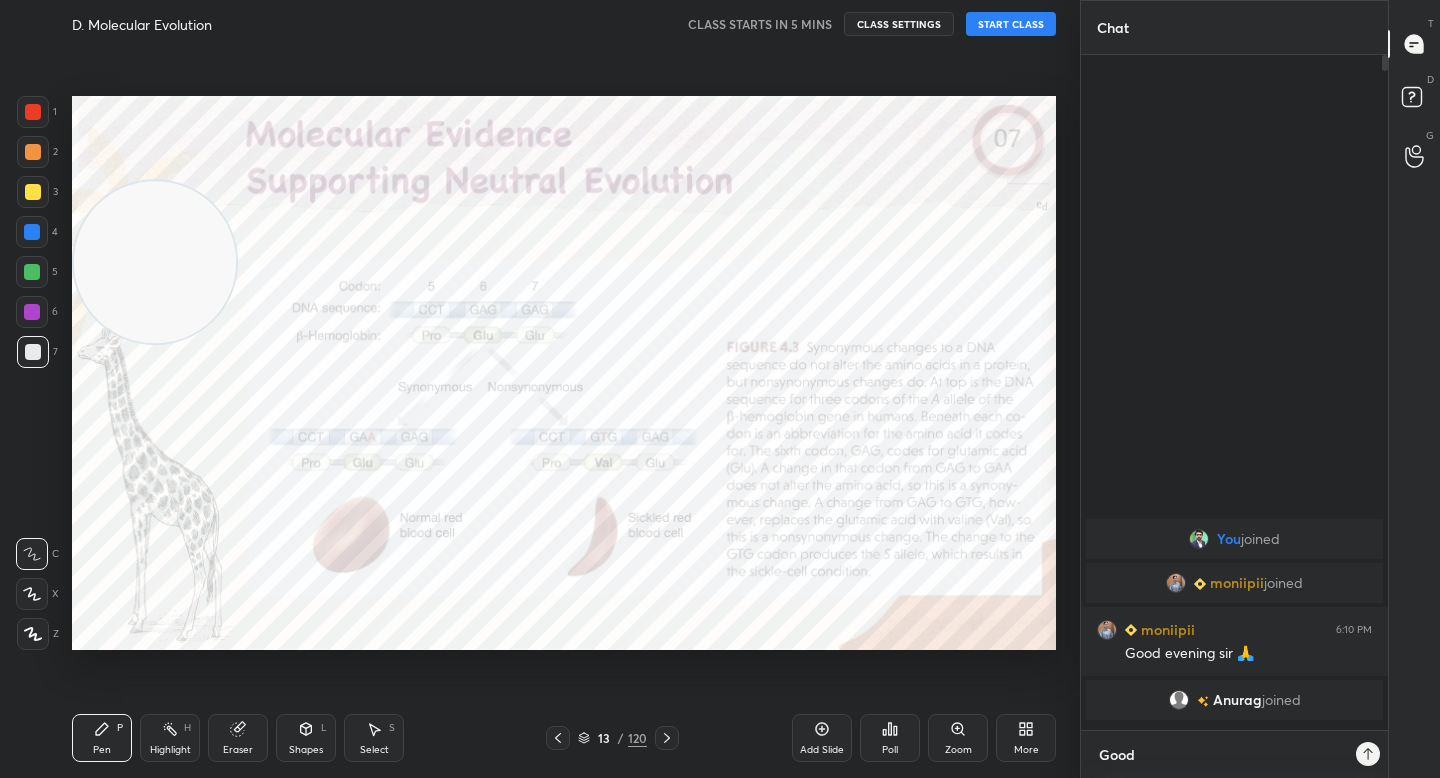 type on "x" 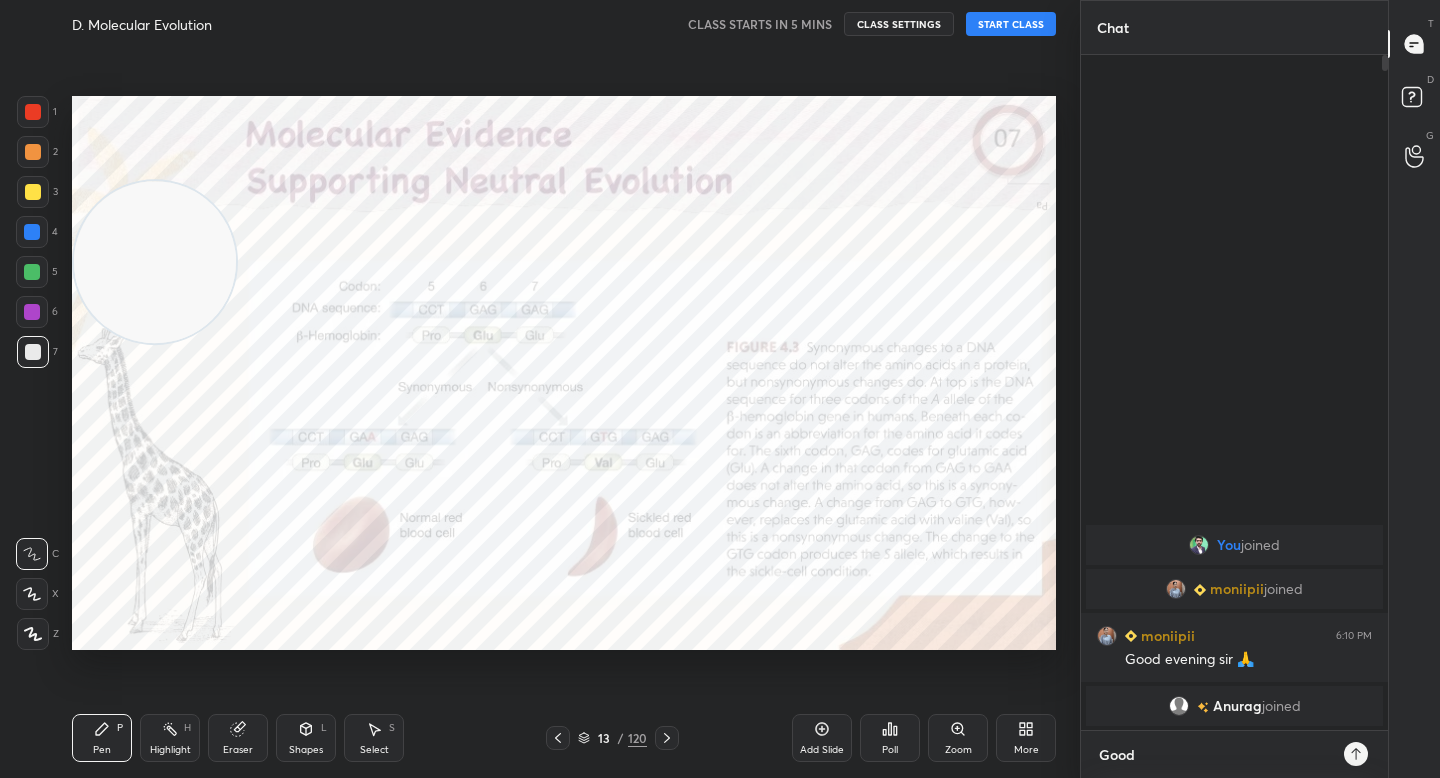 type on "Good" 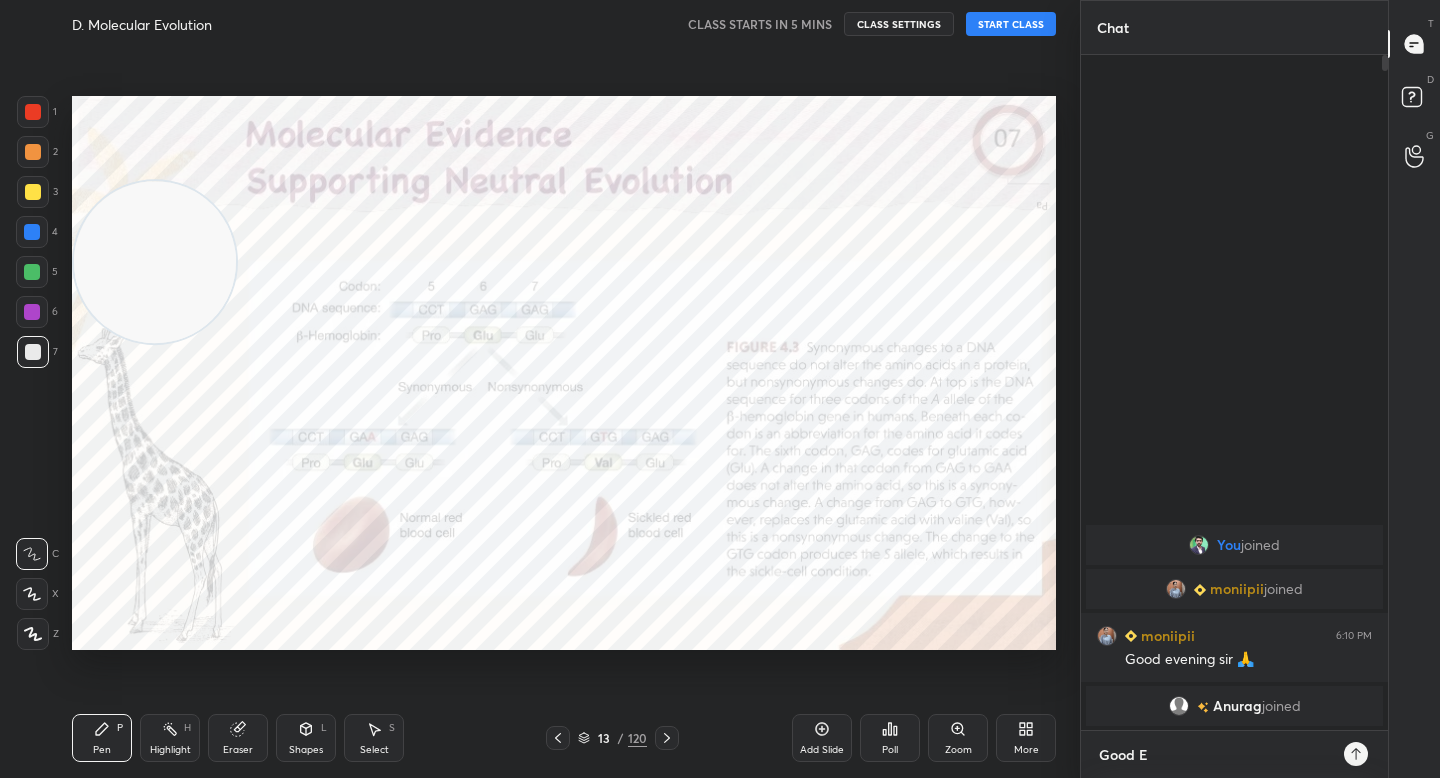 type on "Good Ev" 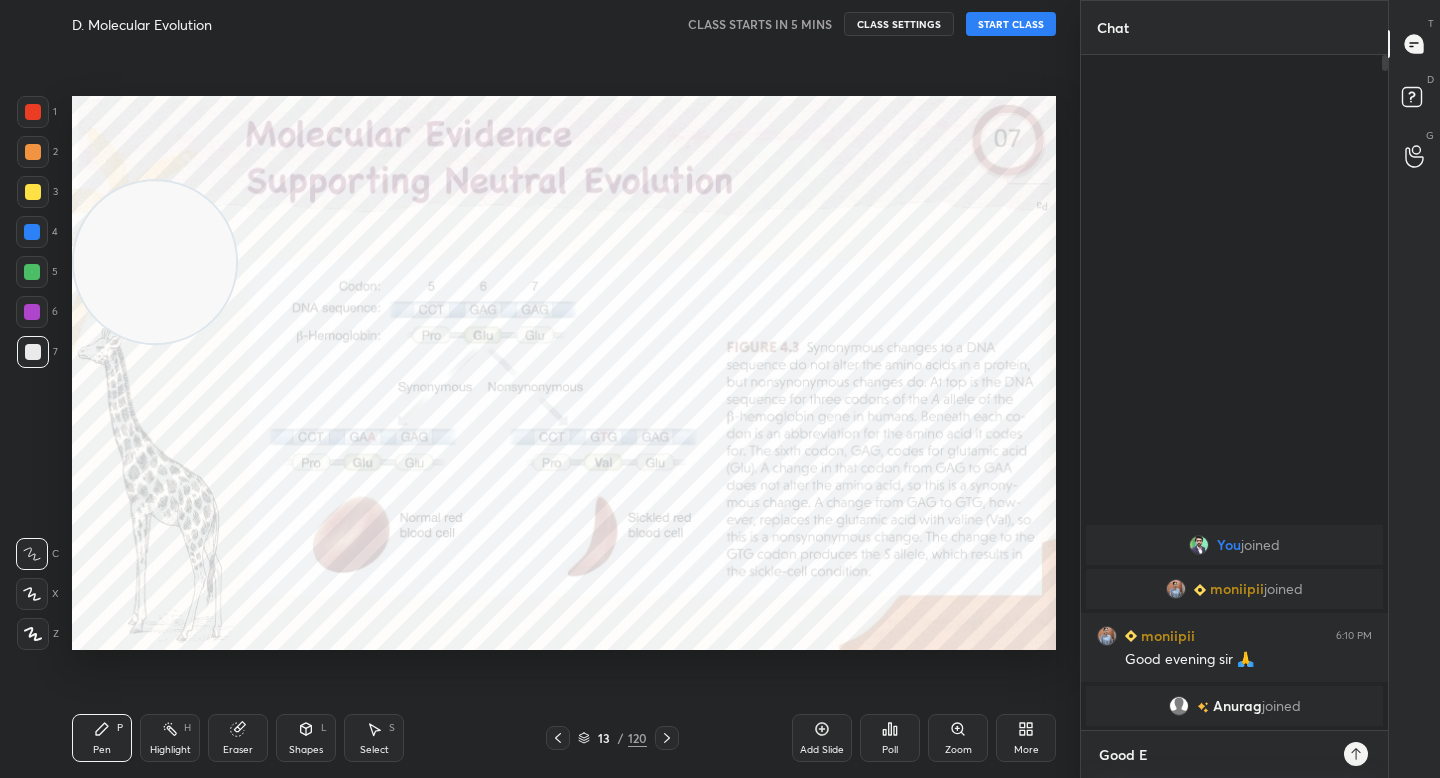 type on "x" 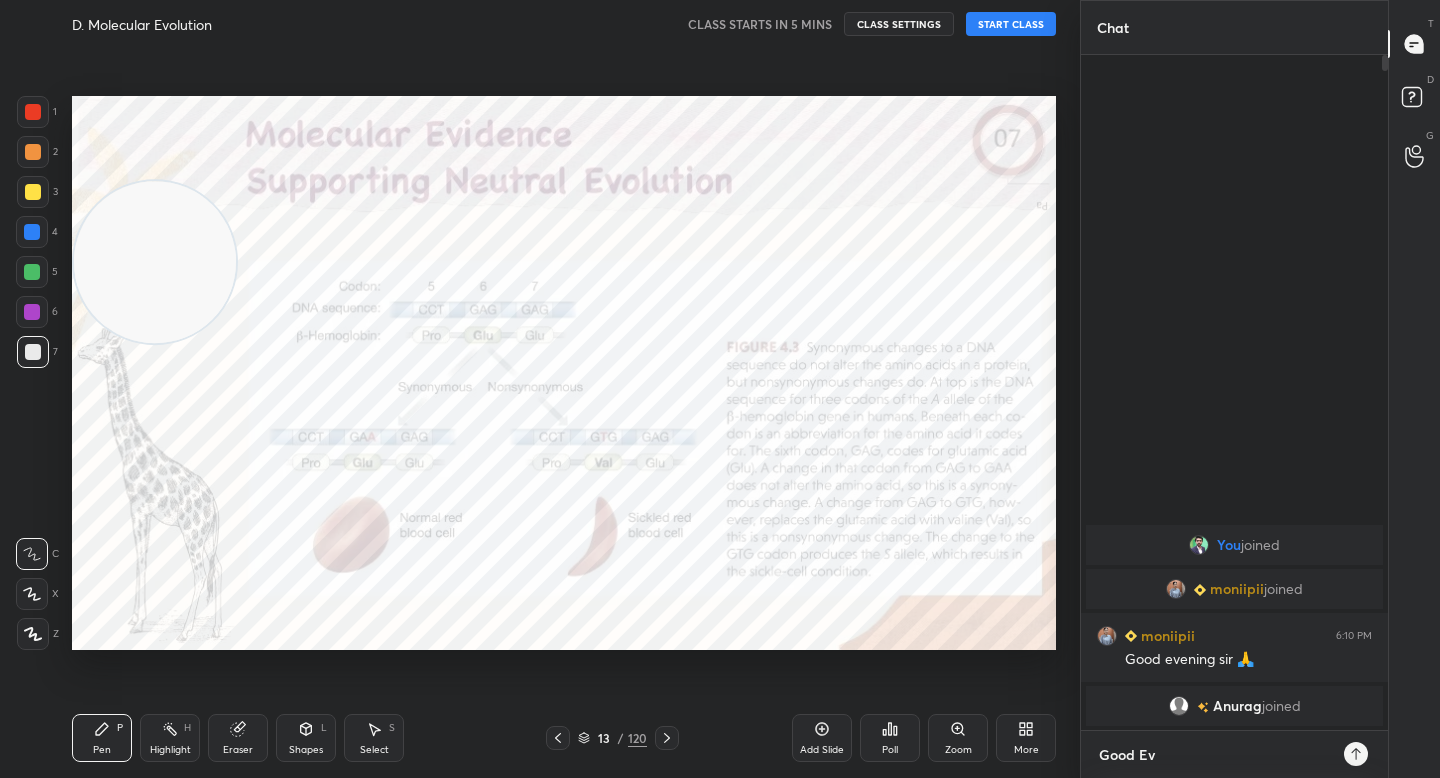type on "Good Eve" 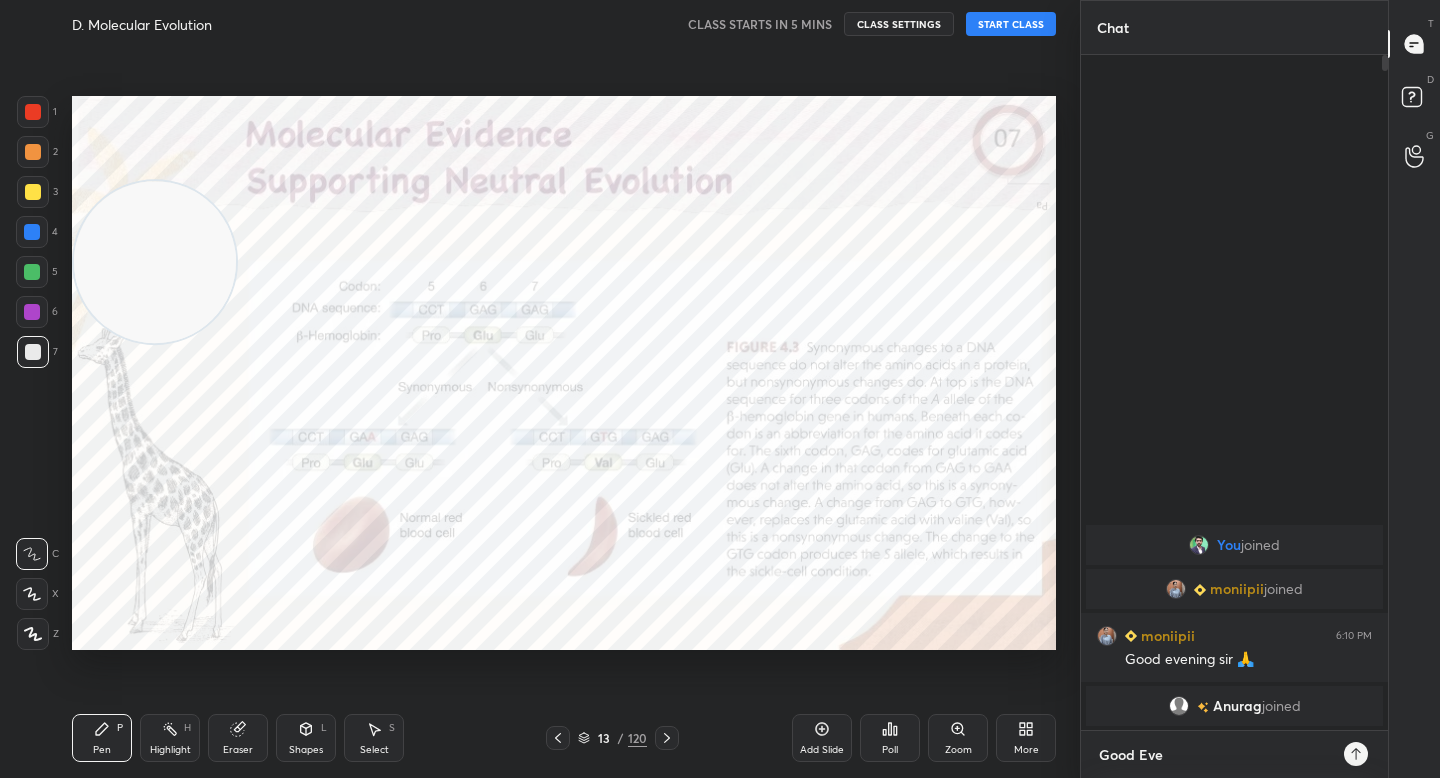 type on "Good Even" 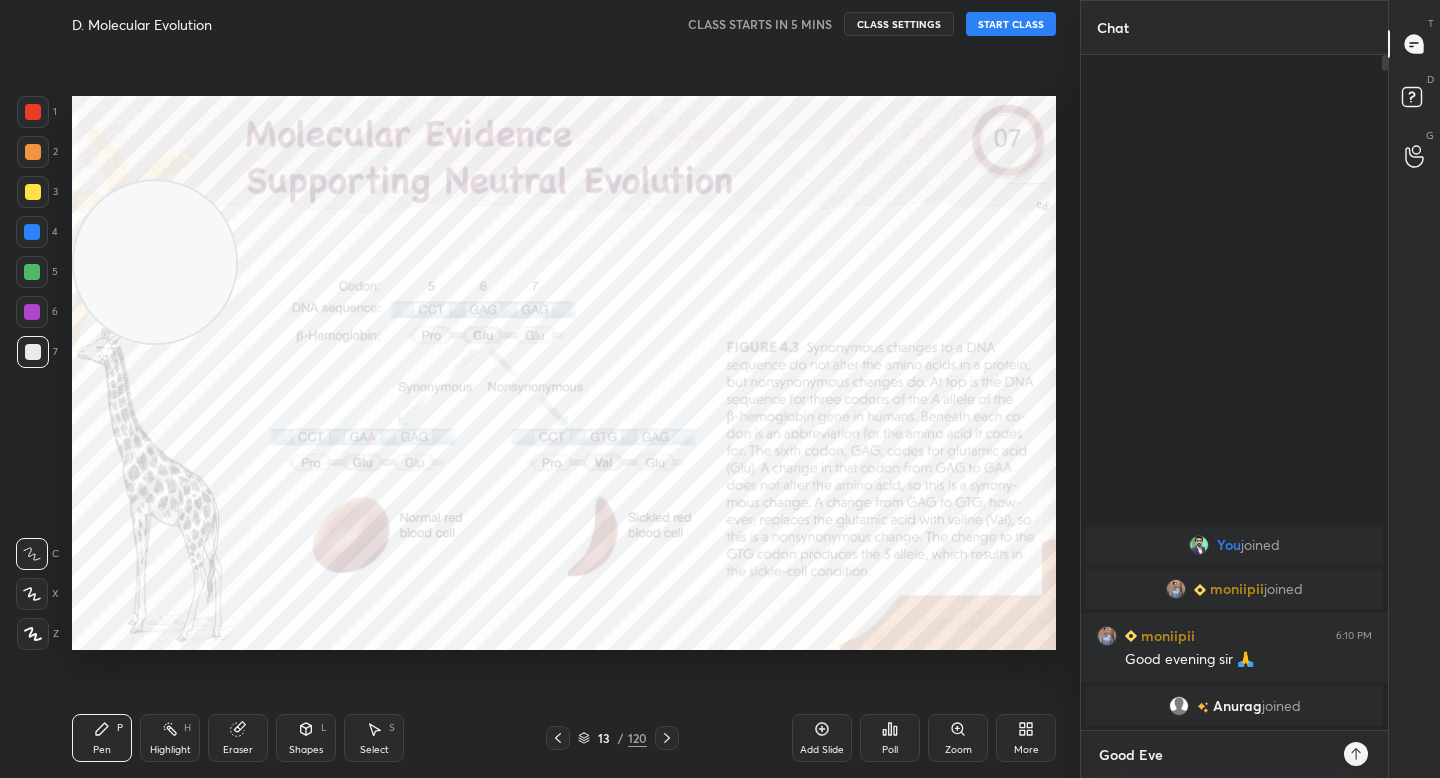 type on "x" 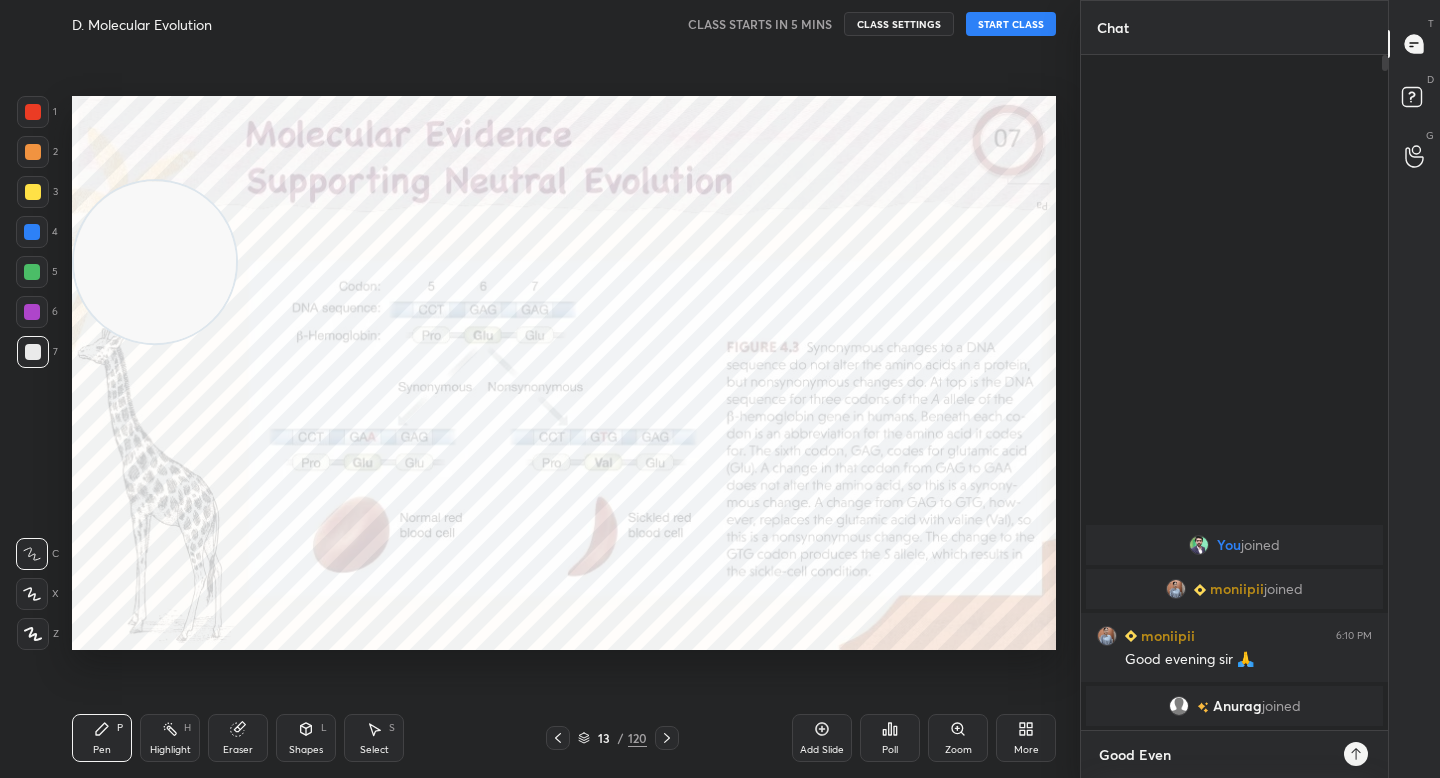 type on "Good Evenn" 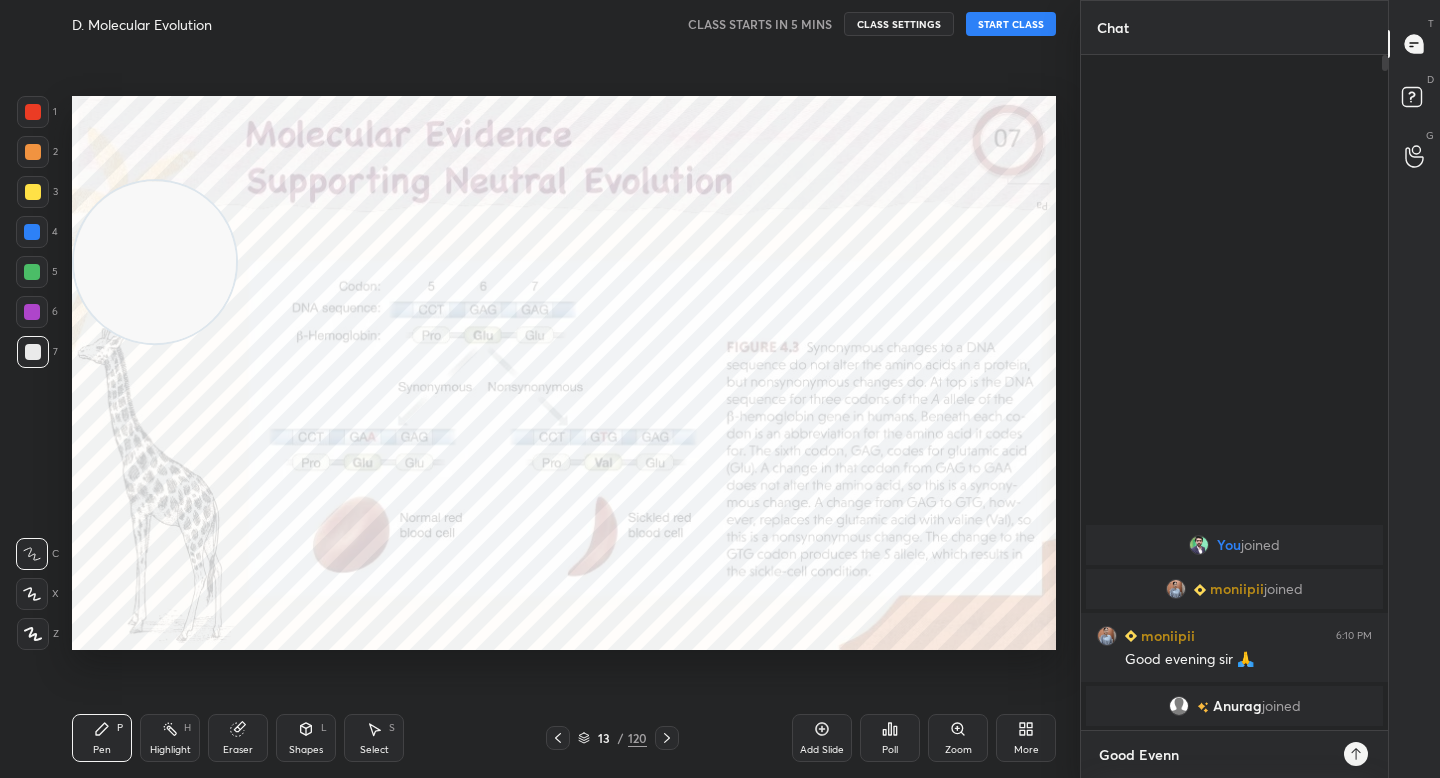 type on "Good Evenni" 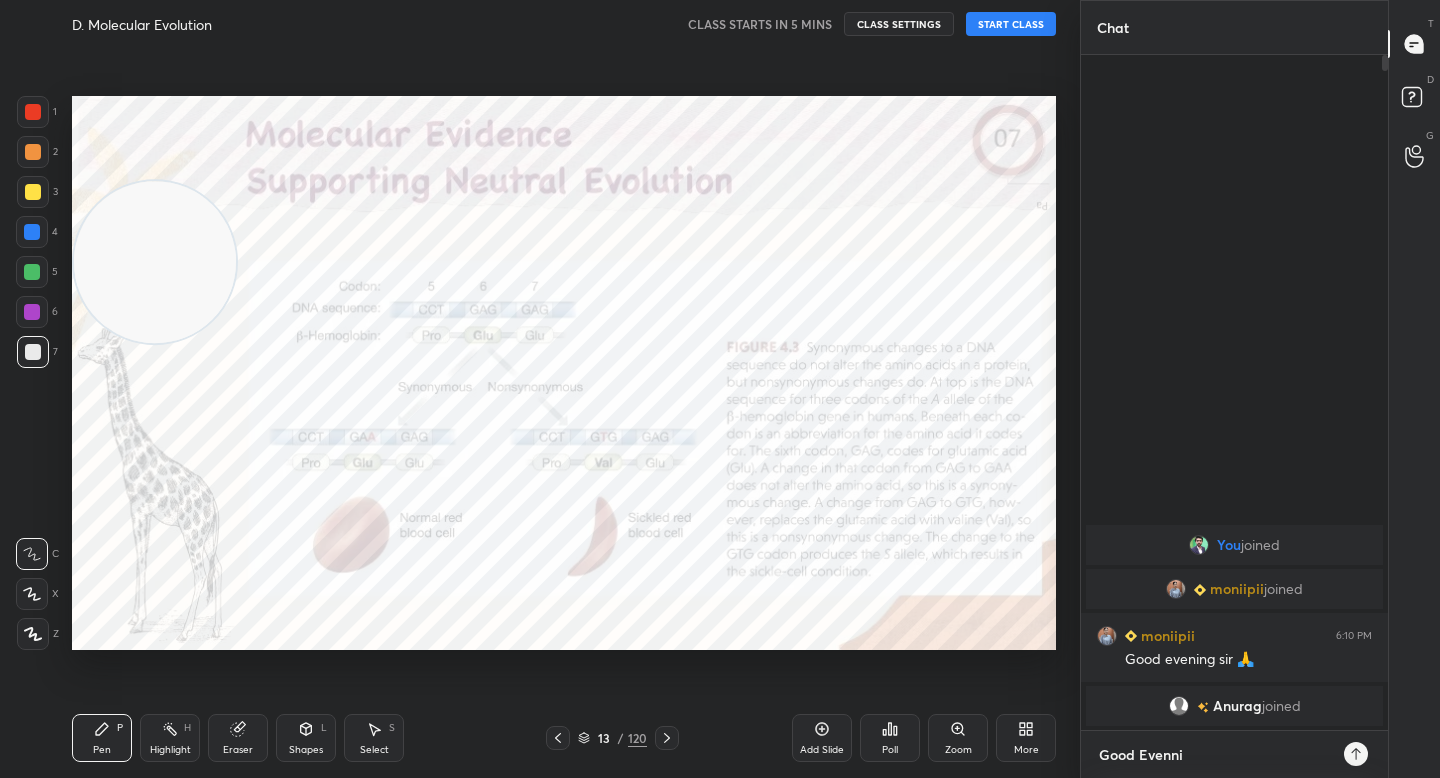 type on "Good Evennin" 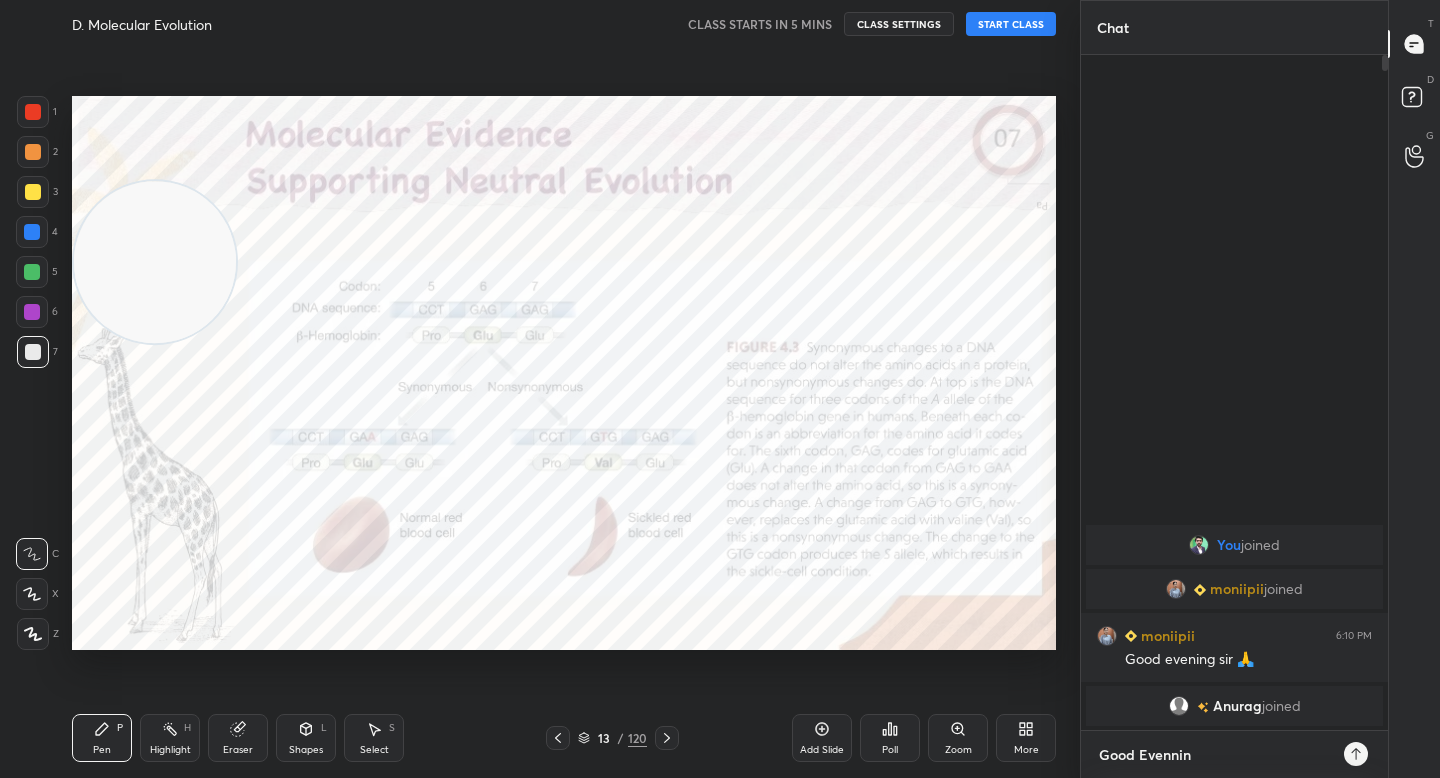 type on "x" 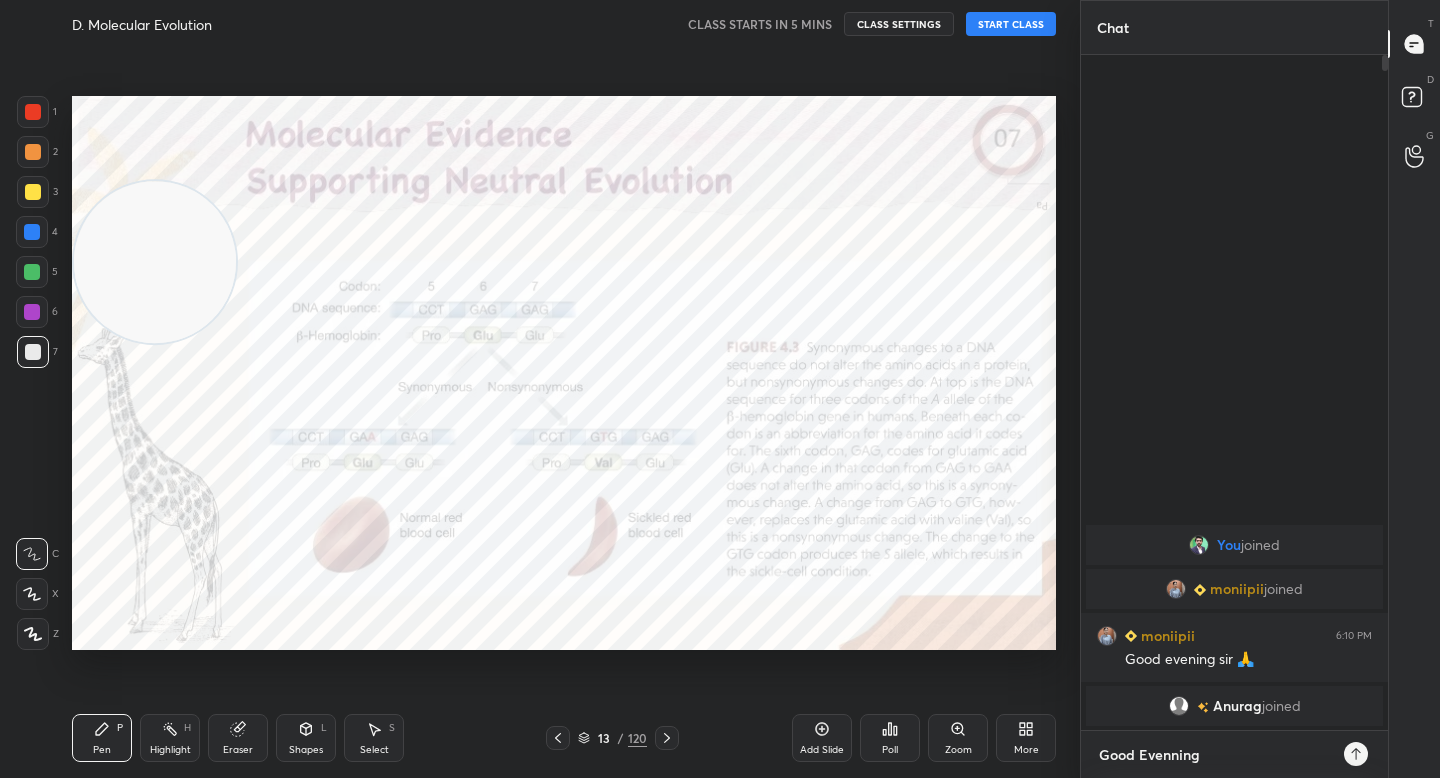 type on "x" 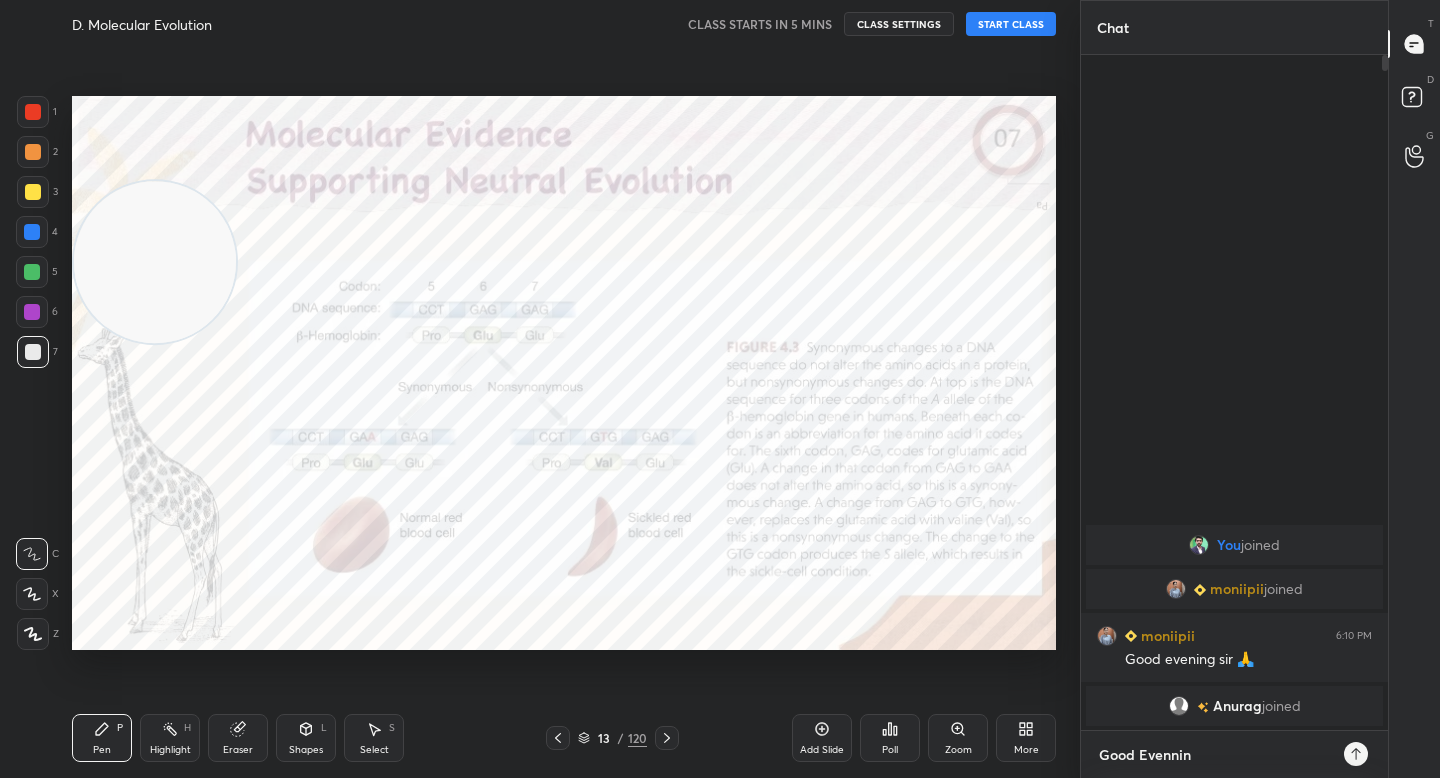 type on "Good Evenni" 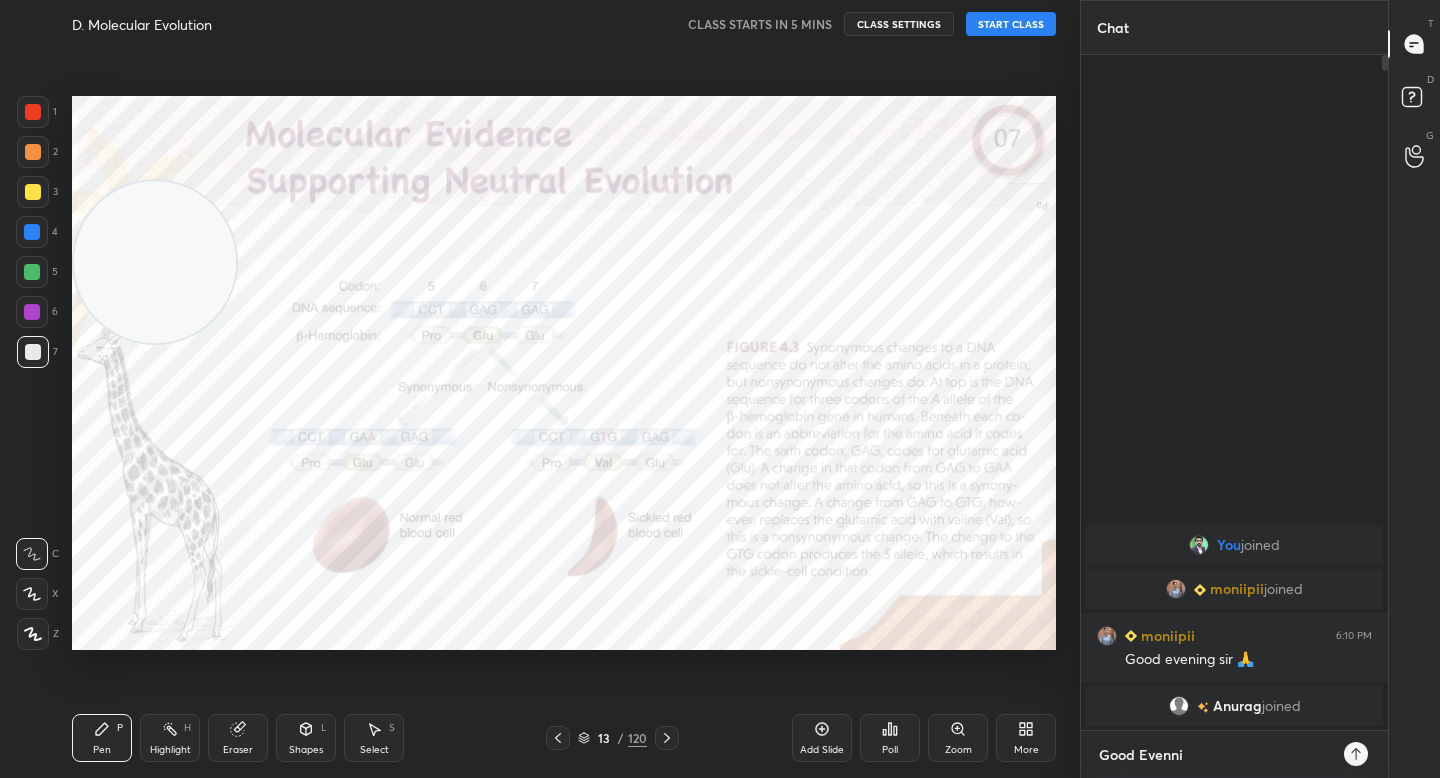 type on "Good Evenn" 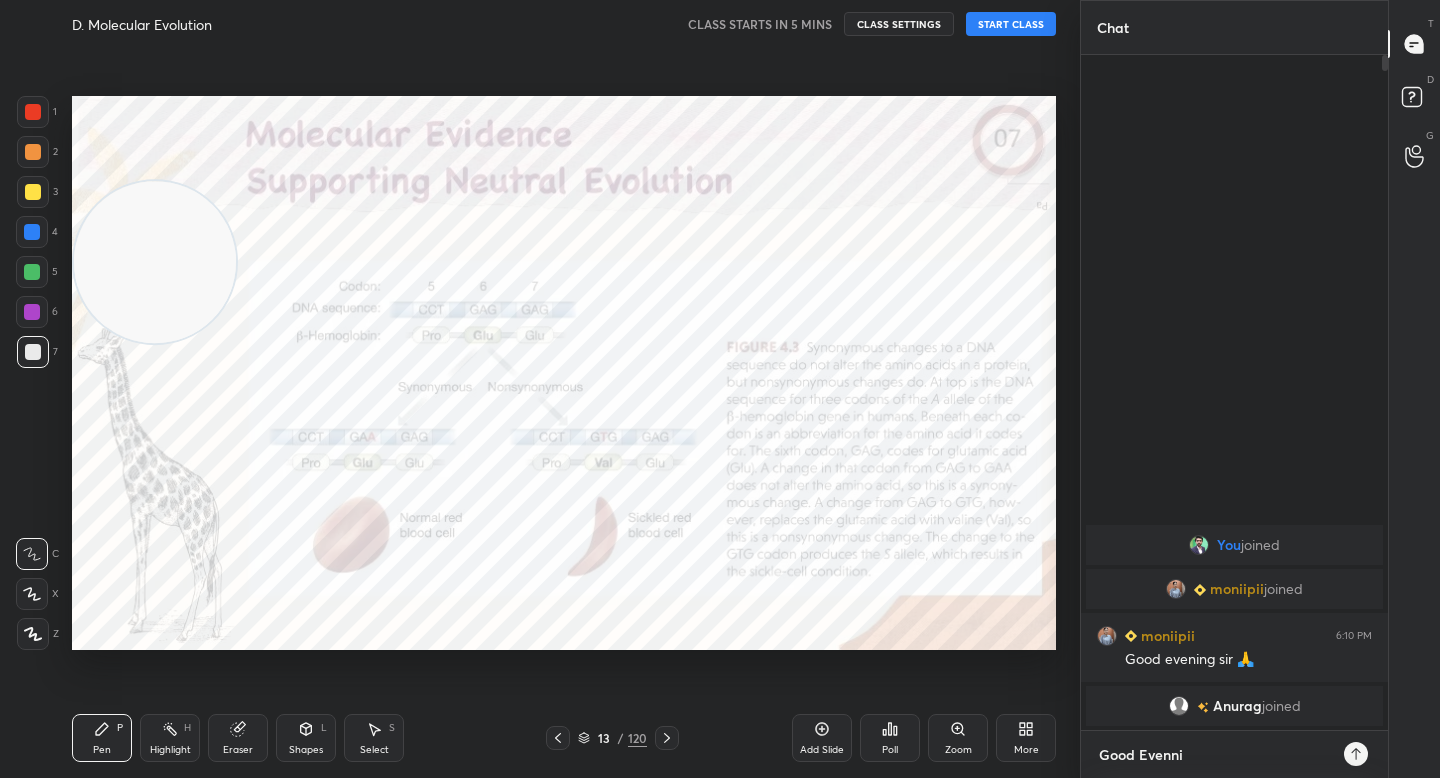 type on "x" 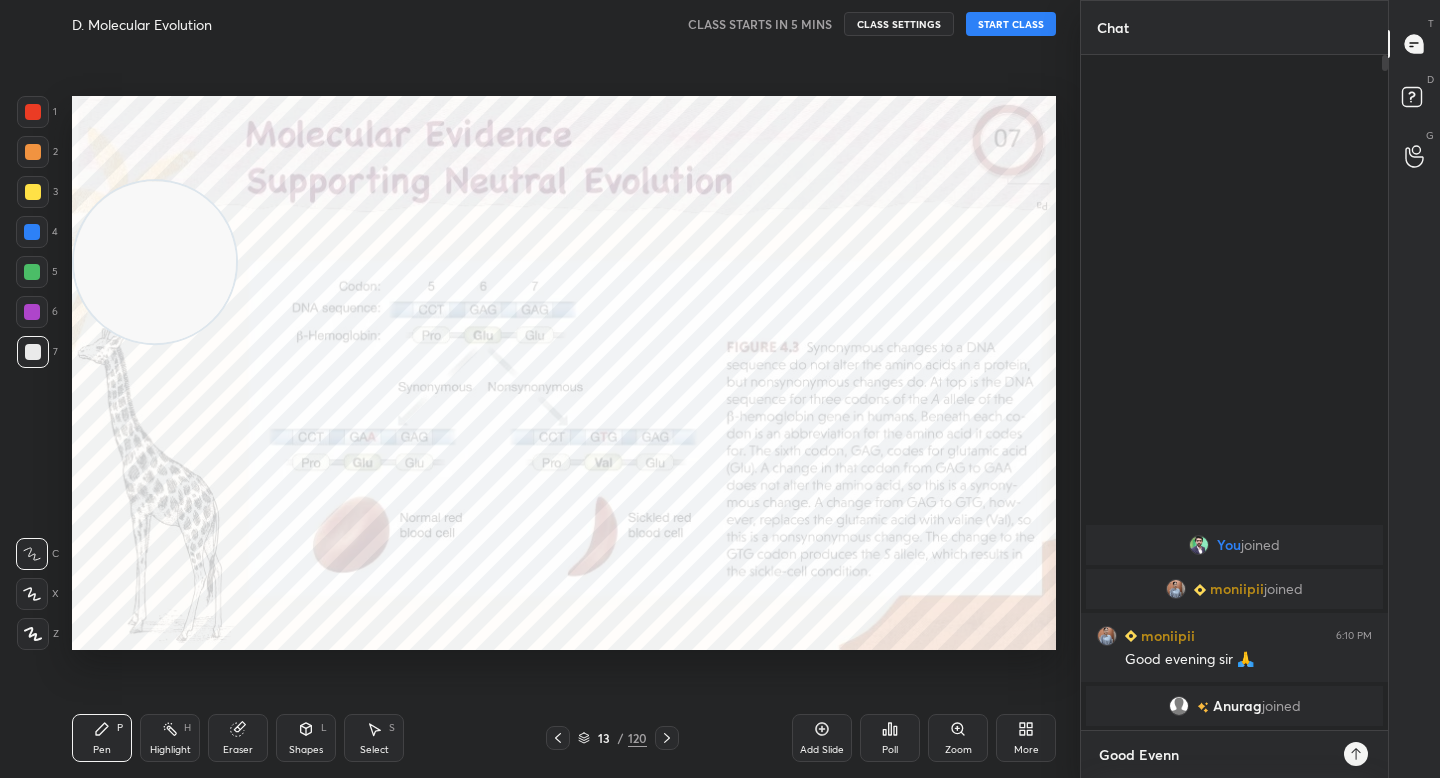 type on "Good Even" 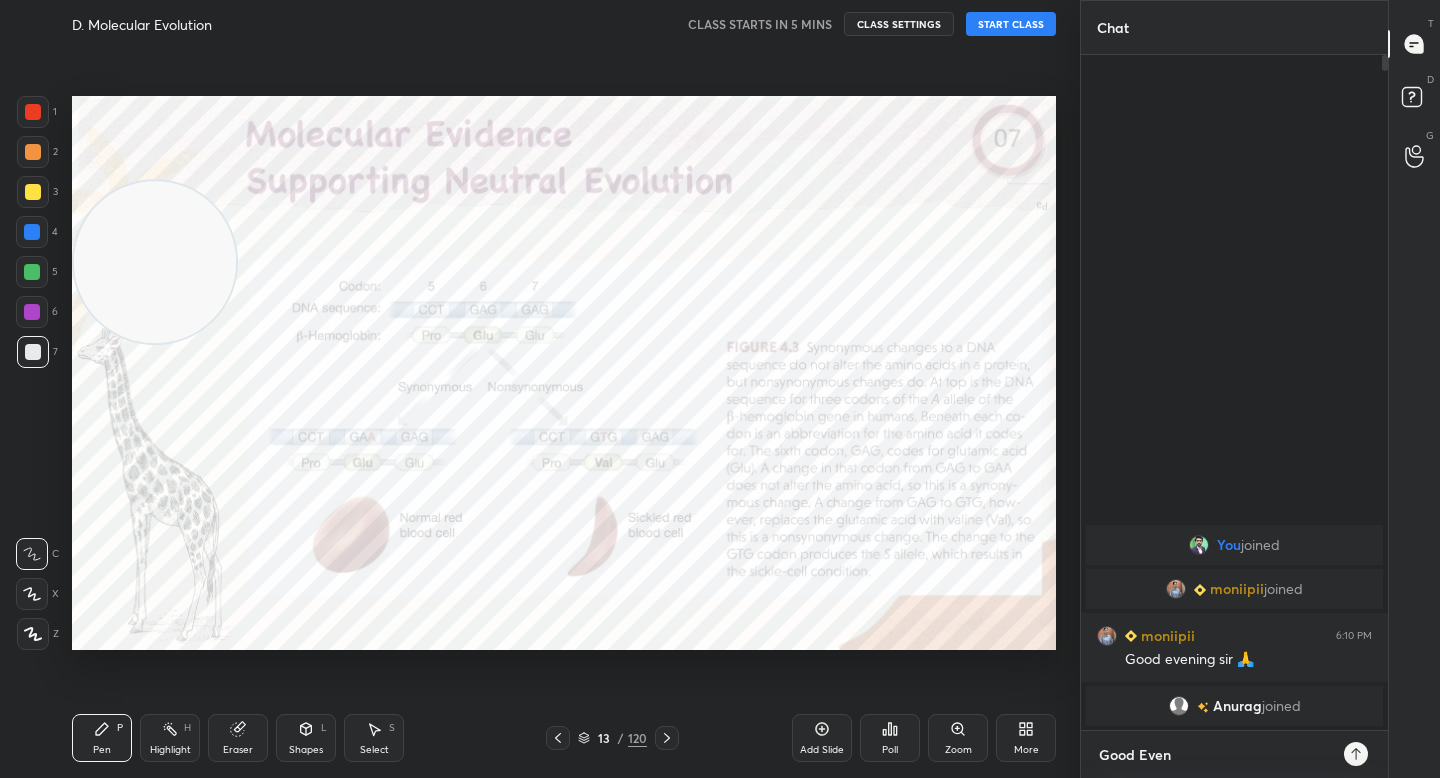 type on "Good Eveni" 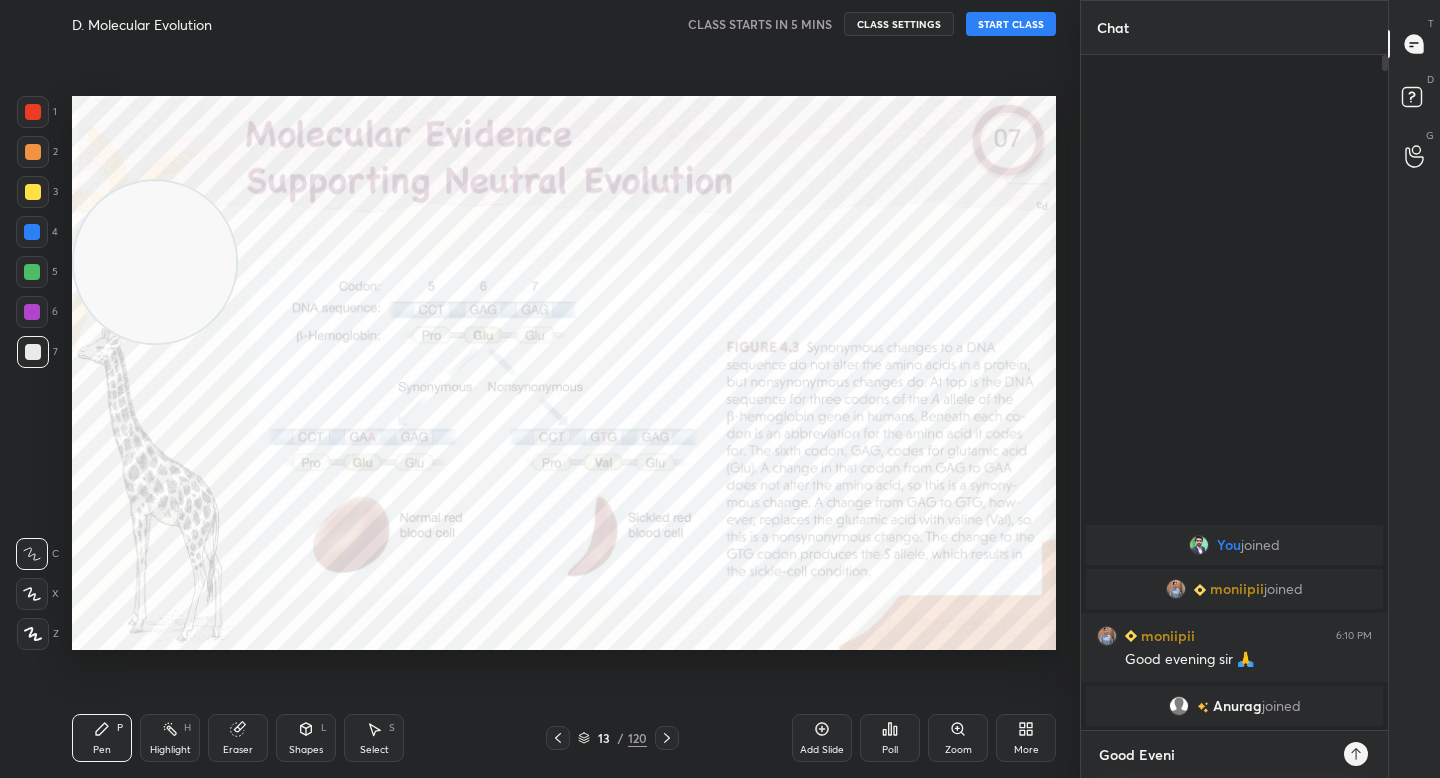 type on "Good Evenin" 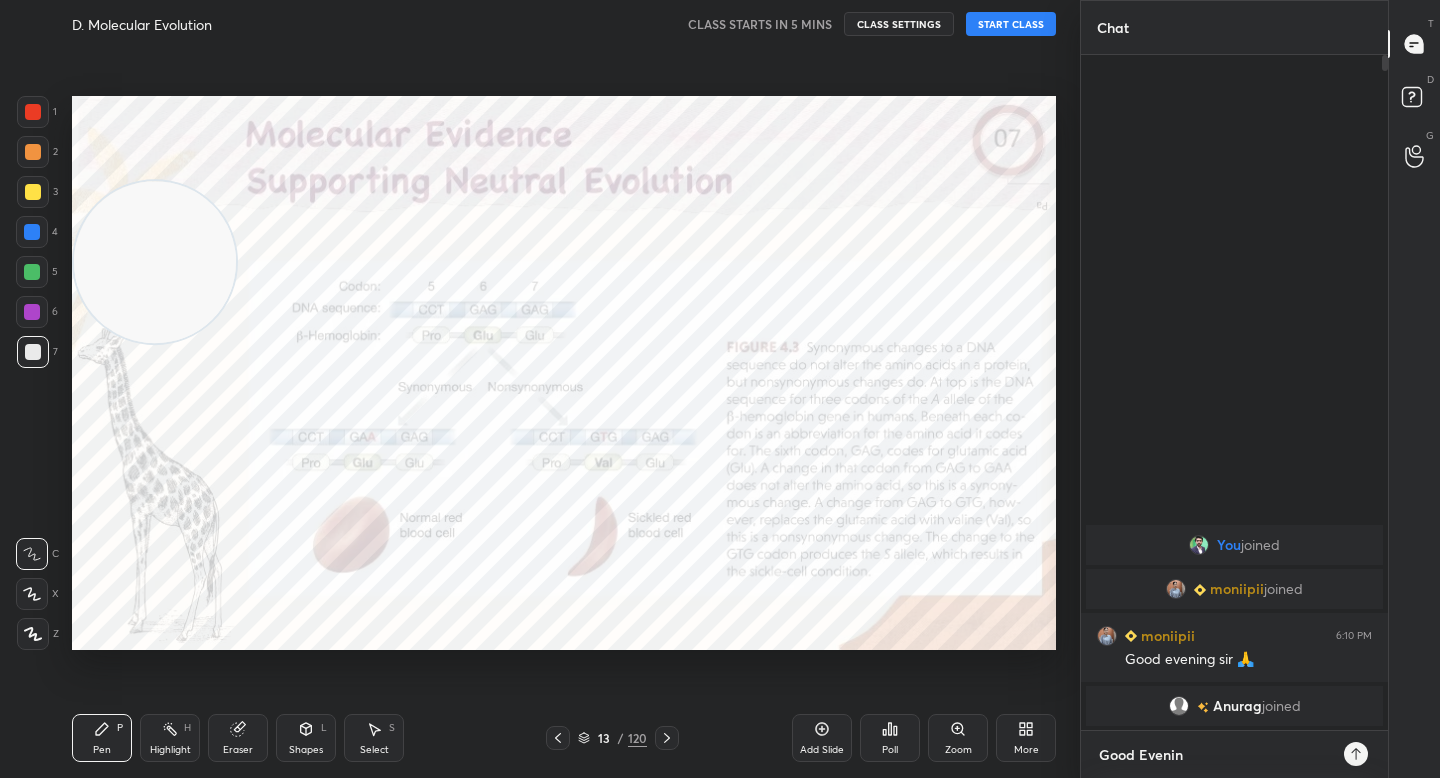 type on "Good Evening" 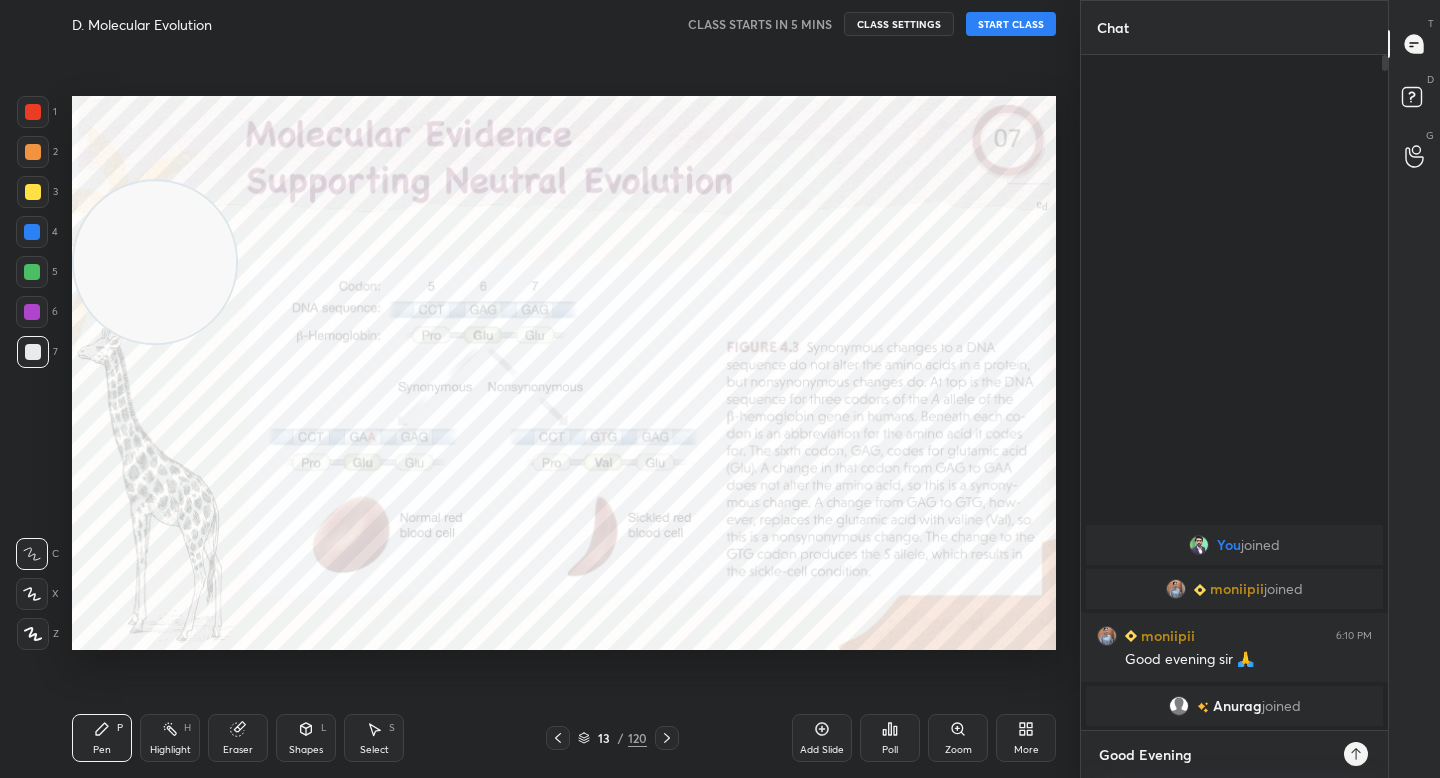 type on "Good Evening" 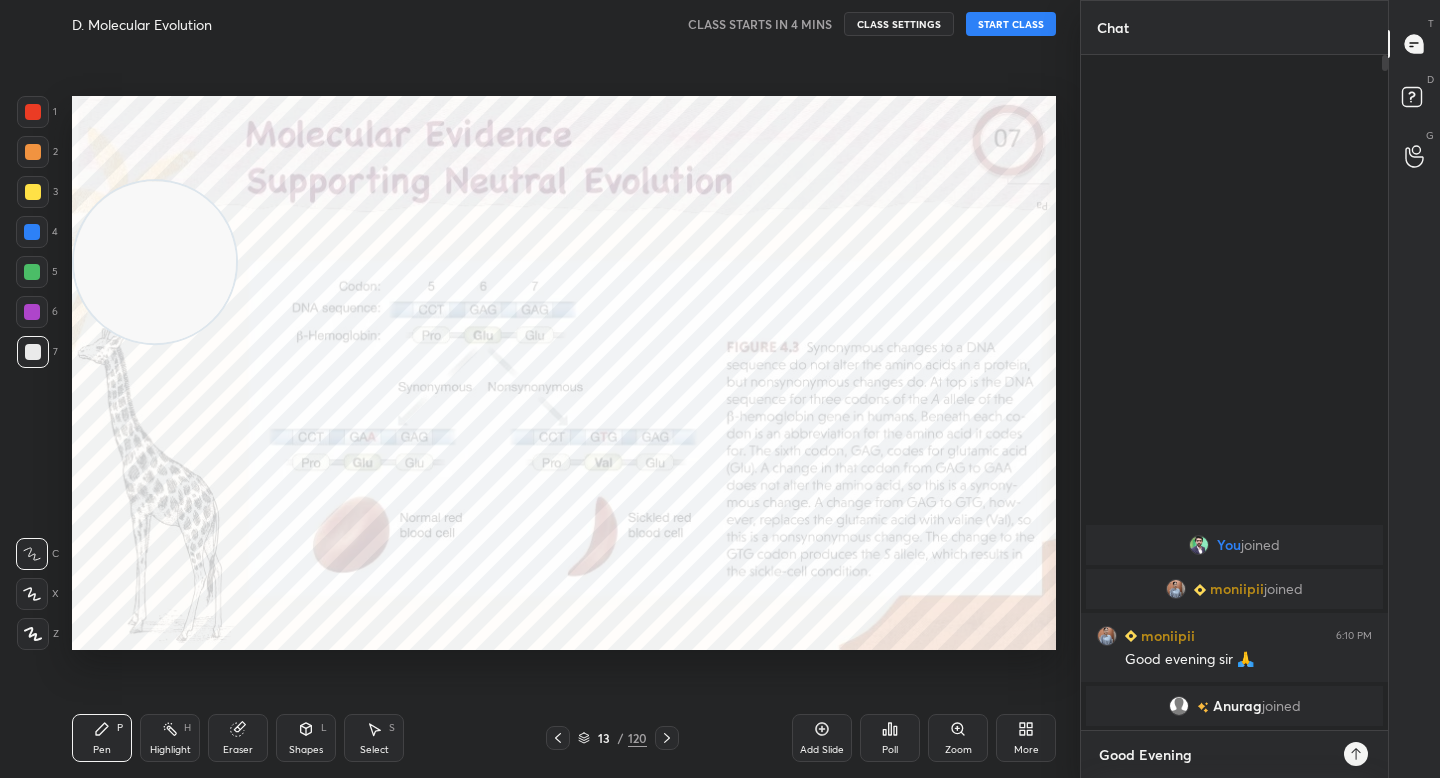 type on "Good Evening" 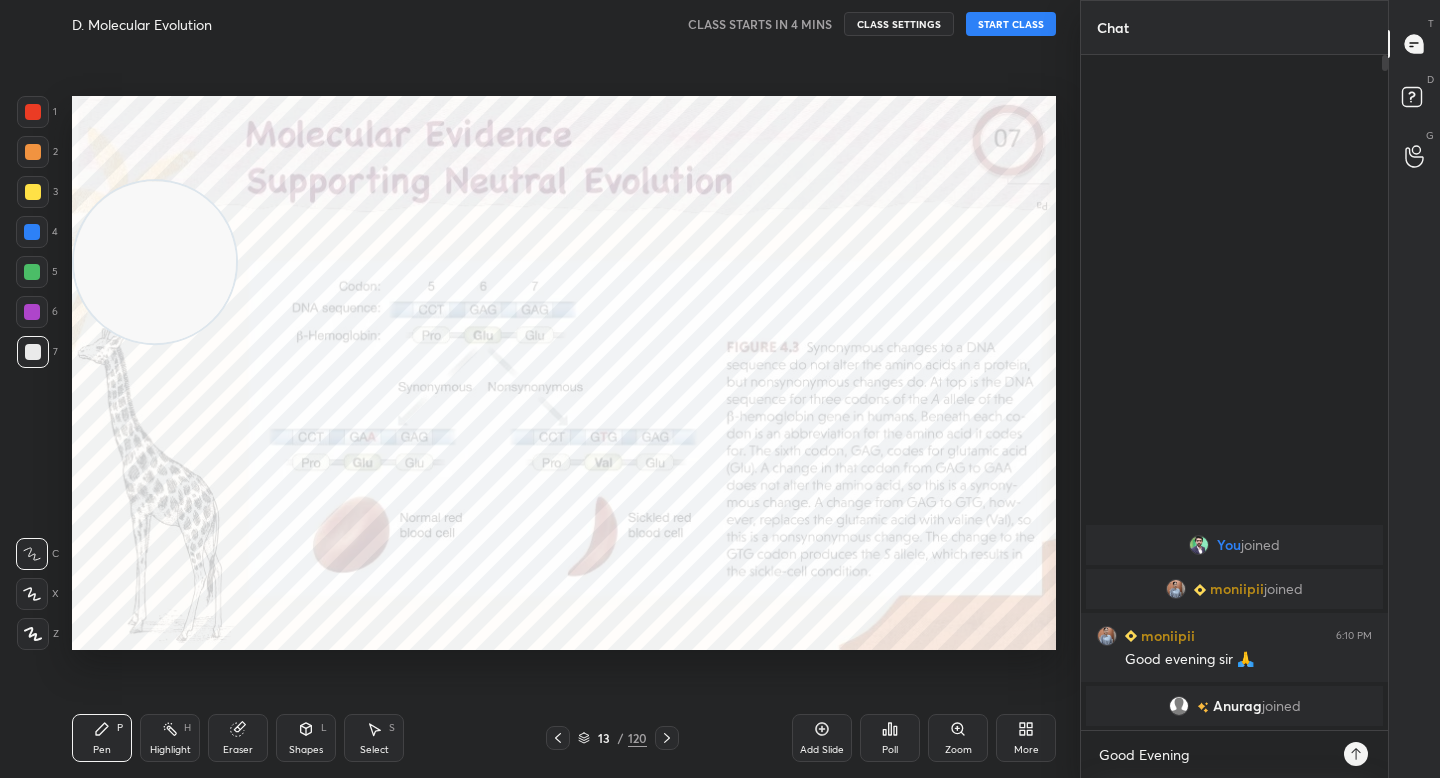 type on "x" 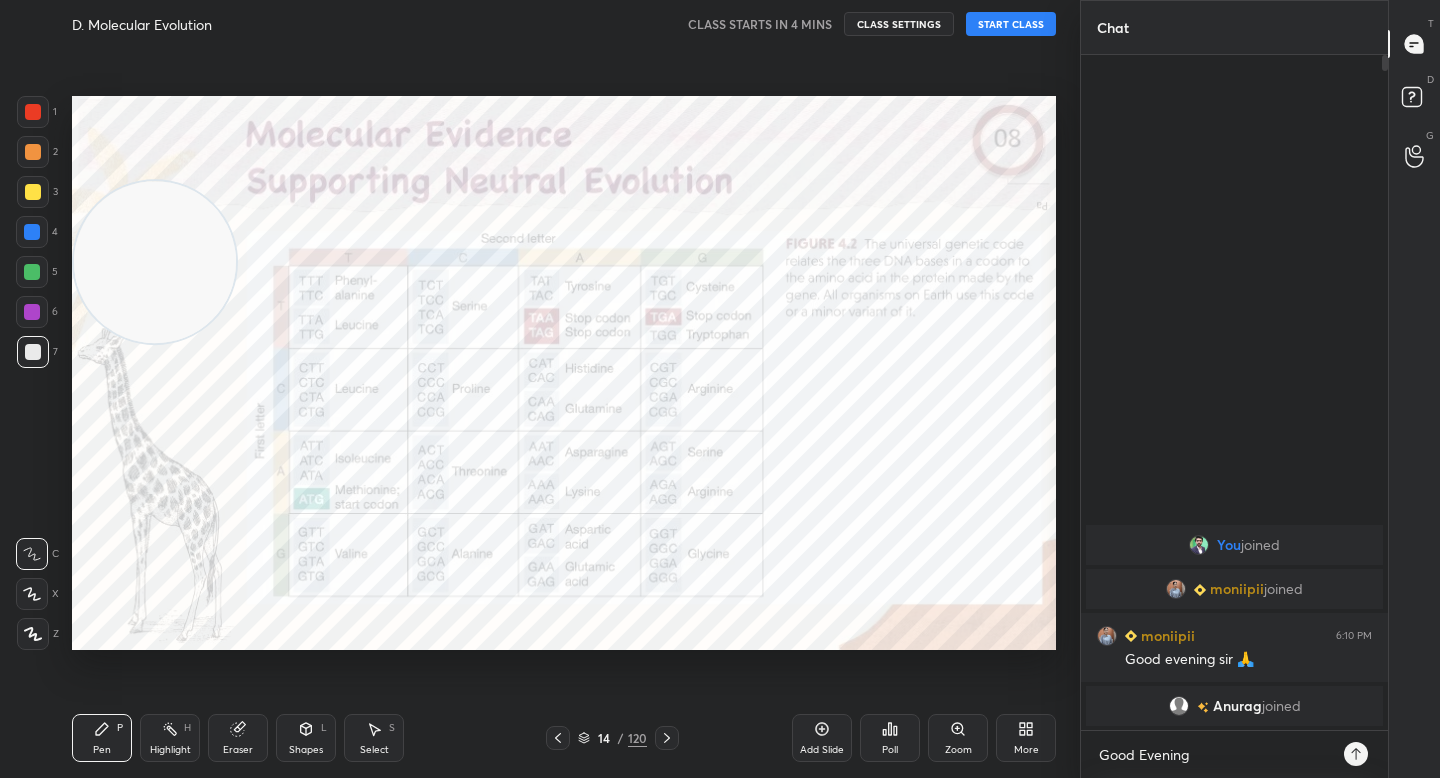 click at bounding box center [667, 738] 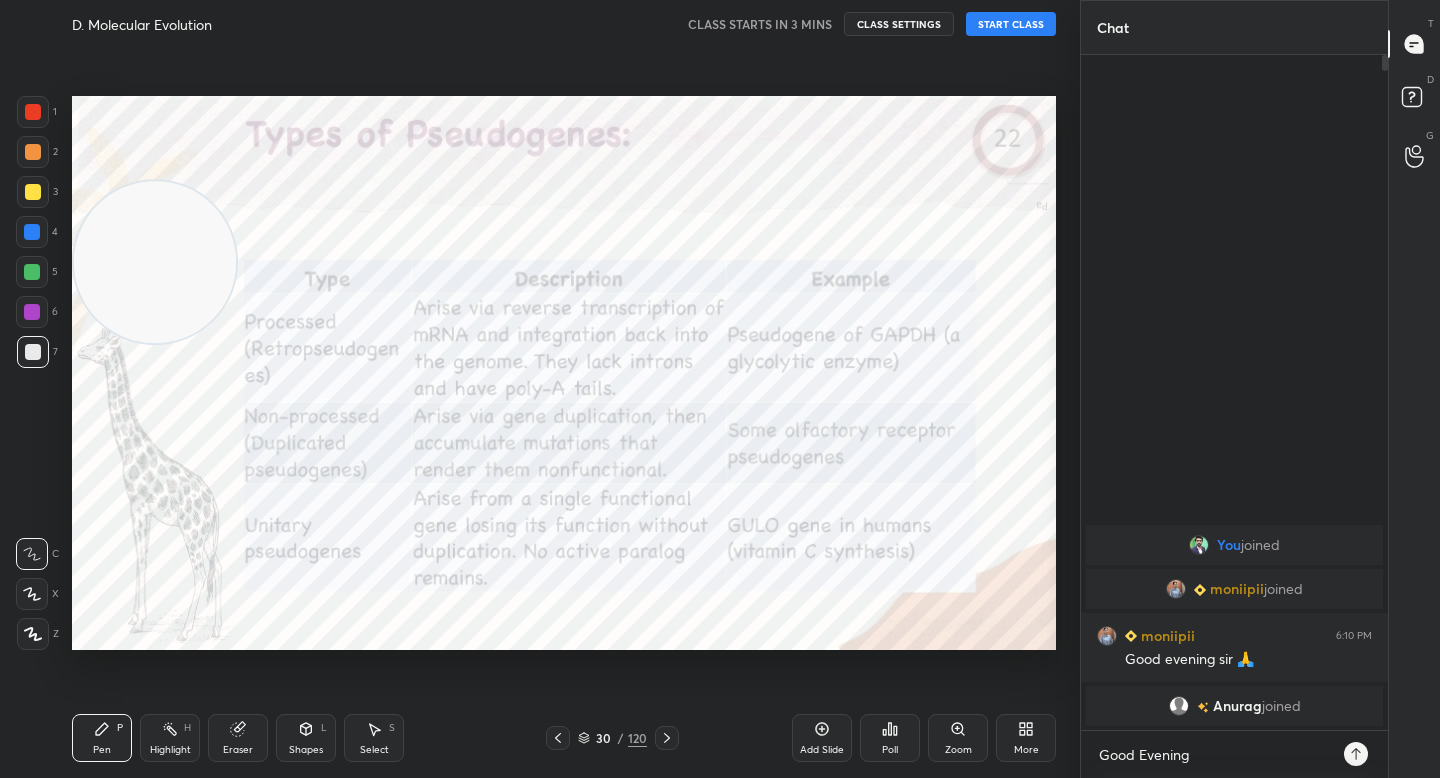 click 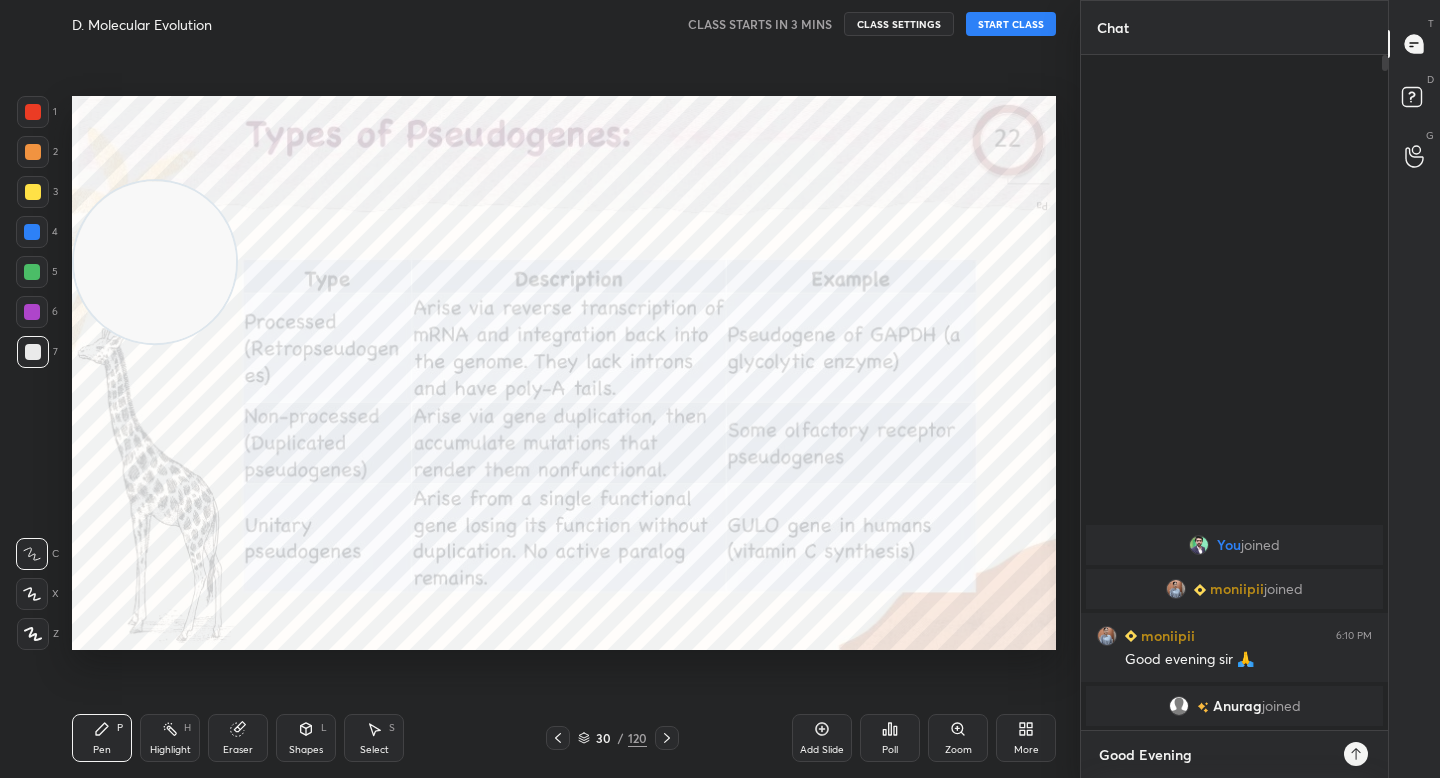 type 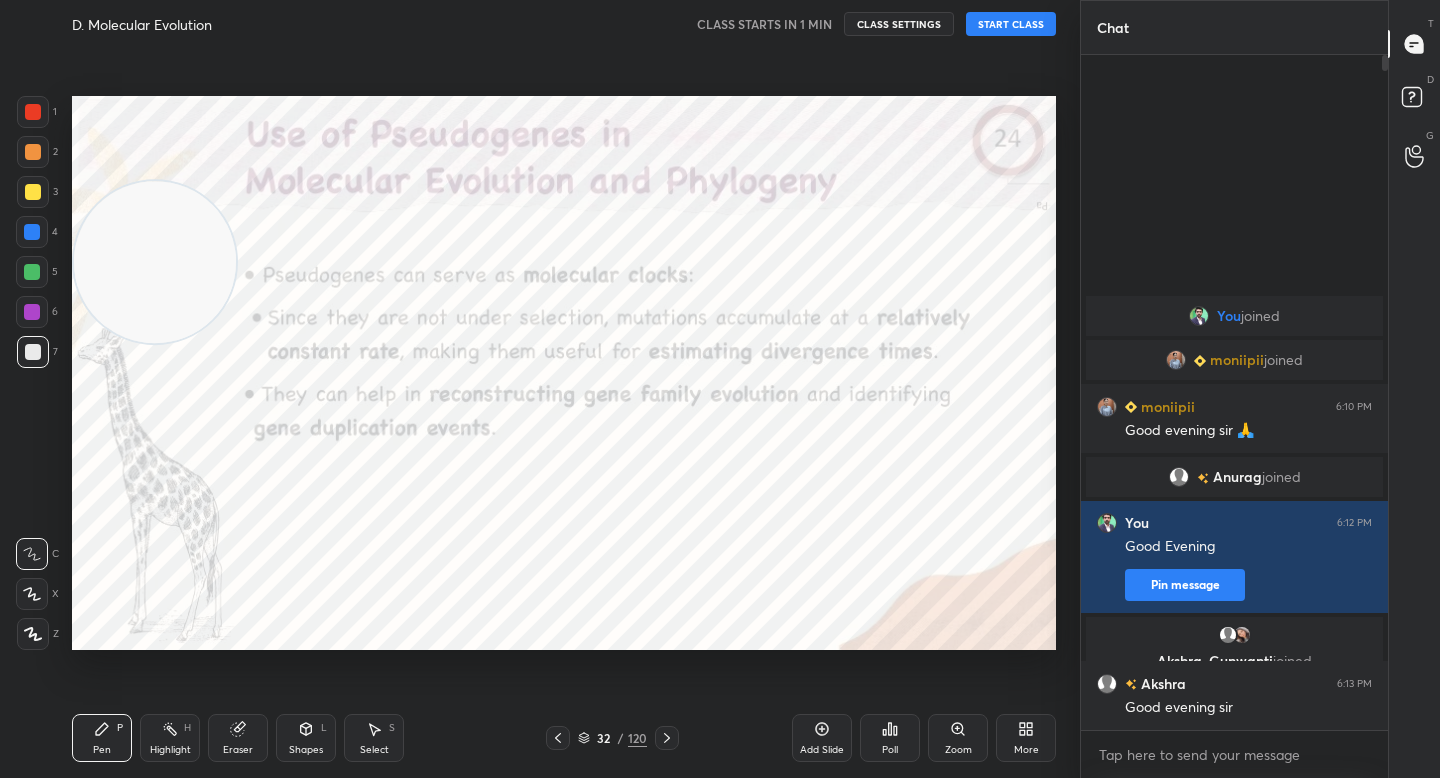 click 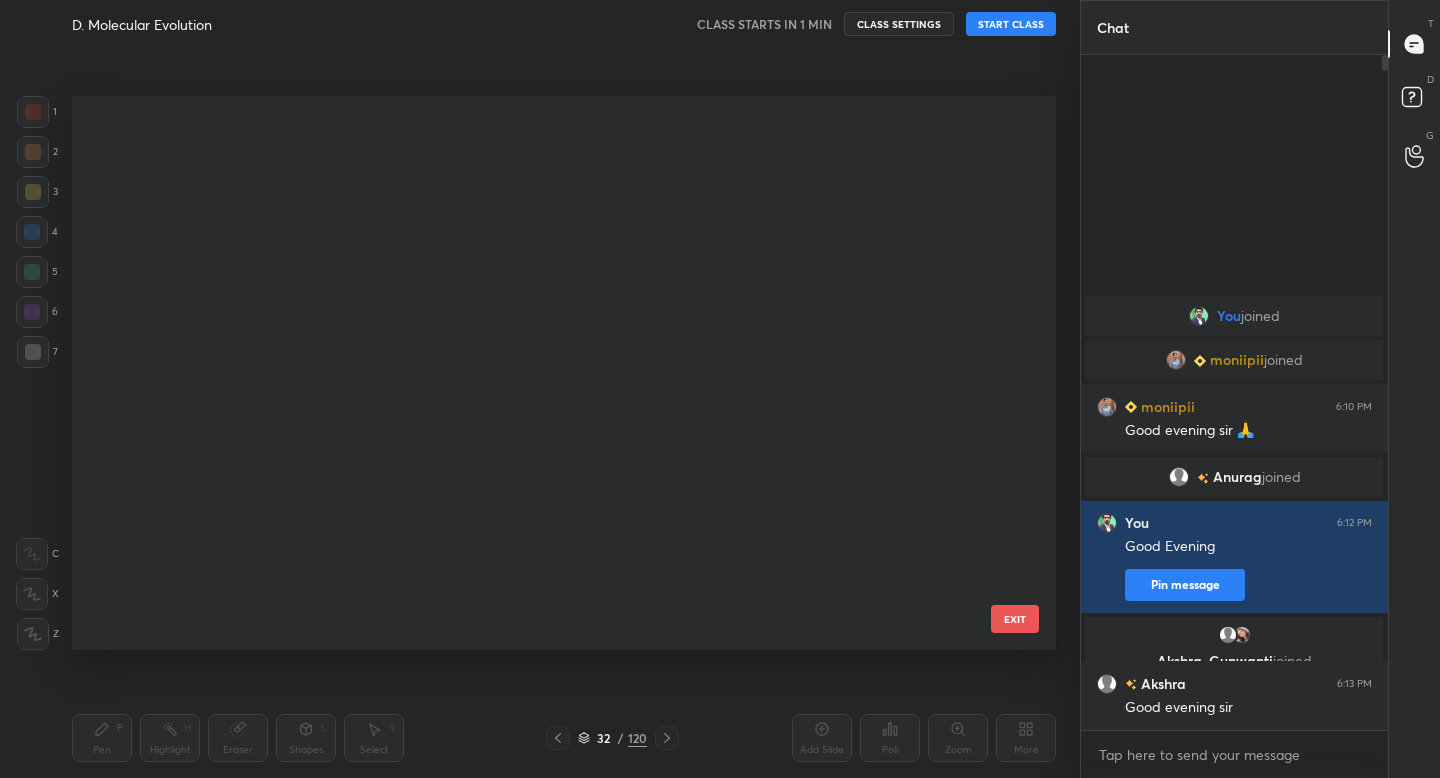 scroll, scrollTop: 1310, scrollLeft: 0, axis: vertical 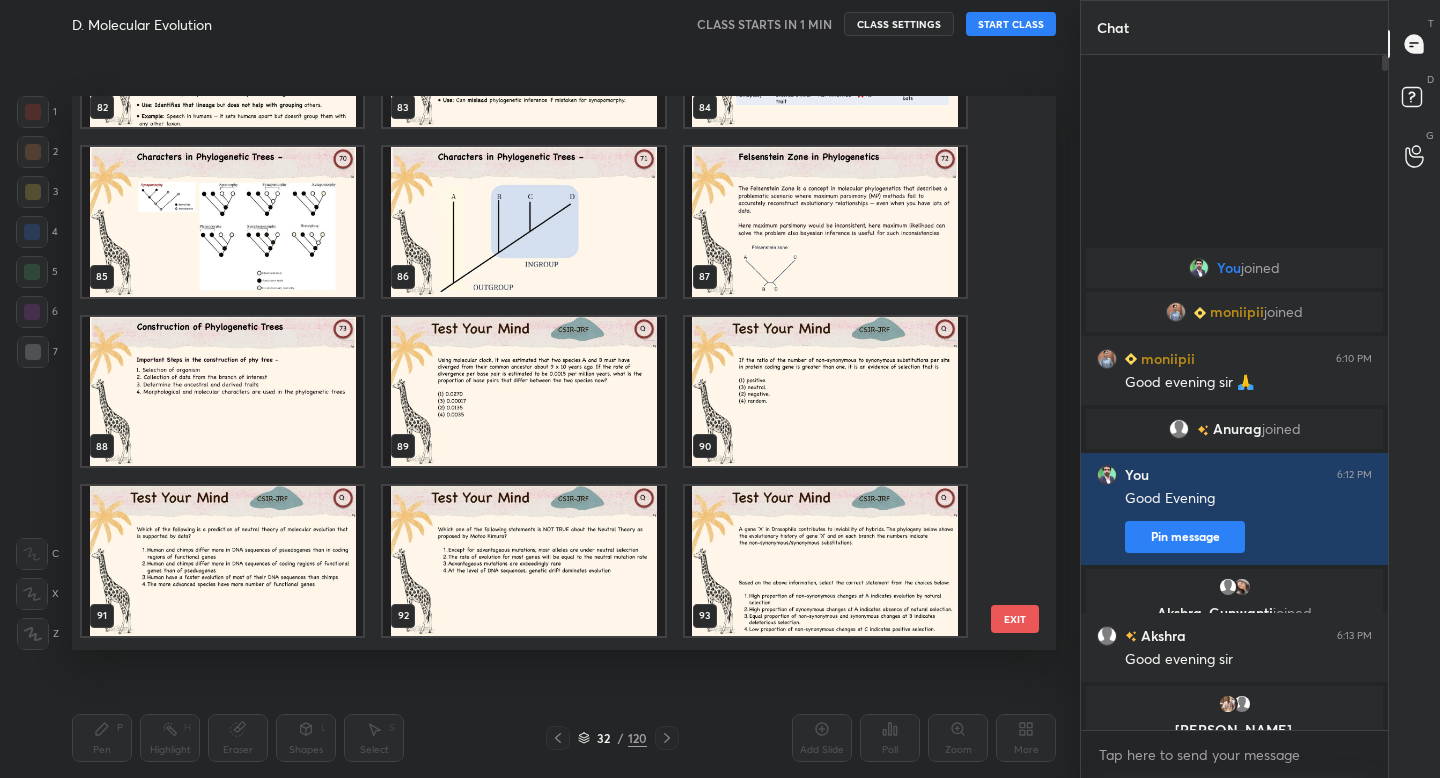 click at bounding box center (523, 392) 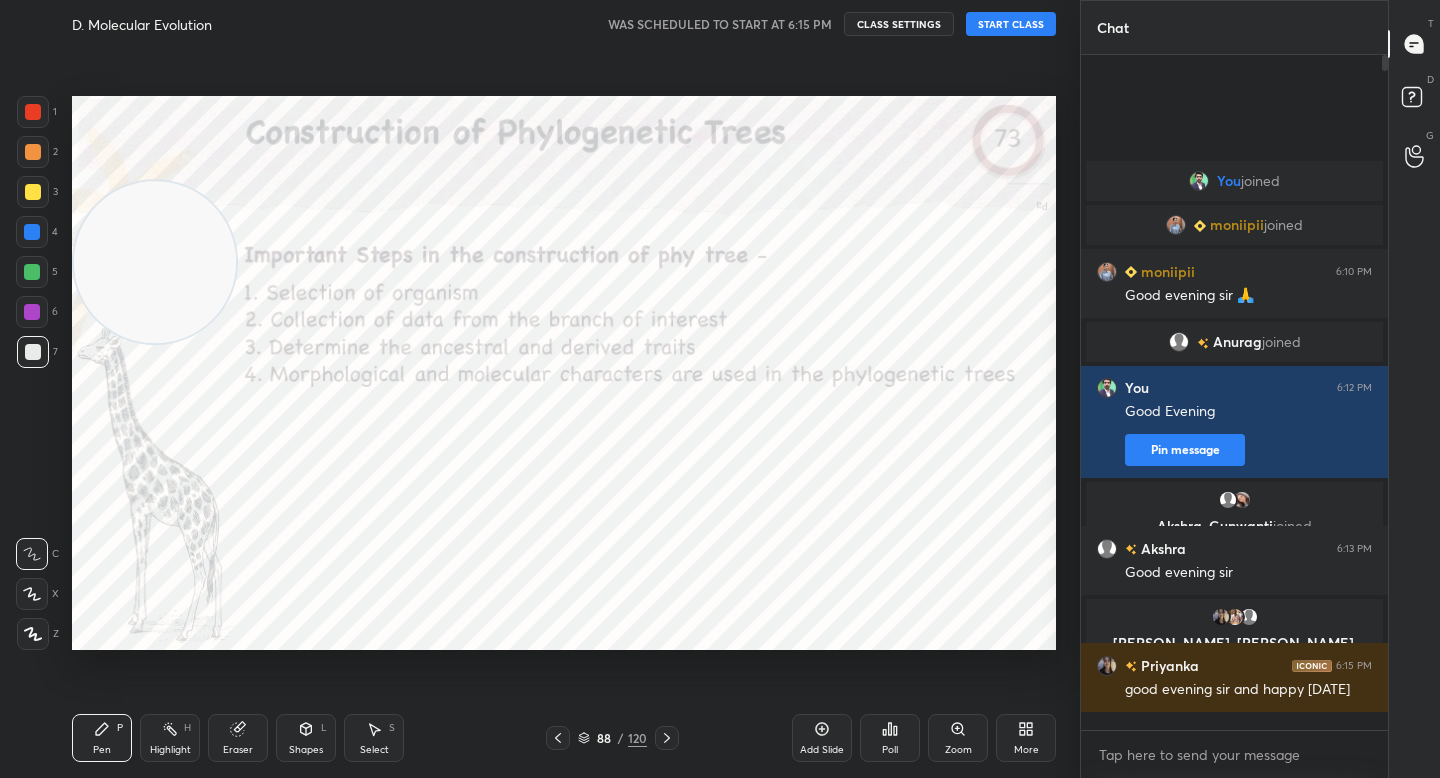 click 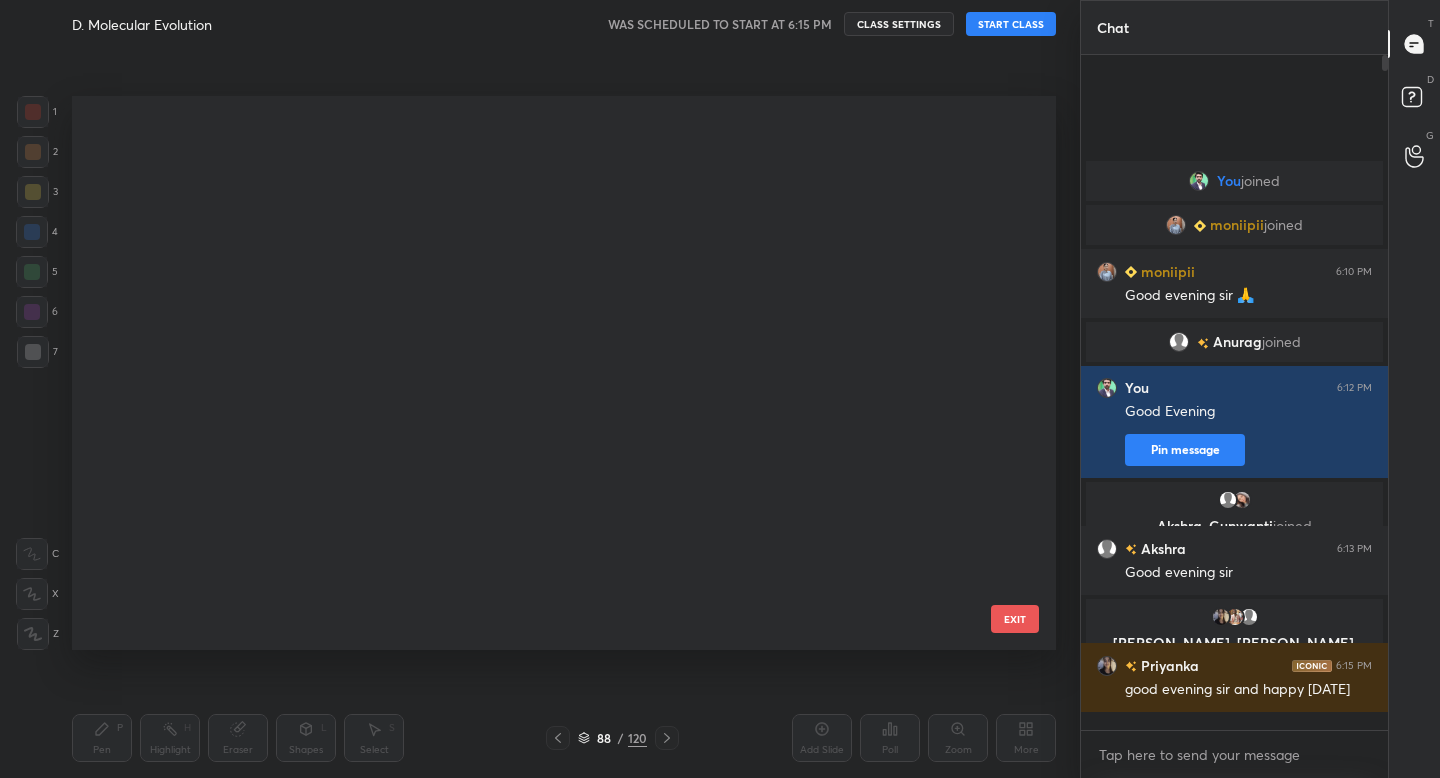 scroll, scrollTop: 4531, scrollLeft: 0, axis: vertical 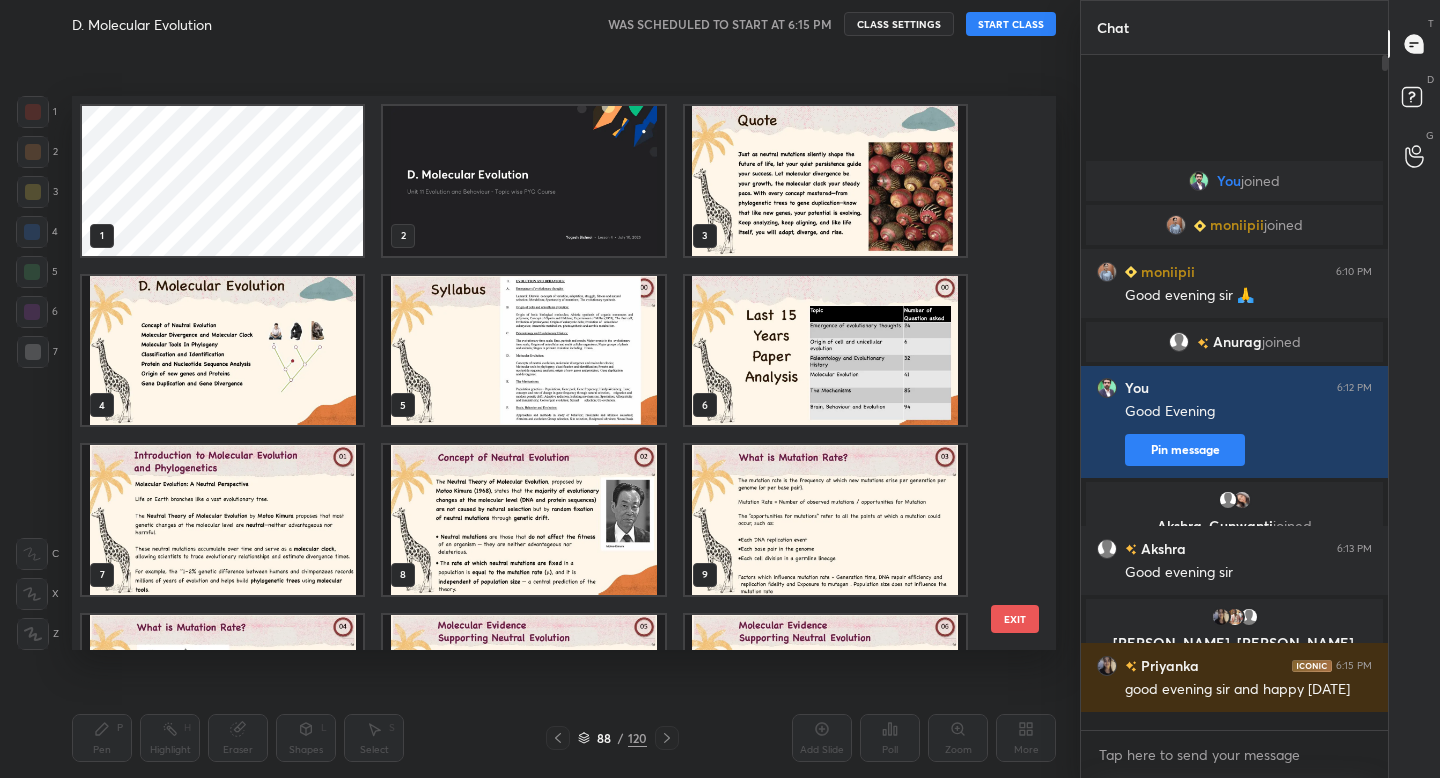 click at bounding box center [523, 181] 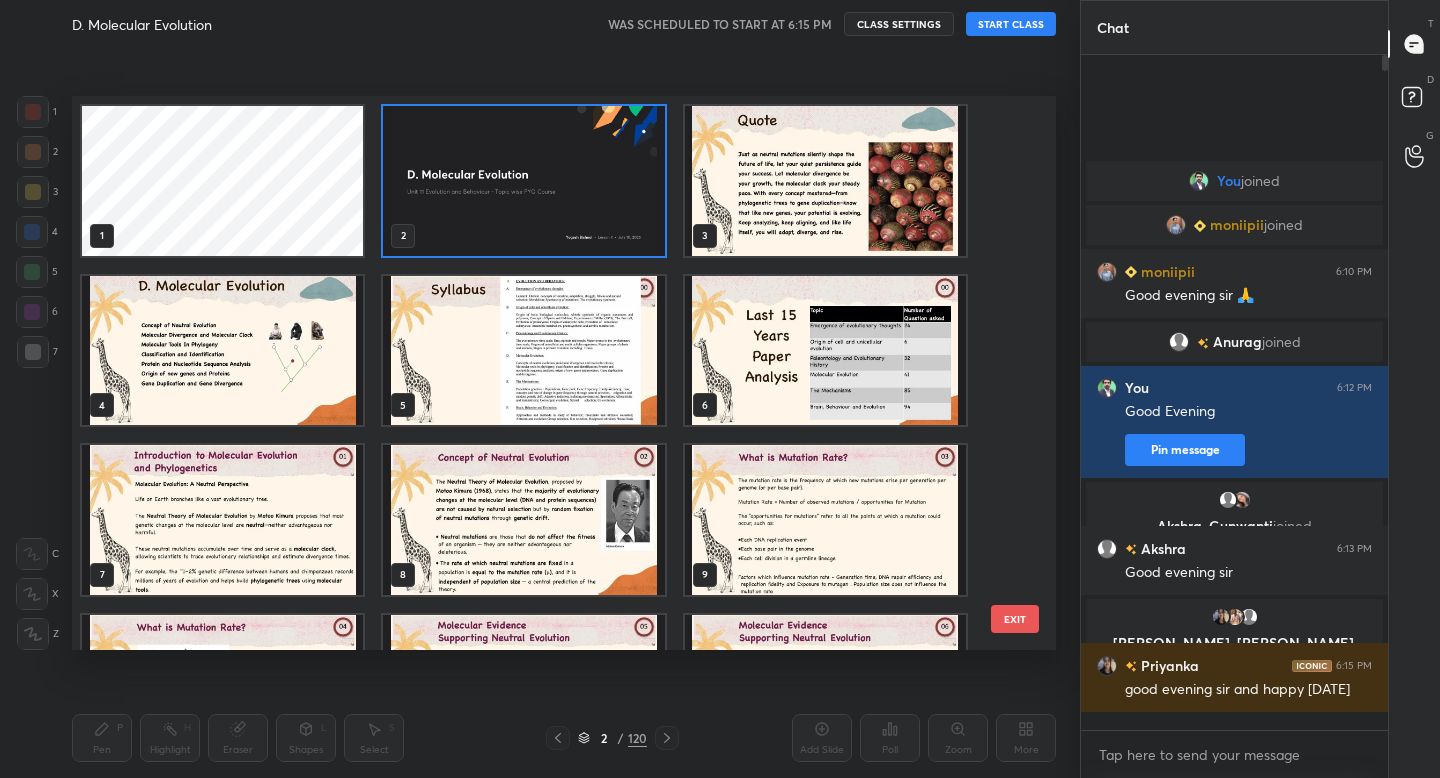 click at bounding box center (523, 181) 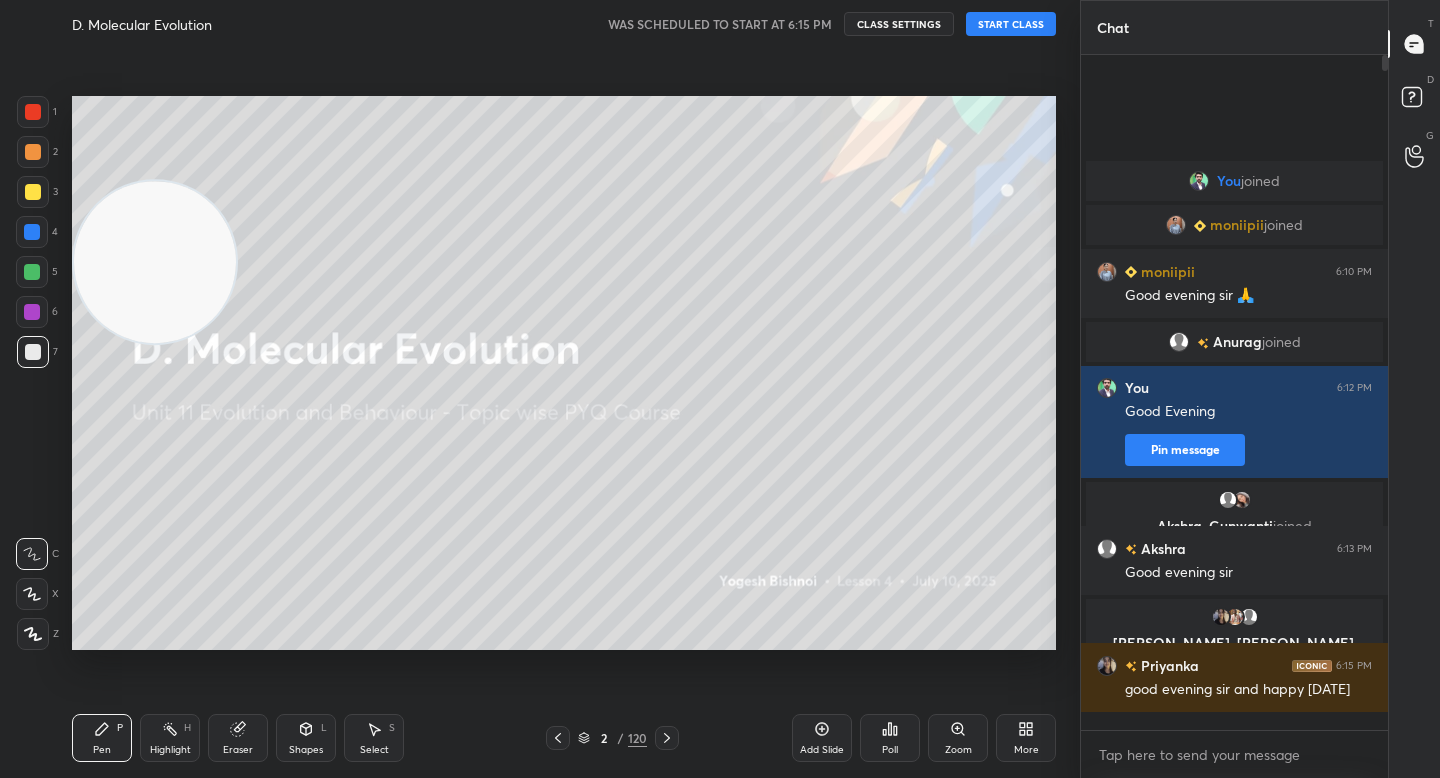 click on "START CLASS" at bounding box center (1011, 24) 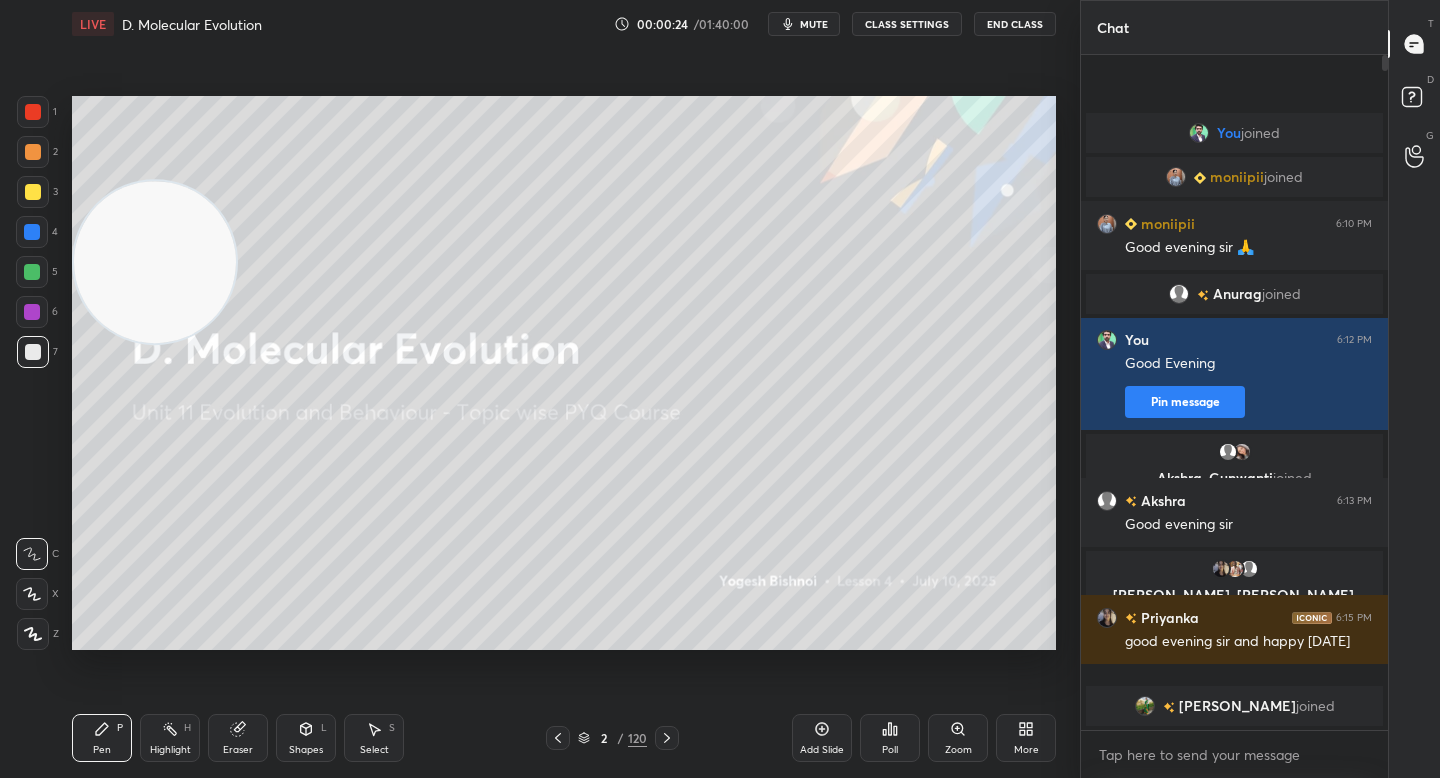 drag, startPoint x: 51, startPoint y: 276, endPoint x: 134, endPoint y: 272, distance: 83.09633 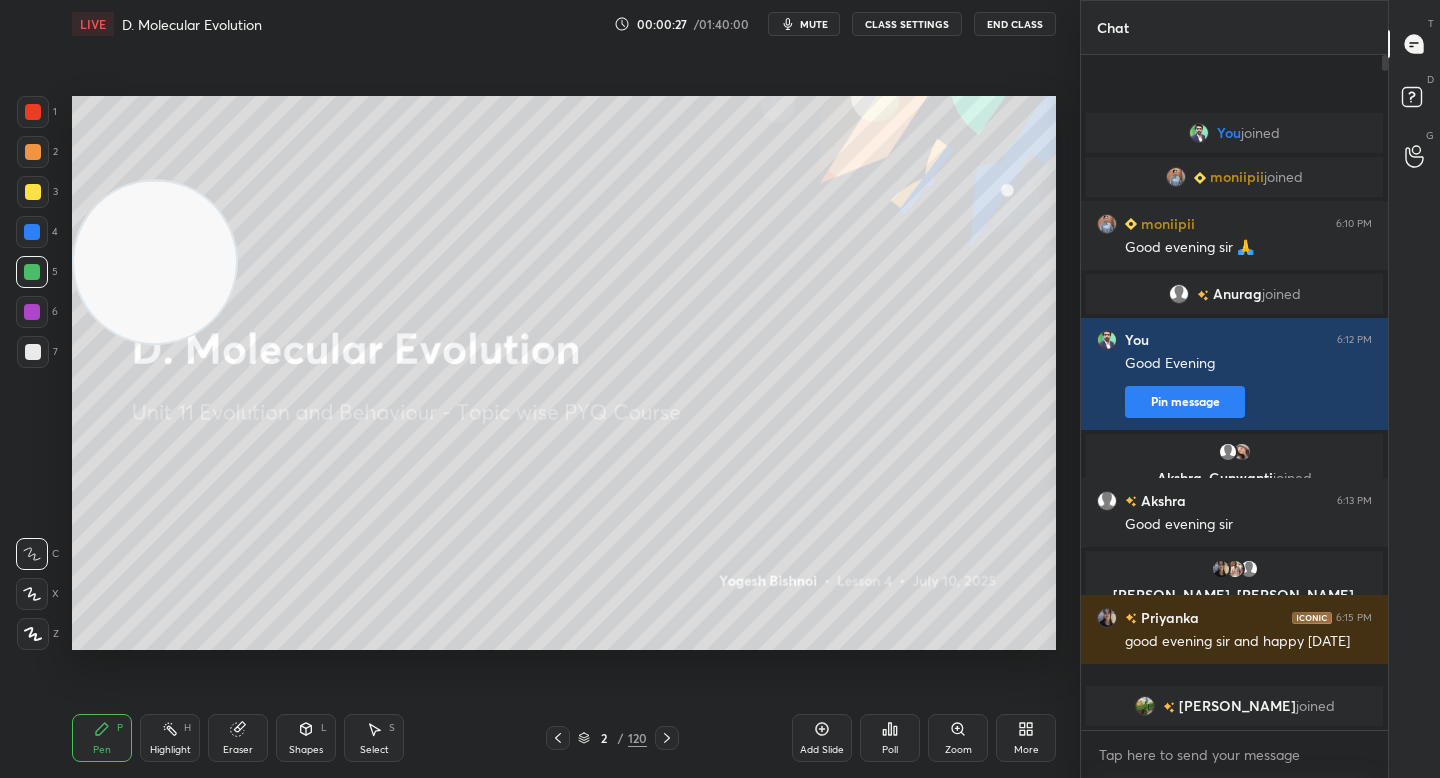 drag, startPoint x: 29, startPoint y: 643, endPoint x: 51, endPoint y: 574, distance: 72.42237 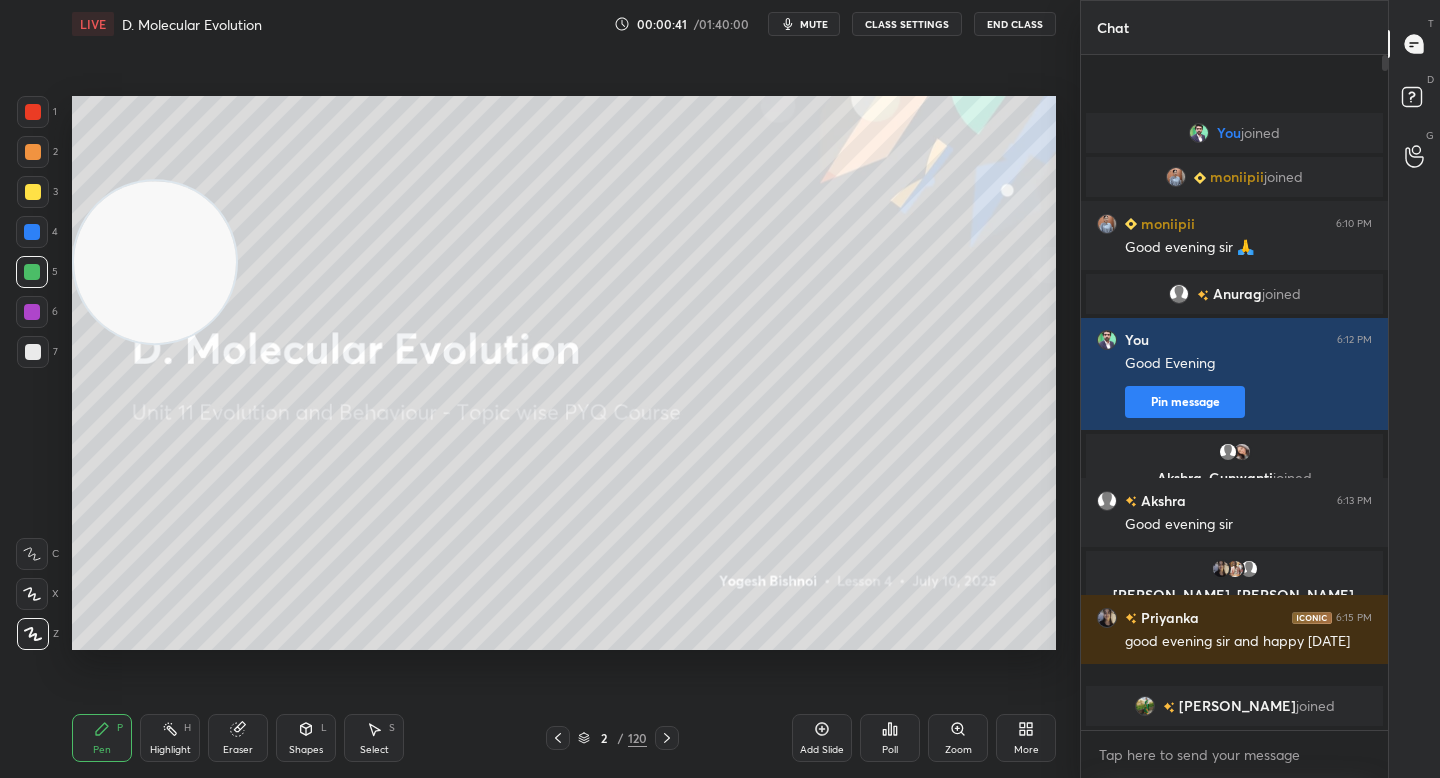 click at bounding box center (33, 192) 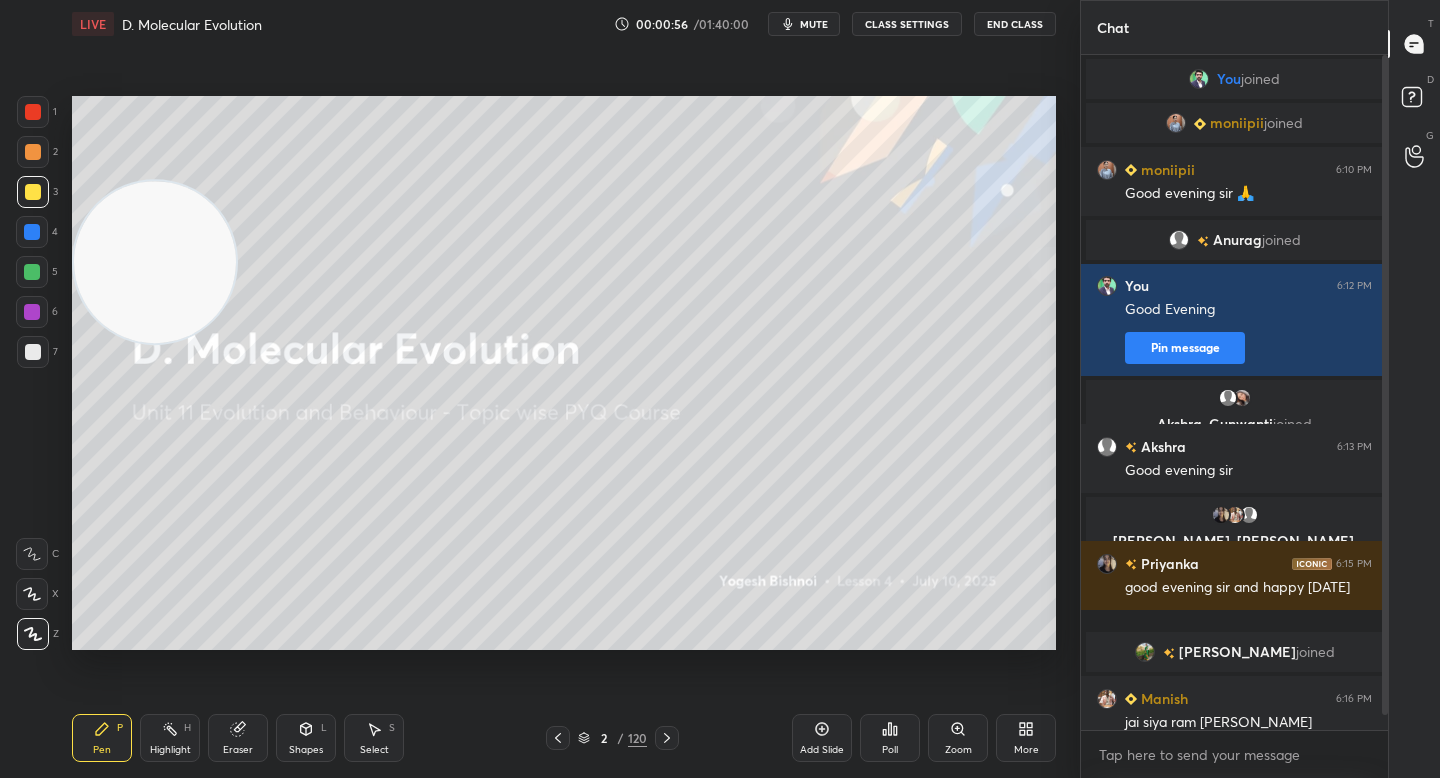 click at bounding box center [33, 352] 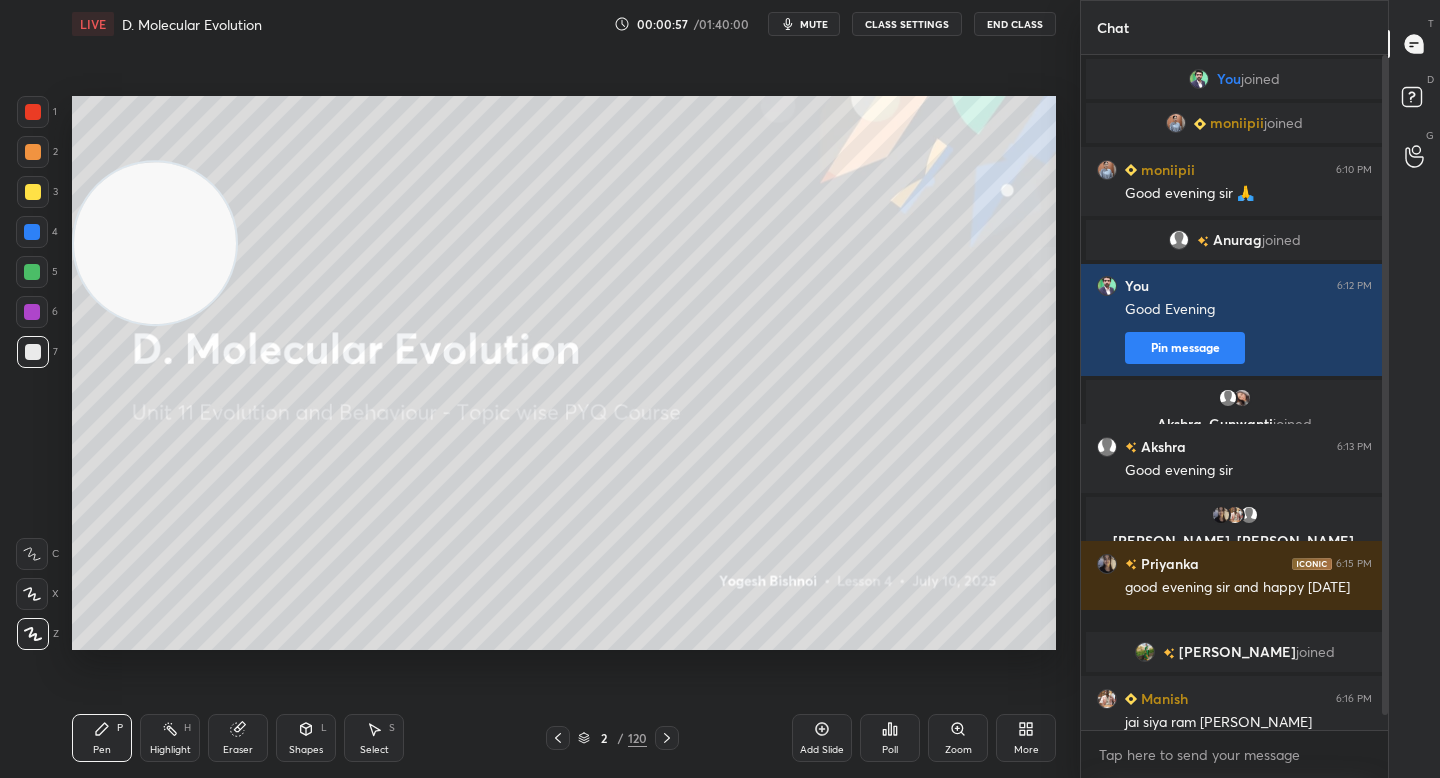 drag, startPoint x: 147, startPoint y: 220, endPoint x: 148, endPoint y: 147, distance: 73.00685 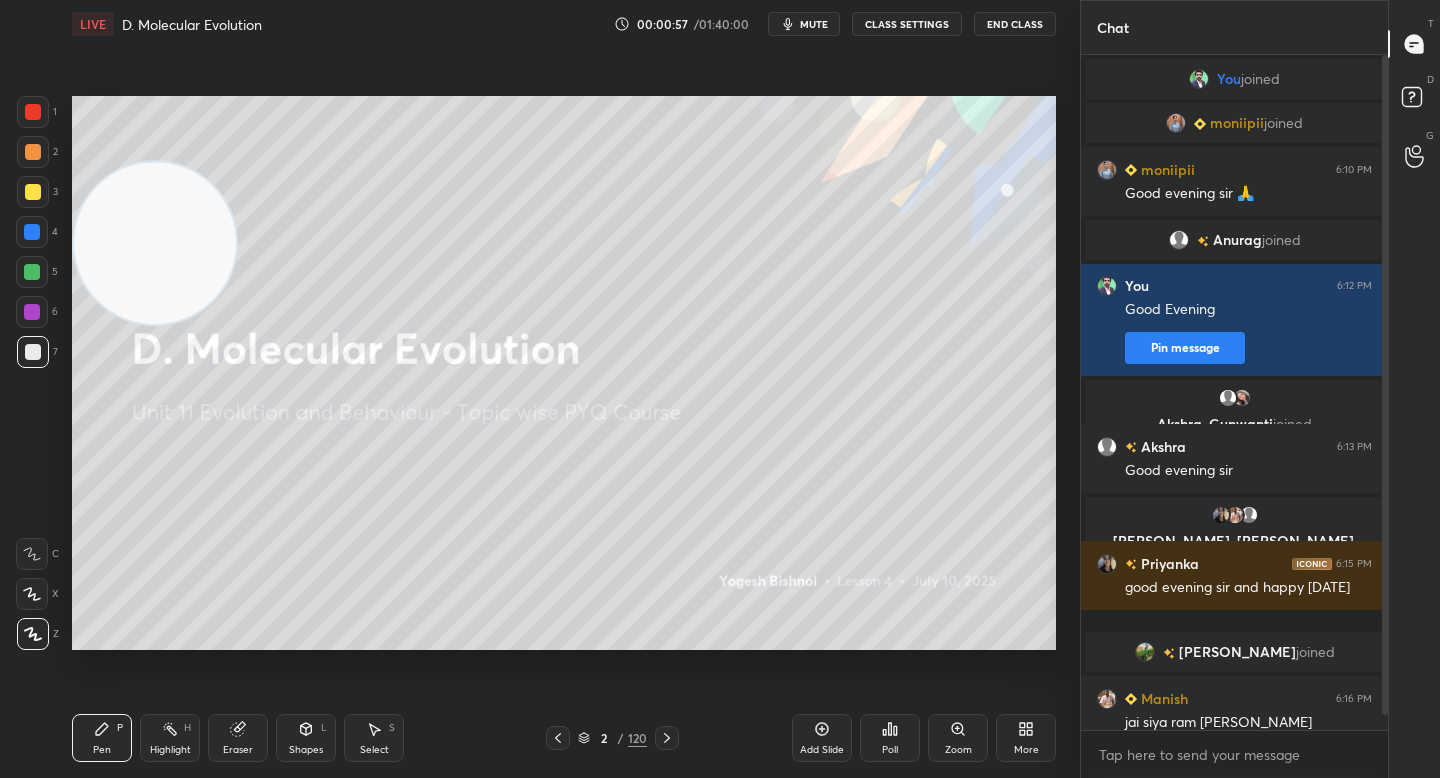 click at bounding box center [155, 243] 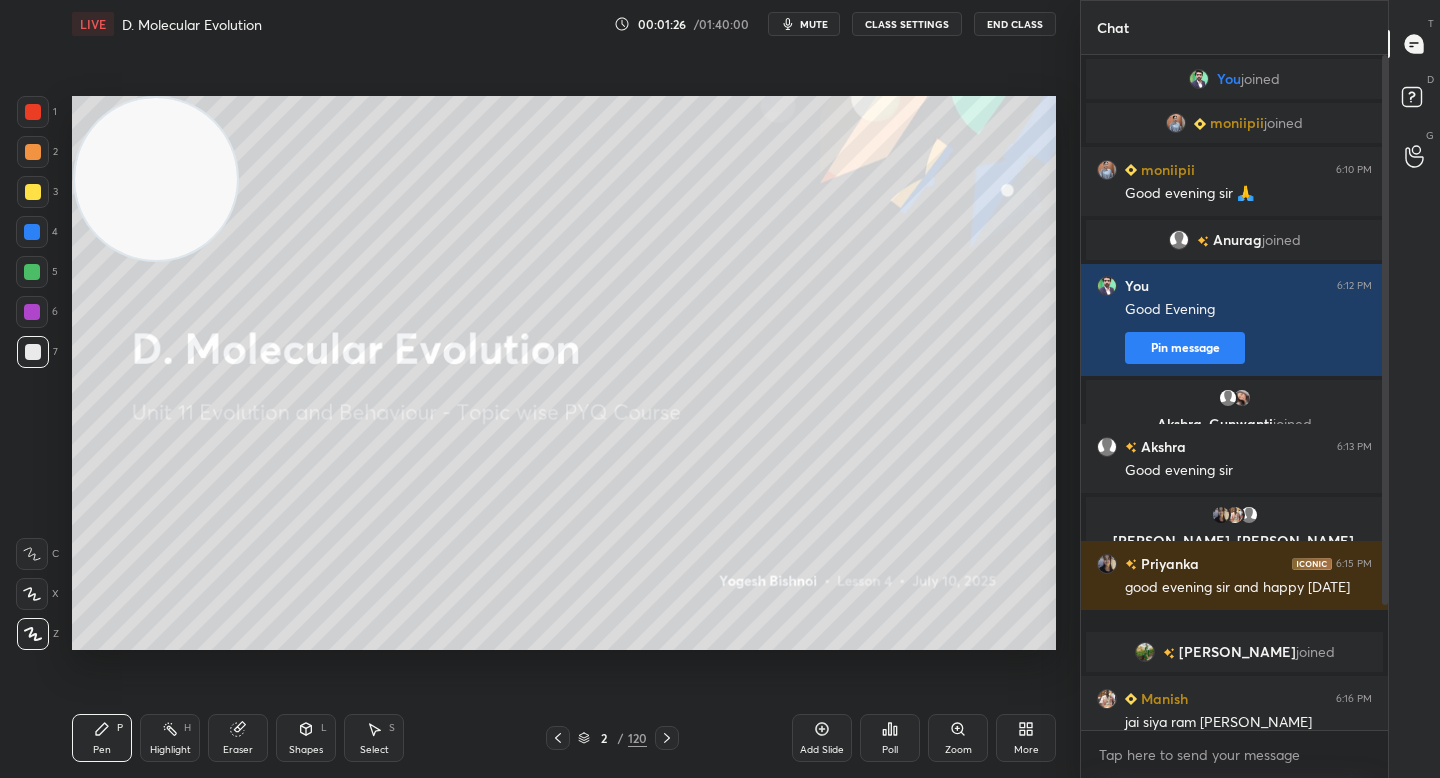 drag, startPoint x: 174, startPoint y: 243, endPoint x: 198, endPoint y: 563, distance: 320.89874 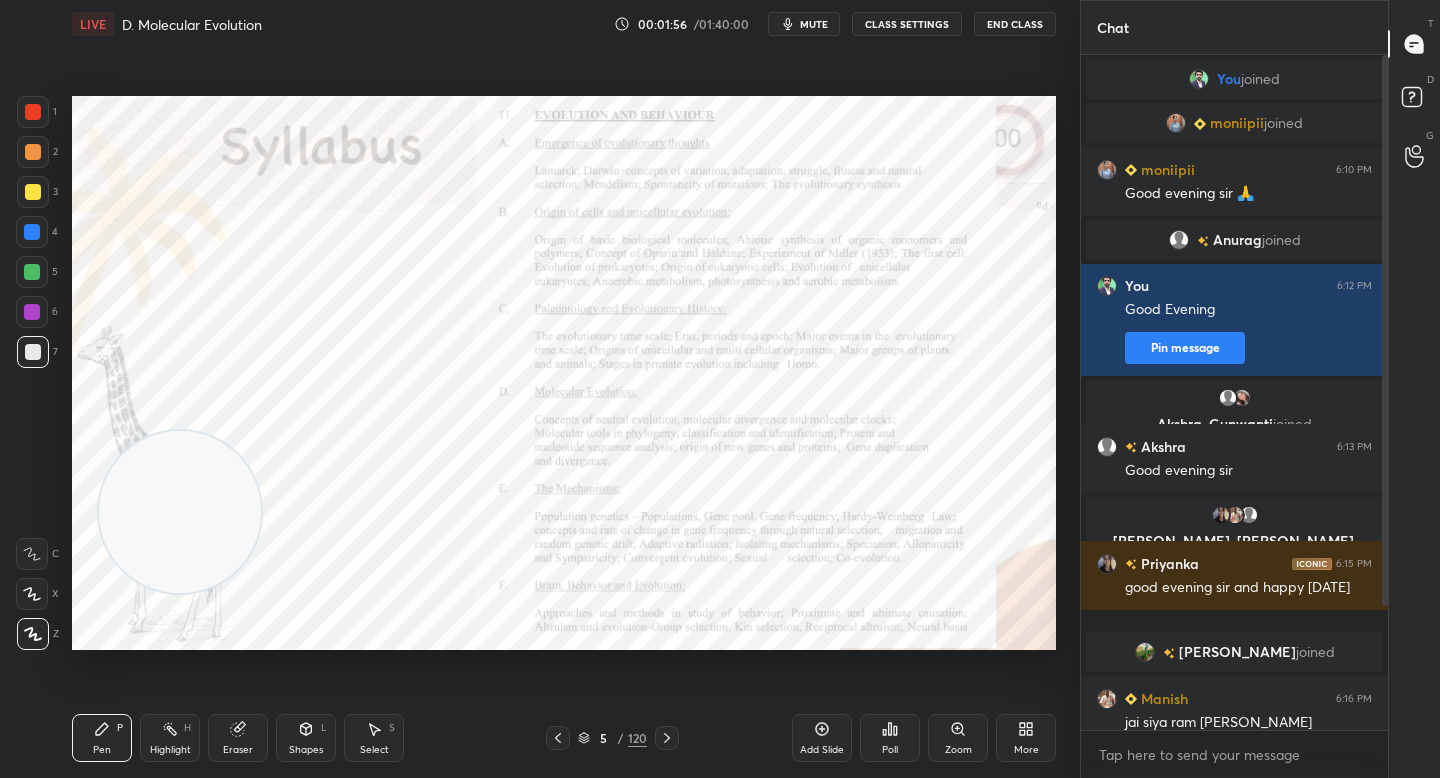 click at bounding box center (33, 152) 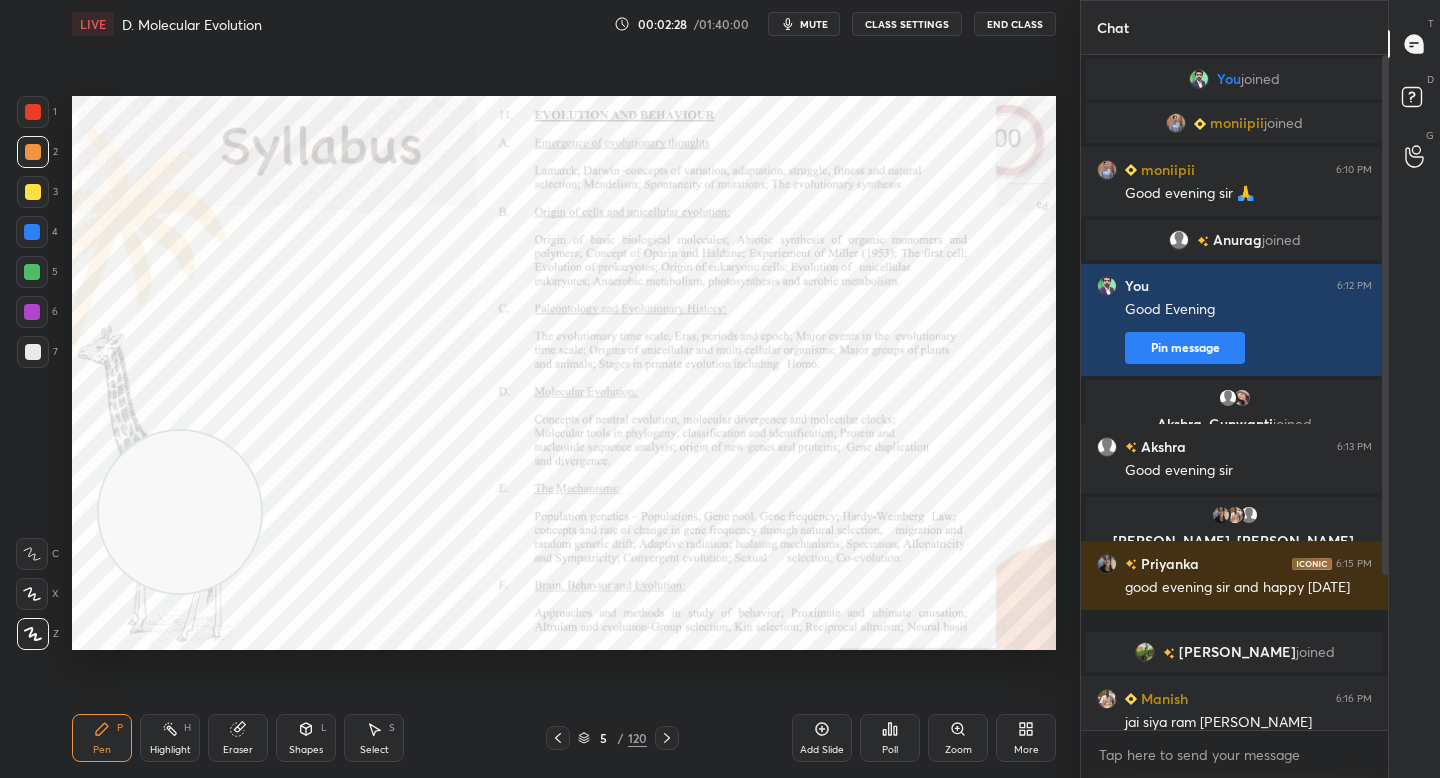 click at bounding box center (33, 112) 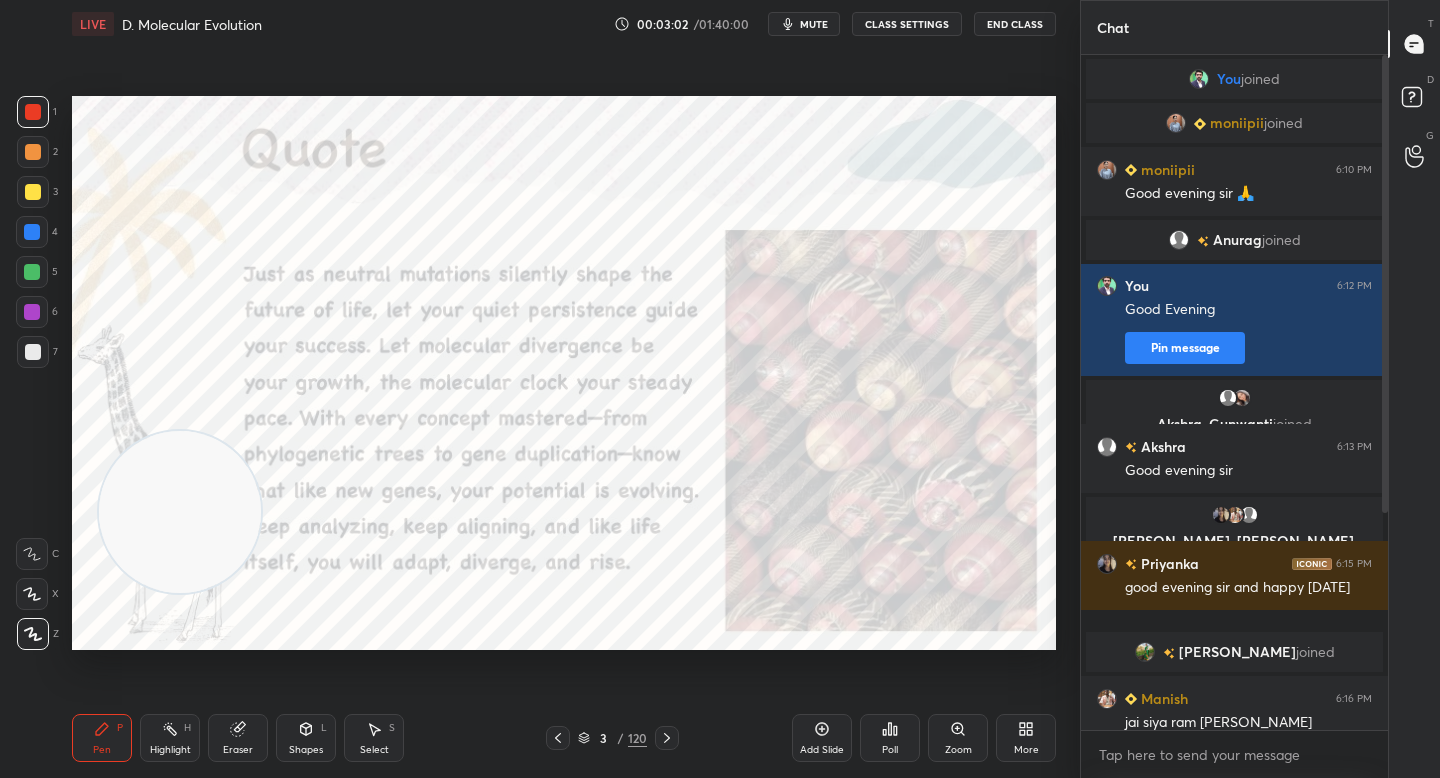 click at bounding box center (180, 512) 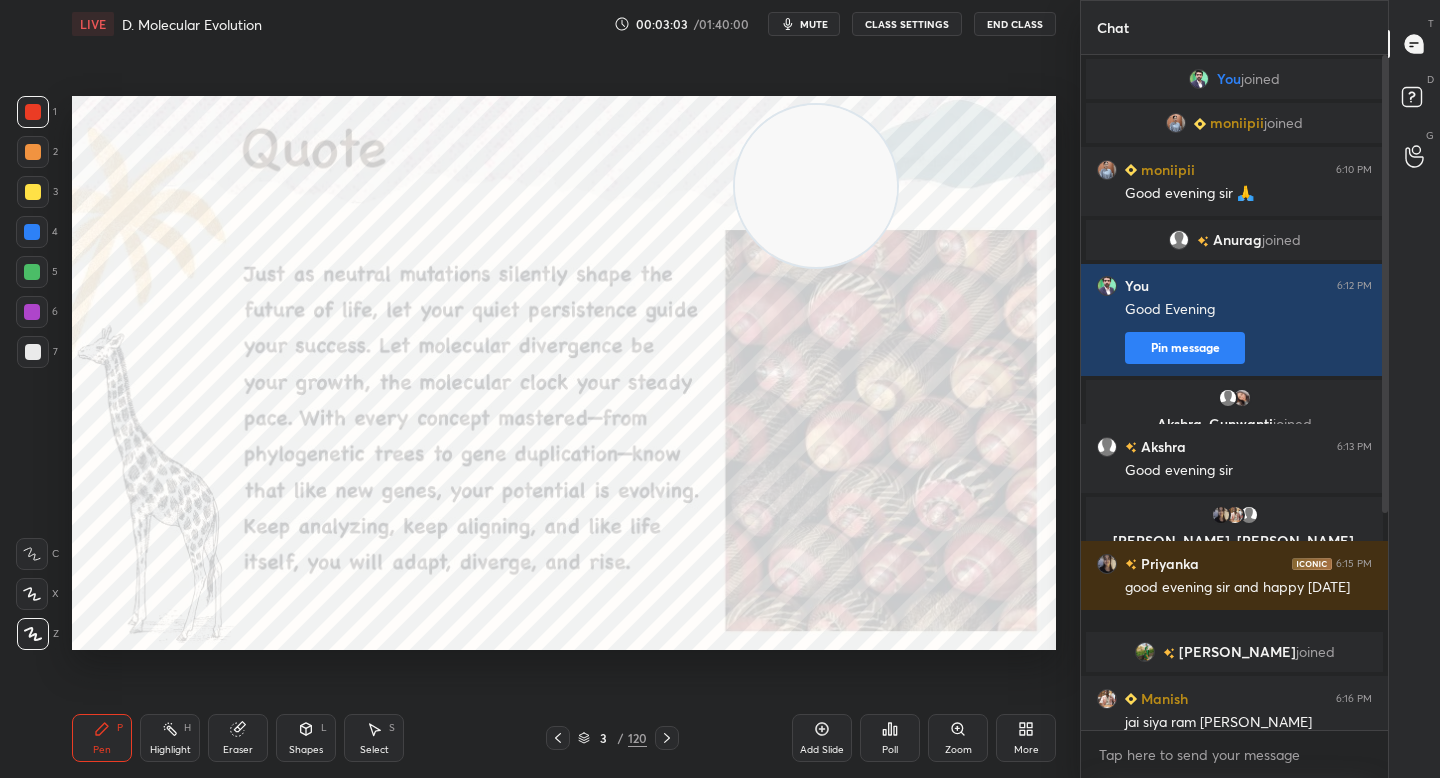 drag, startPoint x: 638, startPoint y: 233, endPoint x: 905, endPoint y: 181, distance: 272.01654 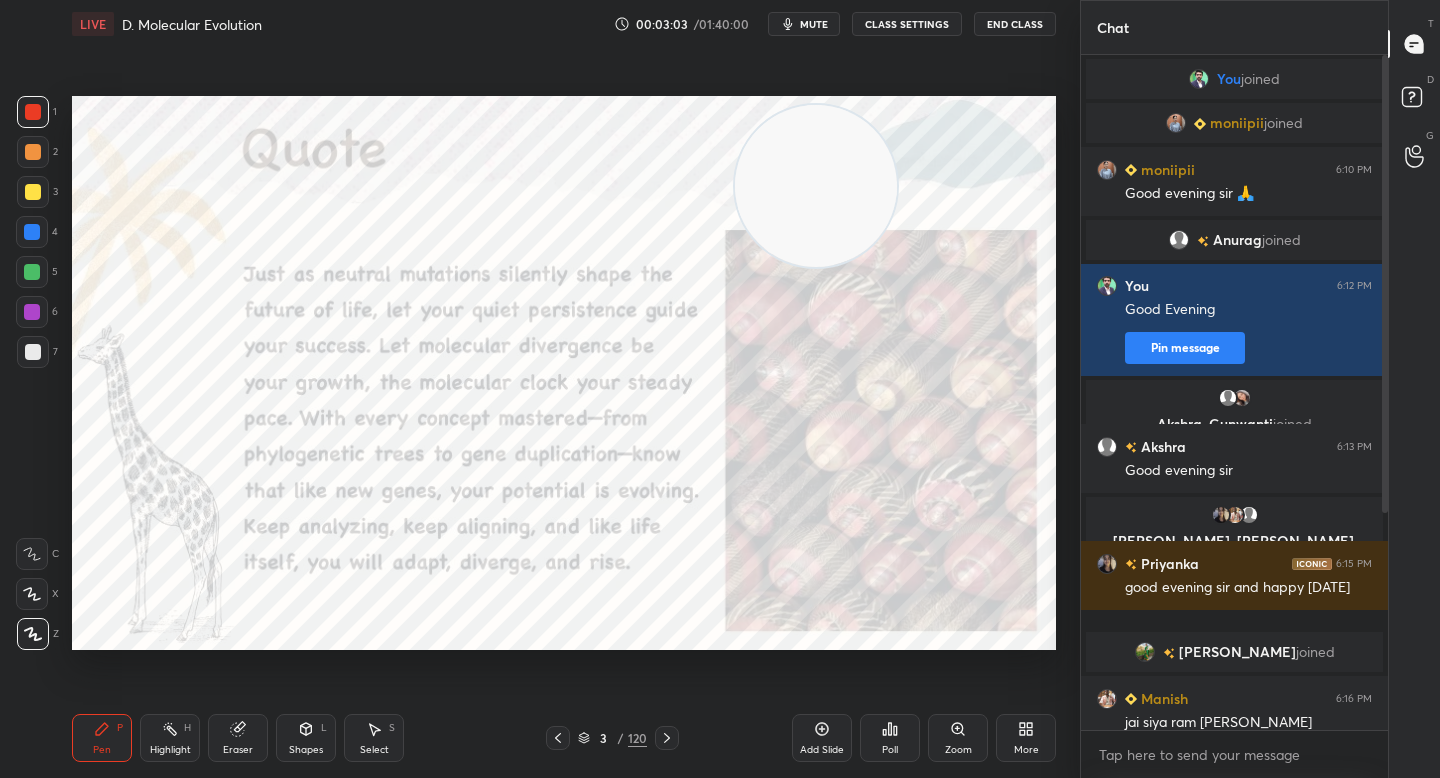click at bounding box center (816, 186) 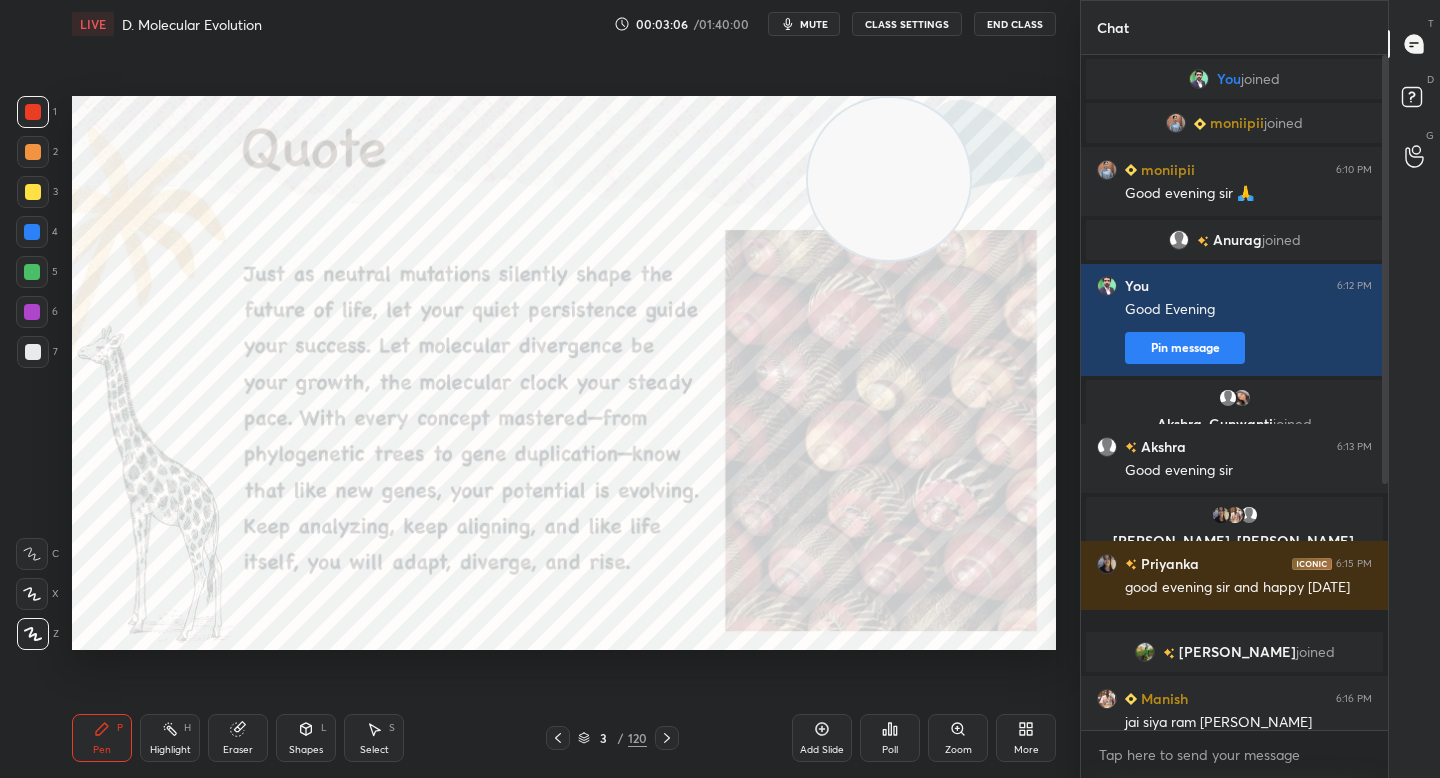 click on "Eraser" at bounding box center (238, 750) 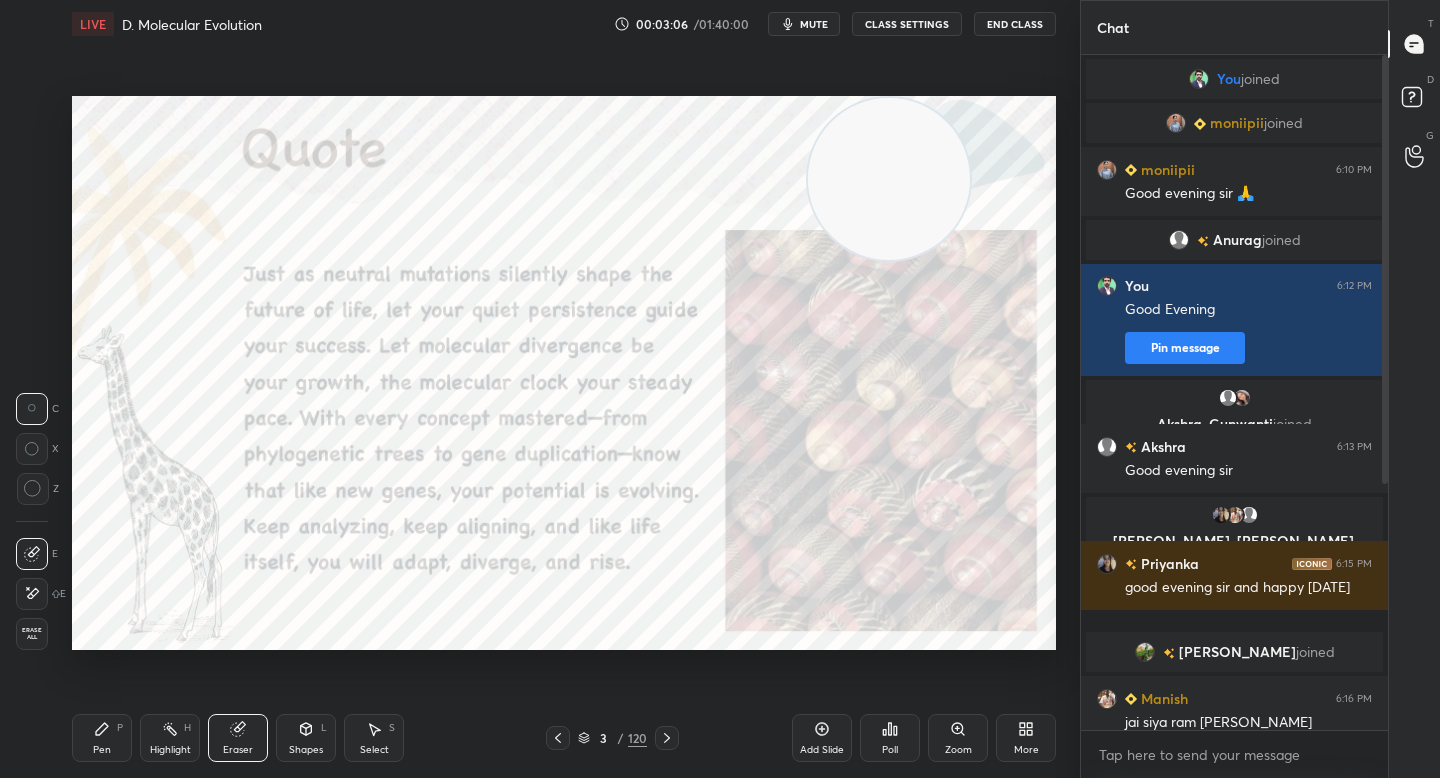click on "Highlight" at bounding box center (170, 750) 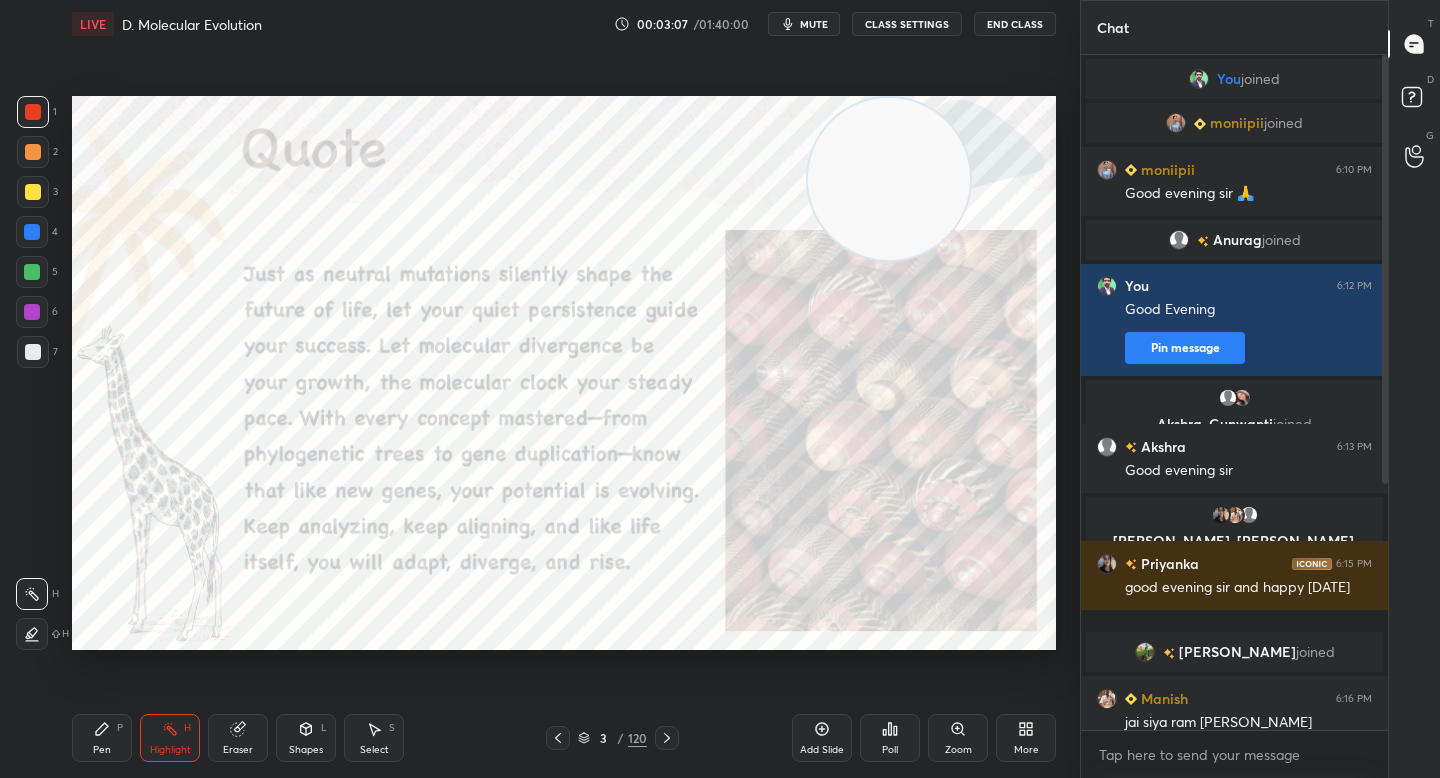 click 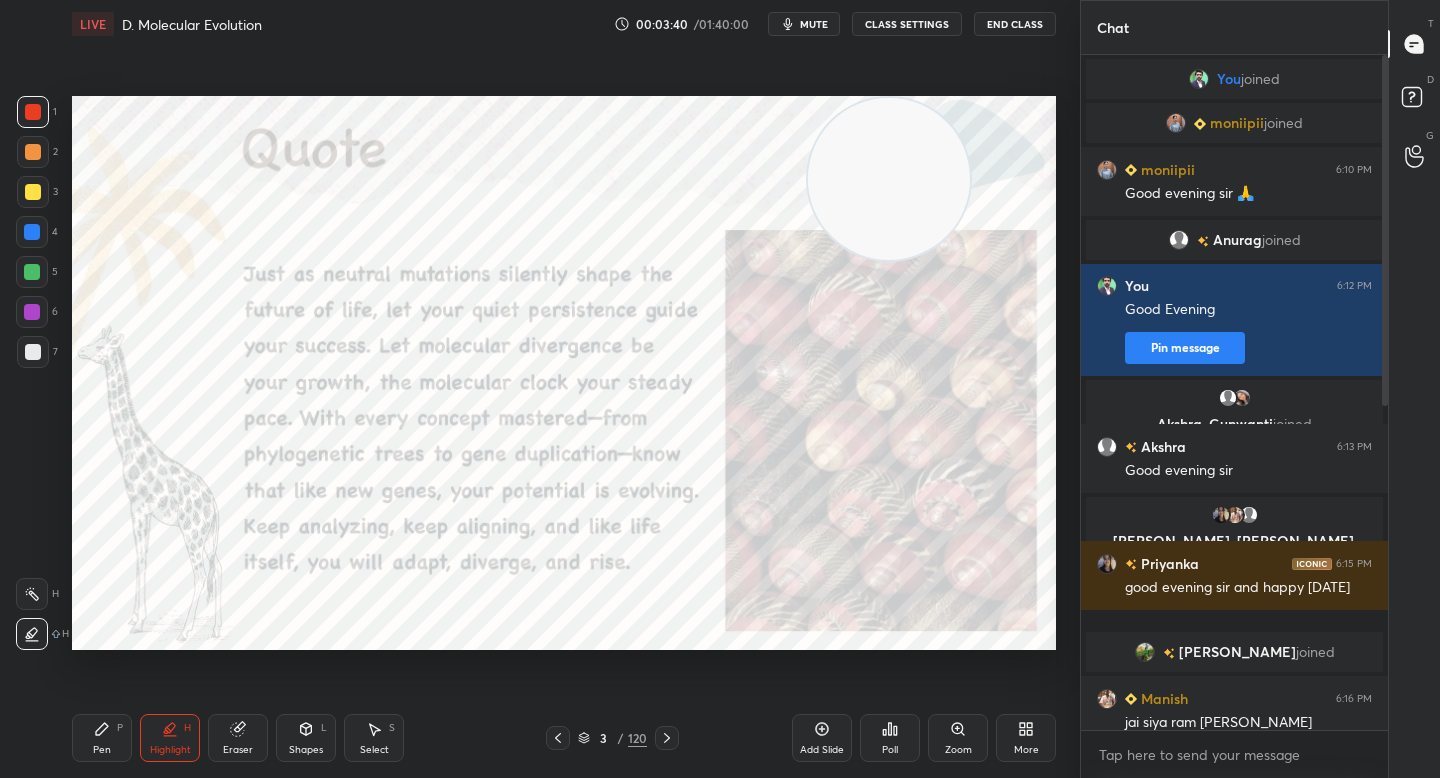 click on "Pen P" at bounding box center (102, 738) 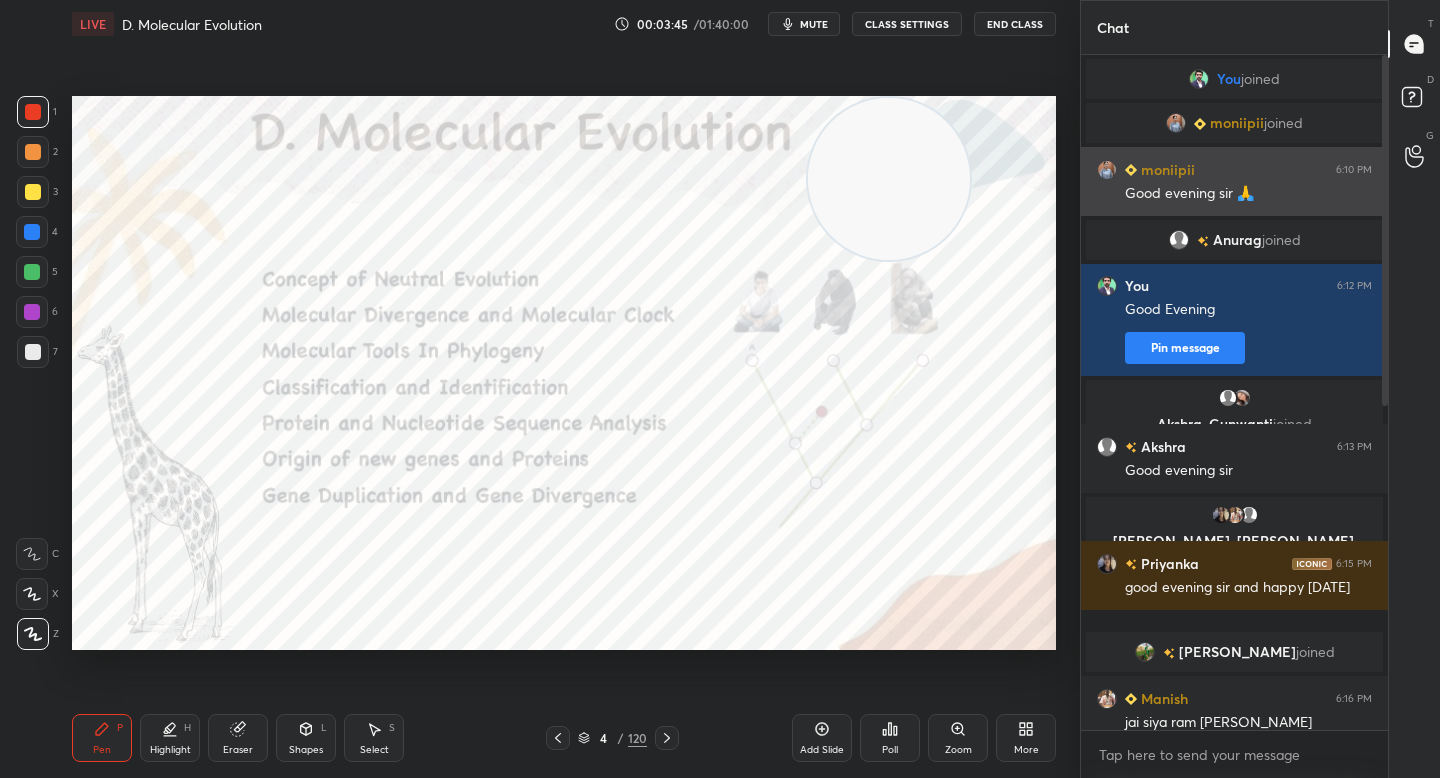 click at bounding box center (1107, 170) 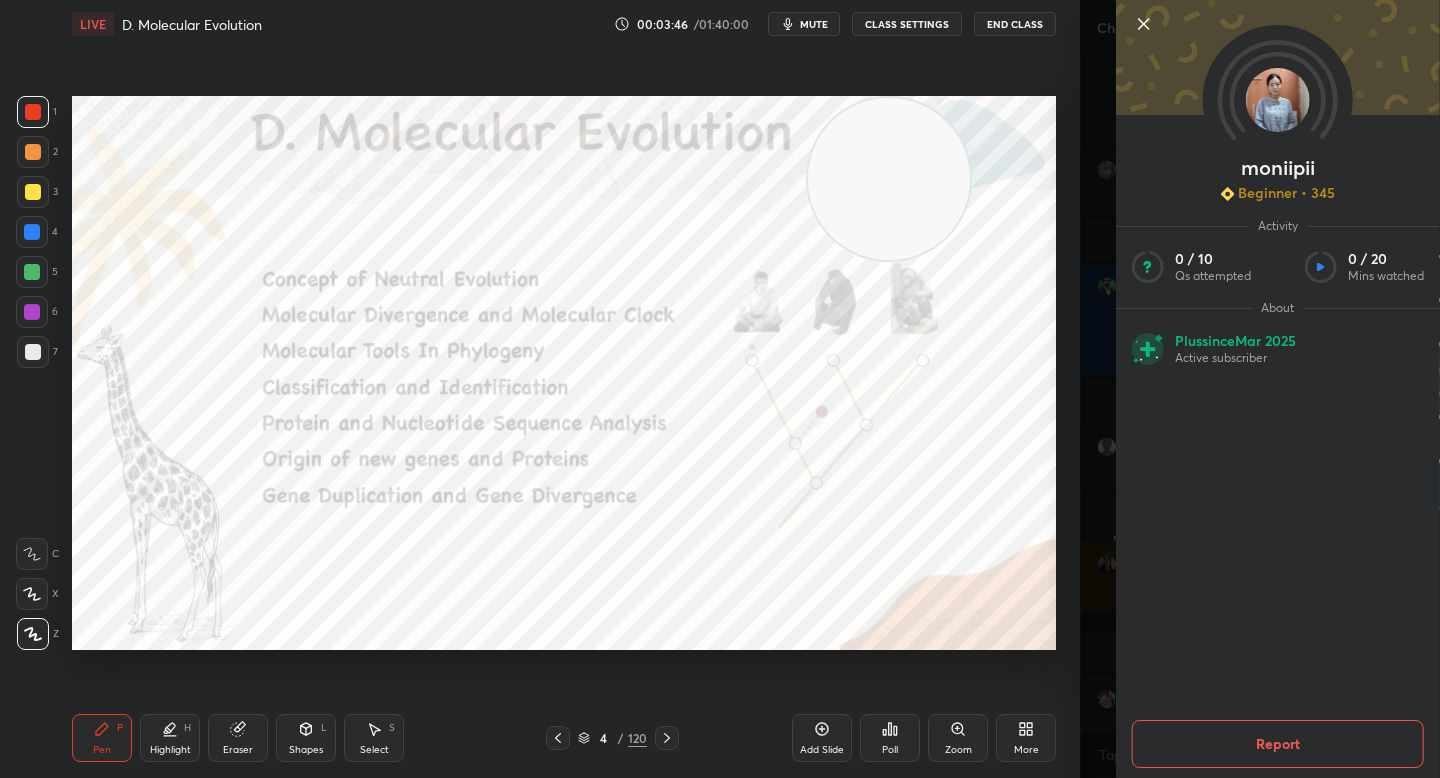 click 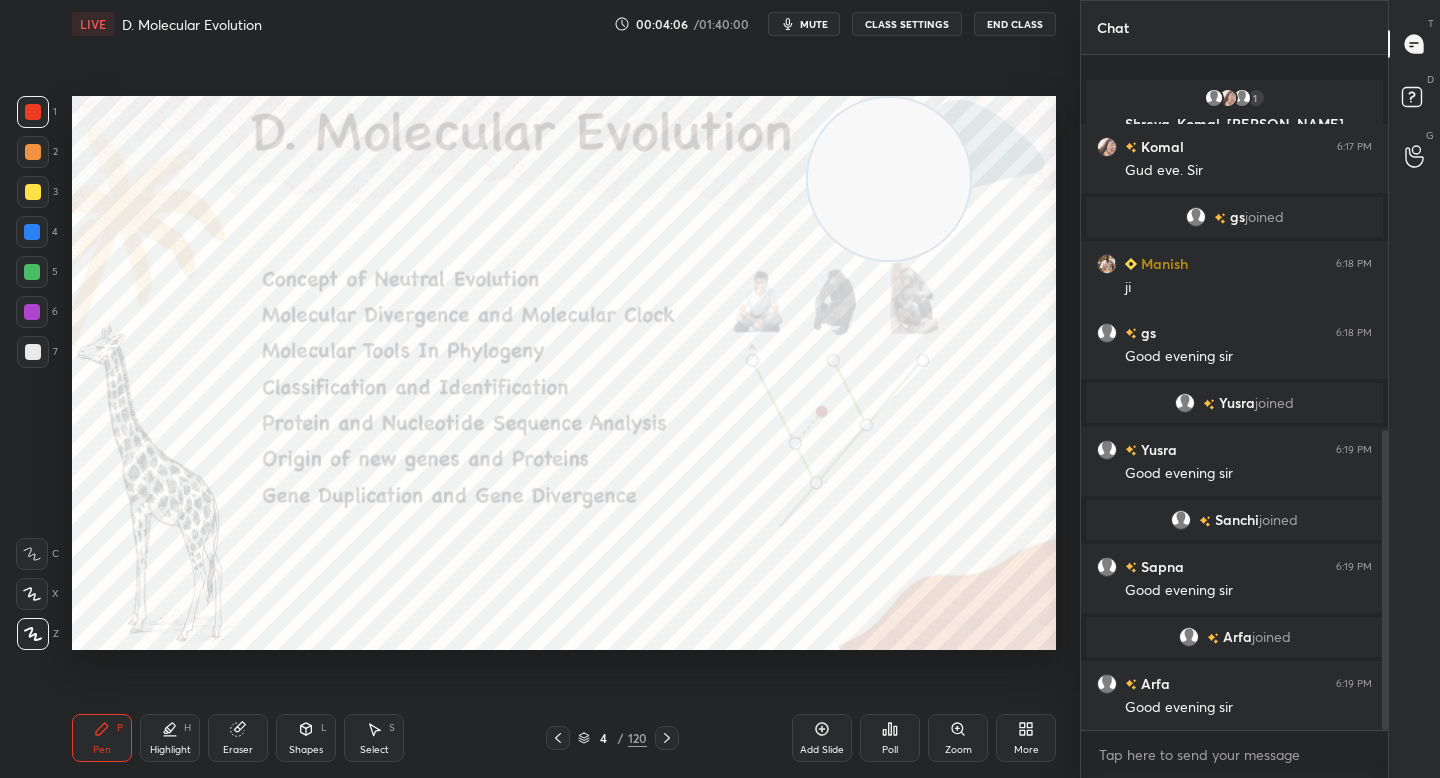 scroll, scrollTop: 845, scrollLeft: 0, axis: vertical 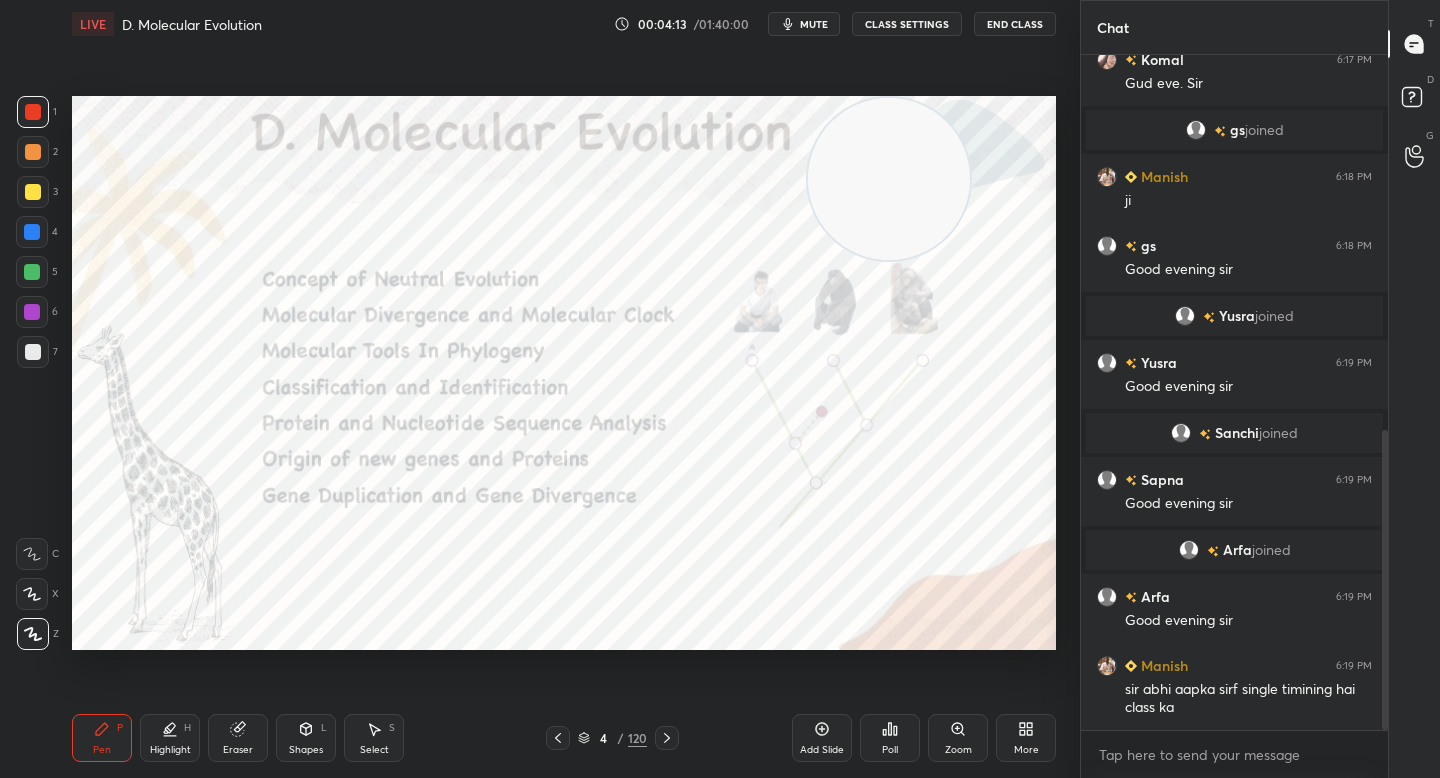 click at bounding box center (32, 312) 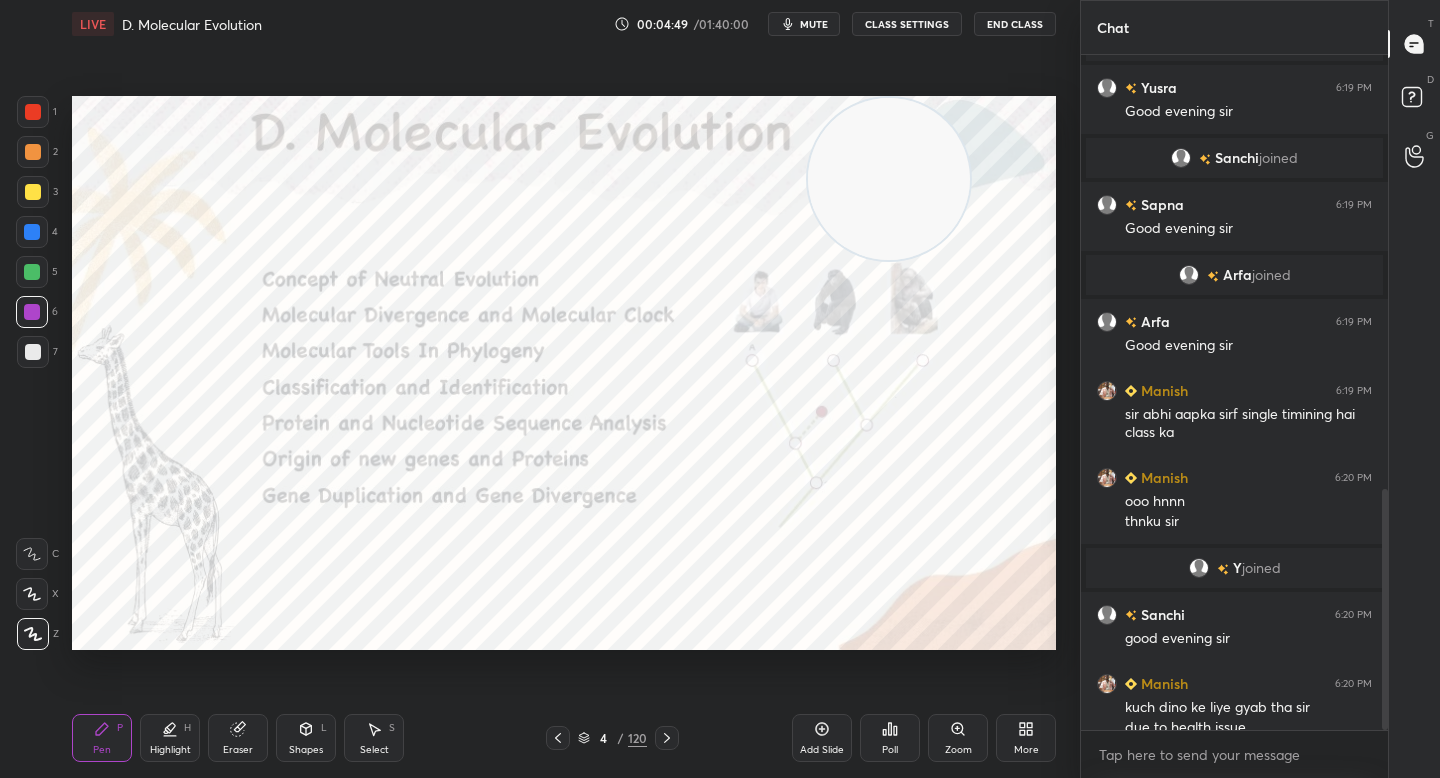 scroll, scrollTop: 1238, scrollLeft: 0, axis: vertical 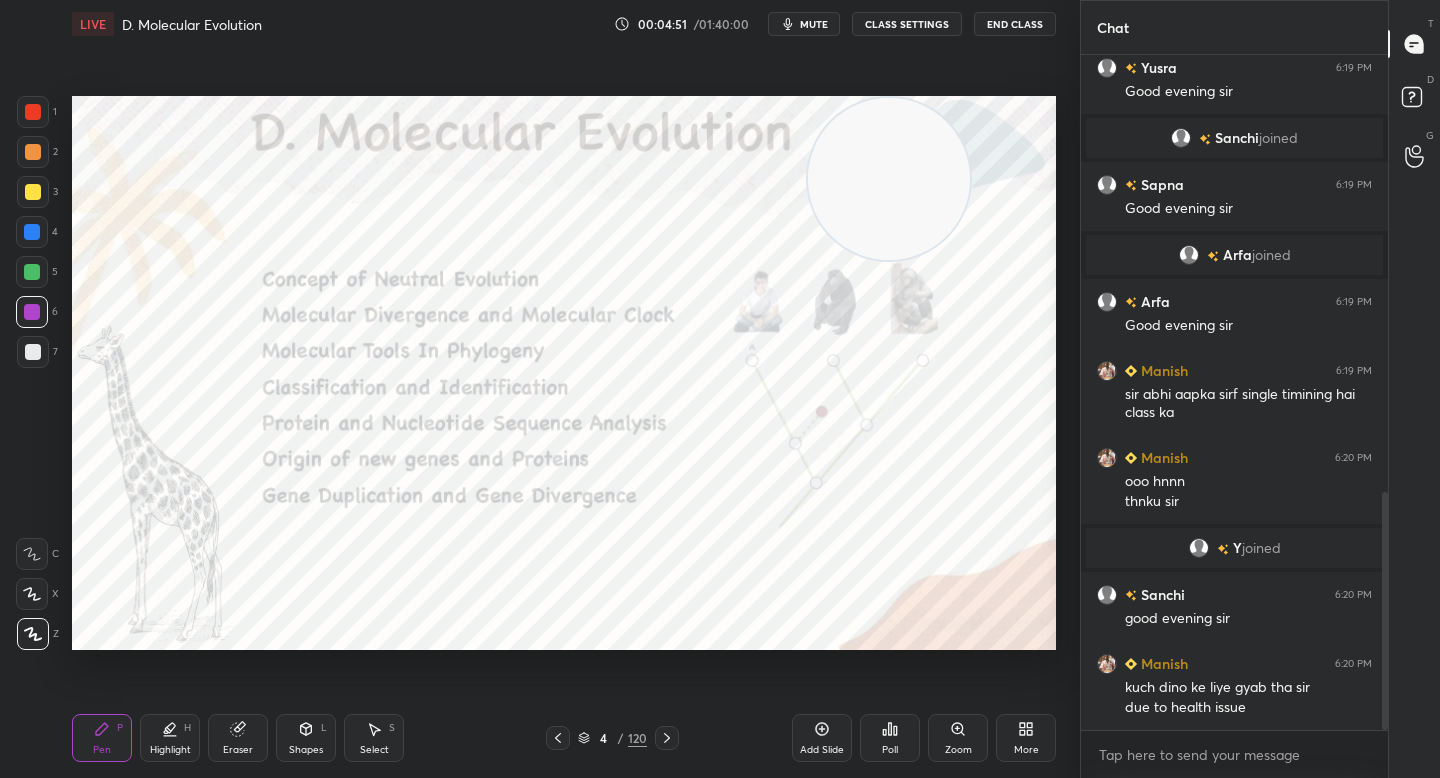 click on "4 / 120" at bounding box center (612, 738) 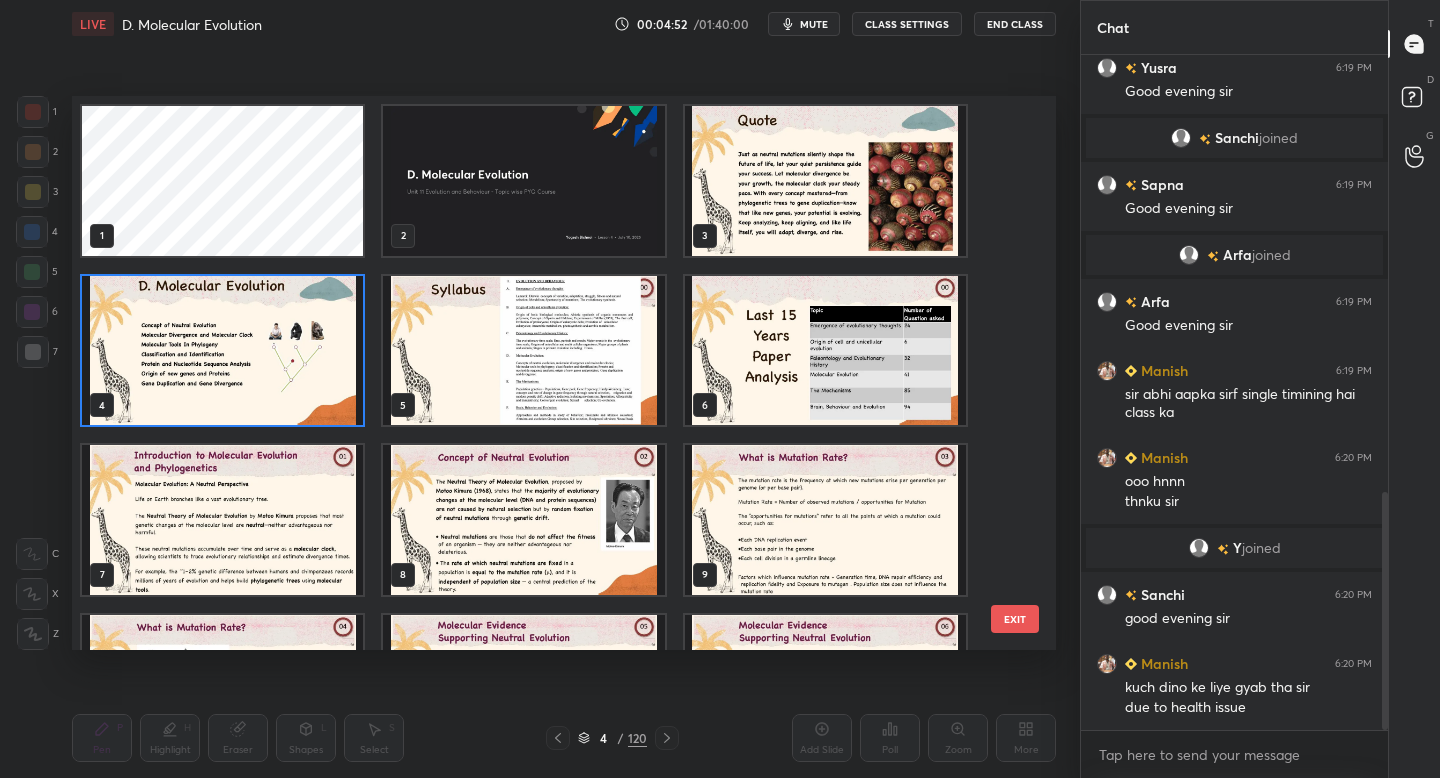 scroll, scrollTop: 7, scrollLeft: 11, axis: both 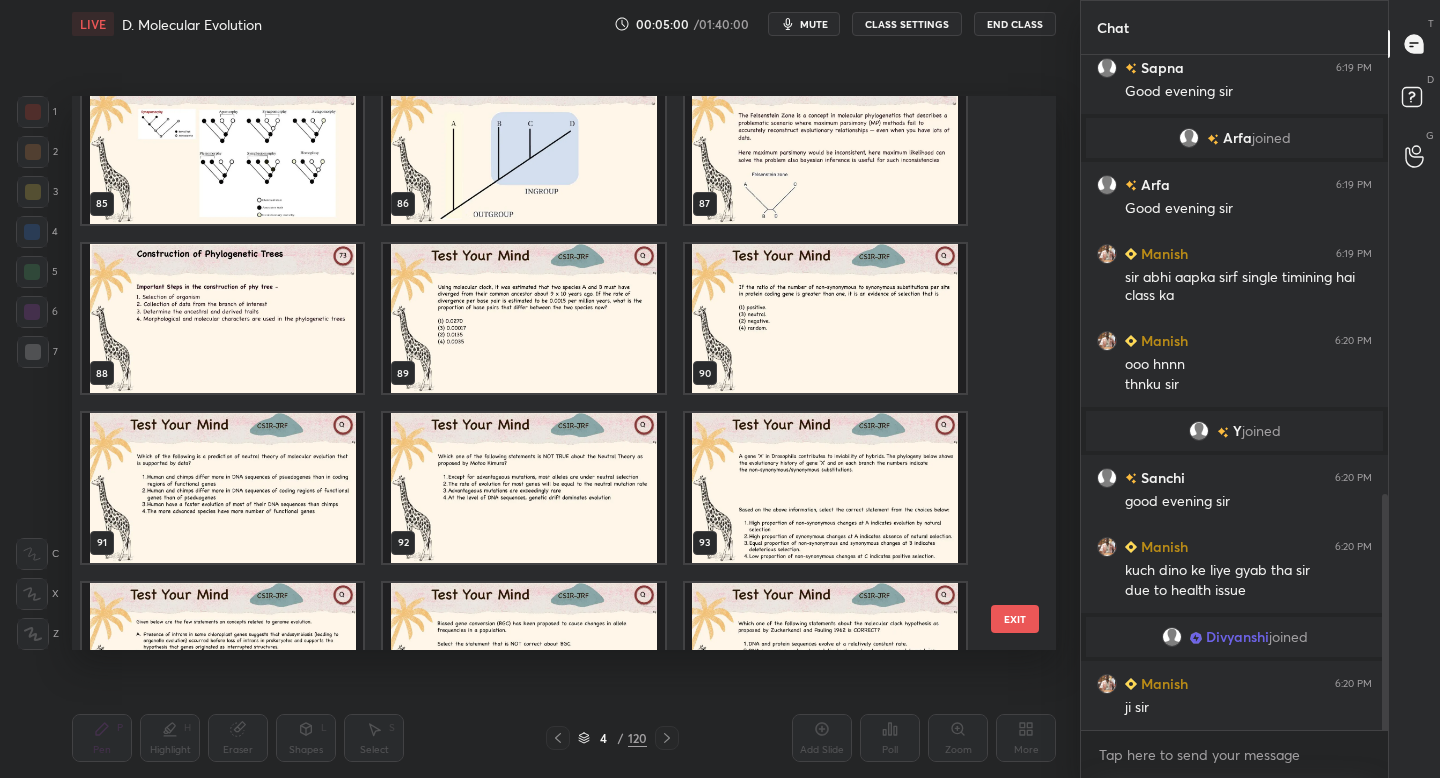 click at bounding box center [222, 319] 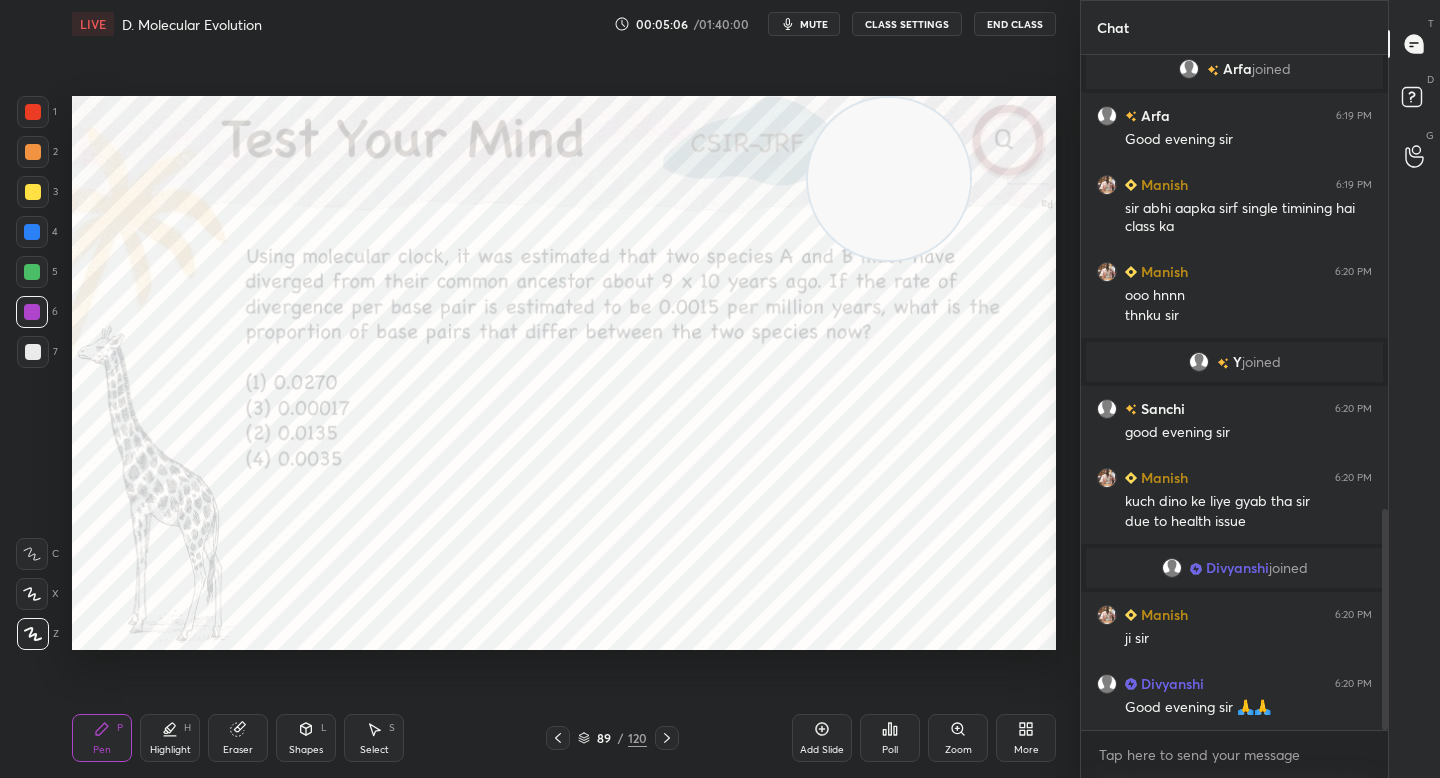 scroll, scrollTop: 1391, scrollLeft: 0, axis: vertical 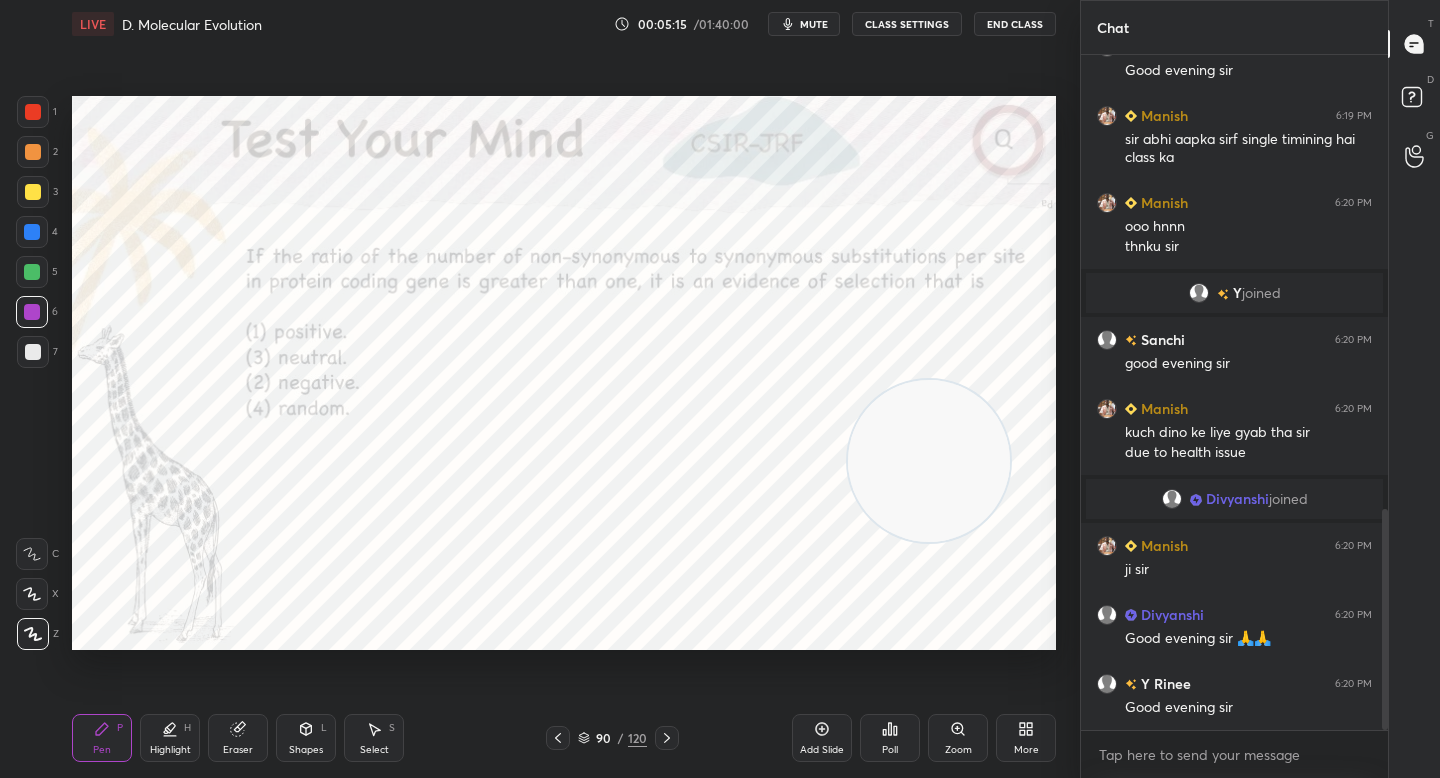 drag, startPoint x: 925, startPoint y: 177, endPoint x: 965, endPoint y: 457, distance: 282.8427 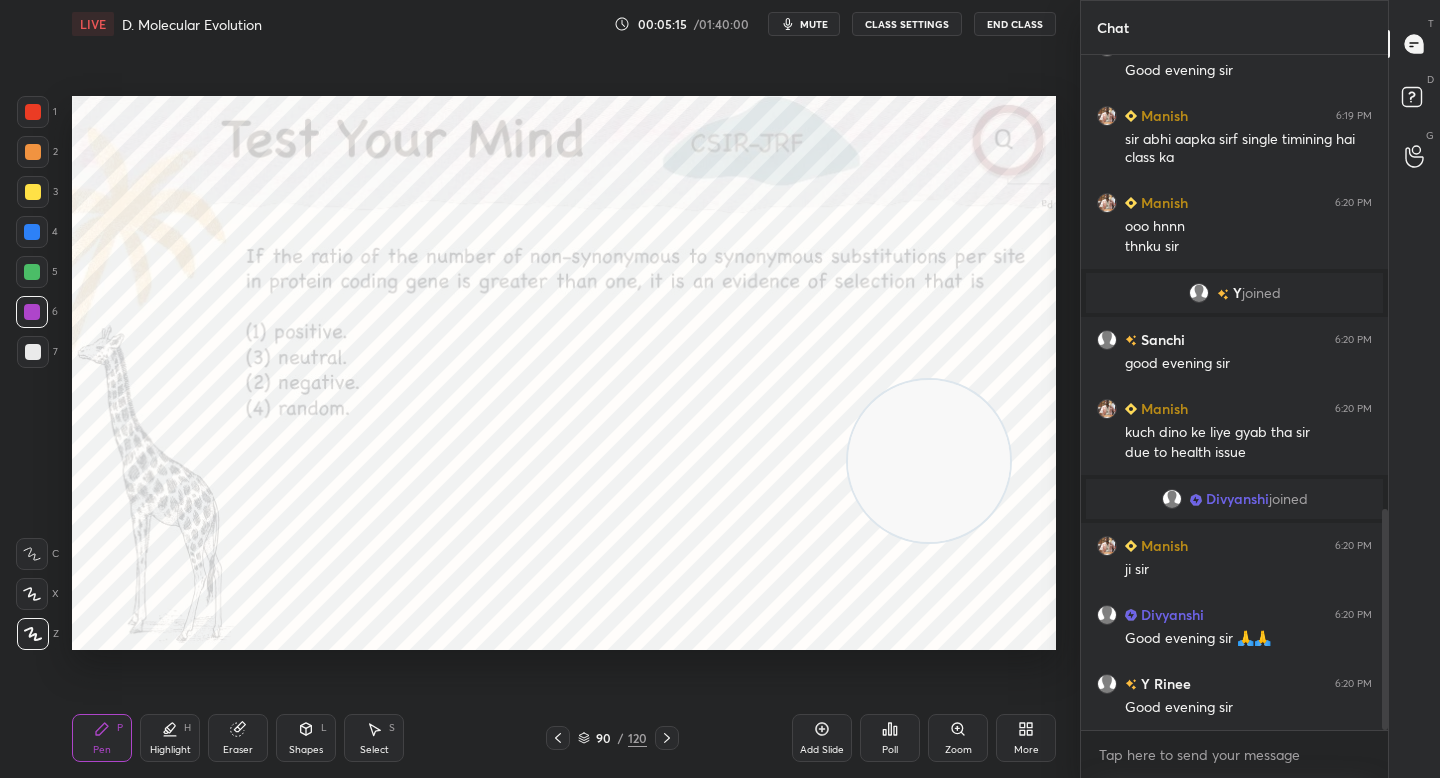 click at bounding box center [929, 461] 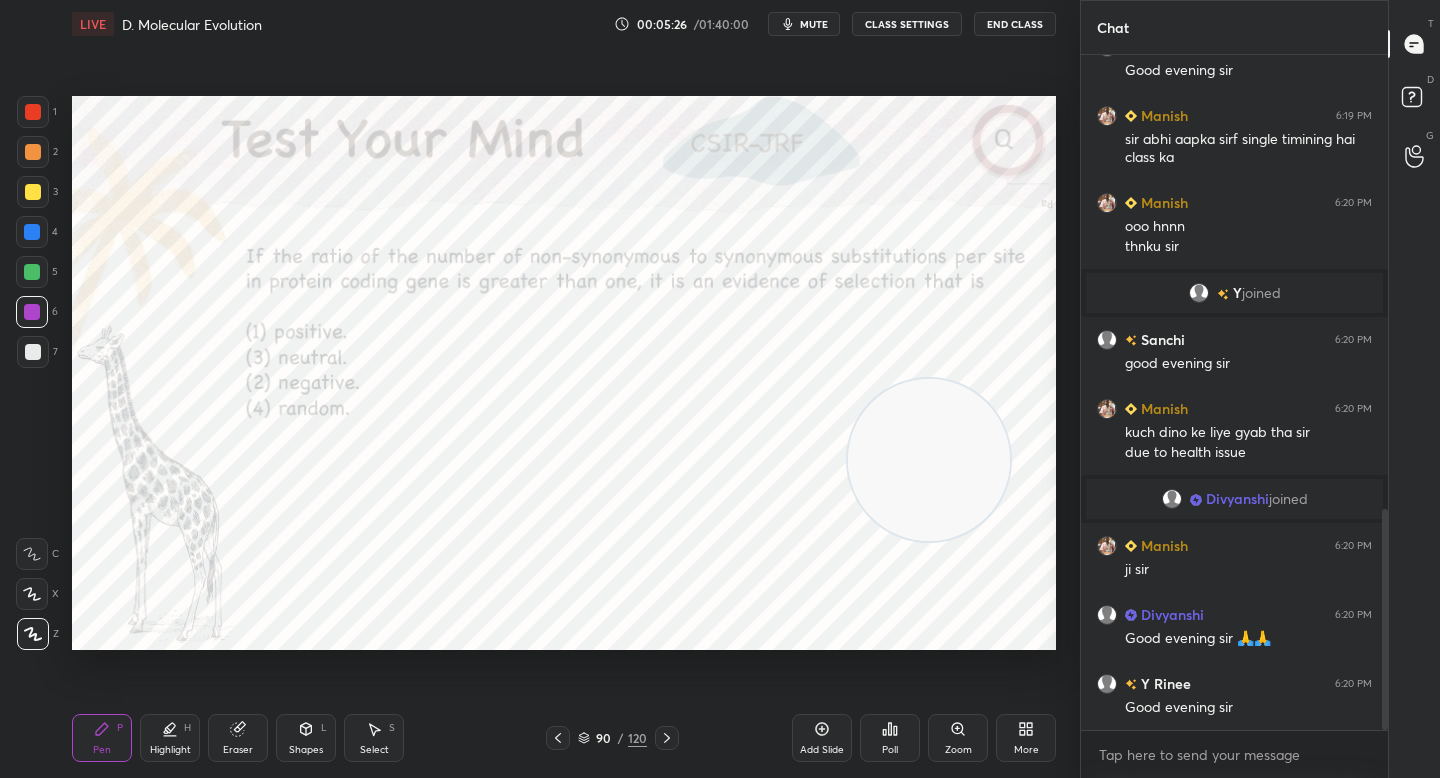 click on "Poll" at bounding box center [890, 738] 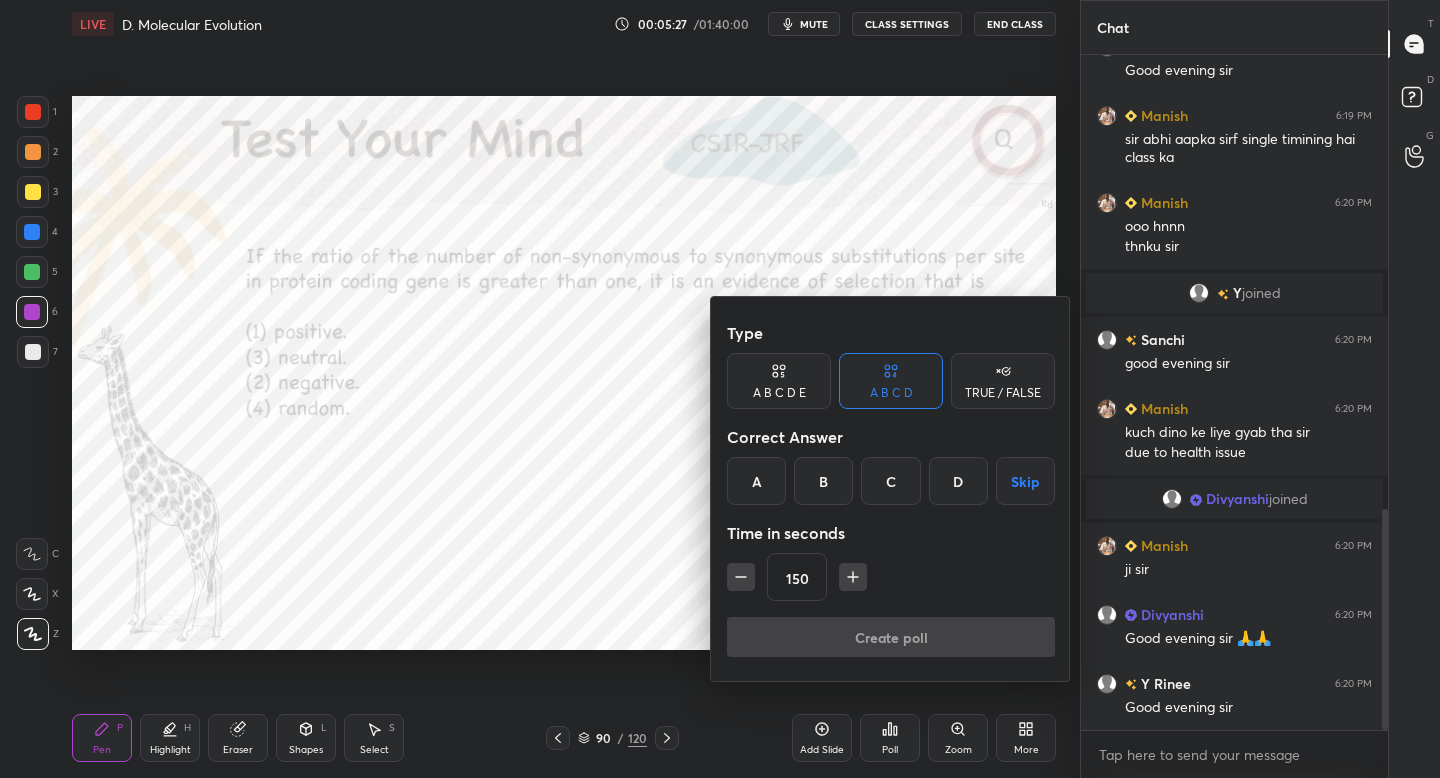 click on "A" at bounding box center [756, 481] 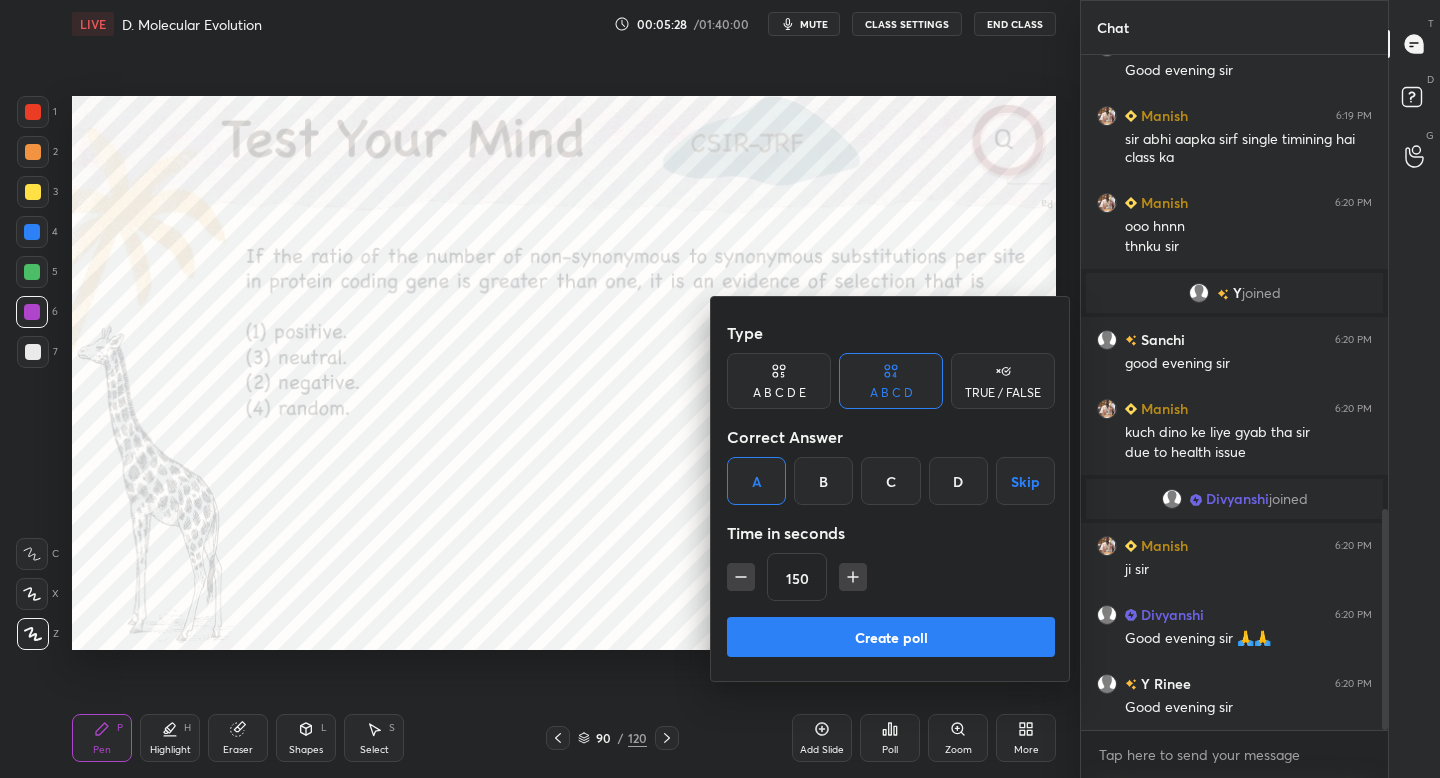 click on "Create poll" at bounding box center [891, 637] 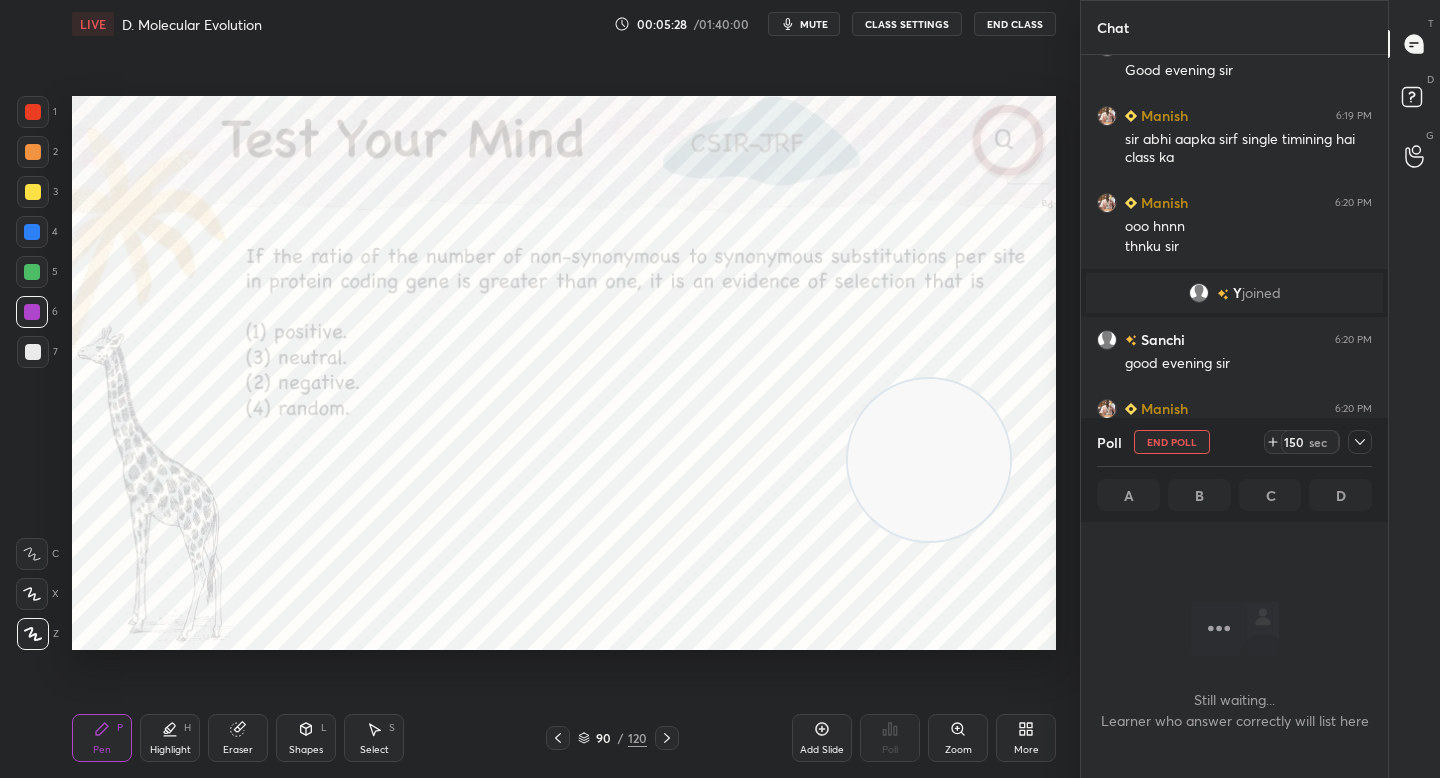 scroll, scrollTop: 589, scrollLeft: 301, axis: both 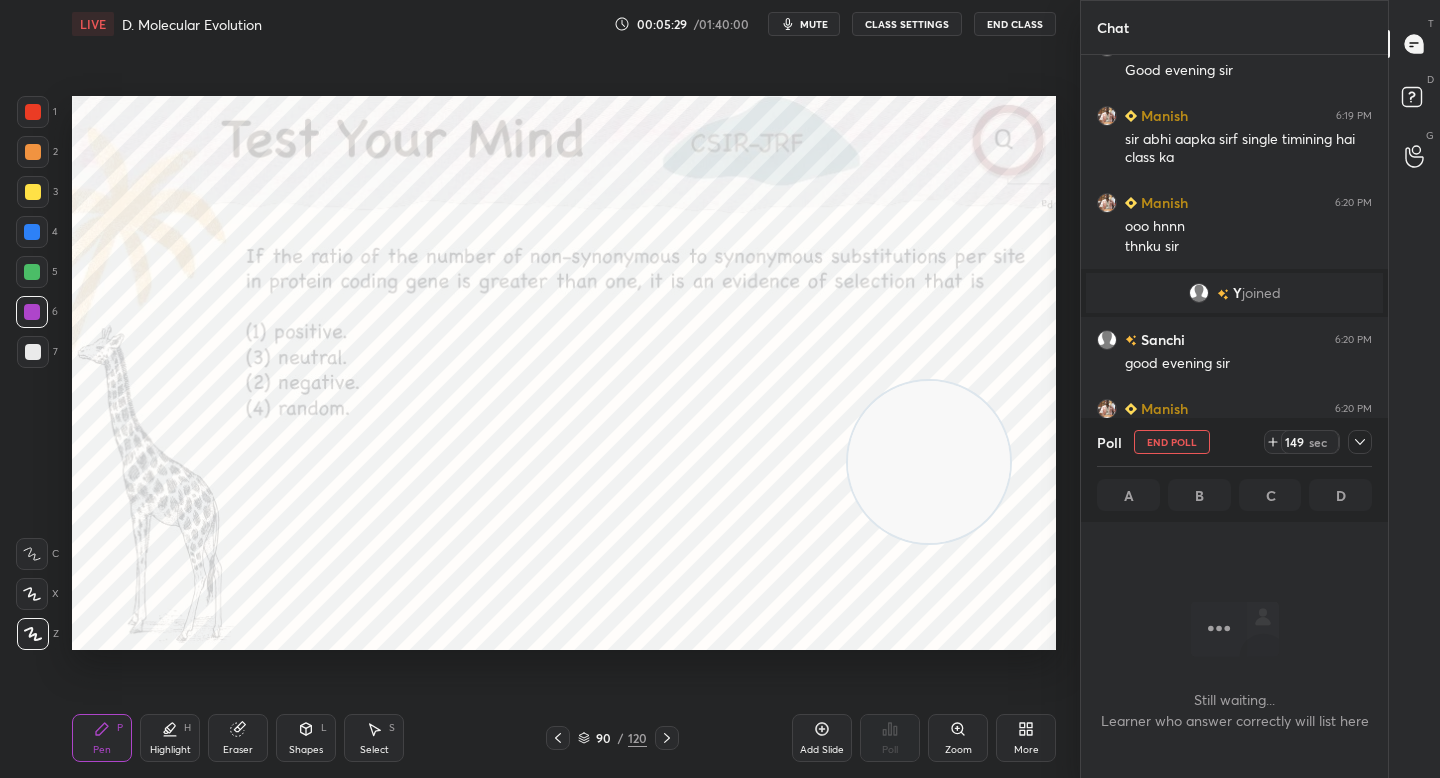 drag, startPoint x: 917, startPoint y: 468, endPoint x: 917, endPoint y: 486, distance: 18 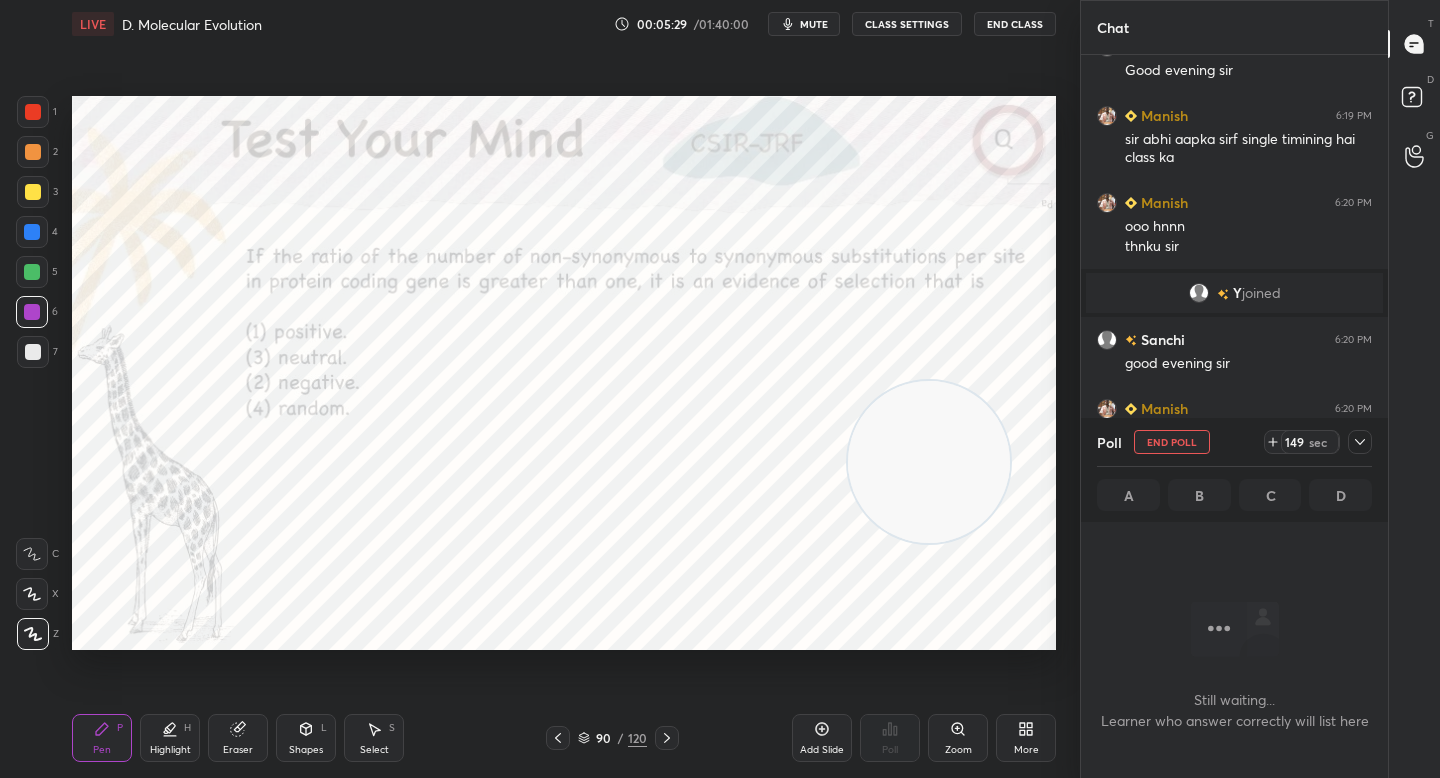 click at bounding box center [929, 462] 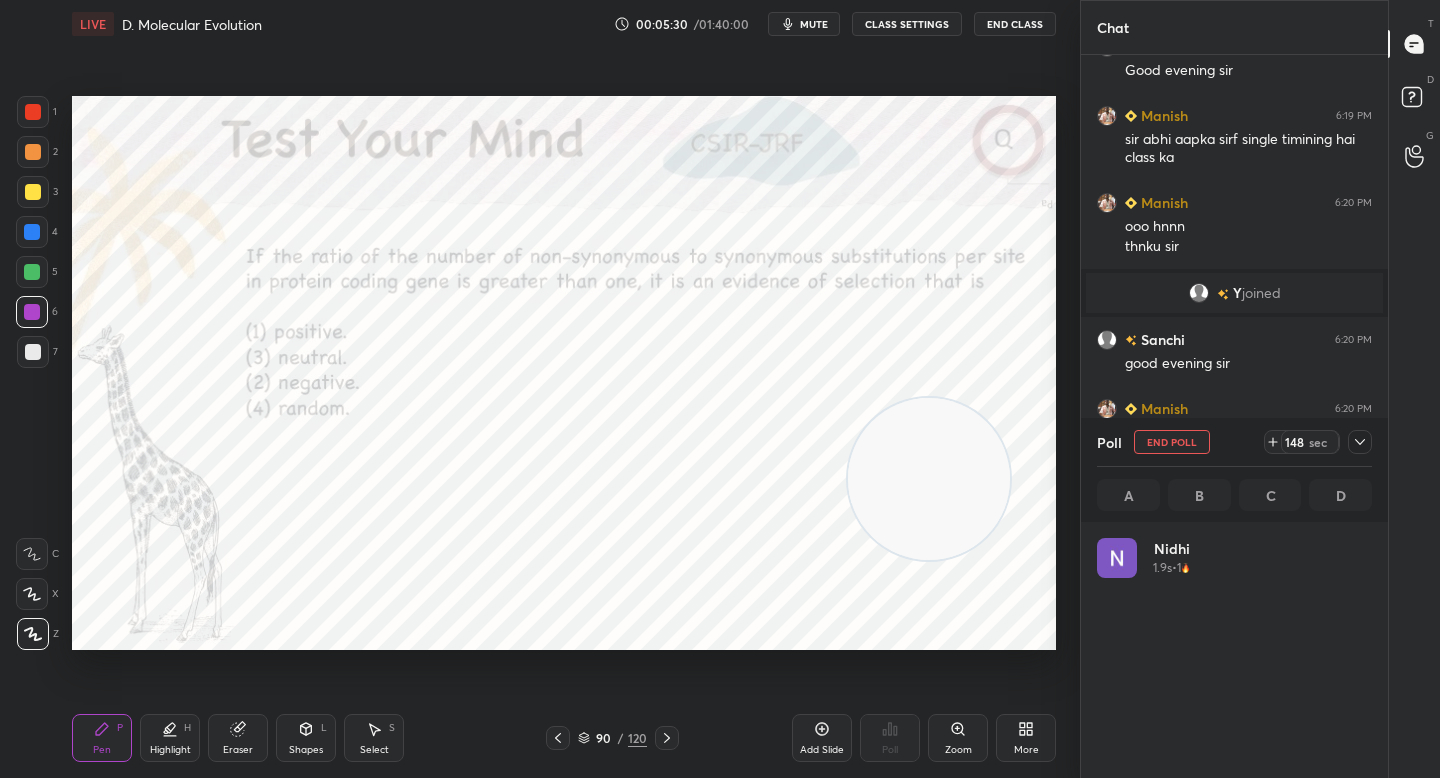 scroll, scrollTop: 7, scrollLeft: 7, axis: both 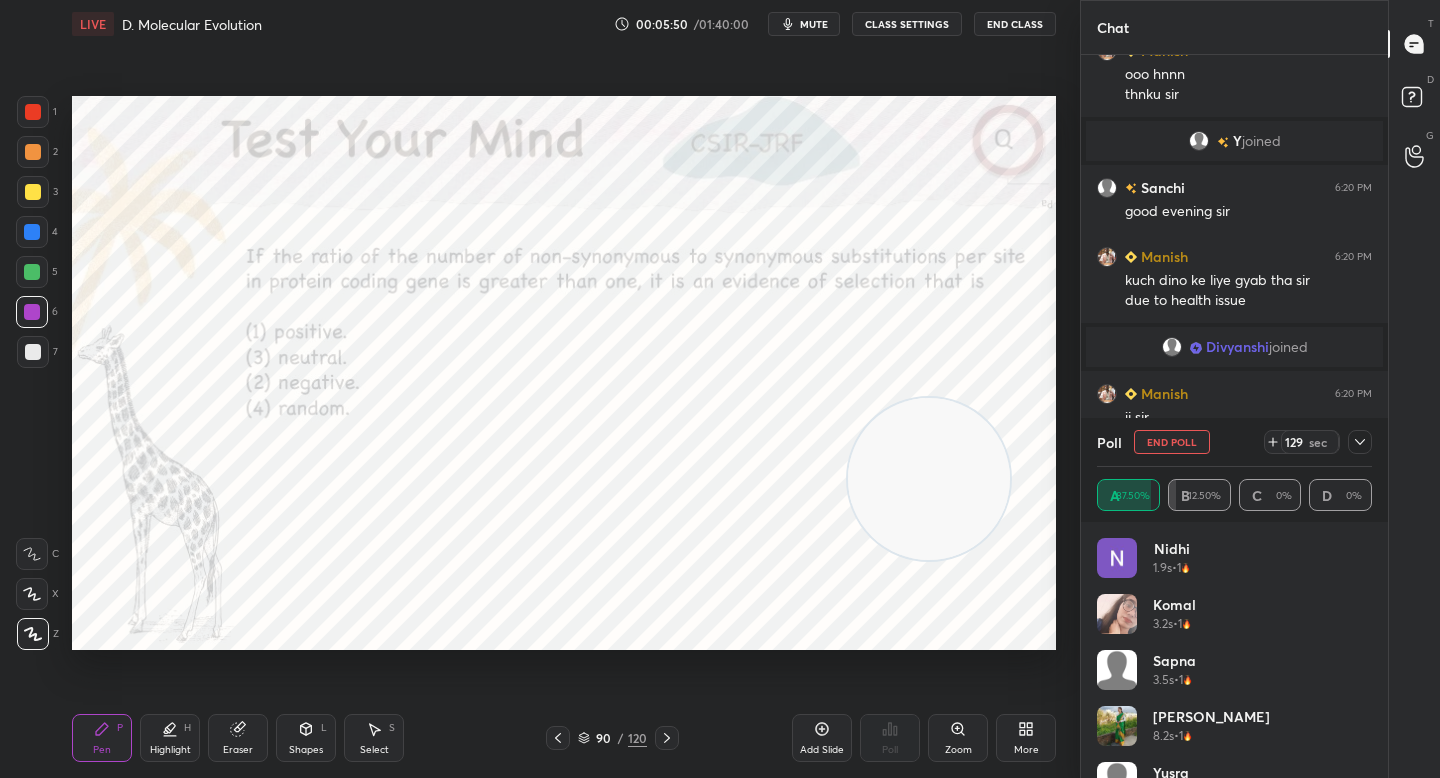 click 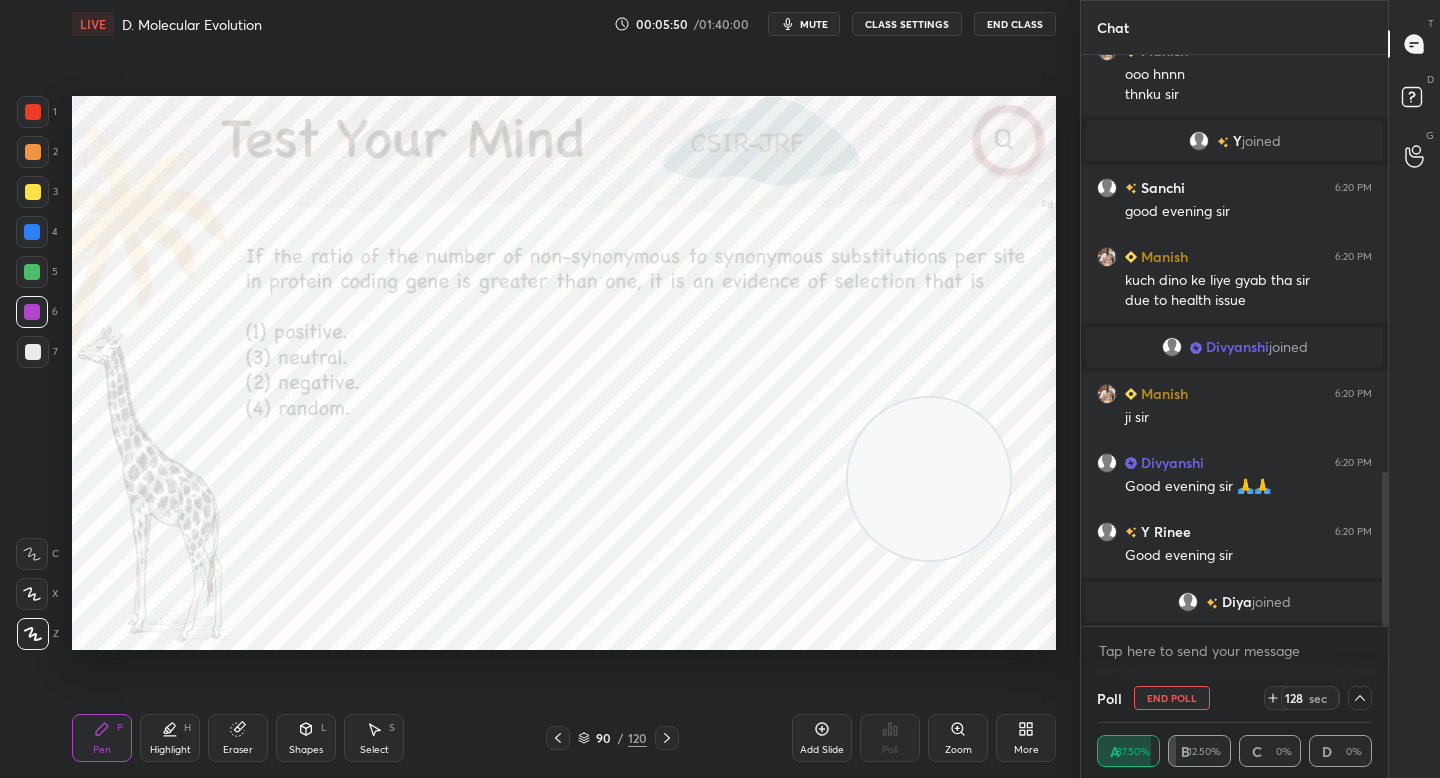 scroll, scrollTop: 37, scrollLeft: 269, axis: both 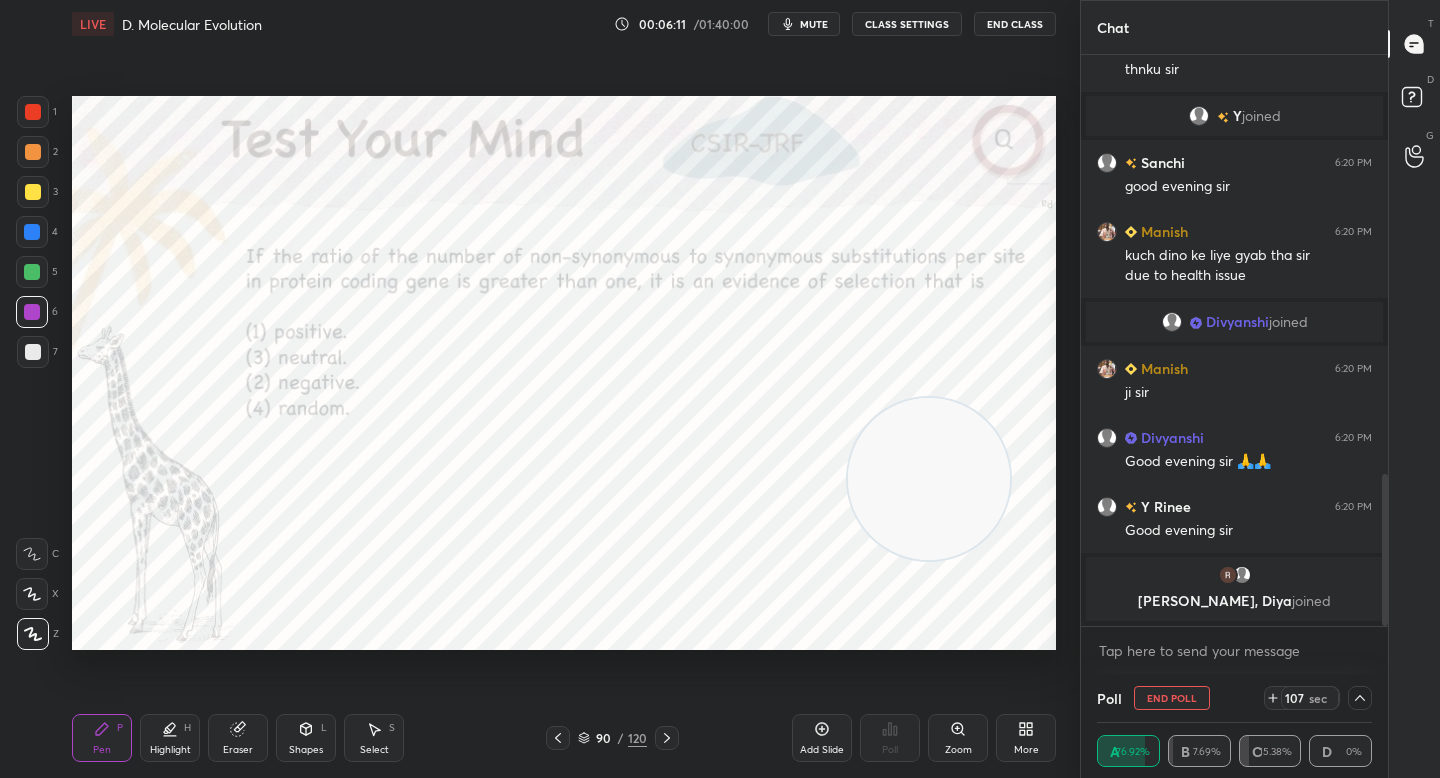 click on "mute" at bounding box center (814, 24) 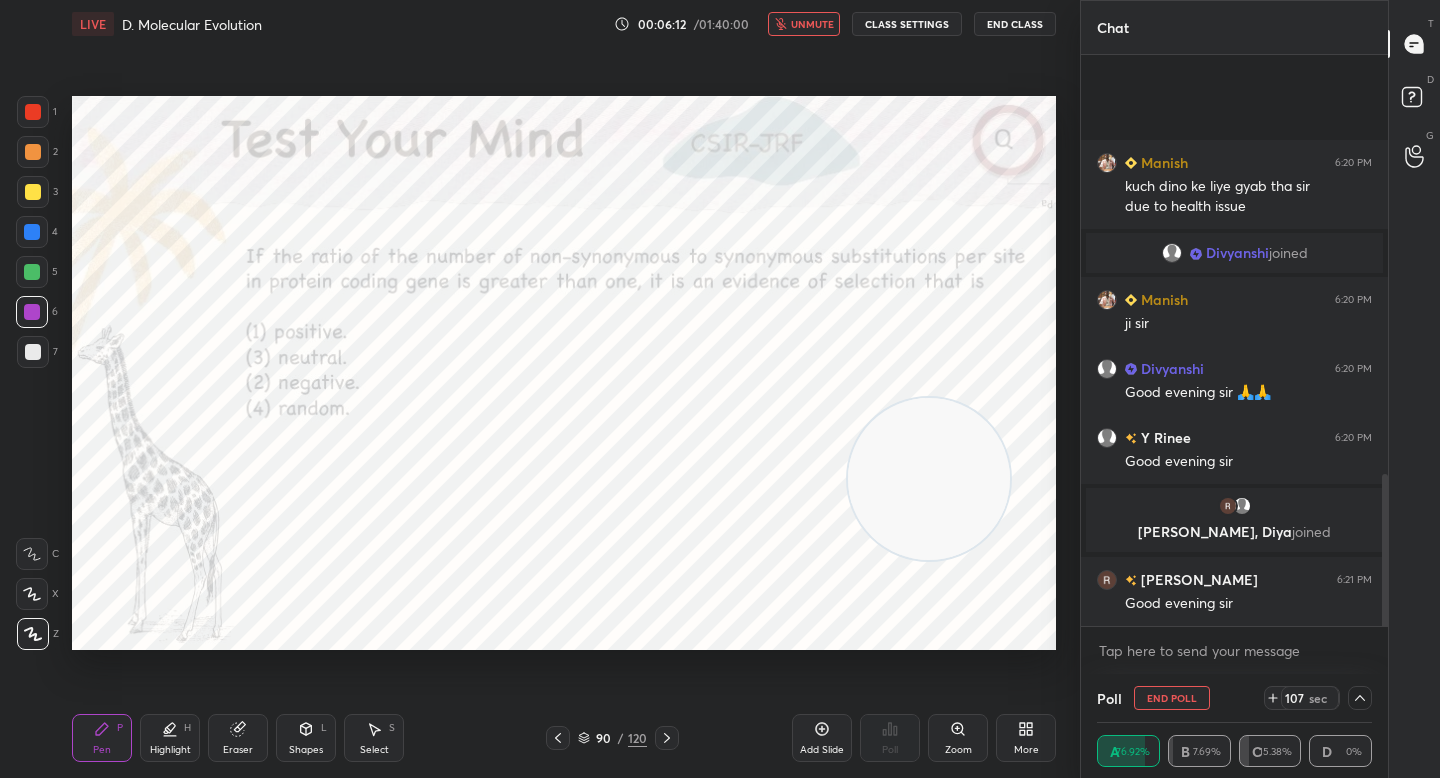 scroll, scrollTop: 1445, scrollLeft: 0, axis: vertical 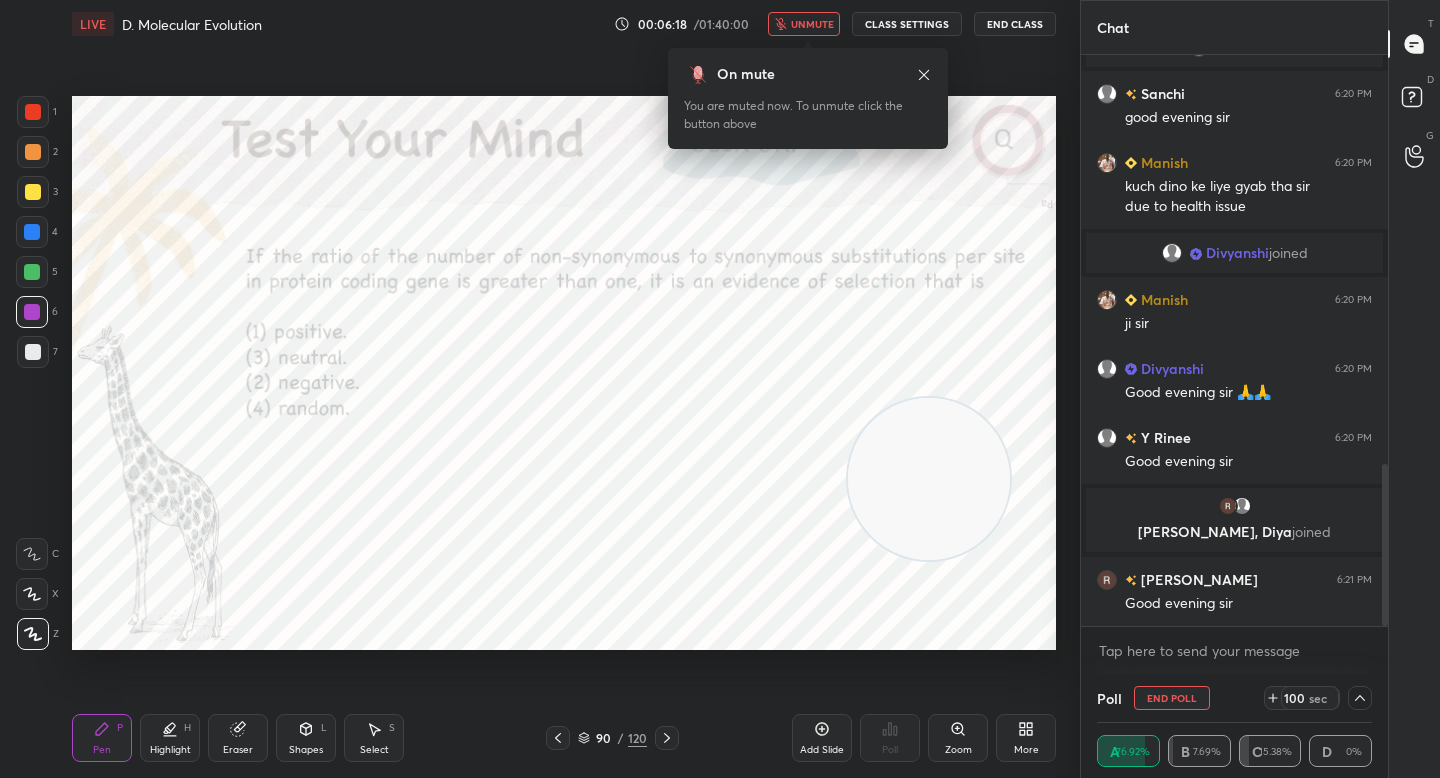 click on "unmute" at bounding box center [804, 24] 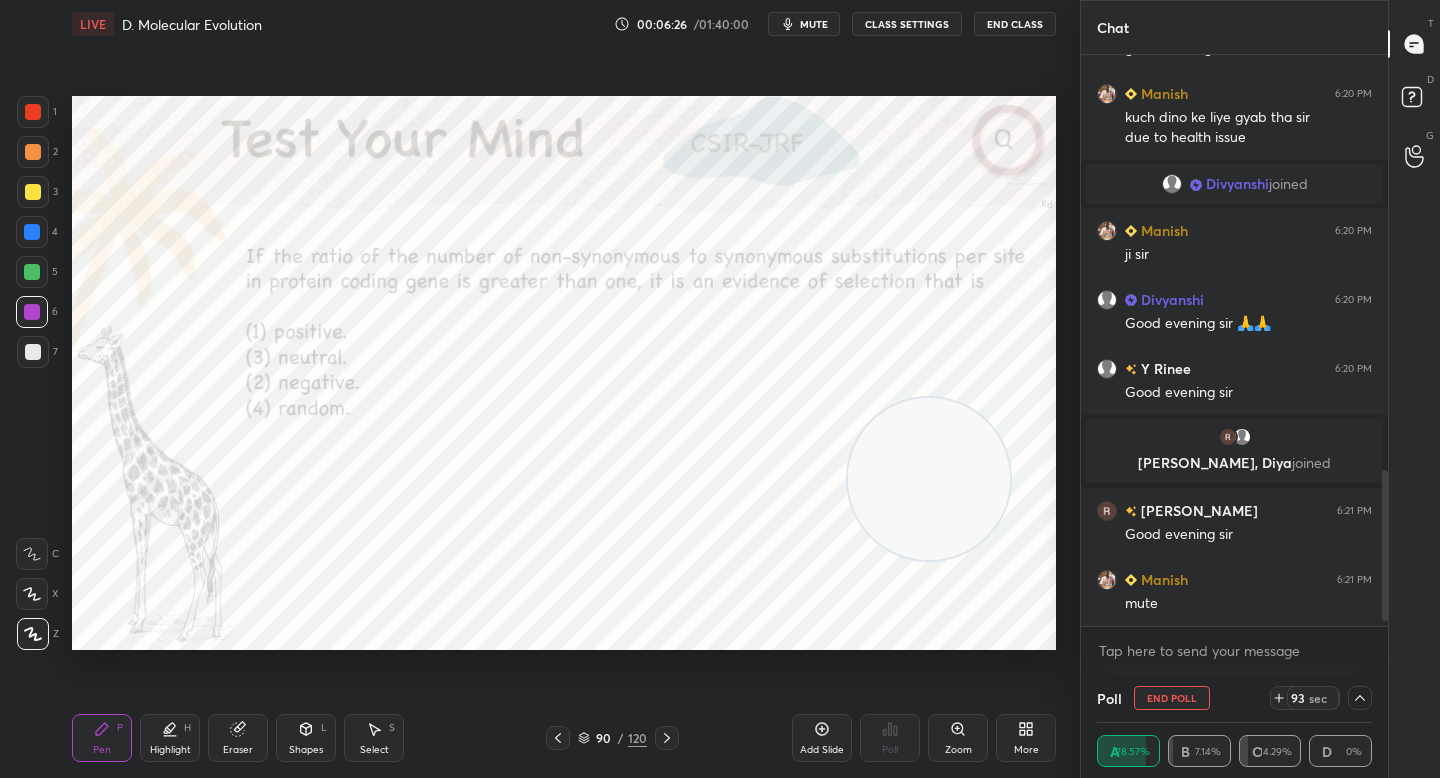 scroll, scrollTop: 1583, scrollLeft: 0, axis: vertical 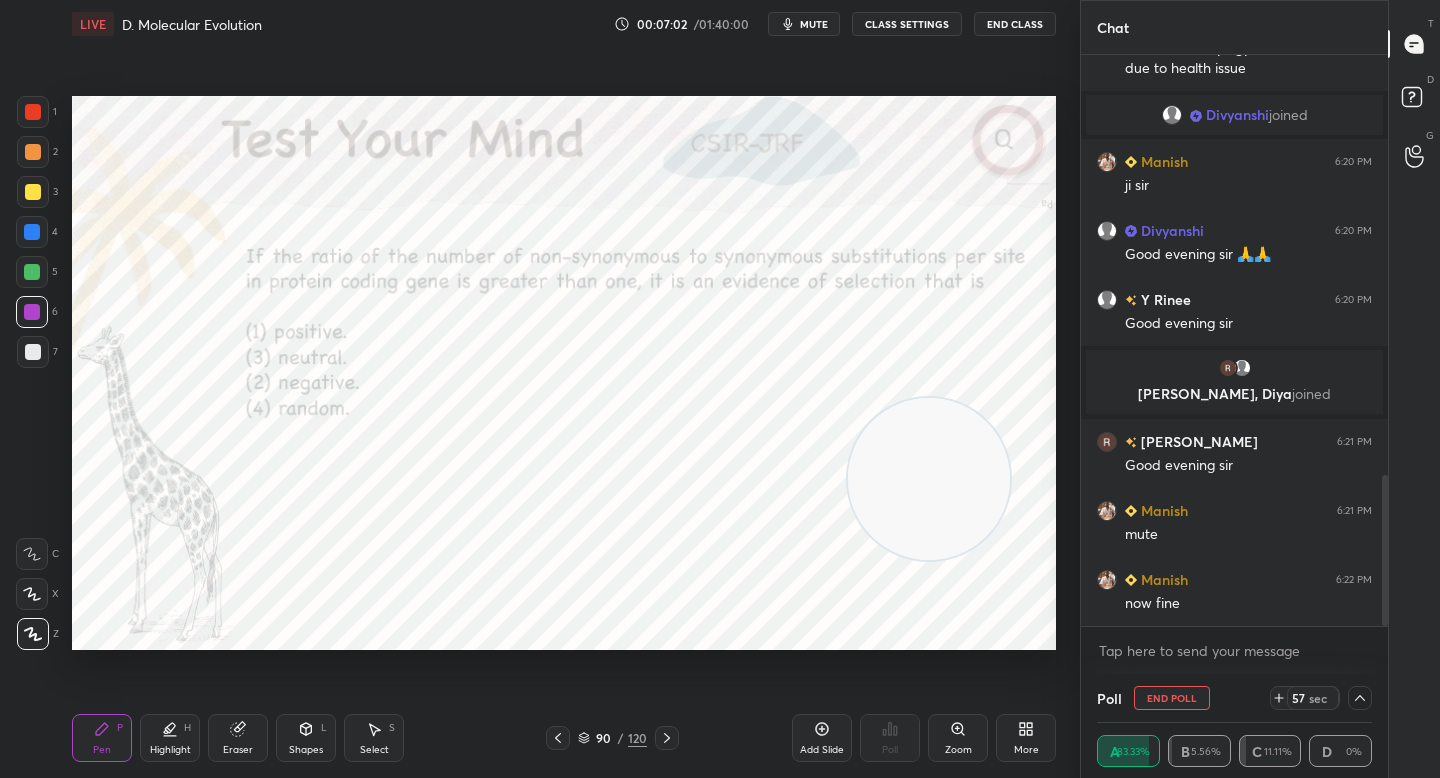 drag, startPoint x: 244, startPoint y: 742, endPoint x: 319, endPoint y: 664, distance: 108.20813 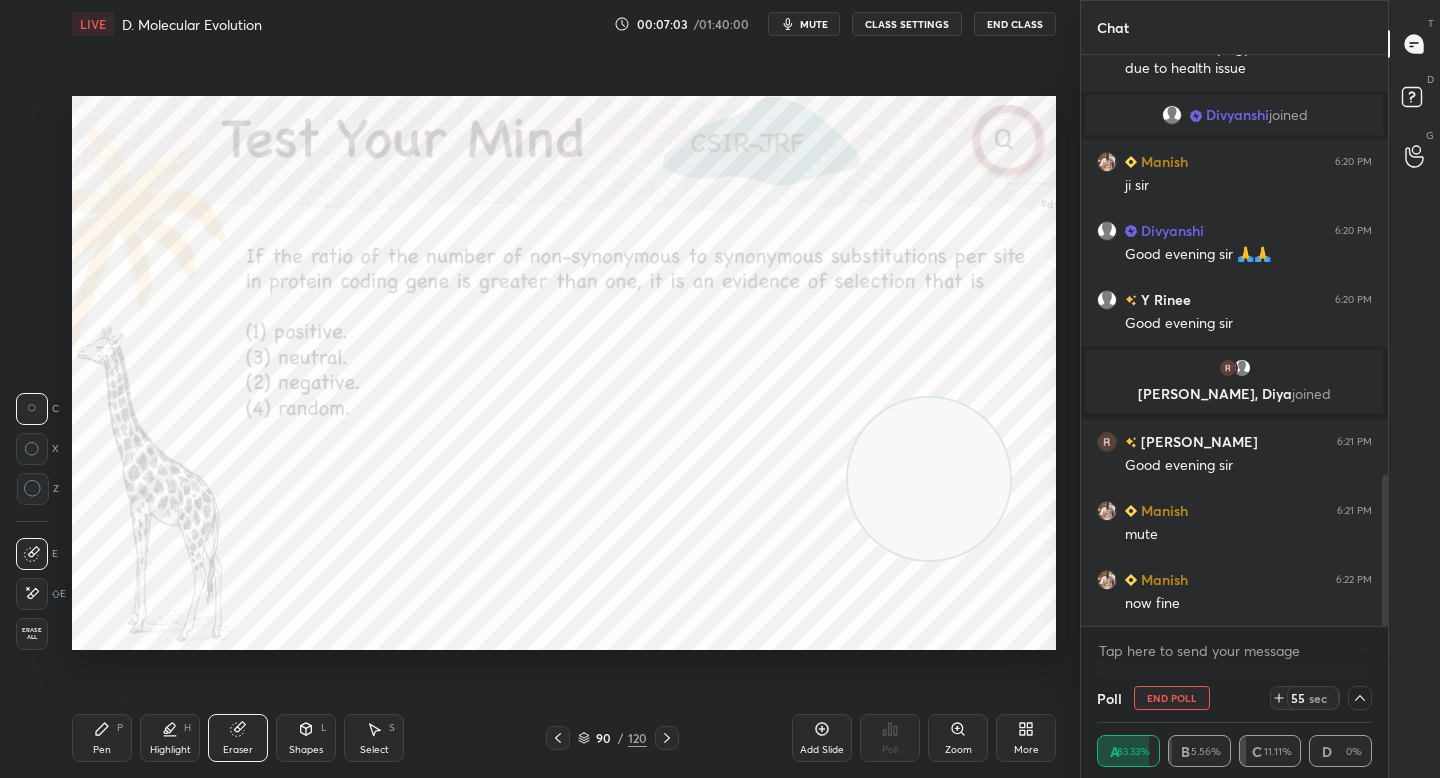 click on "Pen P" at bounding box center (102, 738) 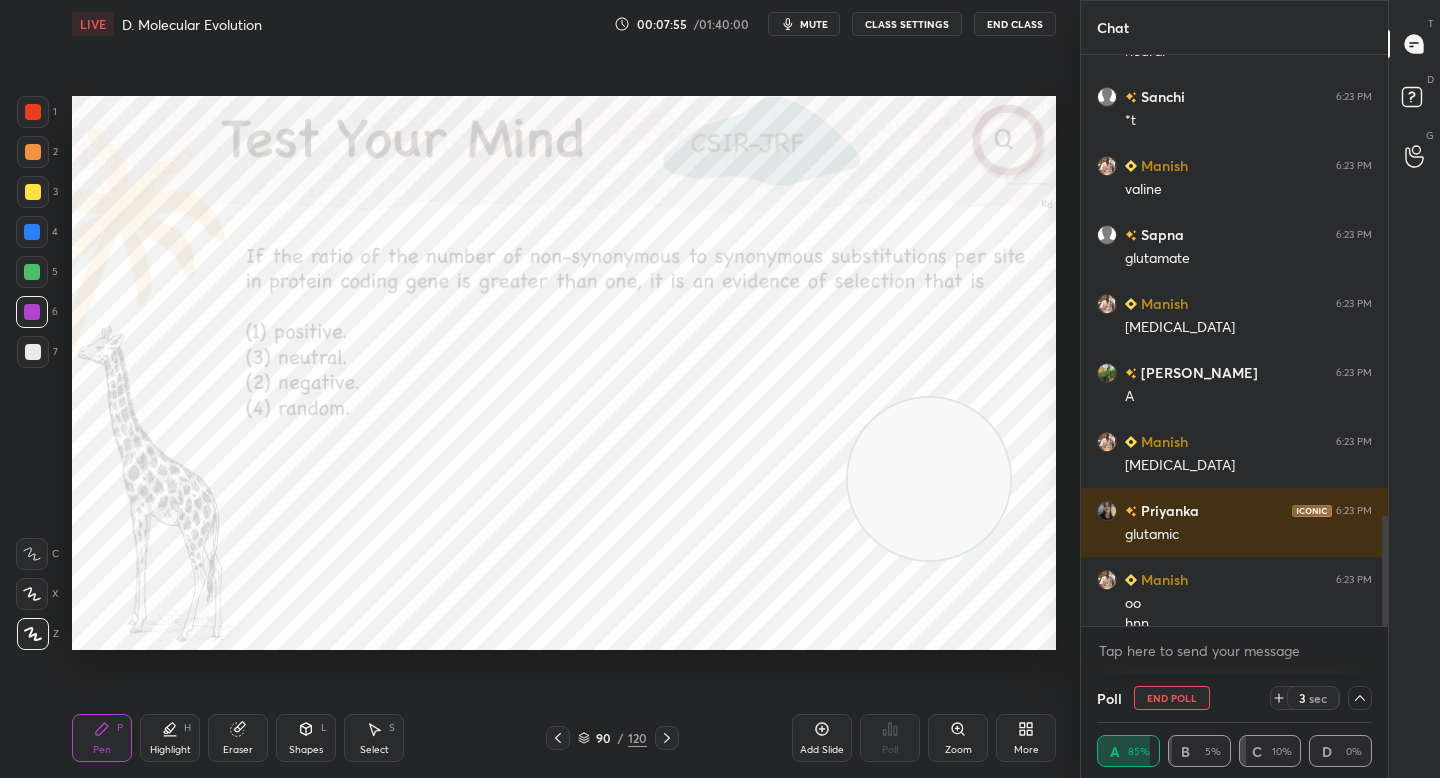 scroll, scrollTop: 2382, scrollLeft: 0, axis: vertical 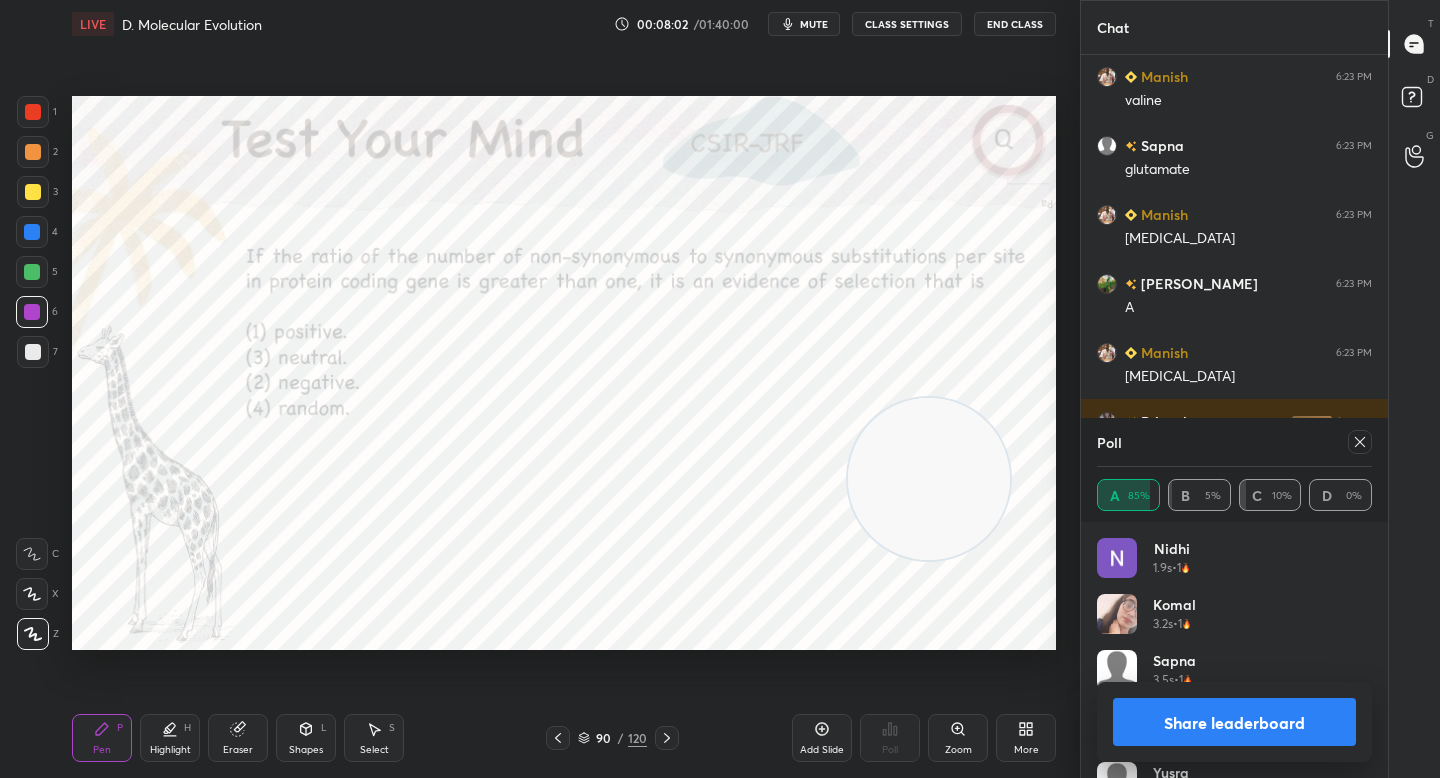click on "Share leaderboard" at bounding box center [1234, 722] 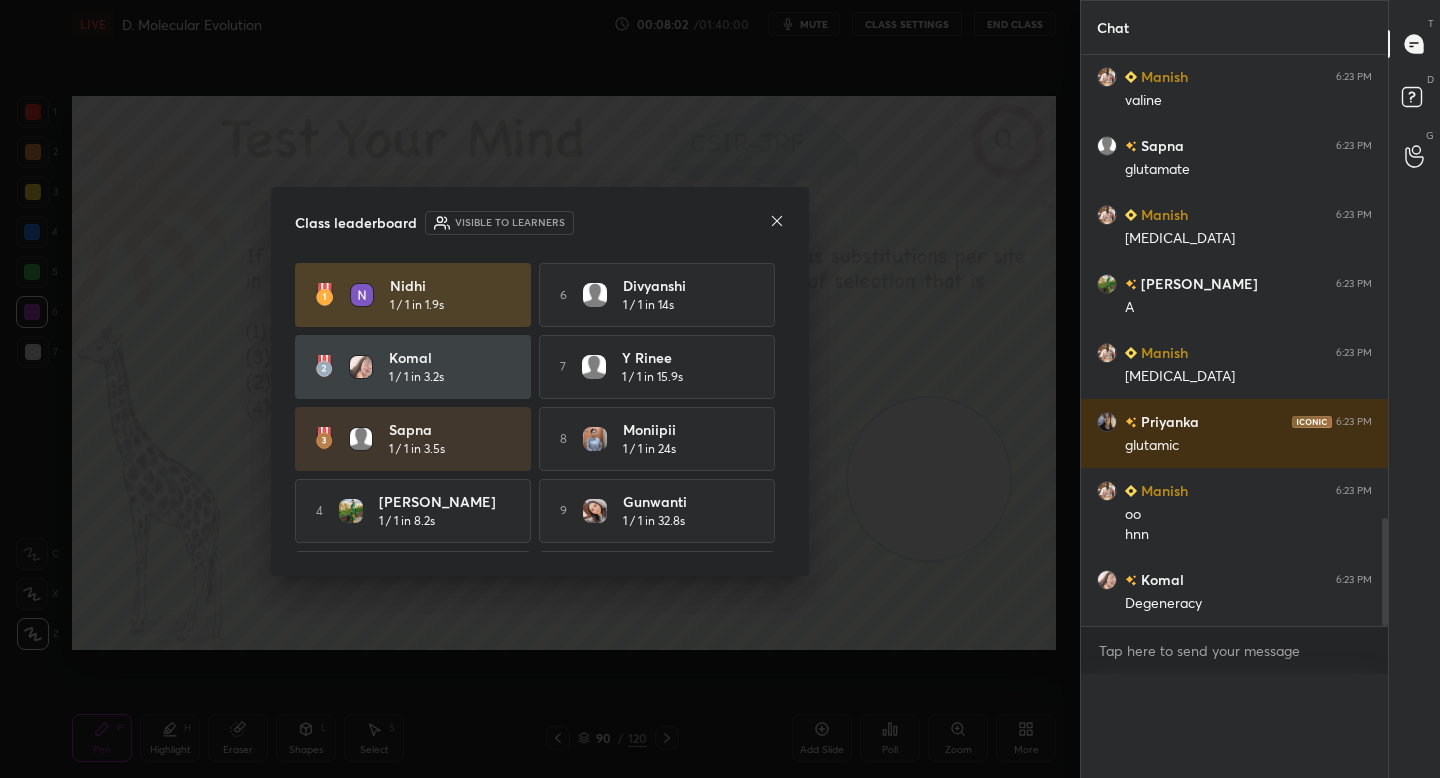 scroll, scrollTop: 0, scrollLeft: 0, axis: both 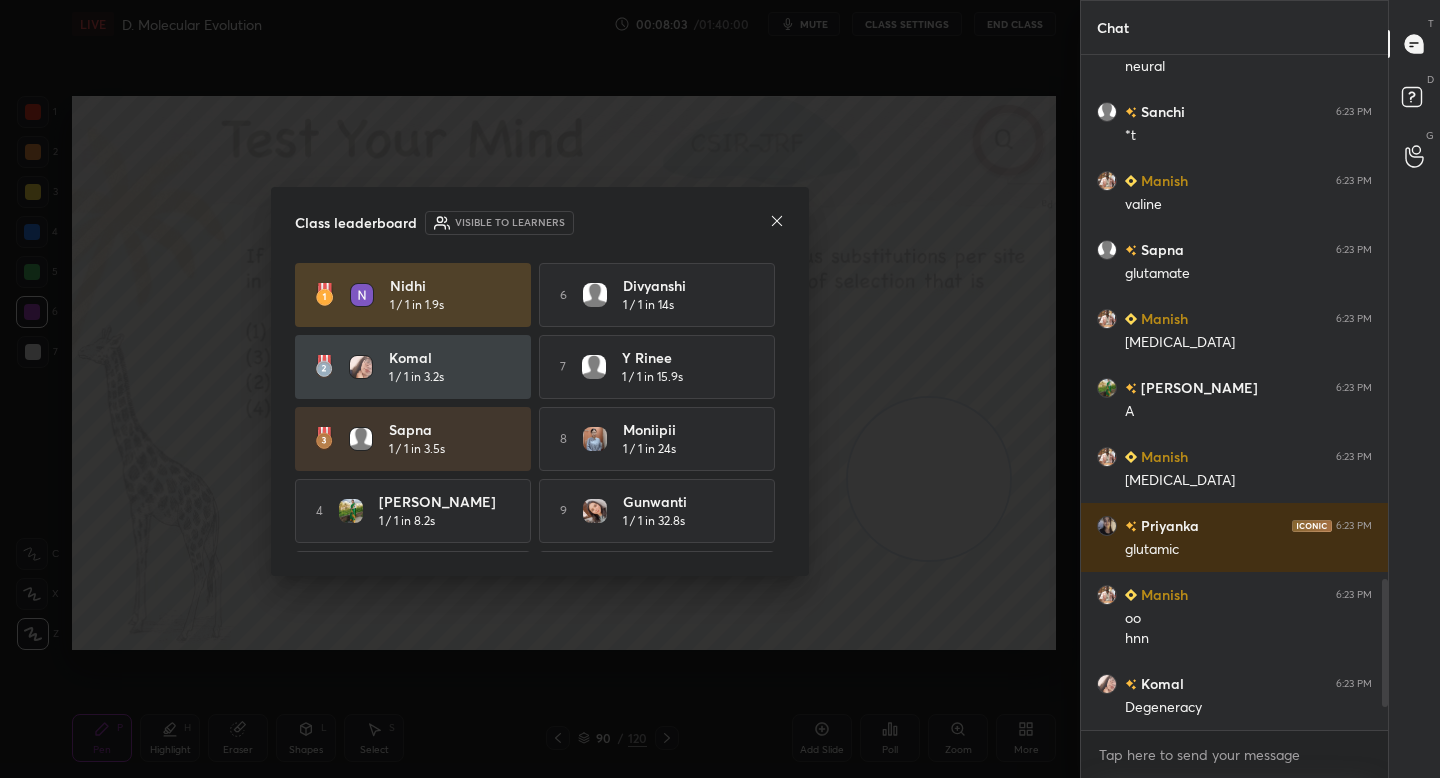 click 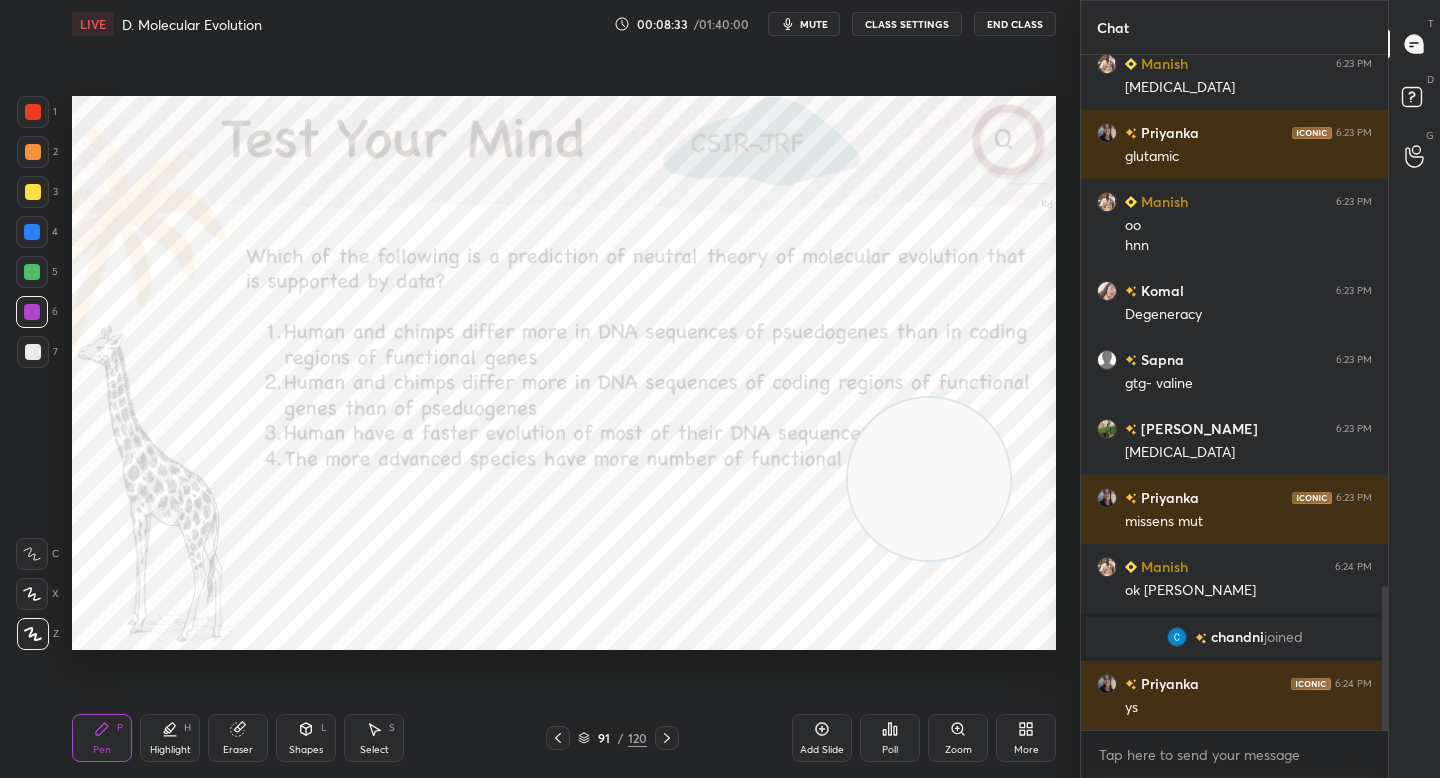 scroll, scrollTop: 2485, scrollLeft: 0, axis: vertical 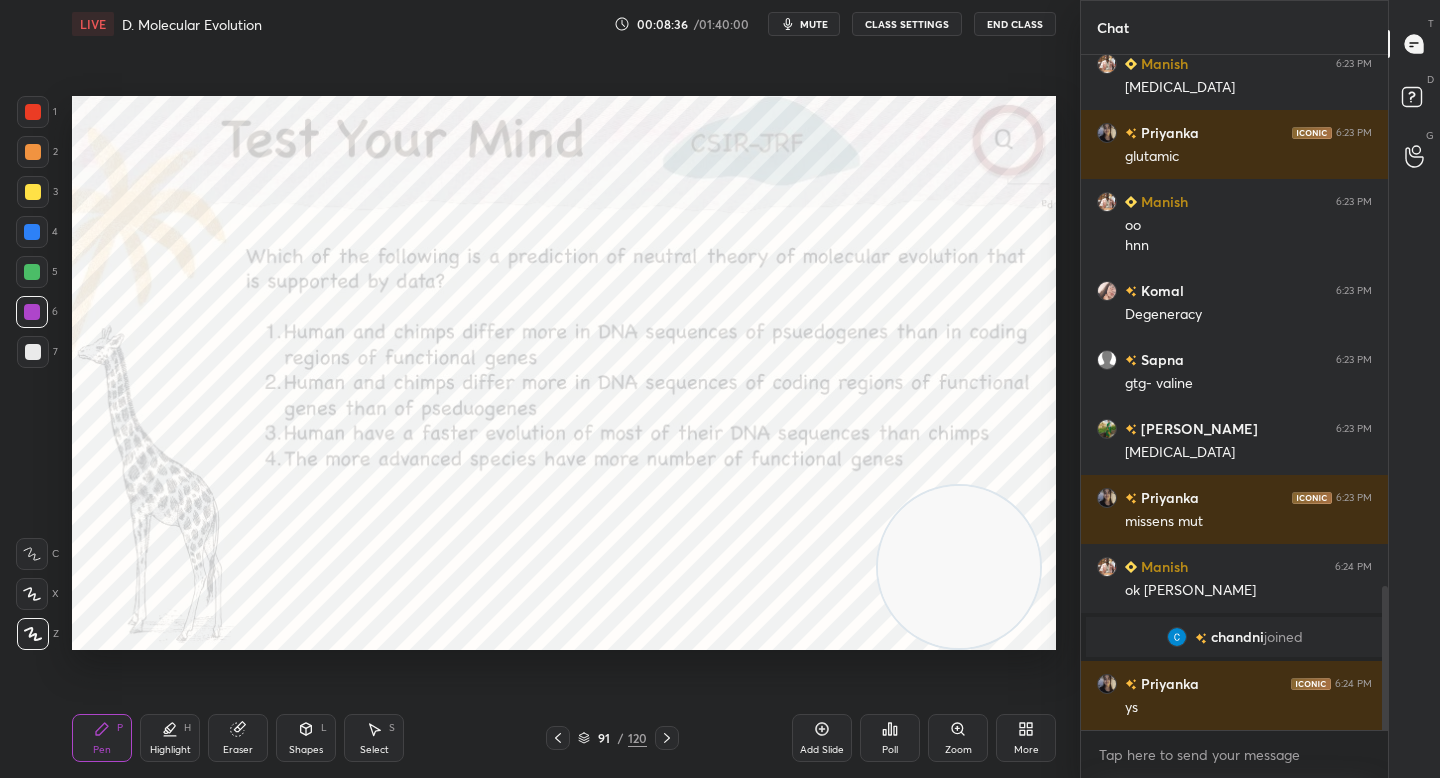drag, startPoint x: 973, startPoint y: 464, endPoint x: 1007, endPoint y: 556, distance: 98.0816 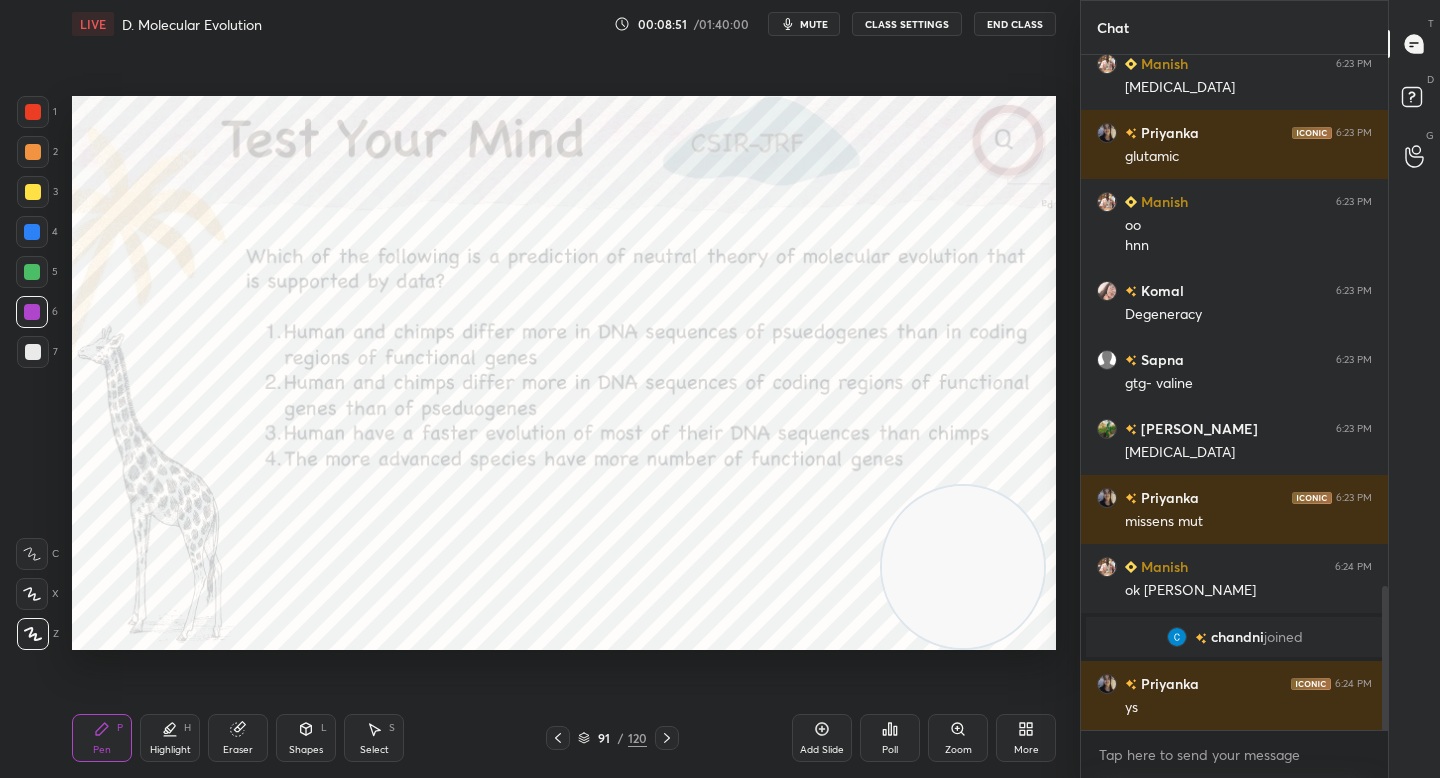 click 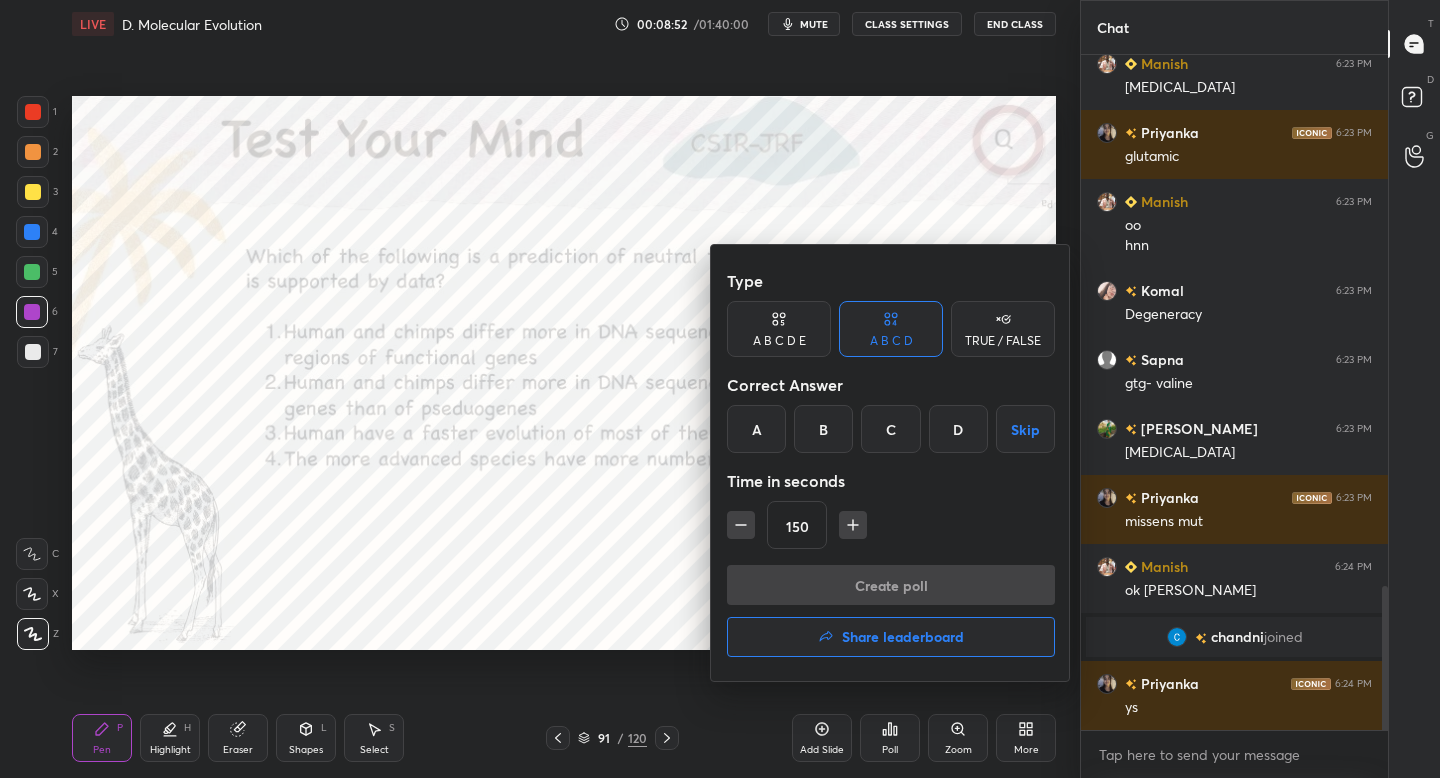 click on "A" at bounding box center [756, 429] 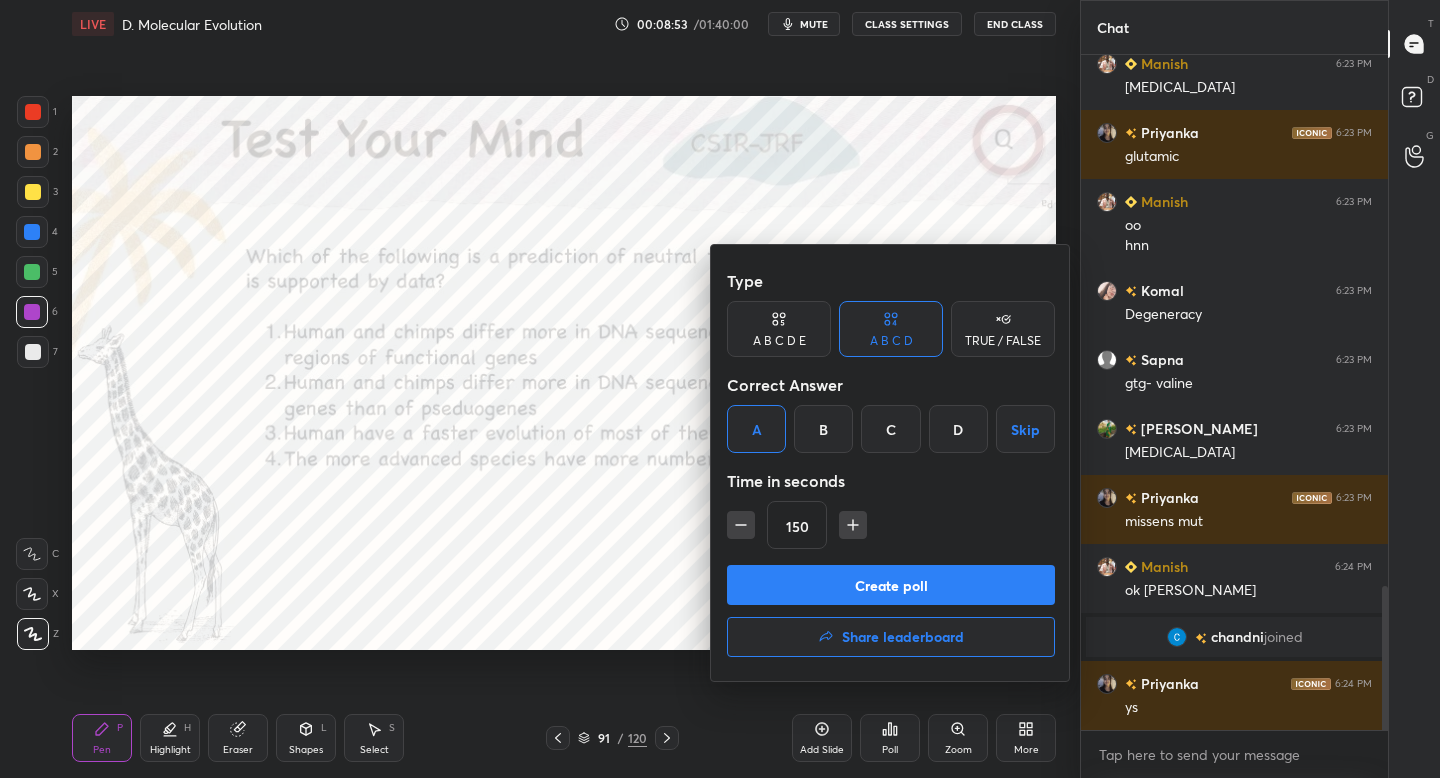 click on "Create poll" at bounding box center [891, 585] 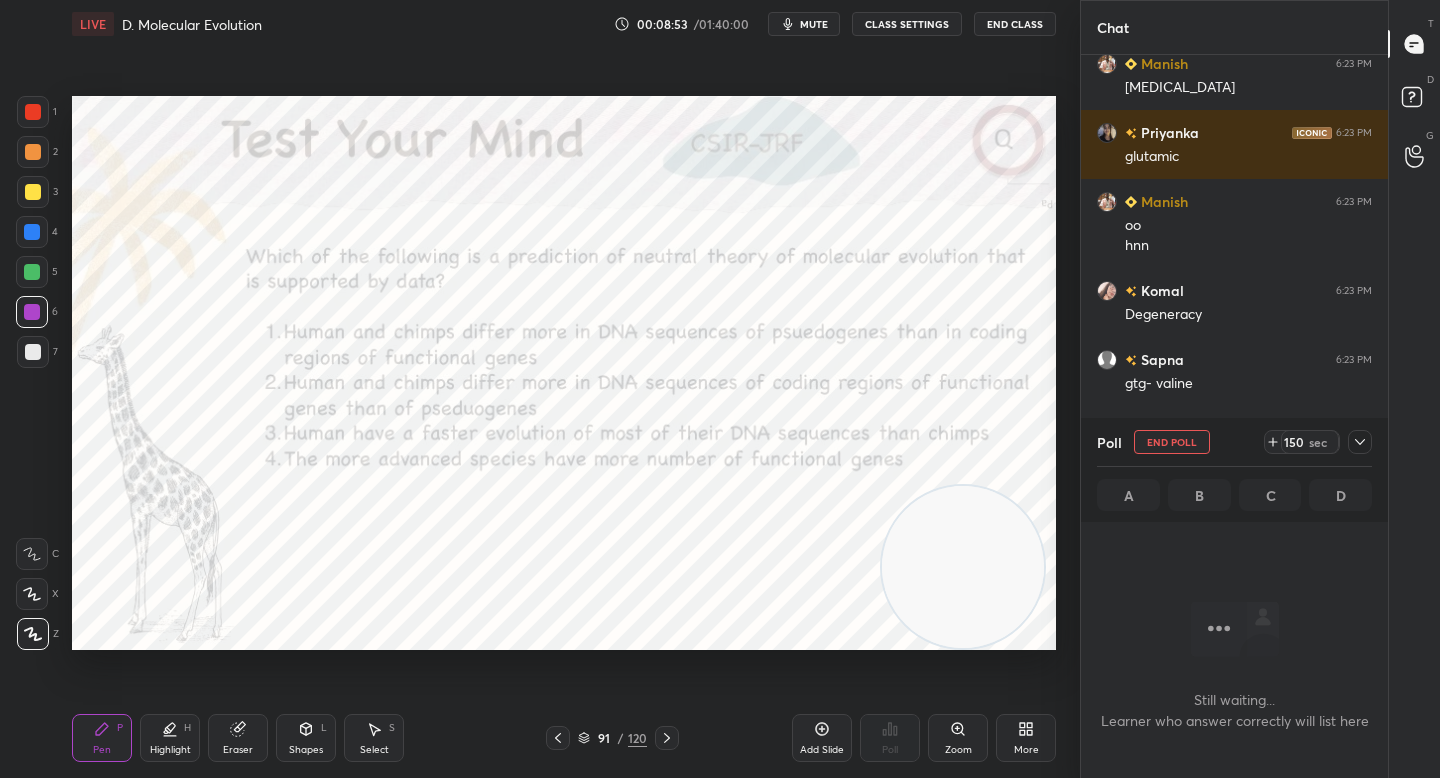 scroll, scrollTop: 589, scrollLeft: 301, axis: both 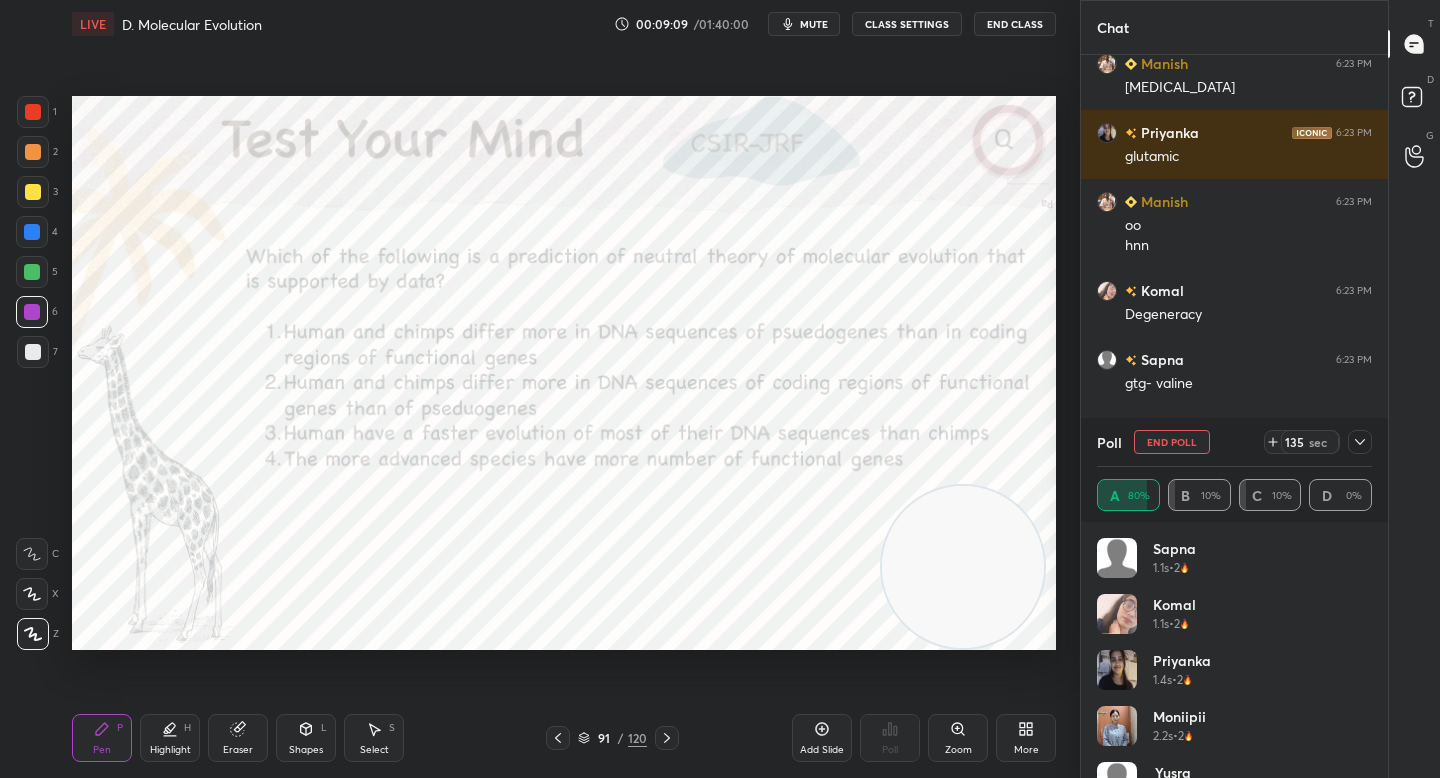 click on "mute" at bounding box center [804, 24] 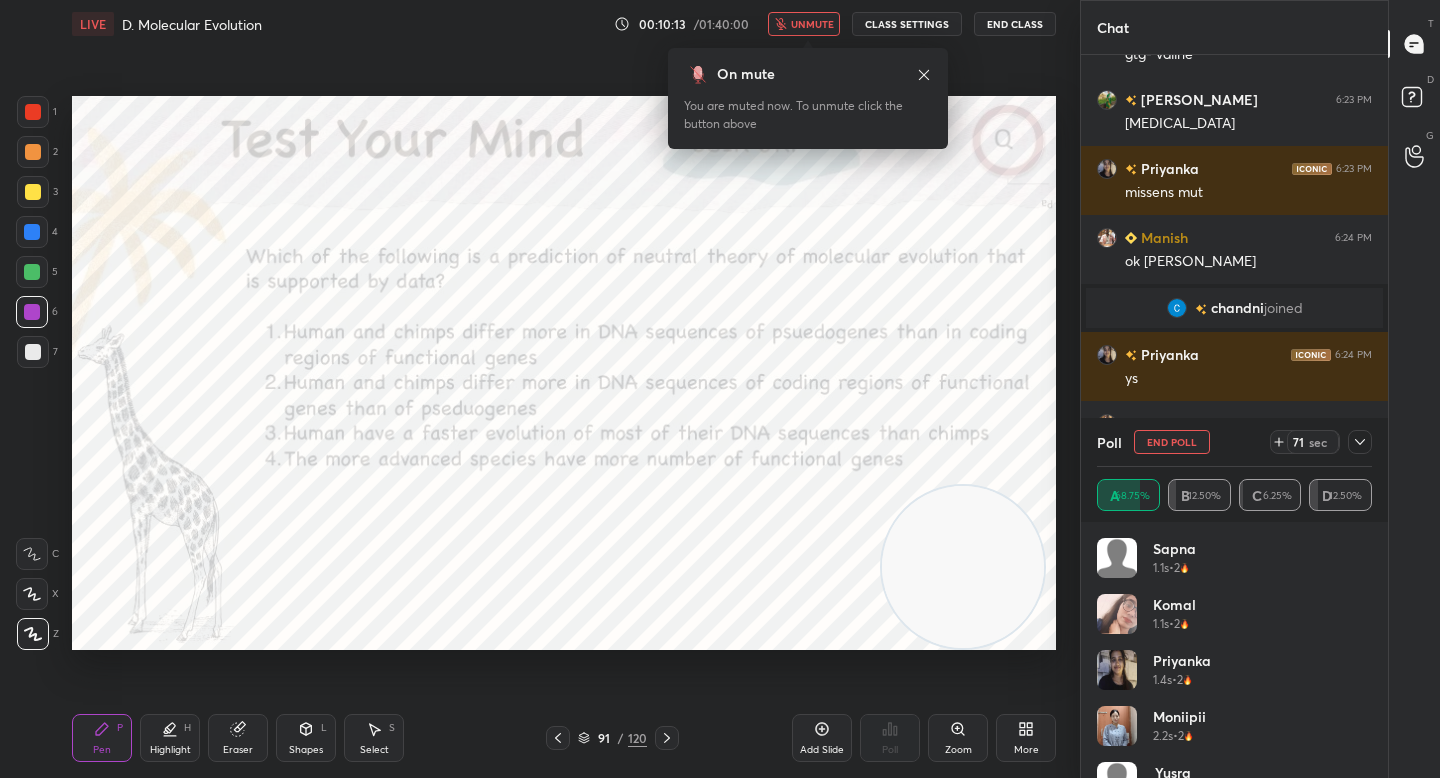 scroll, scrollTop: 2834, scrollLeft: 0, axis: vertical 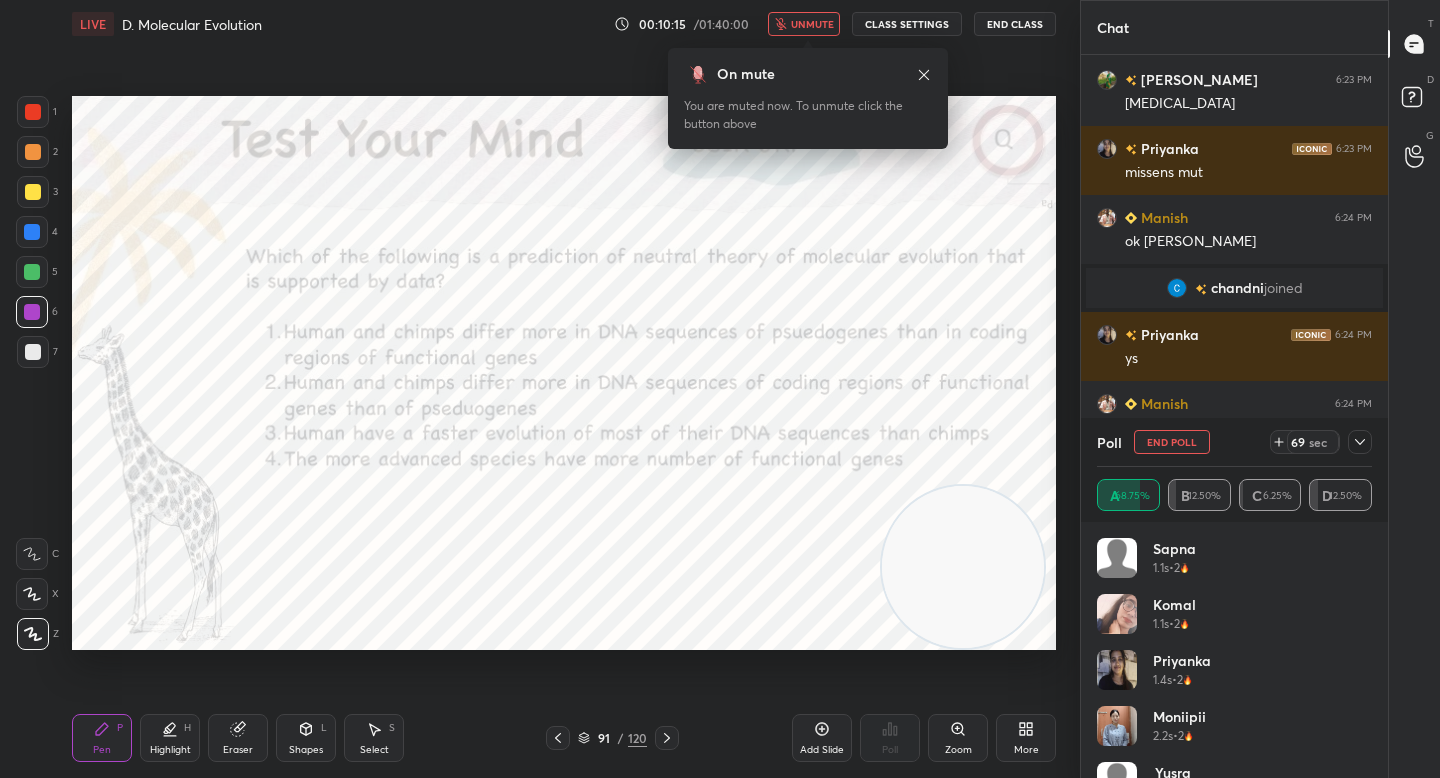 click on "unmute" at bounding box center [812, 24] 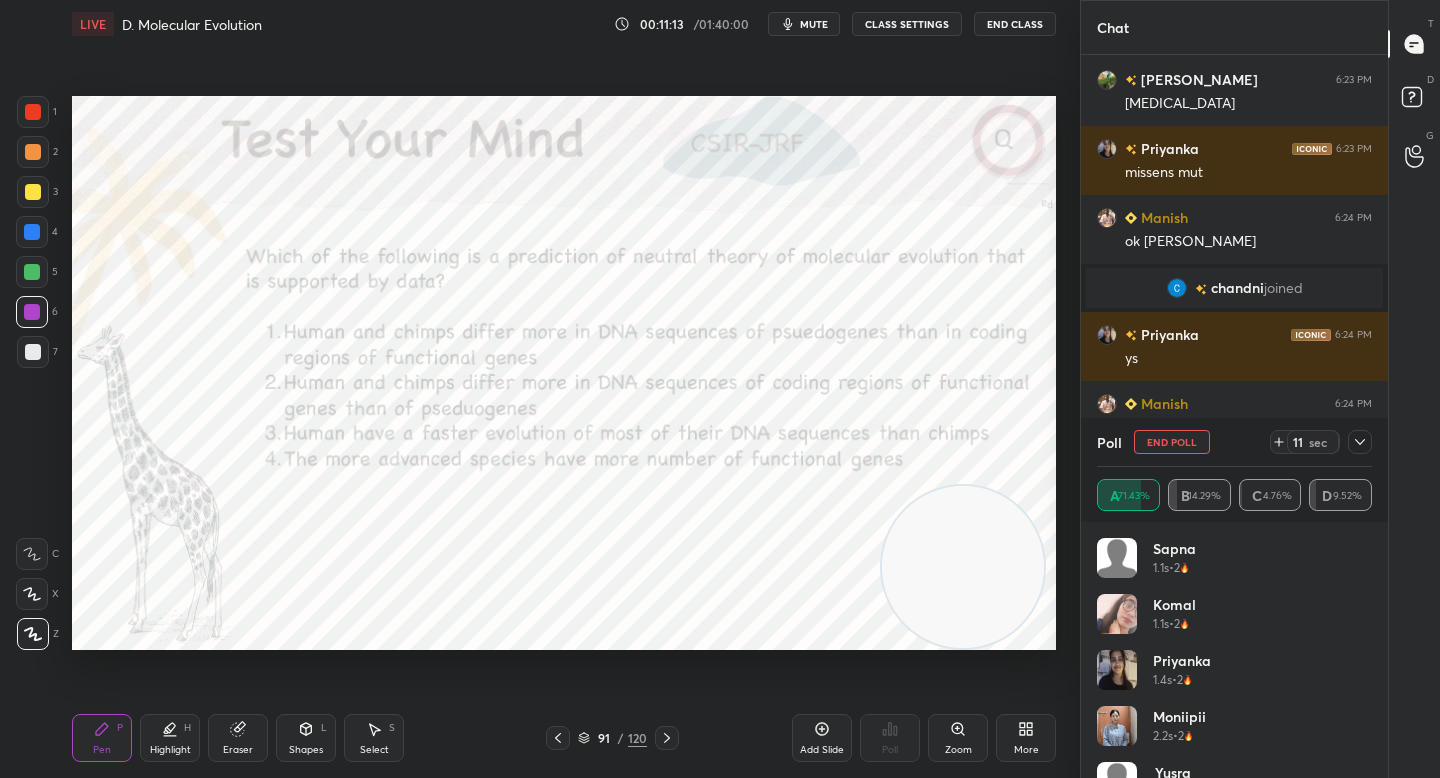 click 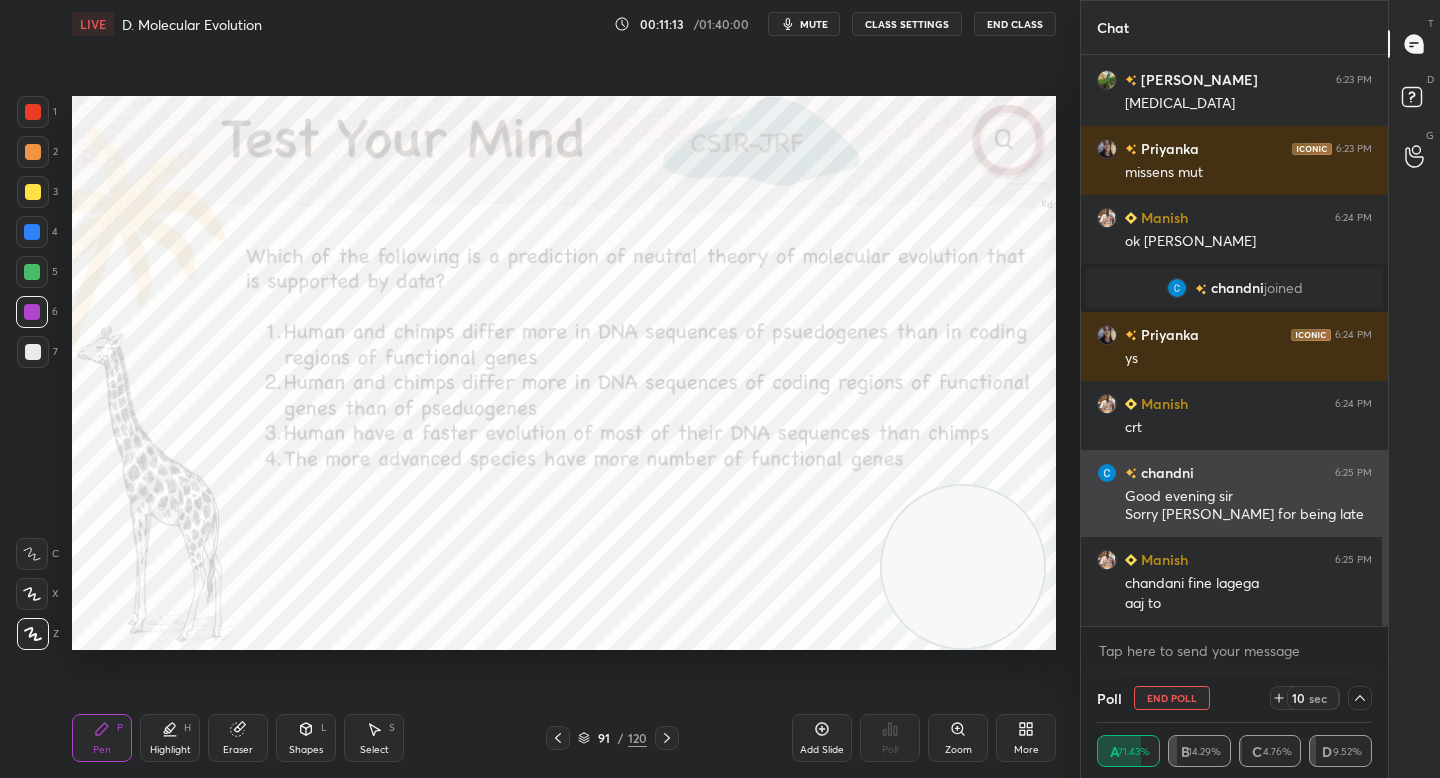 scroll, scrollTop: 20, scrollLeft: 269, axis: both 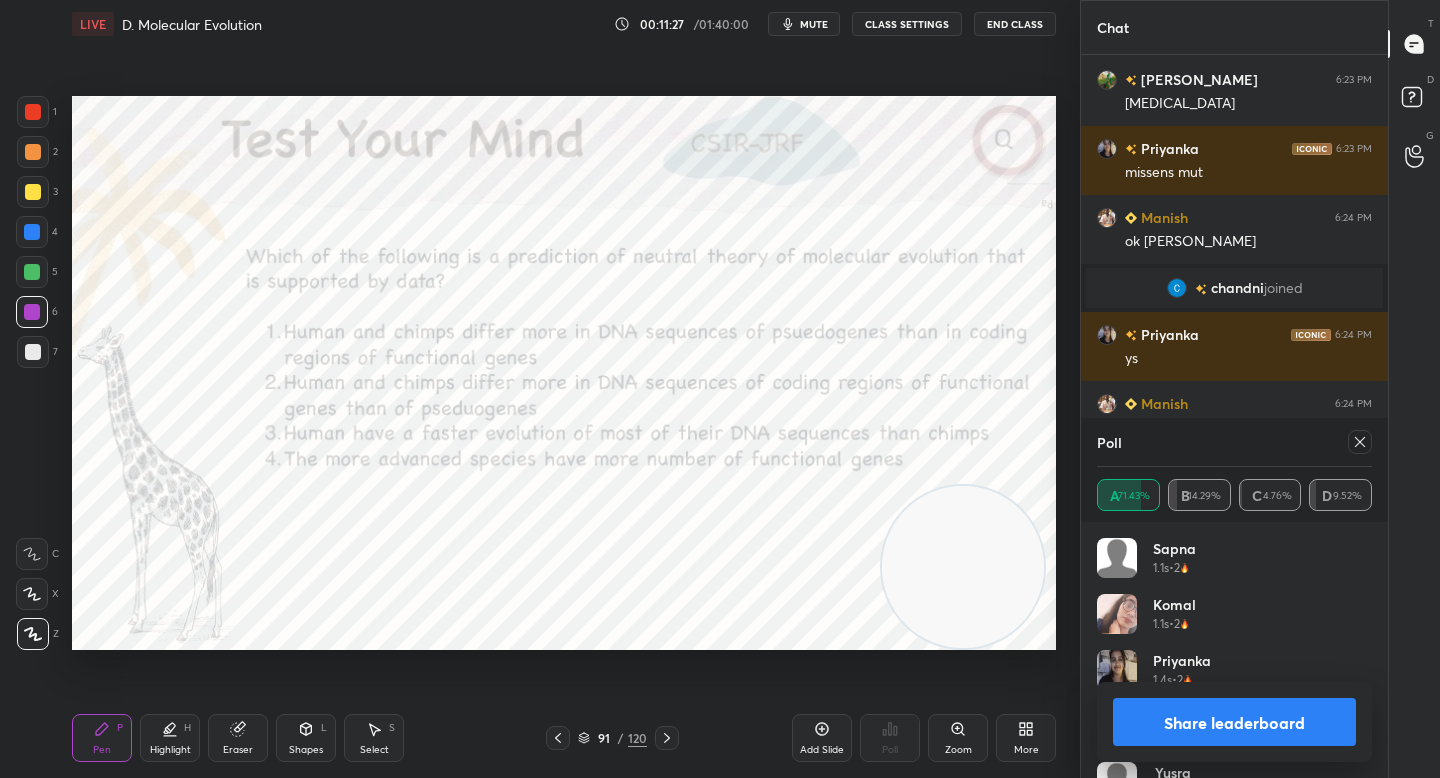 click on "Share leaderboard" at bounding box center (1234, 722) 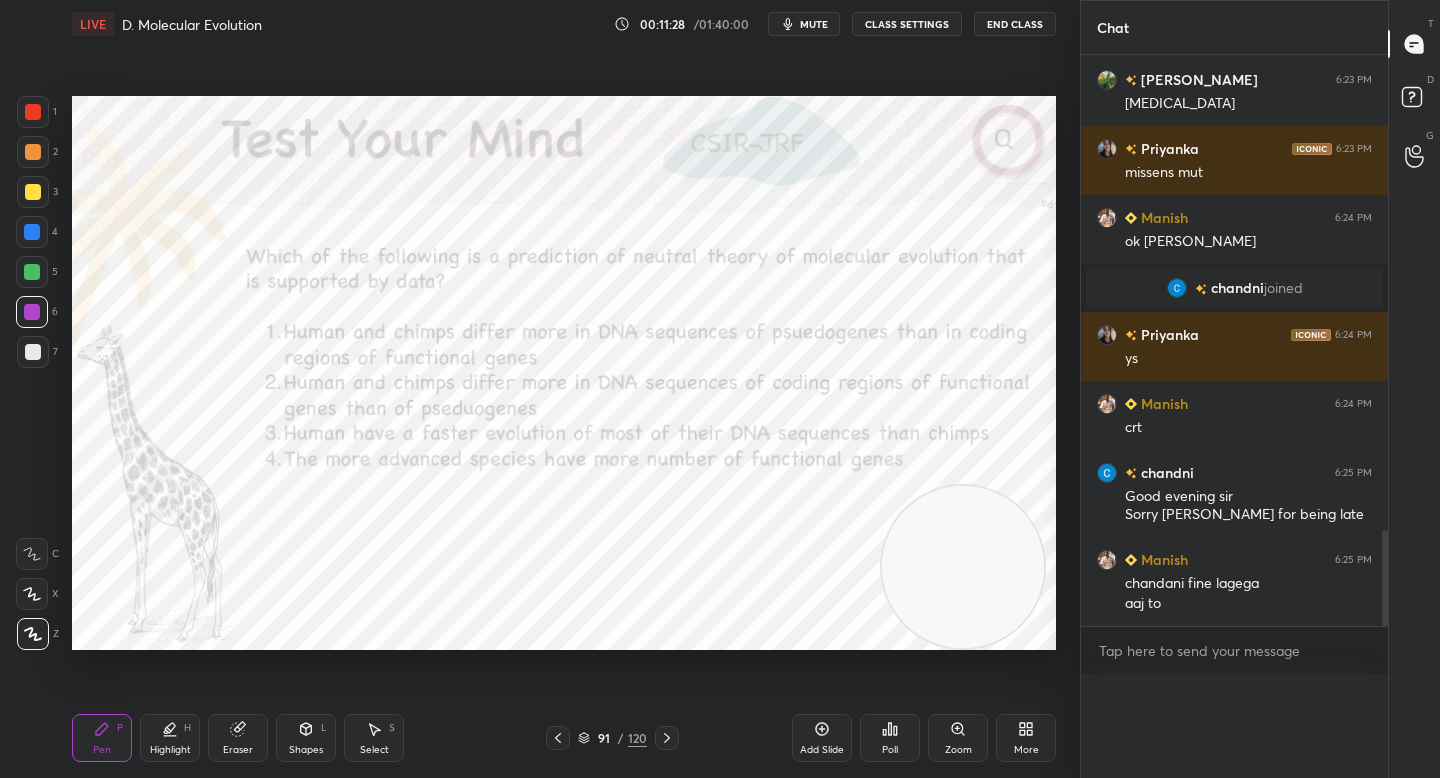 scroll, scrollTop: 0, scrollLeft: 0, axis: both 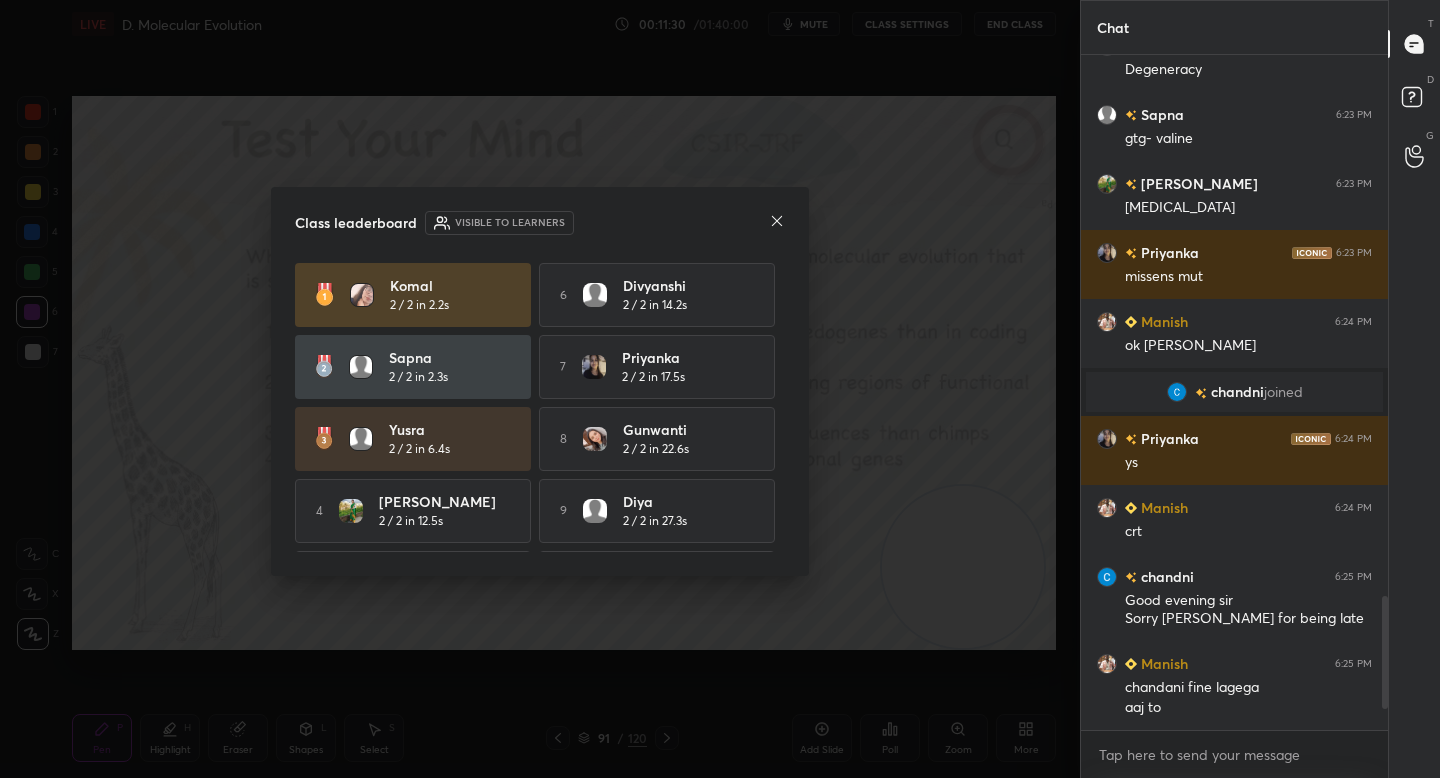 click 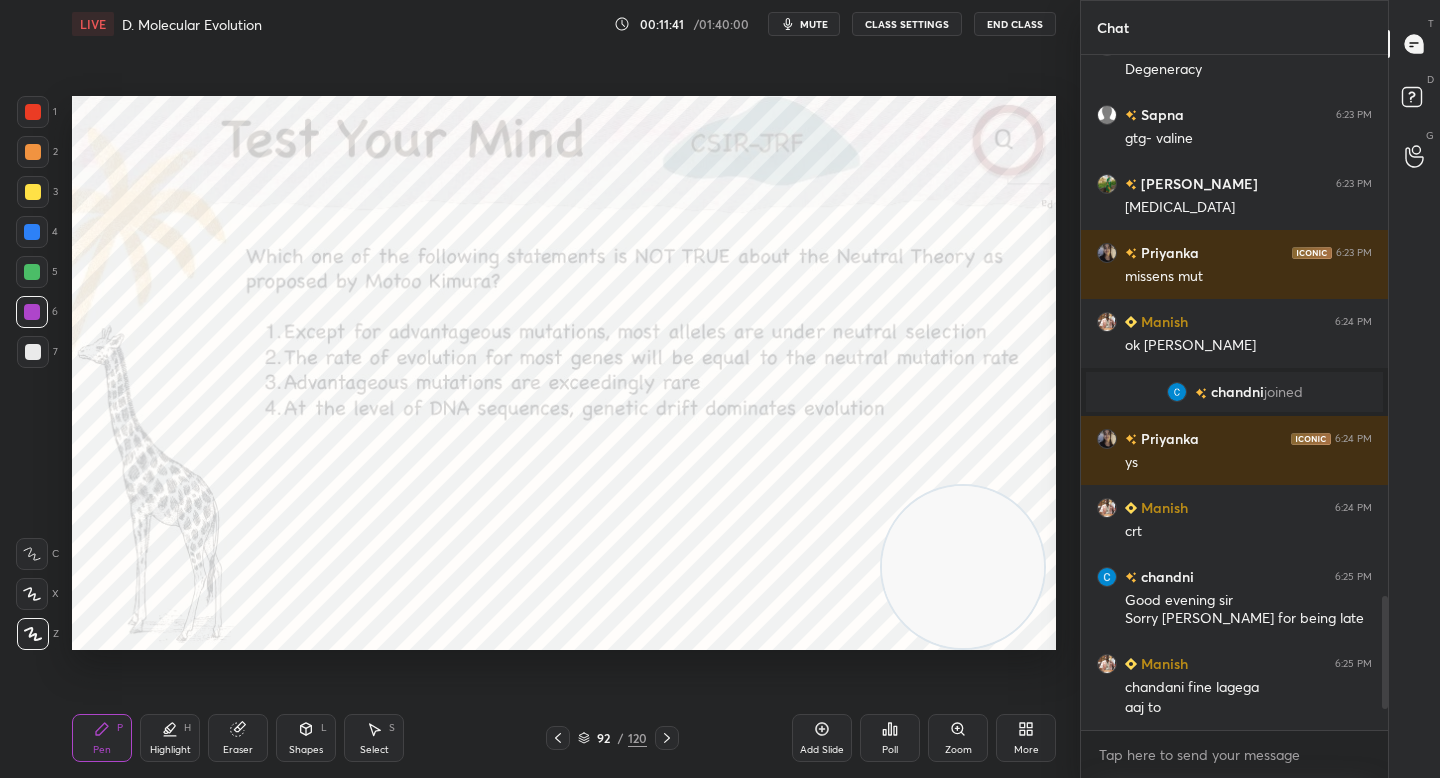 click at bounding box center [963, 567] 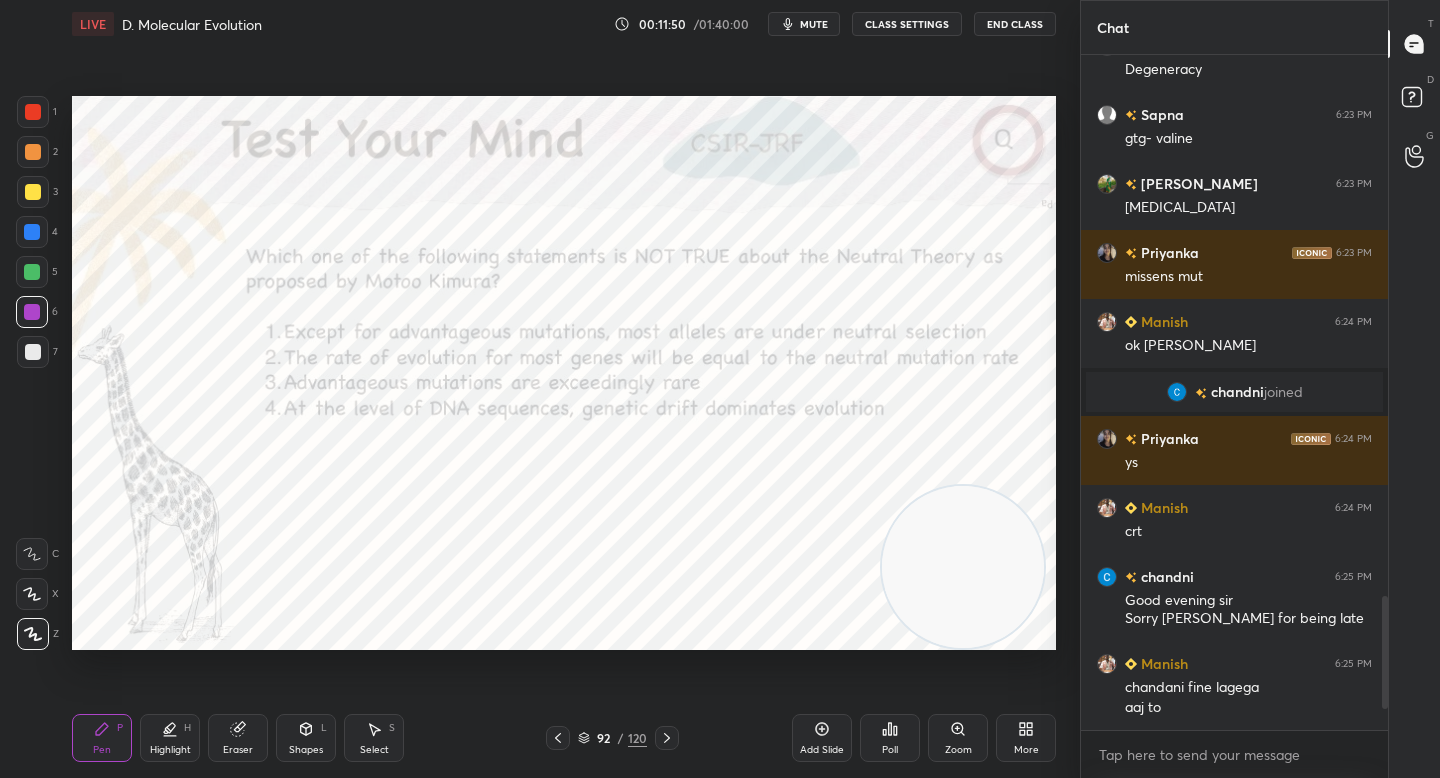 click 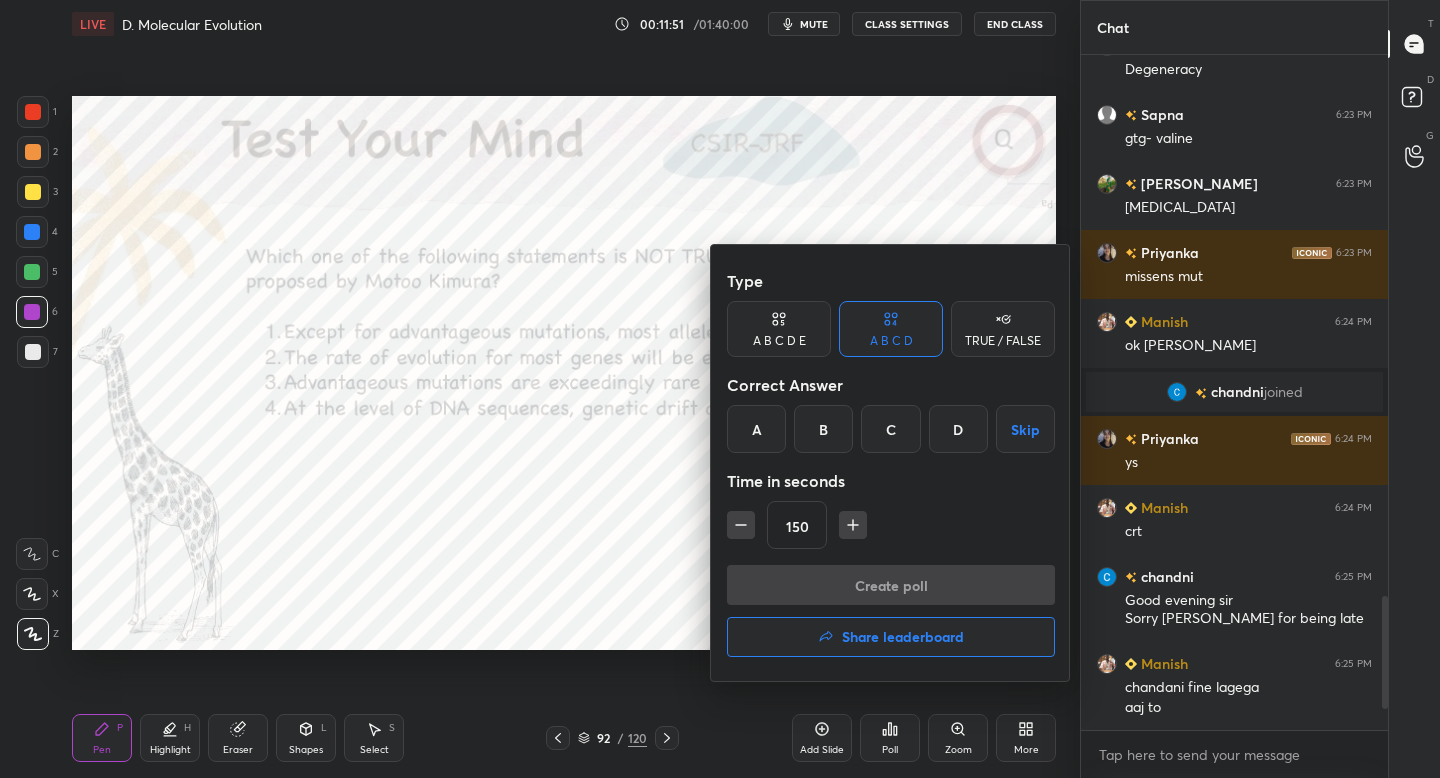 click at bounding box center (720, 389) 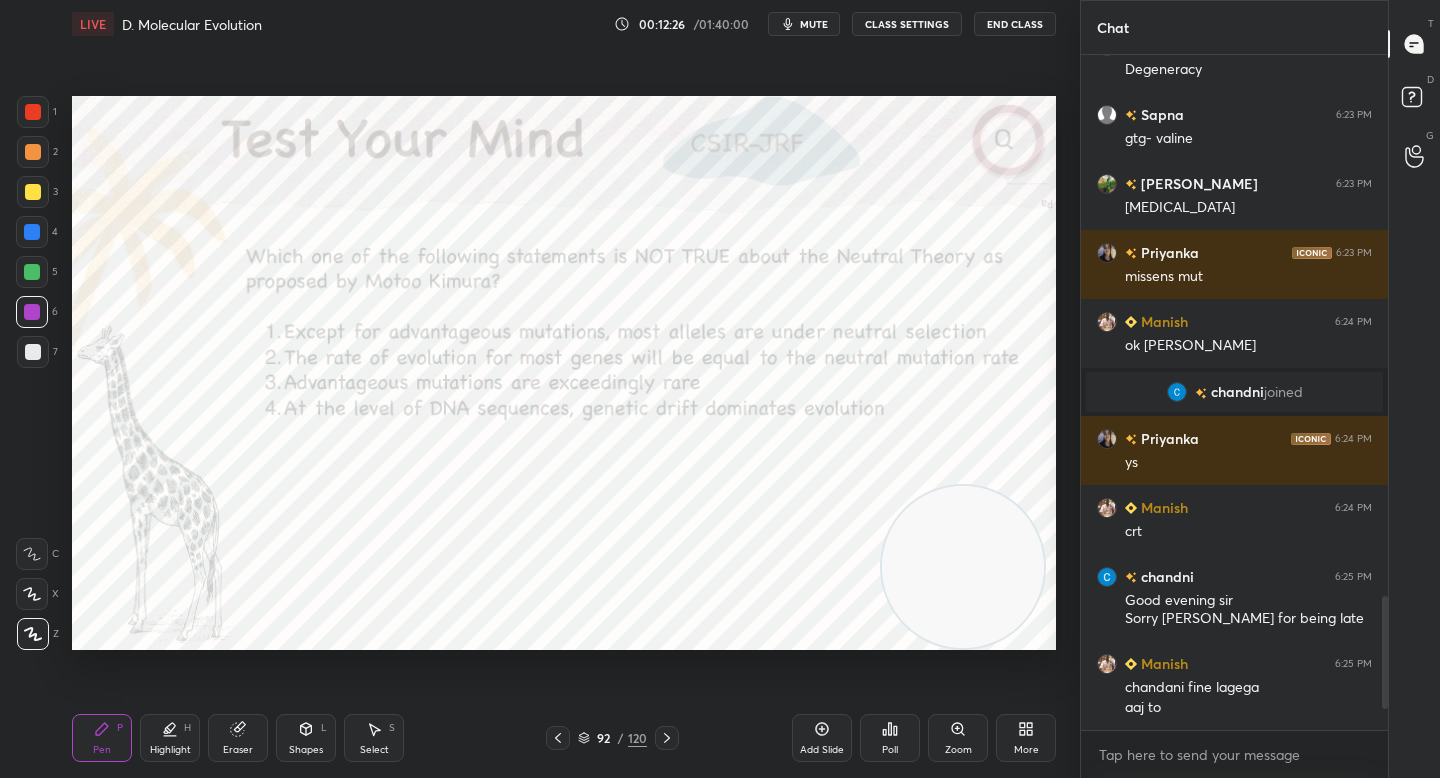 click 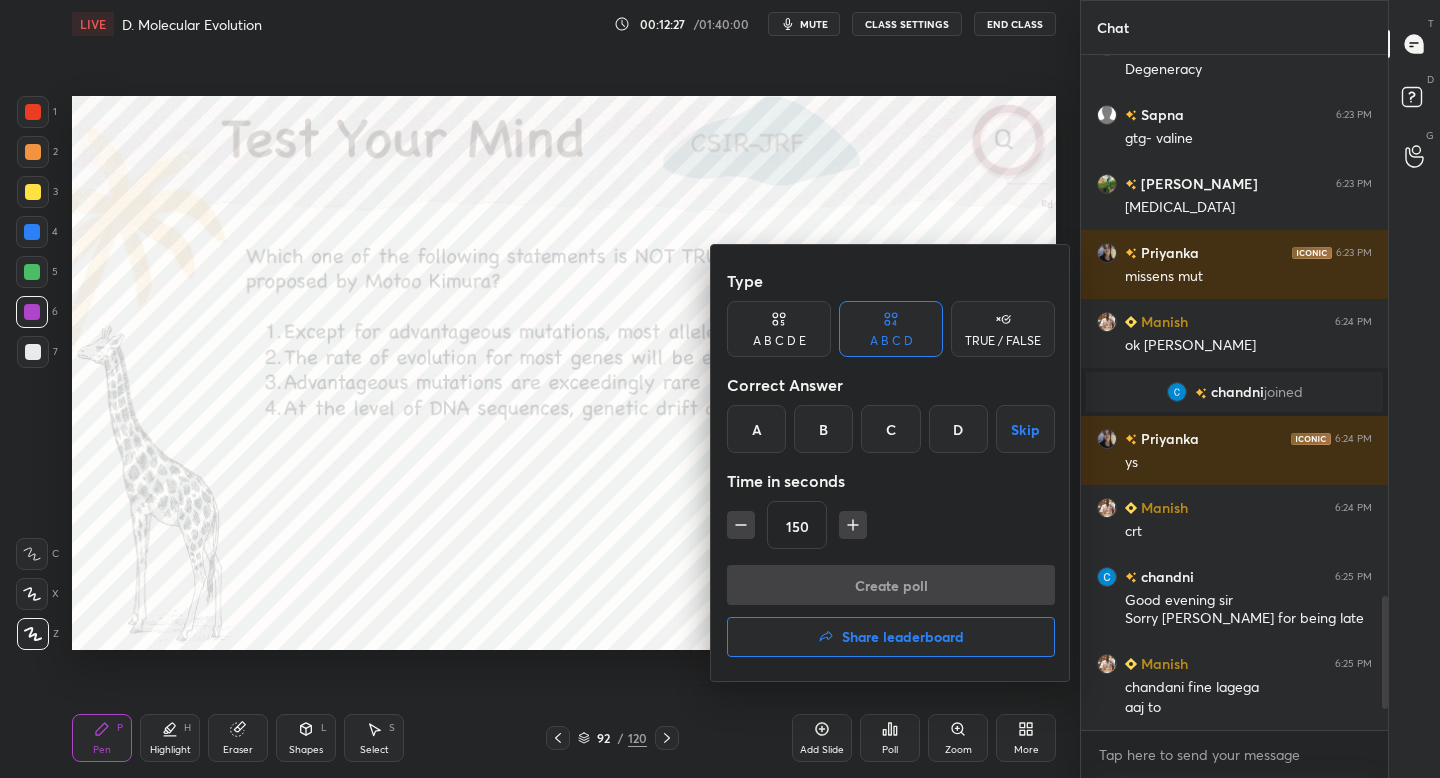 click on "A" at bounding box center [756, 429] 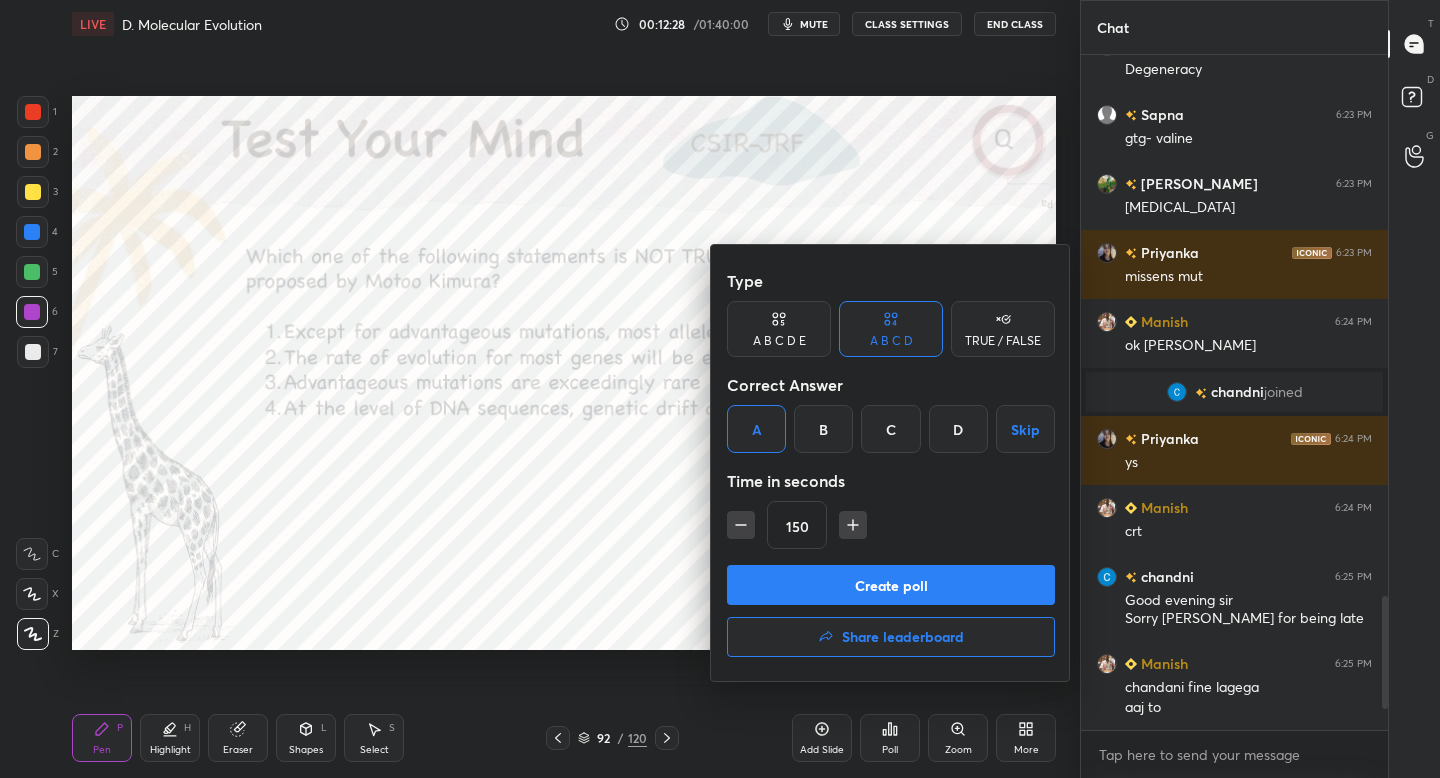 click on "Create poll" at bounding box center (891, 585) 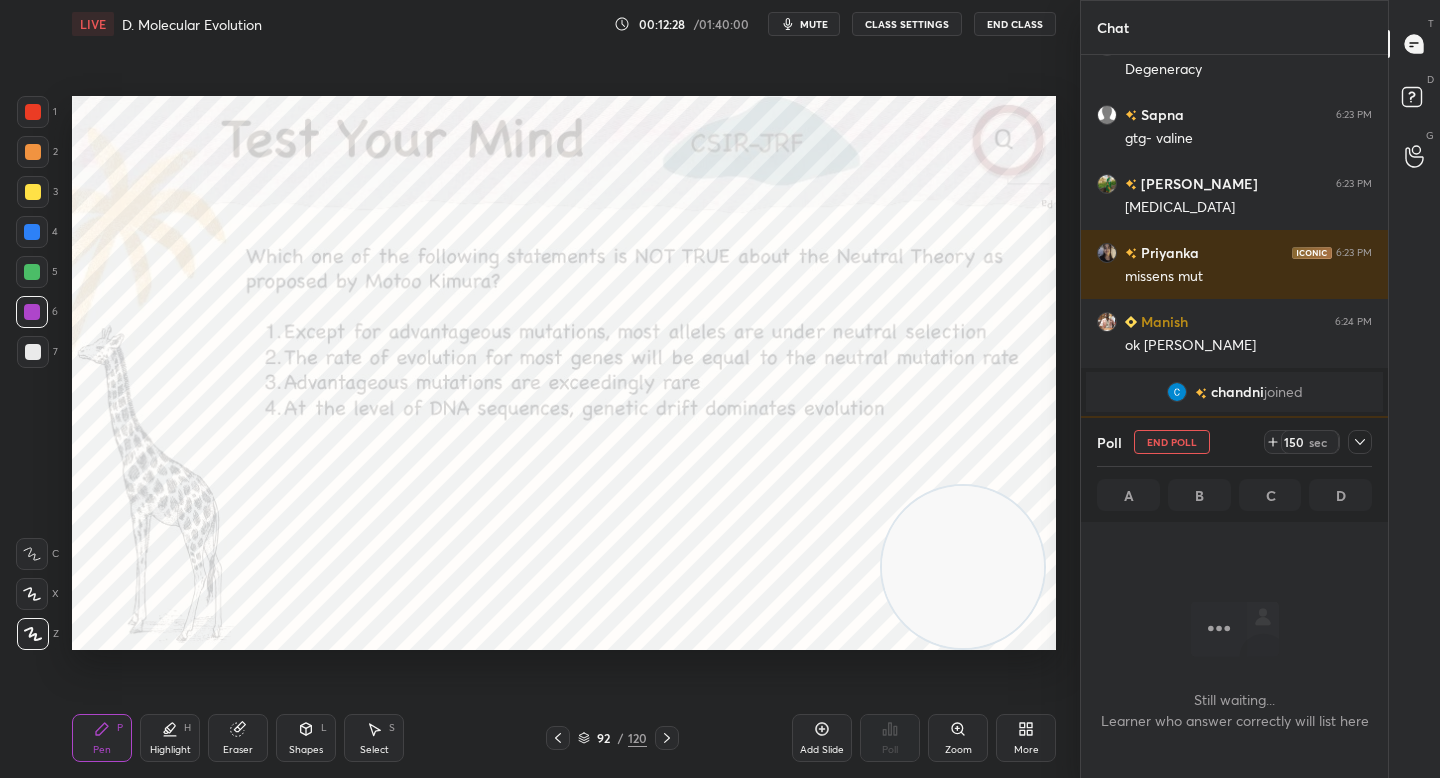 scroll, scrollTop: 575, scrollLeft: 301, axis: both 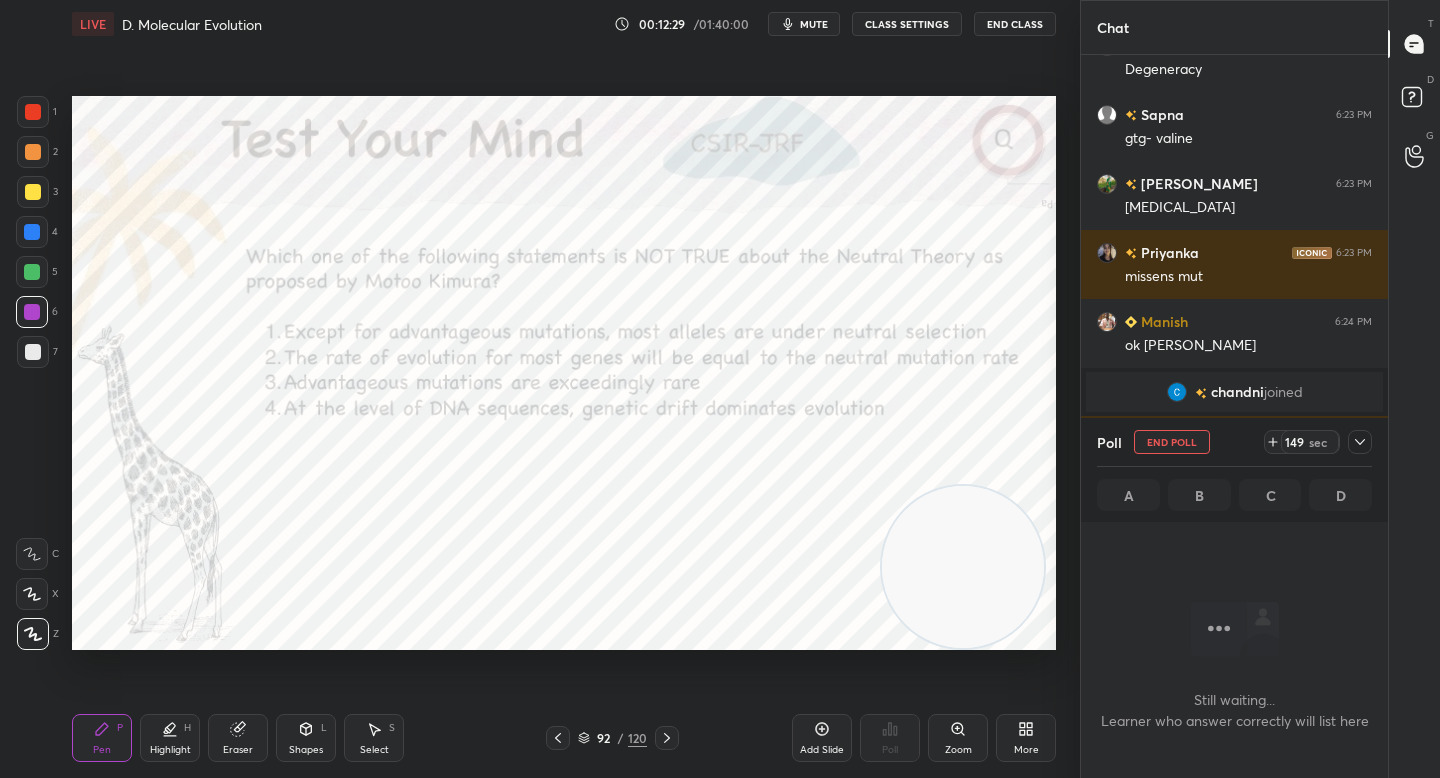 click 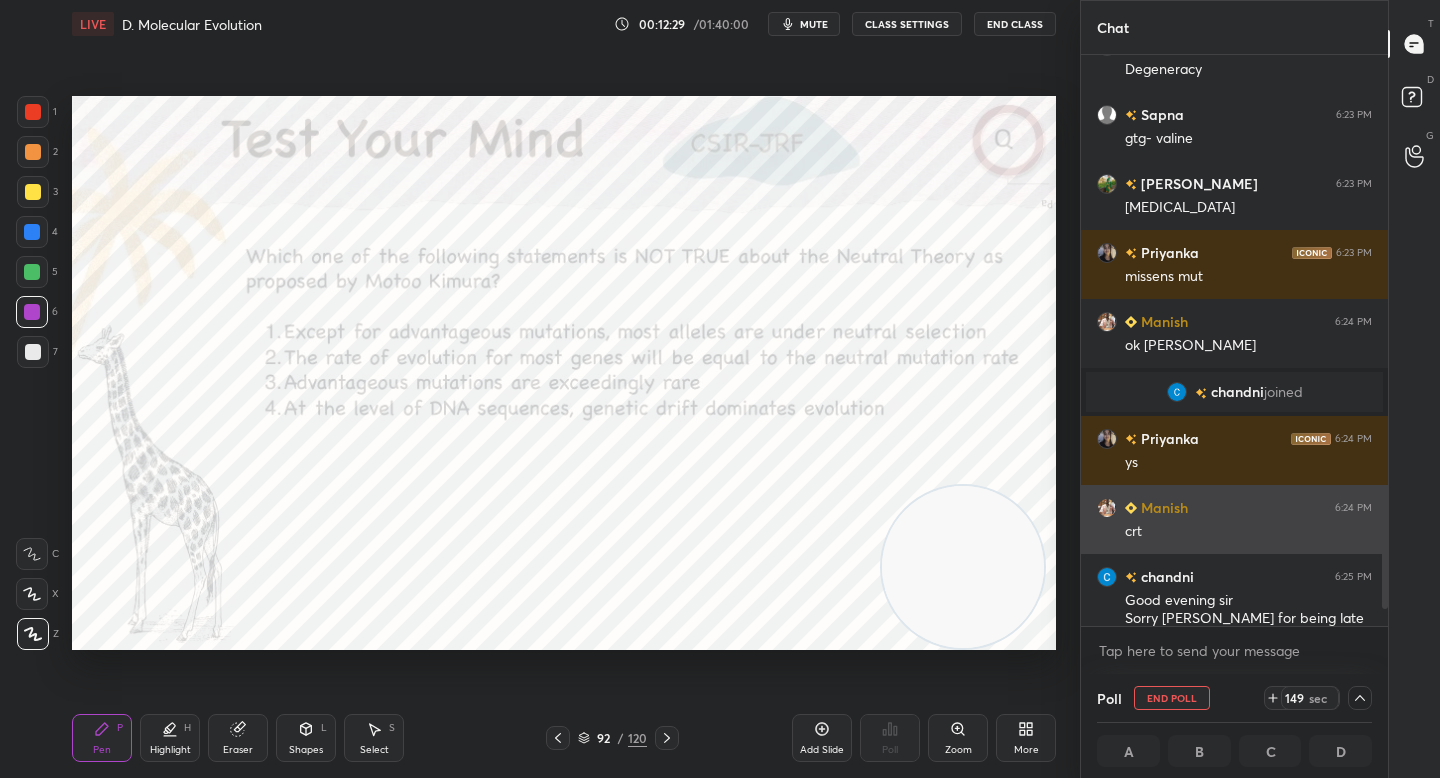 scroll, scrollTop: 2834, scrollLeft: 0, axis: vertical 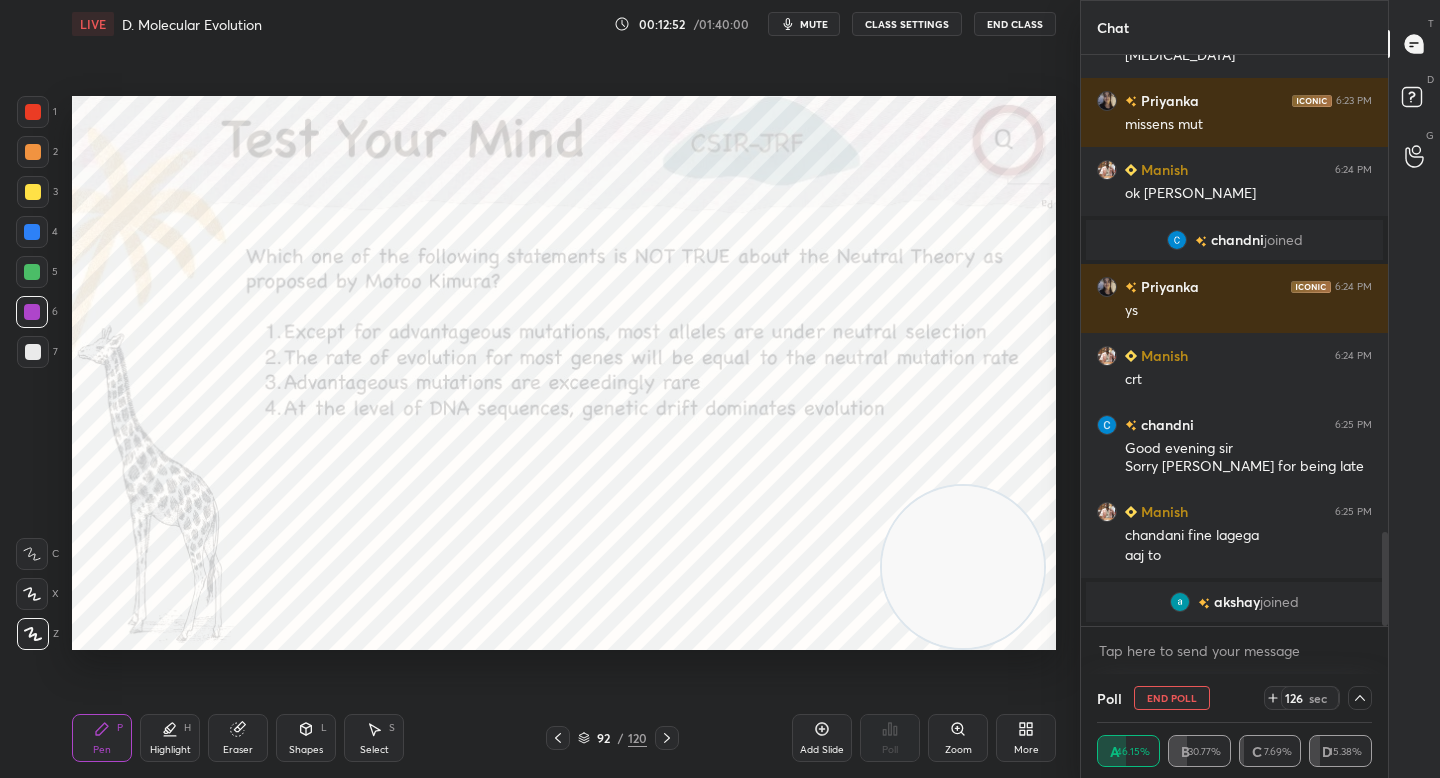 click 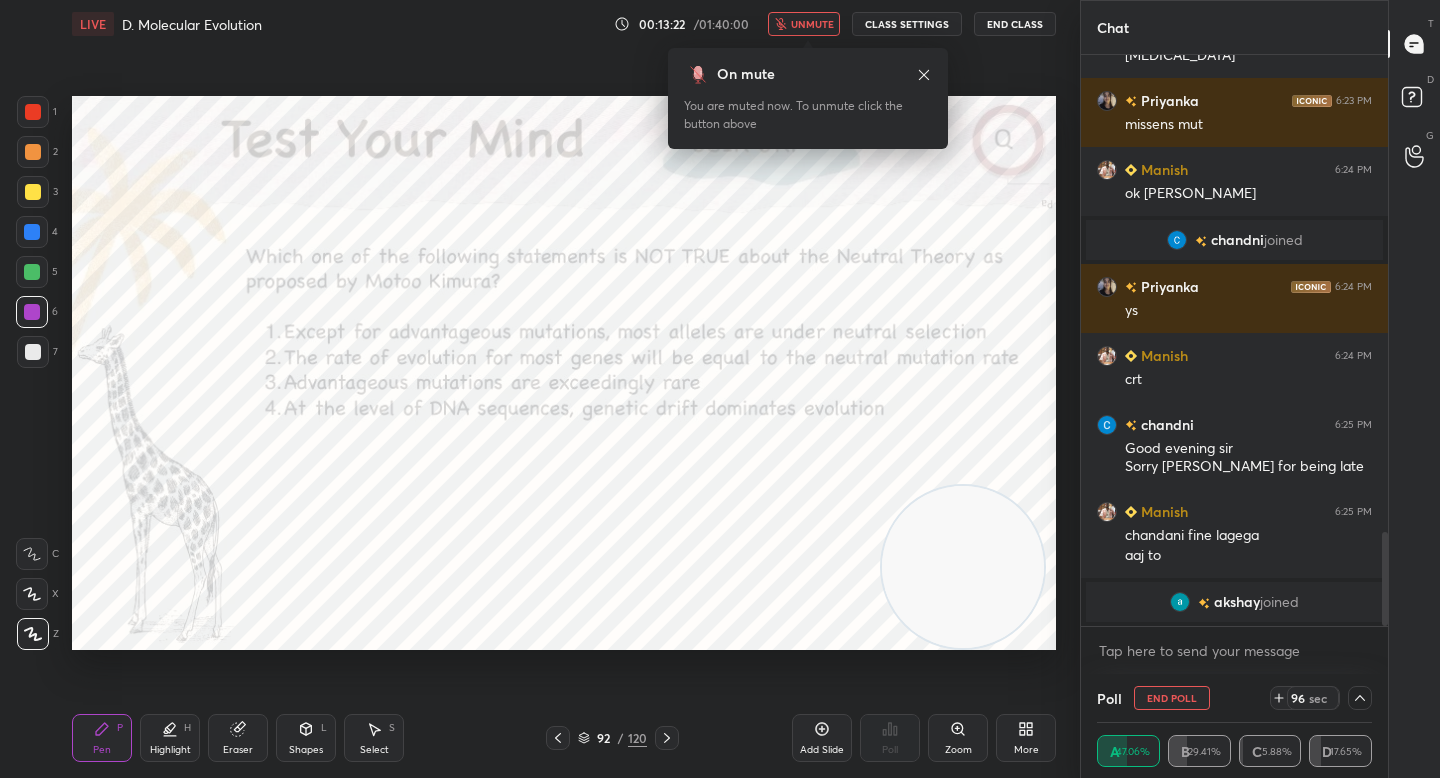 click 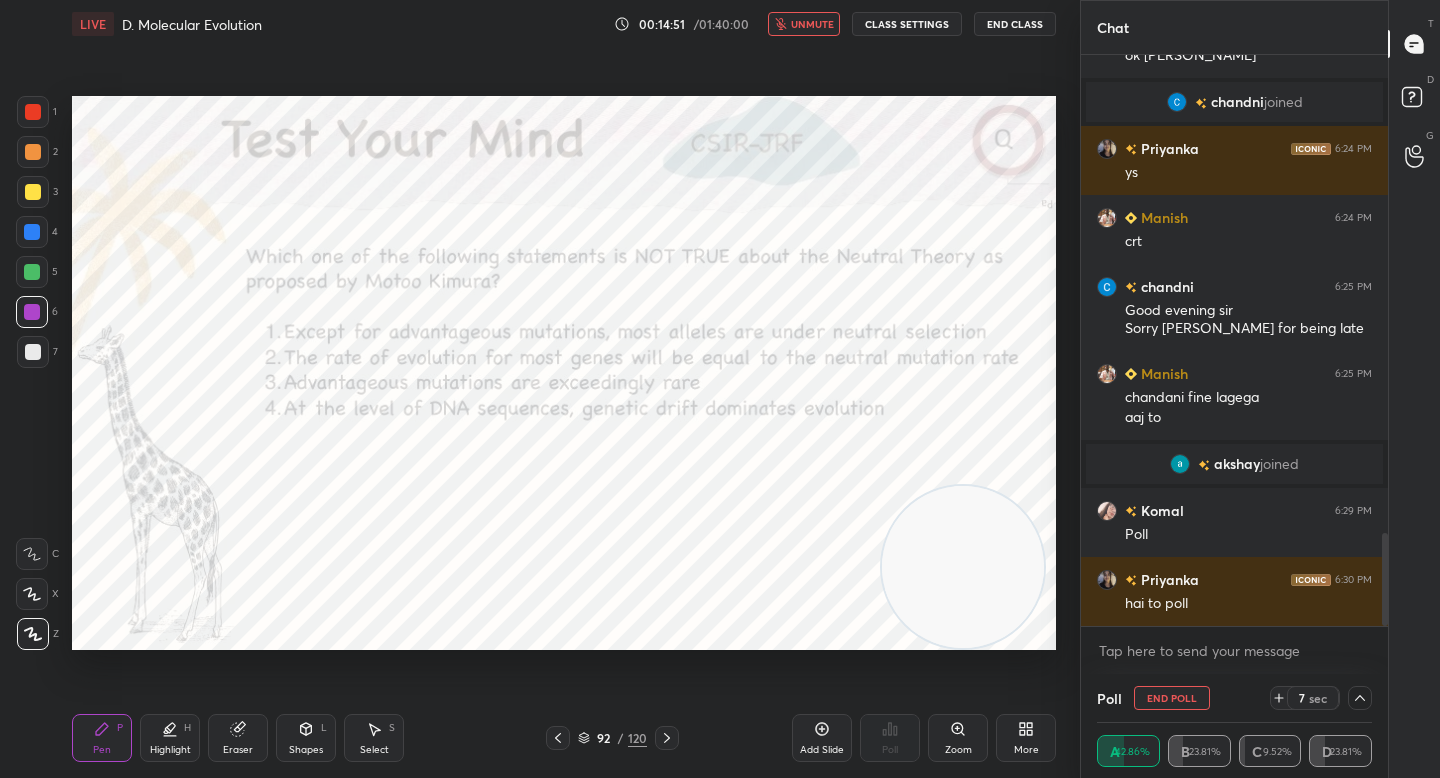 scroll, scrollTop: 2951, scrollLeft: 0, axis: vertical 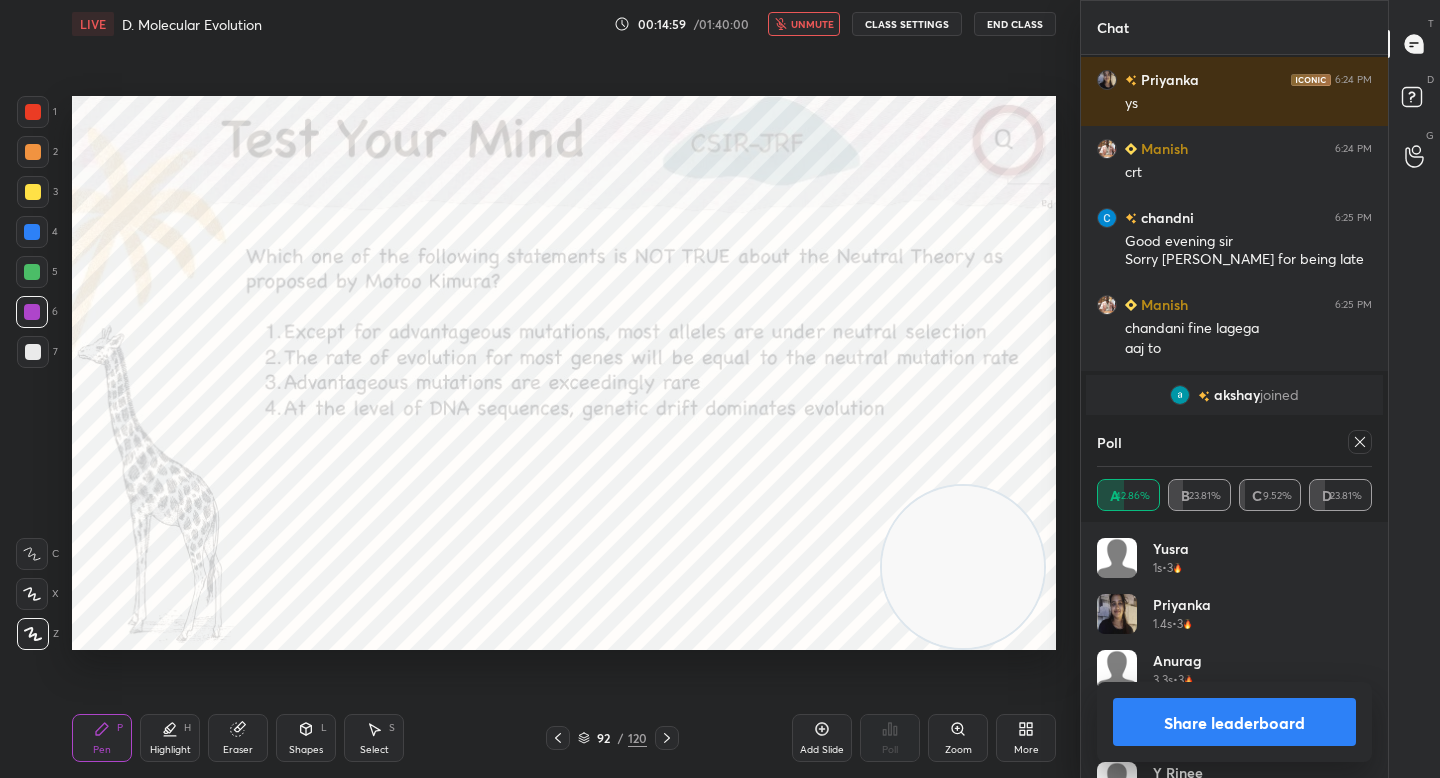 click on "unmute" at bounding box center [812, 24] 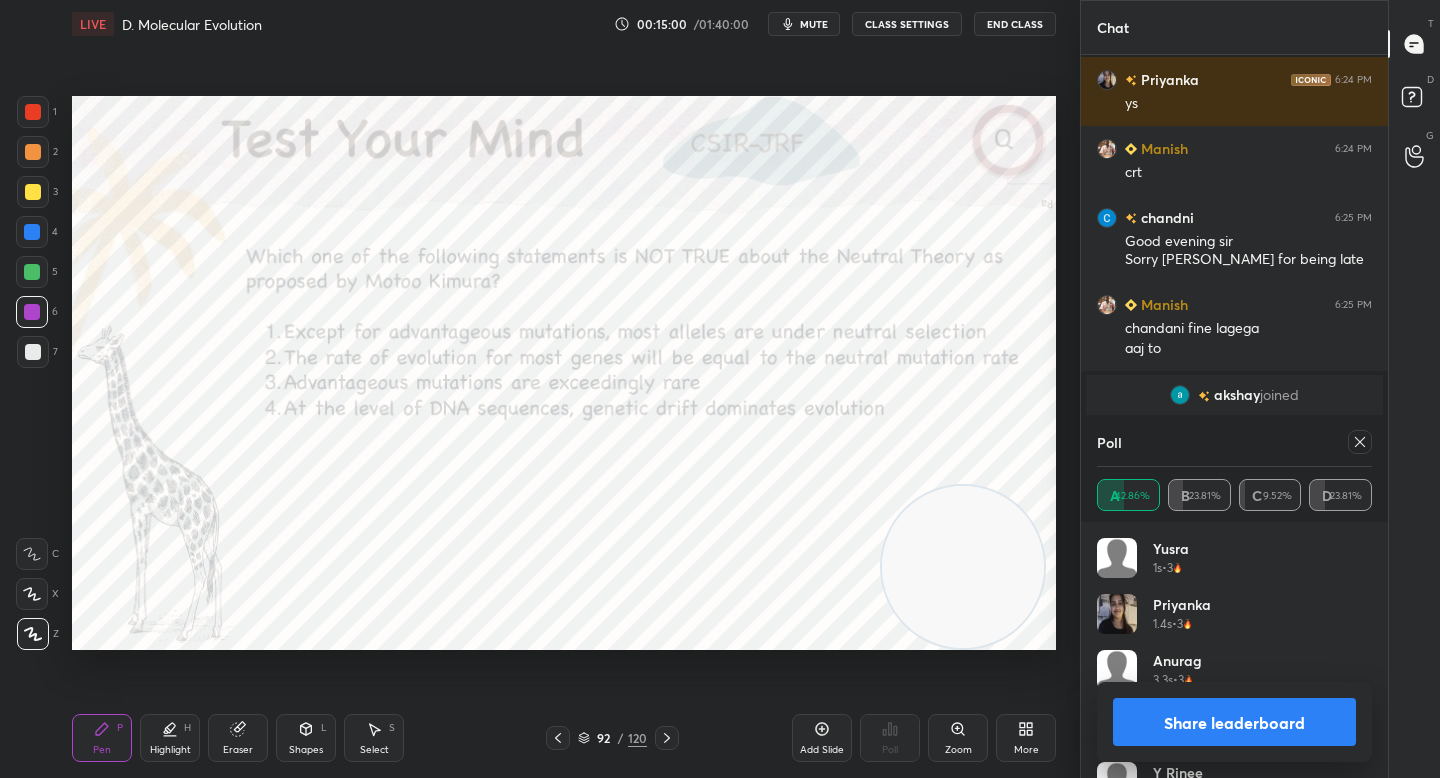 click on "Share leaderboard" at bounding box center (1234, 722) 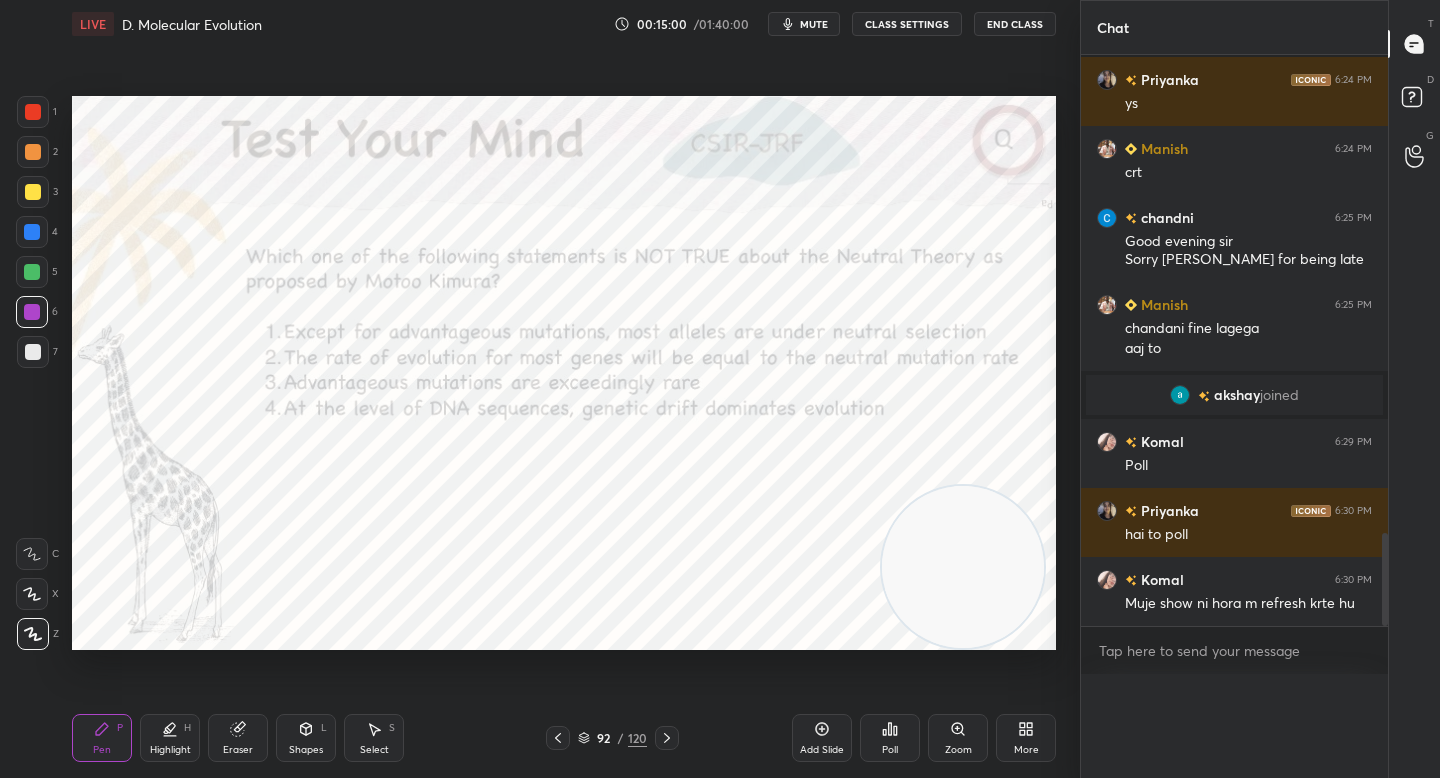 scroll, scrollTop: 0, scrollLeft: 0, axis: both 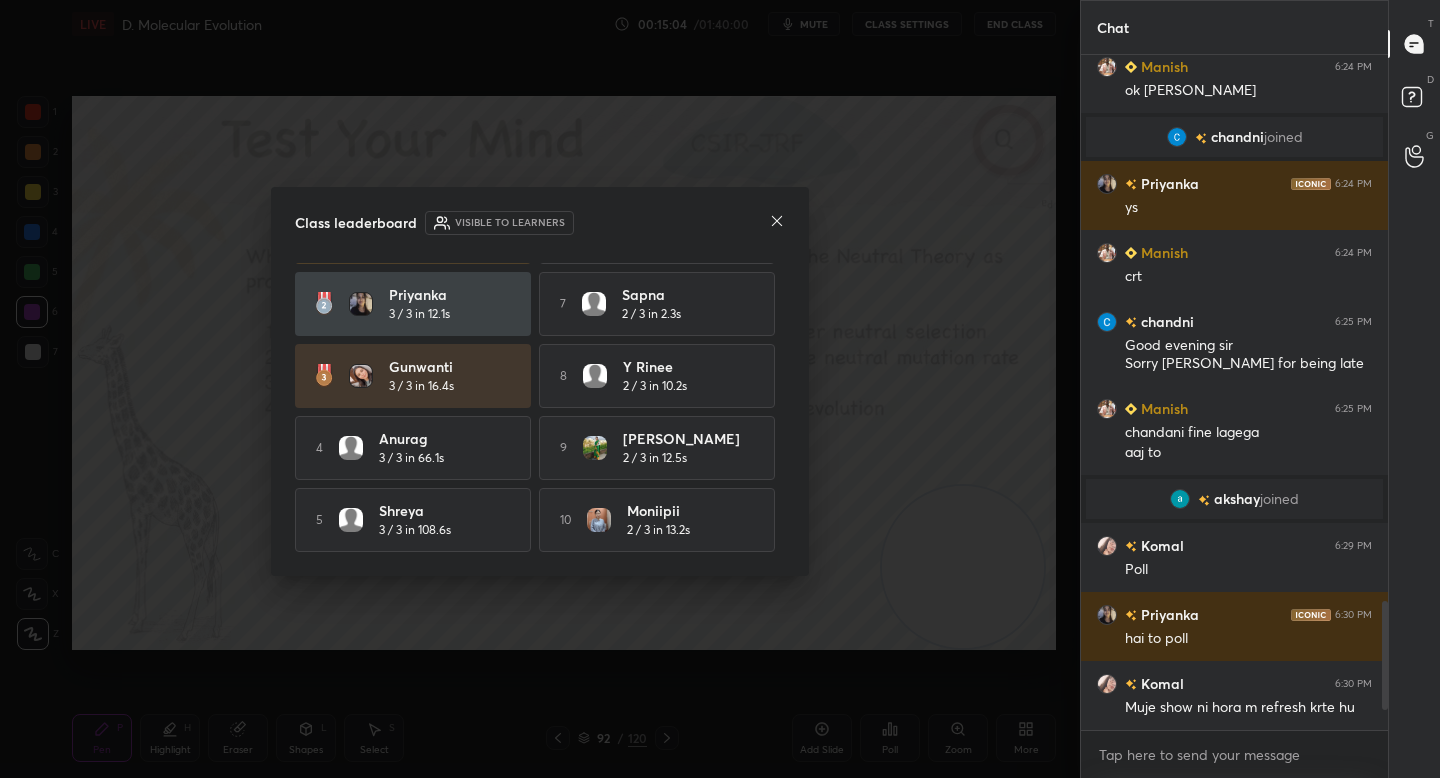 click 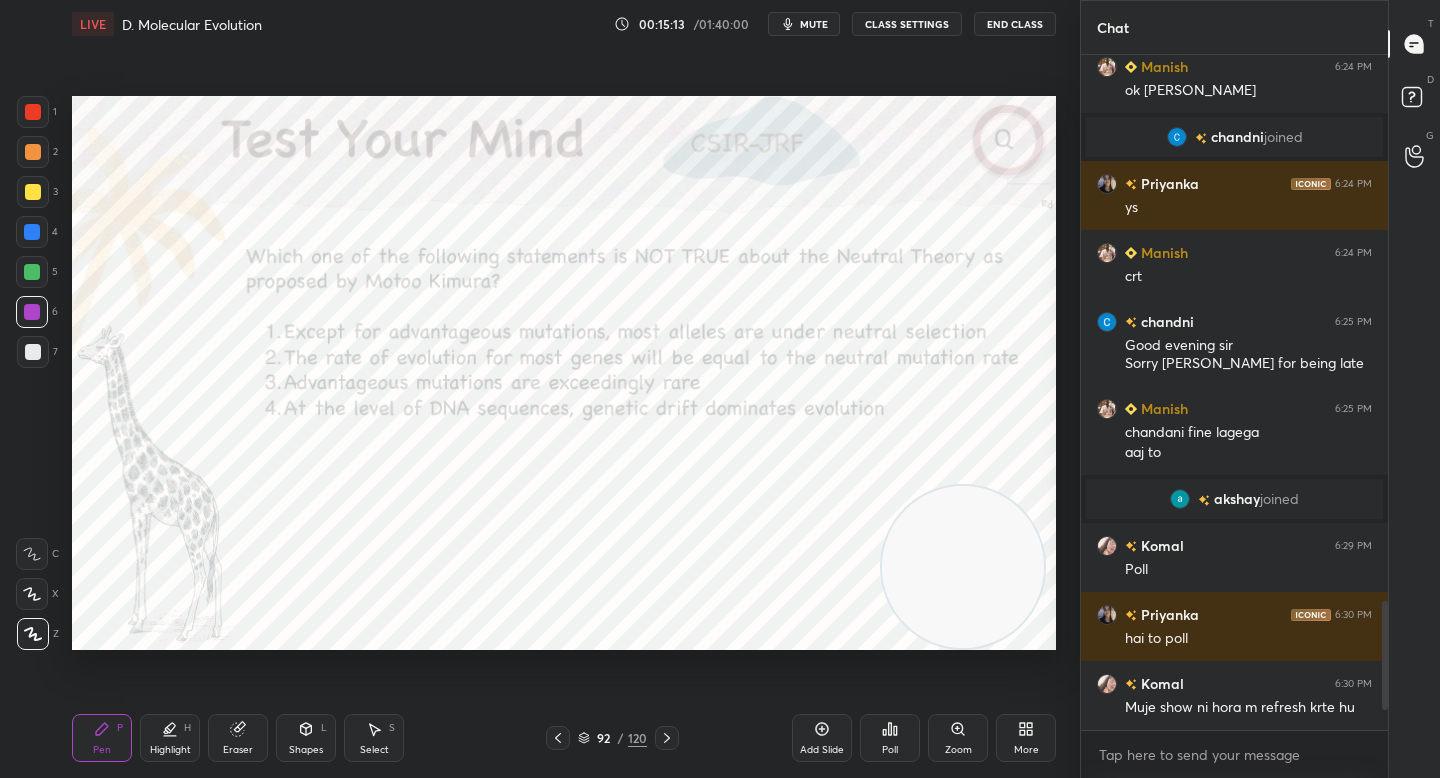 drag, startPoint x: 40, startPoint y: 263, endPoint x: 67, endPoint y: 269, distance: 27.658634 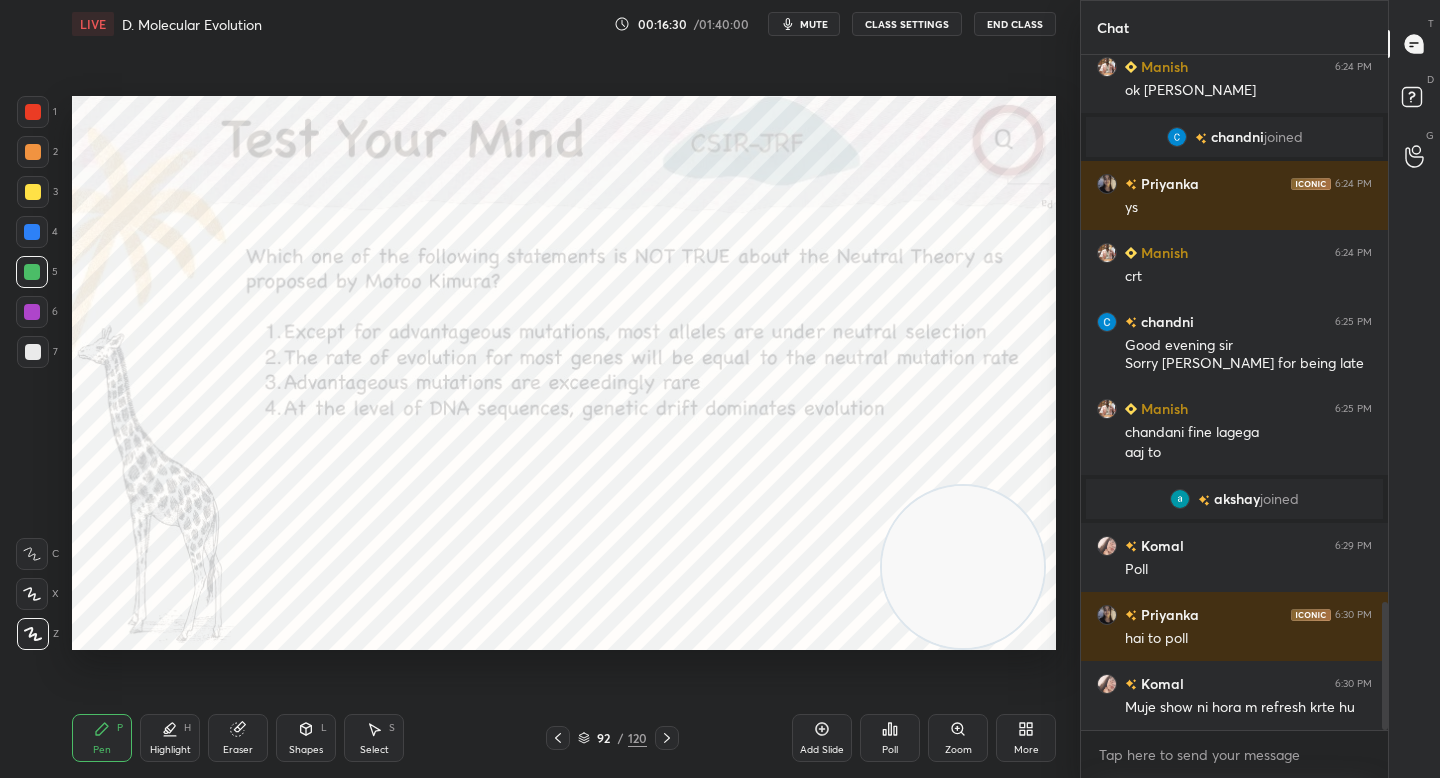 scroll, scrollTop: 2895, scrollLeft: 0, axis: vertical 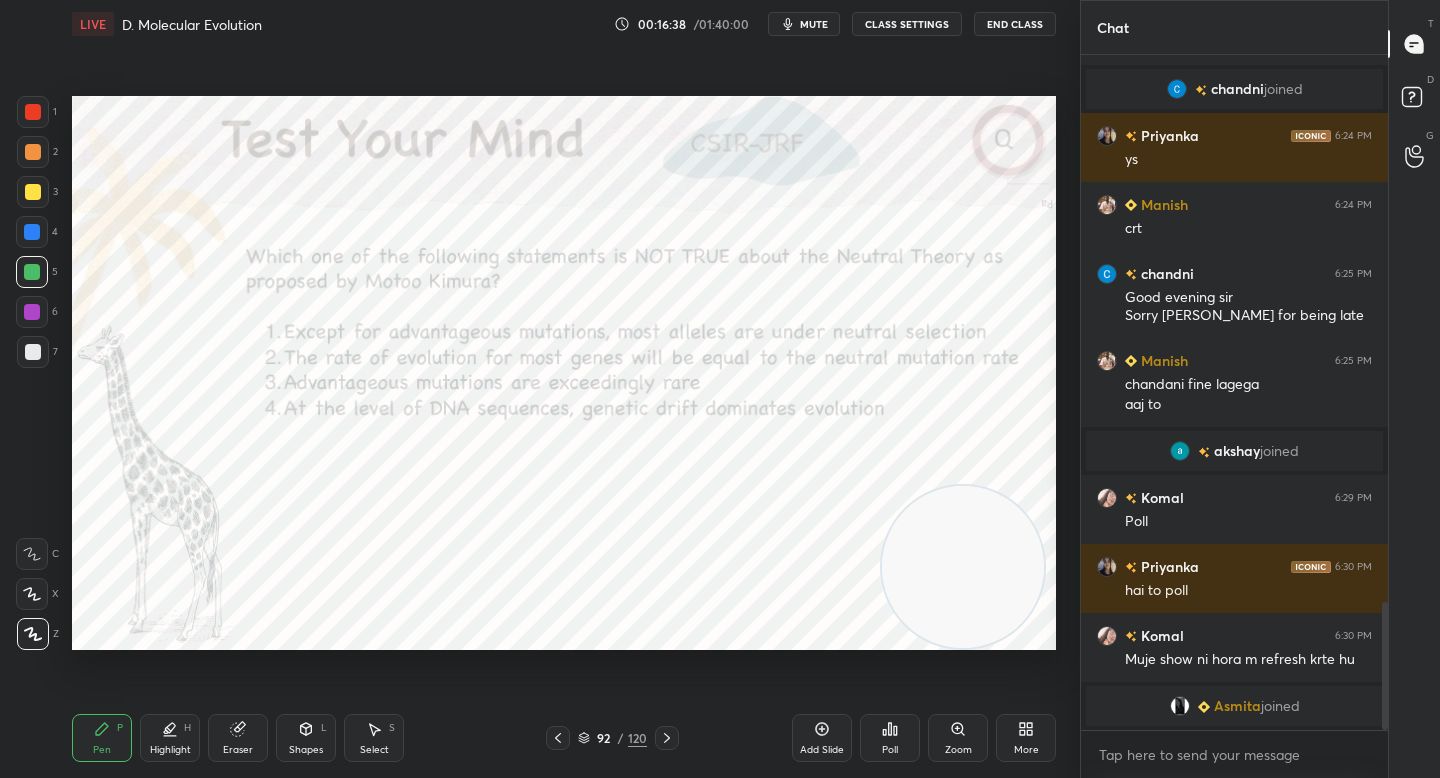 click on "Eraser" at bounding box center [238, 750] 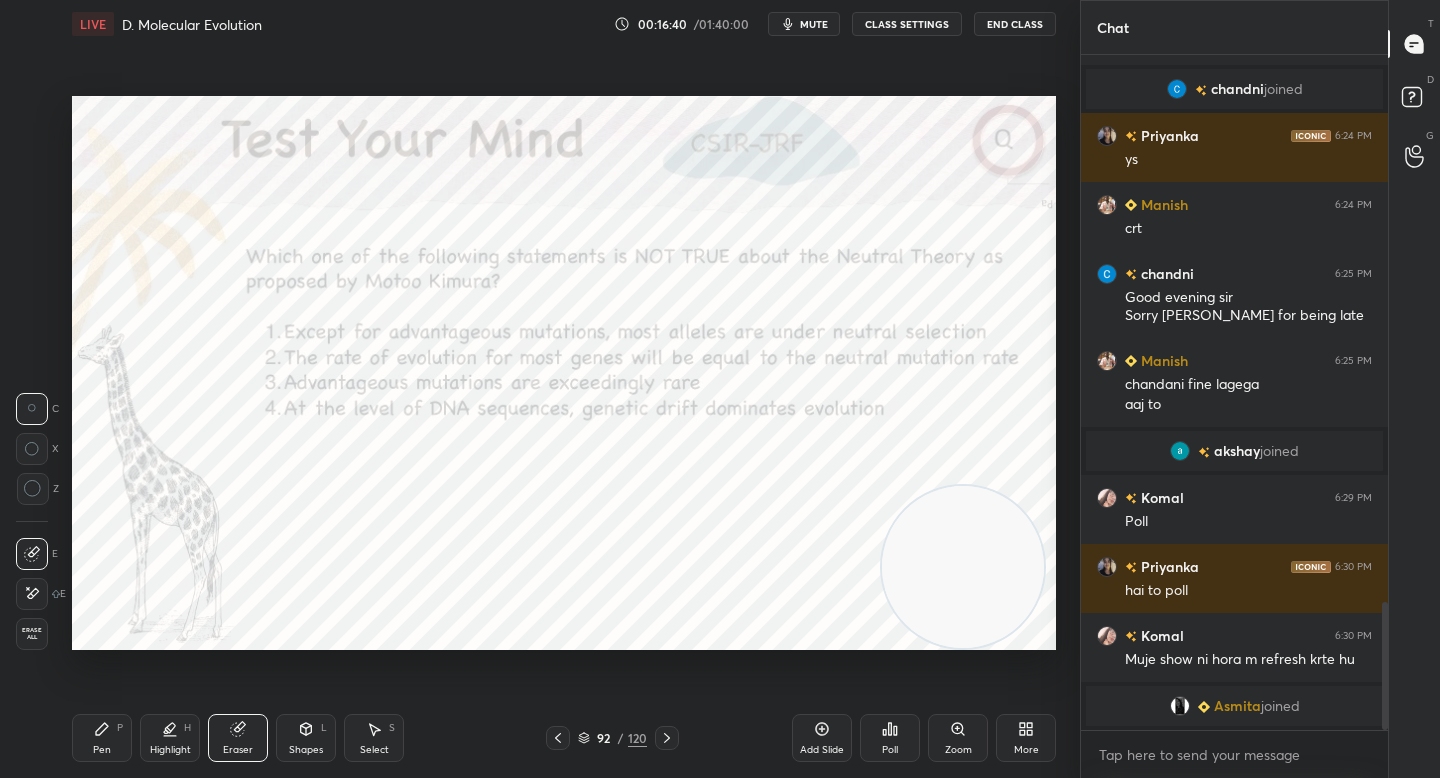 click on "Pen P" at bounding box center (102, 738) 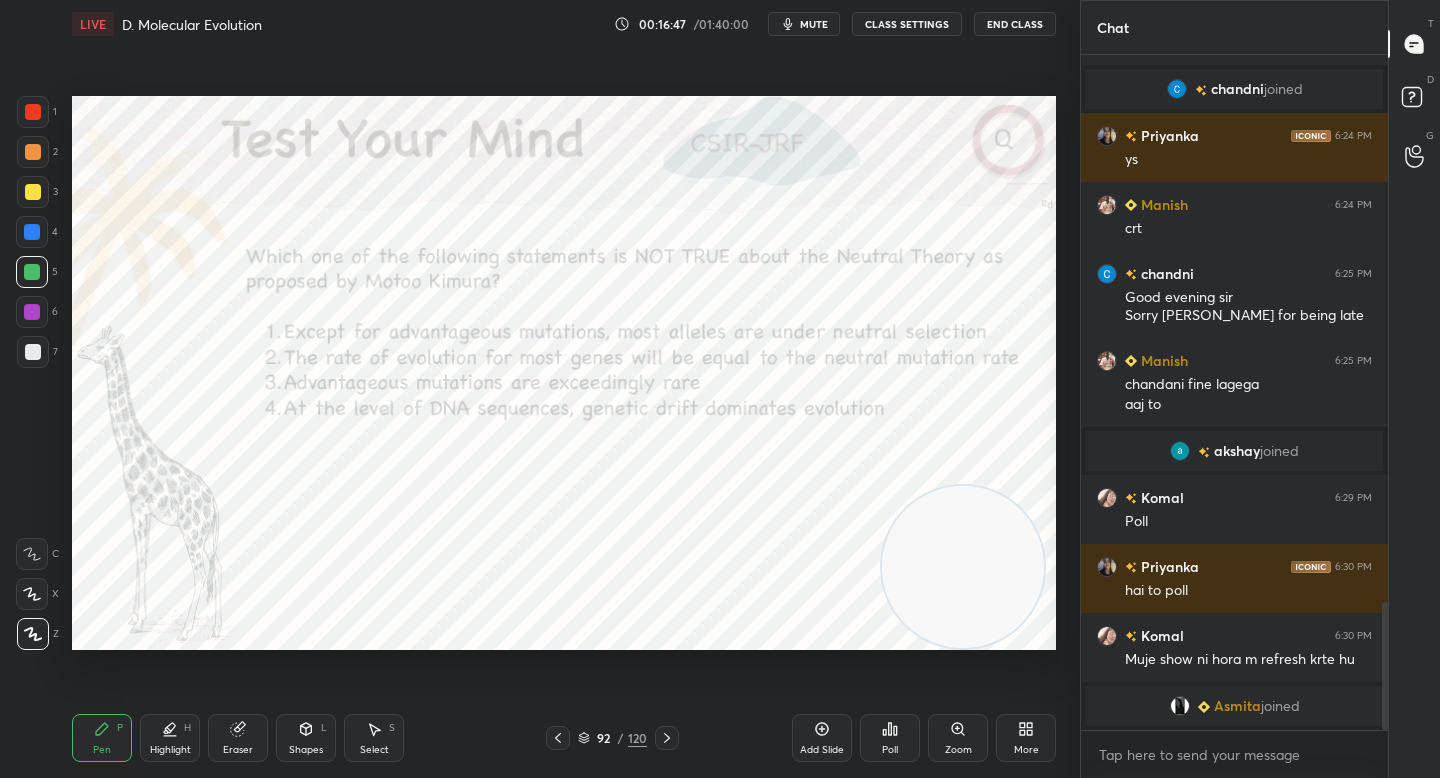 click at bounding box center [33, 152] 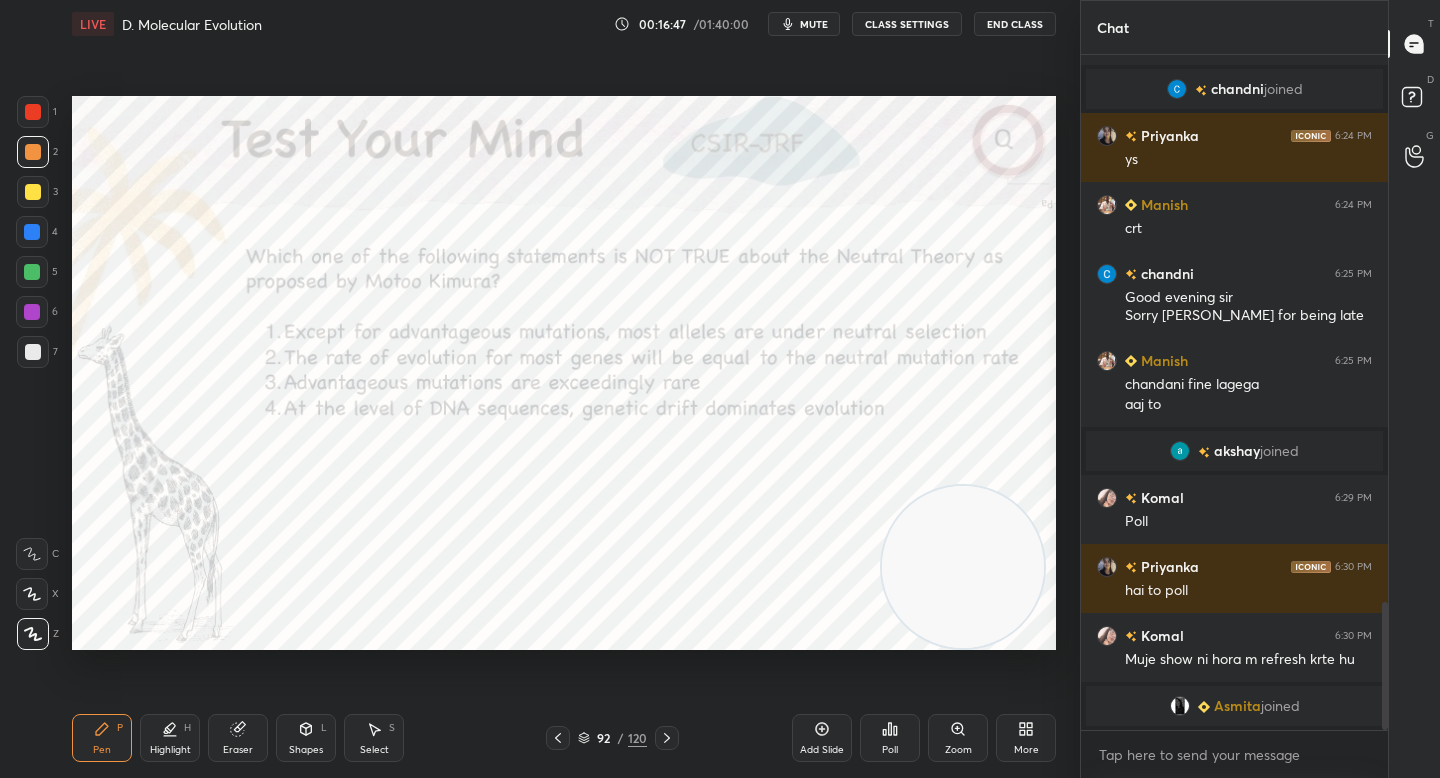 click at bounding box center (33, 112) 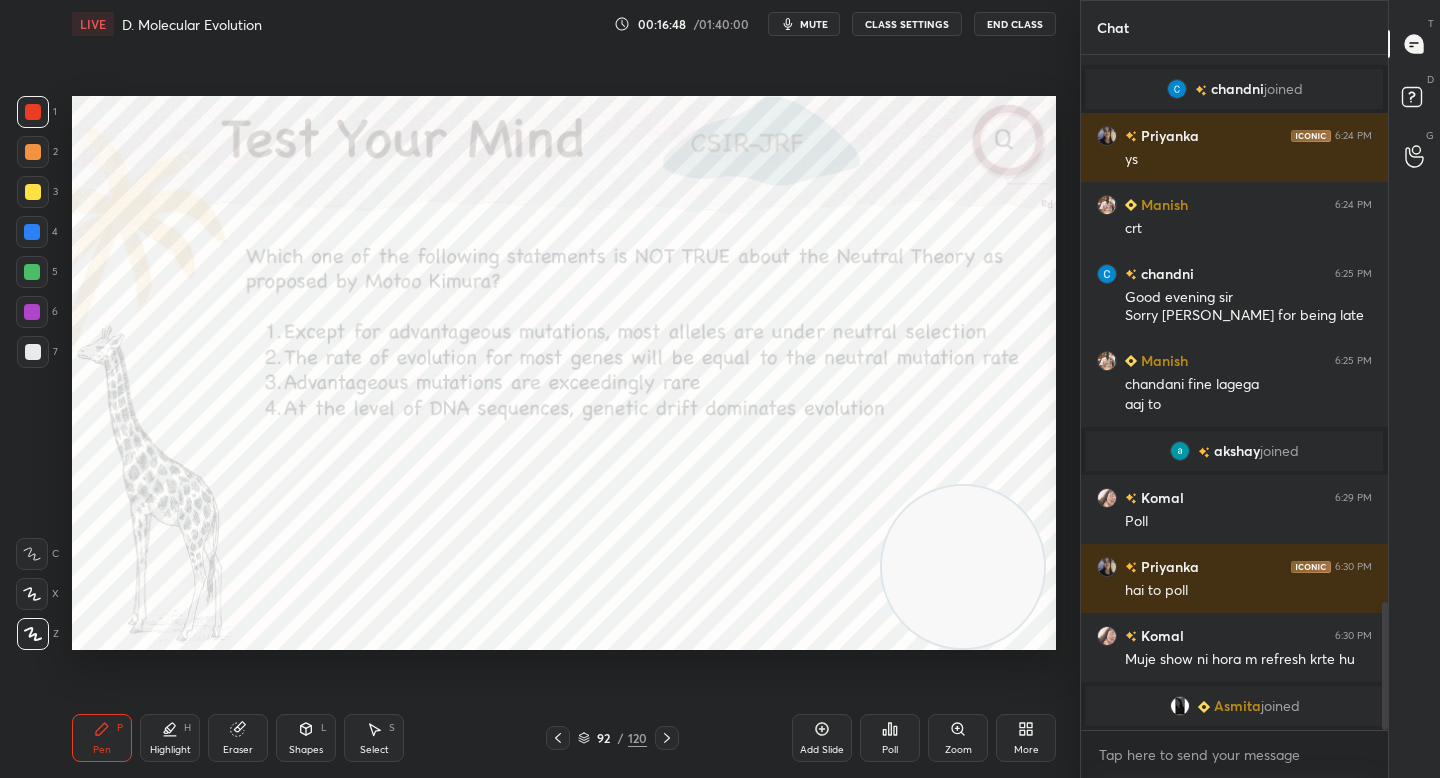 drag, startPoint x: 33, startPoint y: 144, endPoint x: 34, endPoint y: 129, distance: 15.033297 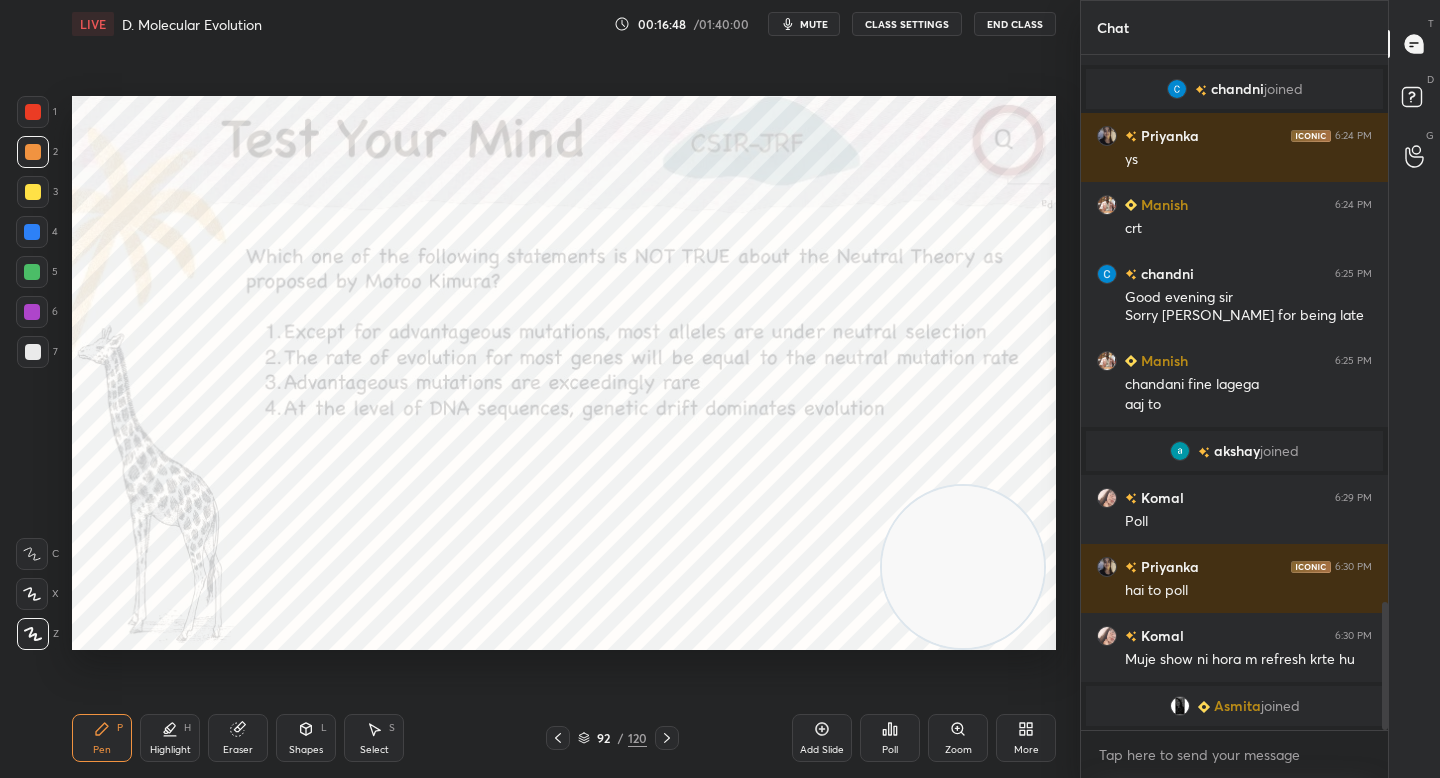 click at bounding box center (33, 152) 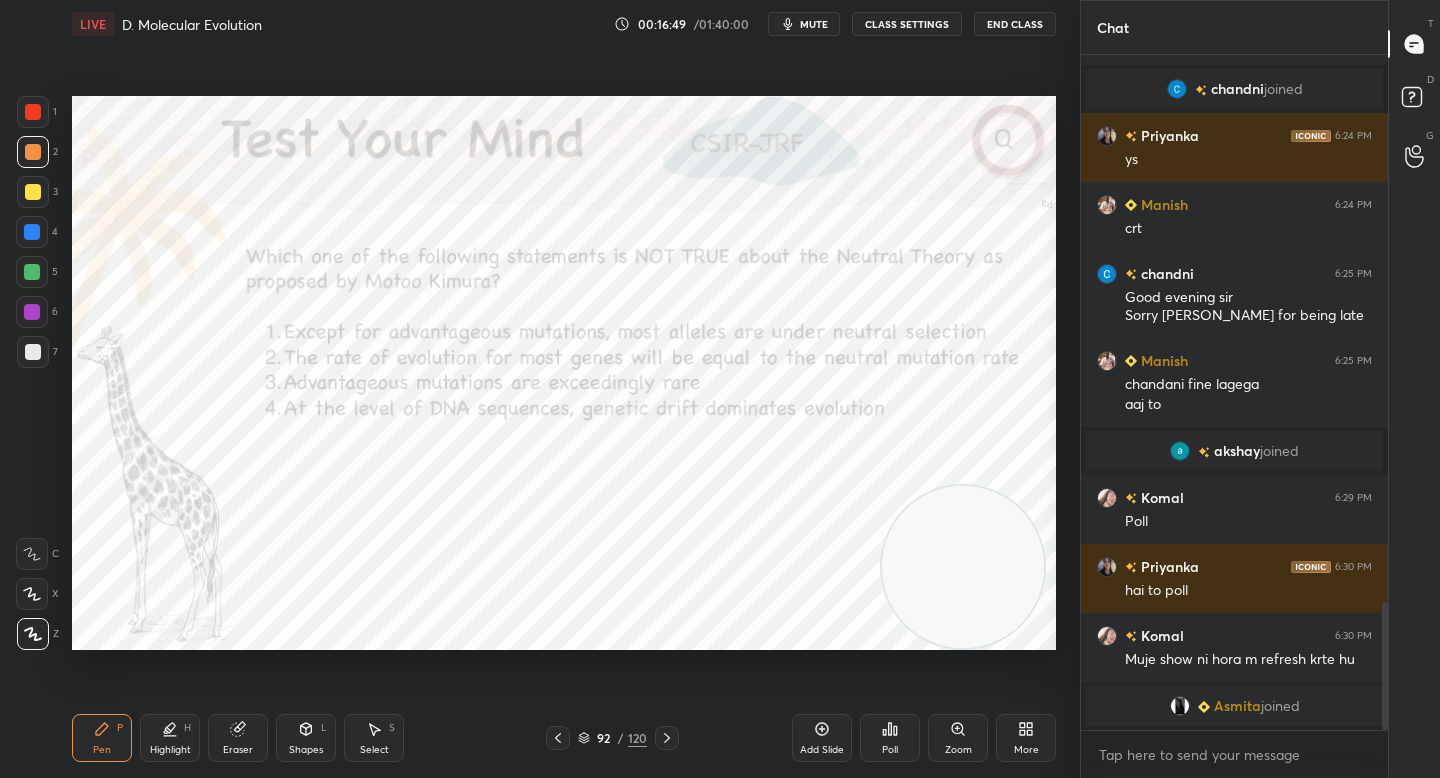 click at bounding box center (33, 112) 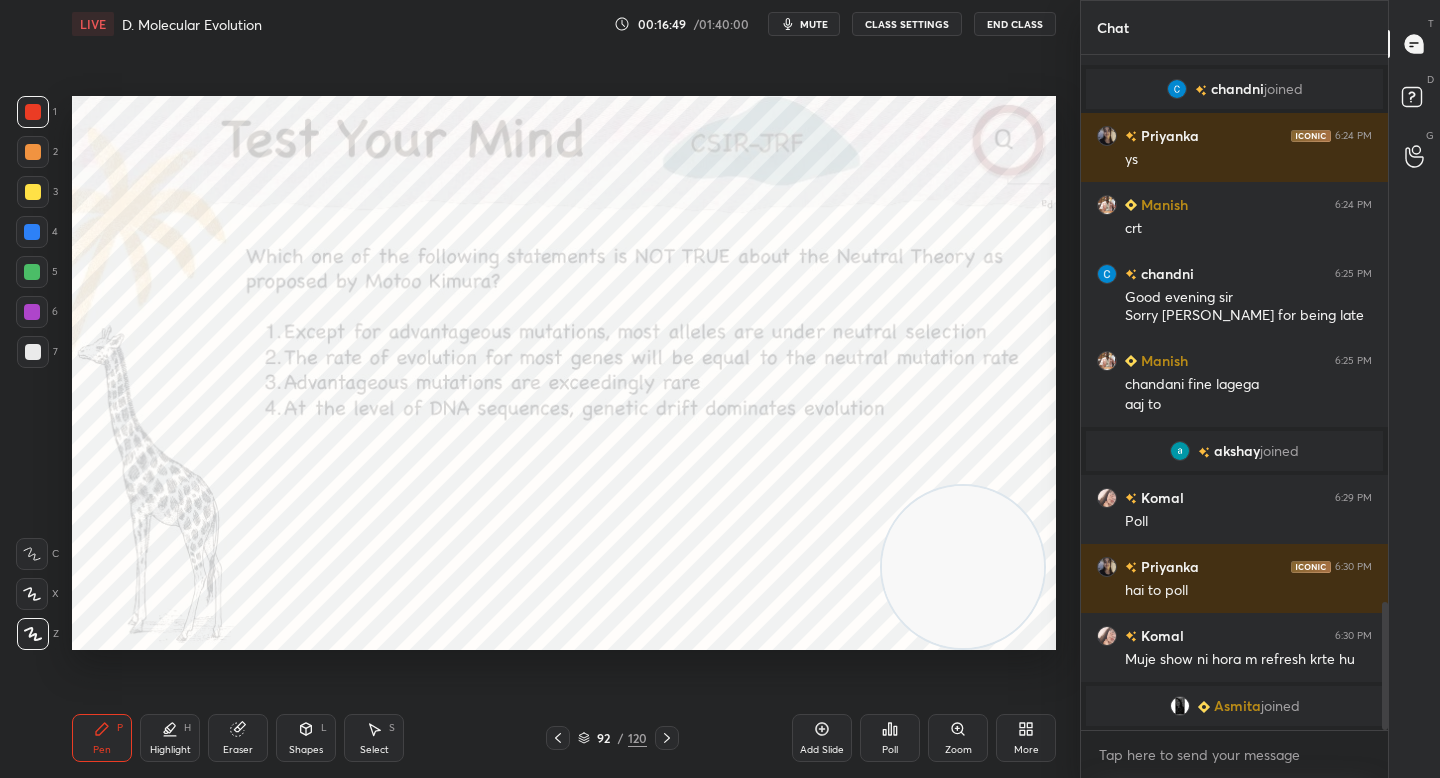 click at bounding box center [33, 152] 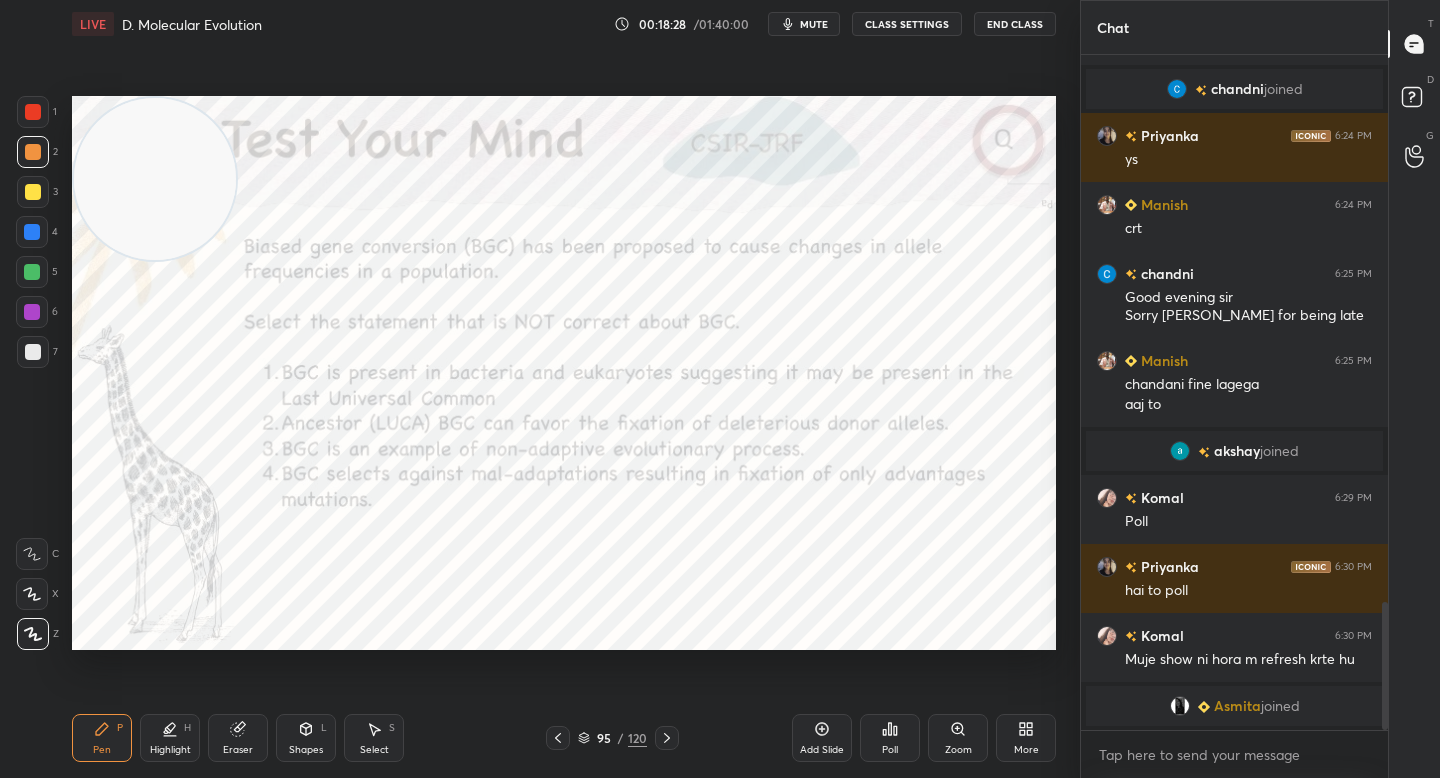 drag, startPoint x: 941, startPoint y: 535, endPoint x: 5, endPoint y: 99, distance: 1032.5658 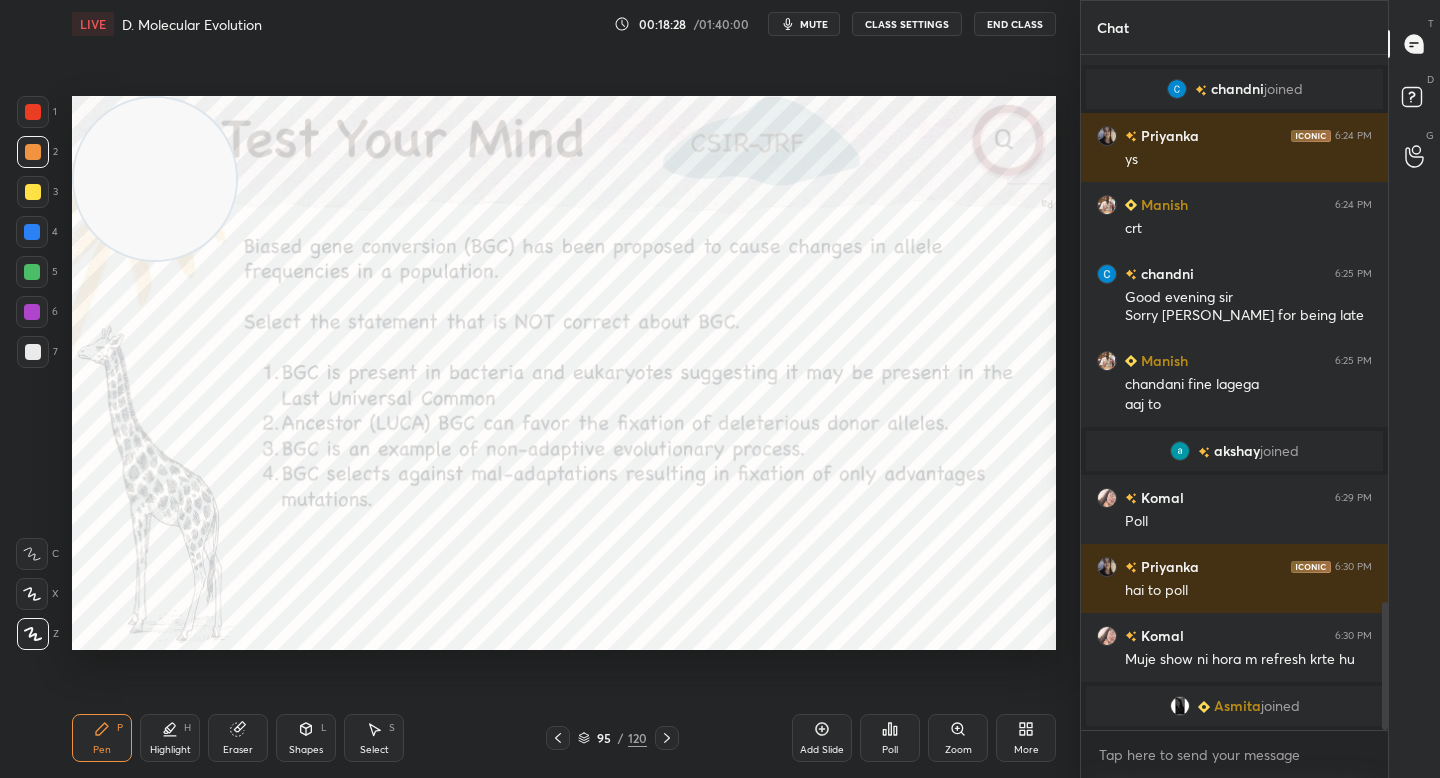 click on "1 2 3 4 5 6 7 C X Z C X Z E E Erase all   H H LIVE D. Molecular Evolution 00:18:28 /  01:40:00 mute CLASS SETTINGS End Class Setting up your live class Poll for   secs No correct answer Start poll Back D. Molecular Evolution • L4 of Unit 11 Evolution and Behaviour - Topic wise PYQ Course [PERSON_NAME] Pen P Highlight H Eraser Shapes L Select S 95 / 120 Add Slide Poll Zoom More" at bounding box center (532, 389) 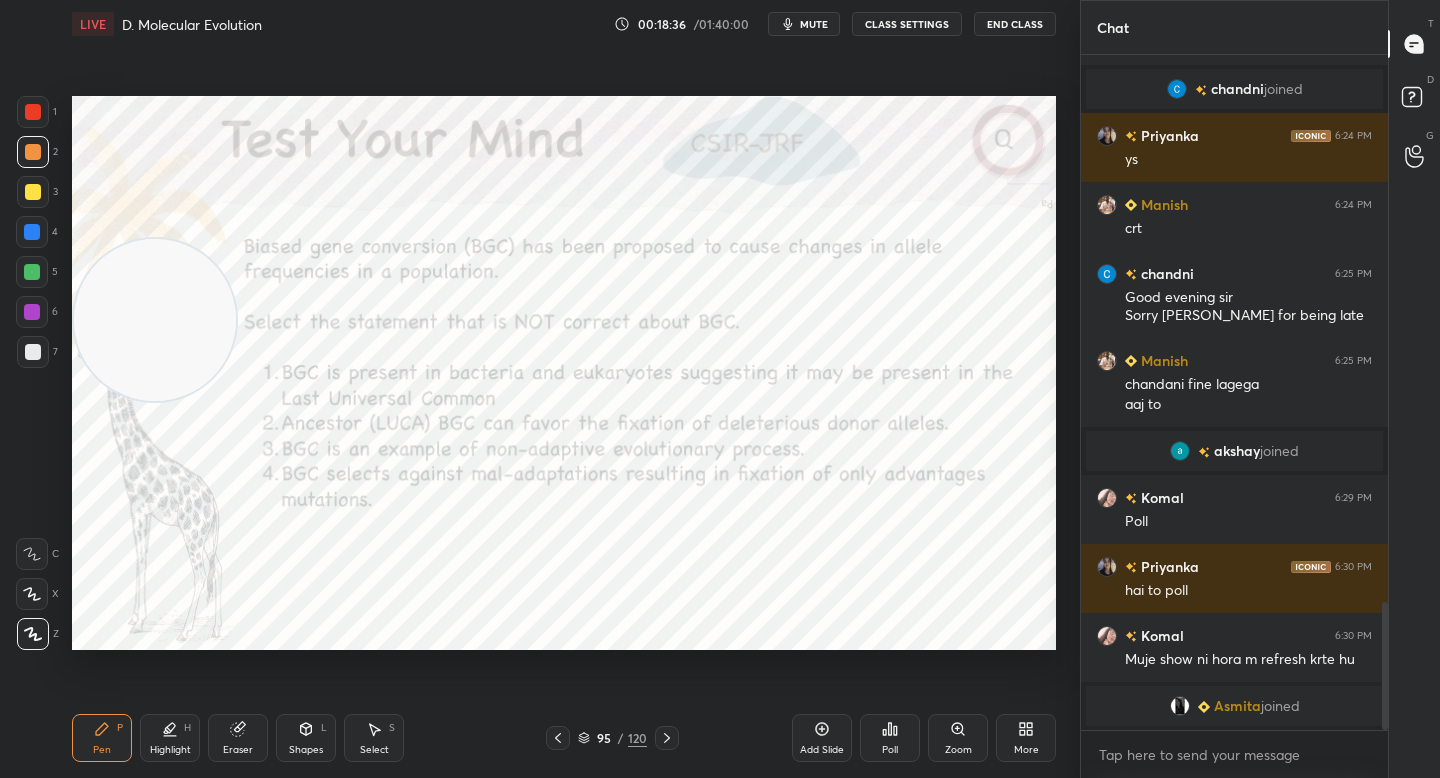drag, startPoint x: 178, startPoint y: 242, endPoint x: 195, endPoint y: 357, distance: 116.24973 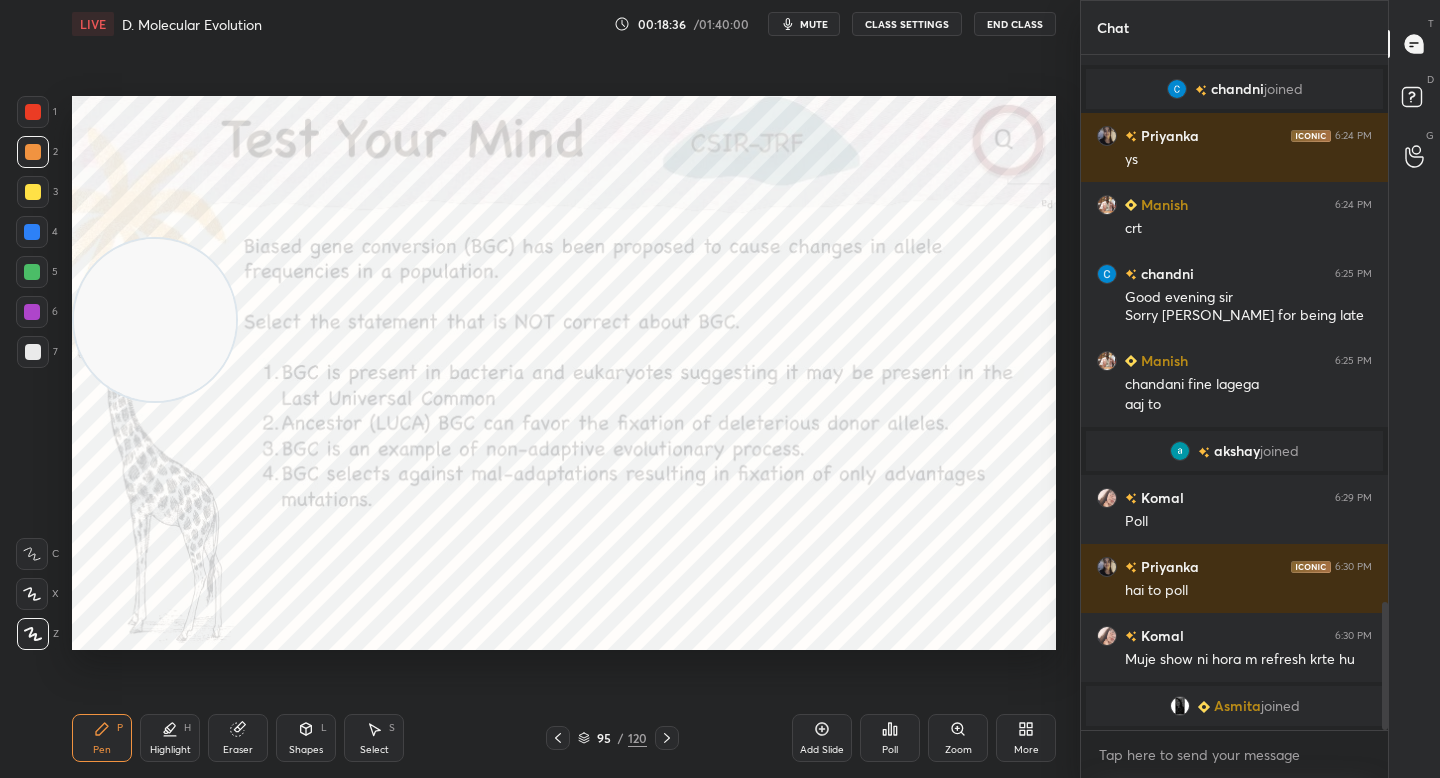click at bounding box center (155, 320) 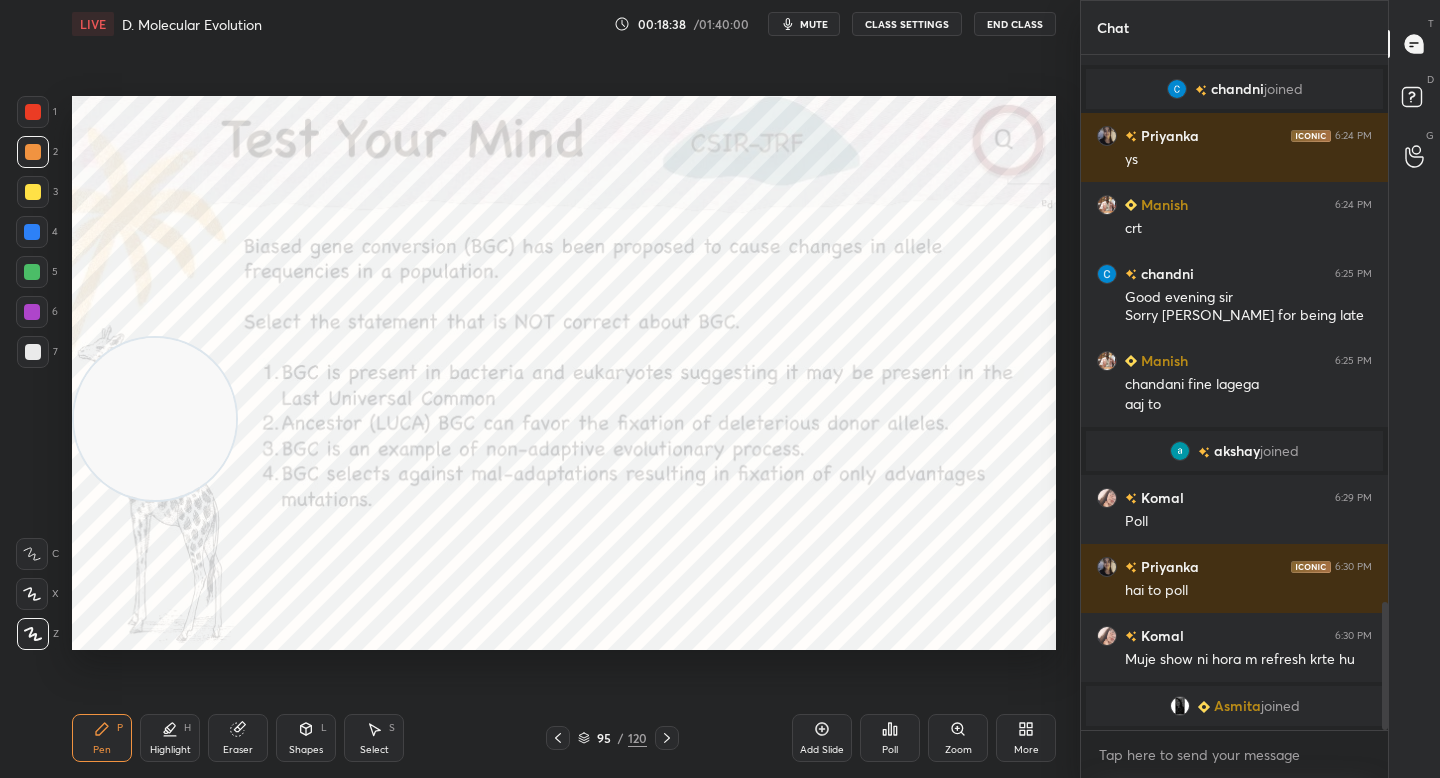 click on "Poll" at bounding box center (890, 750) 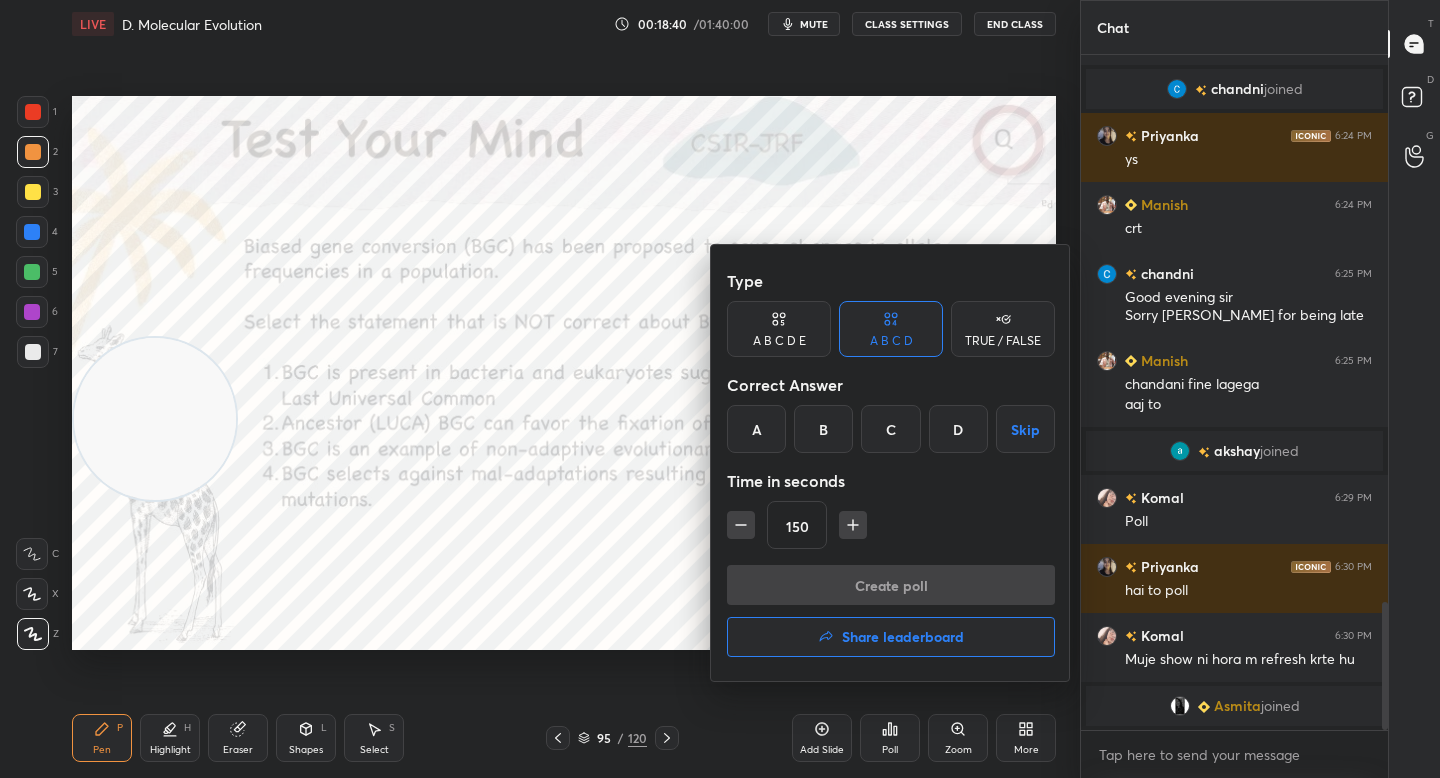 click at bounding box center (720, 389) 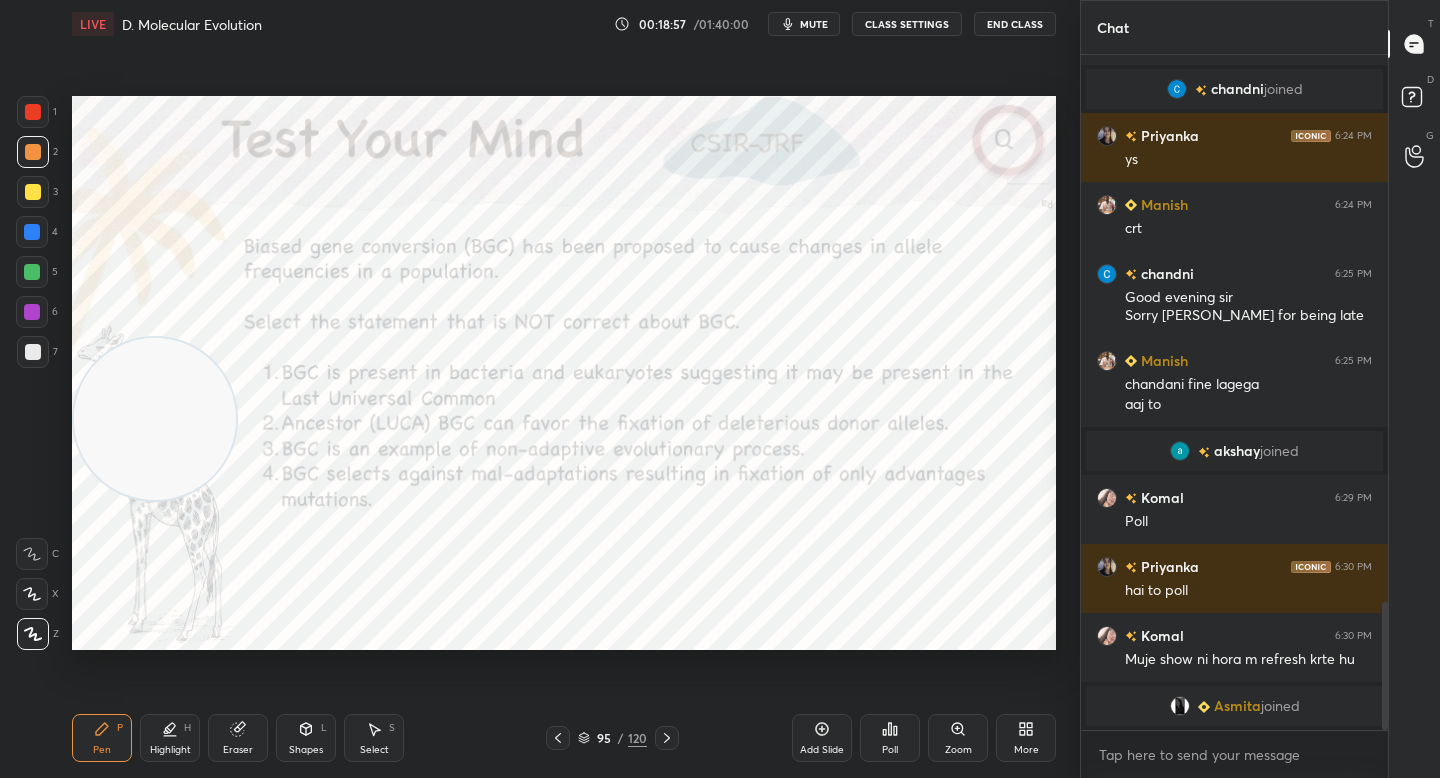 click on "Poll" at bounding box center (890, 738) 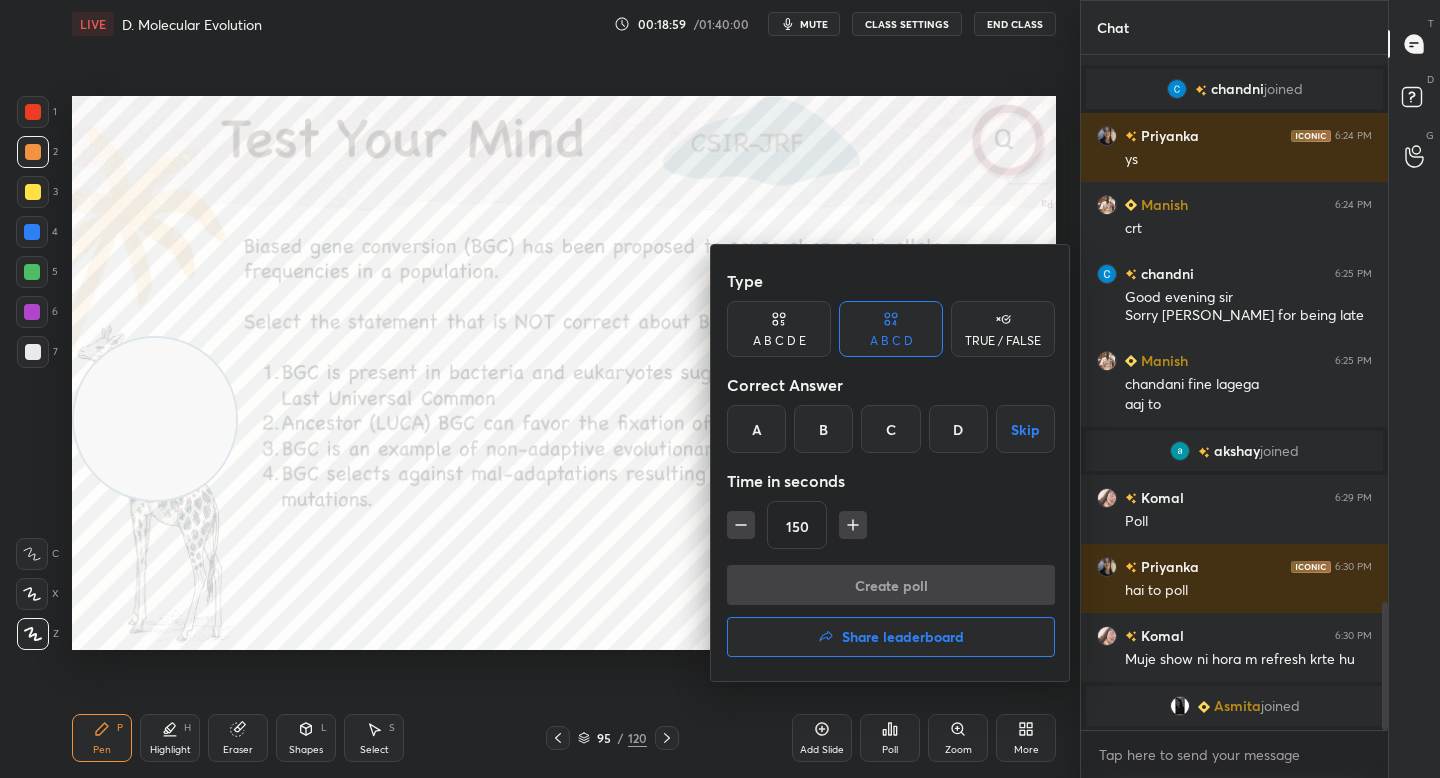 click on "D" at bounding box center (958, 429) 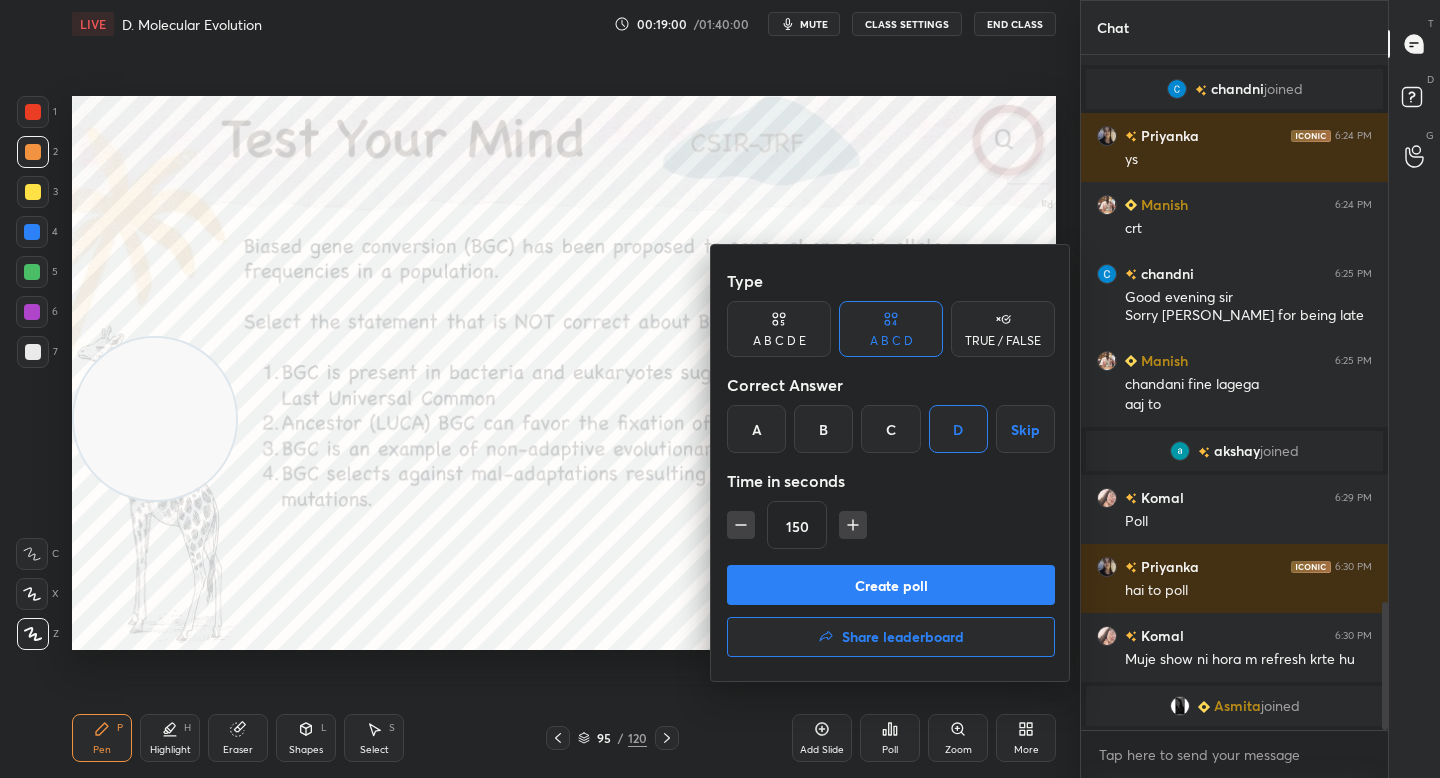 click on "Create poll" at bounding box center [891, 585] 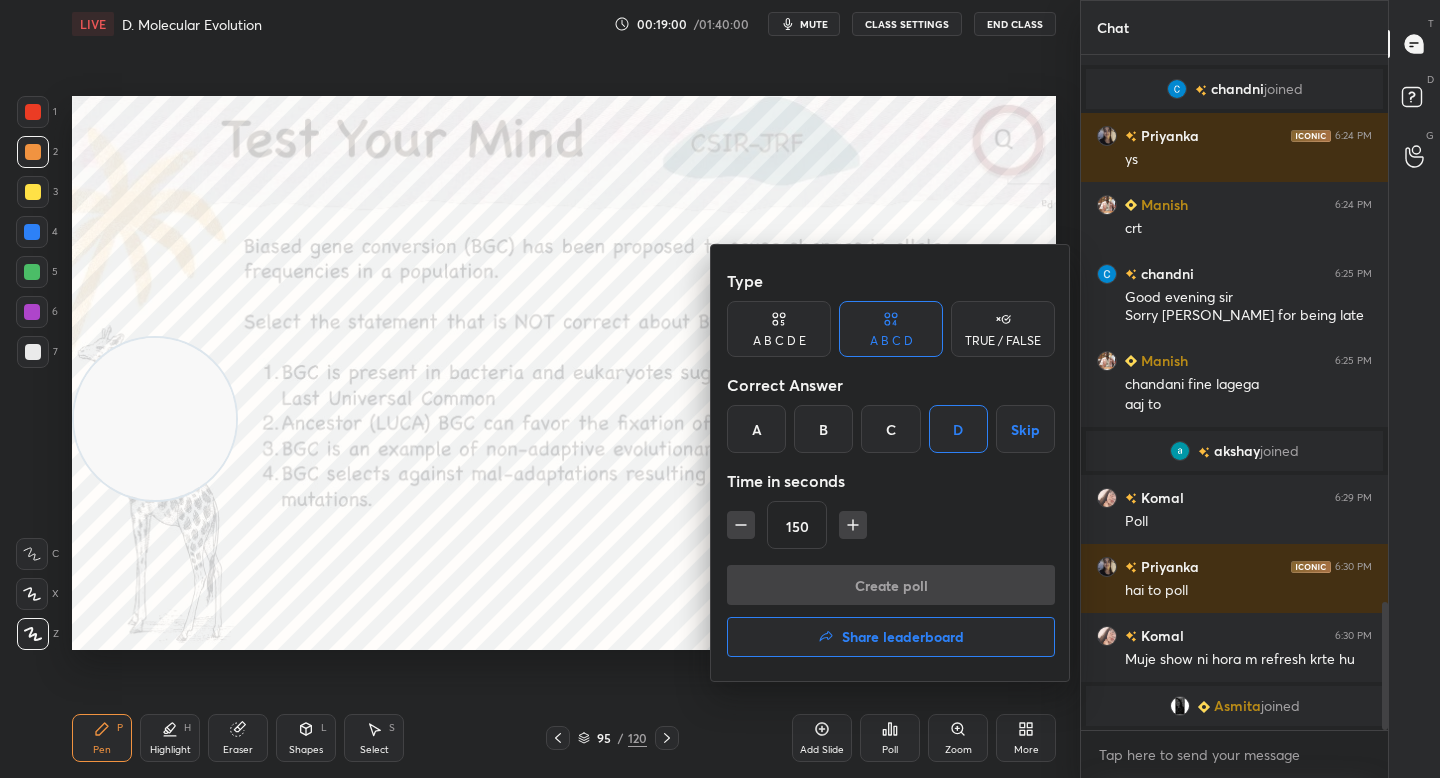 scroll, scrollTop: 627, scrollLeft: 301, axis: both 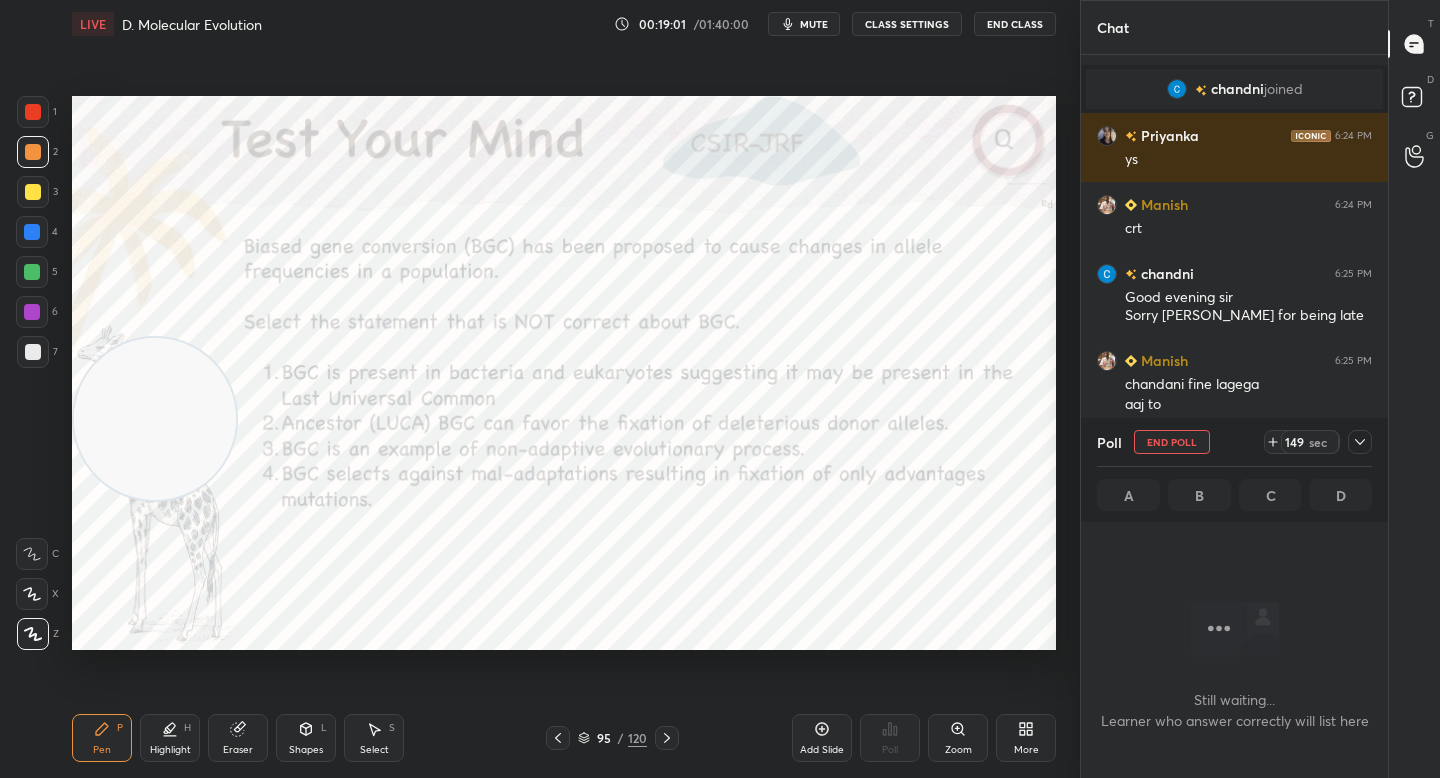 click at bounding box center (1360, 442) 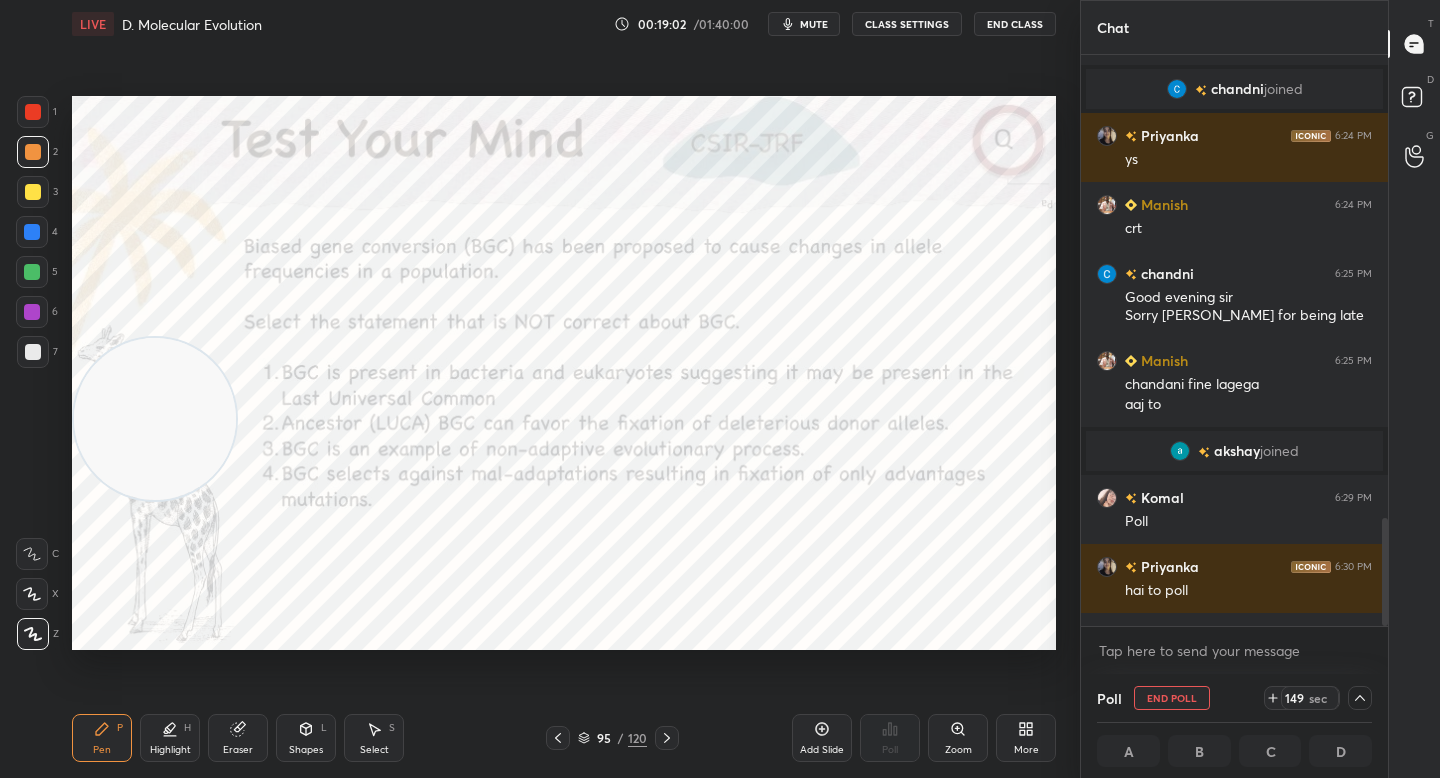 scroll, scrollTop: 2999, scrollLeft: 0, axis: vertical 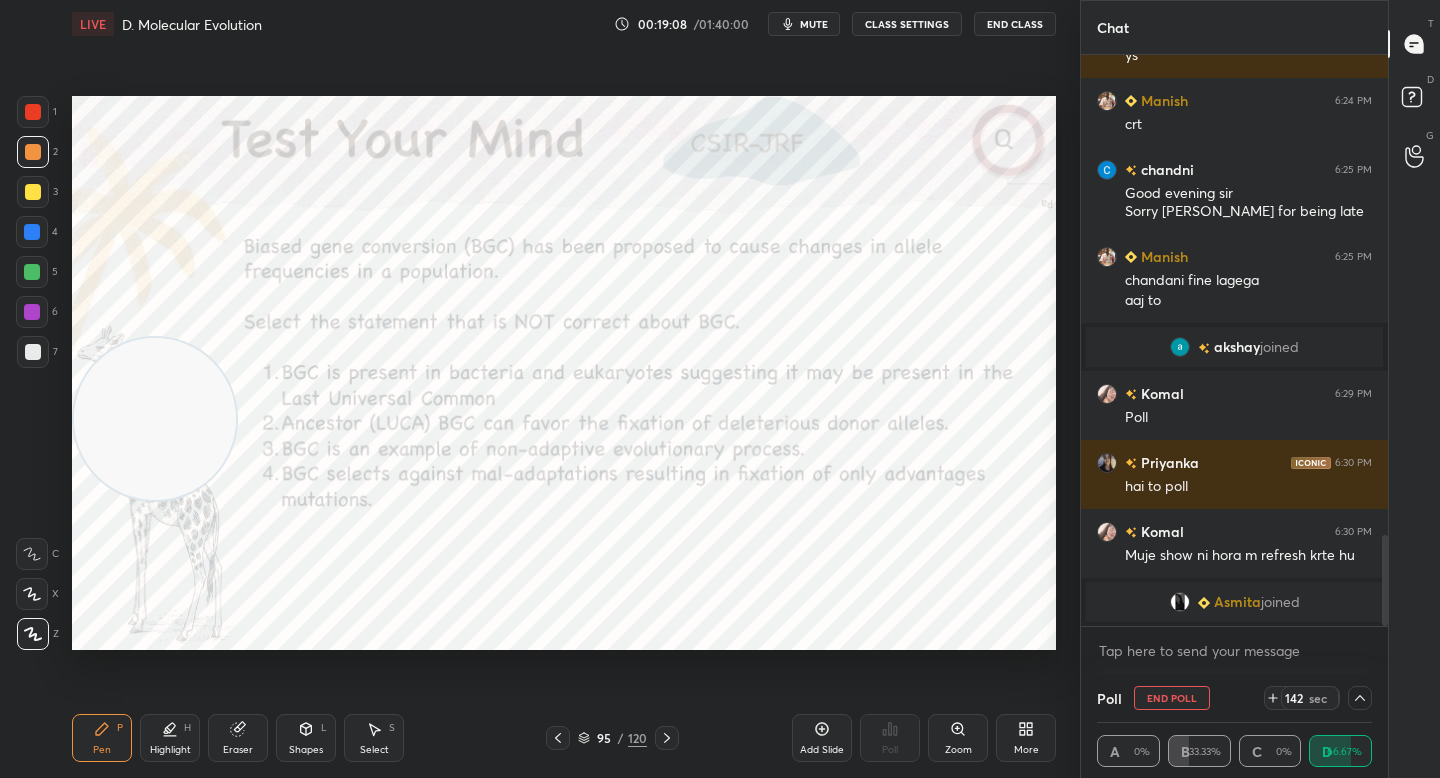 click 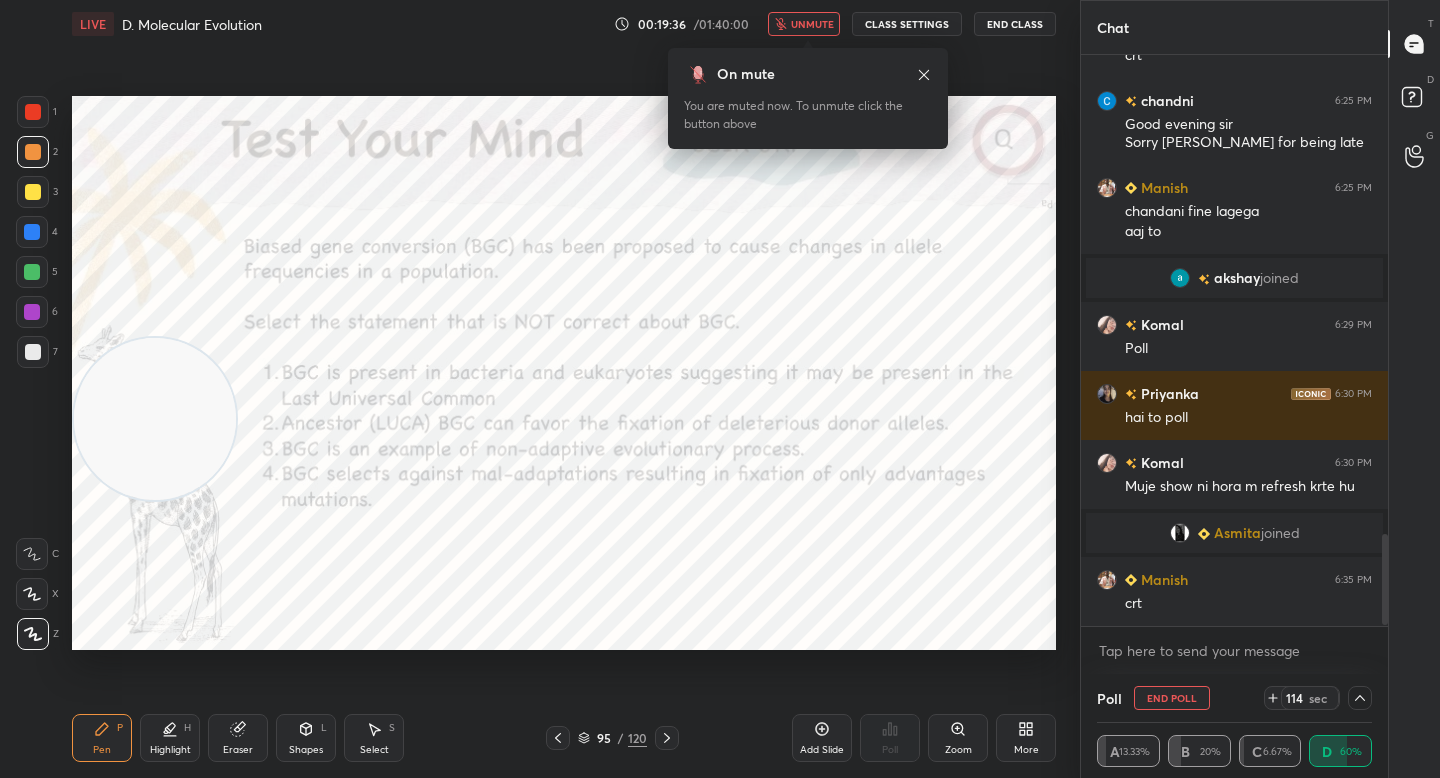 scroll, scrollTop: 3061, scrollLeft: 0, axis: vertical 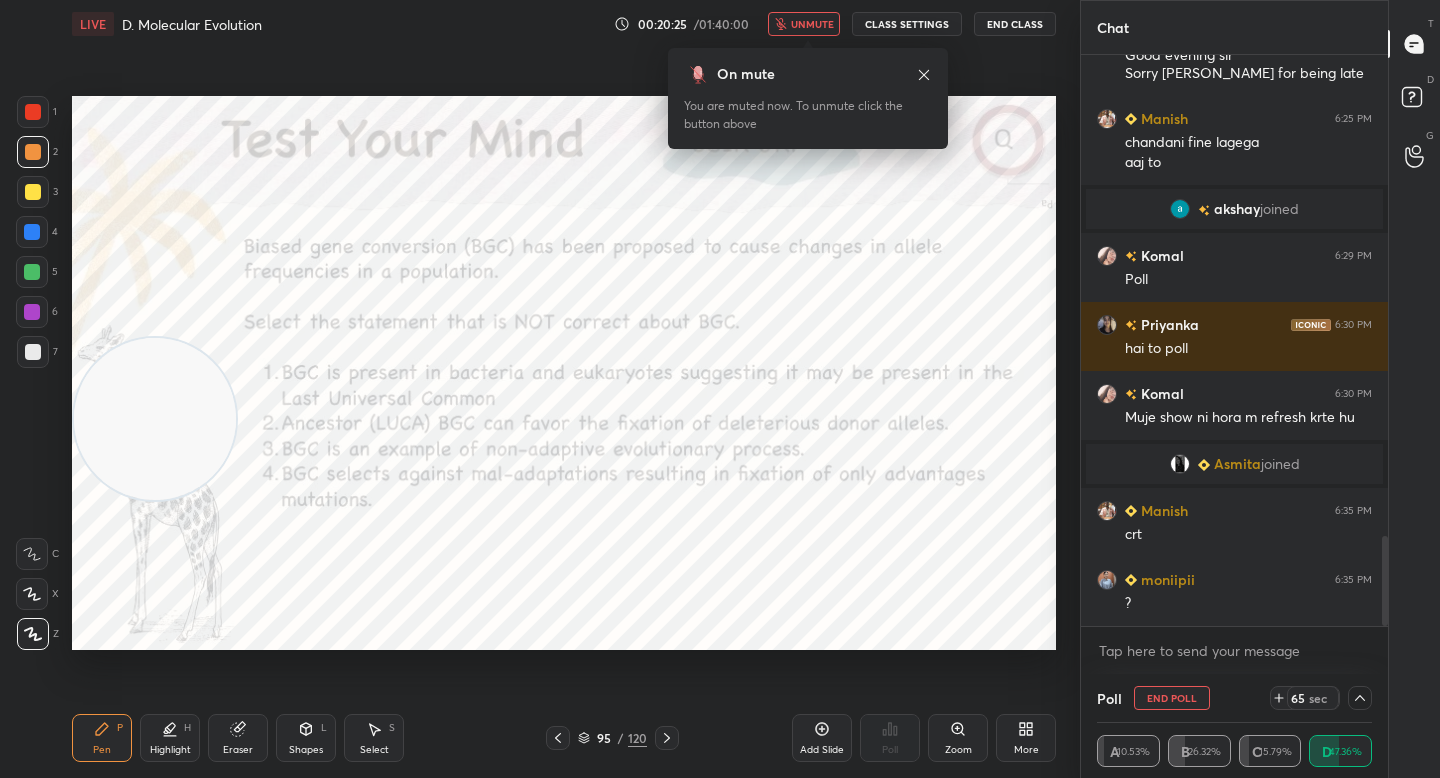 click 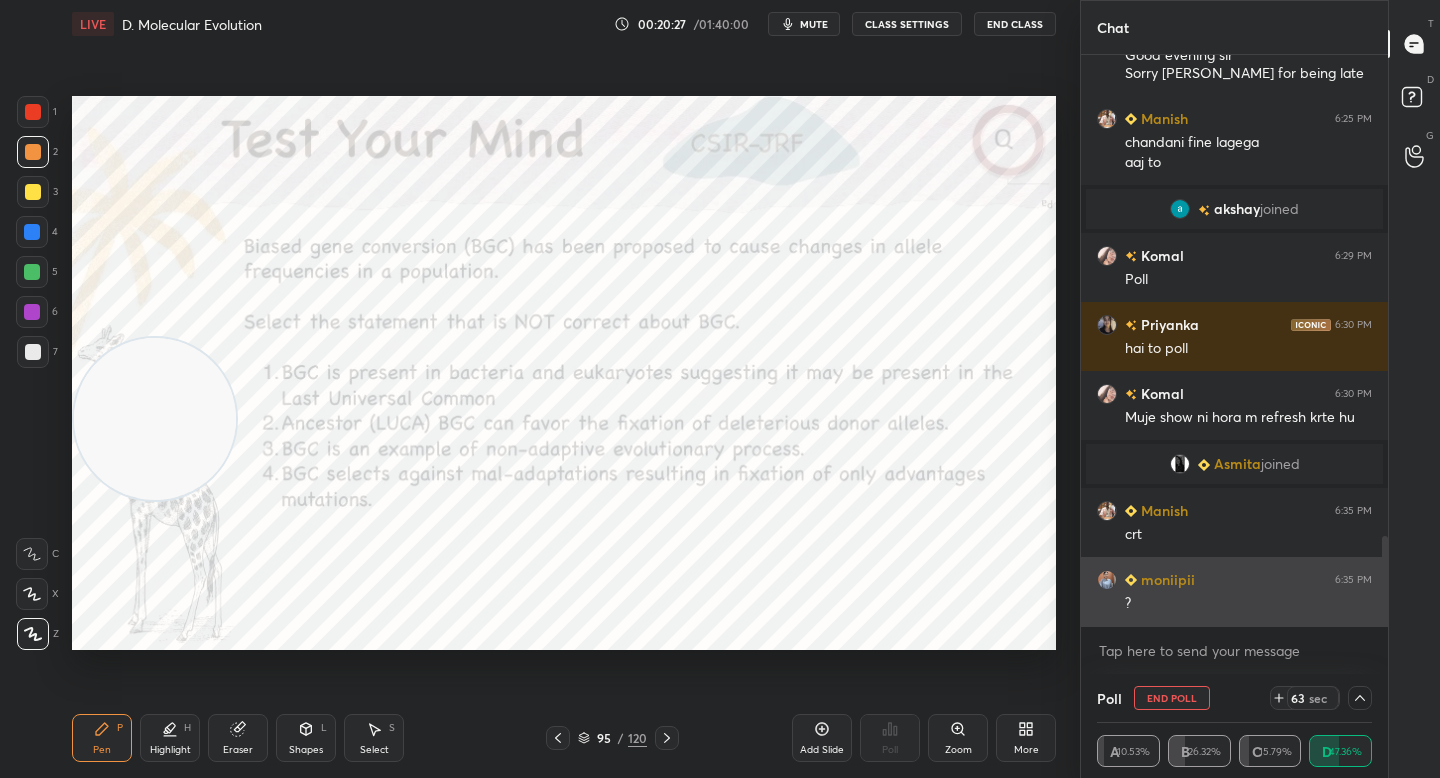 click on "moniipii" at bounding box center [1166, 579] 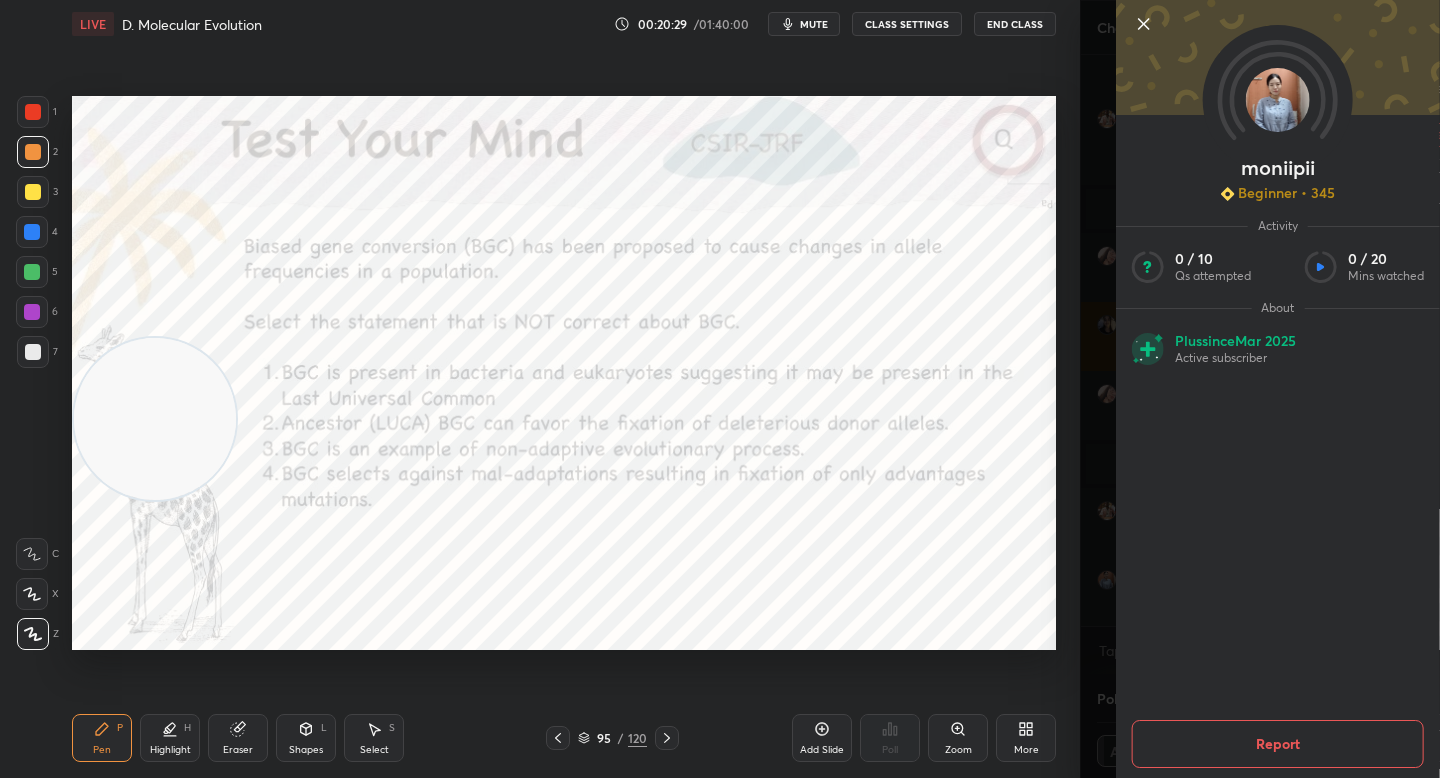 click 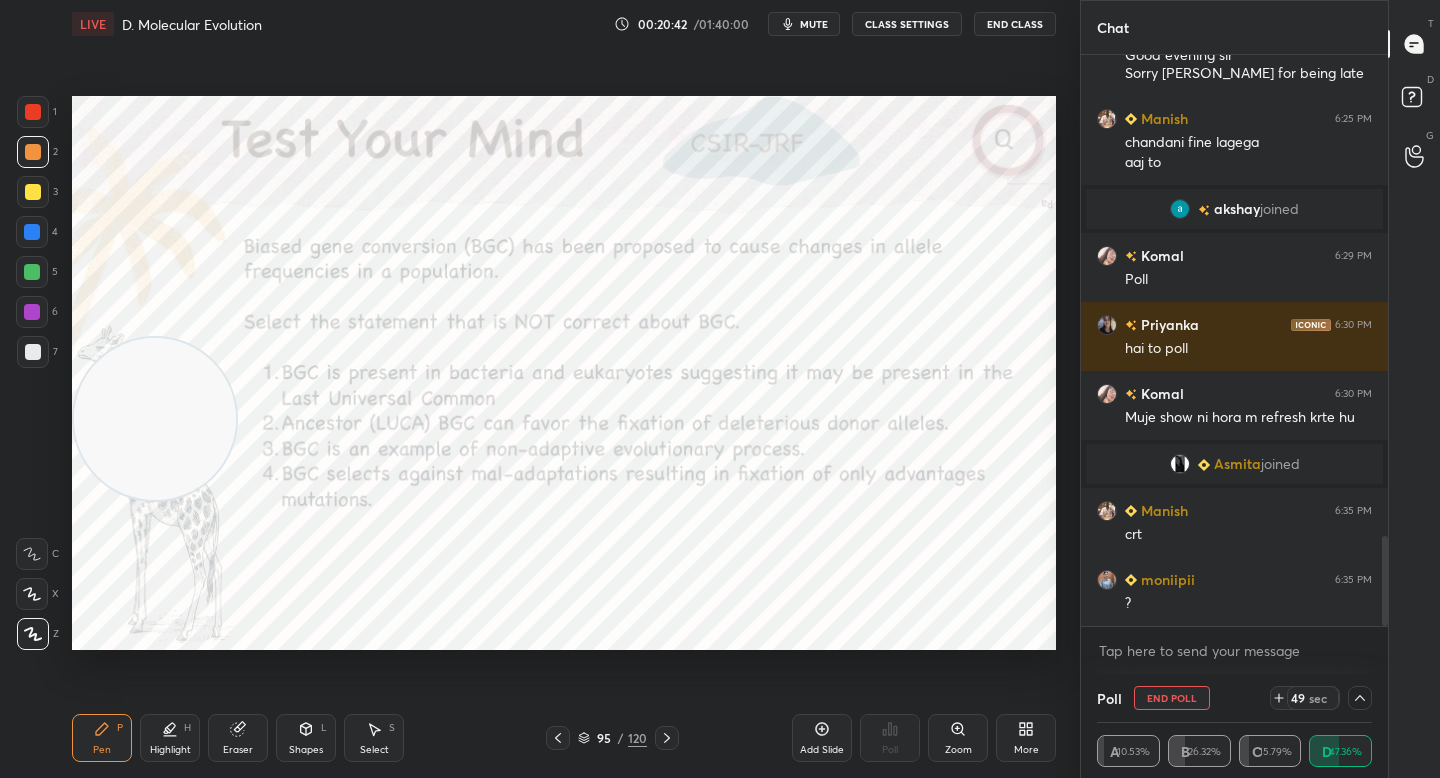 click on "mute" at bounding box center (804, 24) 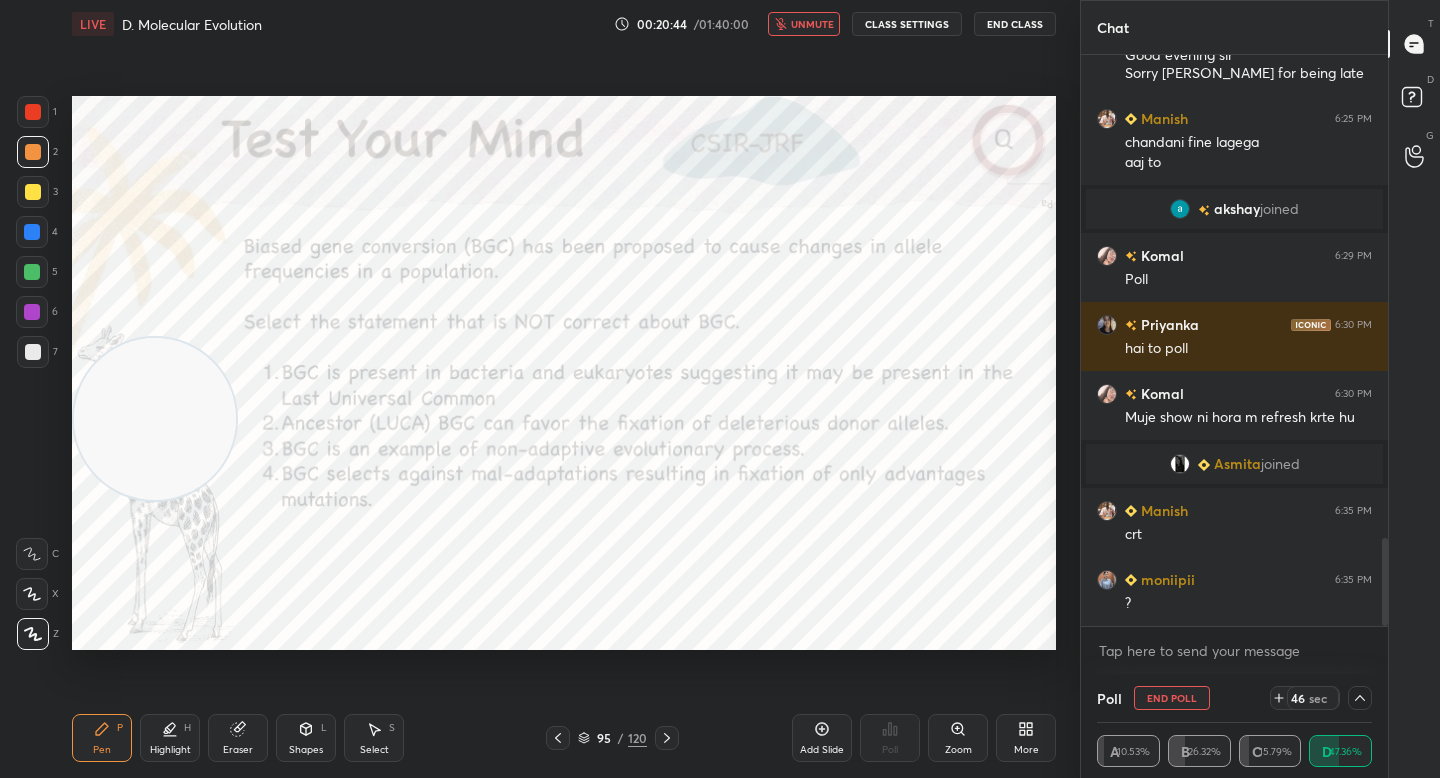 scroll, scrollTop: 3130, scrollLeft: 0, axis: vertical 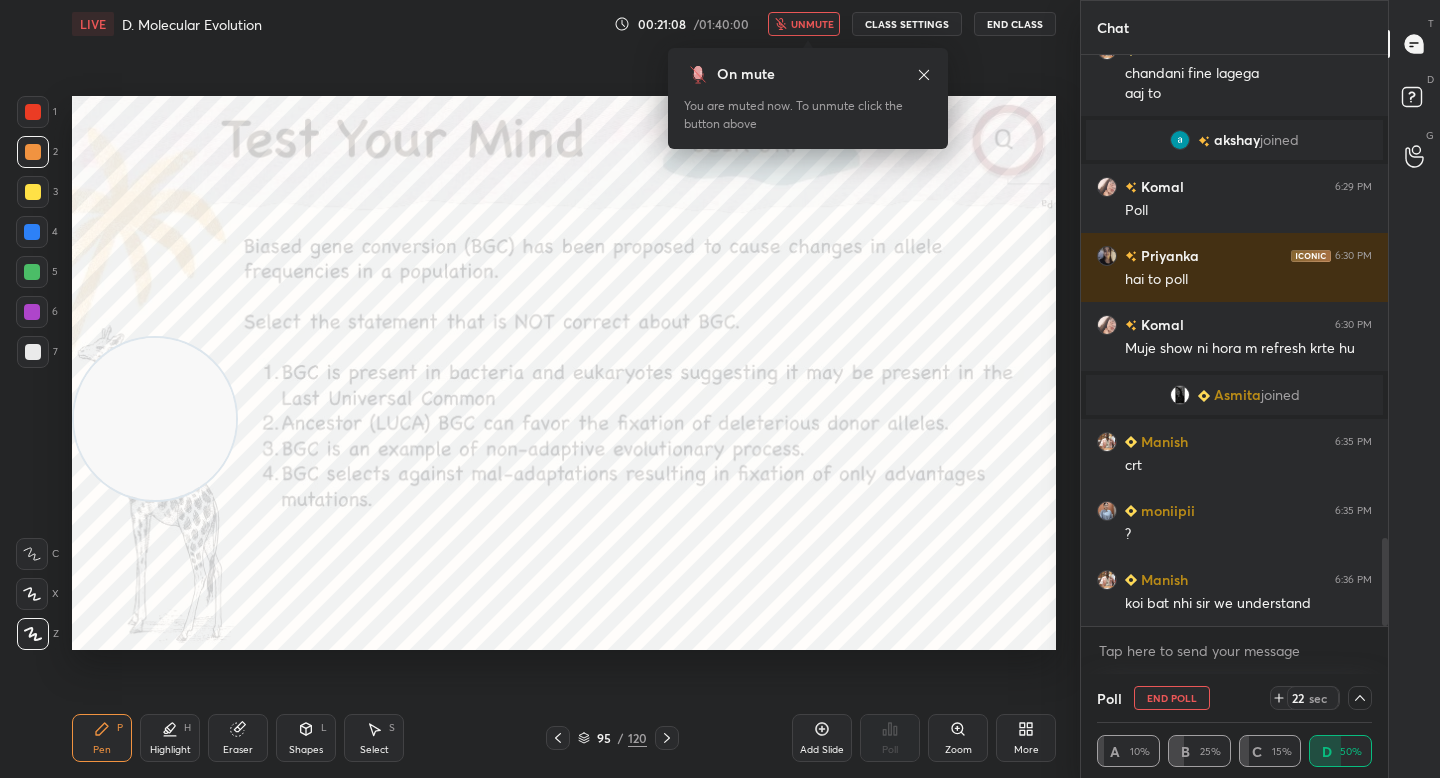 click on "unmute" at bounding box center [812, 24] 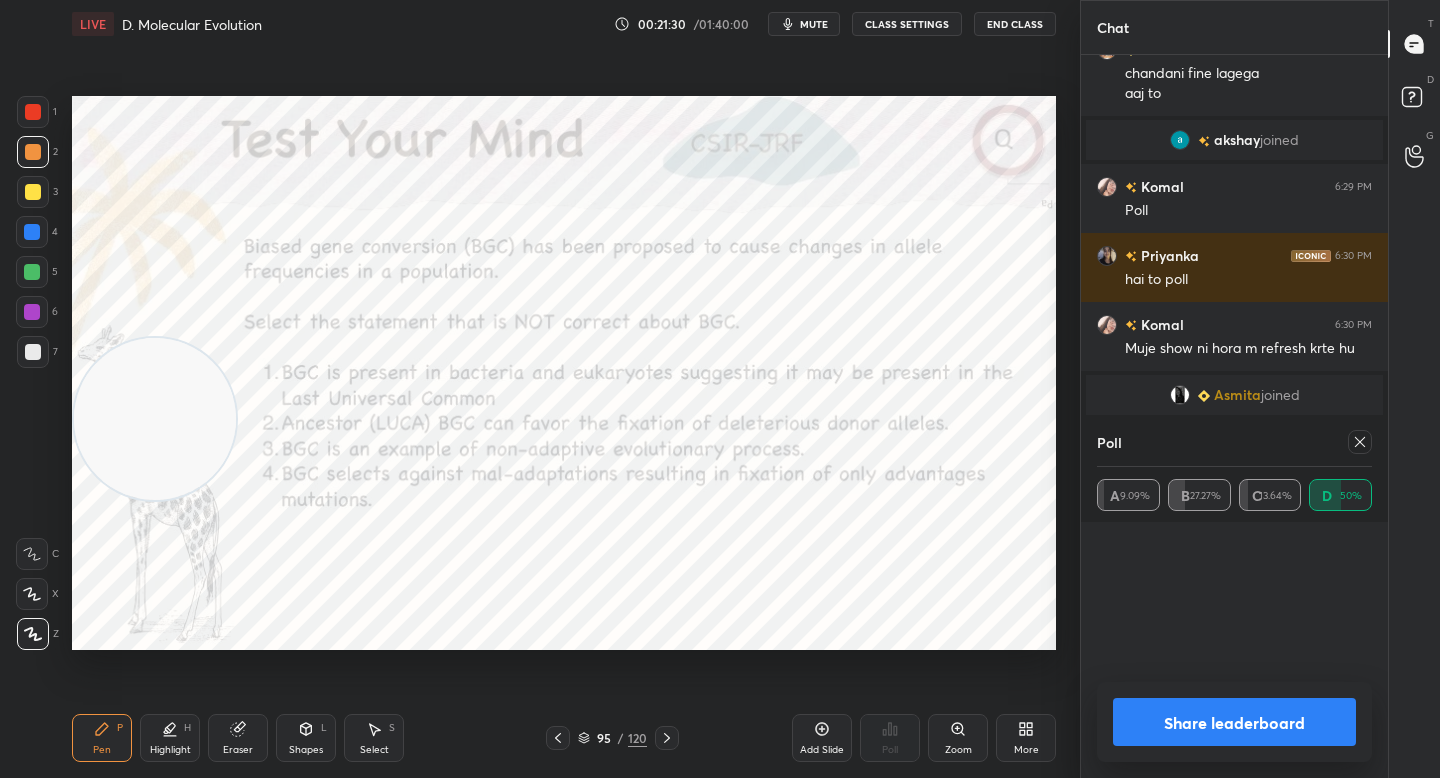 scroll, scrollTop: 6, scrollLeft: 7, axis: both 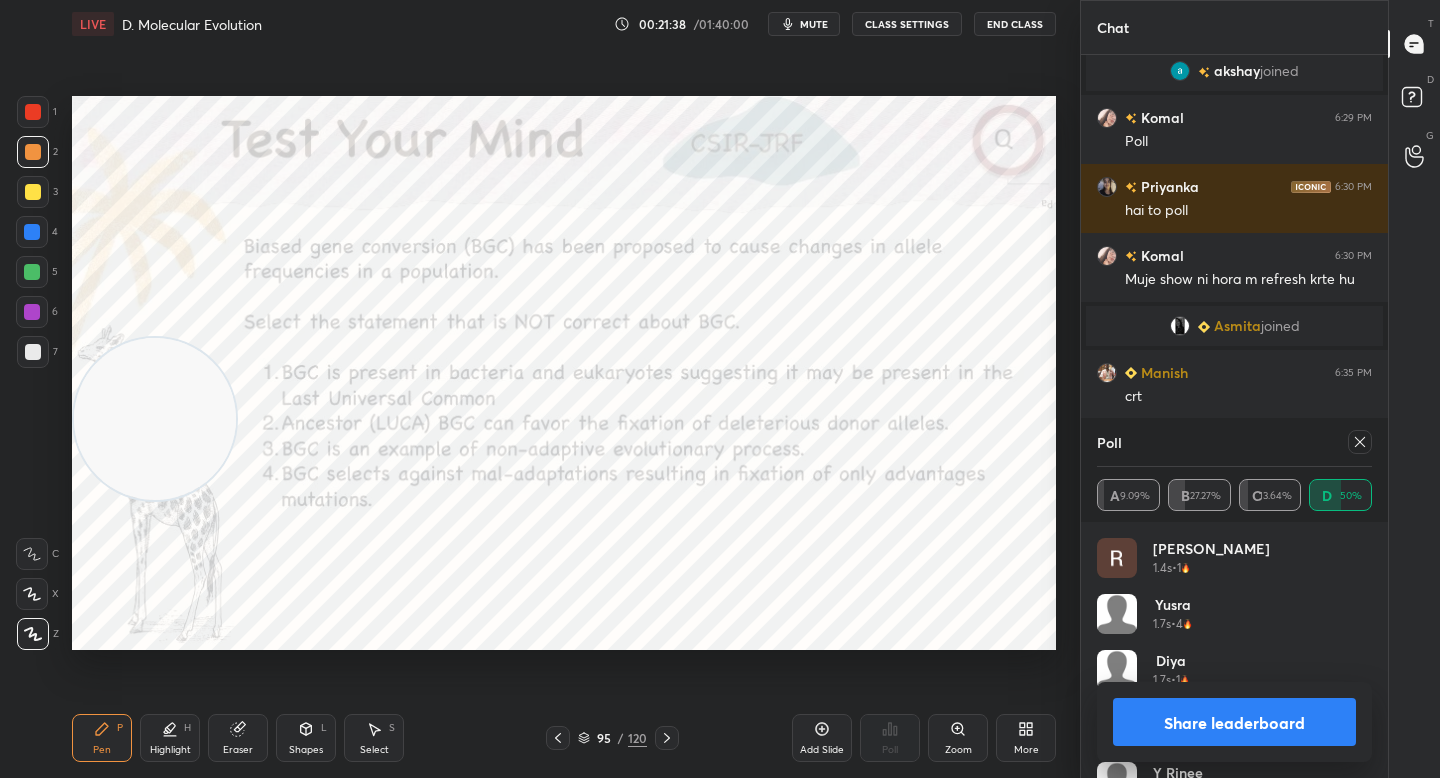 click on "Share leaderboard" at bounding box center [1234, 722] 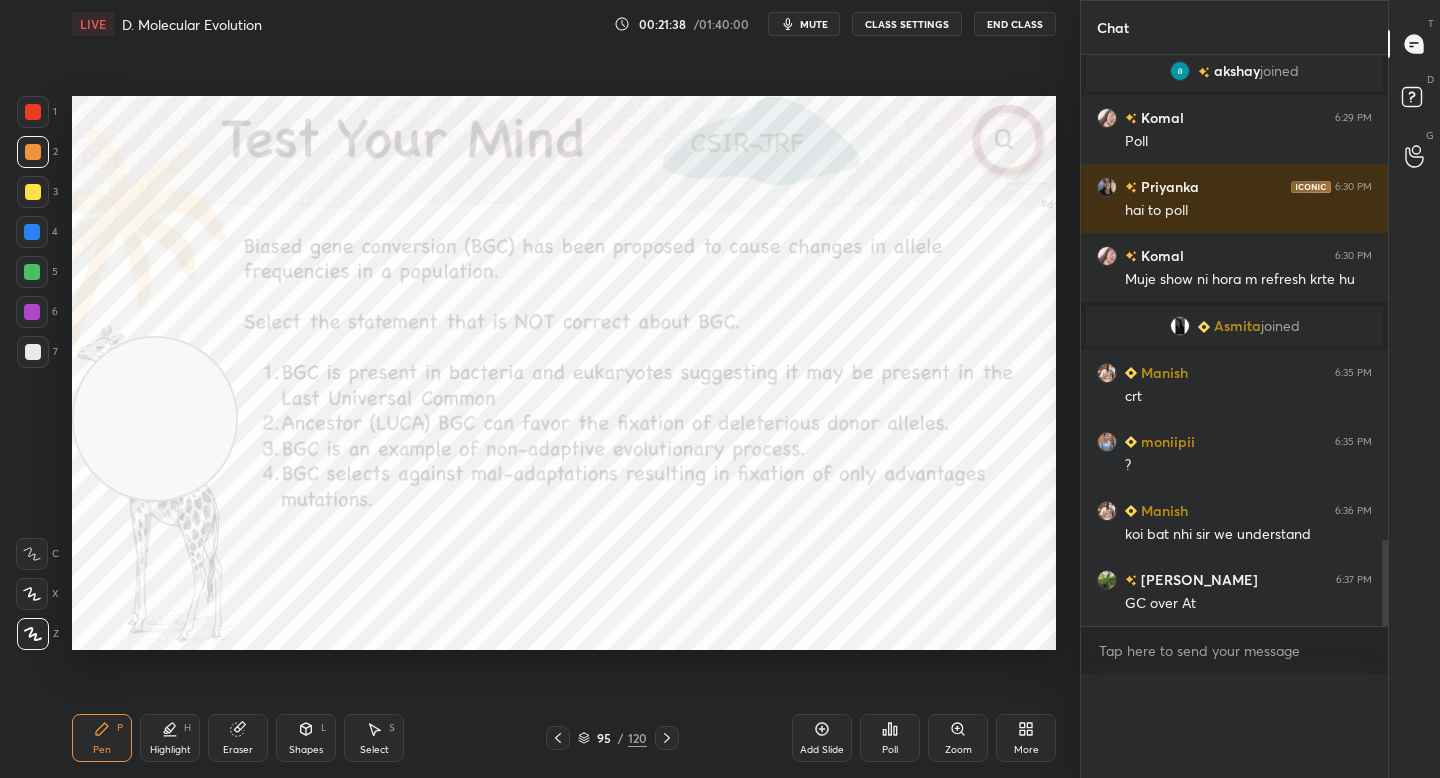 scroll, scrollTop: 175, scrollLeft: 269, axis: both 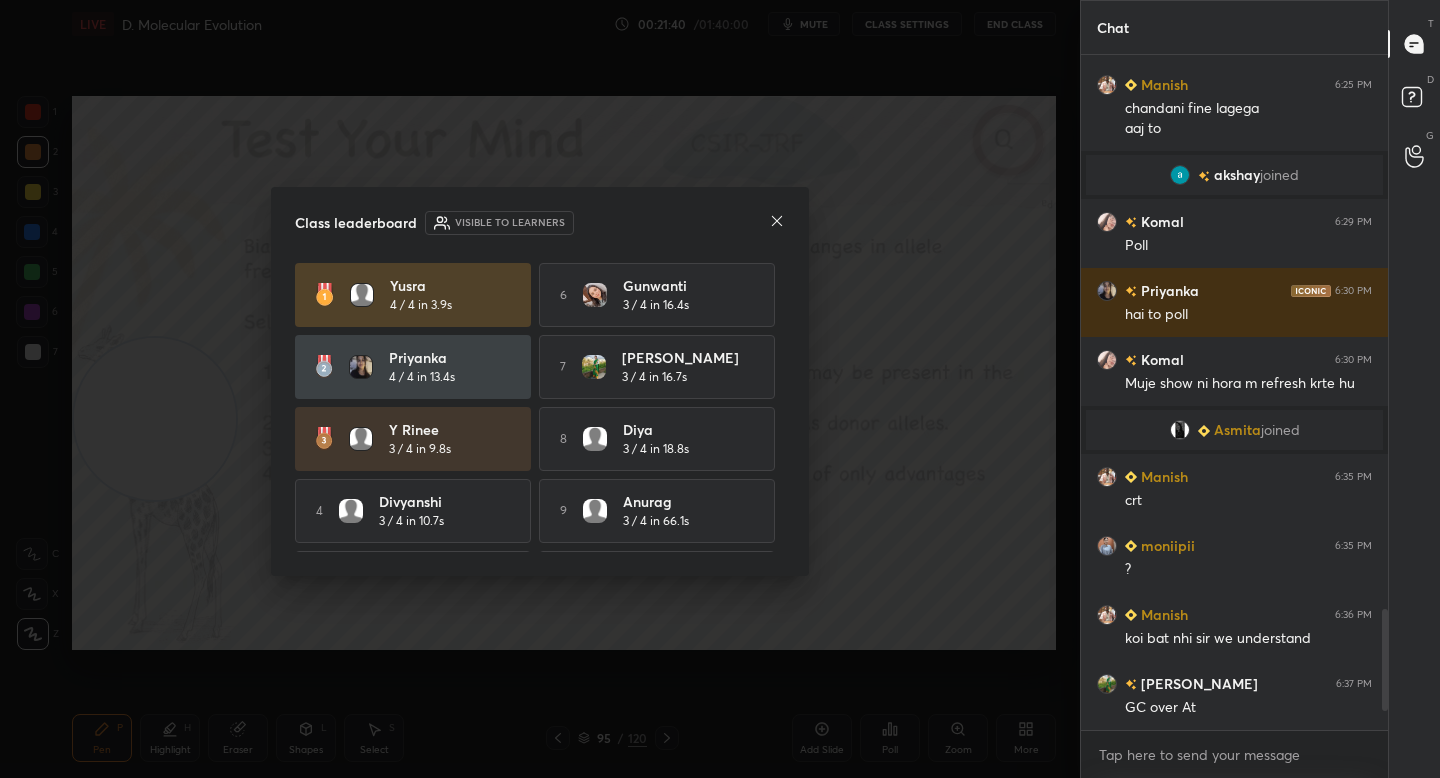click 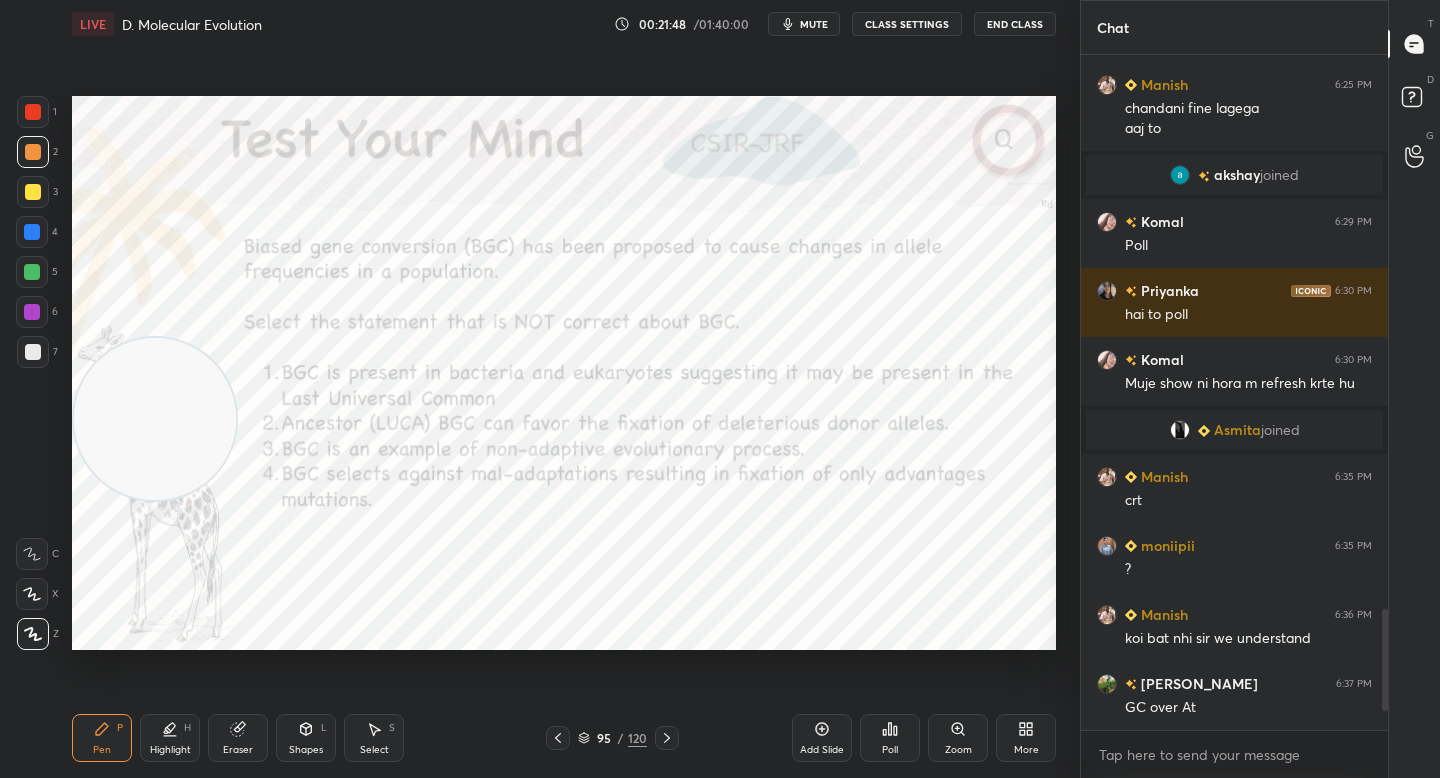 click at bounding box center [155, 419] 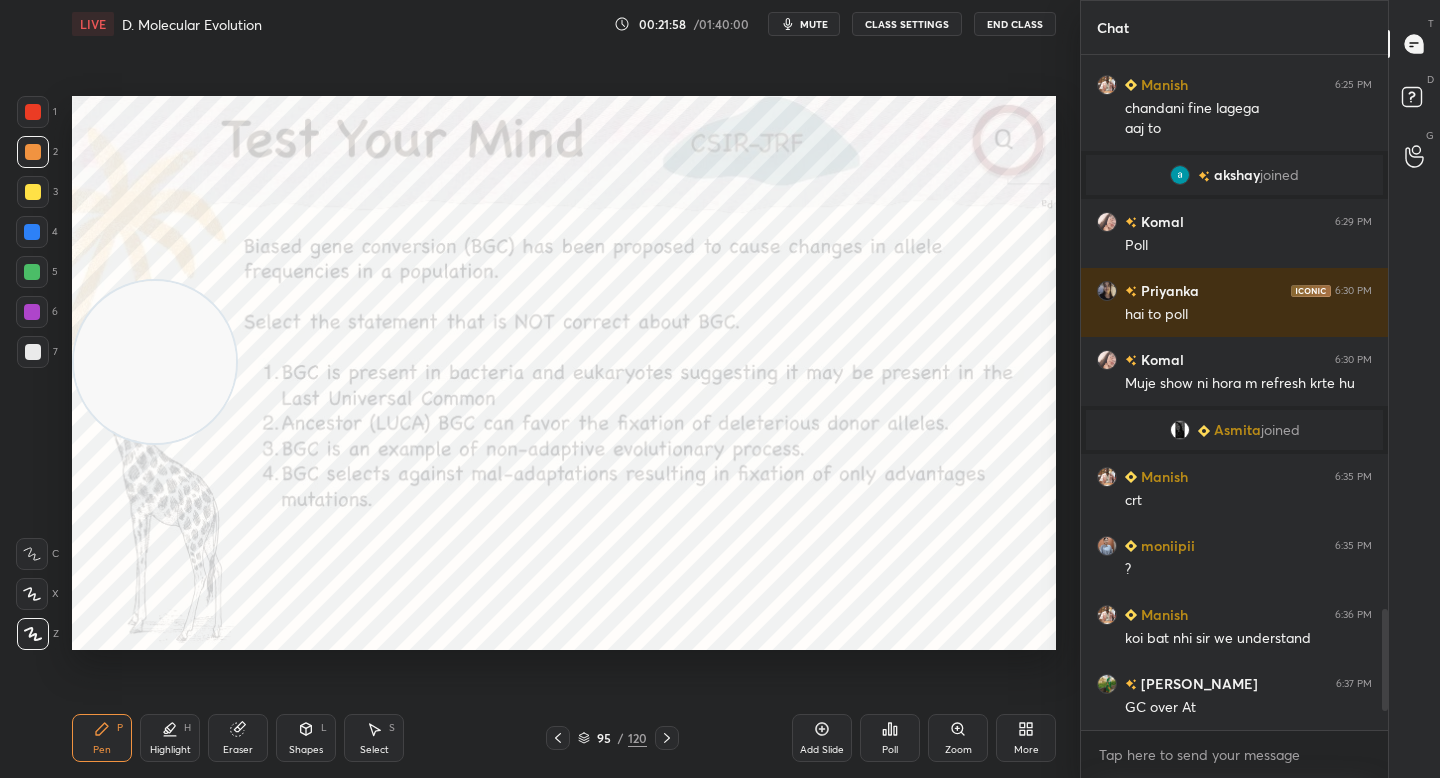drag, startPoint x: 195, startPoint y: 345, endPoint x: 194, endPoint y: 287, distance: 58.00862 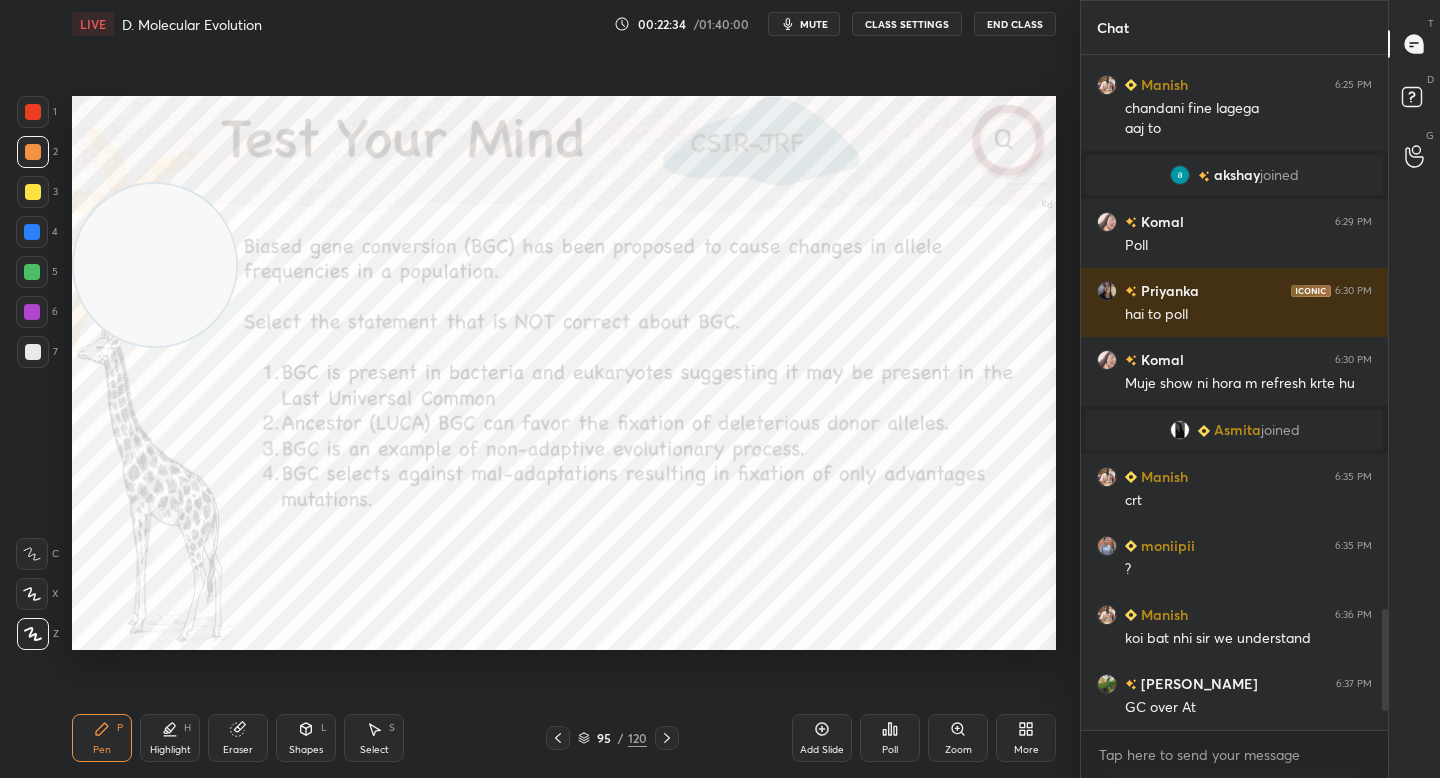 scroll, scrollTop: 3164, scrollLeft: 0, axis: vertical 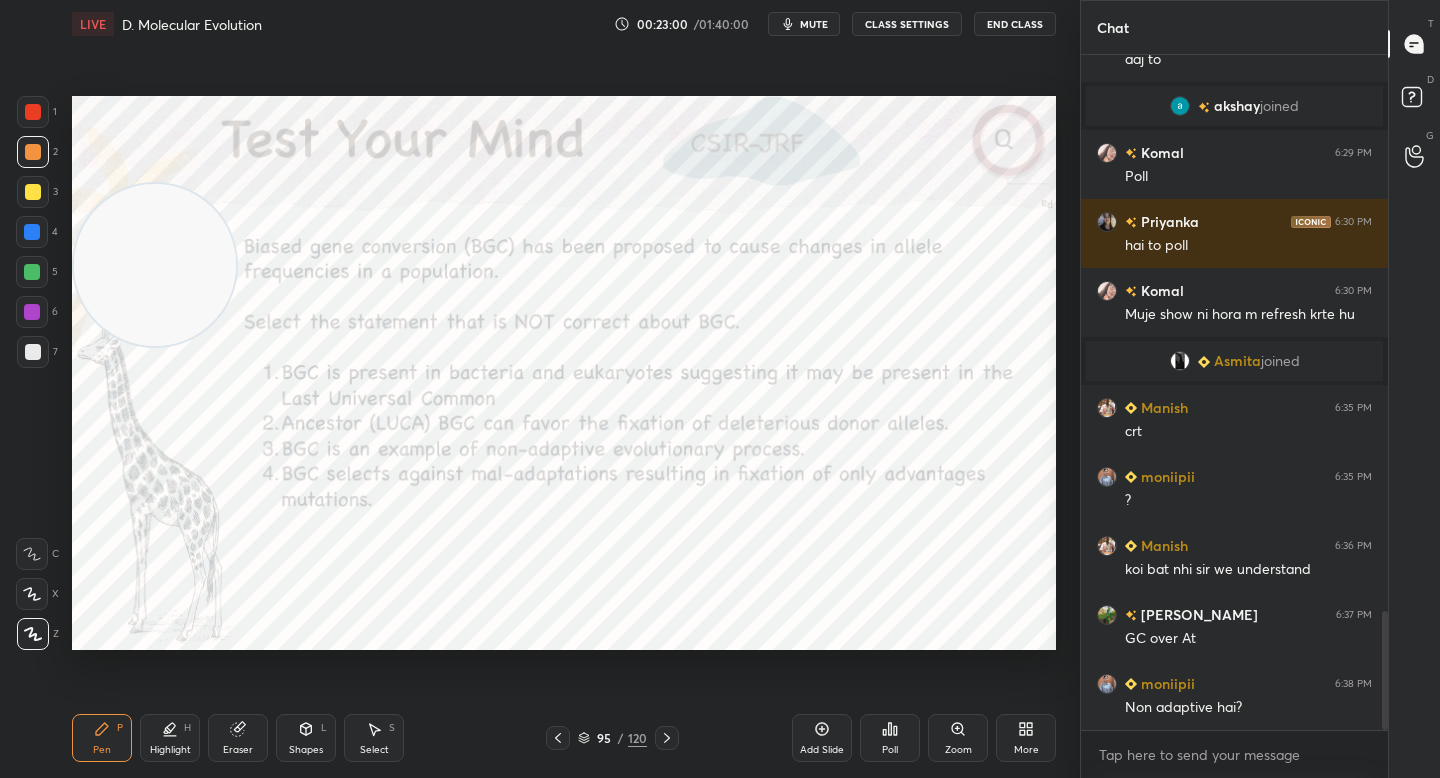 click on "95 / 120" at bounding box center (612, 738) 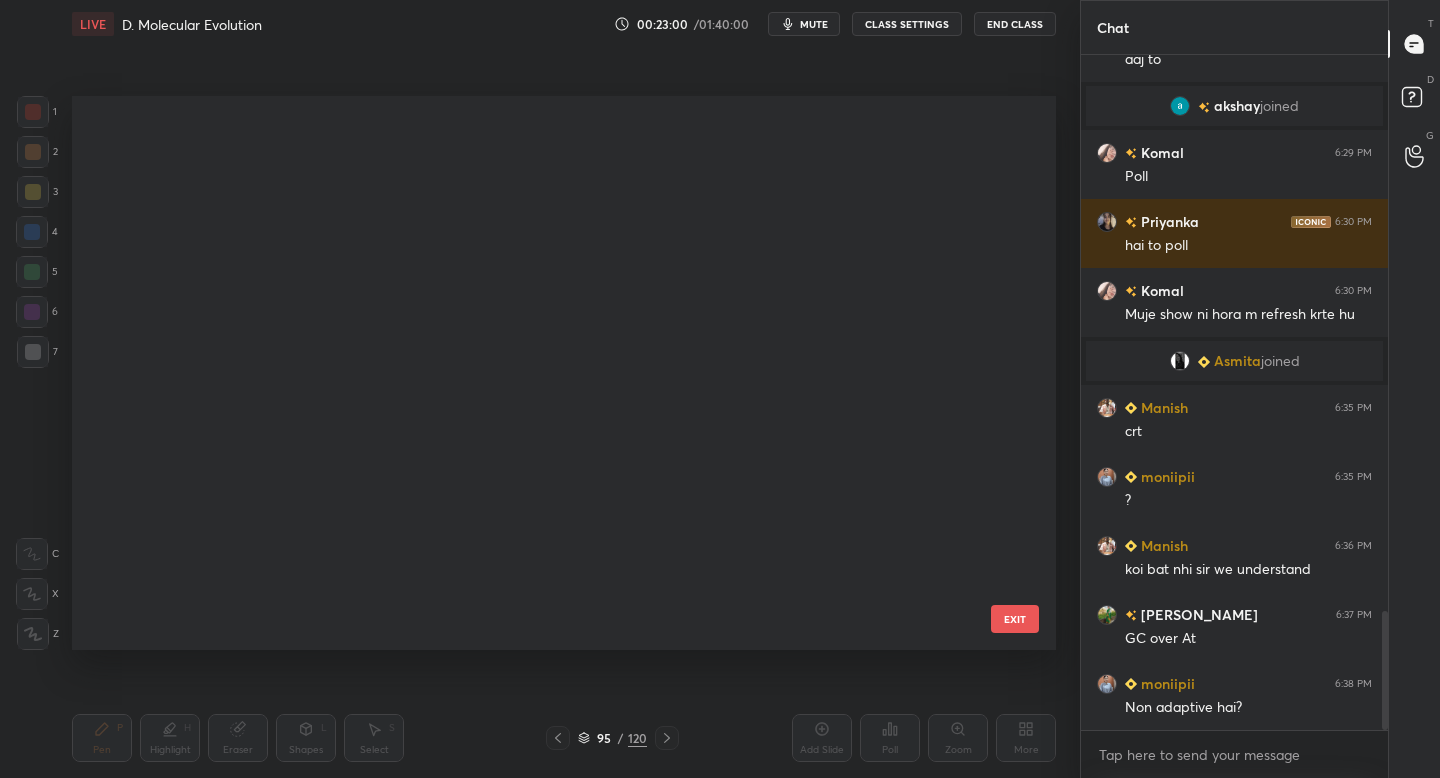 scroll, scrollTop: 4870, scrollLeft: 0, axis: vertical 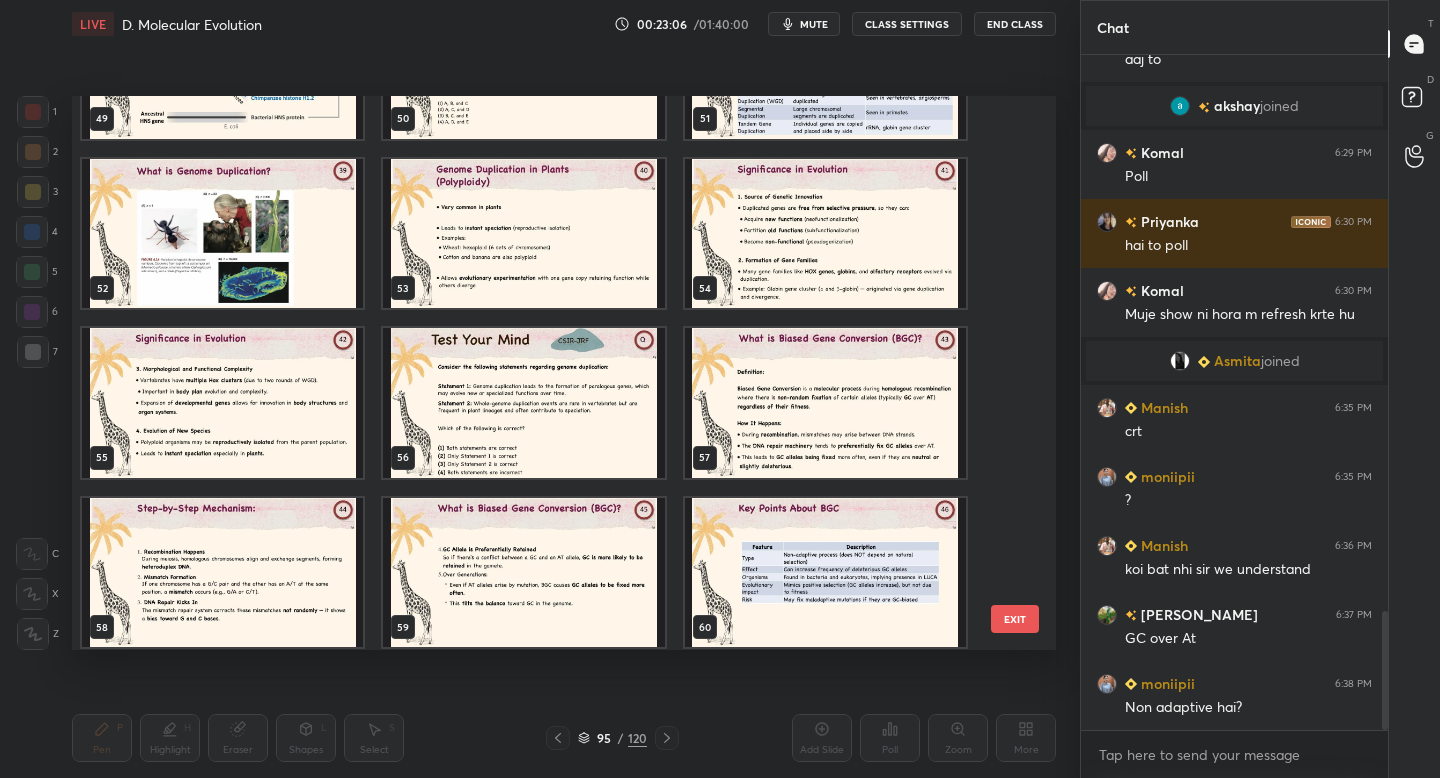 click at bounding box center [825, 403] 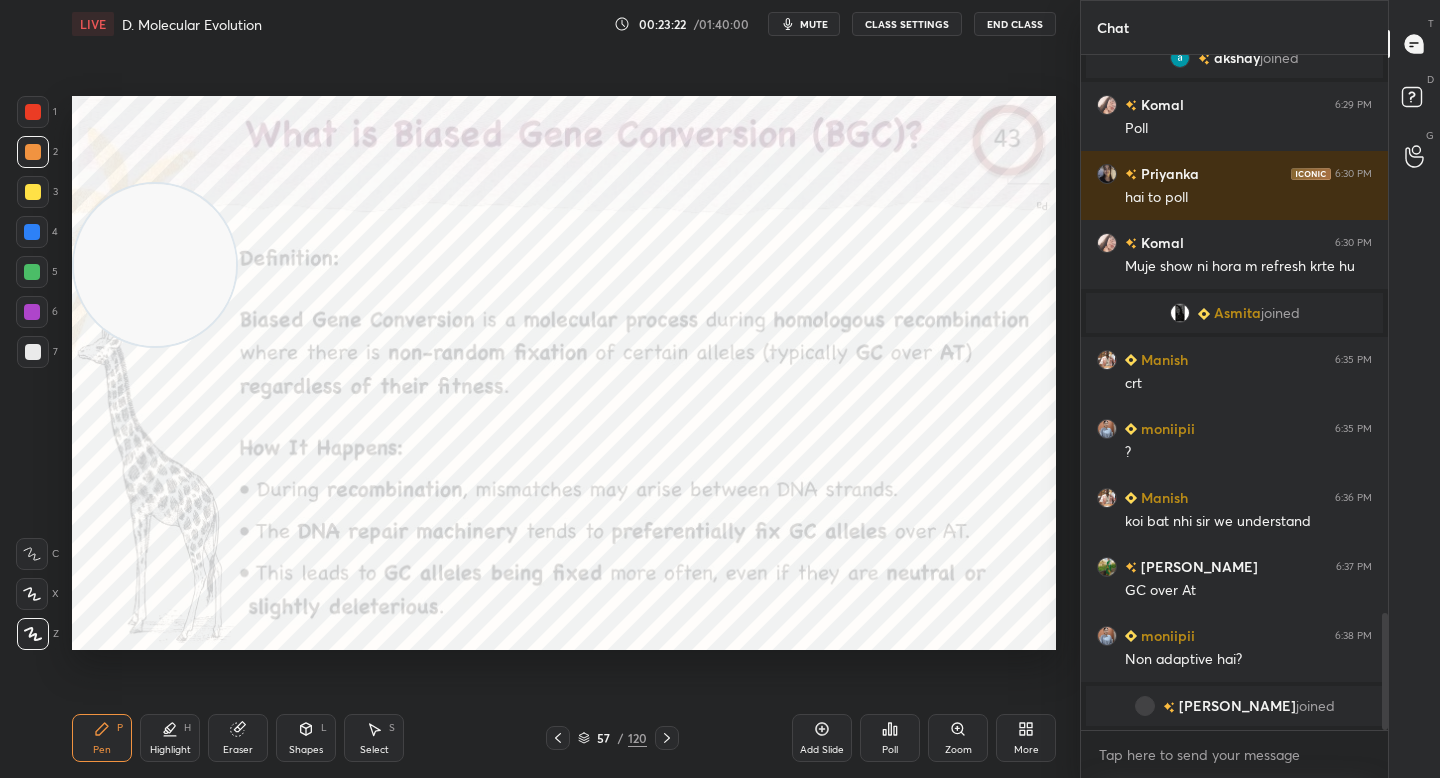scroll, scrollTop: 3186, scrollLeft: 0, axis: vertical 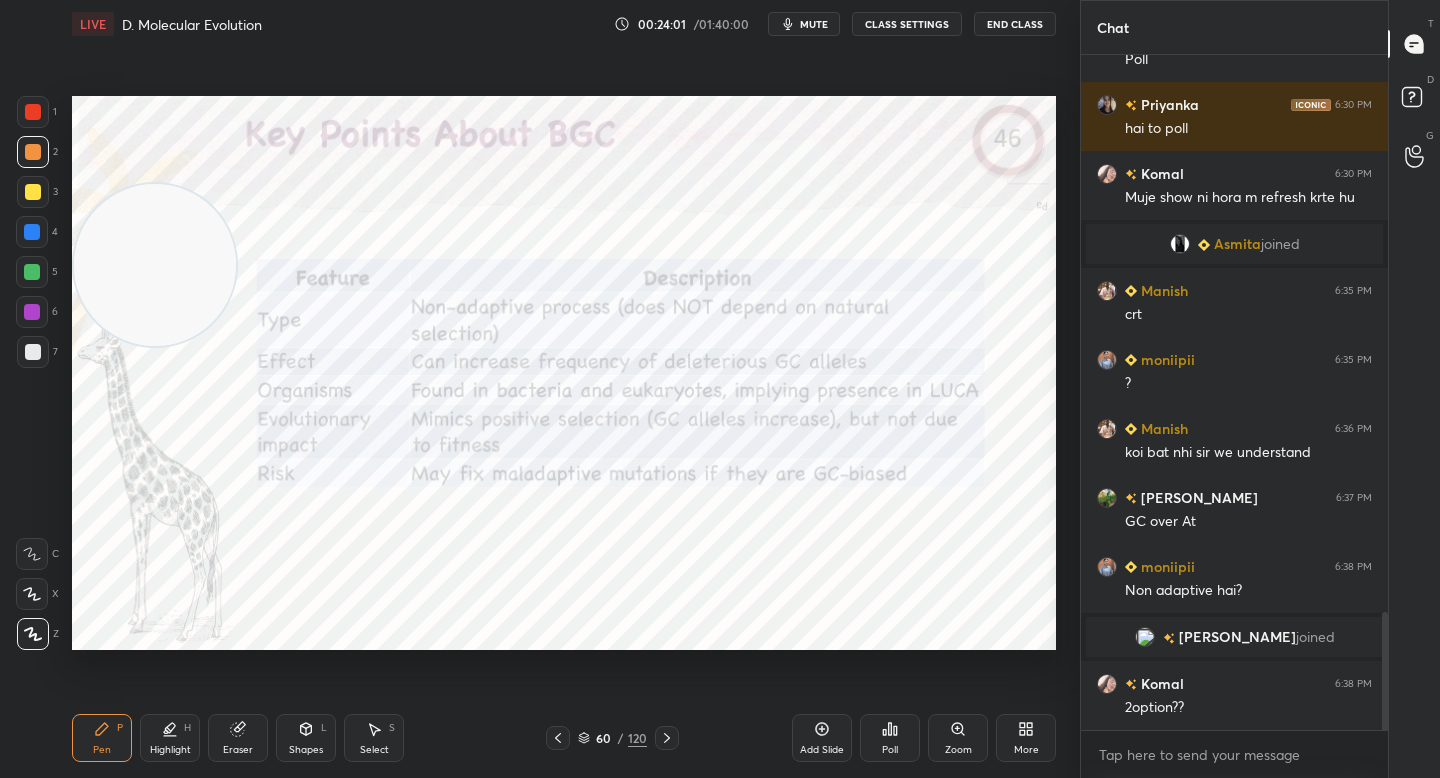 click 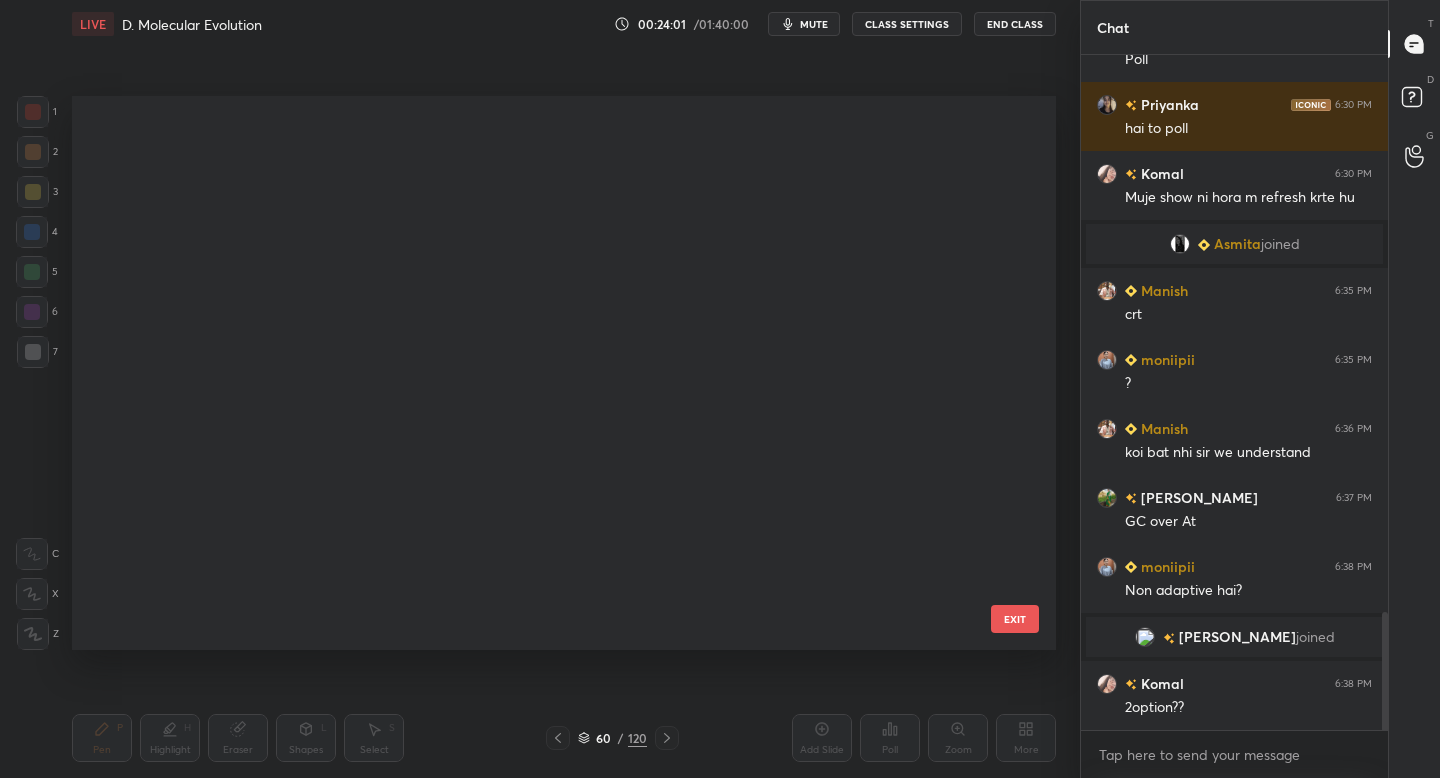 scroll, scrollTop: 2836, scrollLeft: 0, axis: vertical 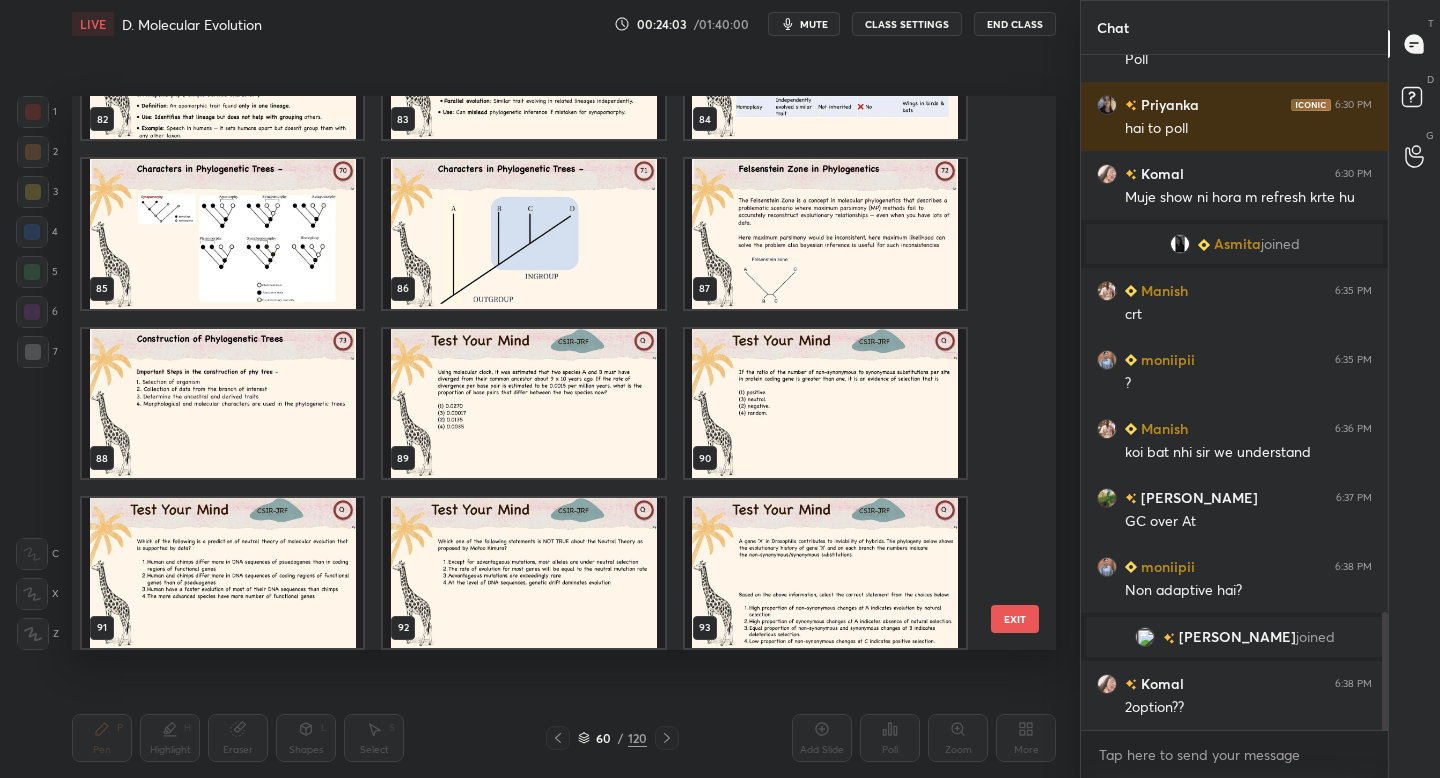 click at bounding box center [825, 404] 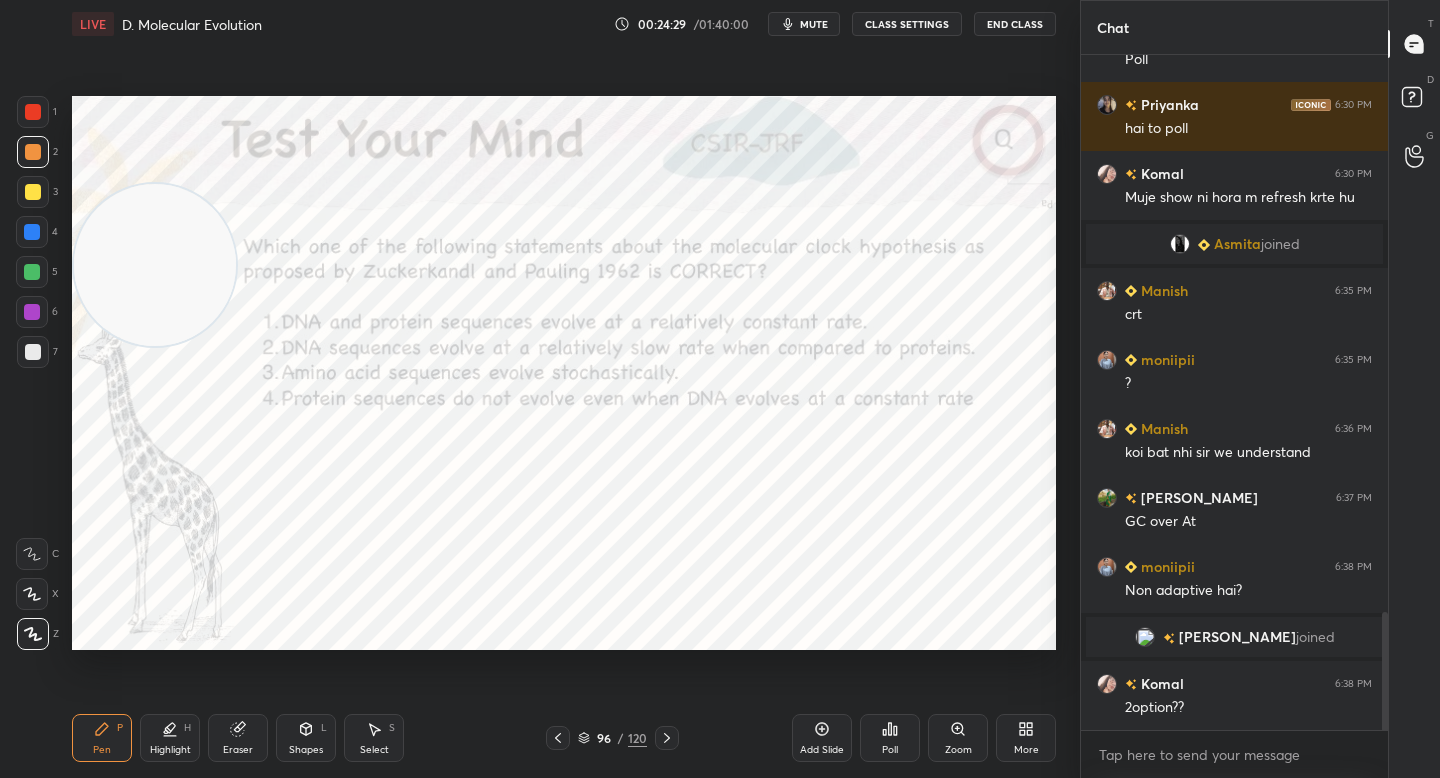 click 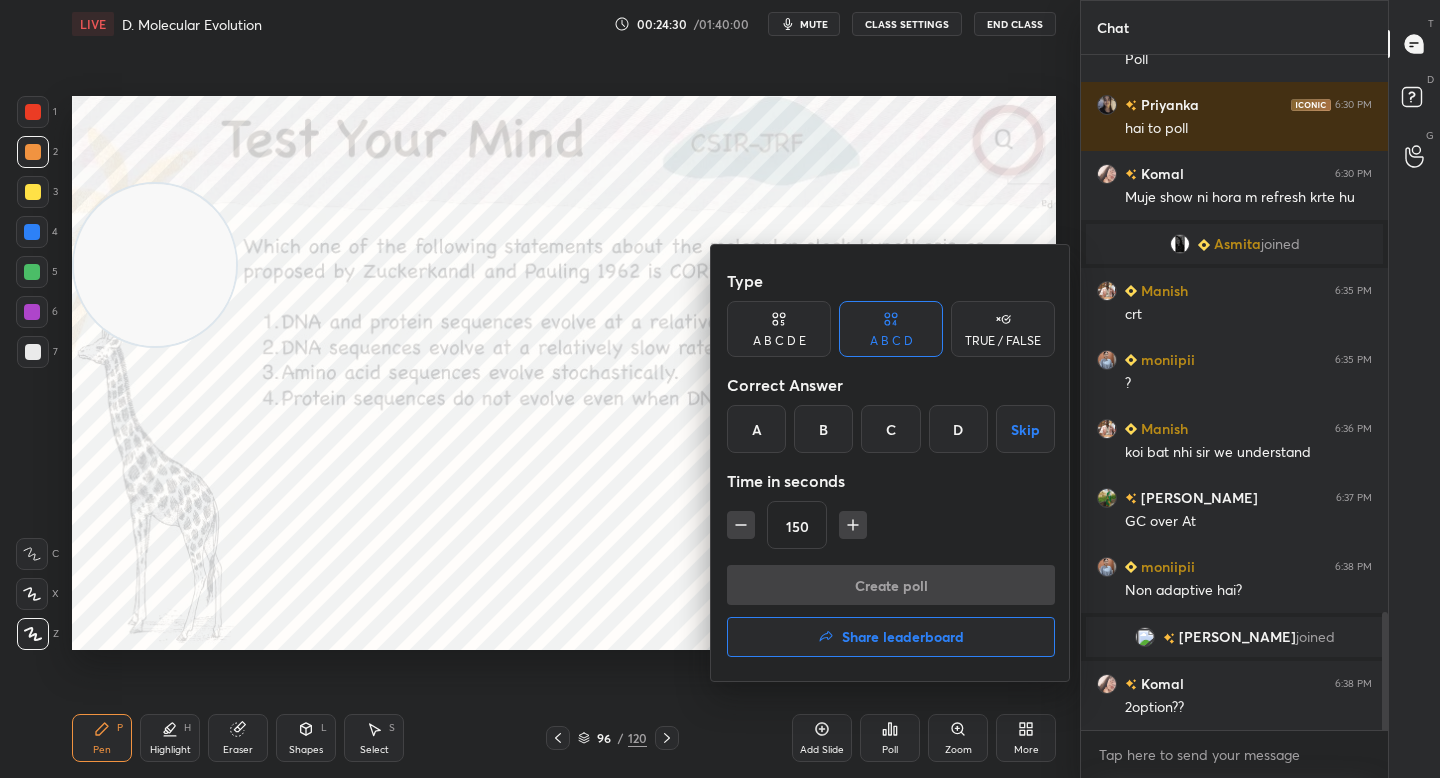 click on "A" at bounding box center [756, 429] 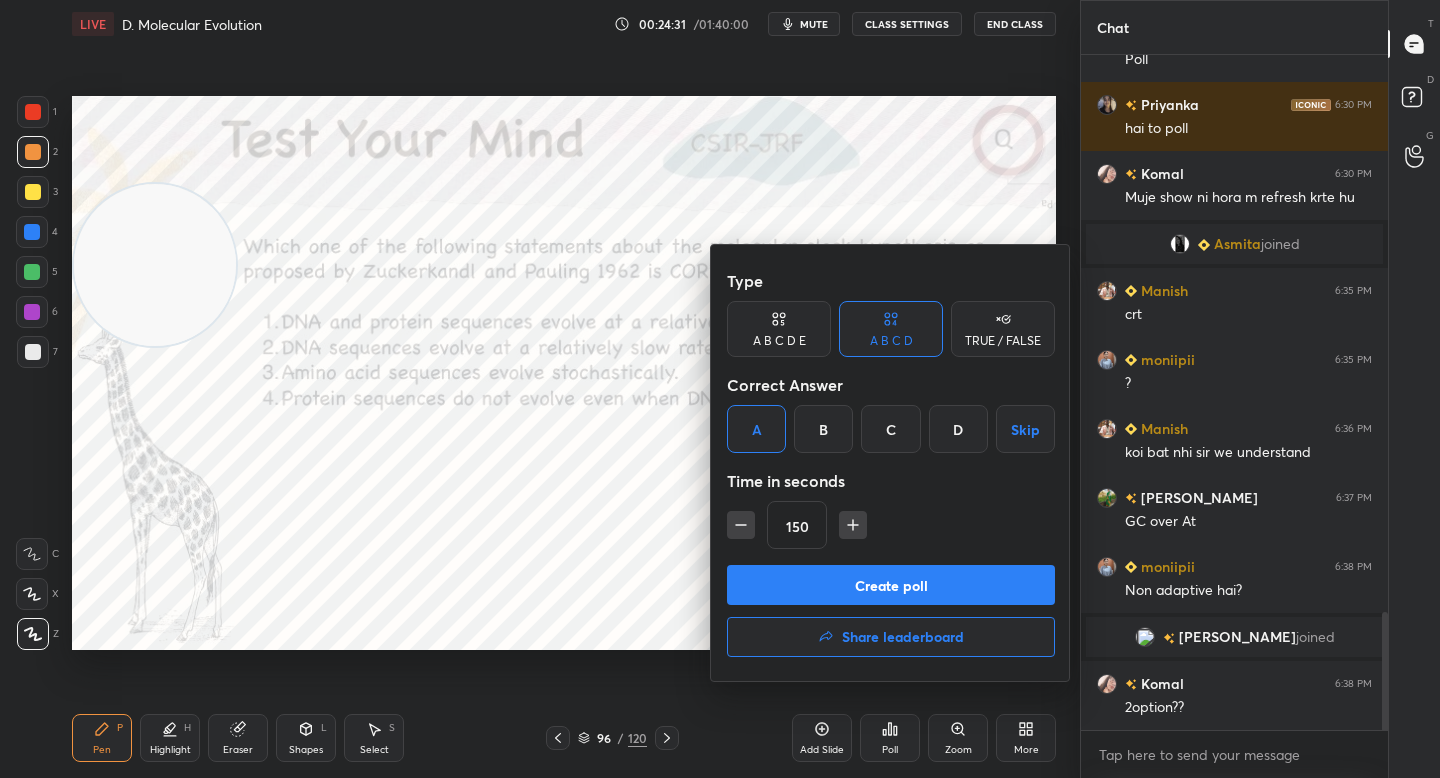 click on "Type A B C D E A B C D TRUE / FALSE Correct Answer A B C D Skip Time in seconds 150" at bounding box center (891, 413) 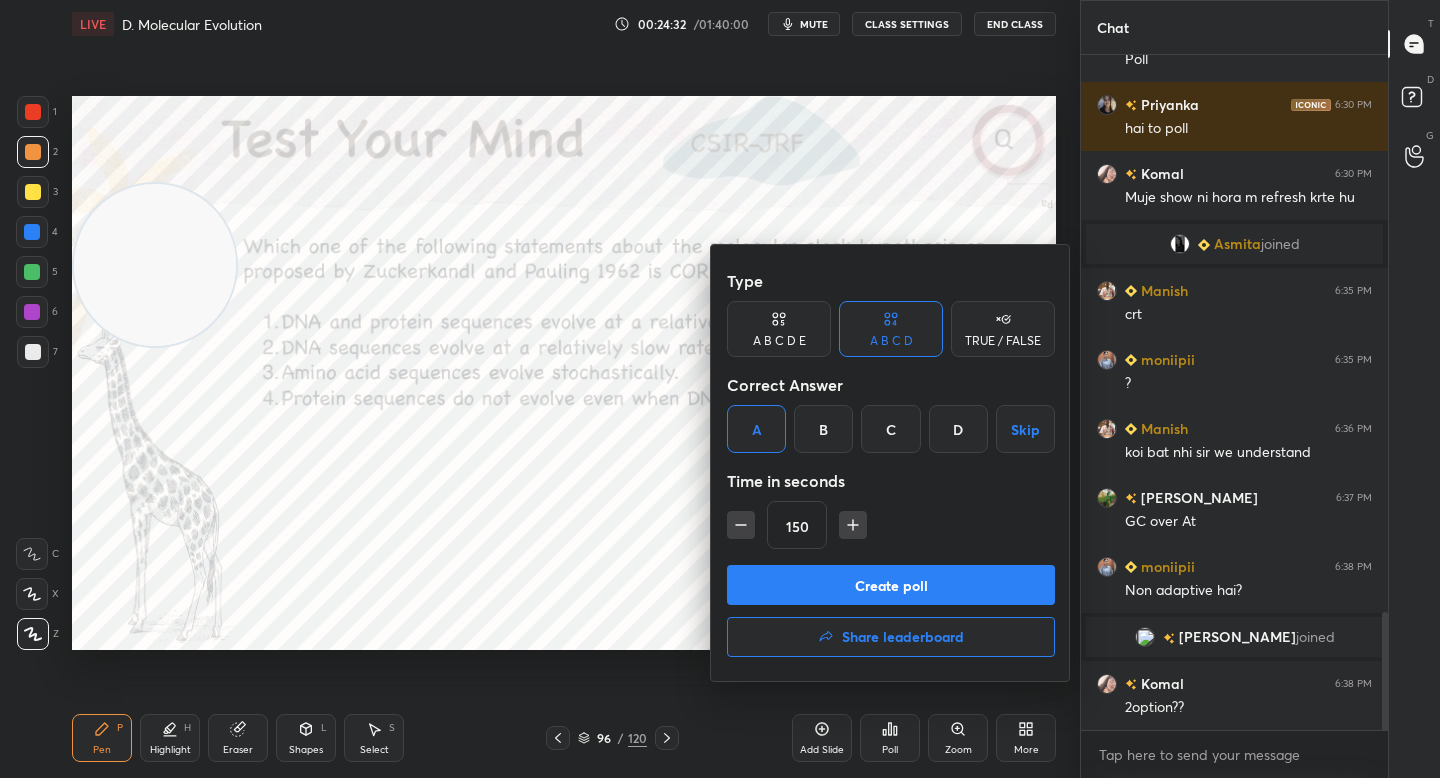 click on "Create poll" at bounding box center [891, 585] 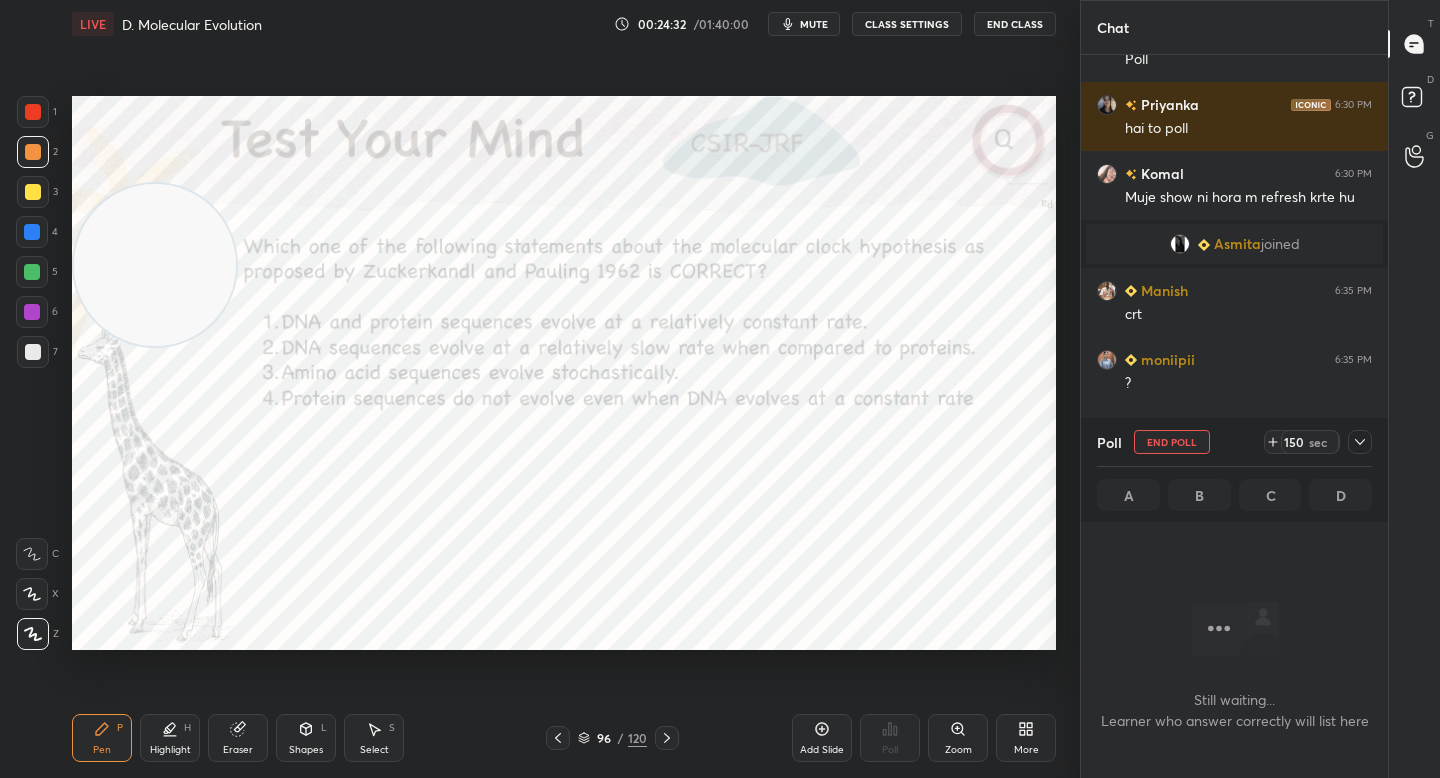 scroll, scrollTop: 589, scrollLeft: 301, axis: both 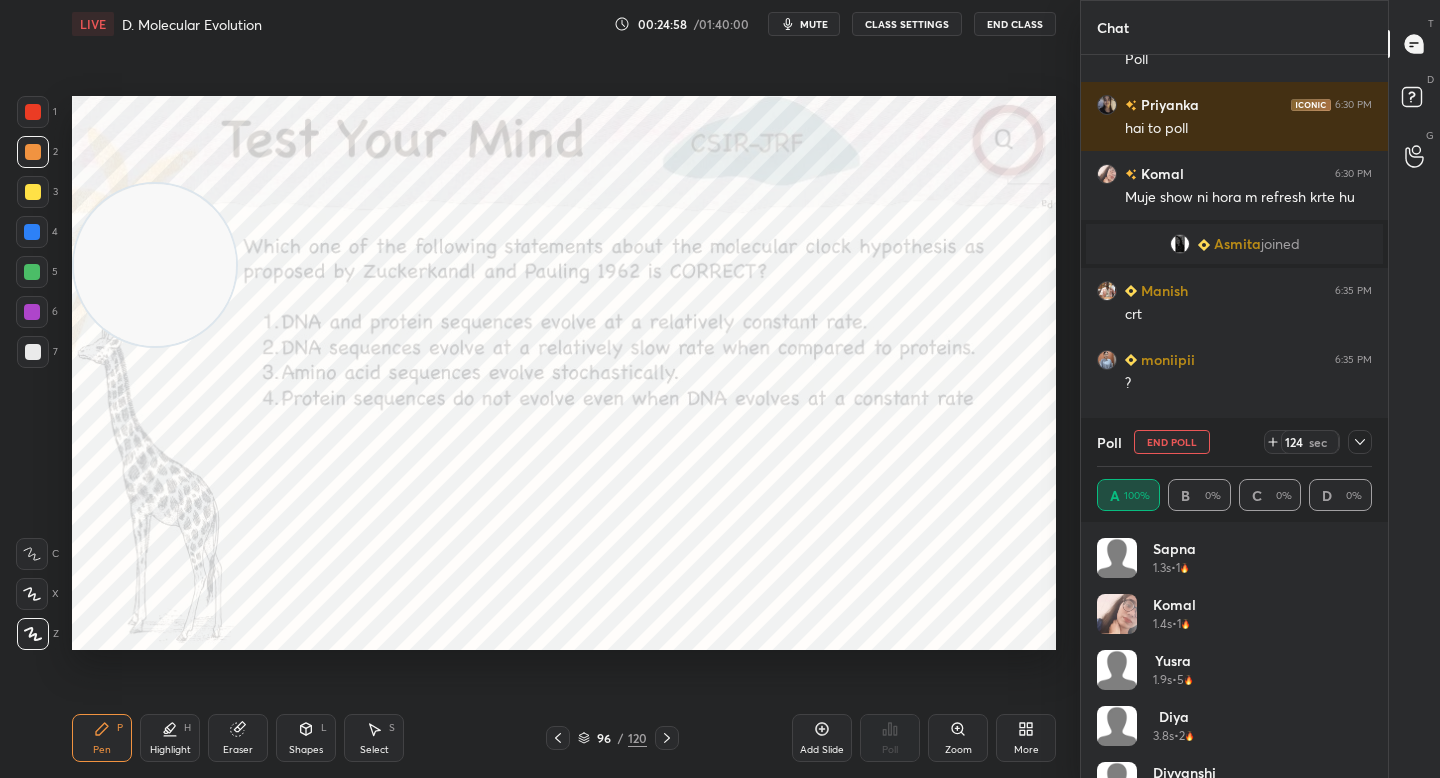 click 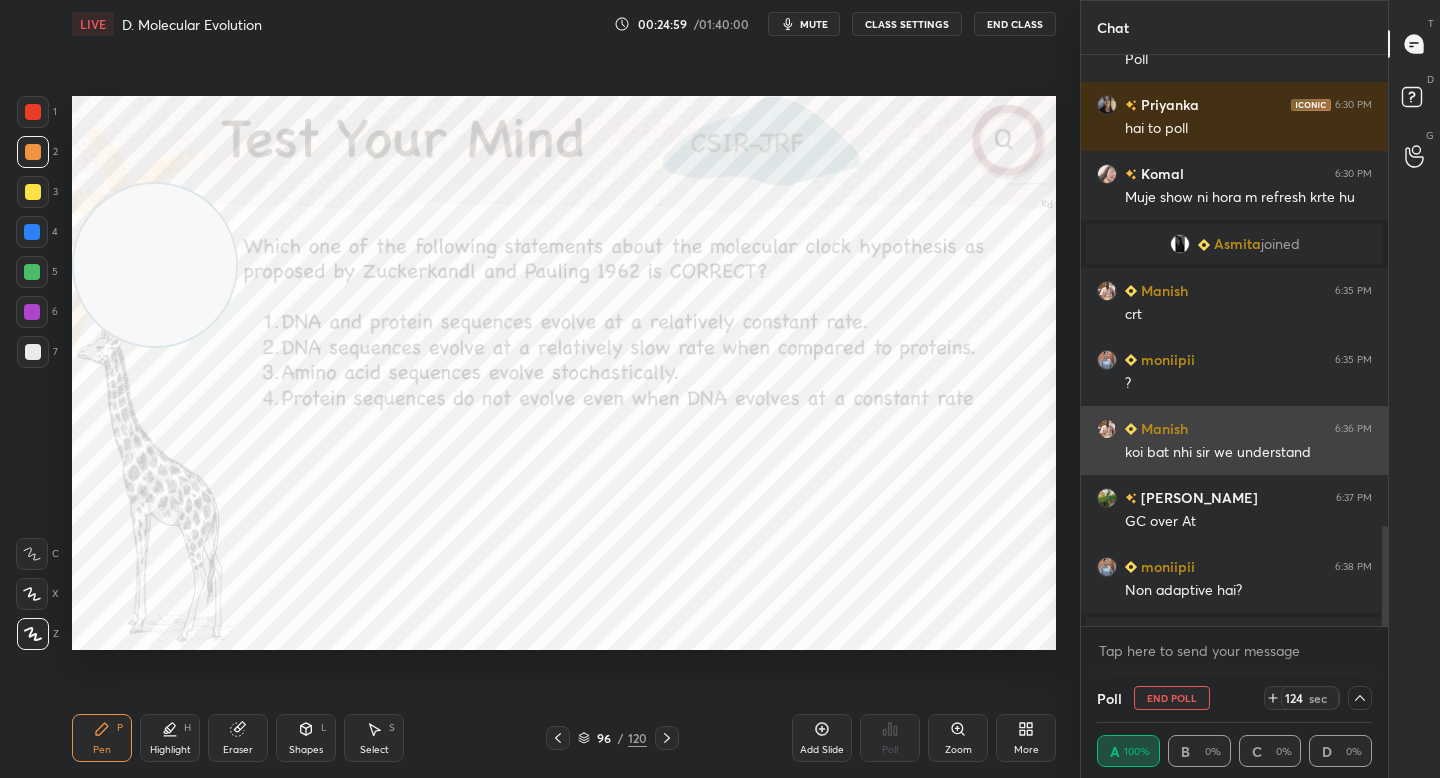scroll, scrollTop: 82, scrollLeft: 269, axis: both 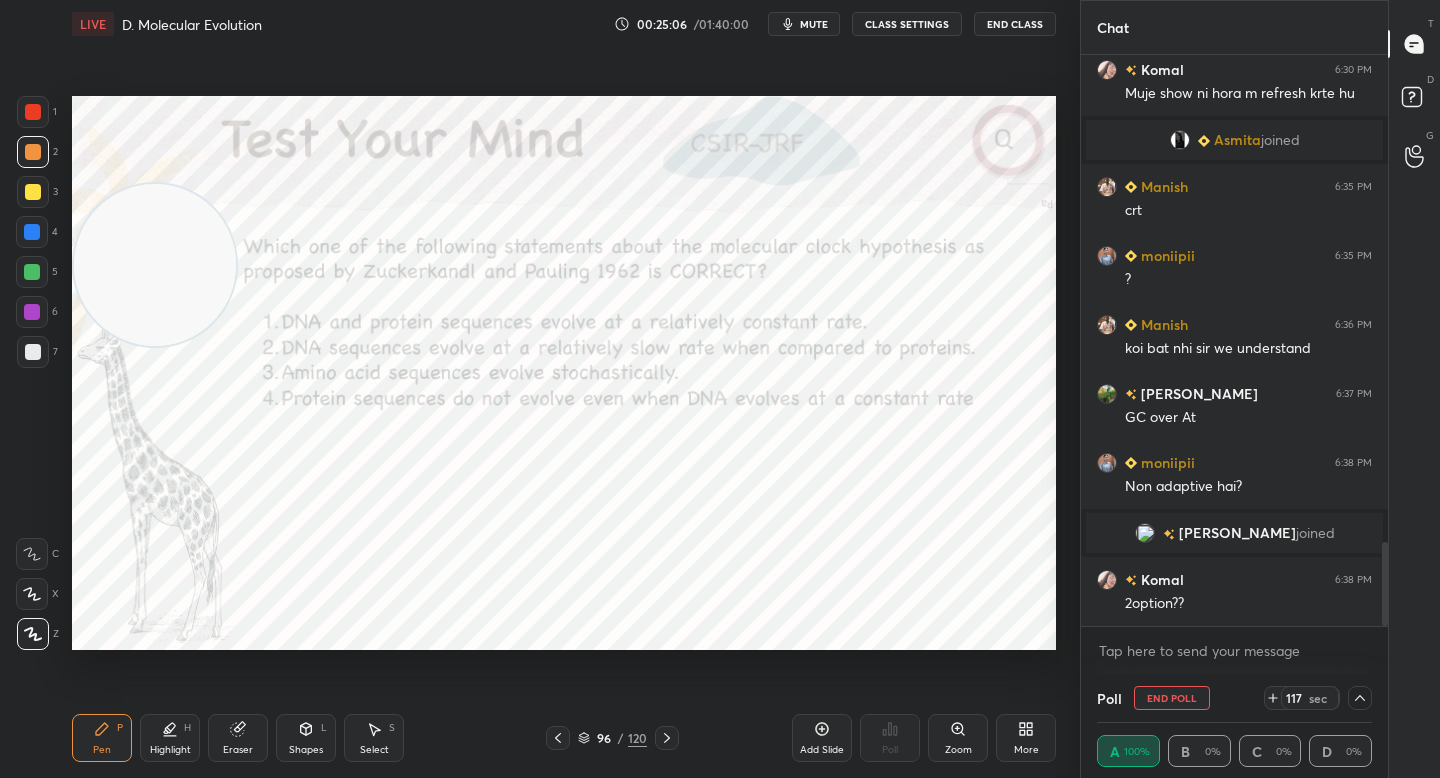 click on "LIVE D. Molecular Evolution 00:25:06 /  01:40:00 mute CLASS SETTINGS End Class" at bounding box center (564, 24) 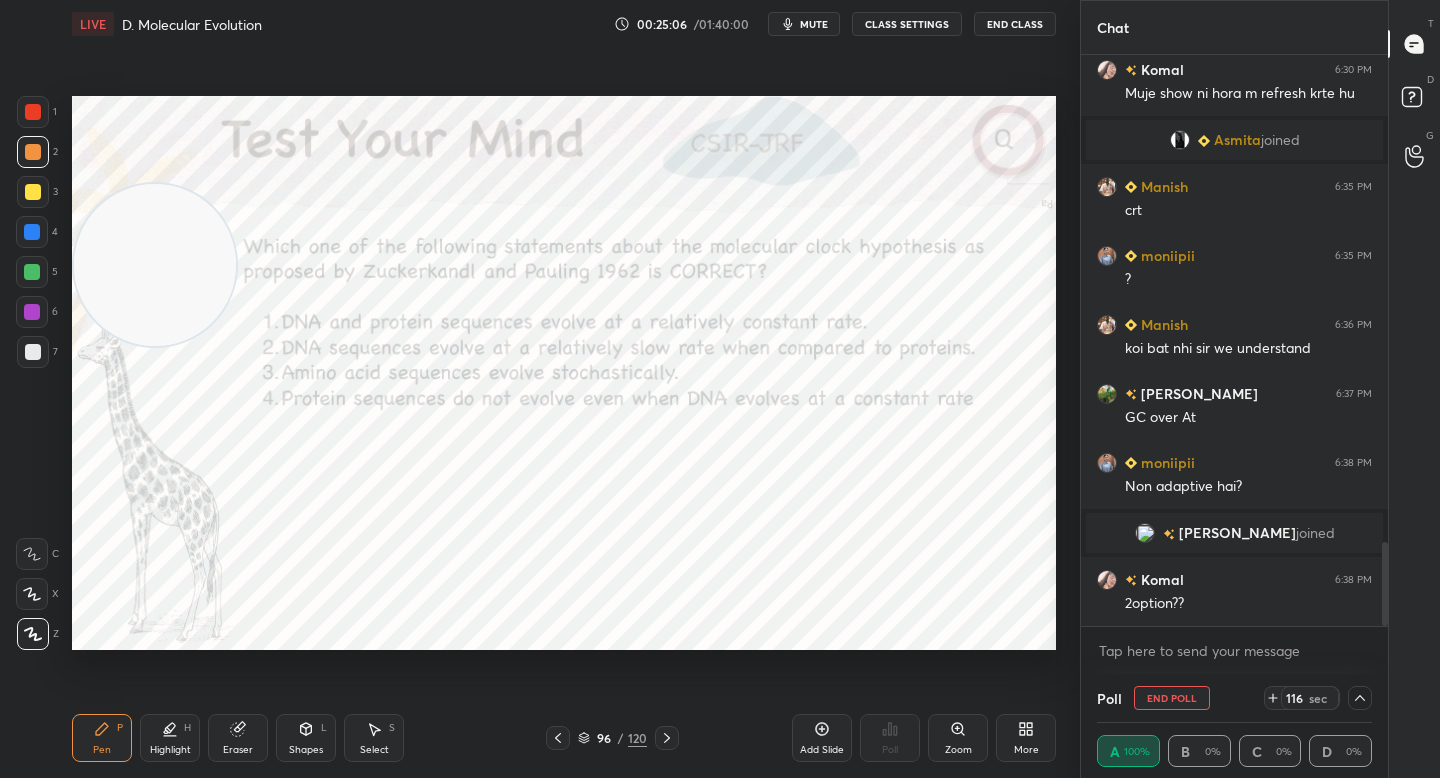click on "mute" at bounding box center (814, 24) 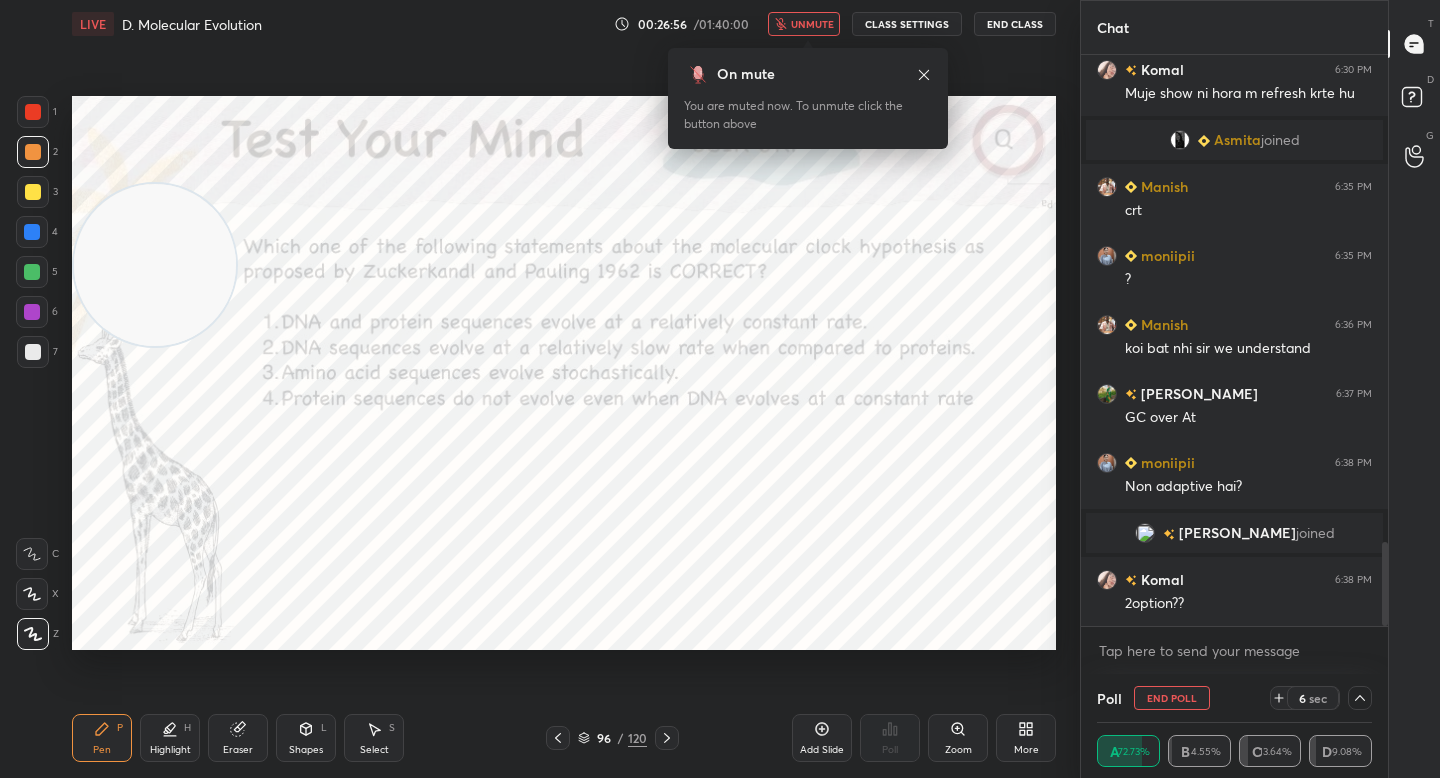 click on "unmute" at bounding box center [812, 24] 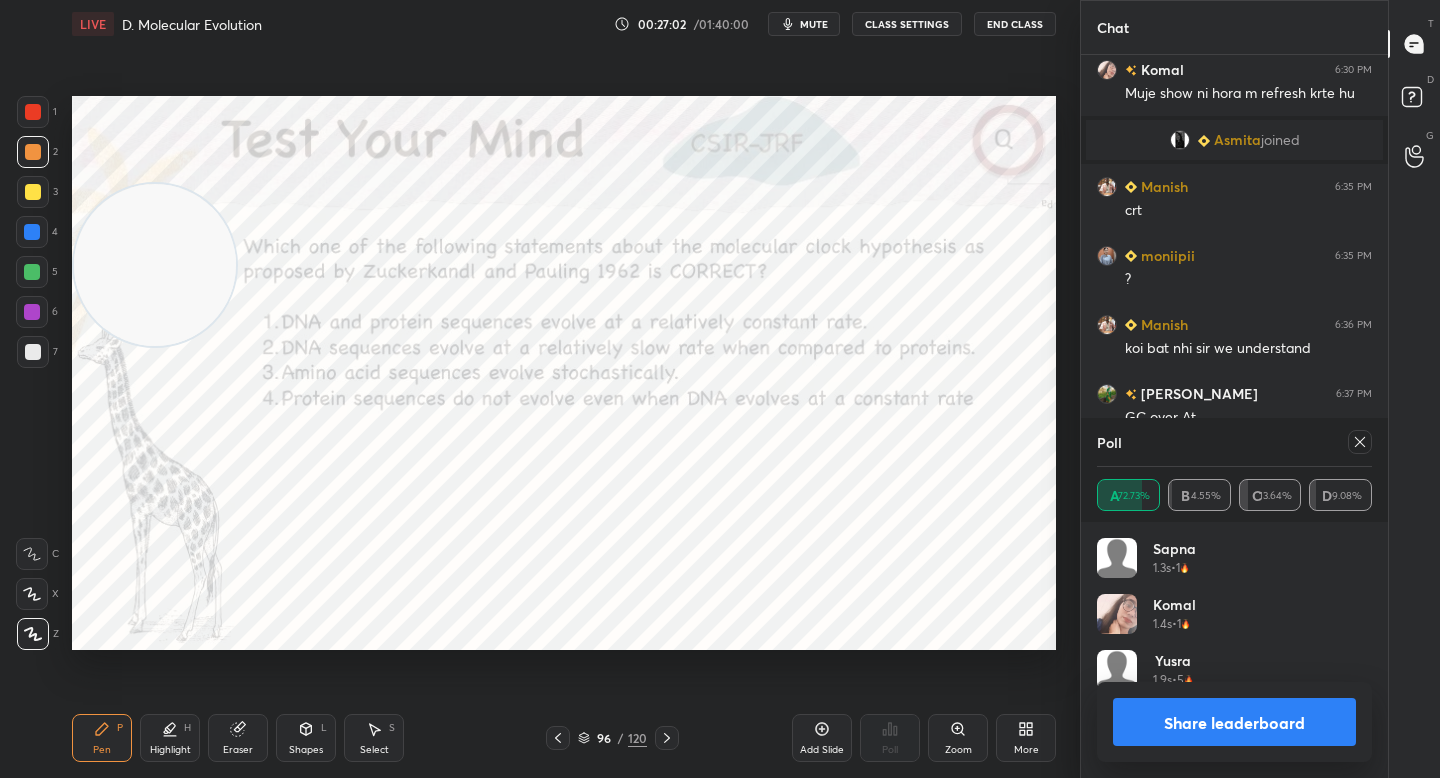 scroll, scrollTop: 0, scrollLeft: 1, axis: horizontal 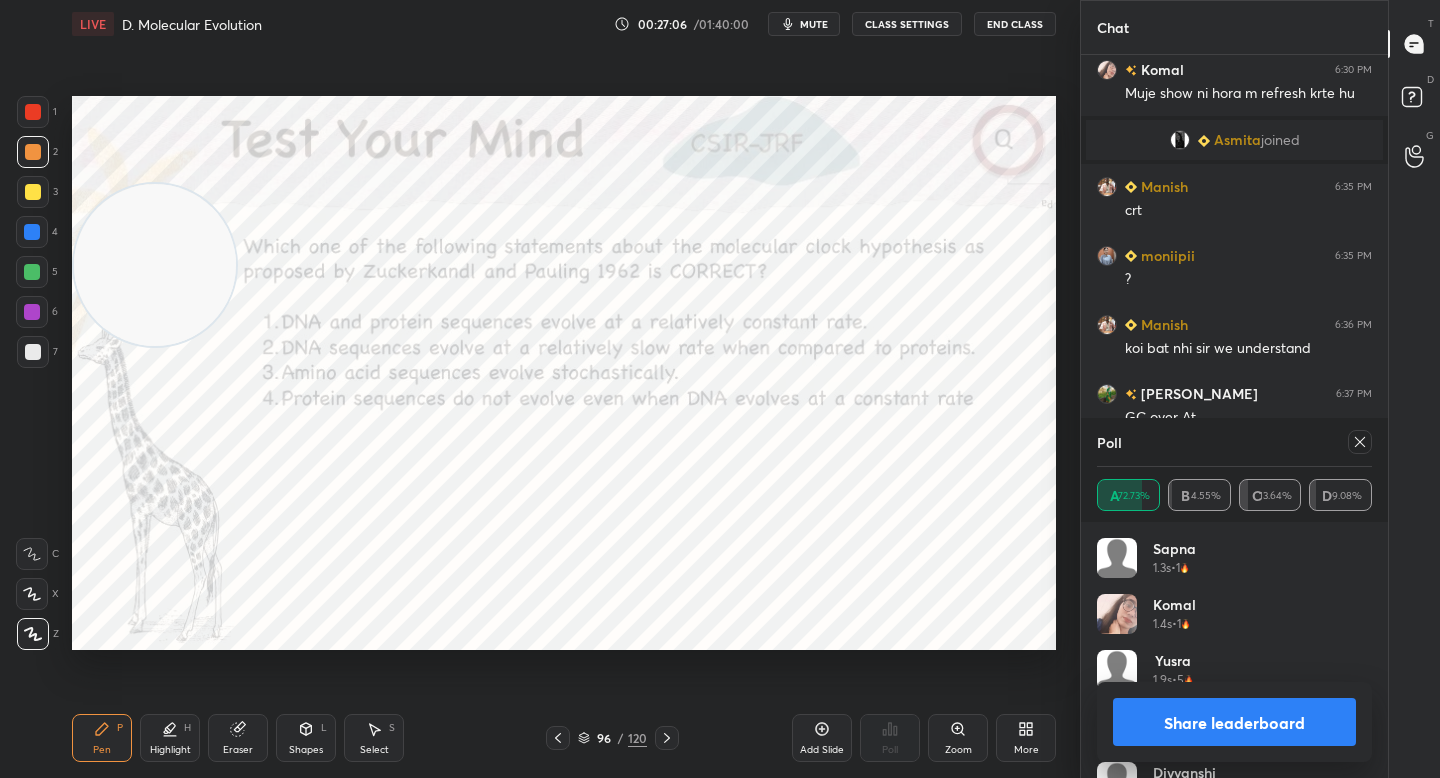 click on "Share leaderboard" at bounding box center [1234, 722] 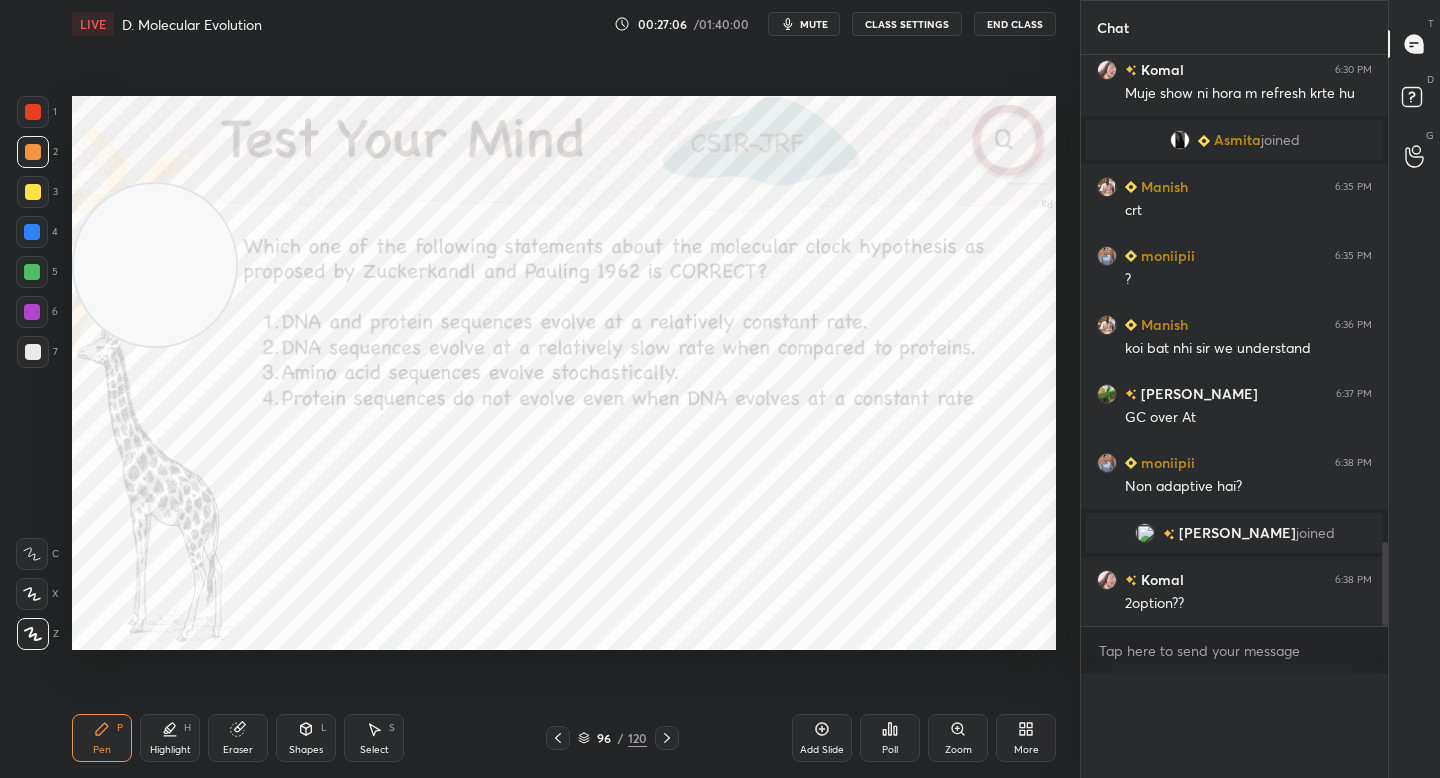 scroll, scrollTop: 19, scrollLeft: 269, axis: both 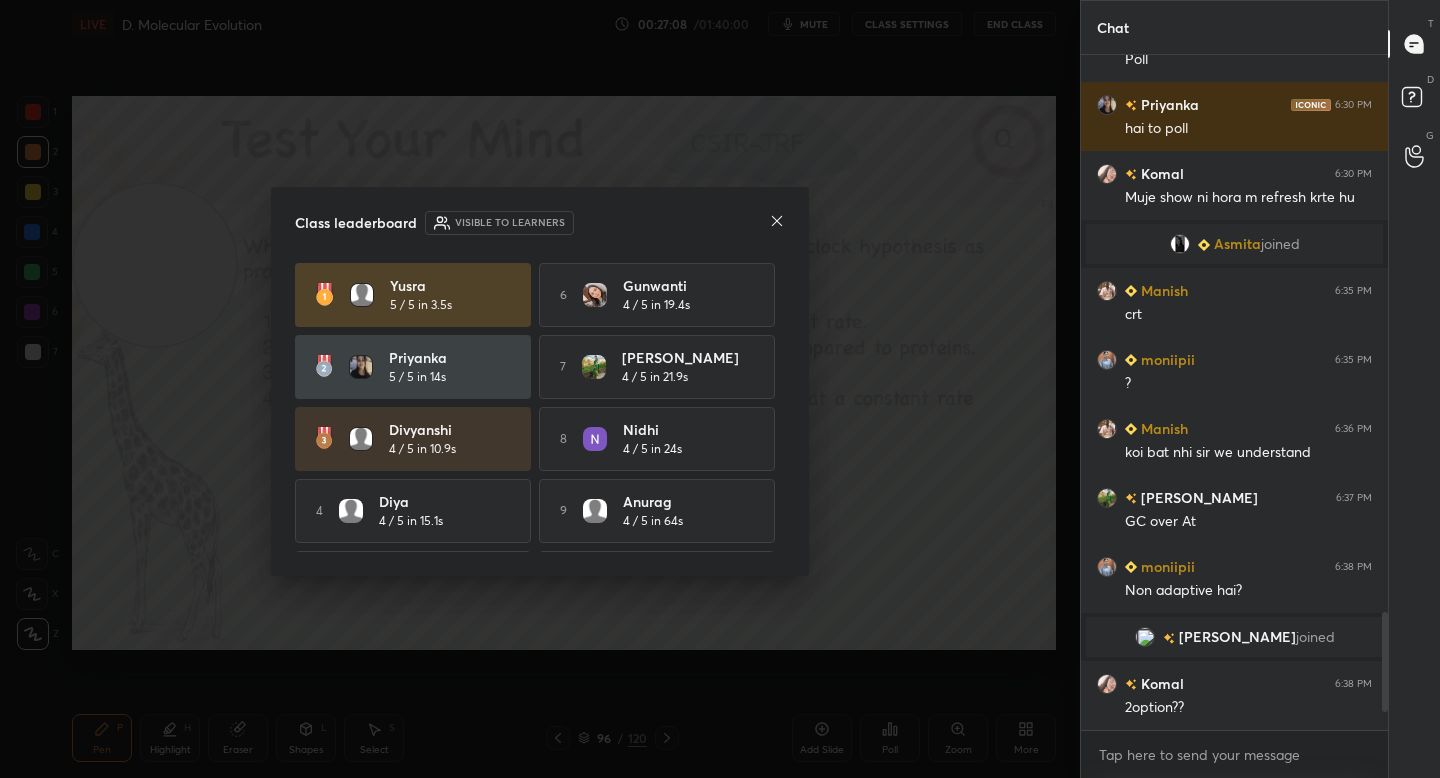 click 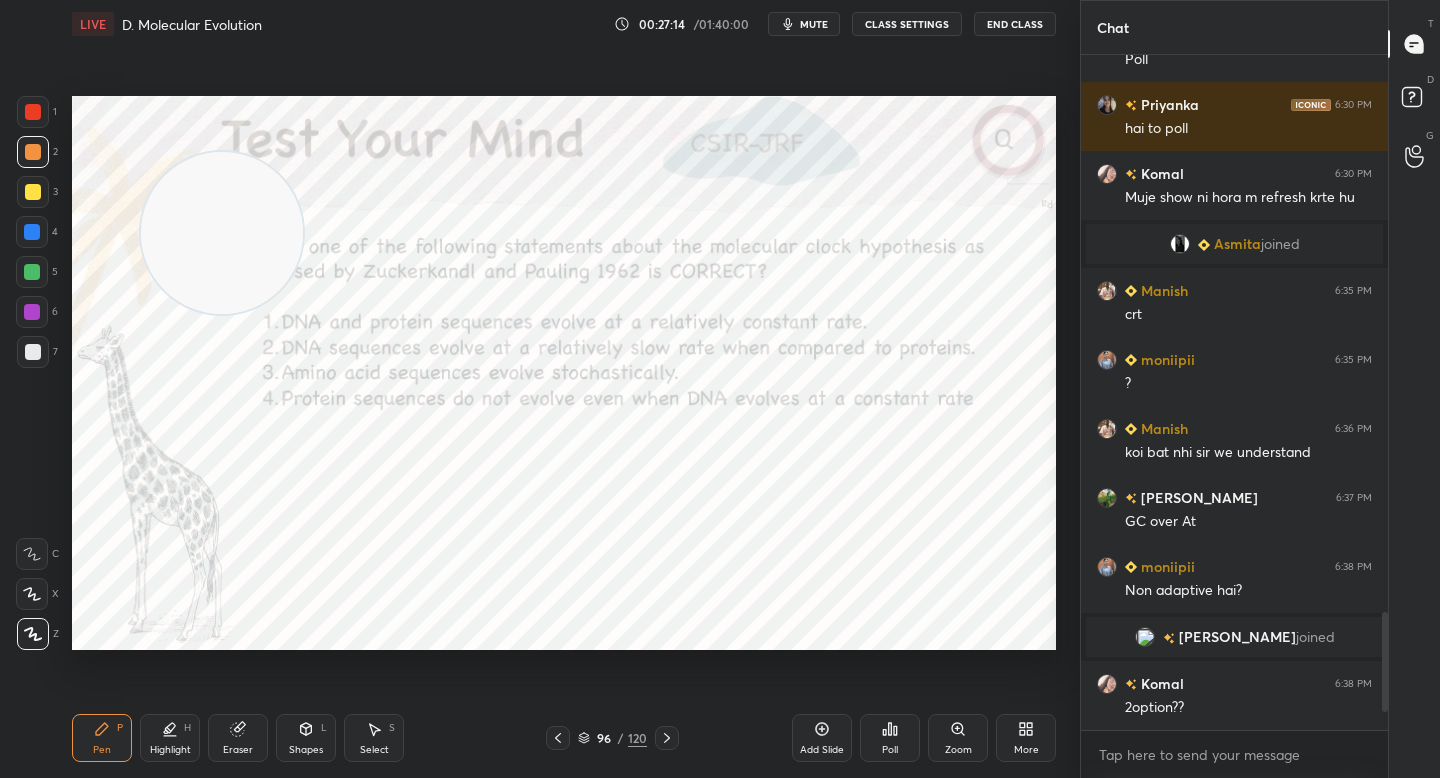 drag, startPoint x: 235, startPoint y: 333, endPoint x: 296, endPoint y: 301, distance: 68.88396 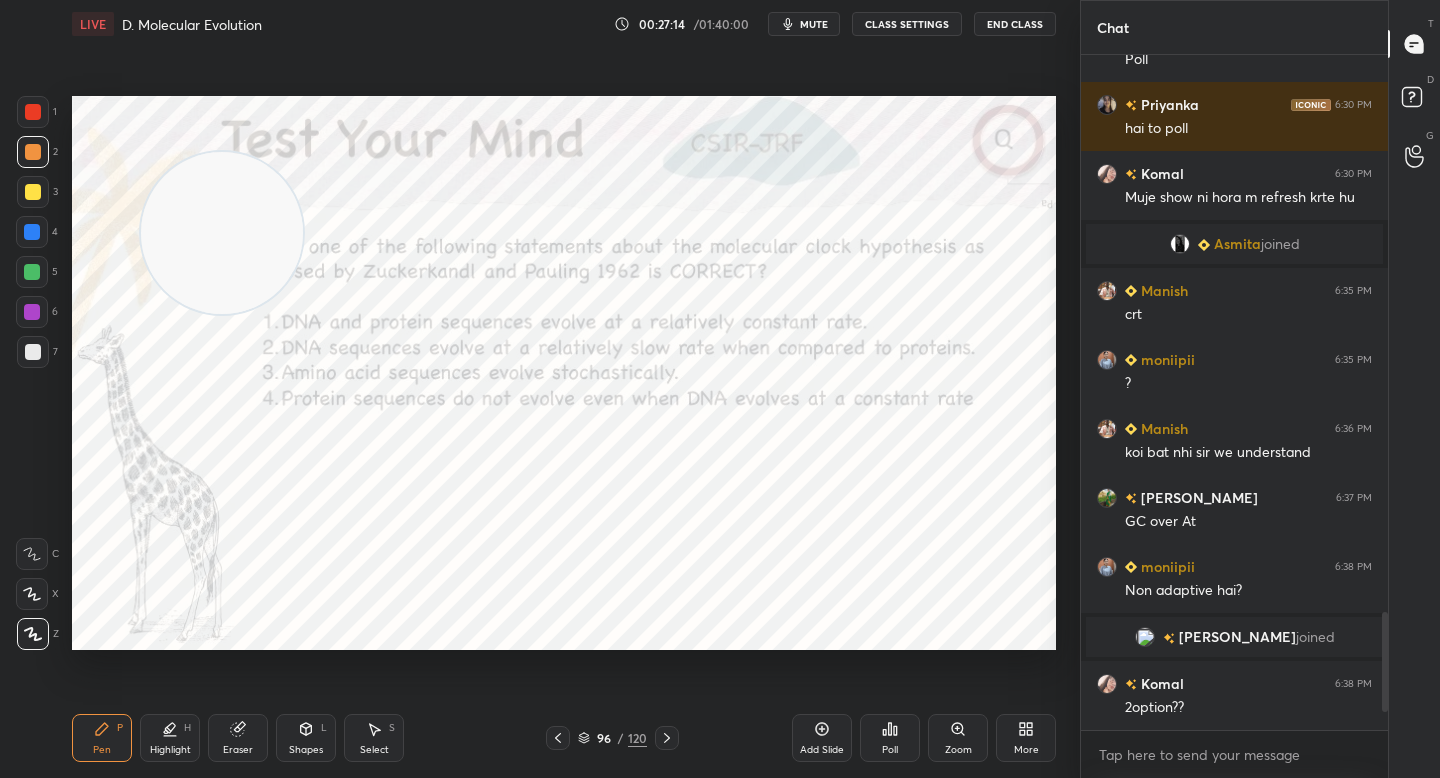 click at bounding box center (222, 233) 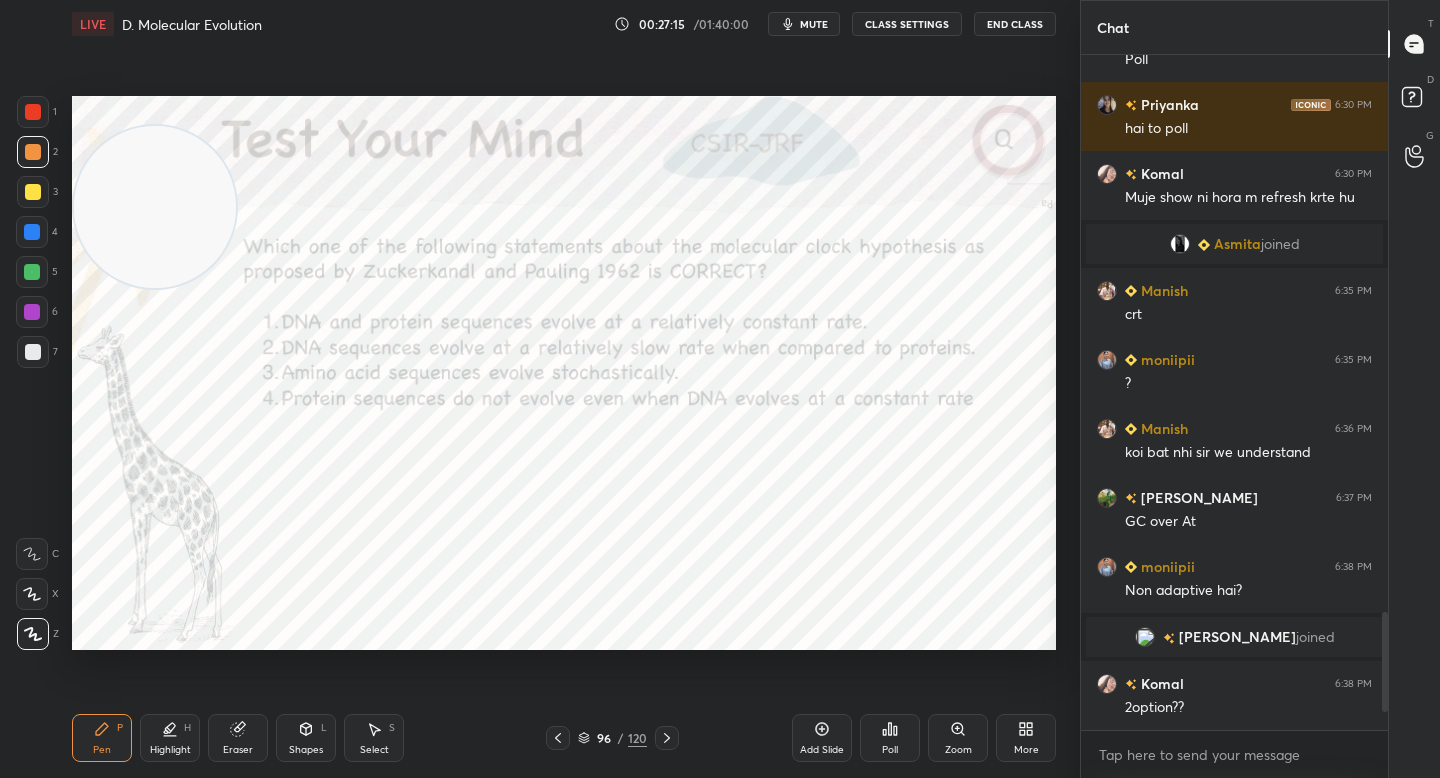 drag, startPoint x: 220, startPoint y: 285, endPoint x: 191, endPoint y: 262, distance: 37.01351 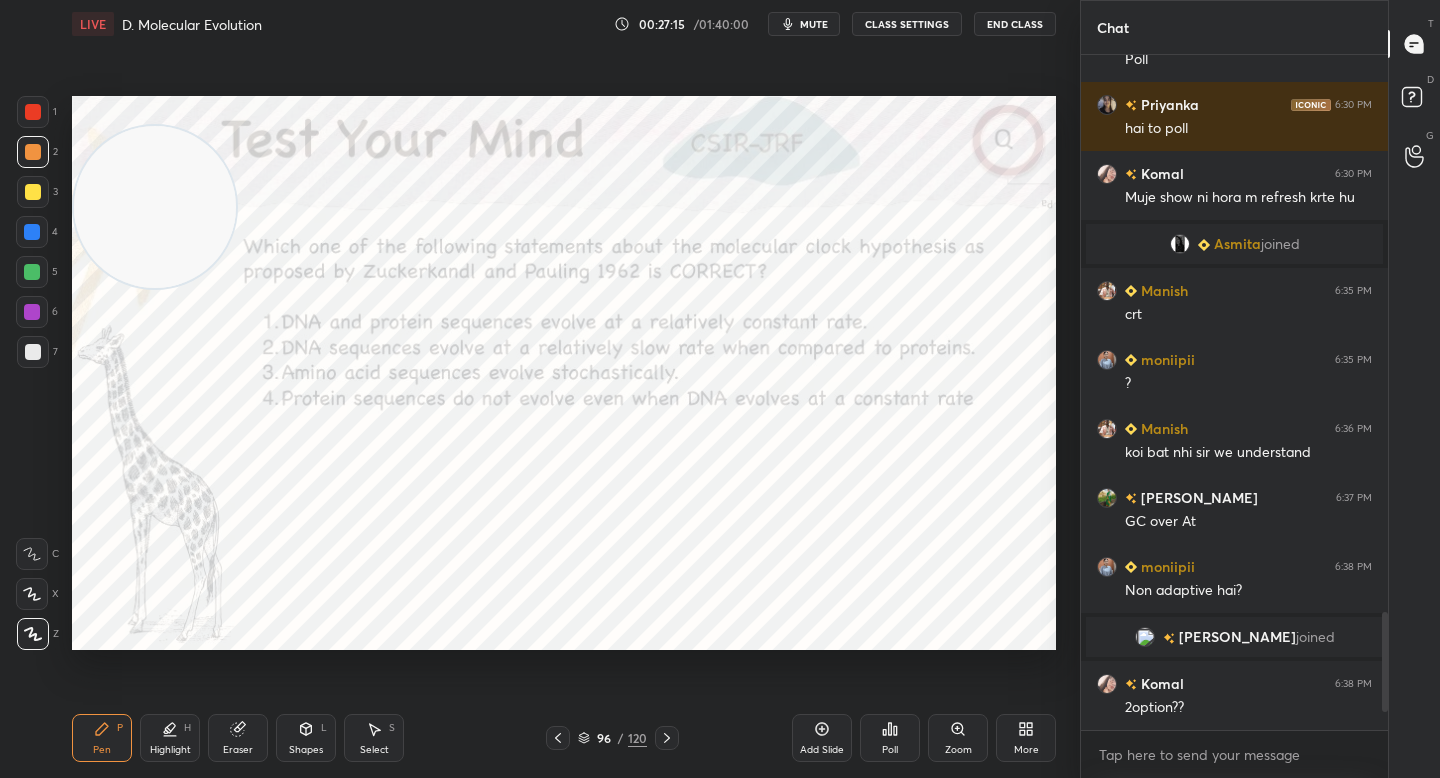 click at bounding box center [155, 207] 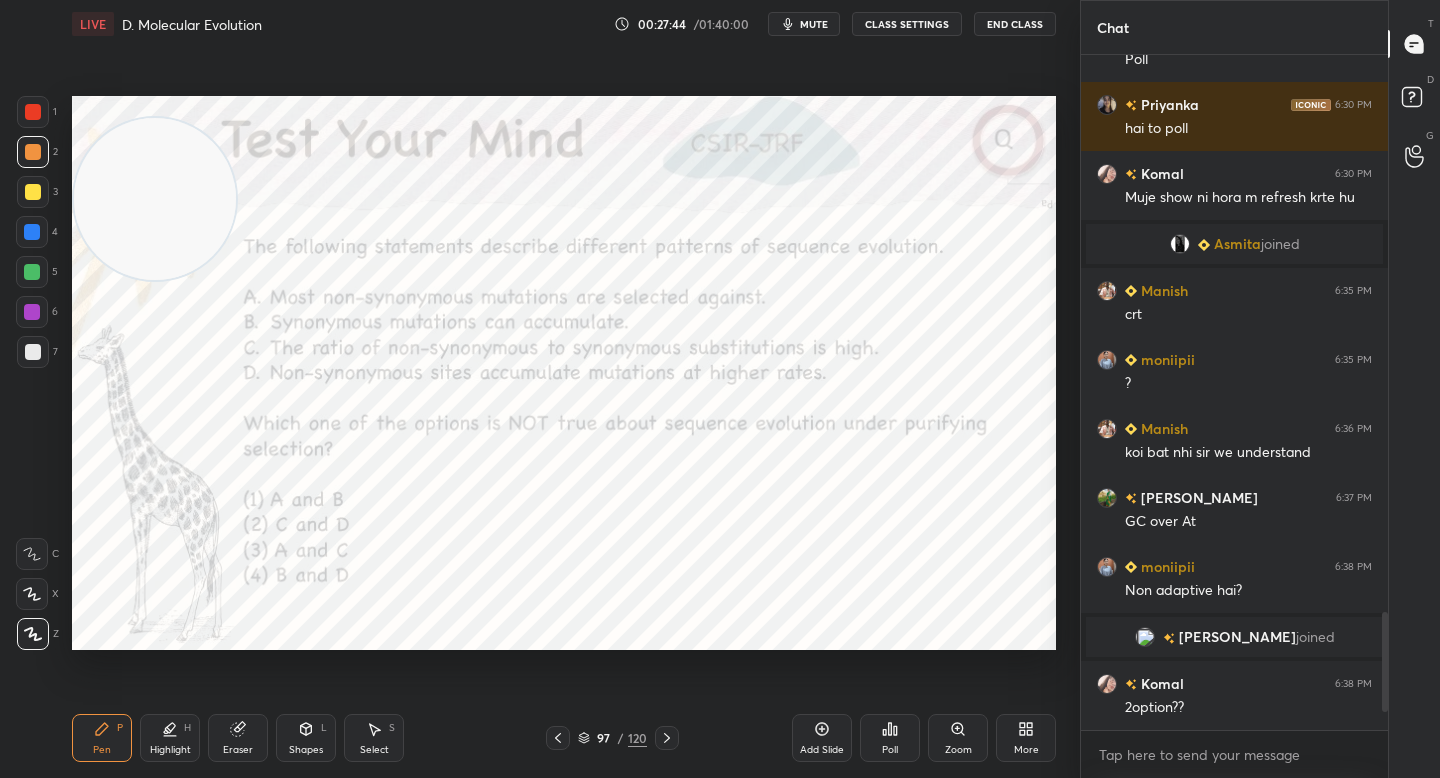 drag, startPoint x: 201, startPoint y: 222, endPoint x: 201, endPoint y: 207, distance: 15 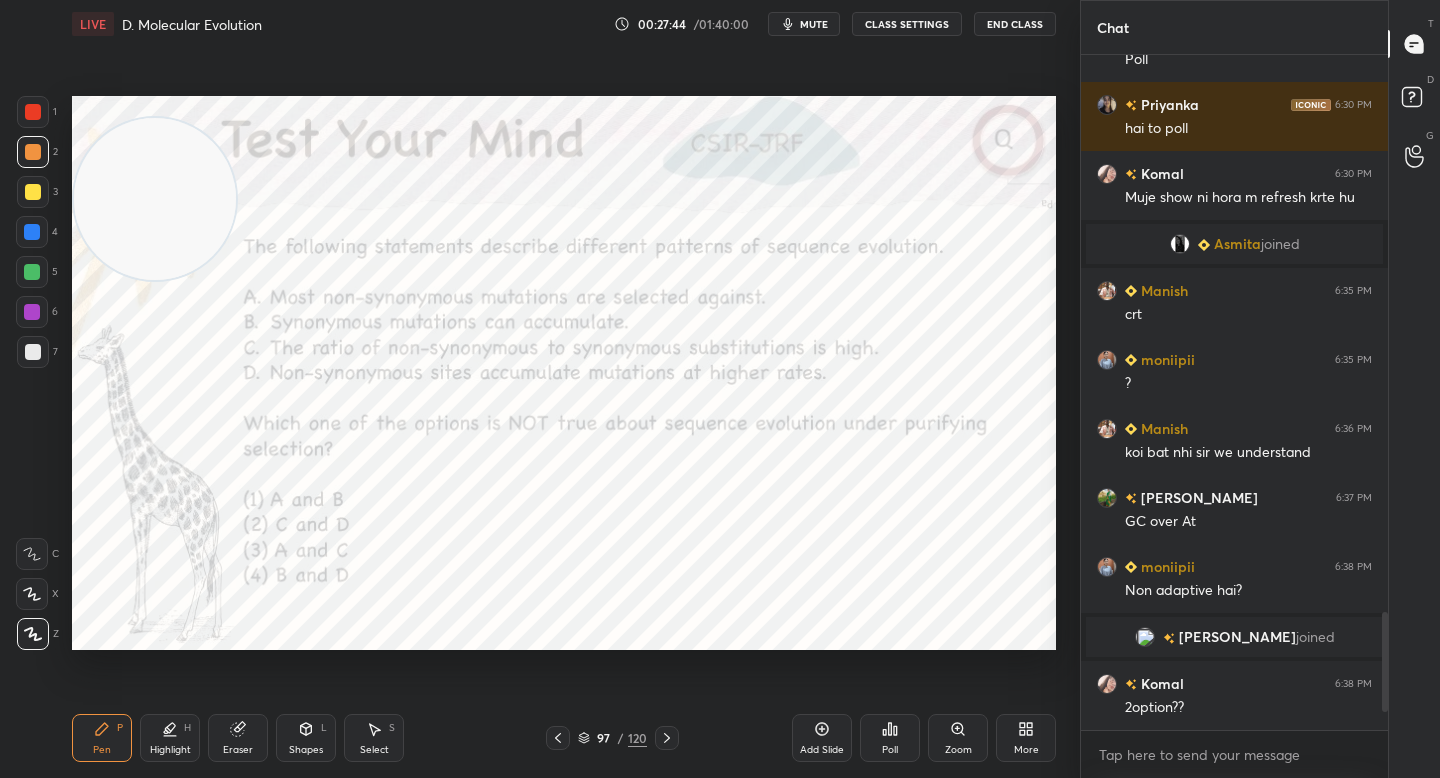 click at bounding box center [155, 199] 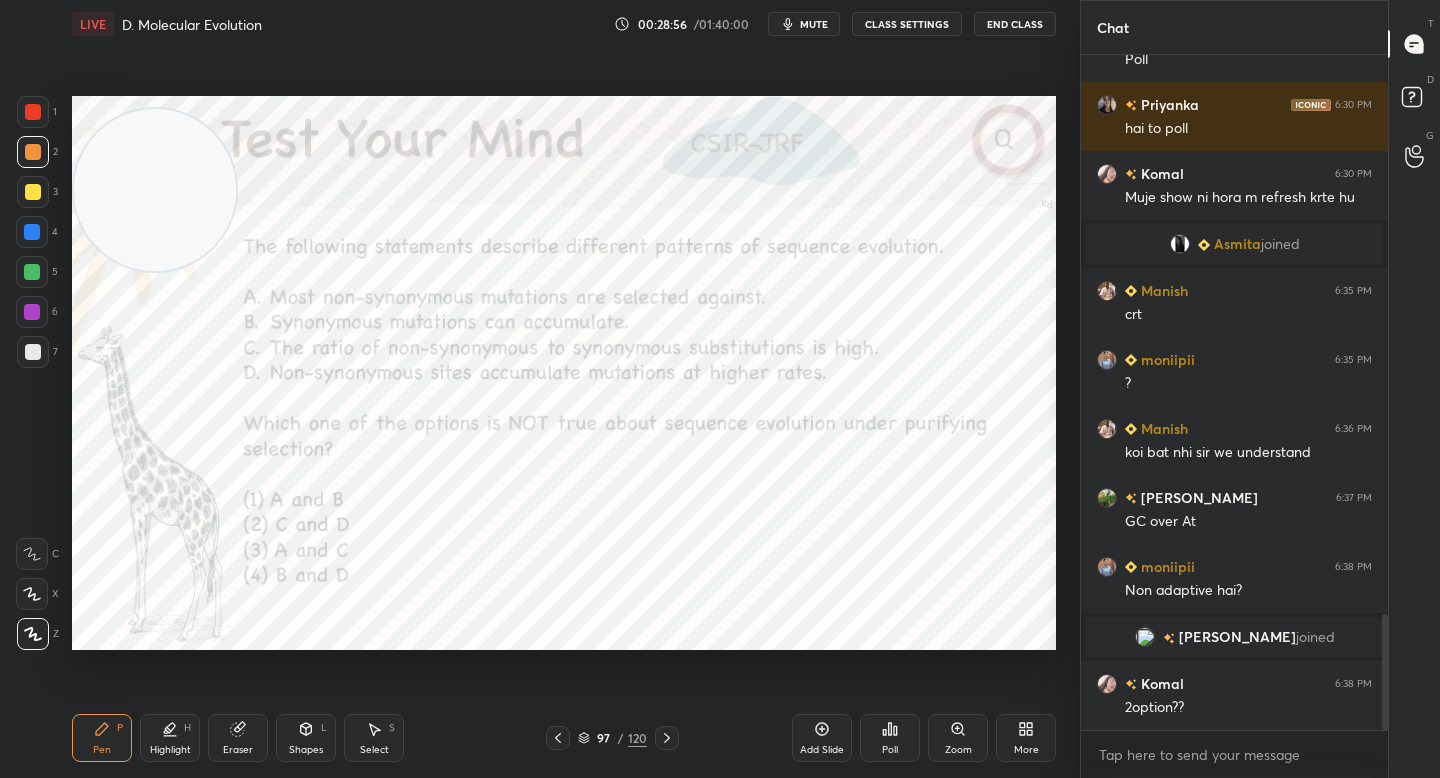 scroll, scrollTop: 3255, scrollLeft: 0, axis: vertical 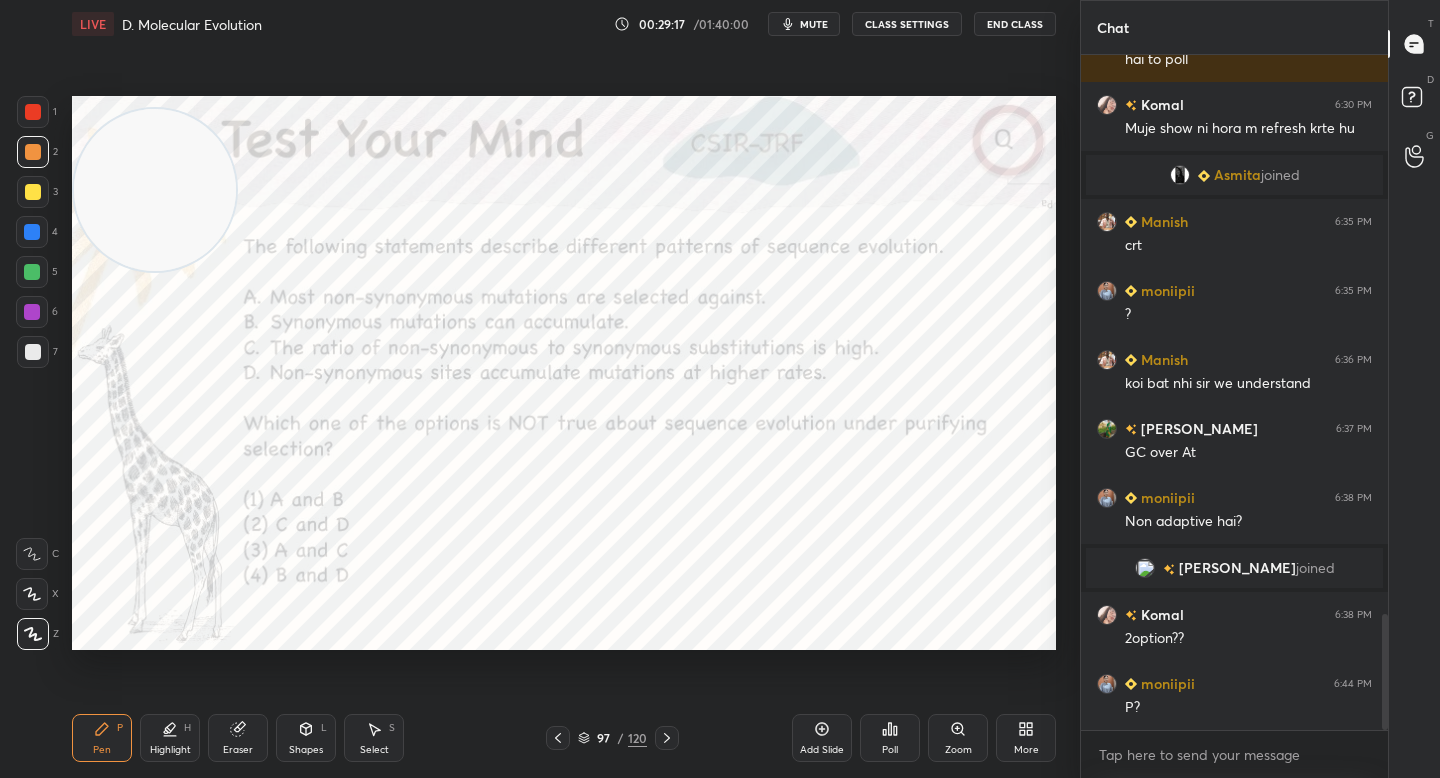 click 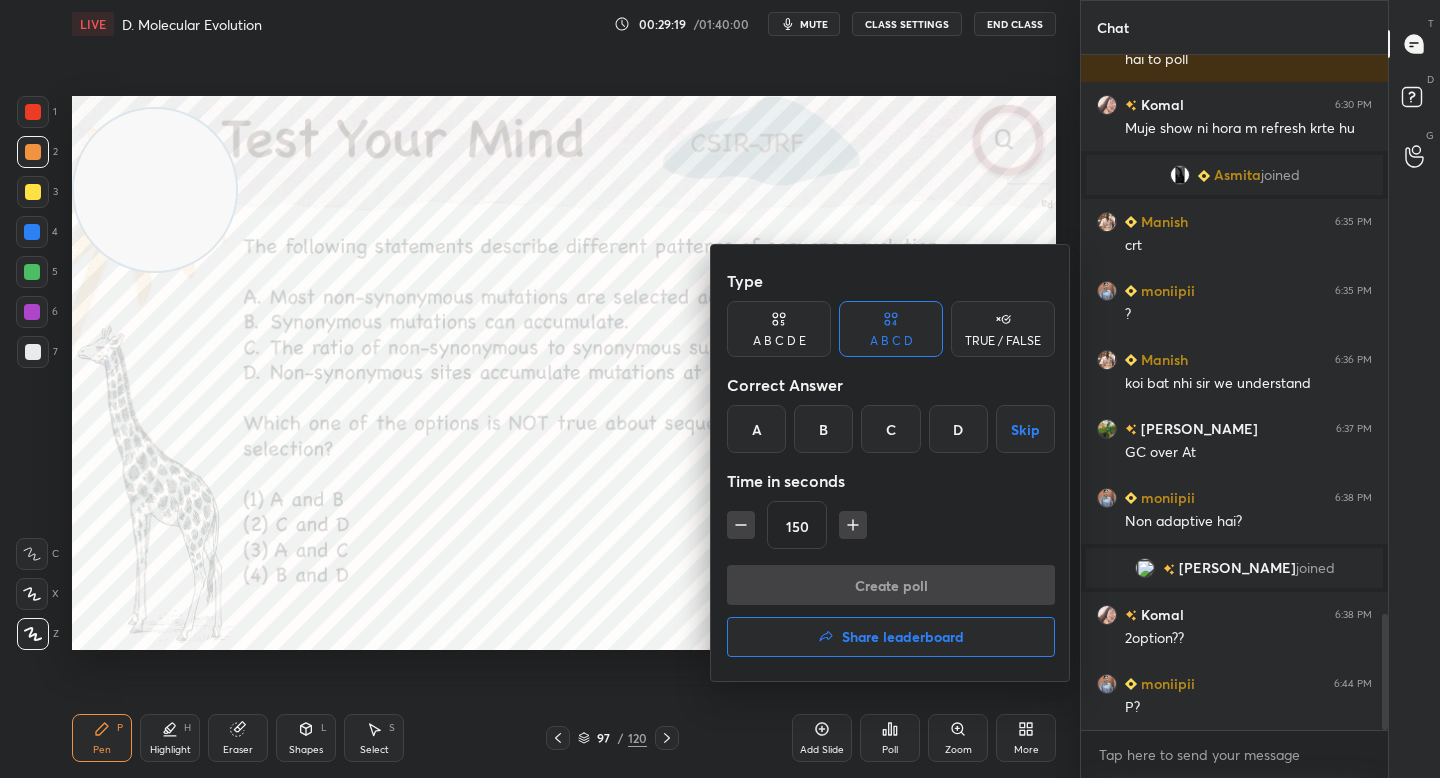 click on "C" at bounding box center [890, 429] 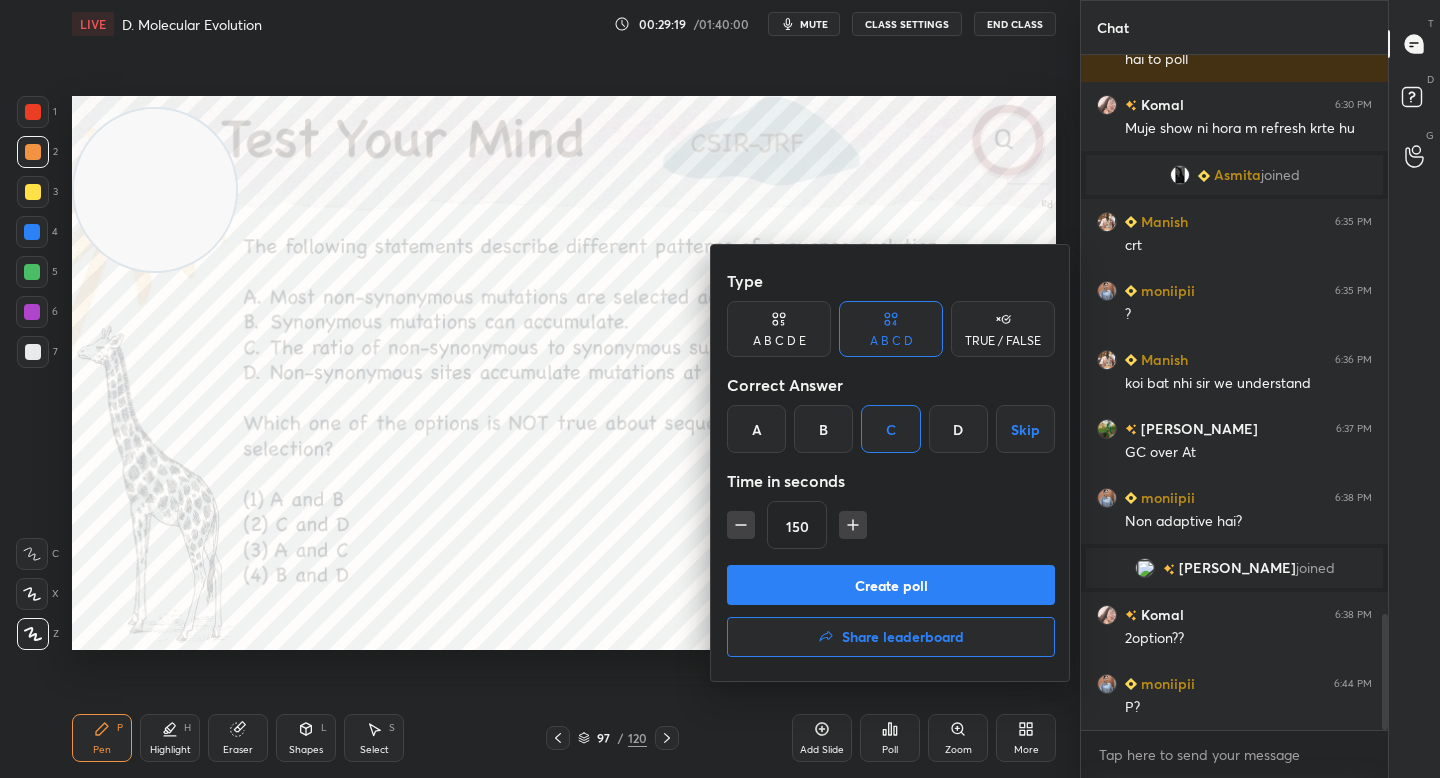 click on "Create poll" at bounding box center [891, 585] 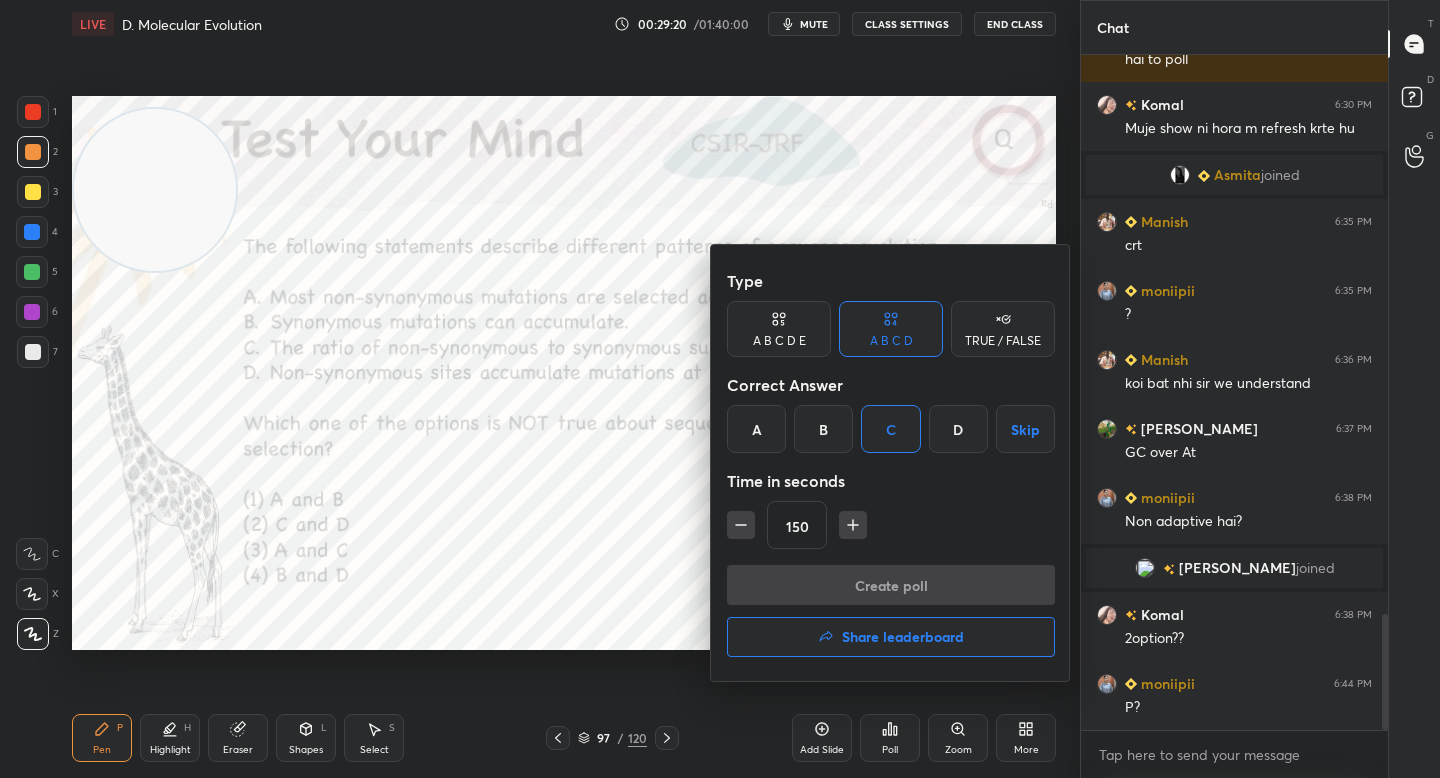 scroll, scrollTop: 589, scrollLeft: 301, axis: both 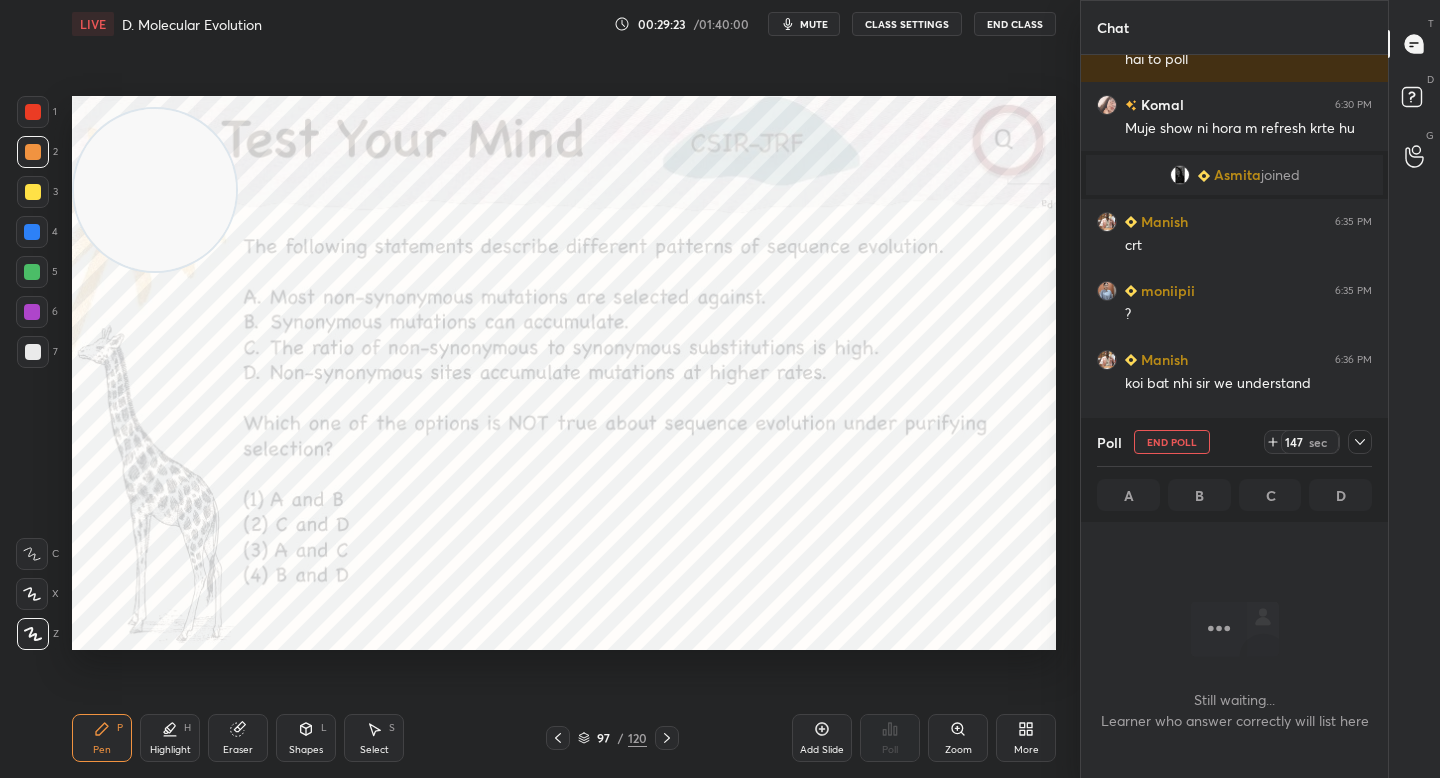 click 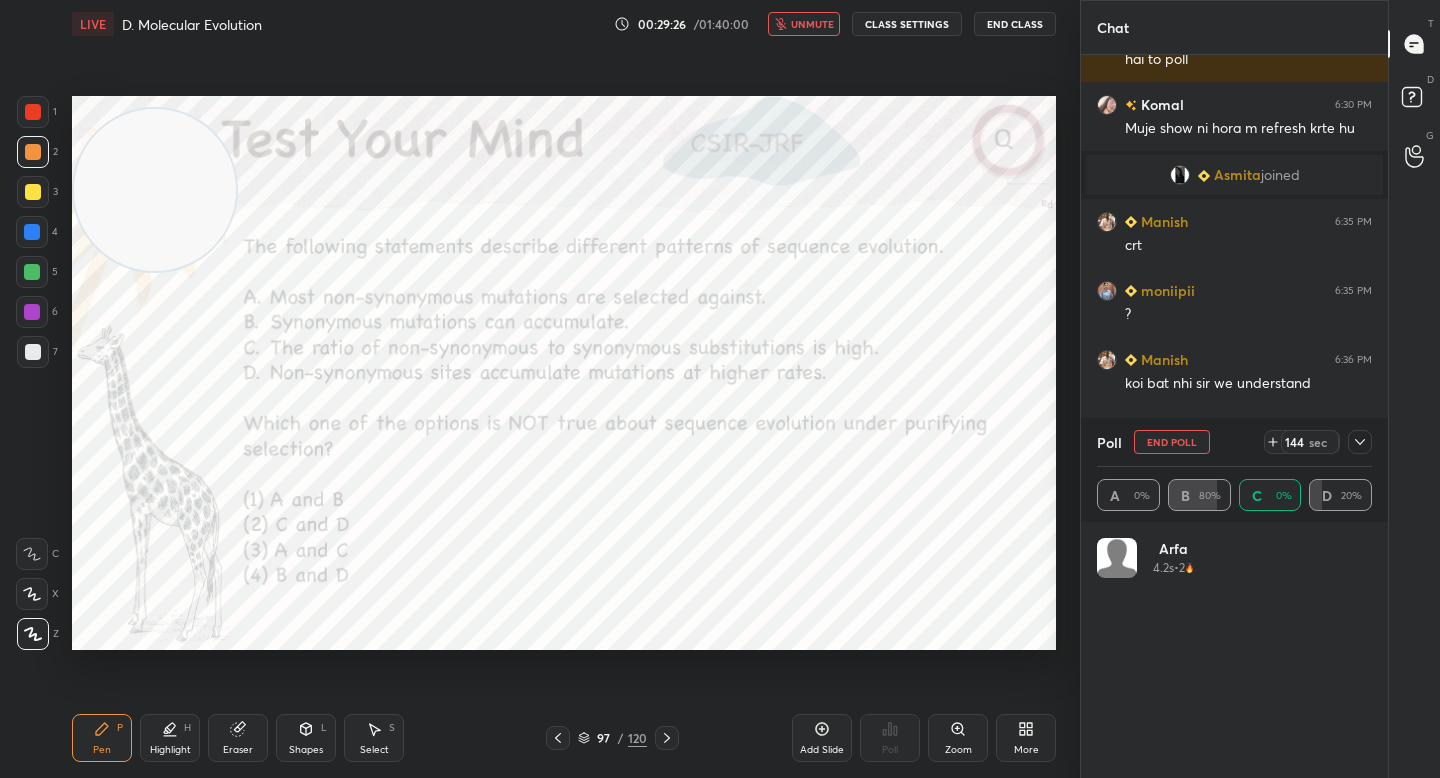 scroll, scrollTop: 7, scrollLeft: 7, axis: both 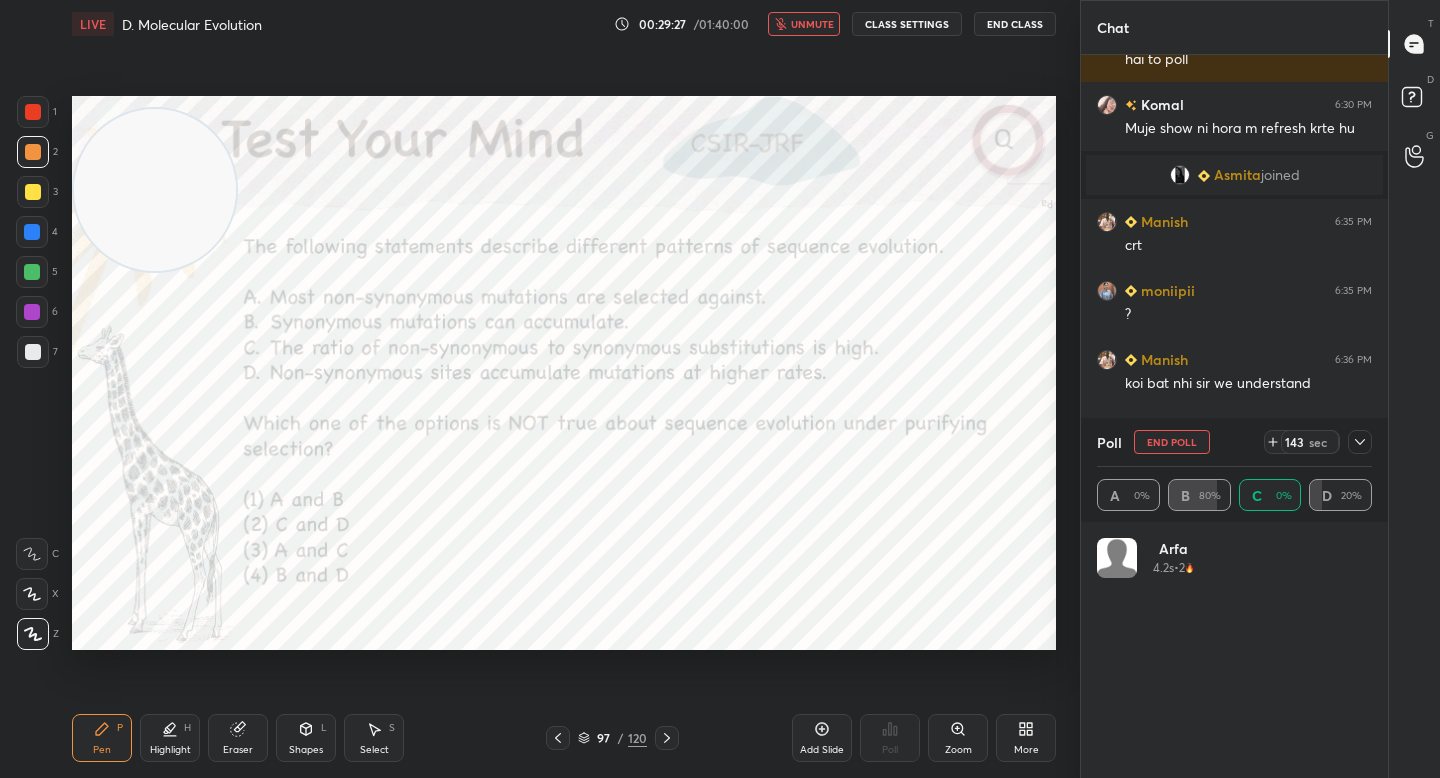 click on "End Poll" at bounding box center (1172, 442) 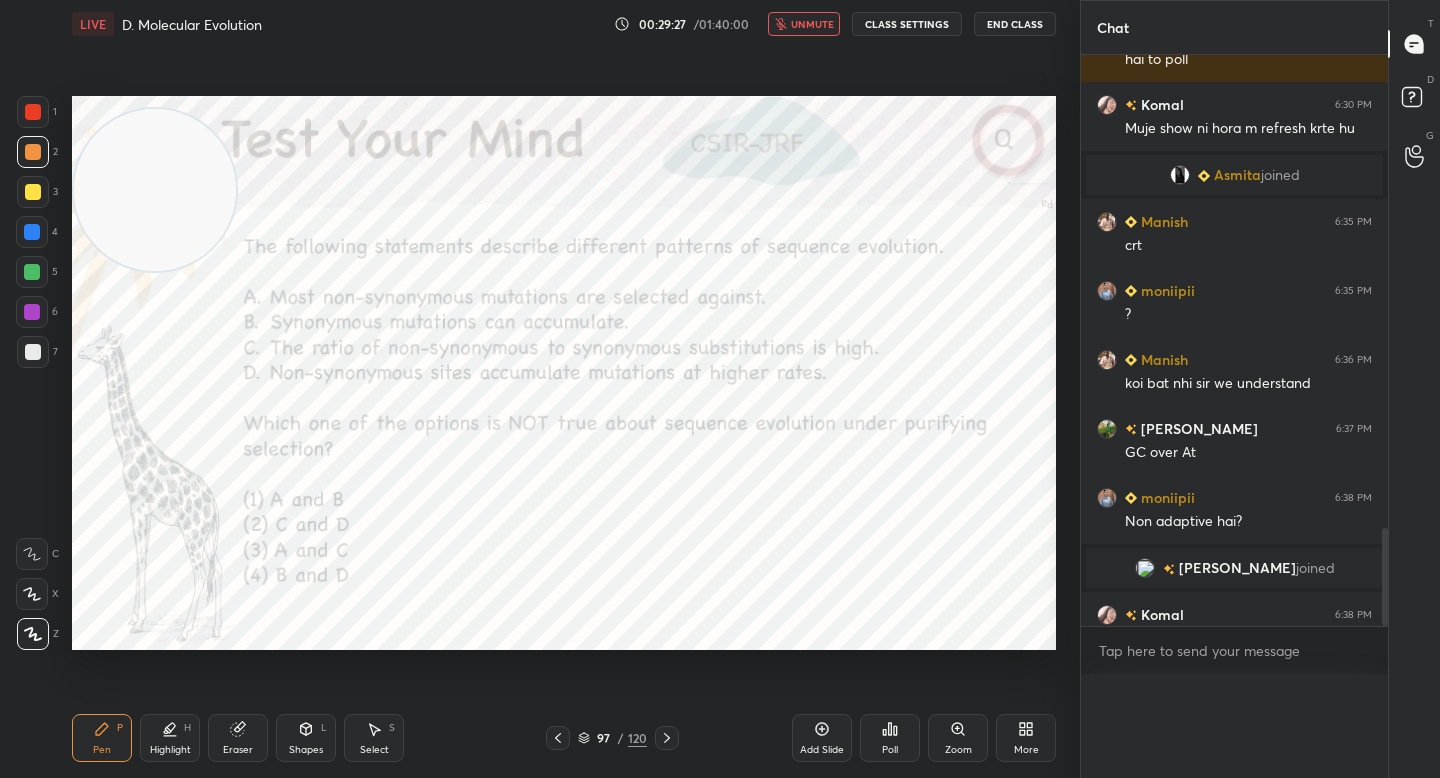 scroll, scrollTop: 20, scrollLeft: 269, axis: both 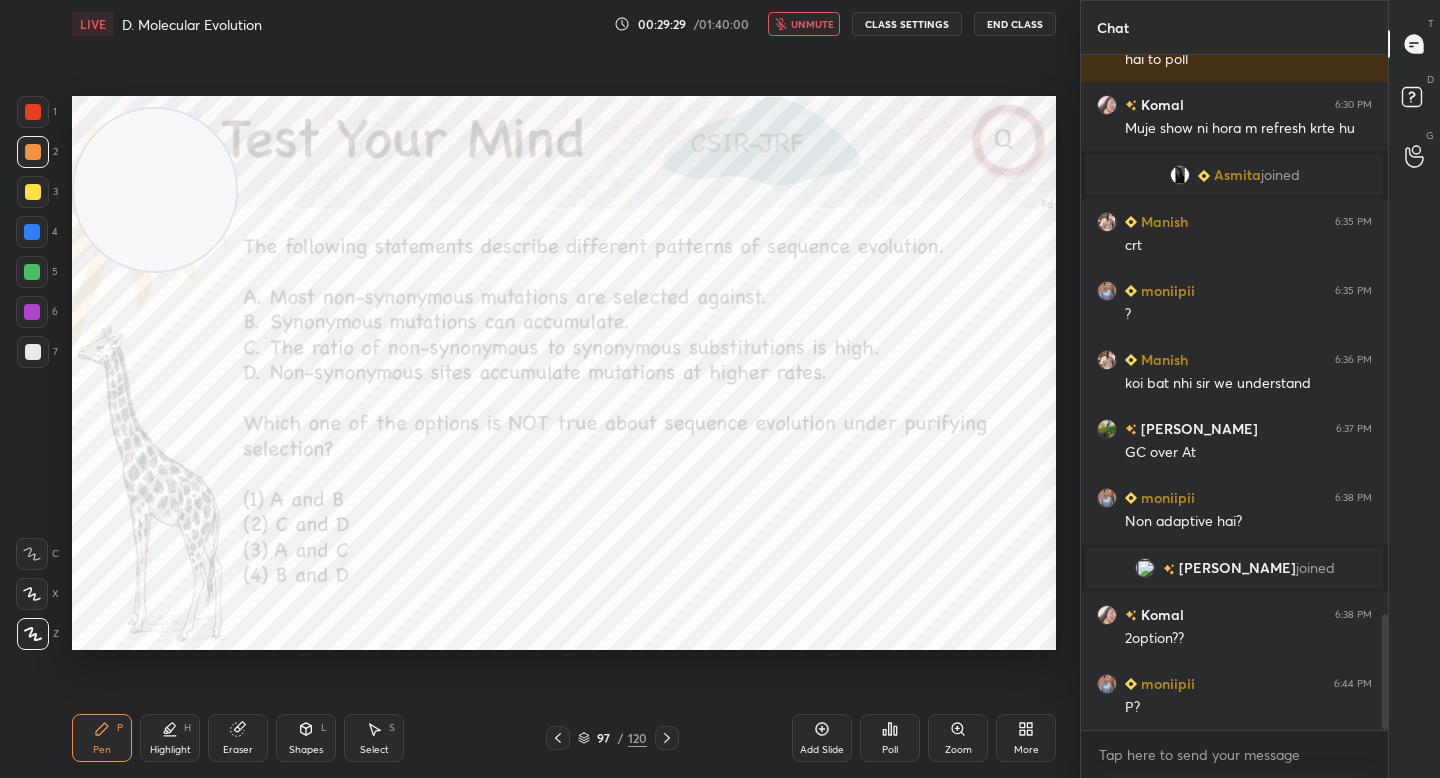 click on "Poll" at bounding box center (890, 738) 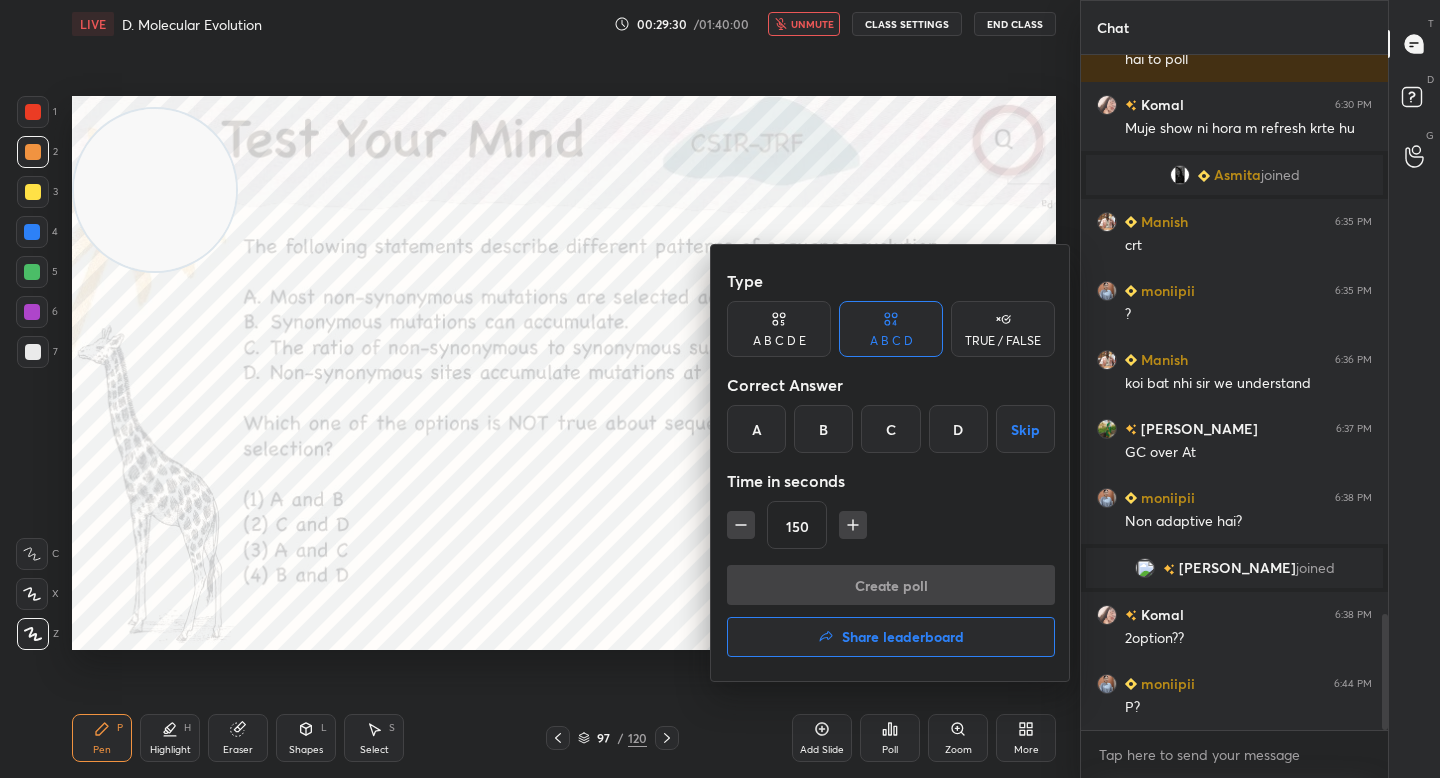 click on "B" at bounding box center (823, 429) 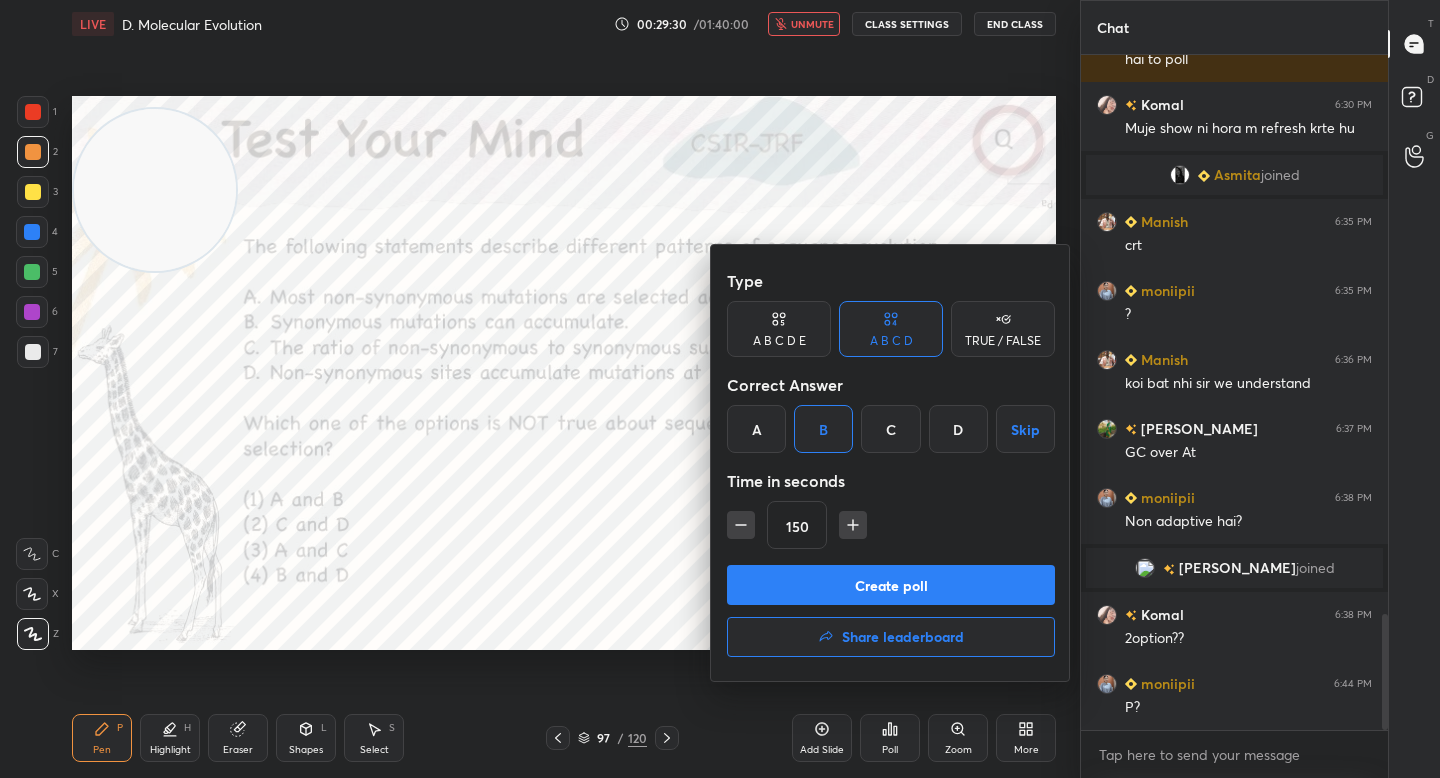 click on "Type A B C D E A B C D TRUE / FALSE Correct Answer A B C D Skip Time in seconds 150 Create poll Share leaderboard" at bounding box center [891, 463] 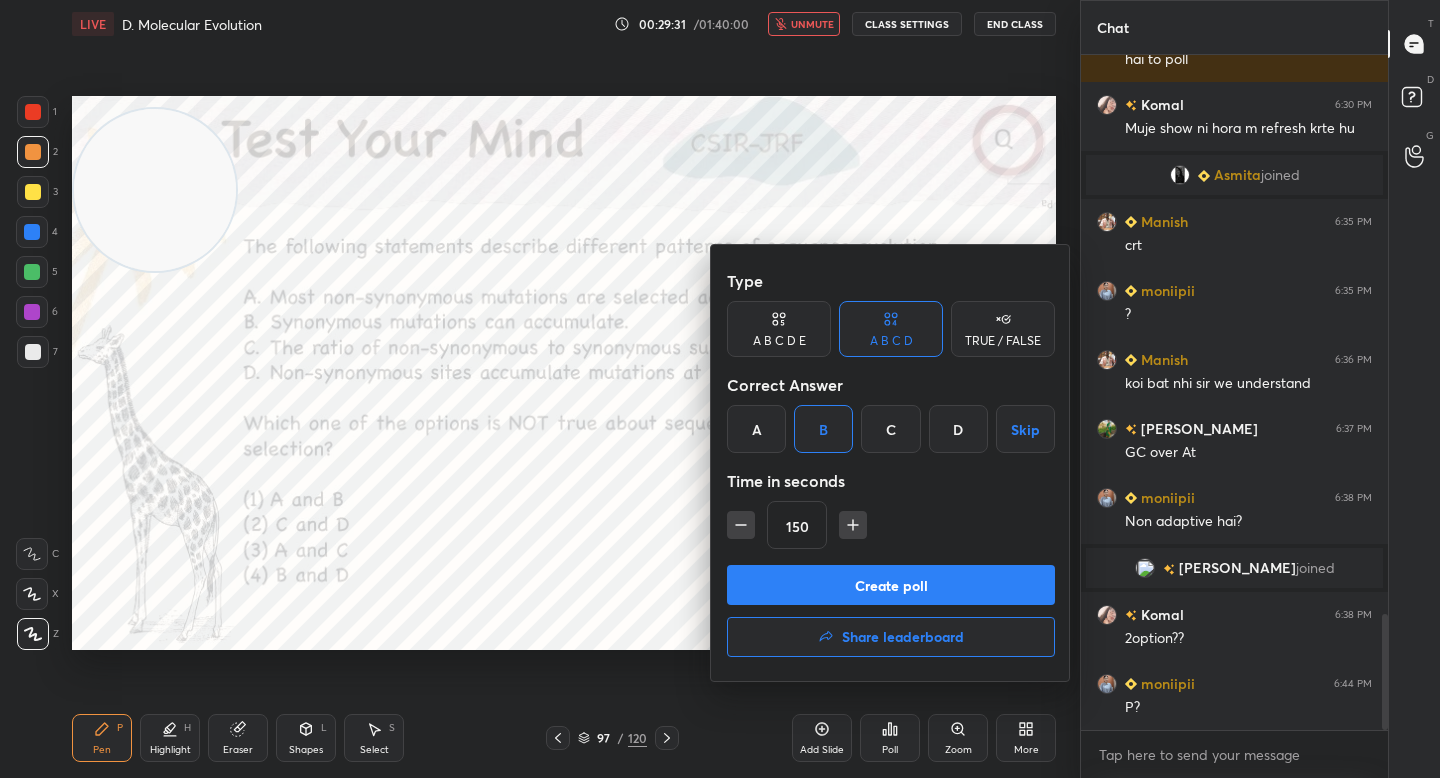 click on "Create poll" at bounding box center (891, 585) 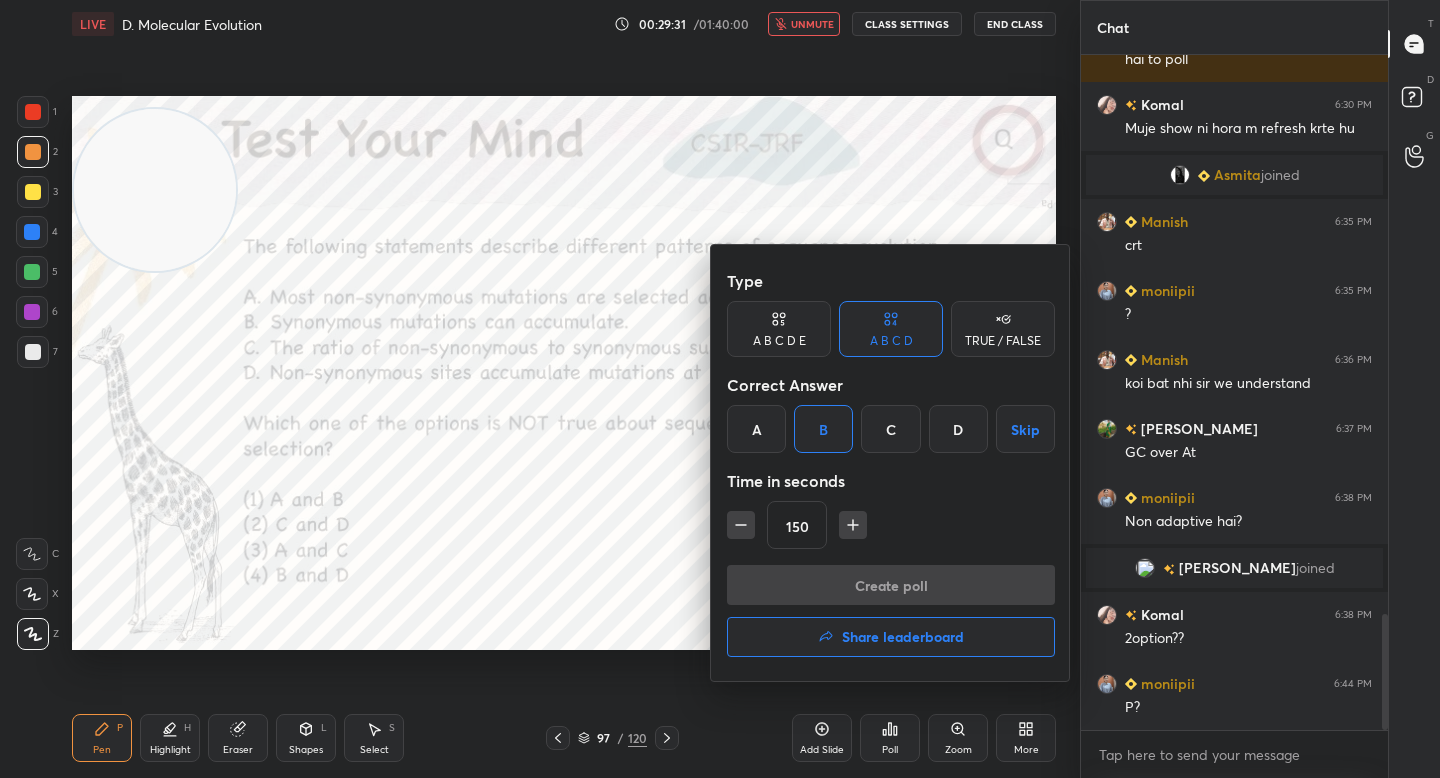 scroll, scrollTop: 607, scrollLeft: 301, axis: both 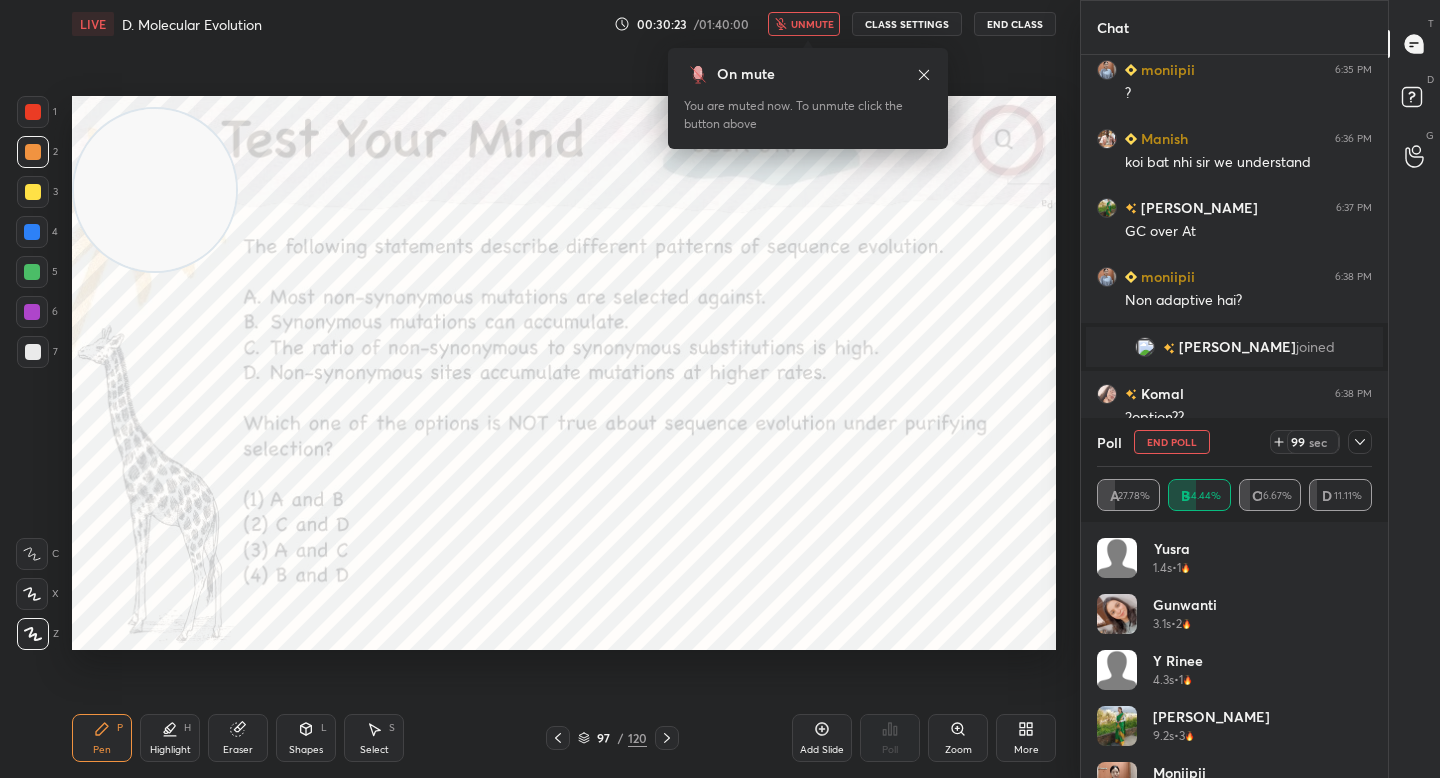 click on "99  sec" at bounding box center (1321, 442) 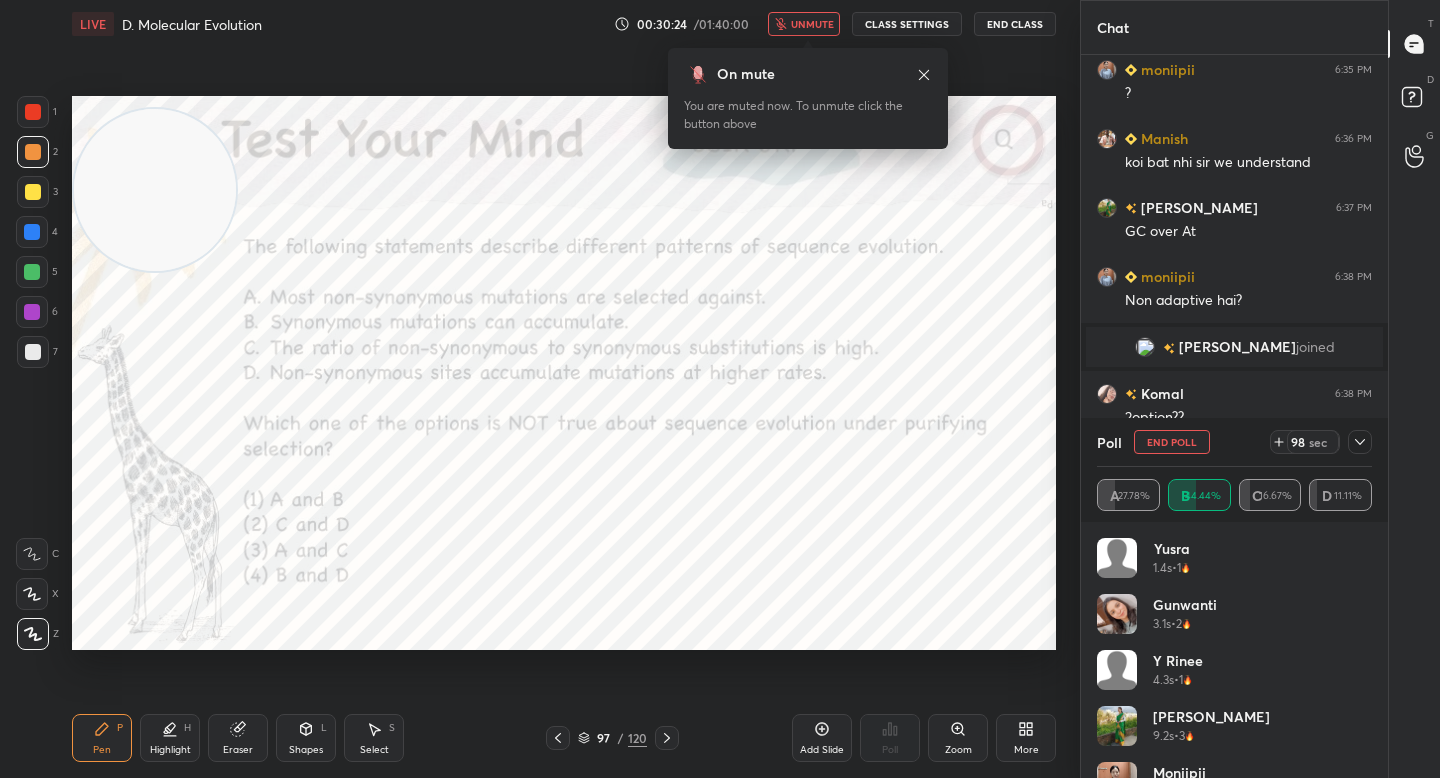 click on "98  sec" at bounding box center [1321, 442] 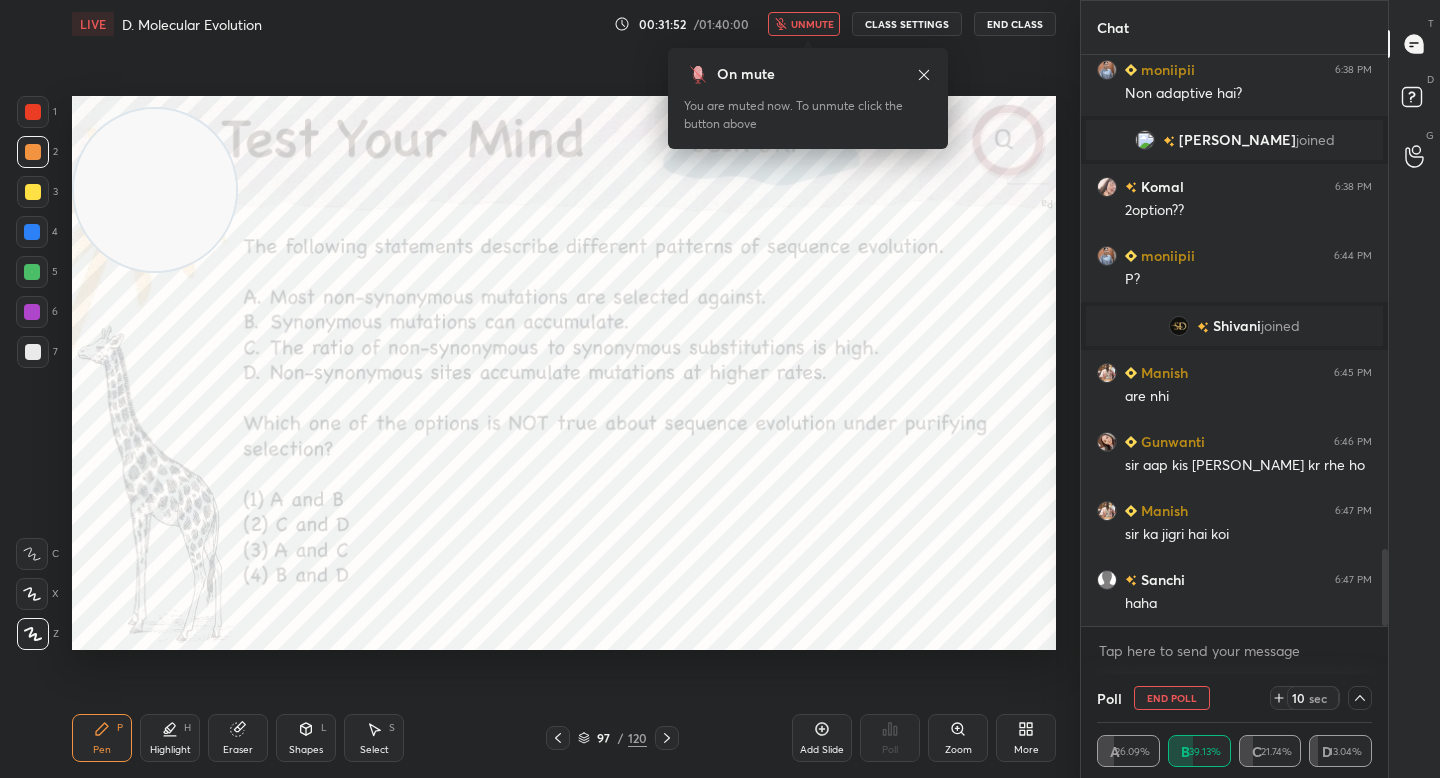 scroll, scrollTop: 3656, scrollLeft: 0, axis: vertical 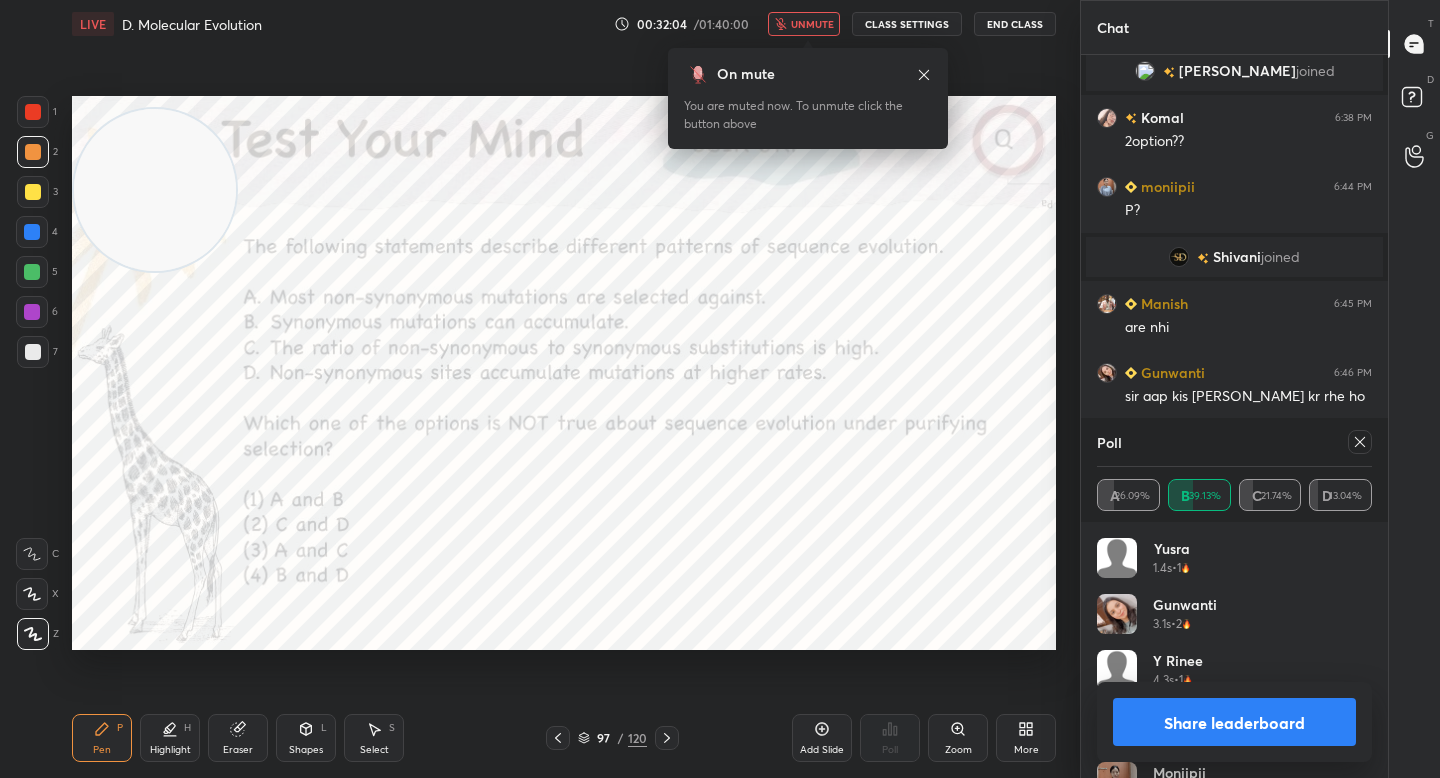 click on "Share leaderboard" at bounding box center [1234, 722] 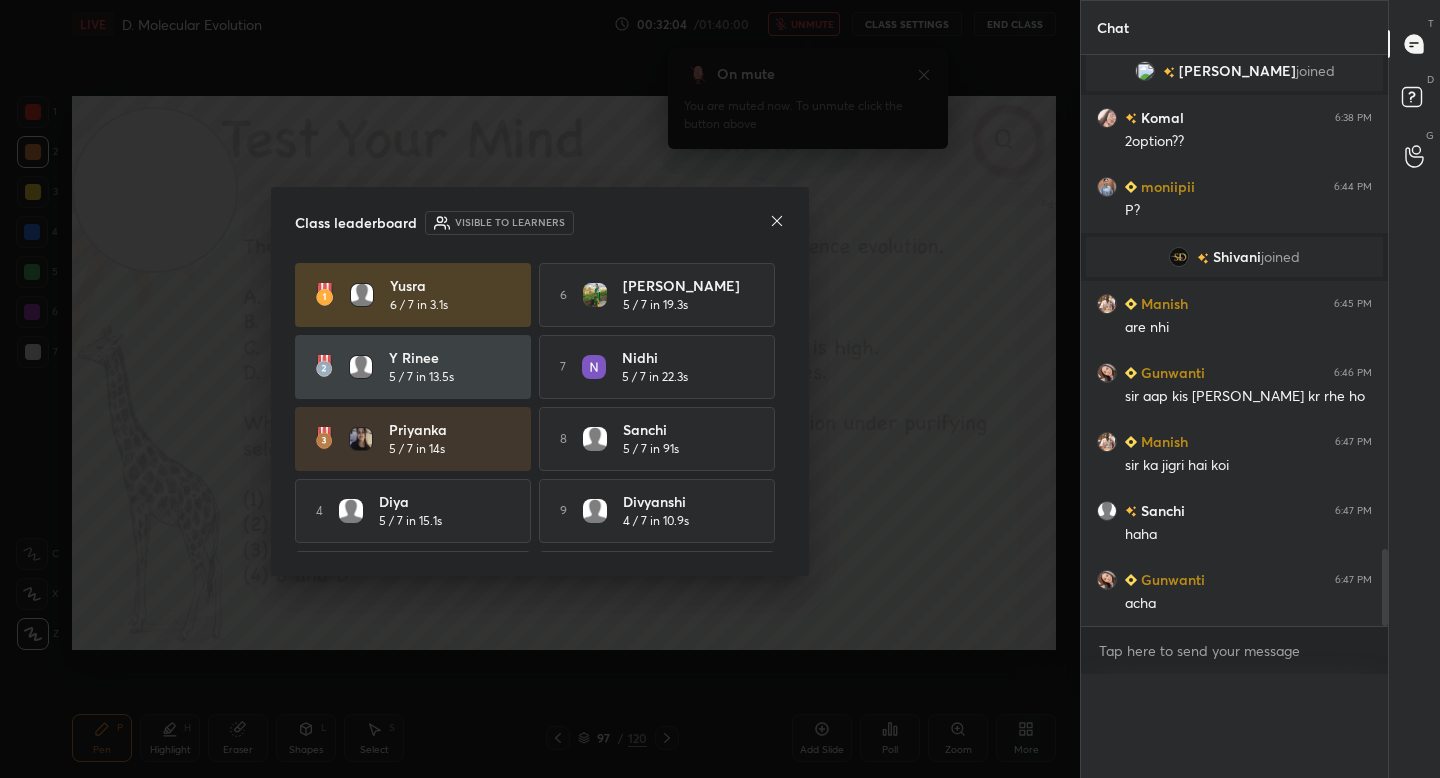 scroll, scrollTop: 0, scrollLeft: 0, axis: both 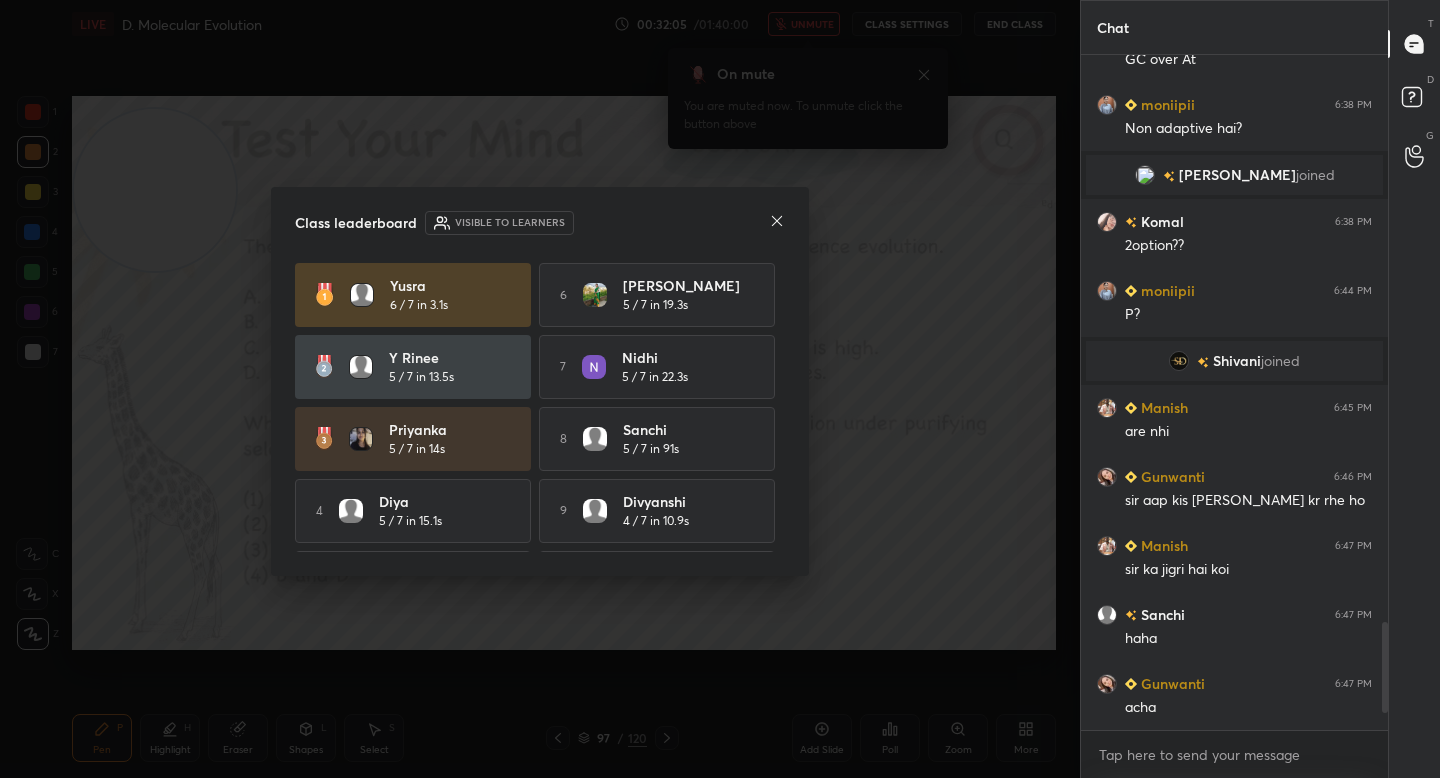 click 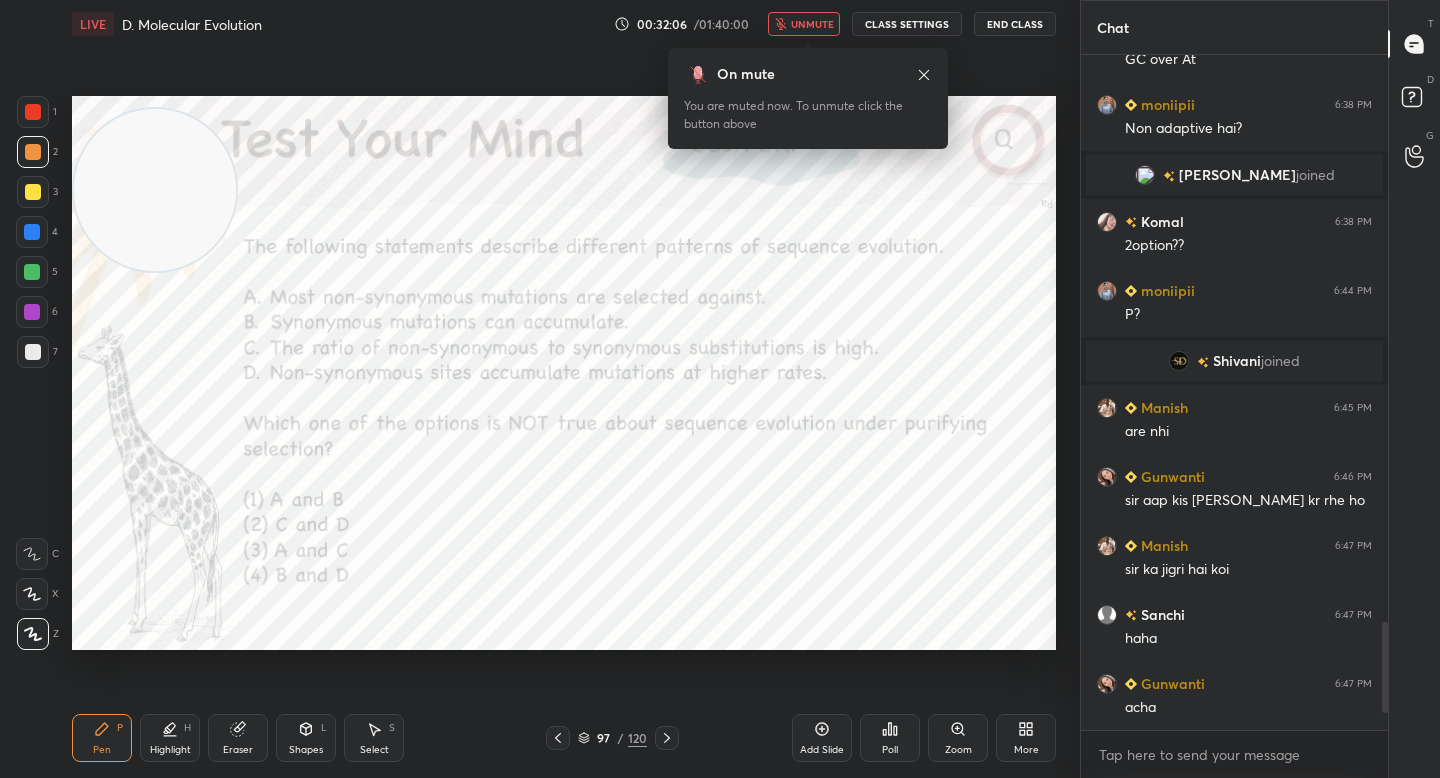 click on "unmute" at bounding box center [812, 24] 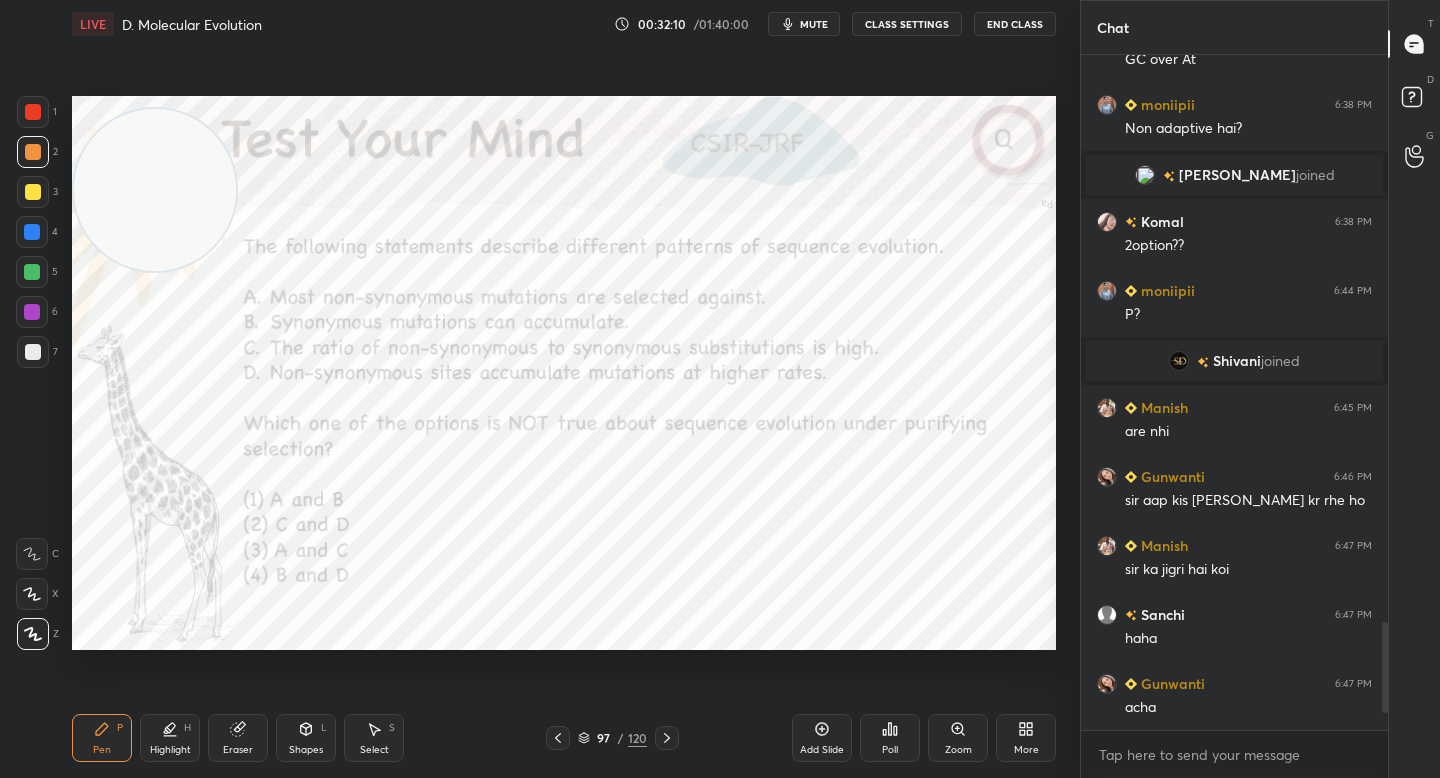 click at bounding box center (33, 112) 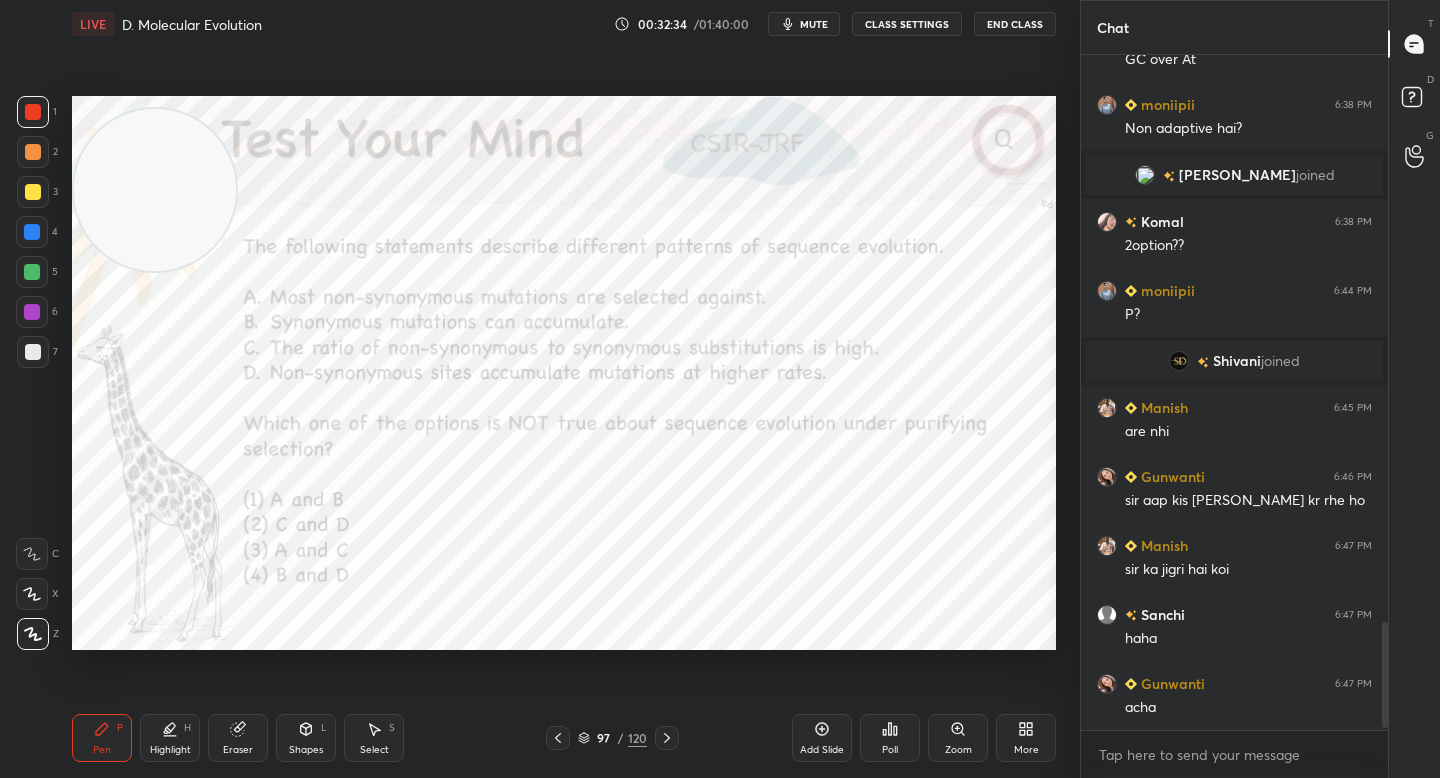 scroll, scrollTop: 3621, scrollLeft: 0, axis: vertical 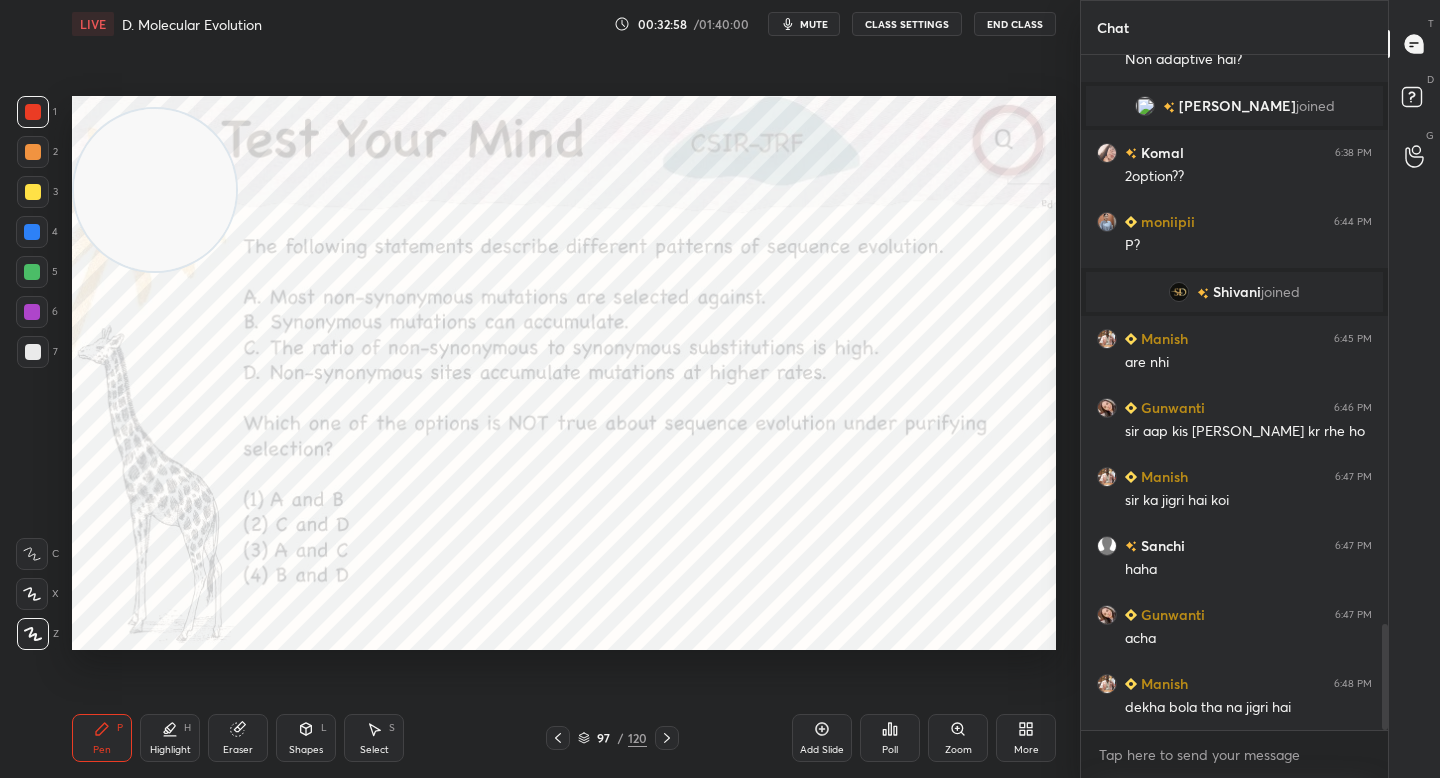 click on "Eraser" at bounding box center (238, 738) 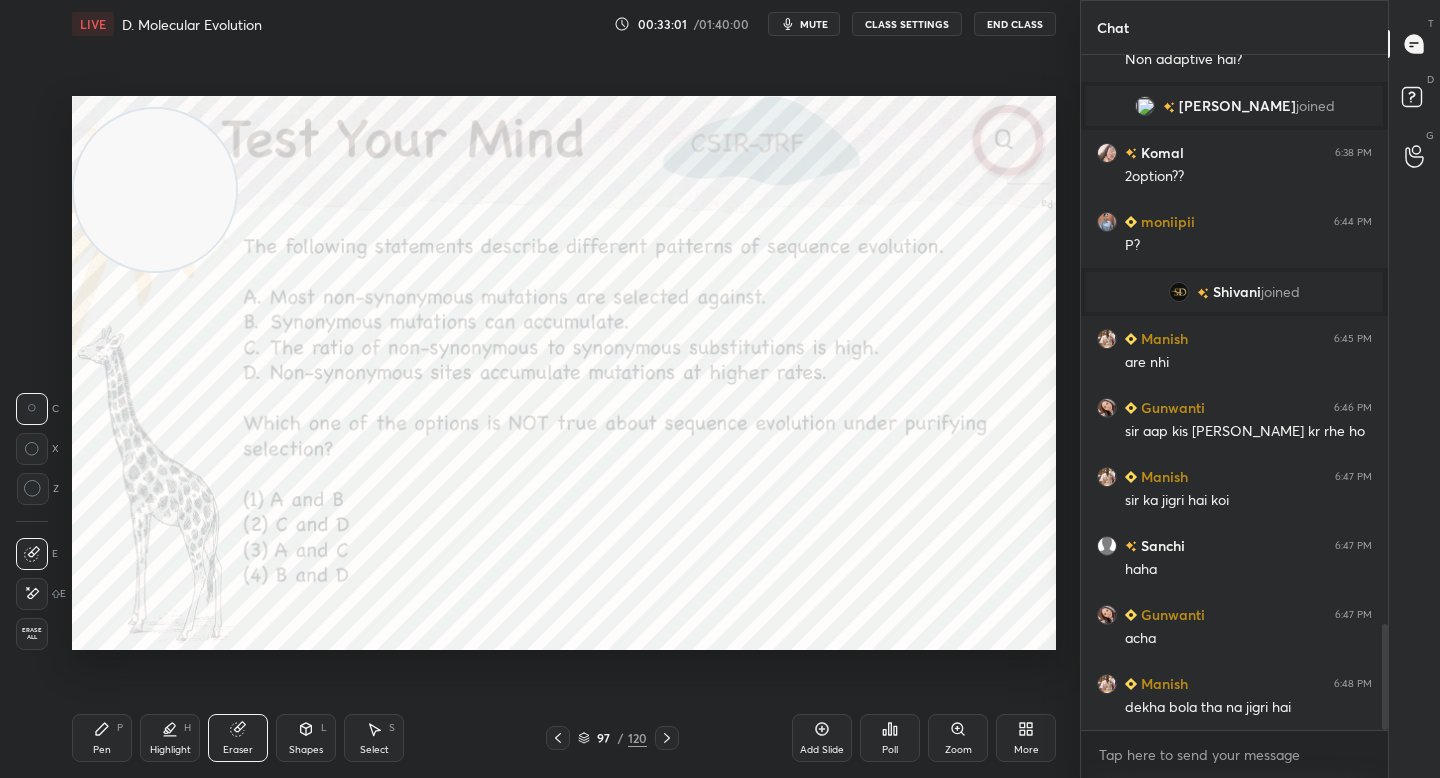 click on "Pen P" at bounding box center [102, 738] 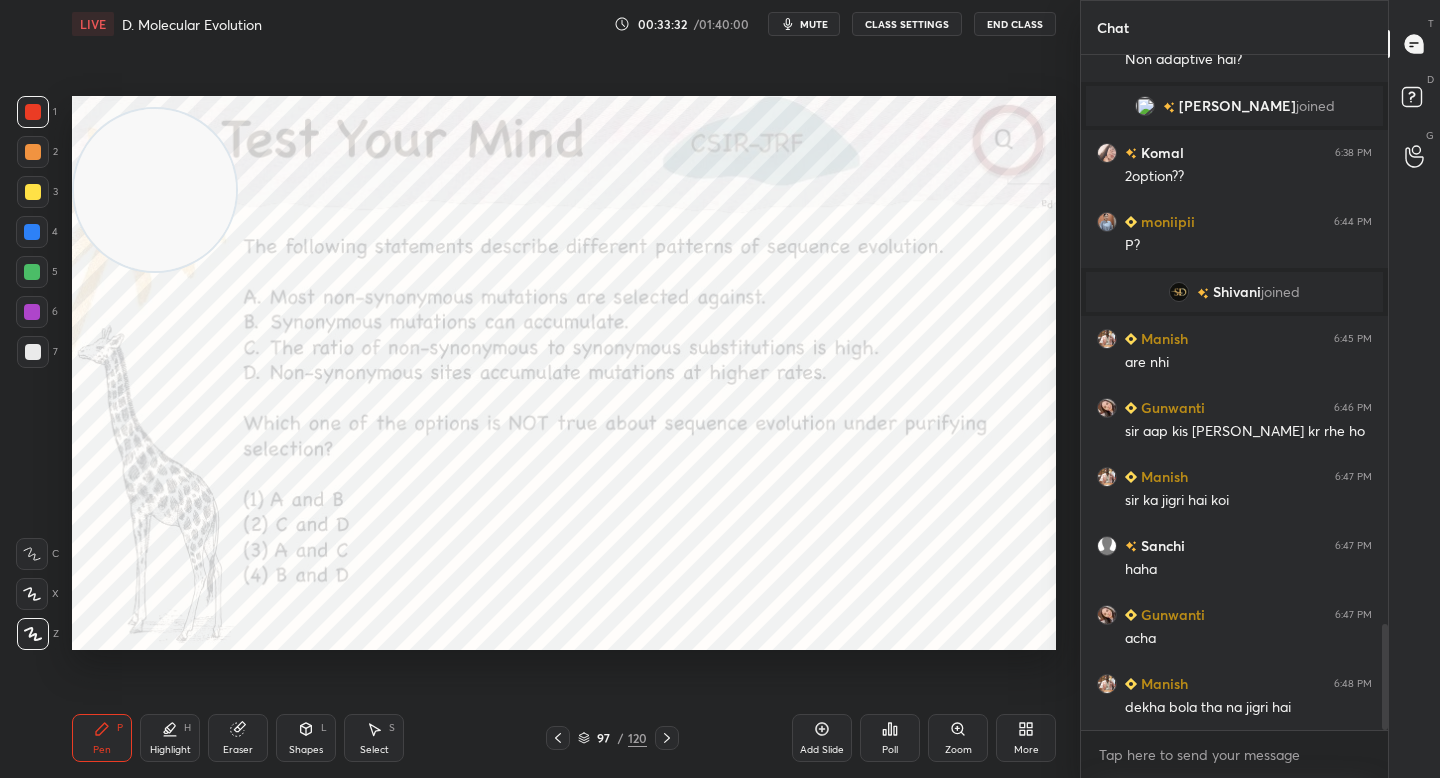click on "mute" at bounding box center [814, 24] 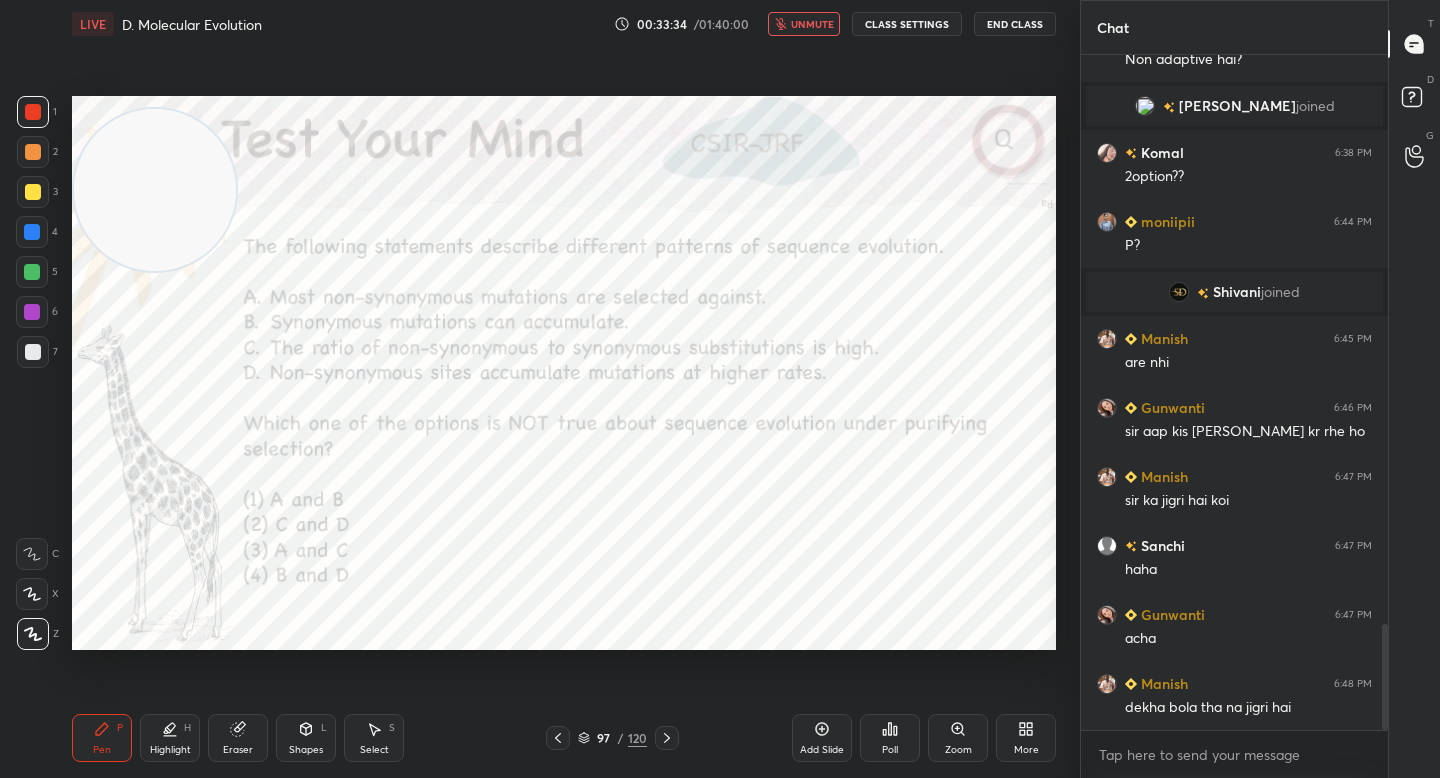 click on "unmute" at bounding box center (812, 24) 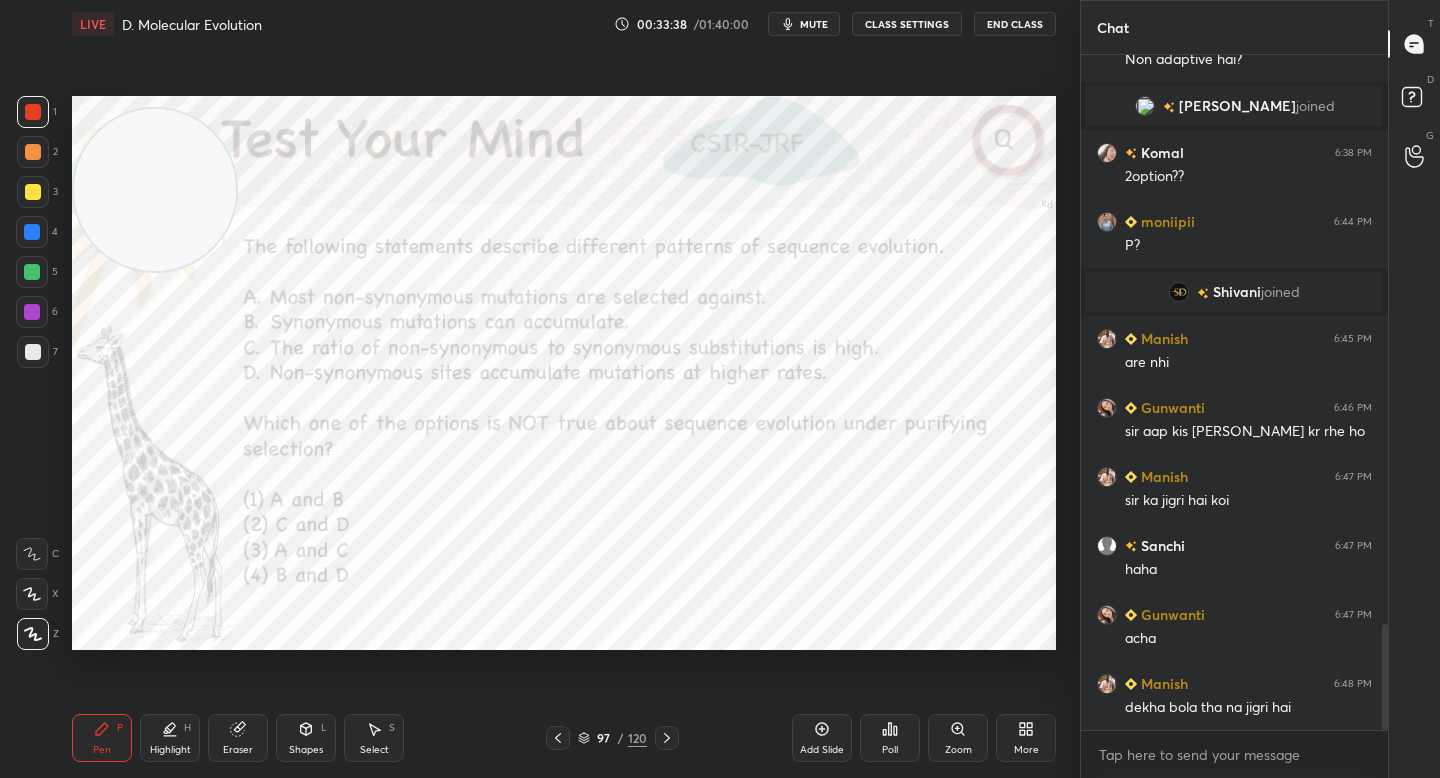 type 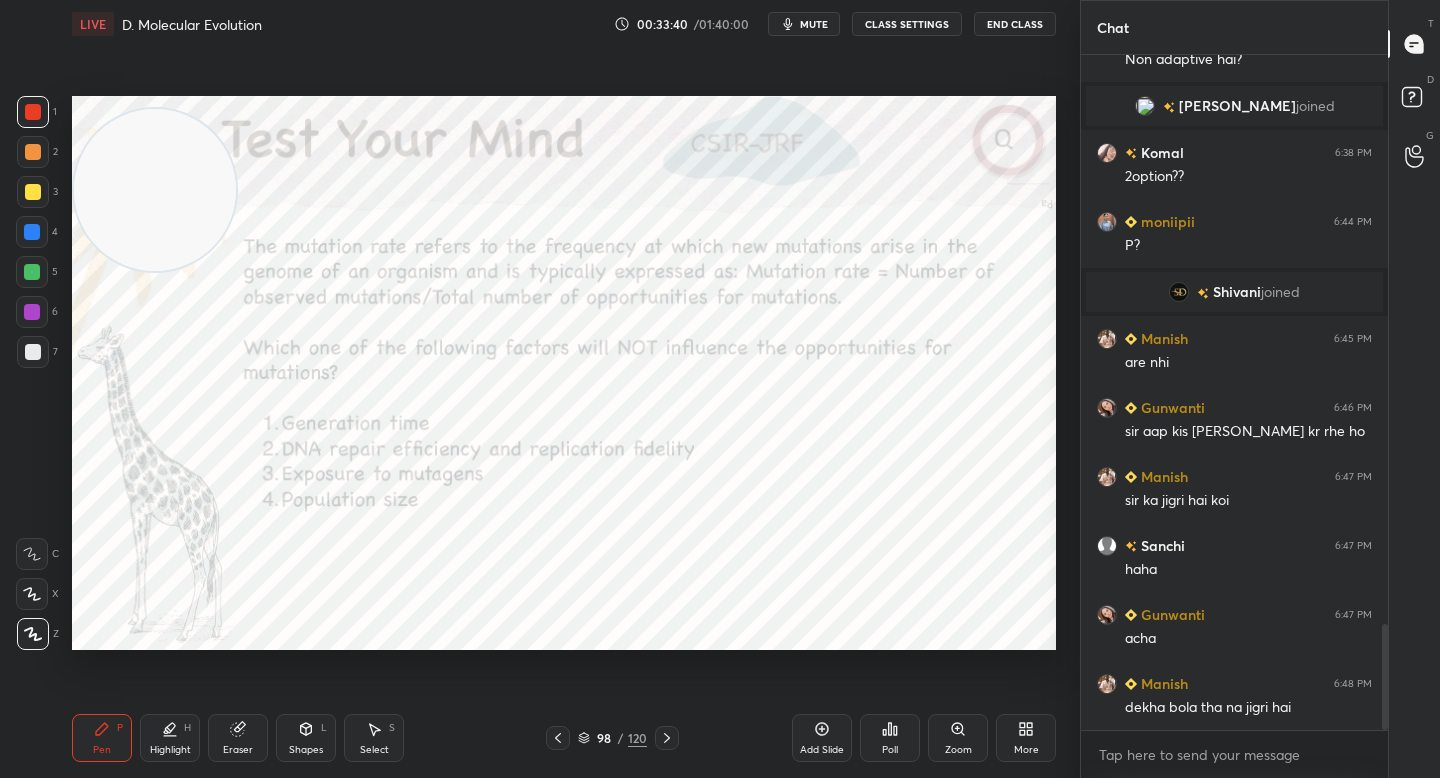 scroll, scrollTop: 3669, scrollLeft: 0, axis: vertical 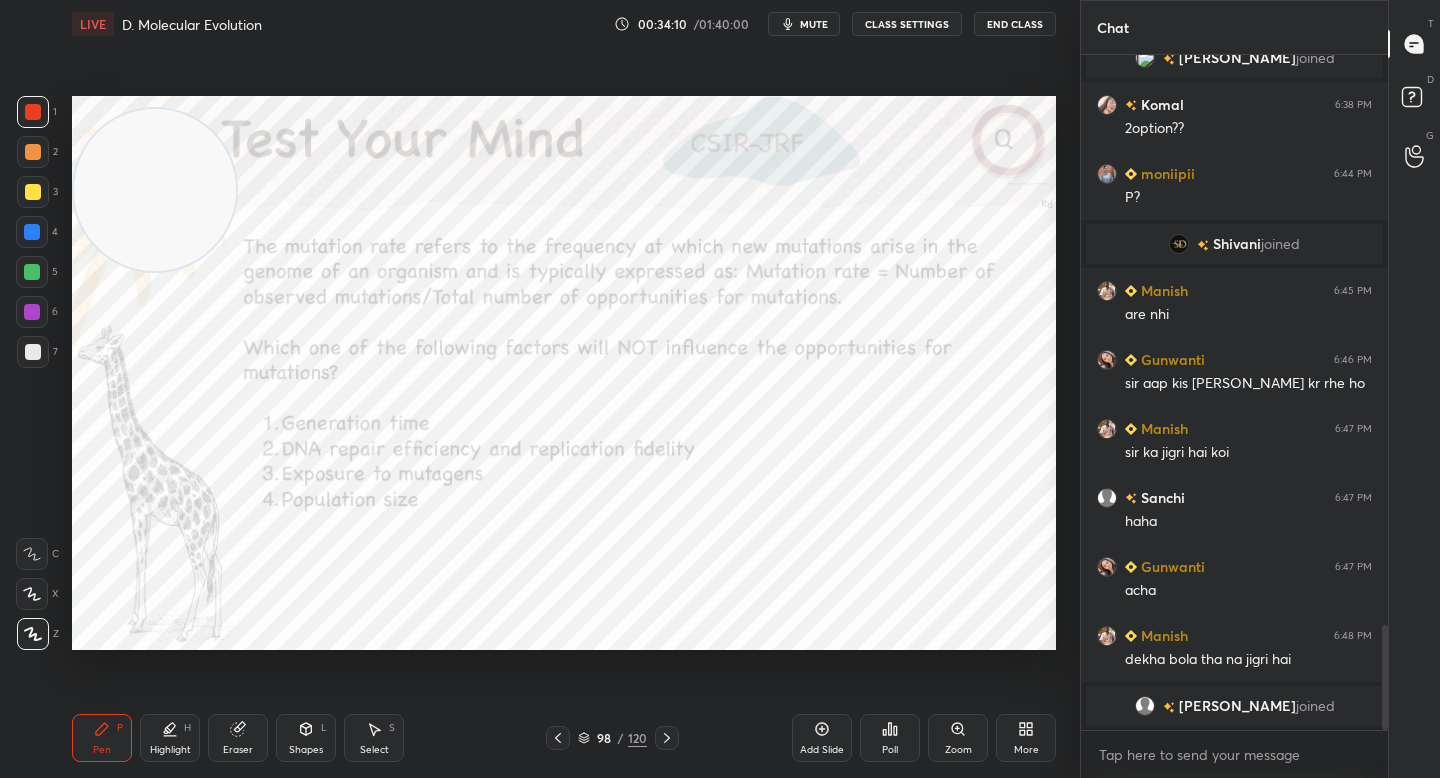 click 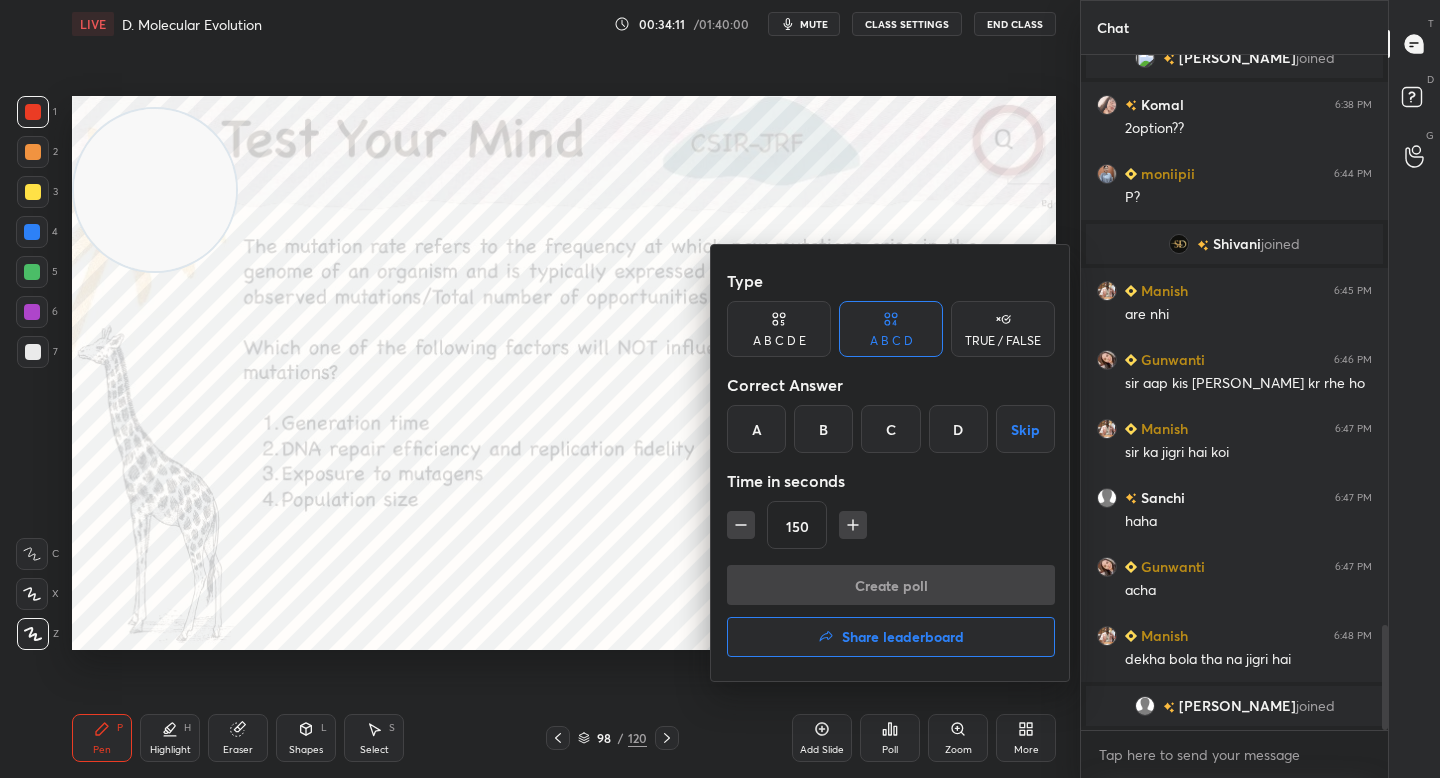 click on "D" at bounding box center [958, 429] 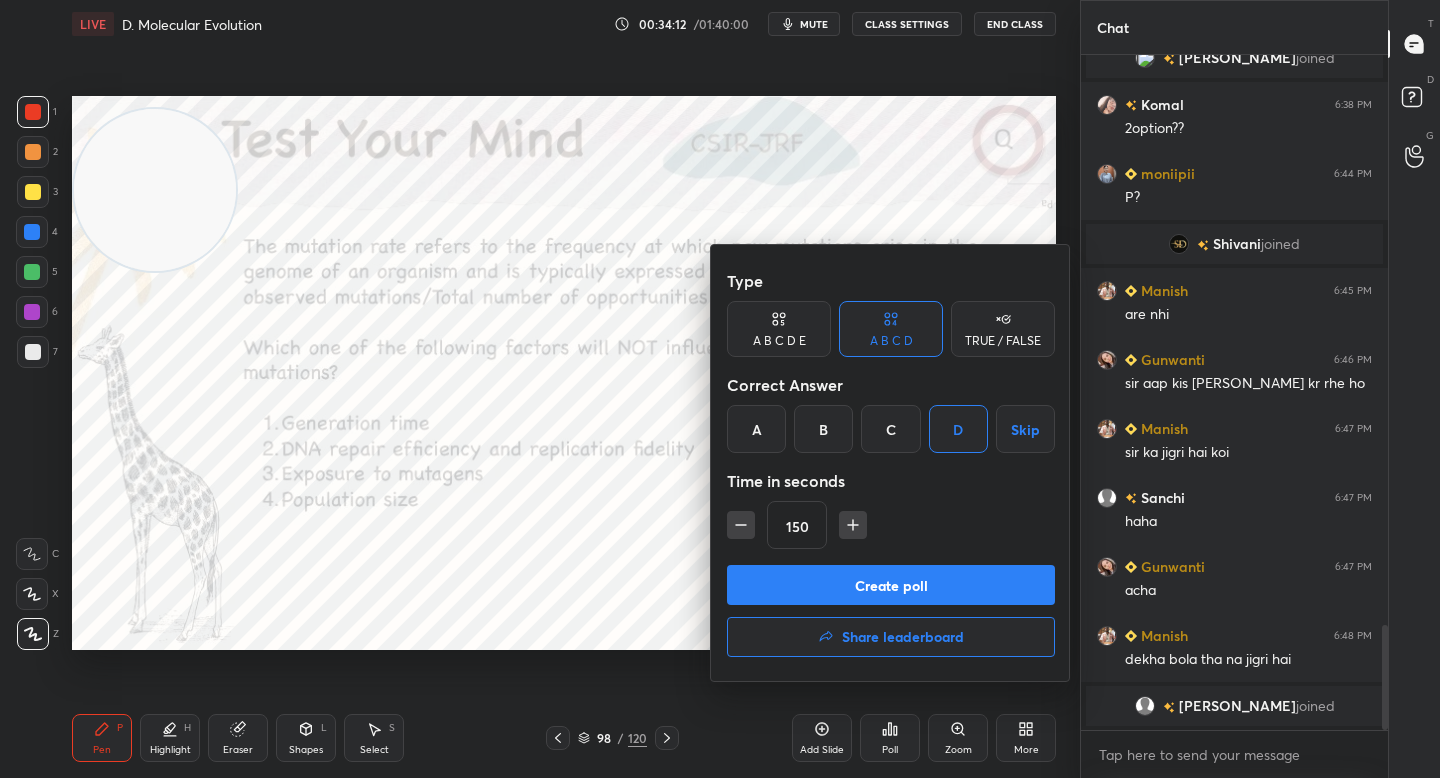 click on "Create poll Share leaderboard" at bounding box center [891, 615] 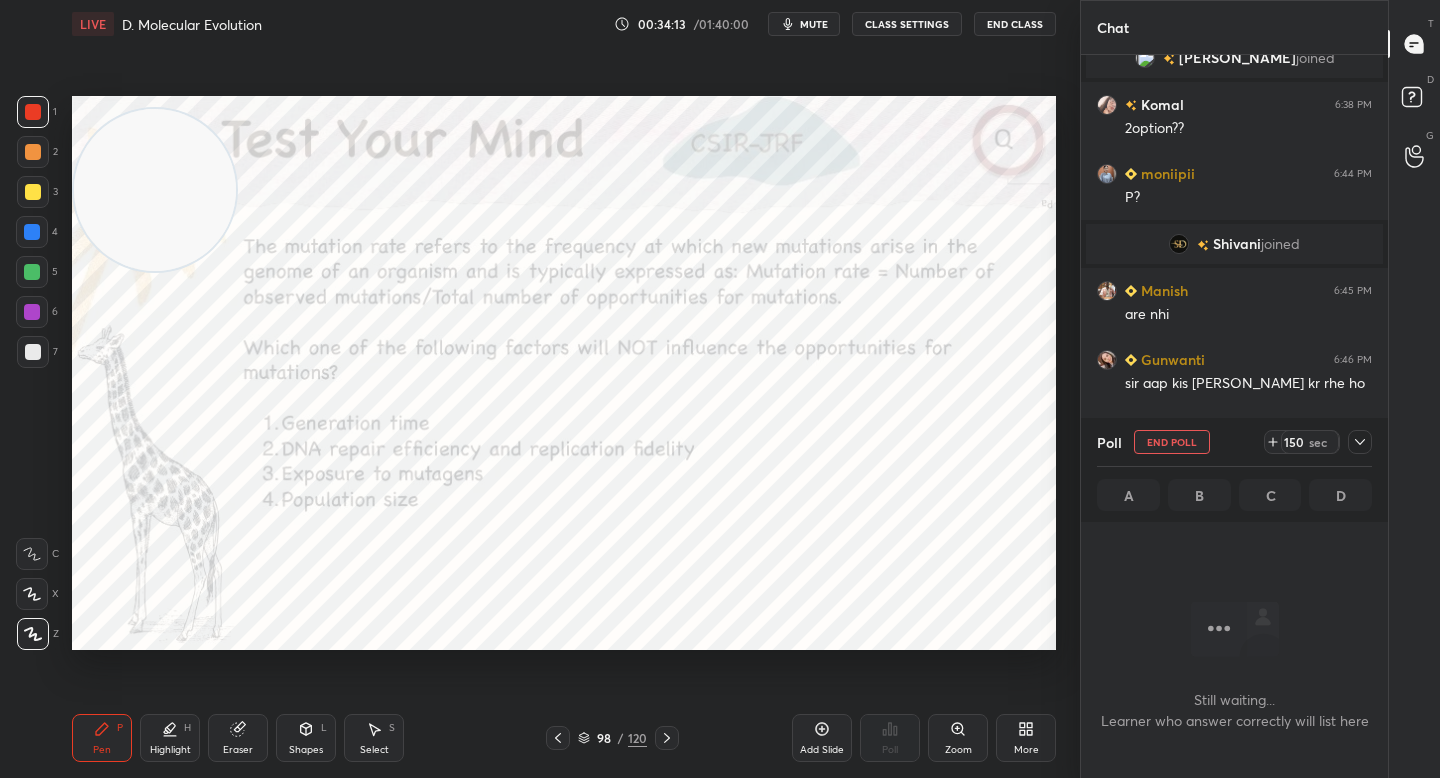 scroll, scrollTop: 589, scrollLeft: 301, axis: both 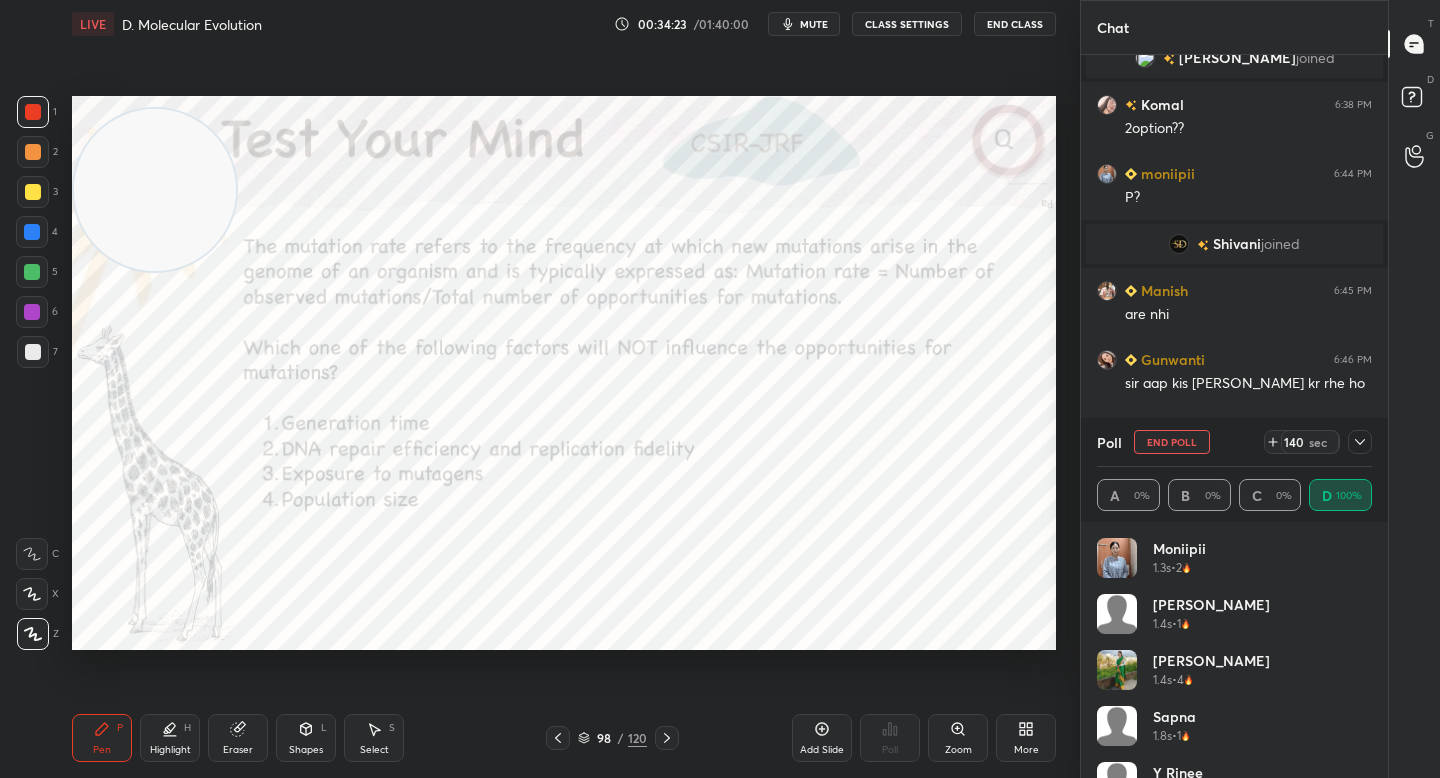 click at bounding box center [33, 152] 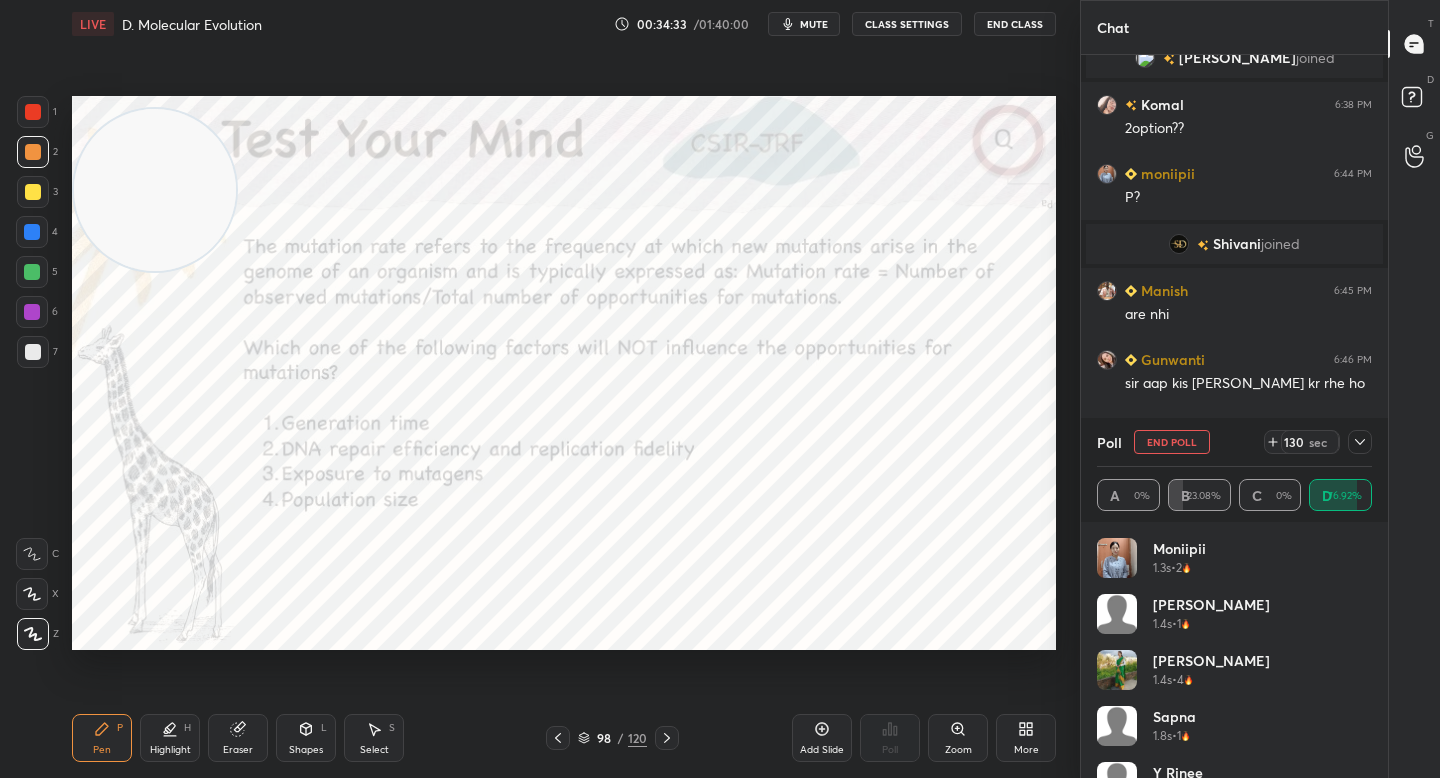 click on "Eraser" at bounding box center [238, 750] 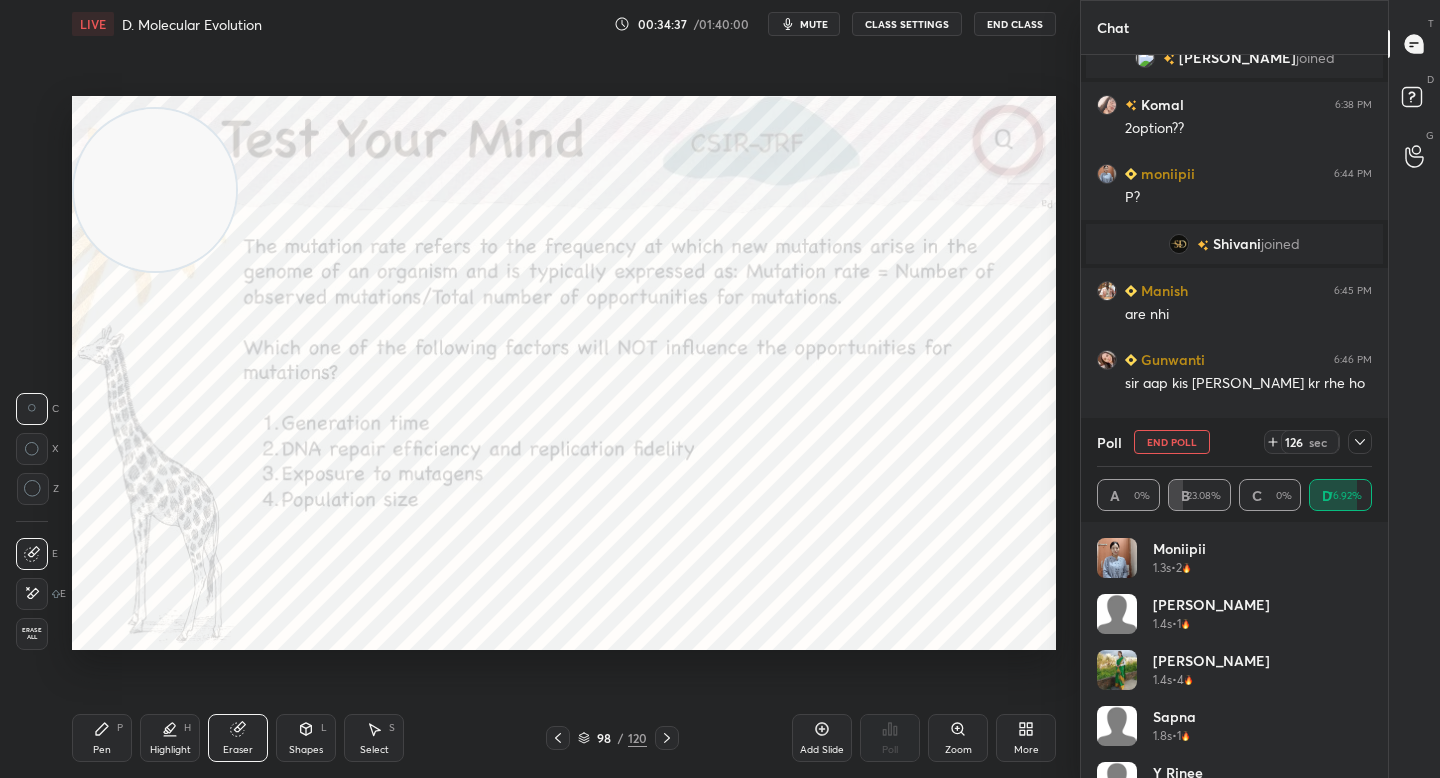 click on "Pen P" at bounding box center [102, 738] 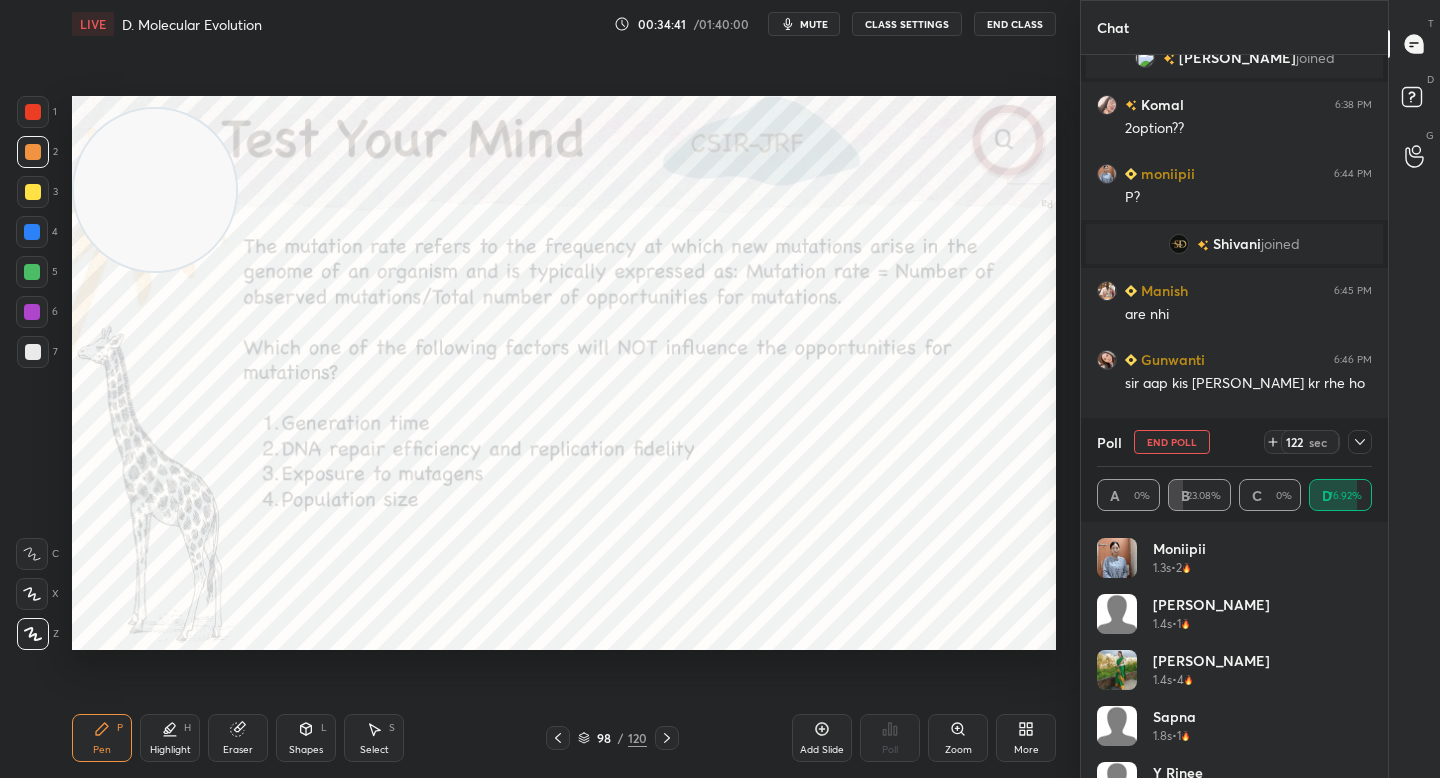 click 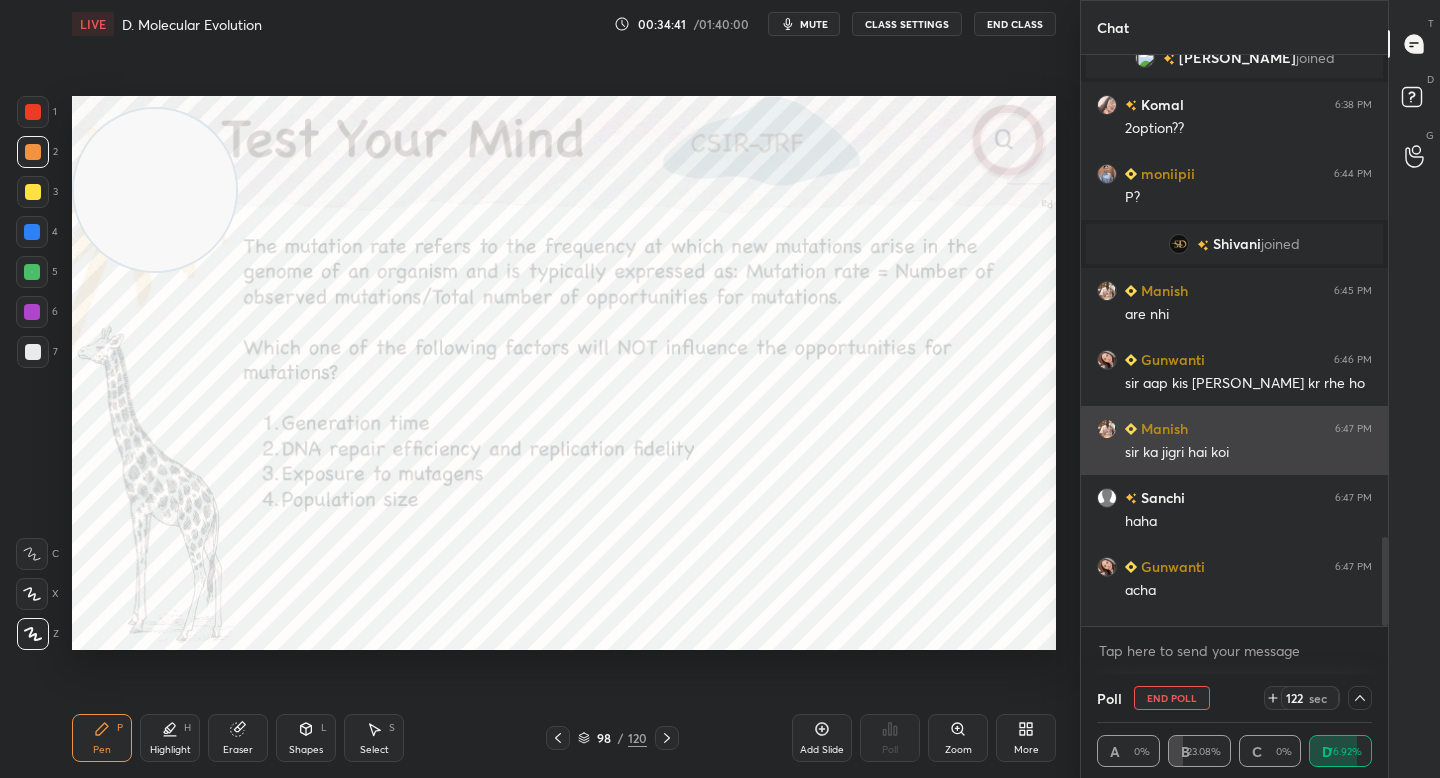 scroll, scrollTop: 37, scrollLeft: 269, axis: both 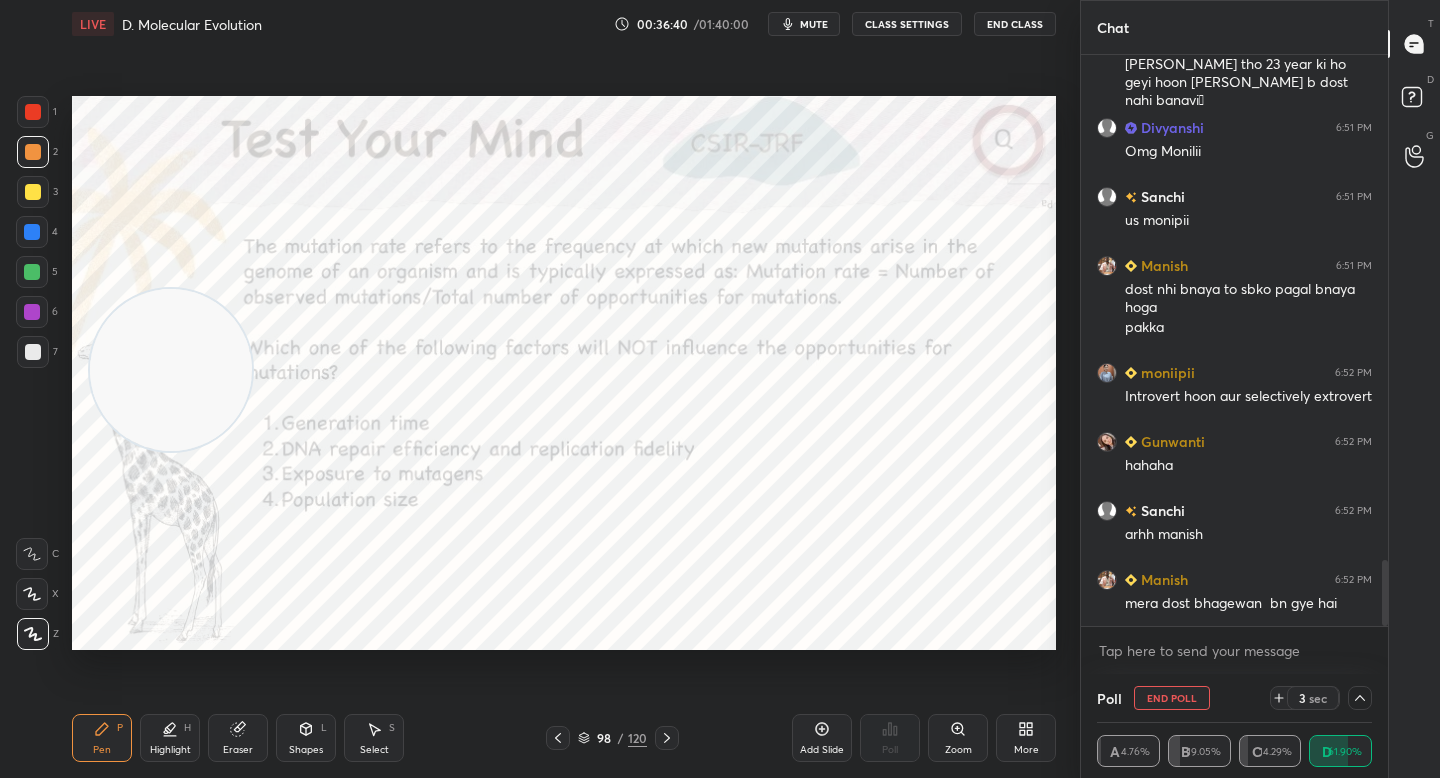 drag, startPoint x: 157, startPoint y: 221, endPoint x: 185, endPoint y: 513, distance: 293.3394 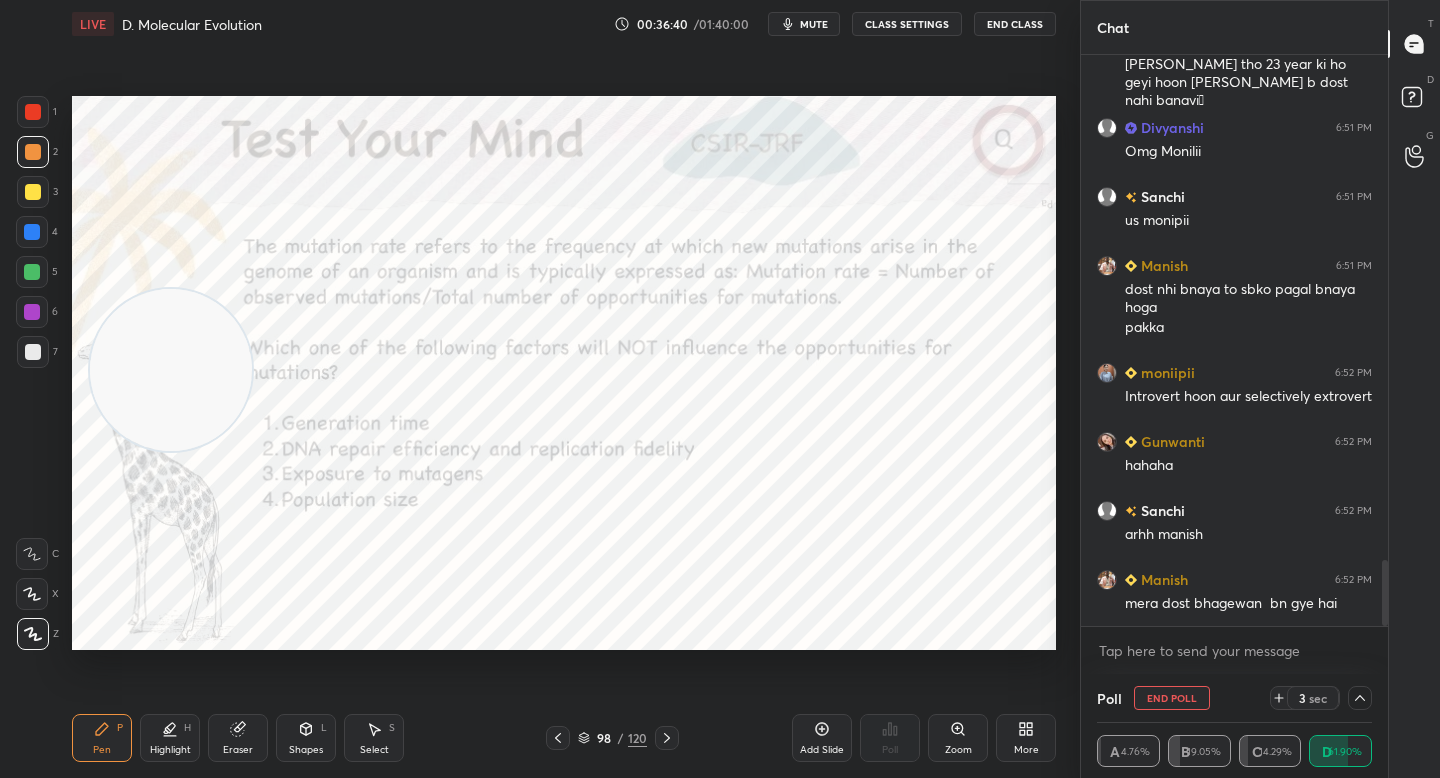 click at bounding box center [171, 370] 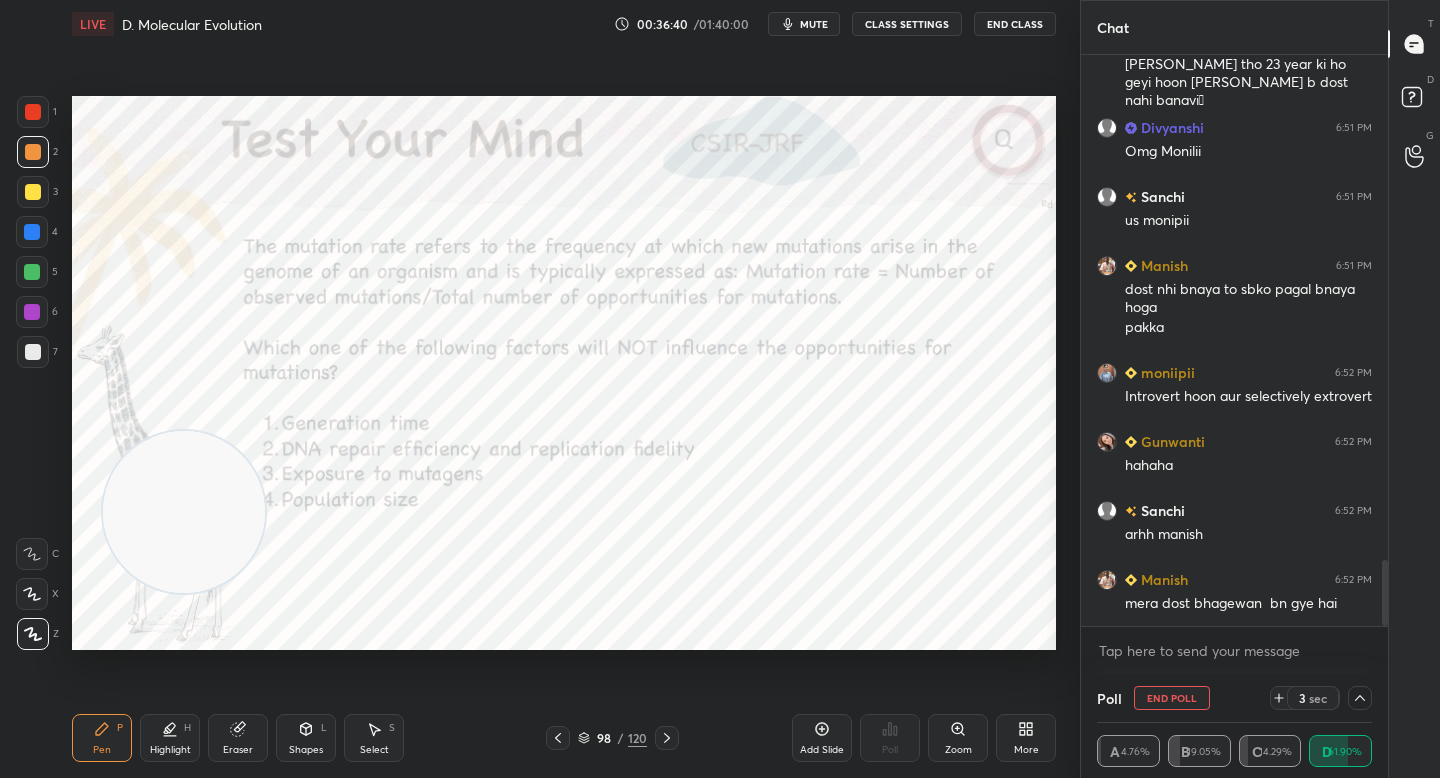 drag, startPoint x: 202, startPoint y: 515, endPoint x: 198, endPoint y: 529, distance: 14.56022 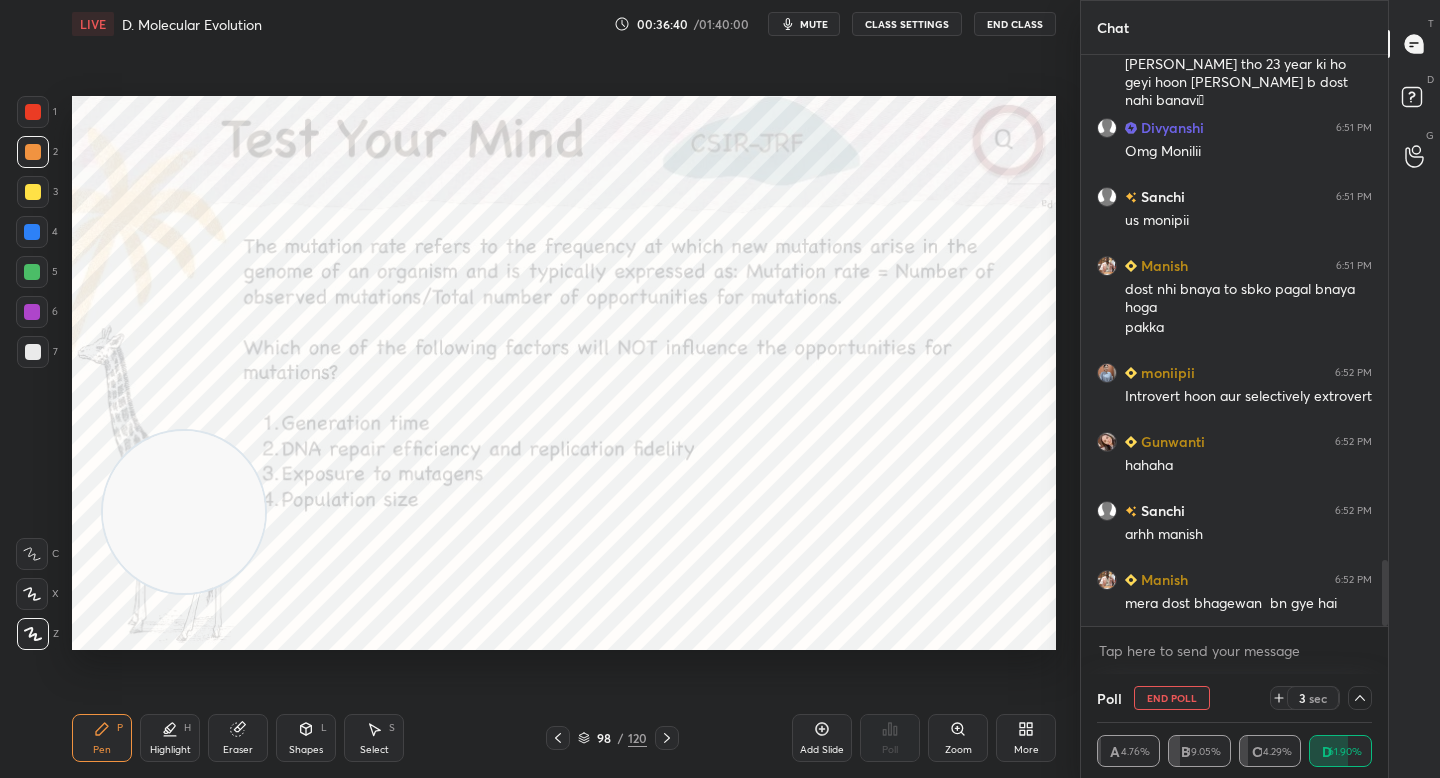 click at bounding box center (184, 512) 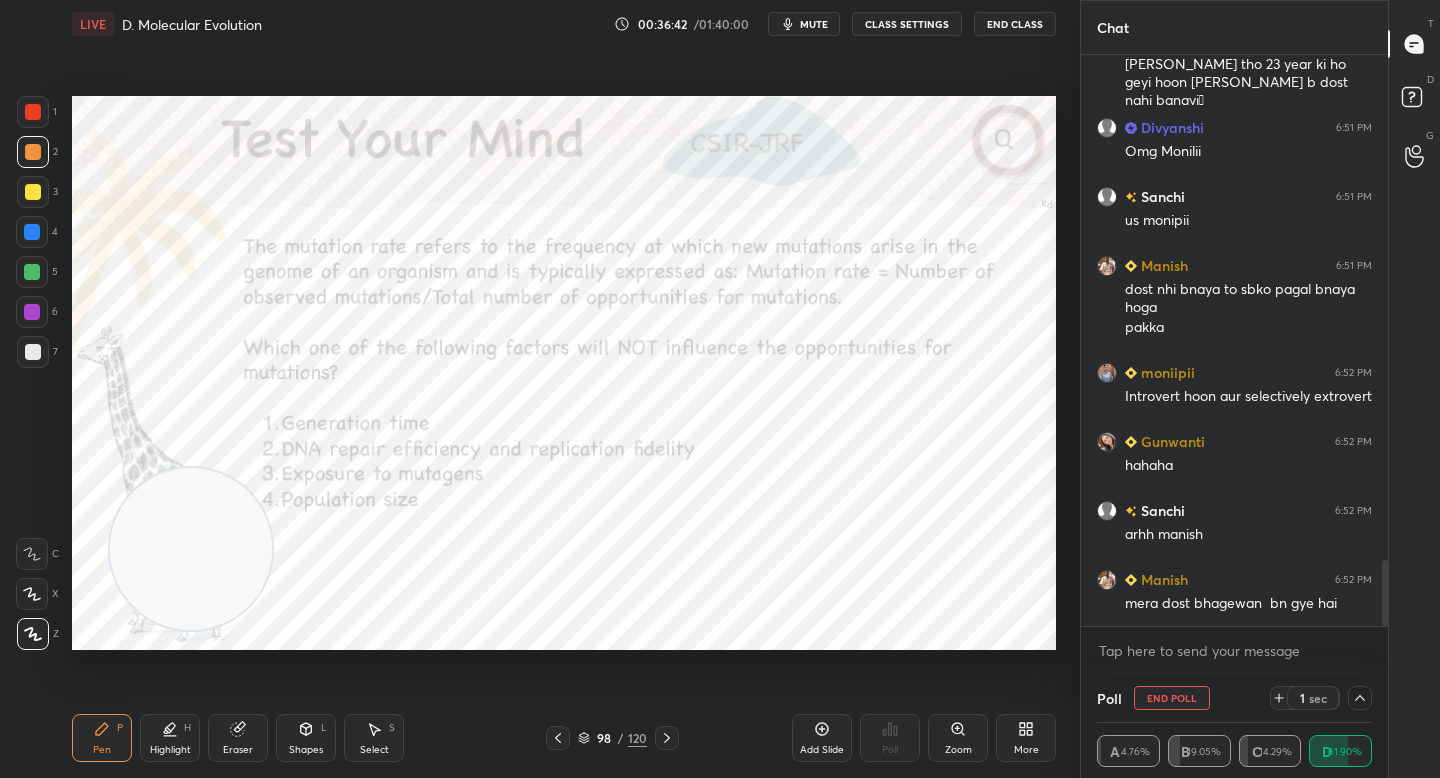 click at bounding box center (33, 112) 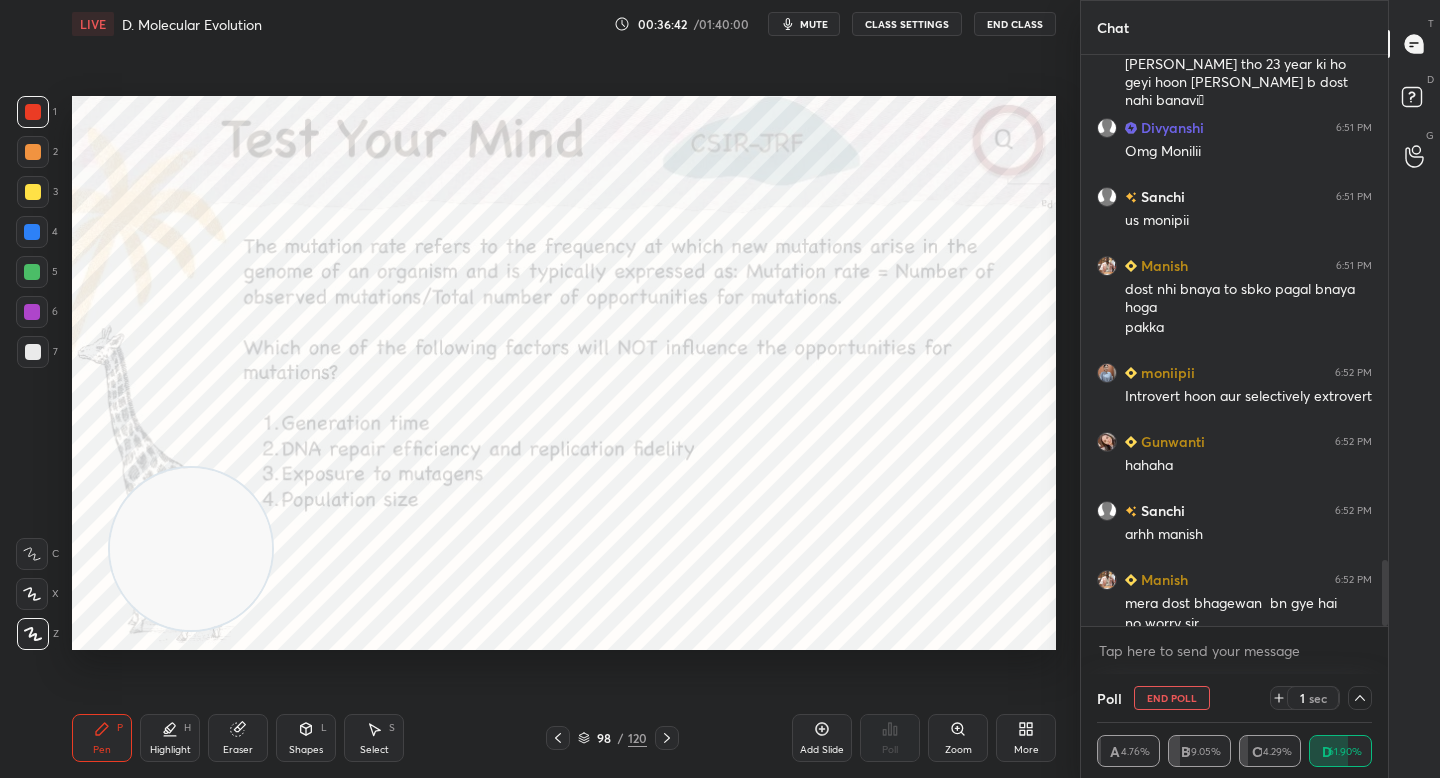 scroll, scrollTop: 4367, scrollLeft: 0, axis: vertical 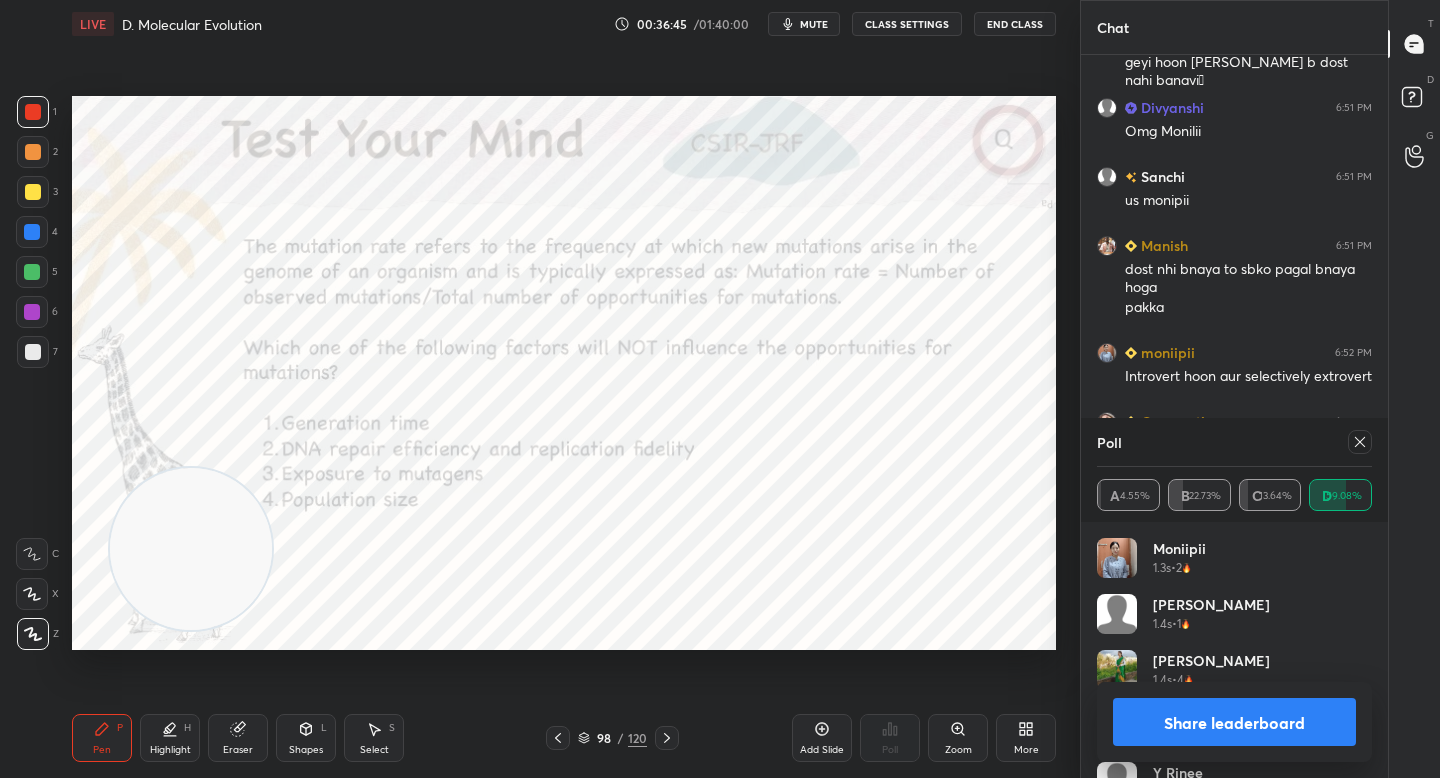 click on "Share leaderboard" at bounding box center (1234, 722) 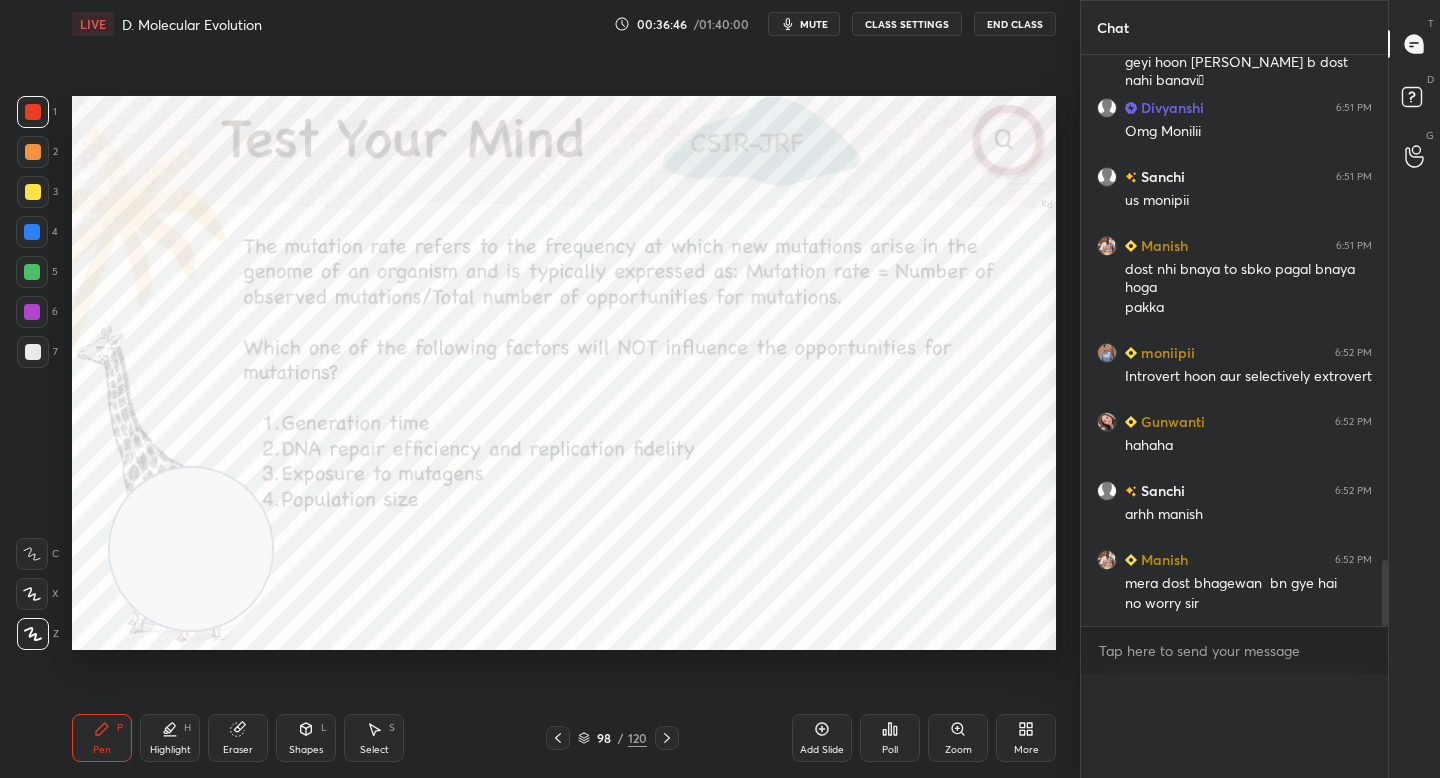 scroll, scrollTop: 19, scrollLeft: 269, axis: both 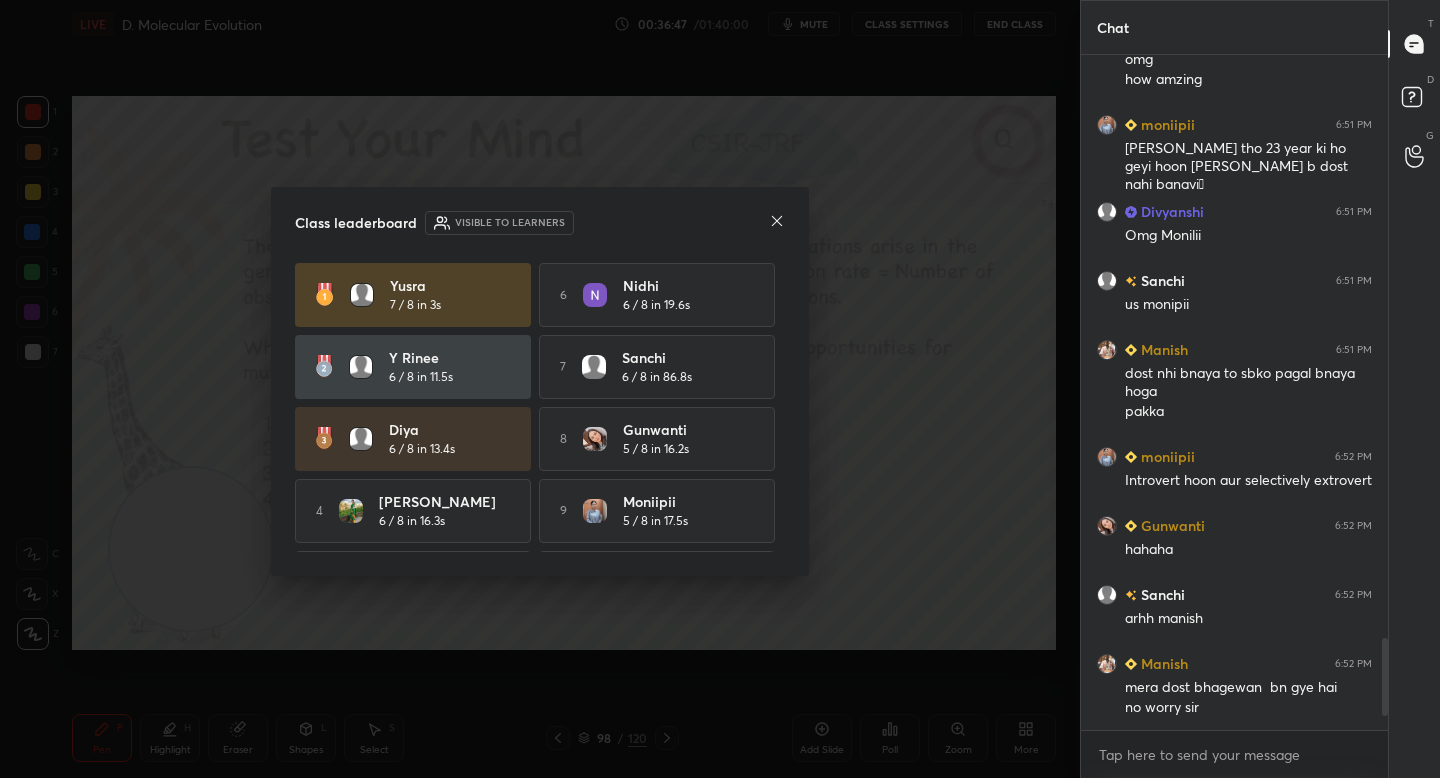 click 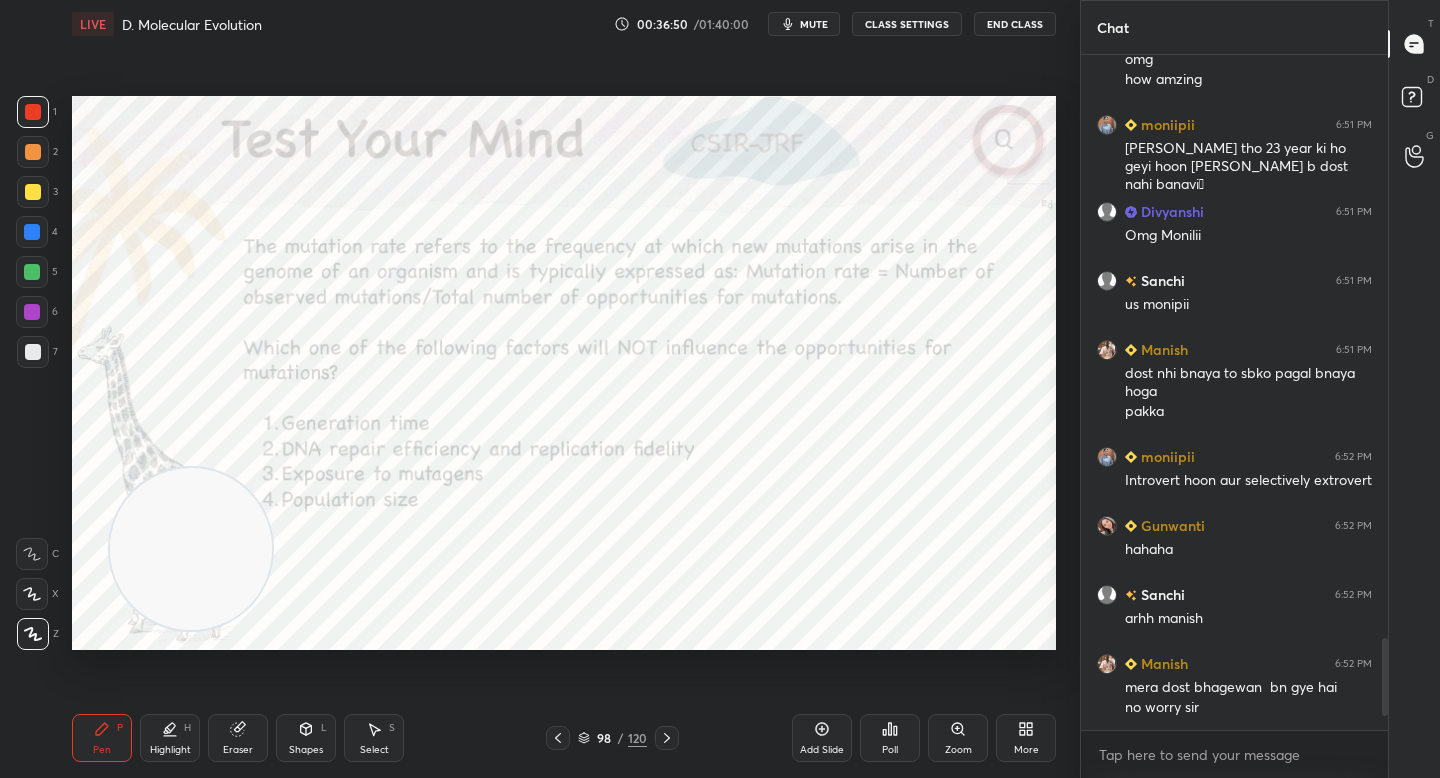 scroll, scrollTop: 4283, scrollLeft: 0, axis: vertical 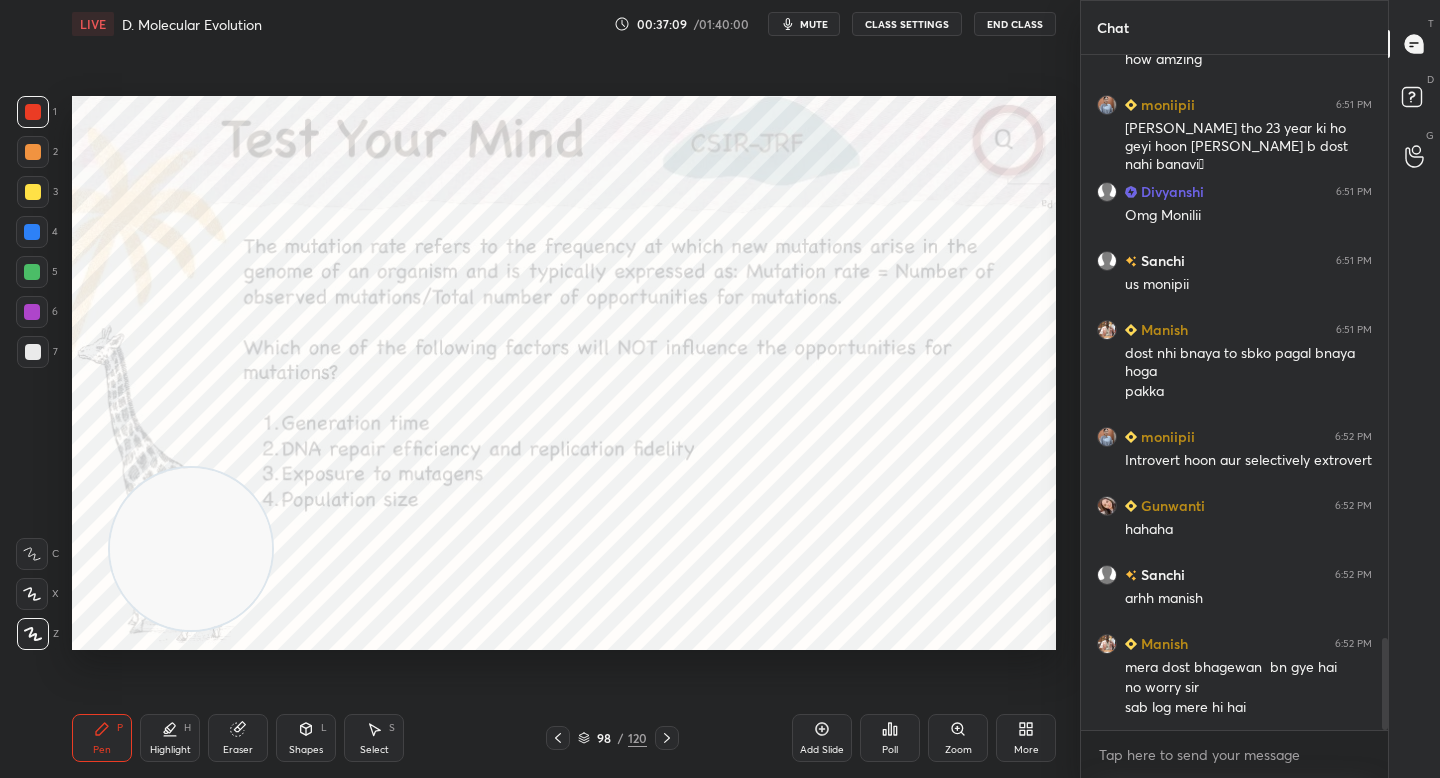 click at bounding box center [33, 152] 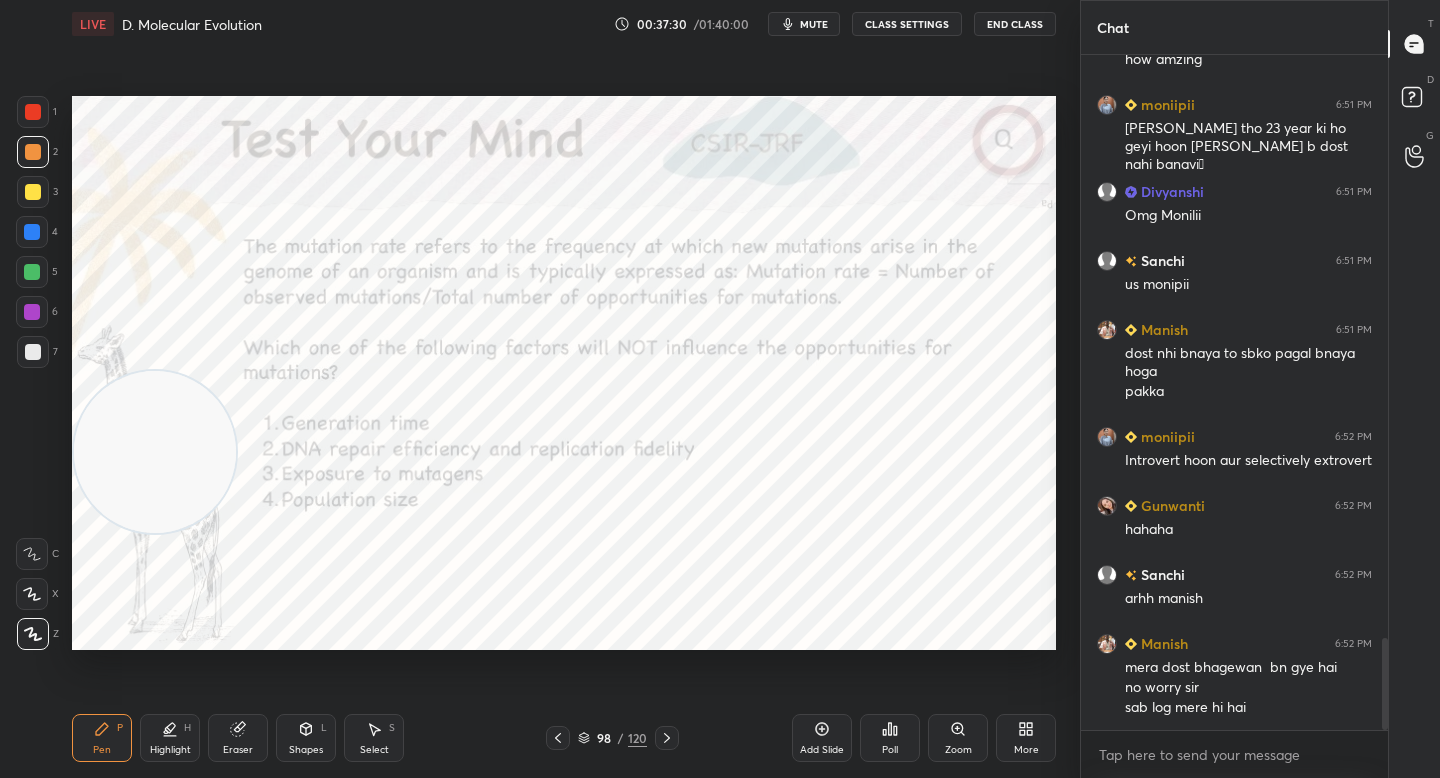 drag, startPoint x: 190, startPoint y: 466, endPoint x: 194, endPoint y: 402, distance: 64.12488 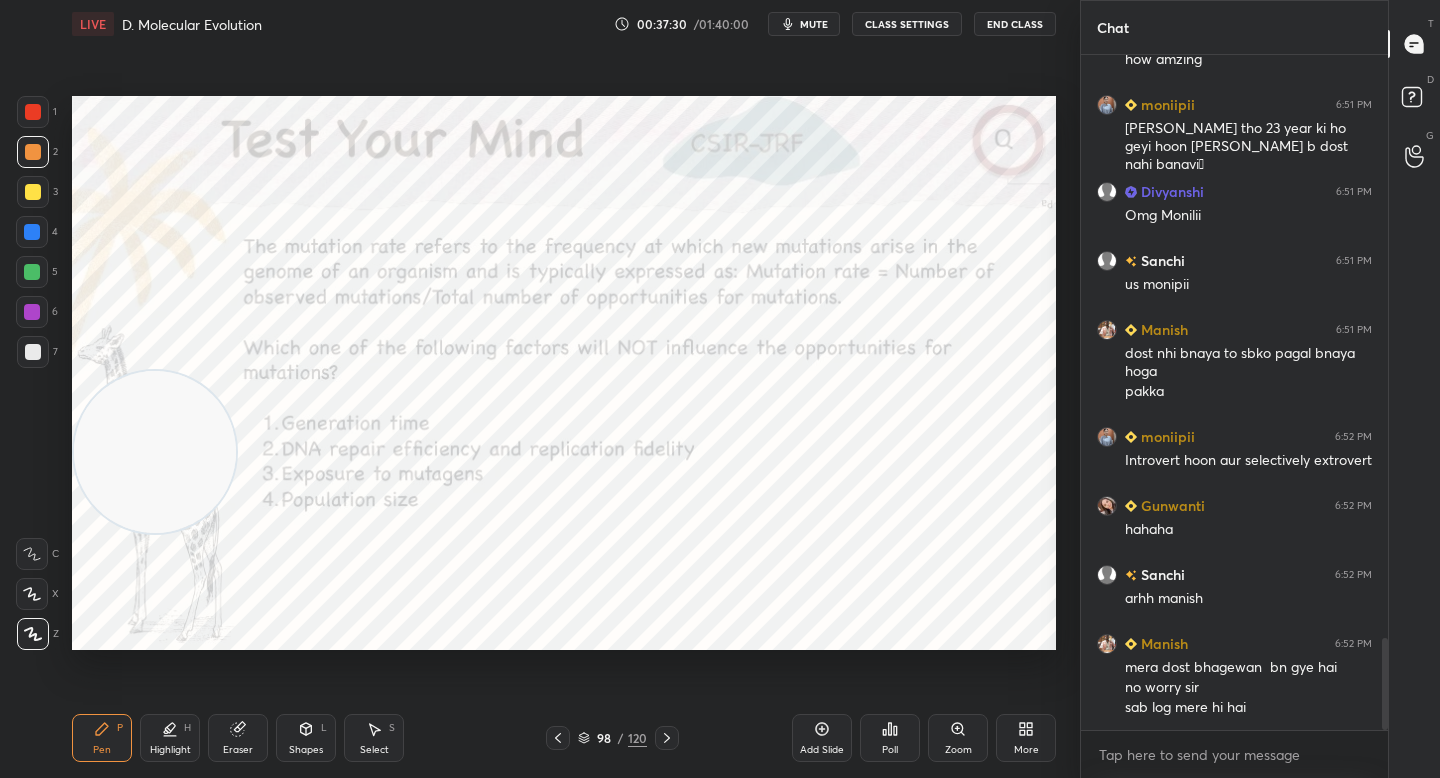 click at bounding box center [155, 452] 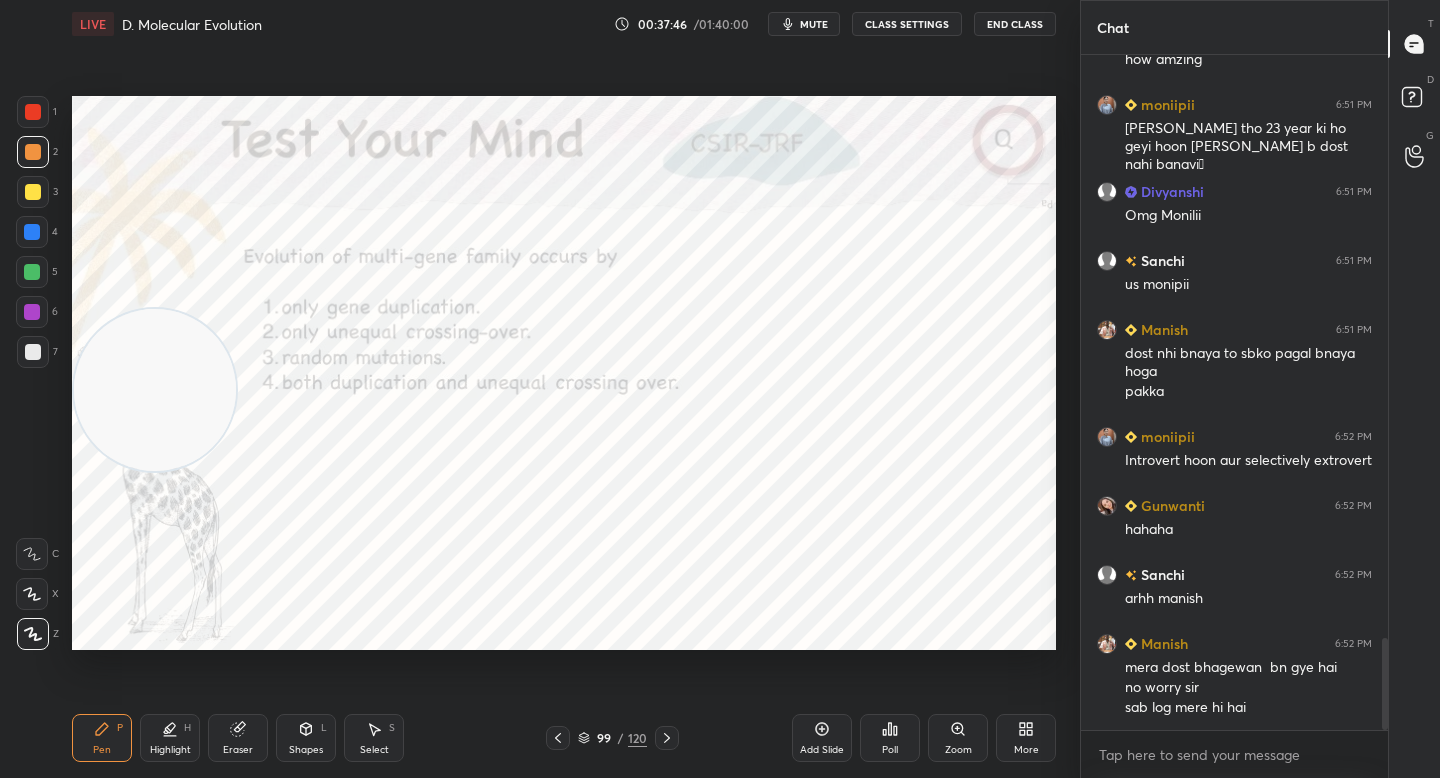click on "Poll" at bounding box center (890, 738) 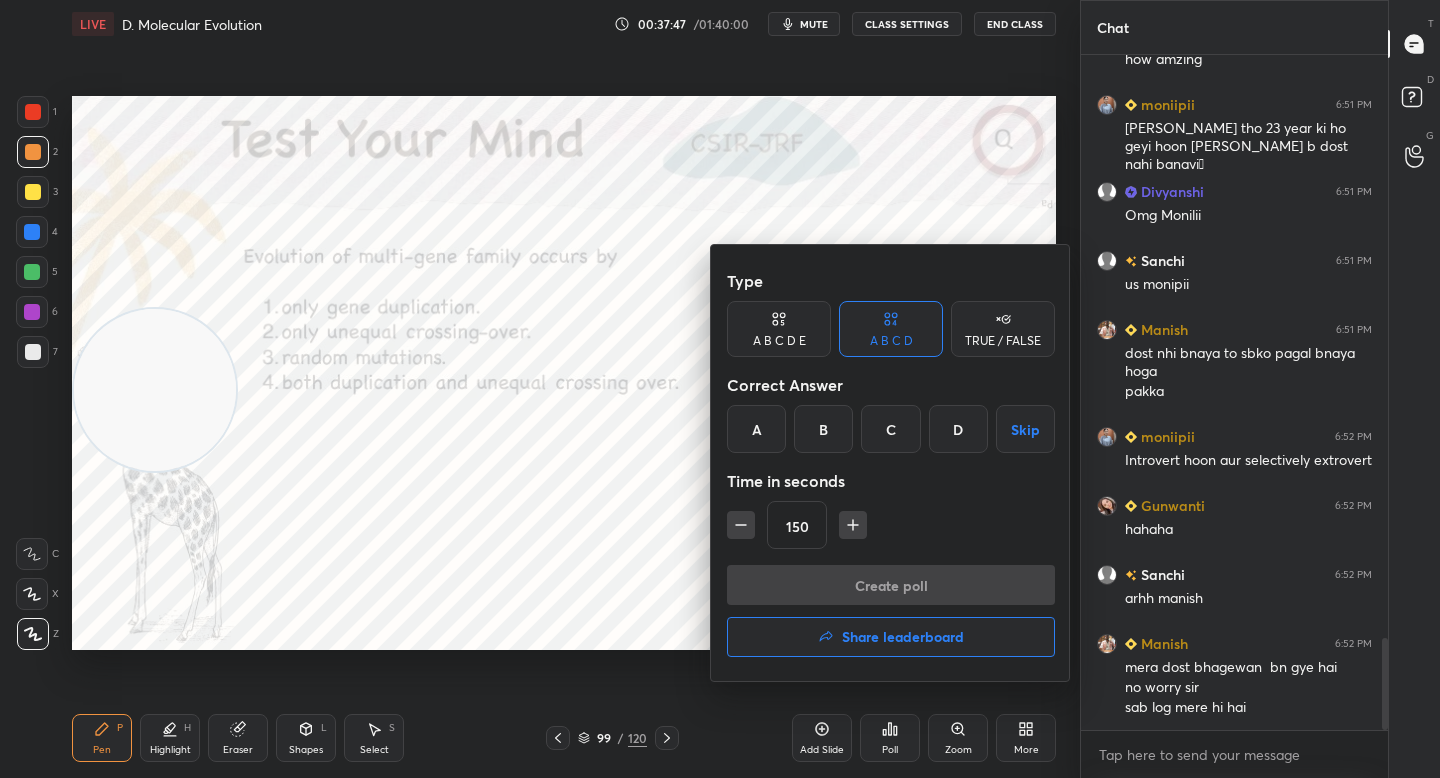 click on "D" at bounding box center (958, 429) 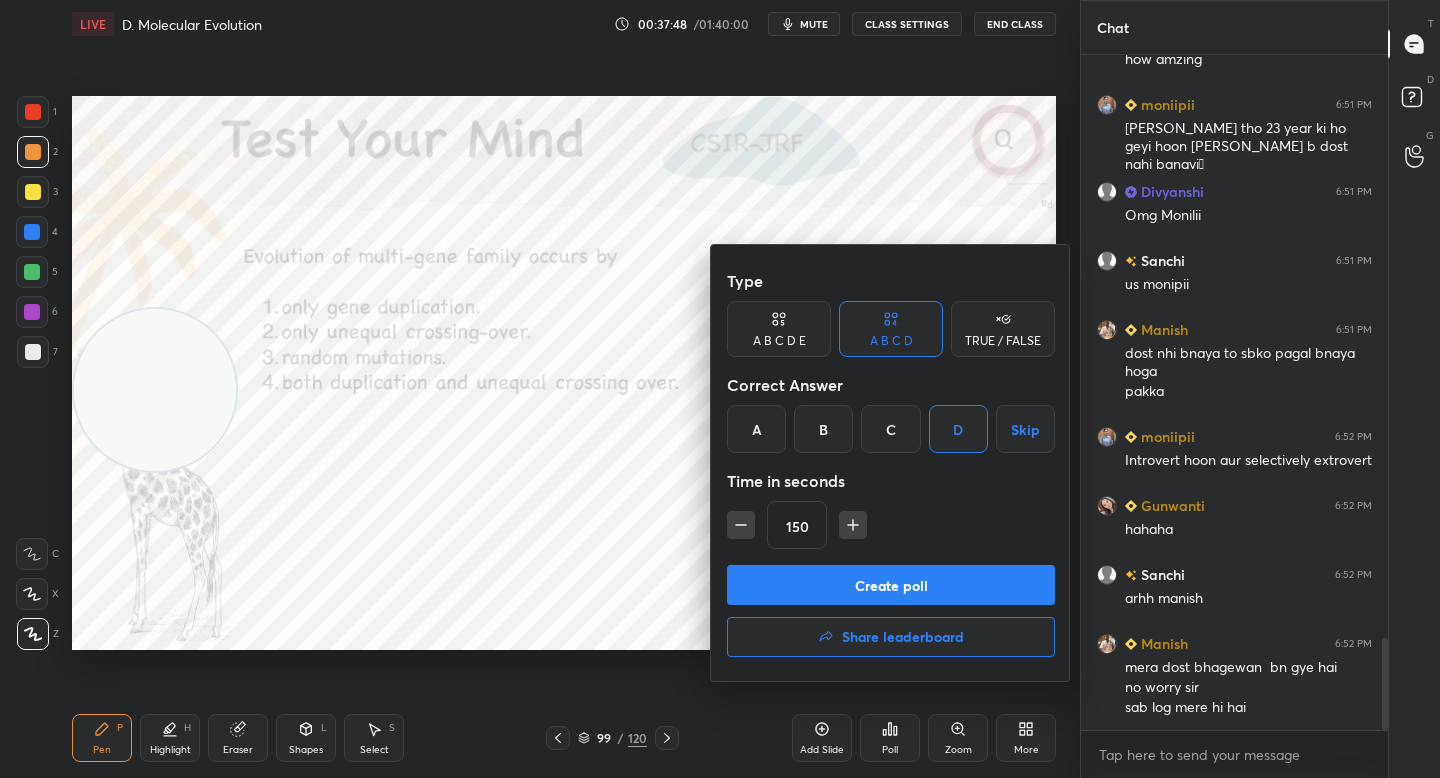 click on "Create poll" at bounding box center [891, 585] 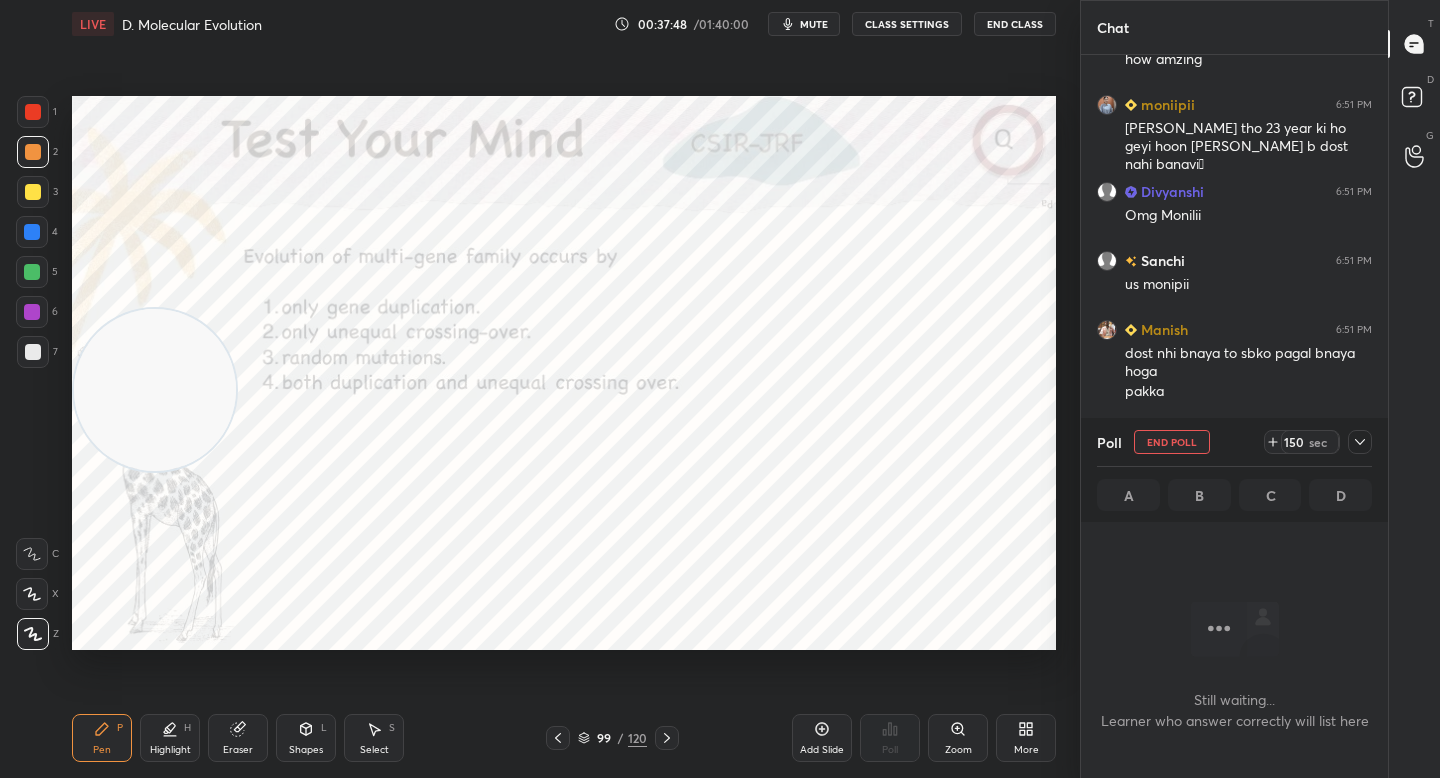 scroll, scrollTop: 589, scrollLeft: 301, axis: both 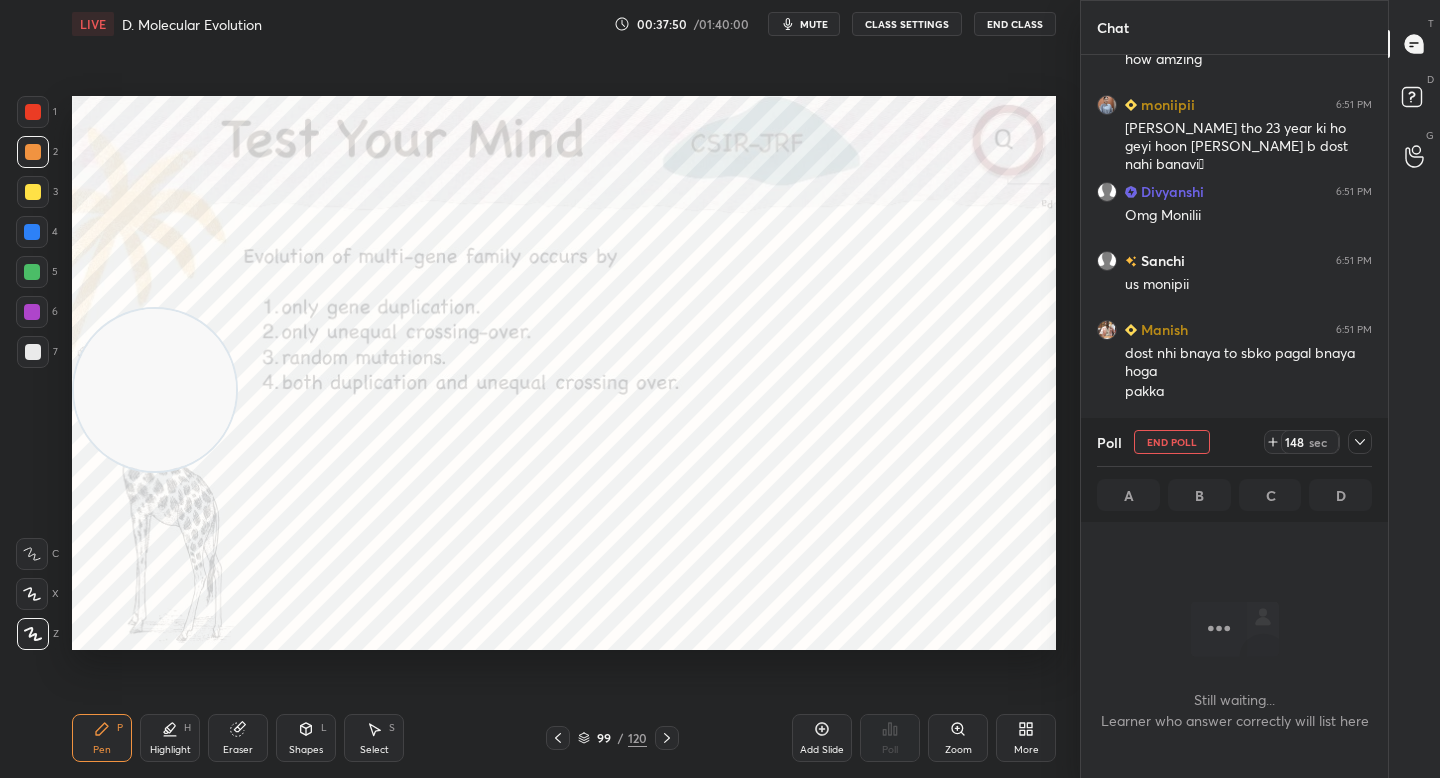 click 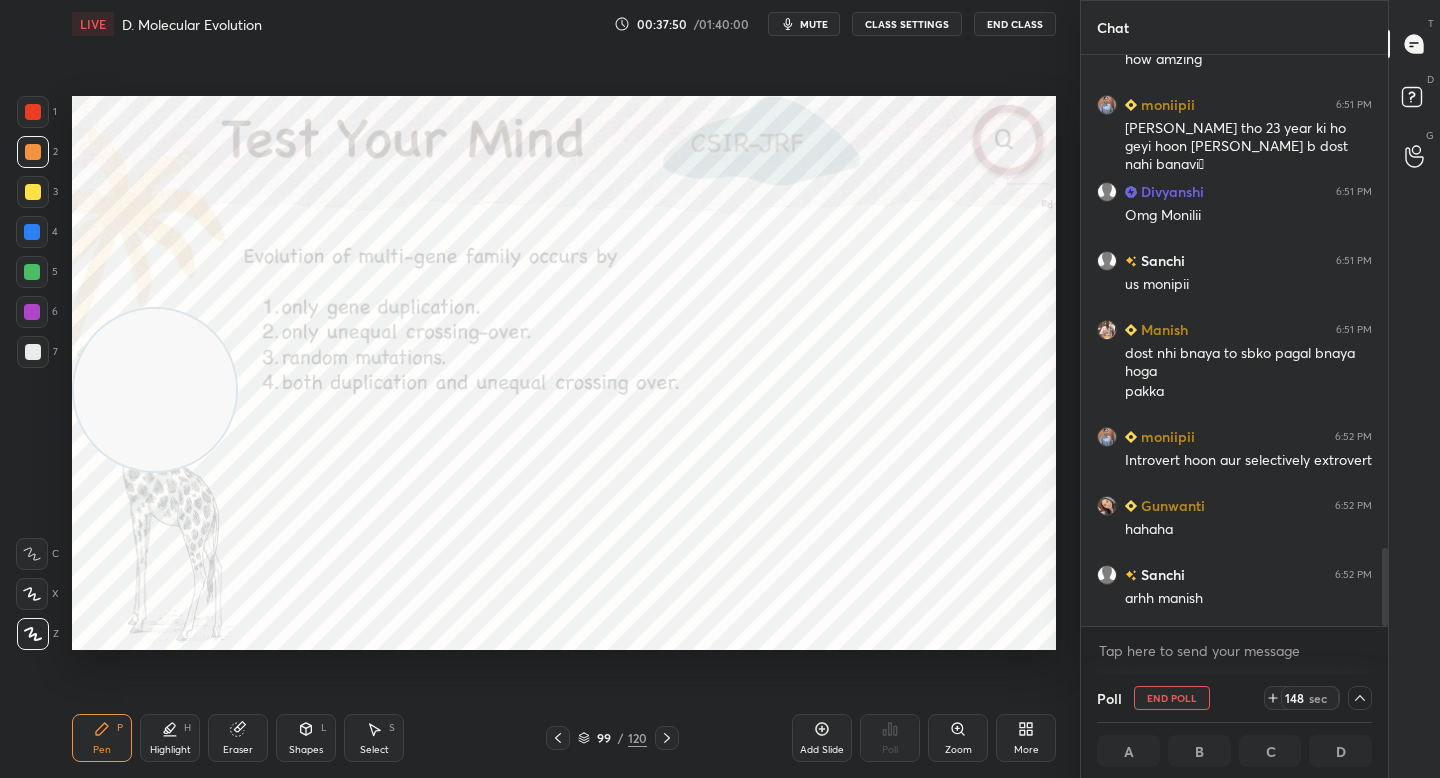 scroll, scrollTop: 0, scrollLeft: 0, axis: both 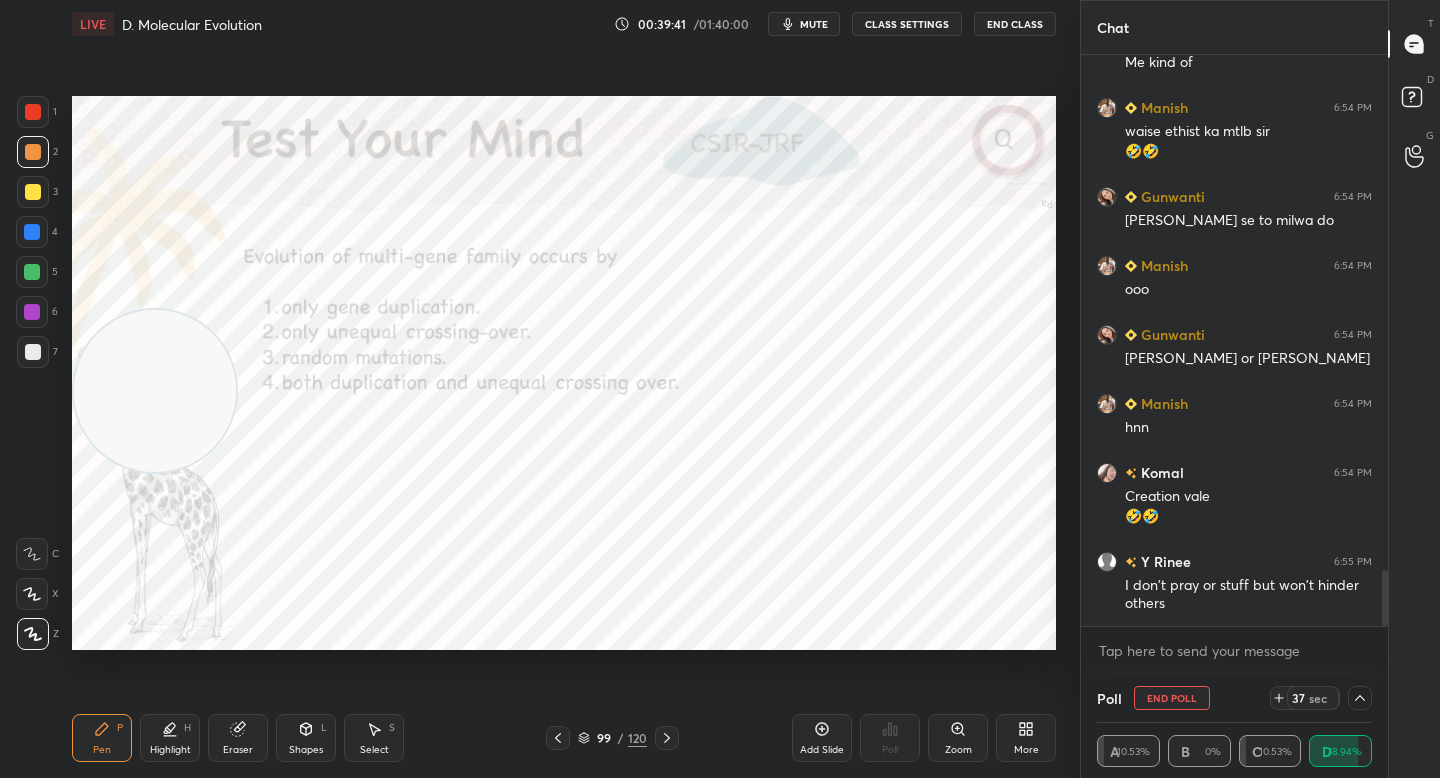 click at bounding box center (155, 391) 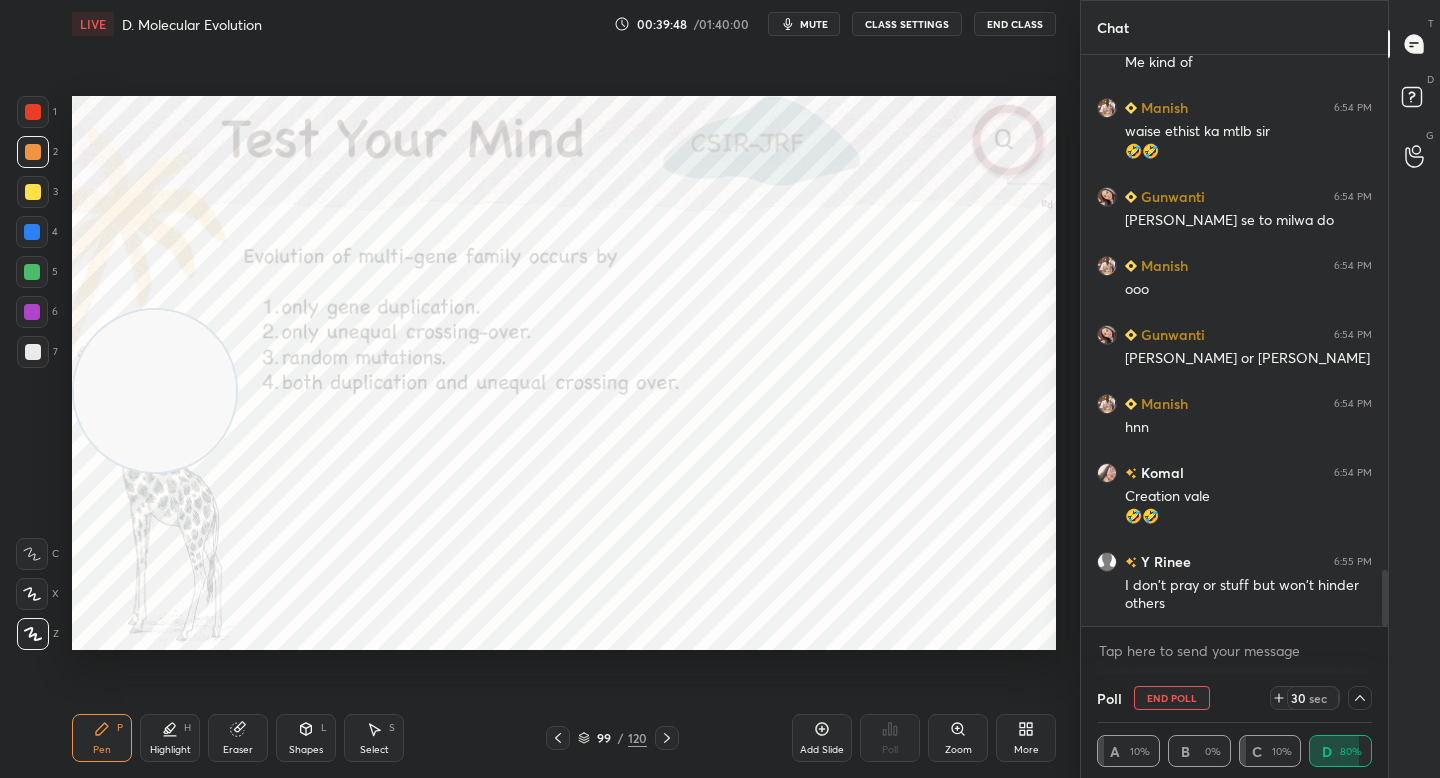 drag, startPoint x: 132, startPoint y: 400, endPoint x: 128, endPoint y: 523, distance: 123.065025 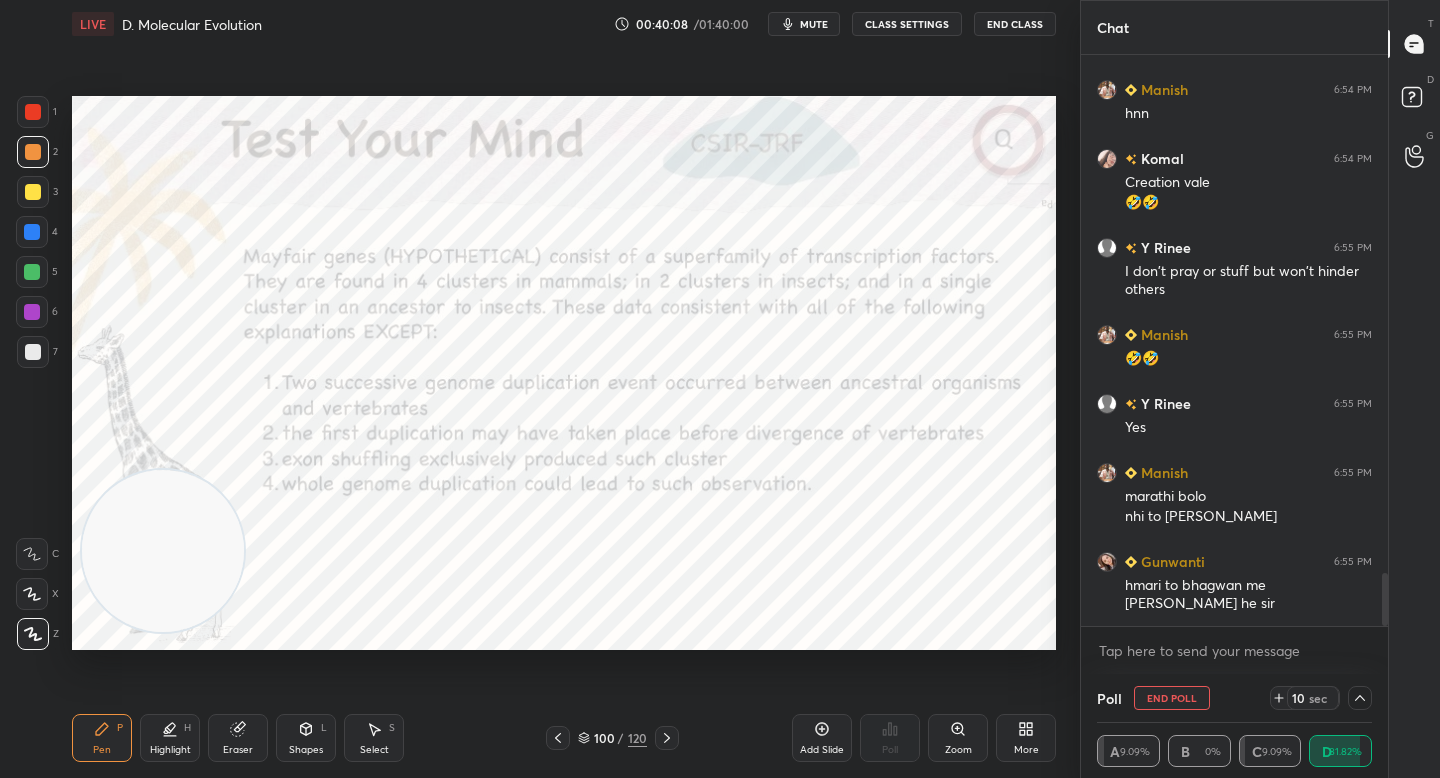 scroll, scrollTop: 5607, scrollLeft: 0, axis: vertical 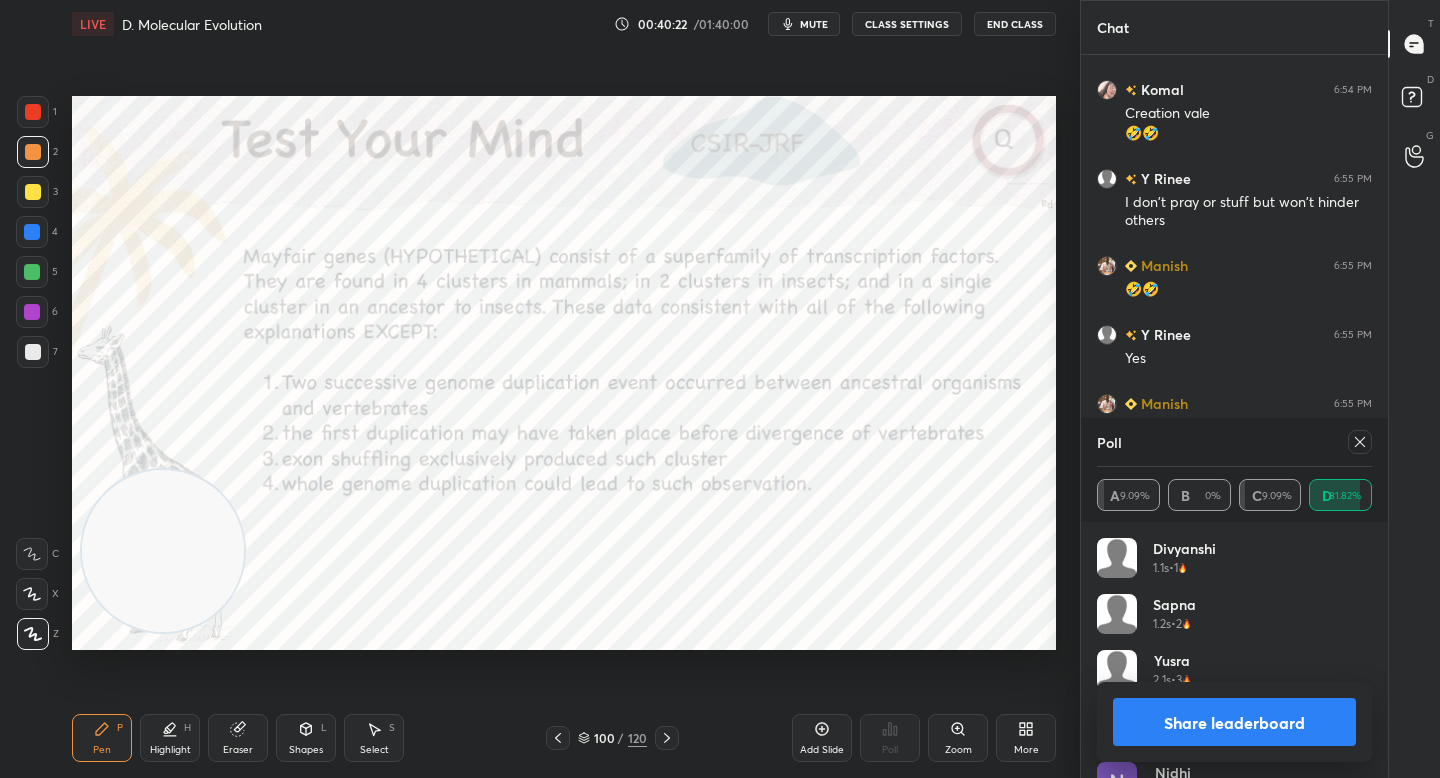 click on "Share leaderboard" at bounding box center (1234, 722) 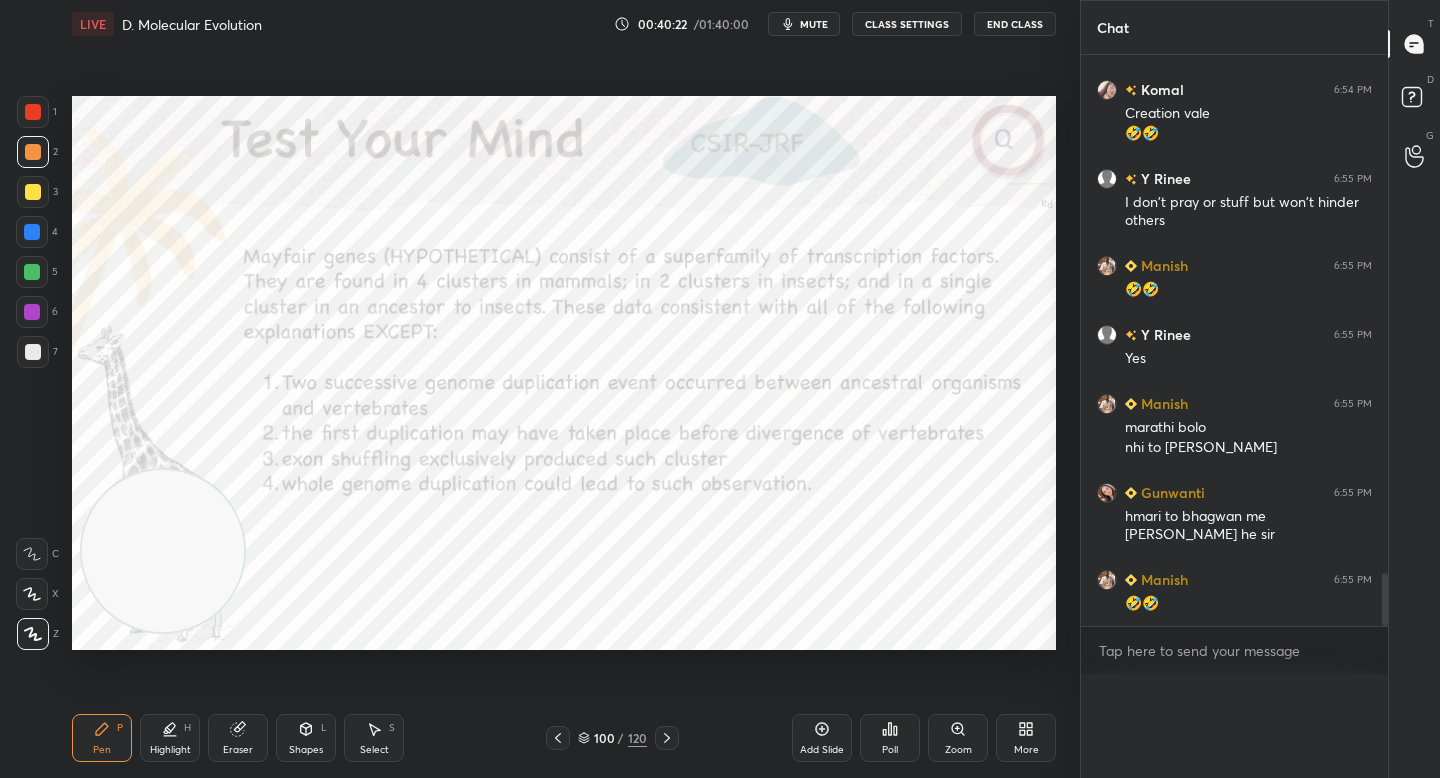 scroll, scrollTop: 20, scrollLeft: 269, axis: both 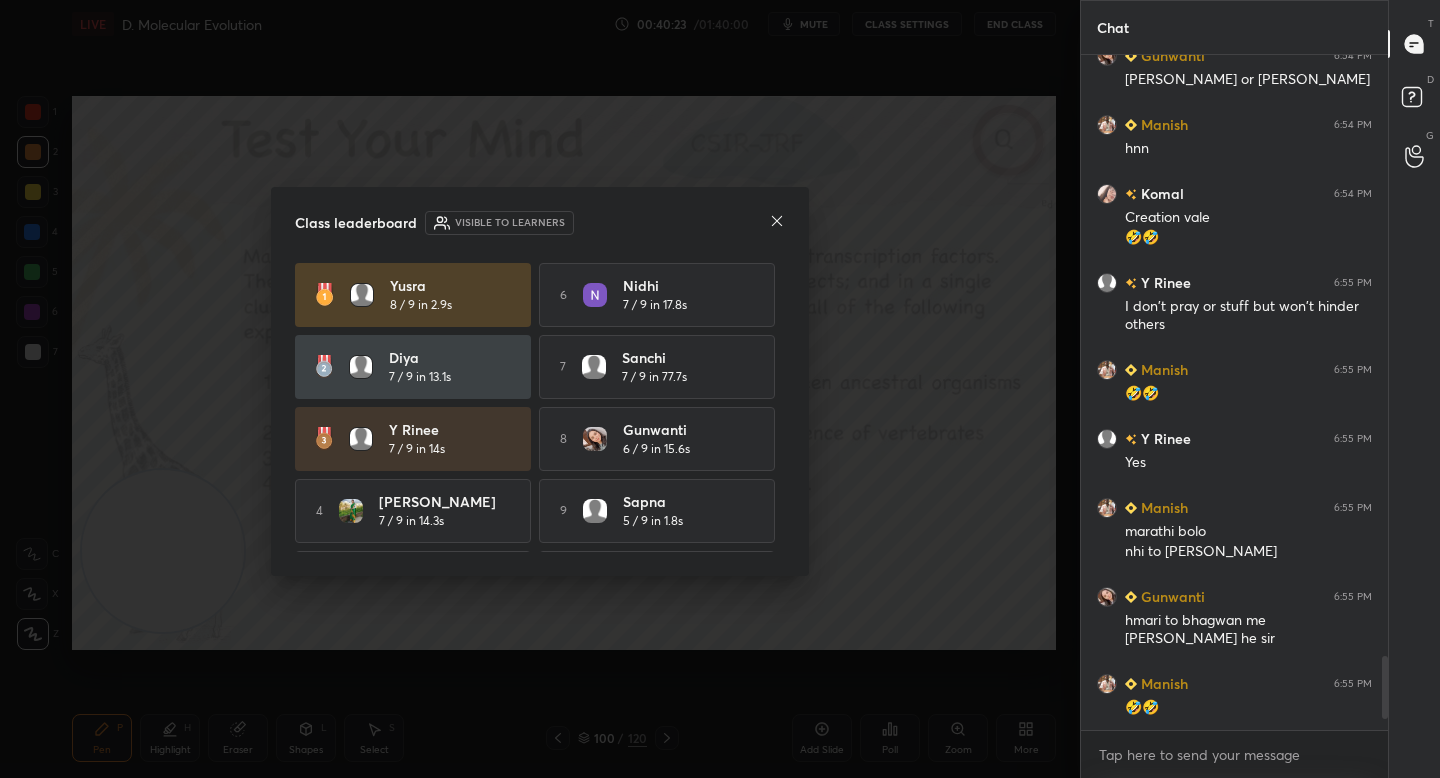 click at bounding box center [777, 222] 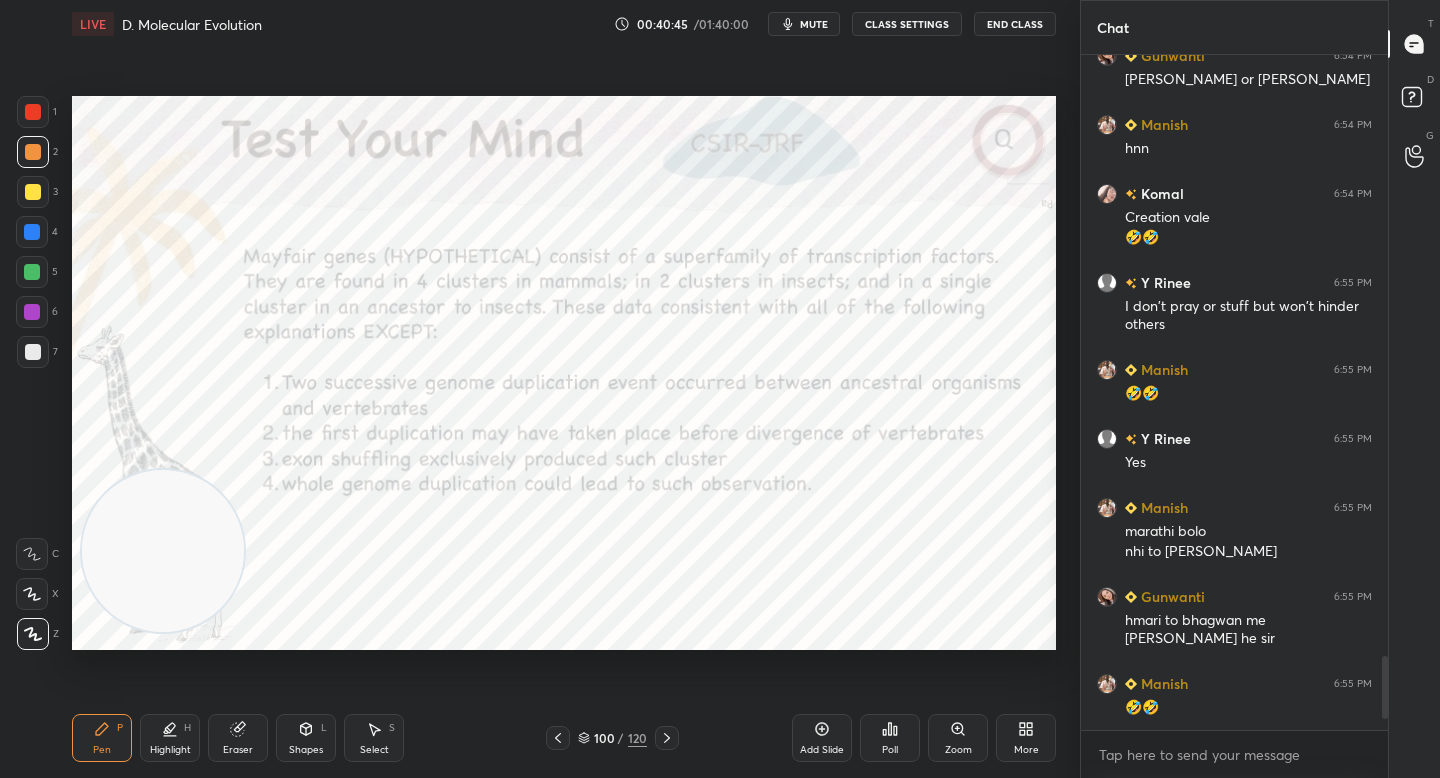 click on "Poll" at bounding box center [890, 738] 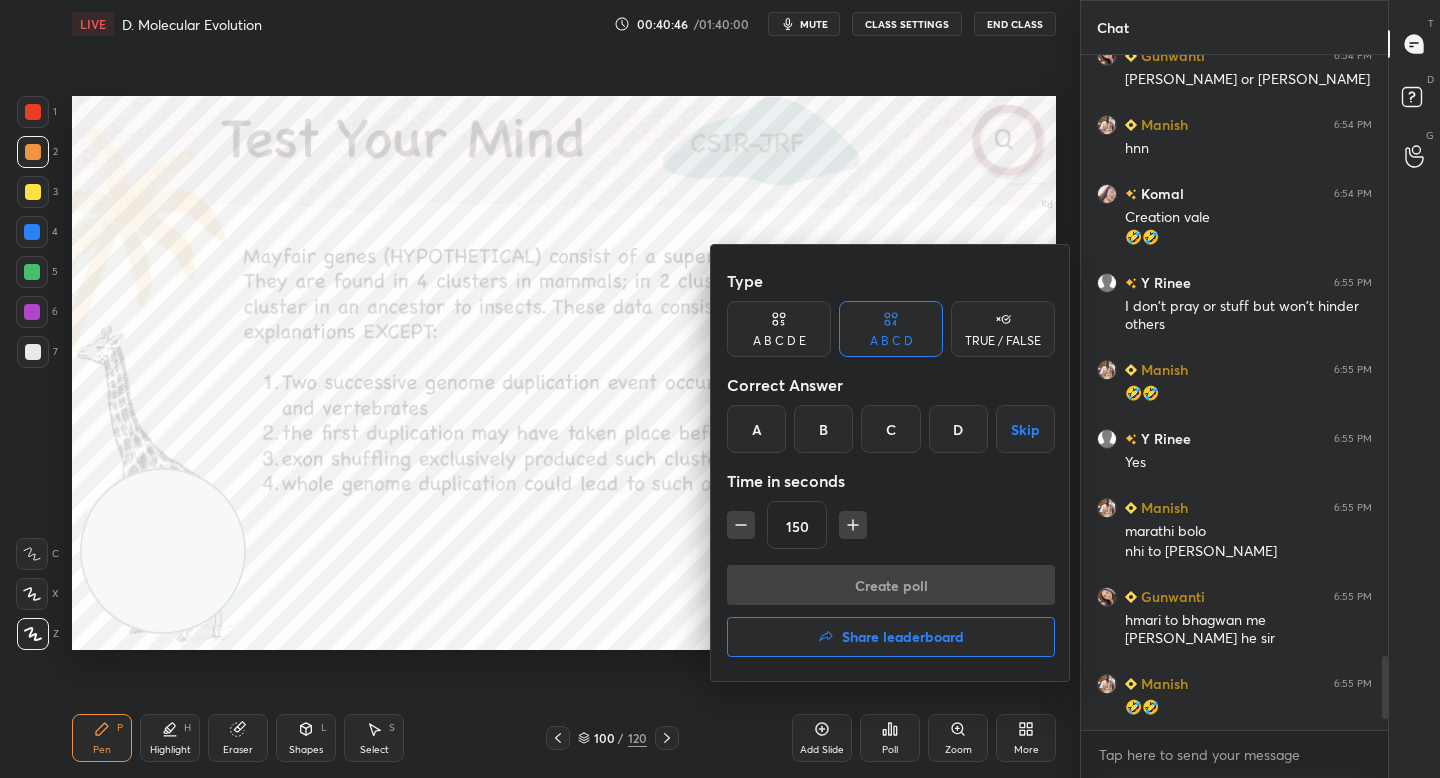 click on "C" at bounding box center [890, 429] 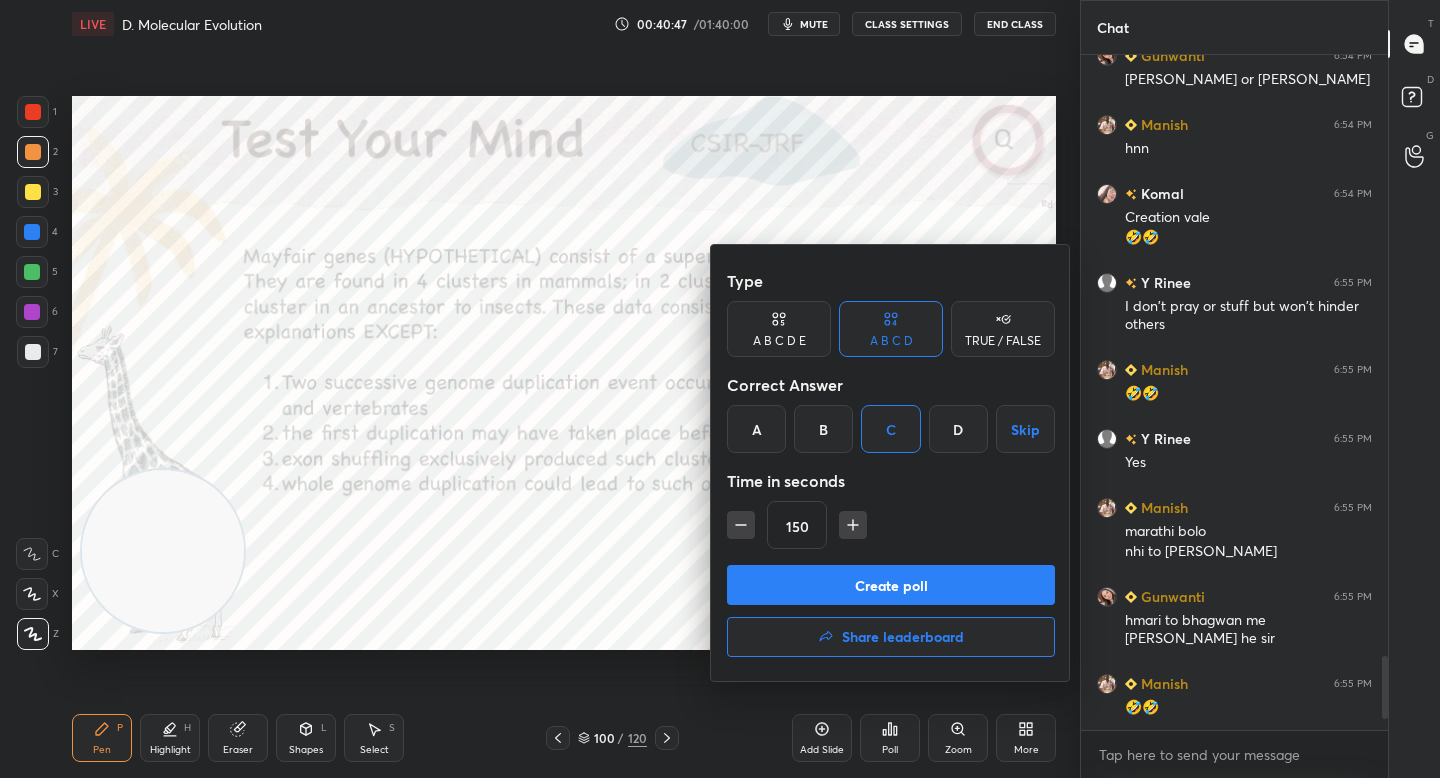 click on "Create poll" at bounding box center (891, 585) 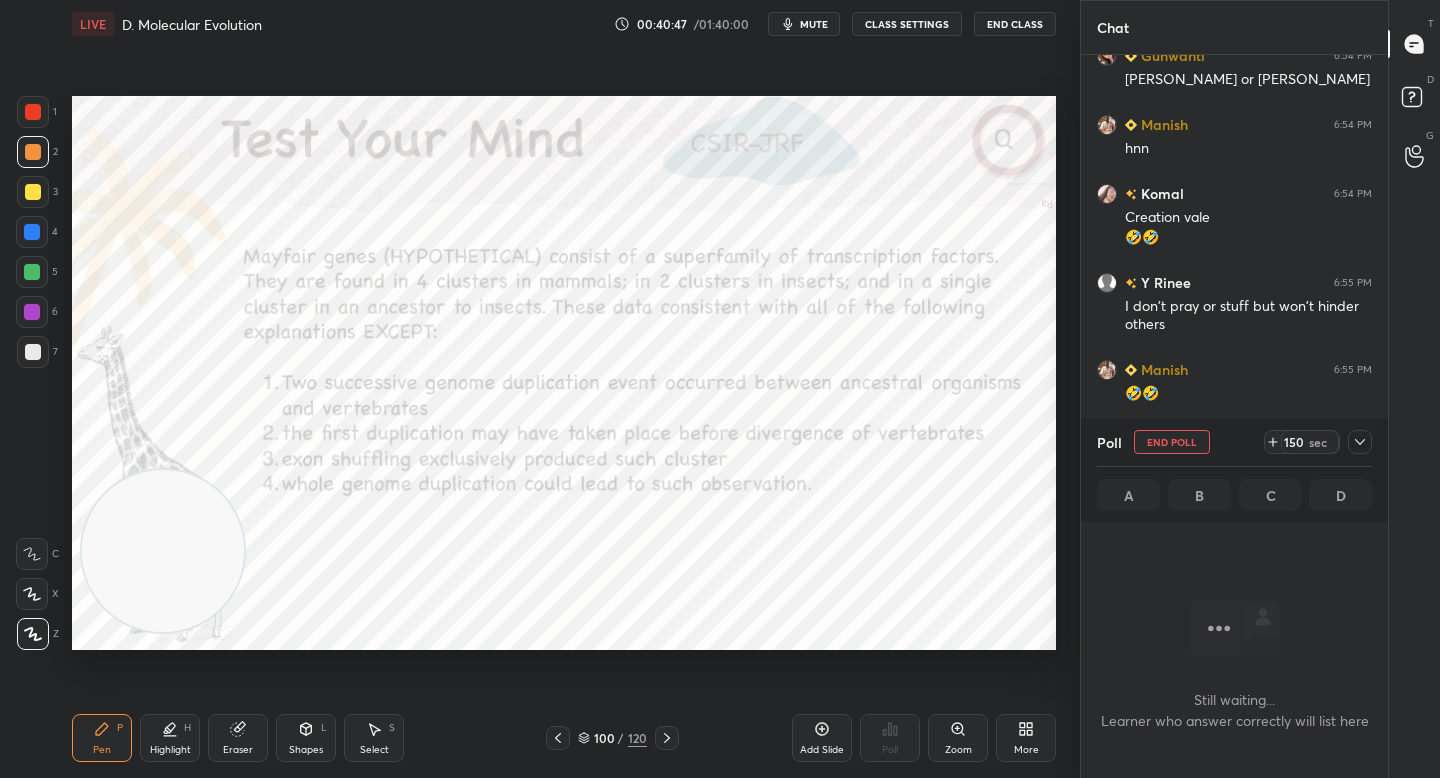 scroll, scrollTop: 589, scrollLeft: 301, axis: both 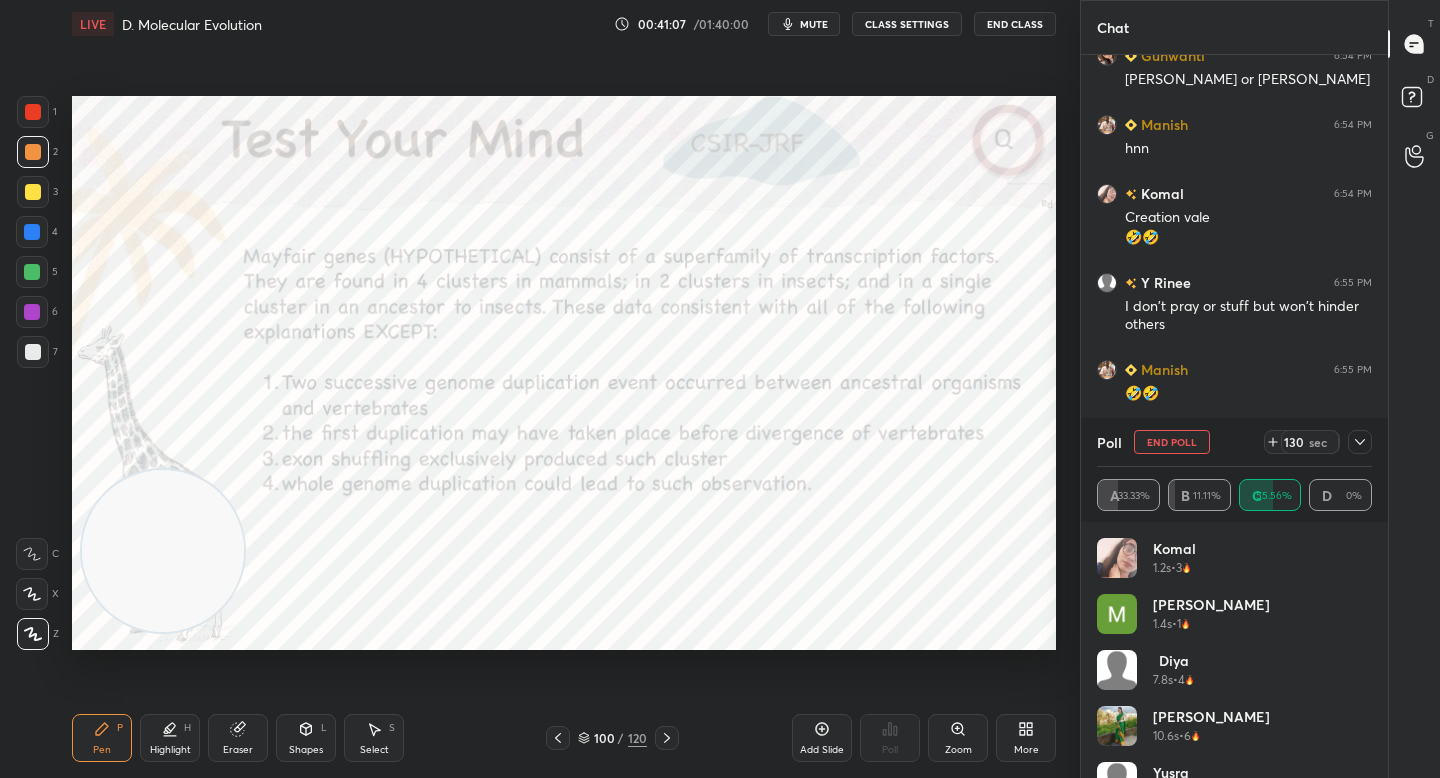 click on "mute" at bounding box center (804, 24) 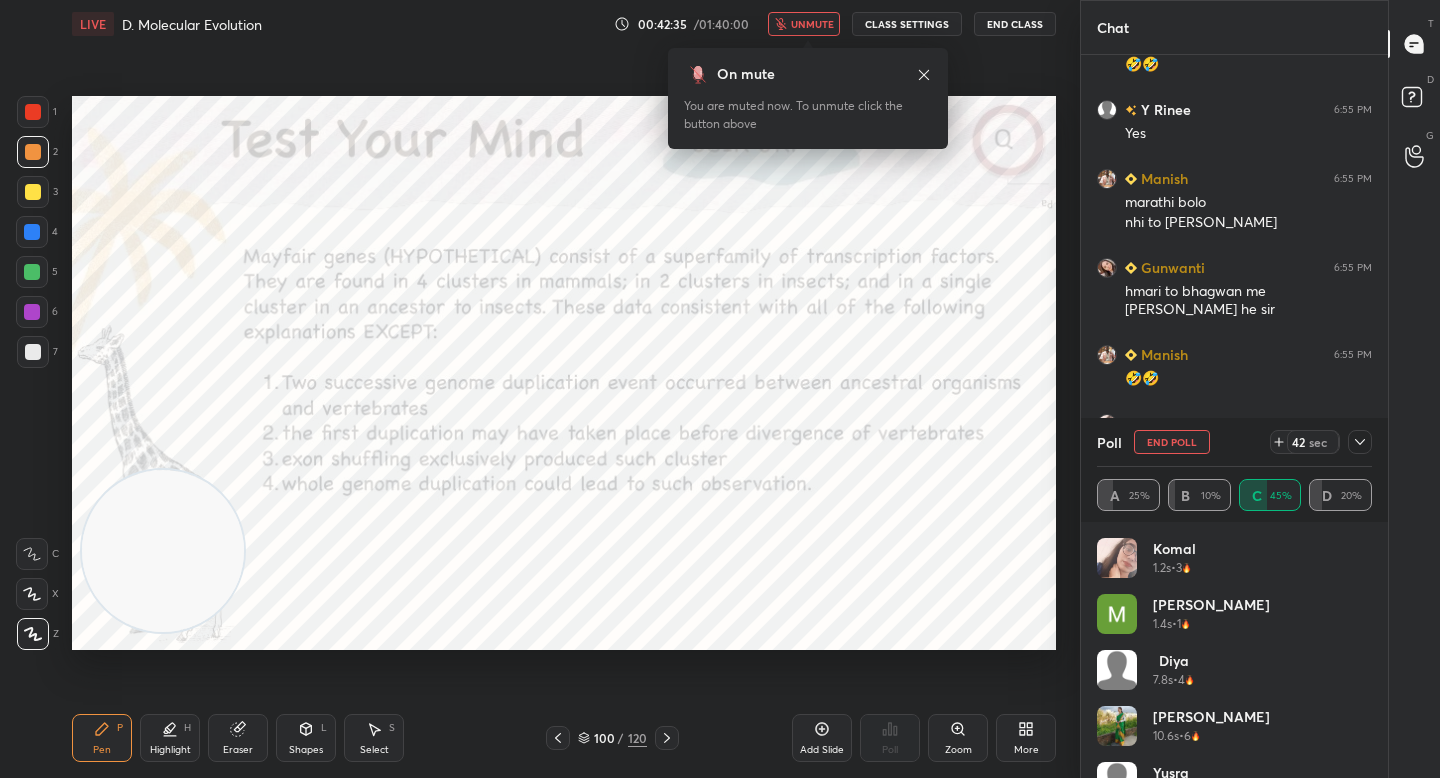 scroll, scrollTop: 5852, scrollLeft: 0, axis: vertical 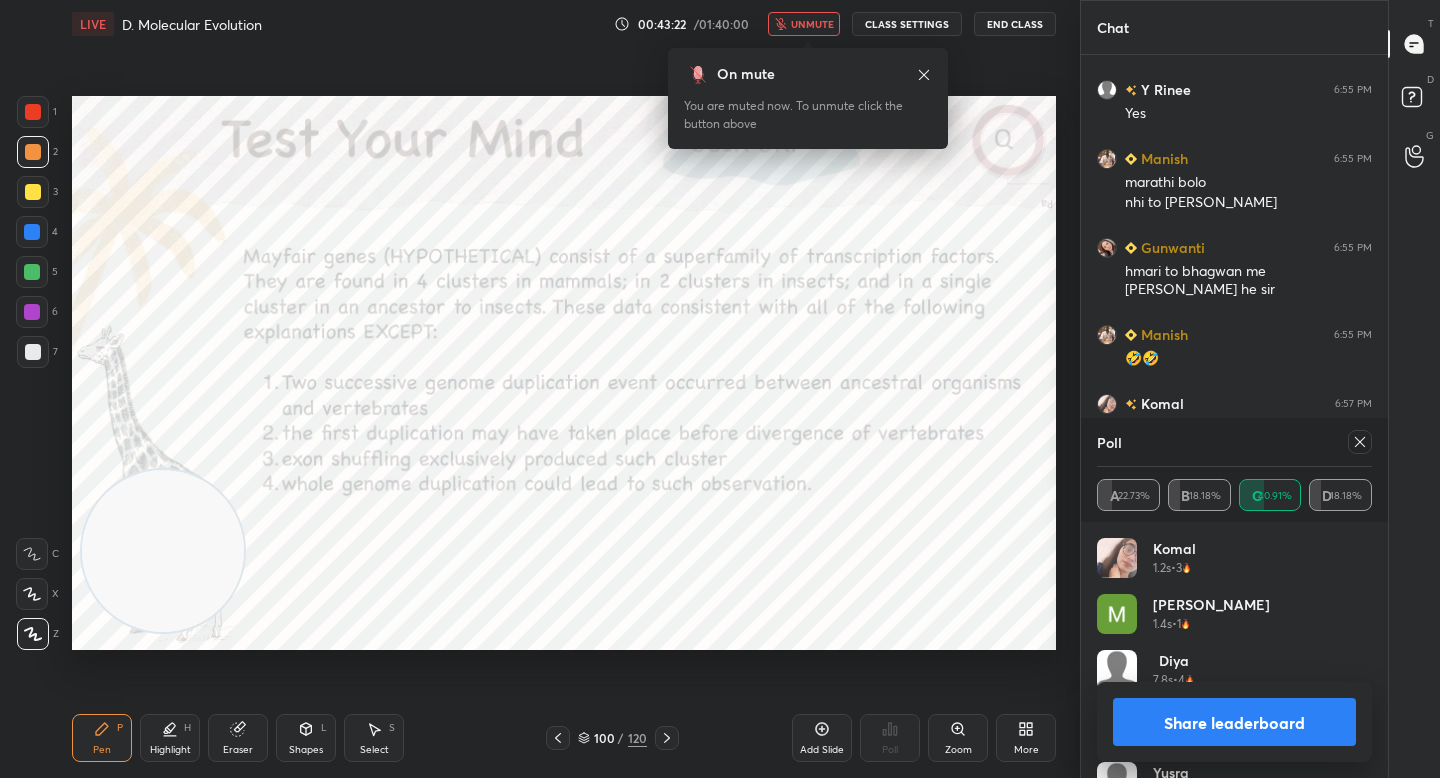 click on "unmute" at bounding box center (812, 24) 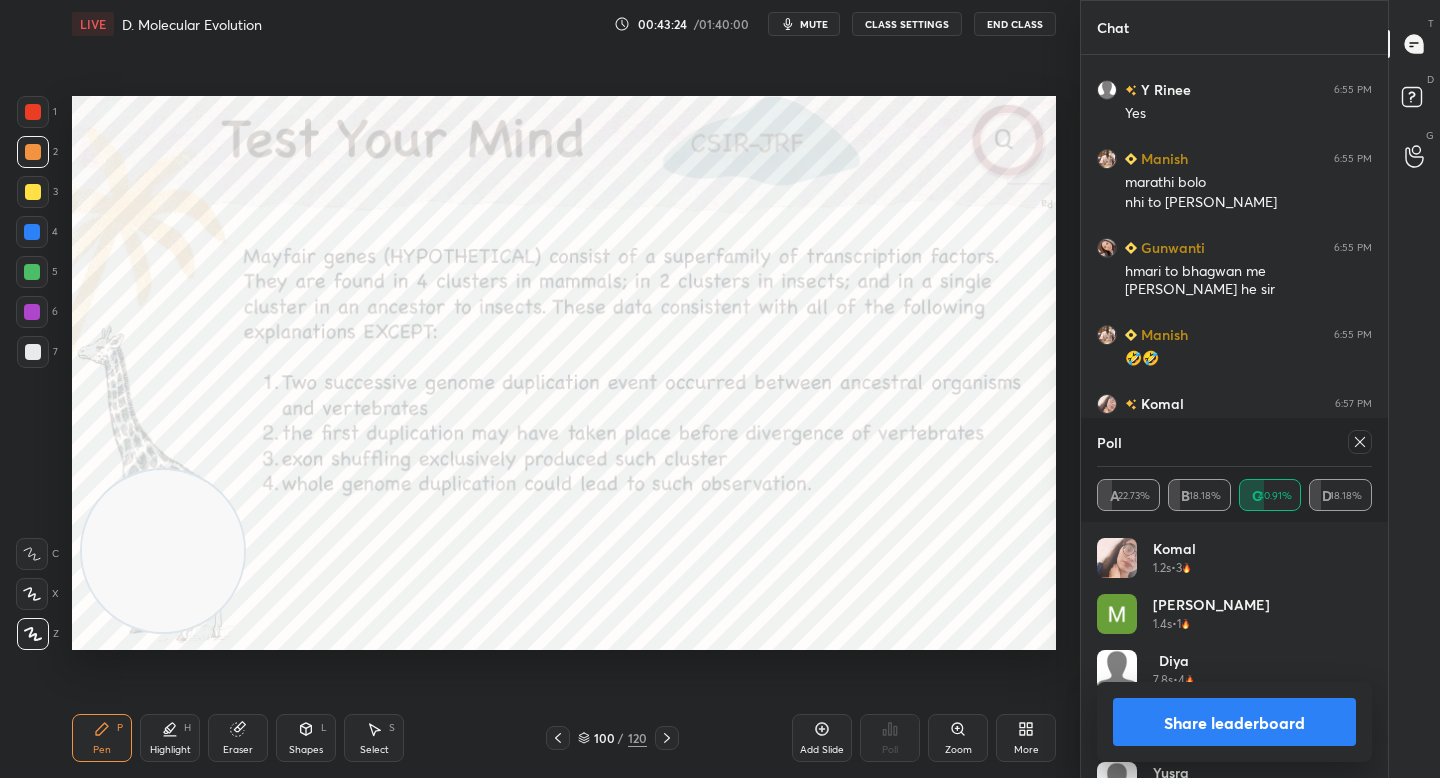 click on "Share leaderboard" at bounding box center [1234, 722] 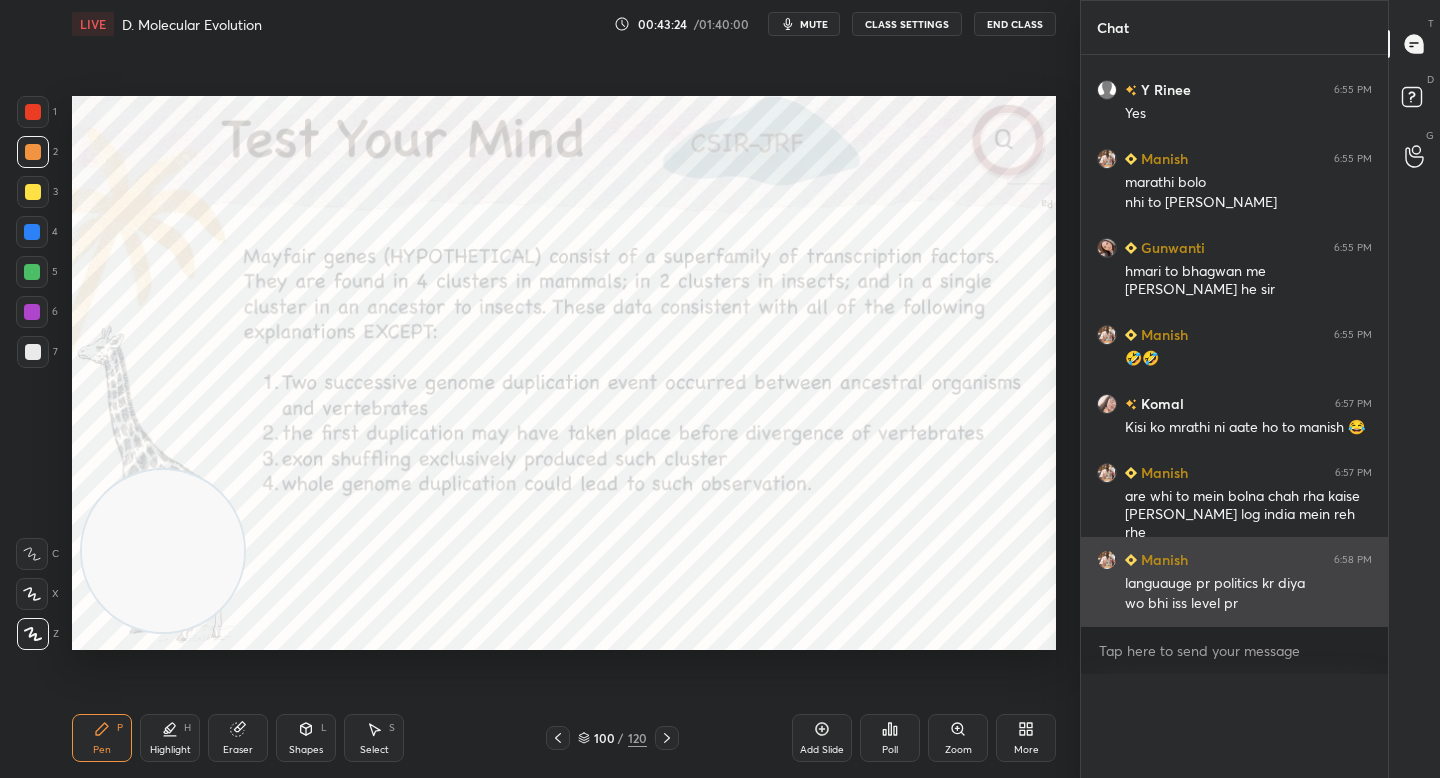 scroll, scrollTop: 0, scrollLeft: 0, axis: both 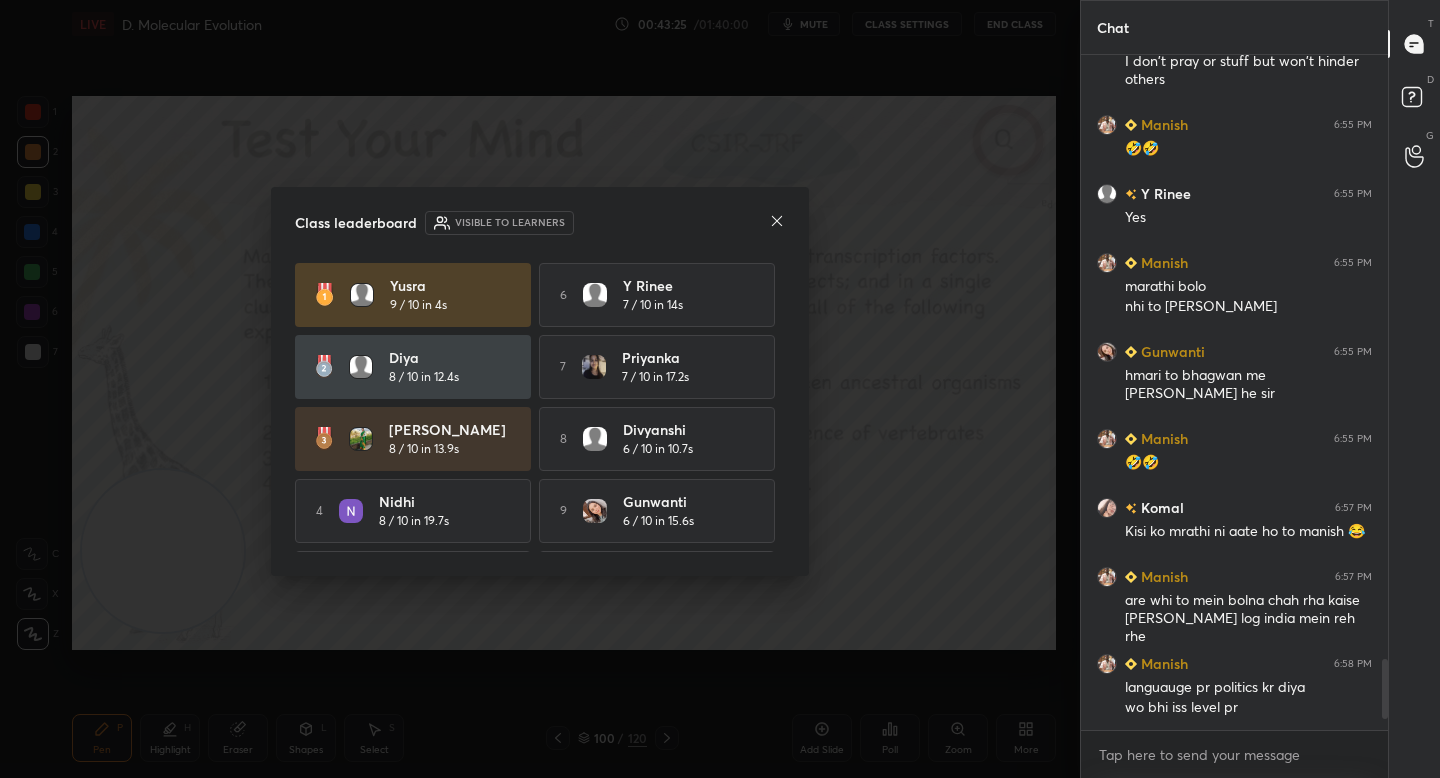 click 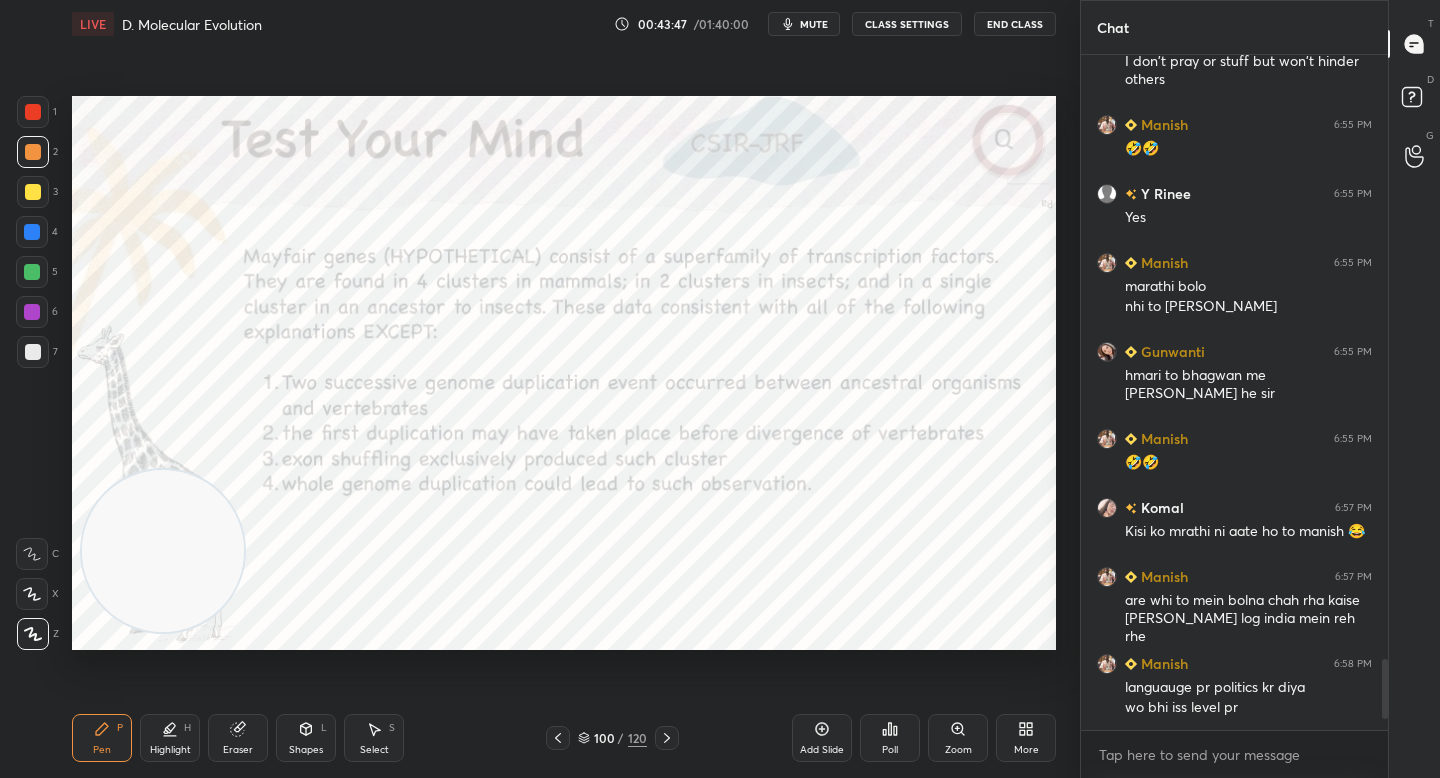 drag, startPoint x: 210, startPoint y: 420, endPoint x: 221, endPoint y: 407, distance: 17.029387 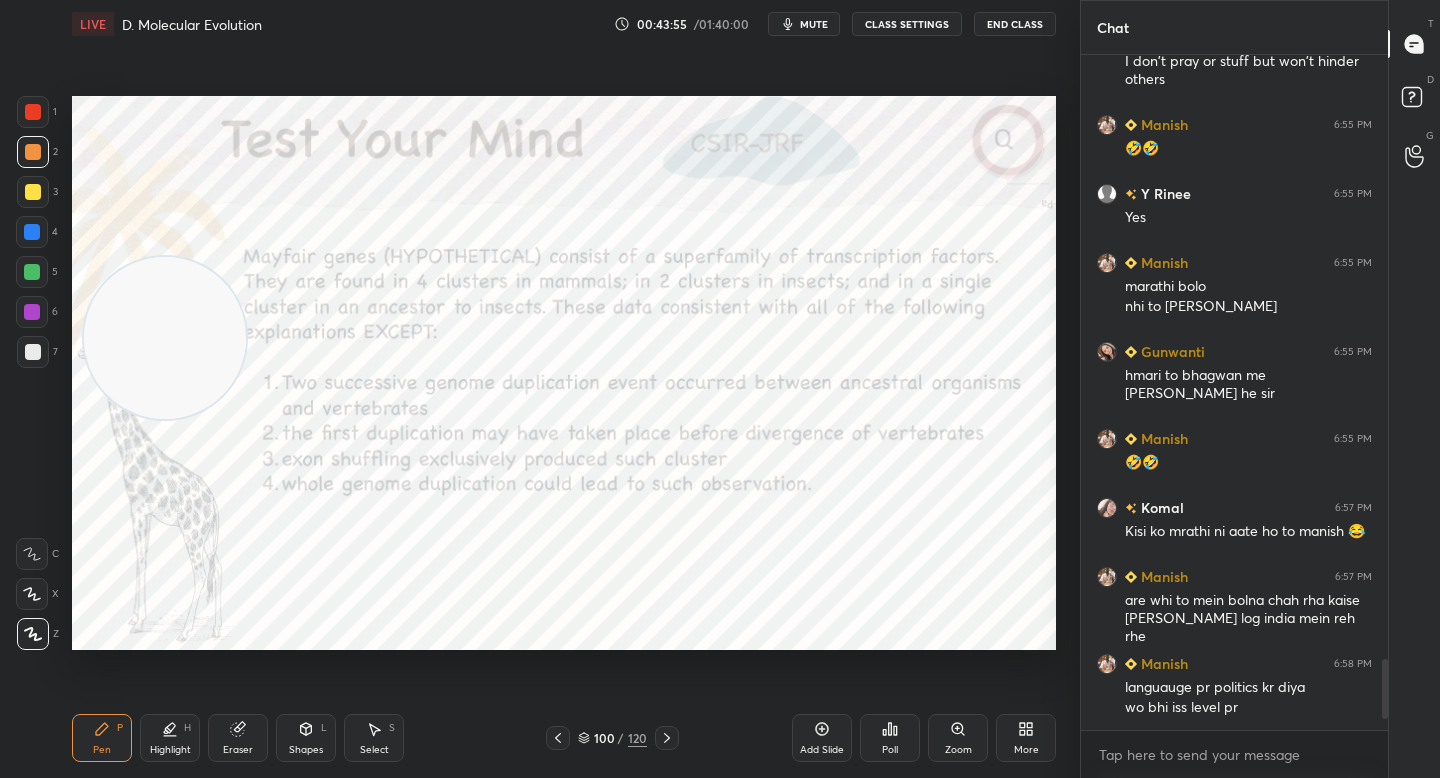 drag, startPoint x: 181, startPoint y: 349, endPoint x: 220, endPoint y: 400, distance: 64.202805 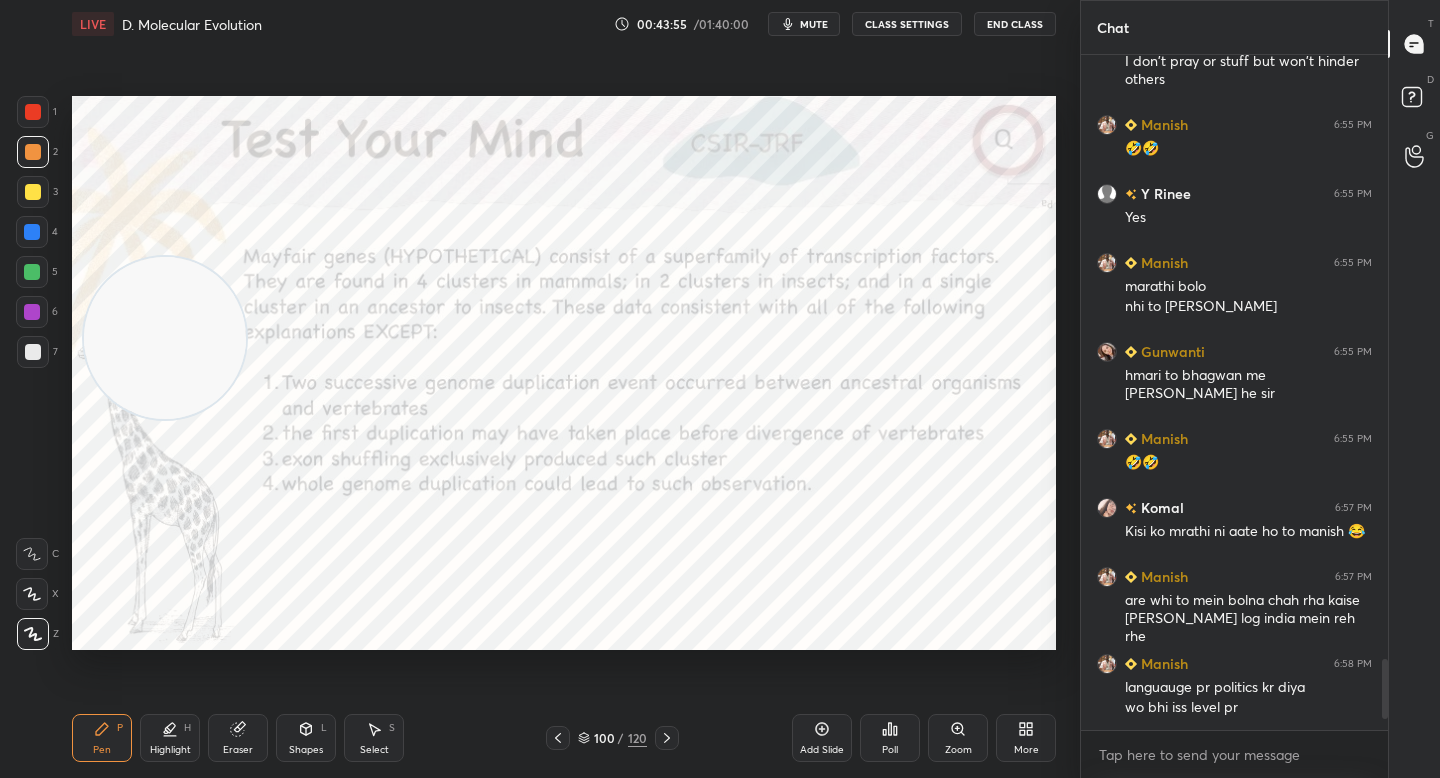 click at bounding box center (165, 338) 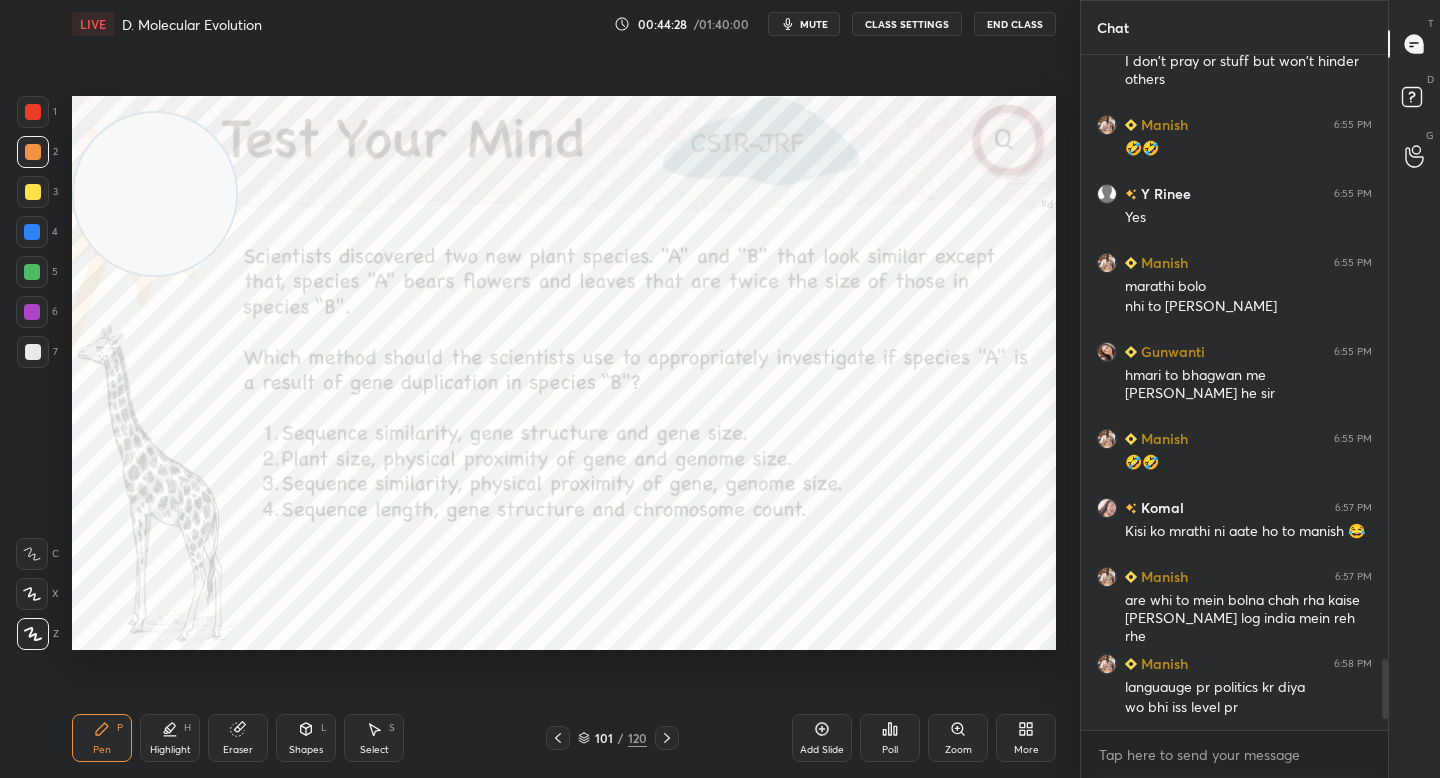 drag, startPoint x: 169, startPoint y: 342, endPoint x: 160, endPoint y: 207, distance: 135.29967 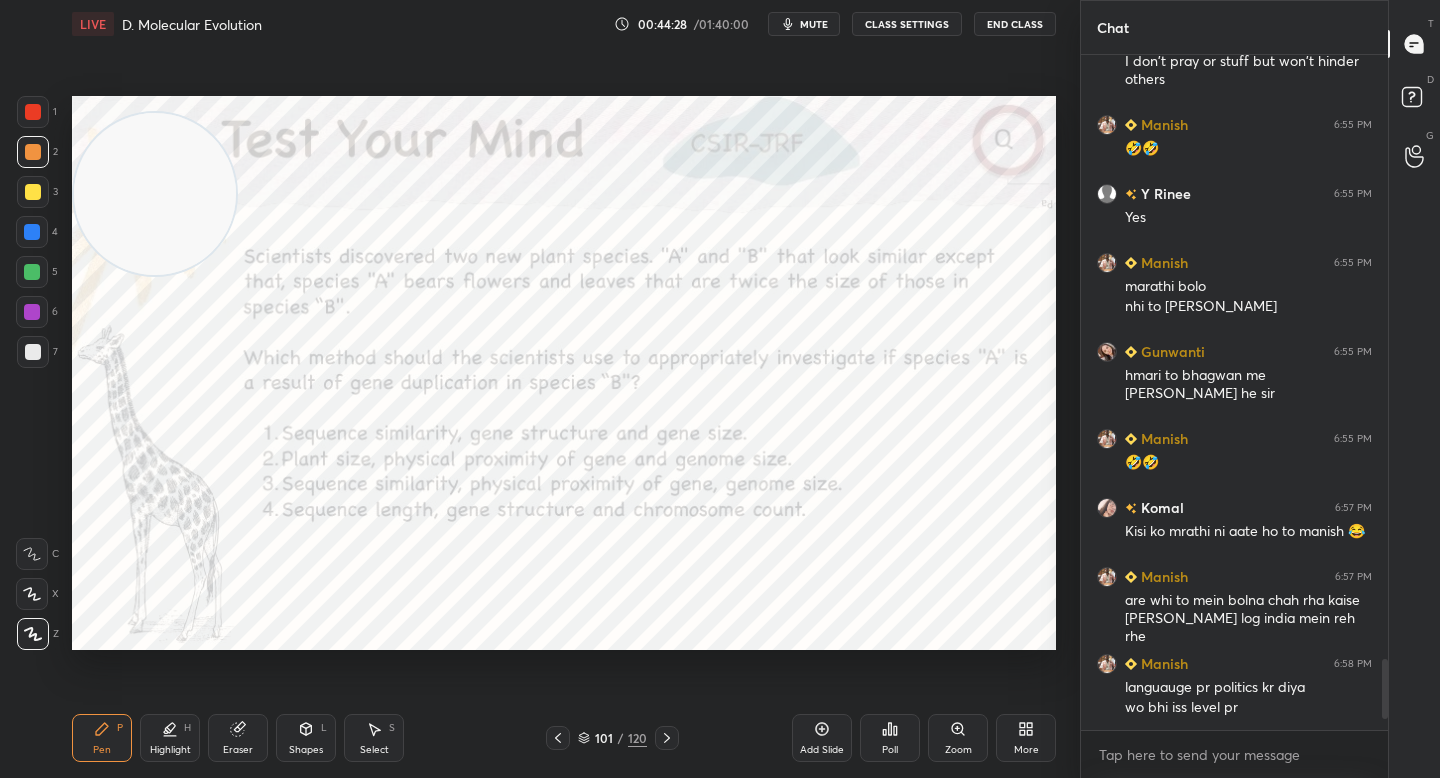 click at bounding box center (155, 194) 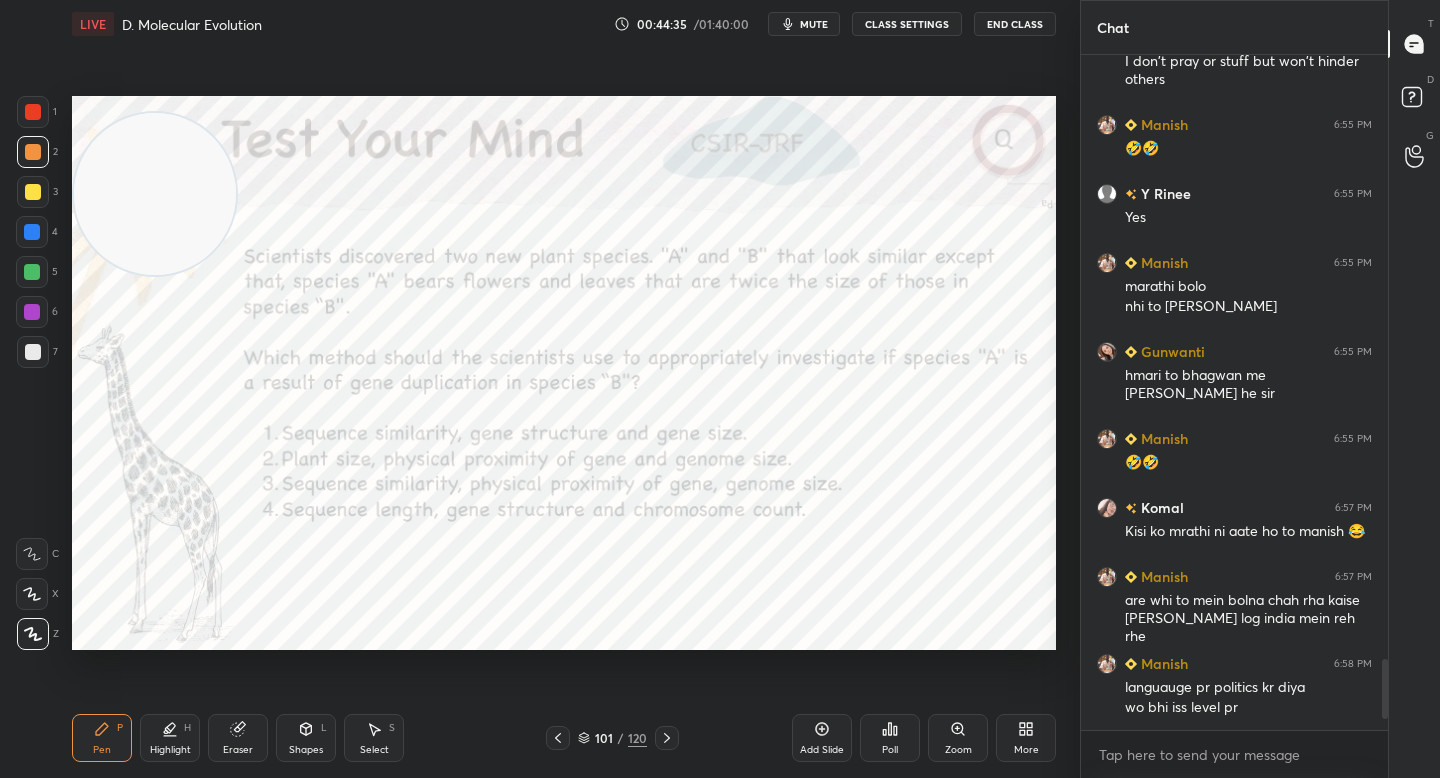 scroll, scrollTop: 5835, scrollLeft: 0, axis: vertical 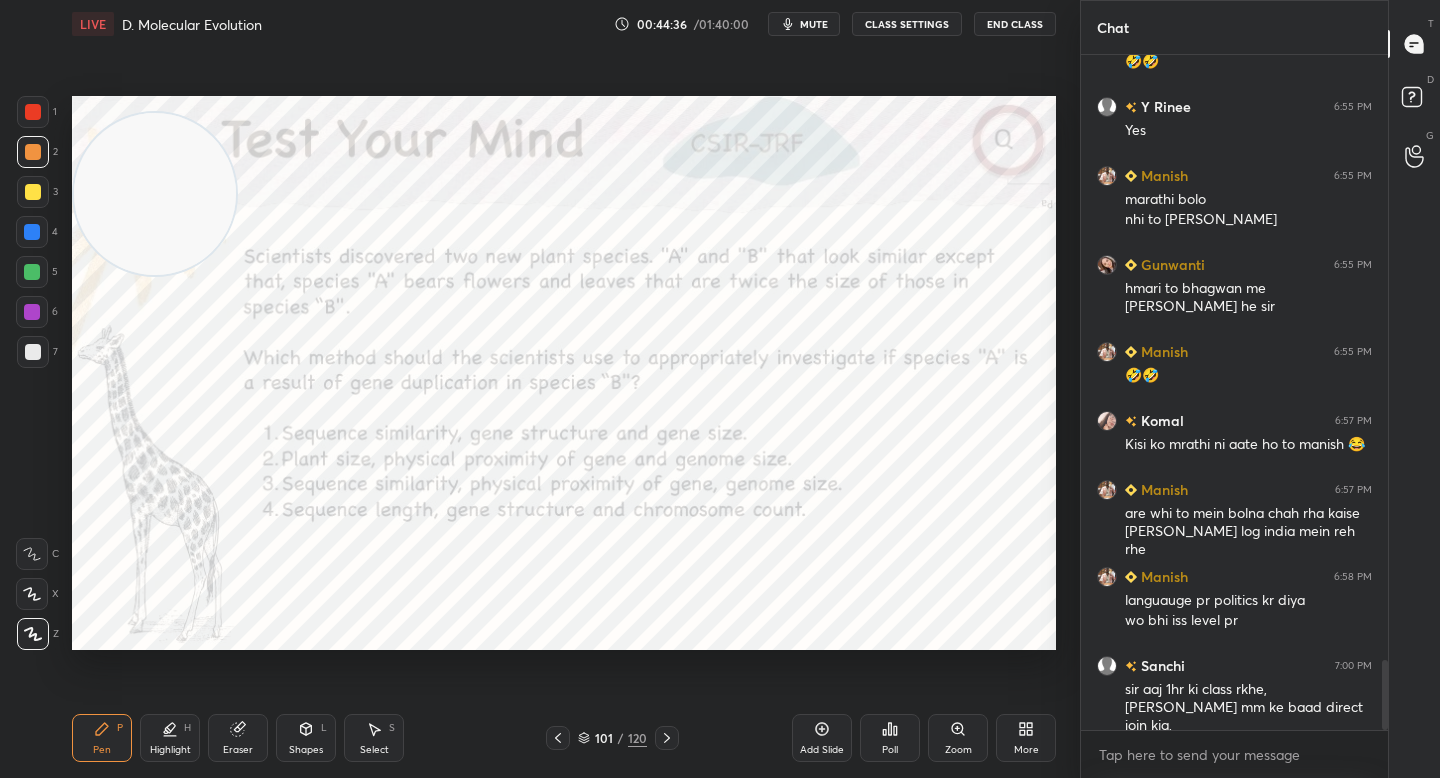 click on "Poll" at bounding box center [890, 750] 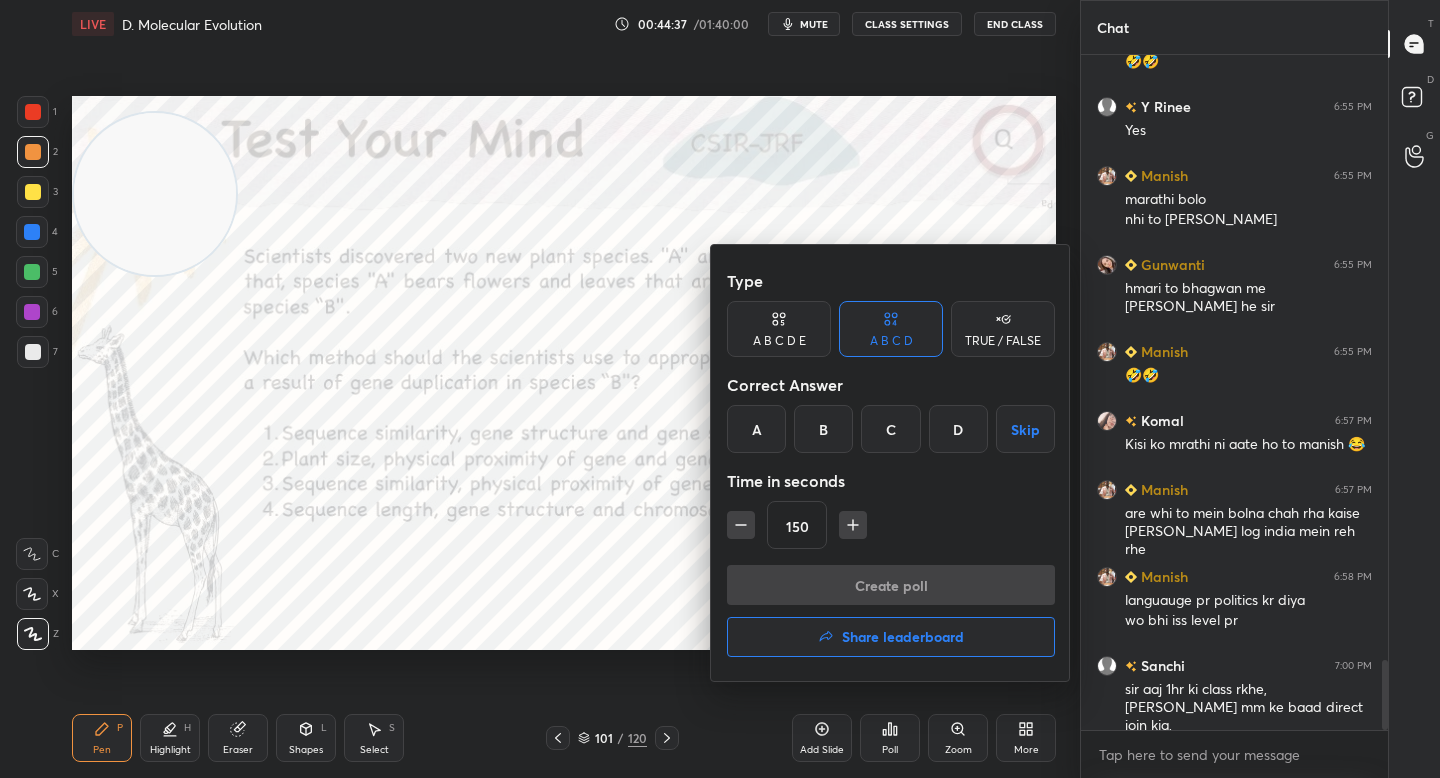 click on "C" at bounding box center (890, 429) 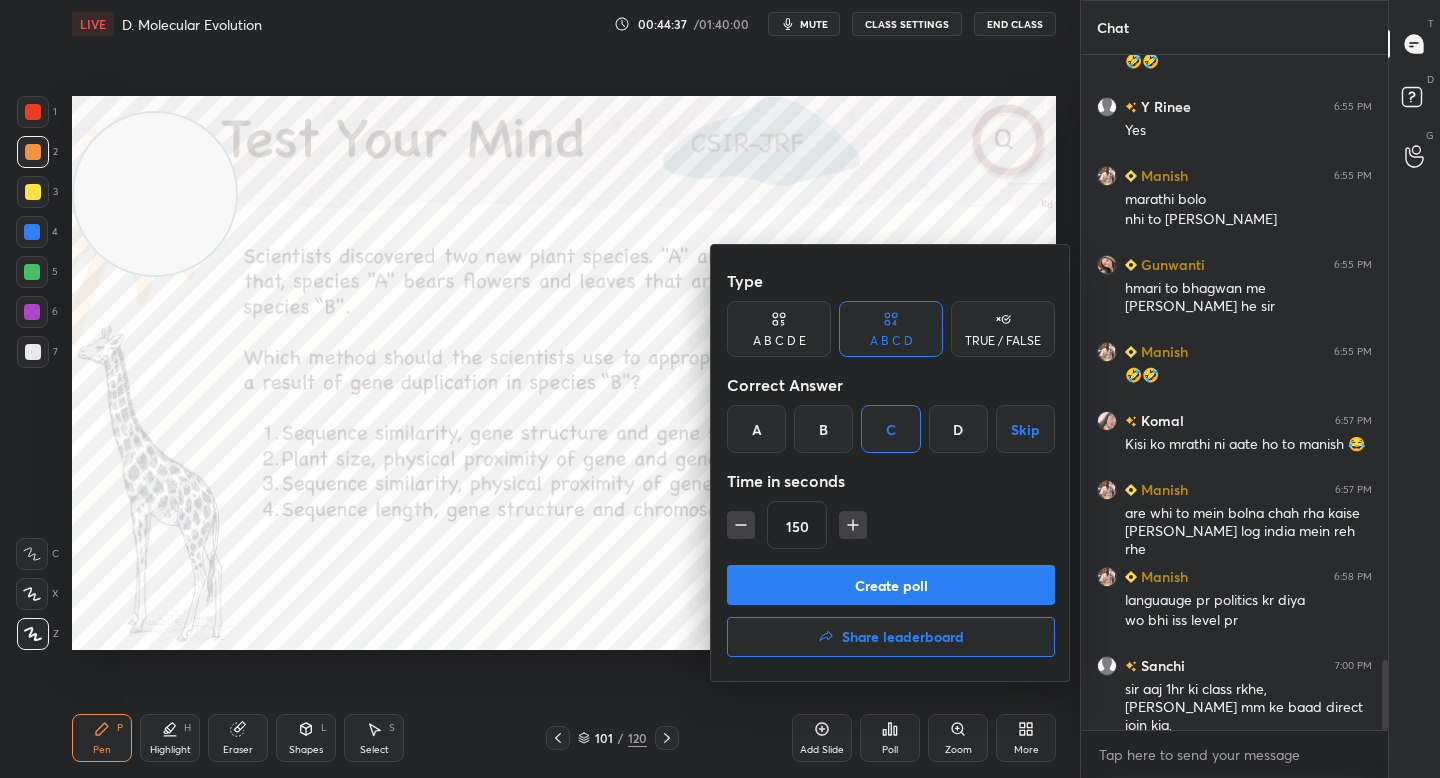 click on "Create poll" at bounding box center (891, 585) 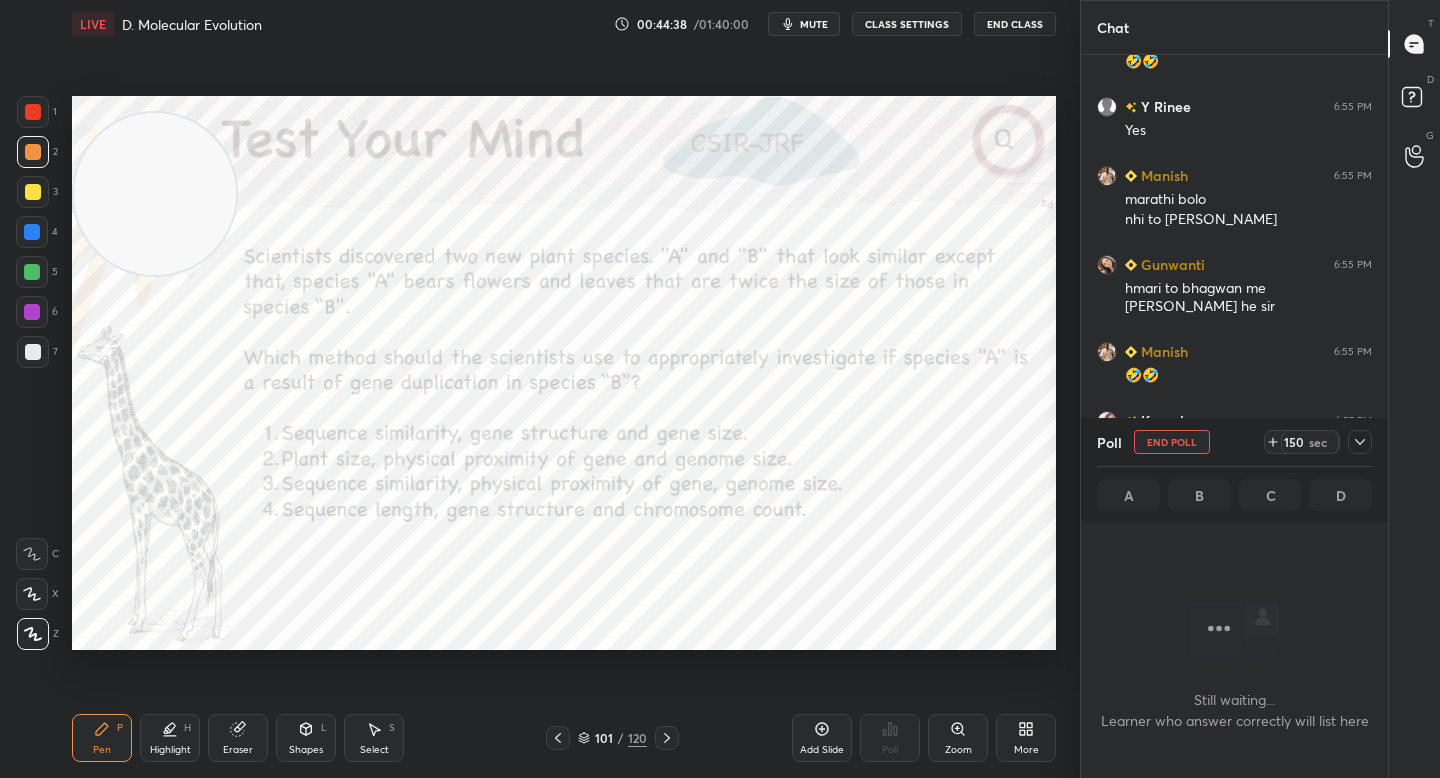 scroll, scrollTop: 589, scrollLeft: 301, axis: both 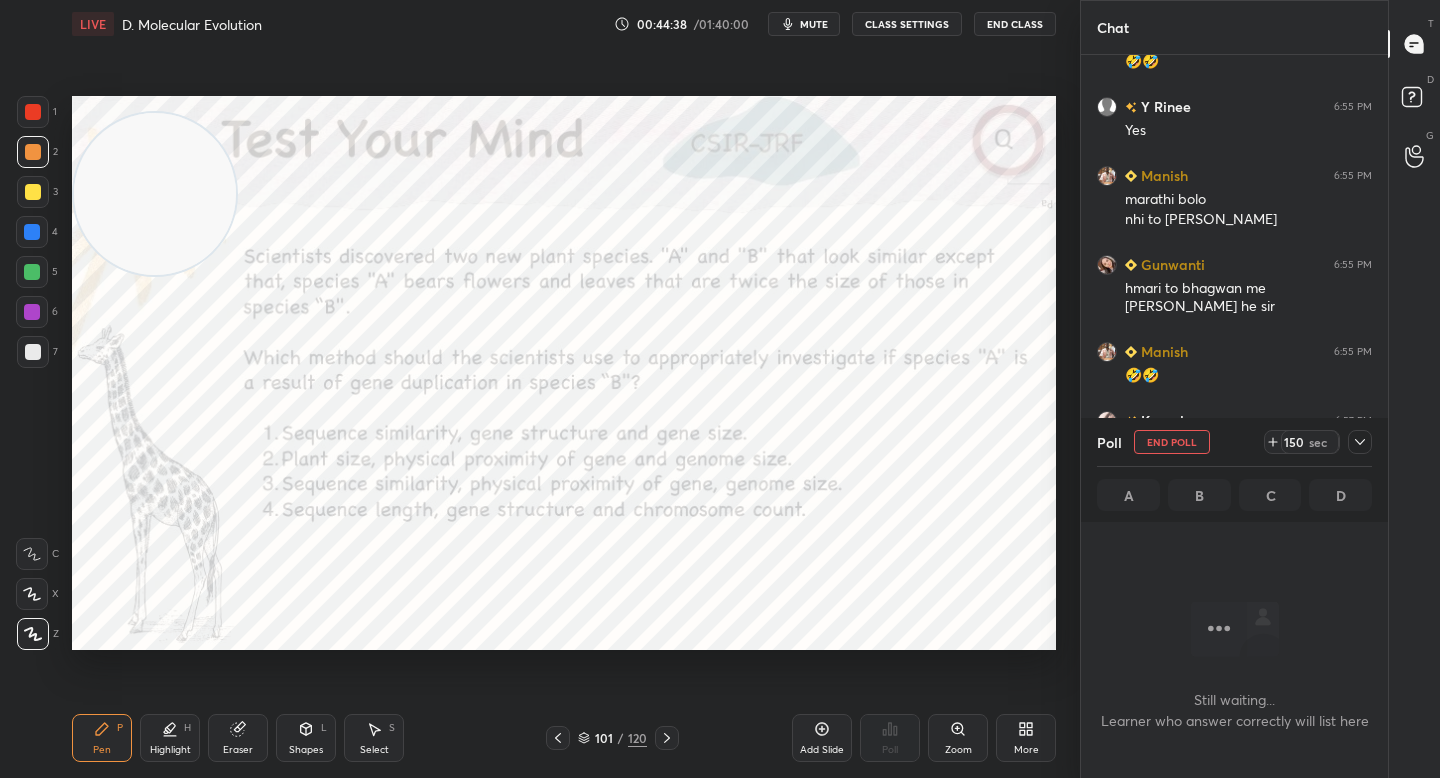 click on "mute" at bounding box center (814, 24) 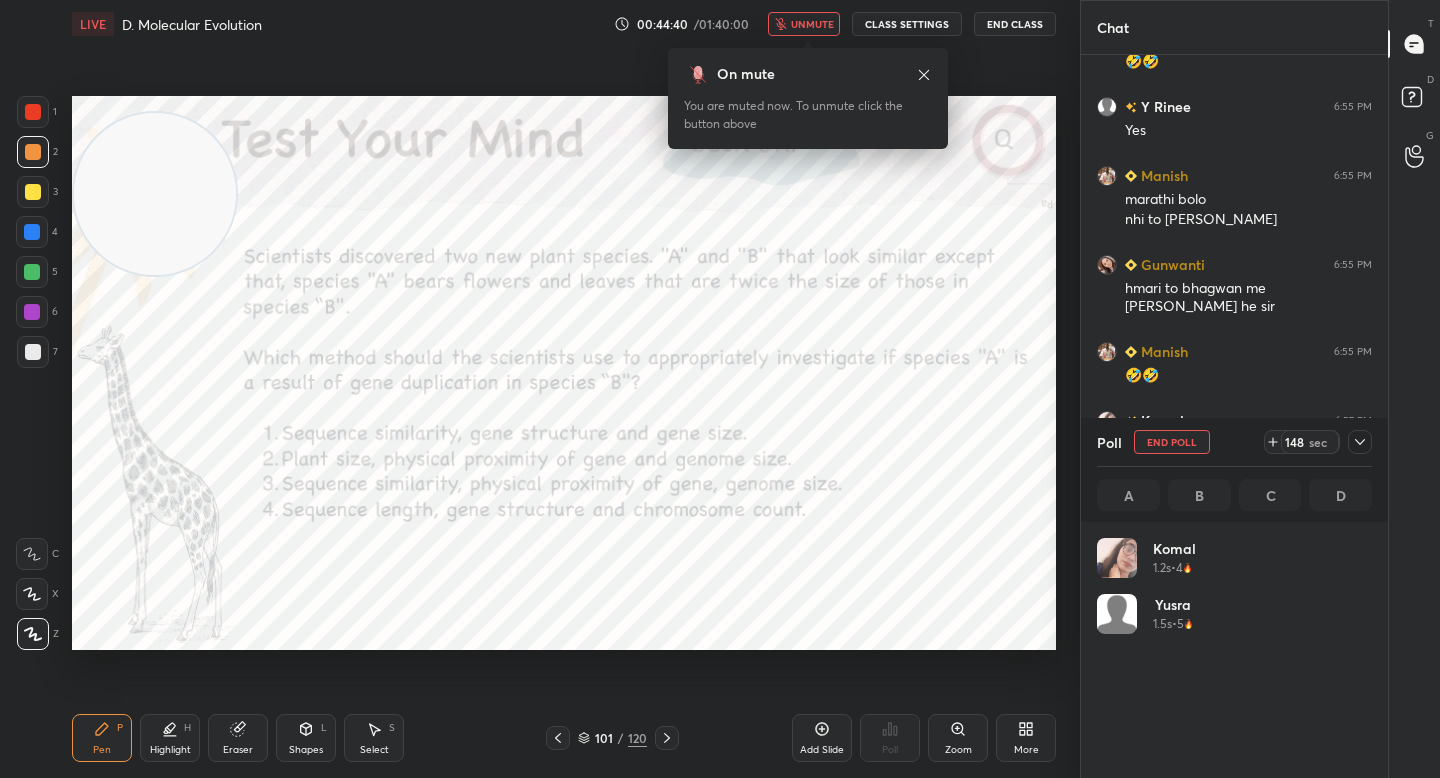 scroll, scrollTop: 234, scrollLeft: 269, axis: both 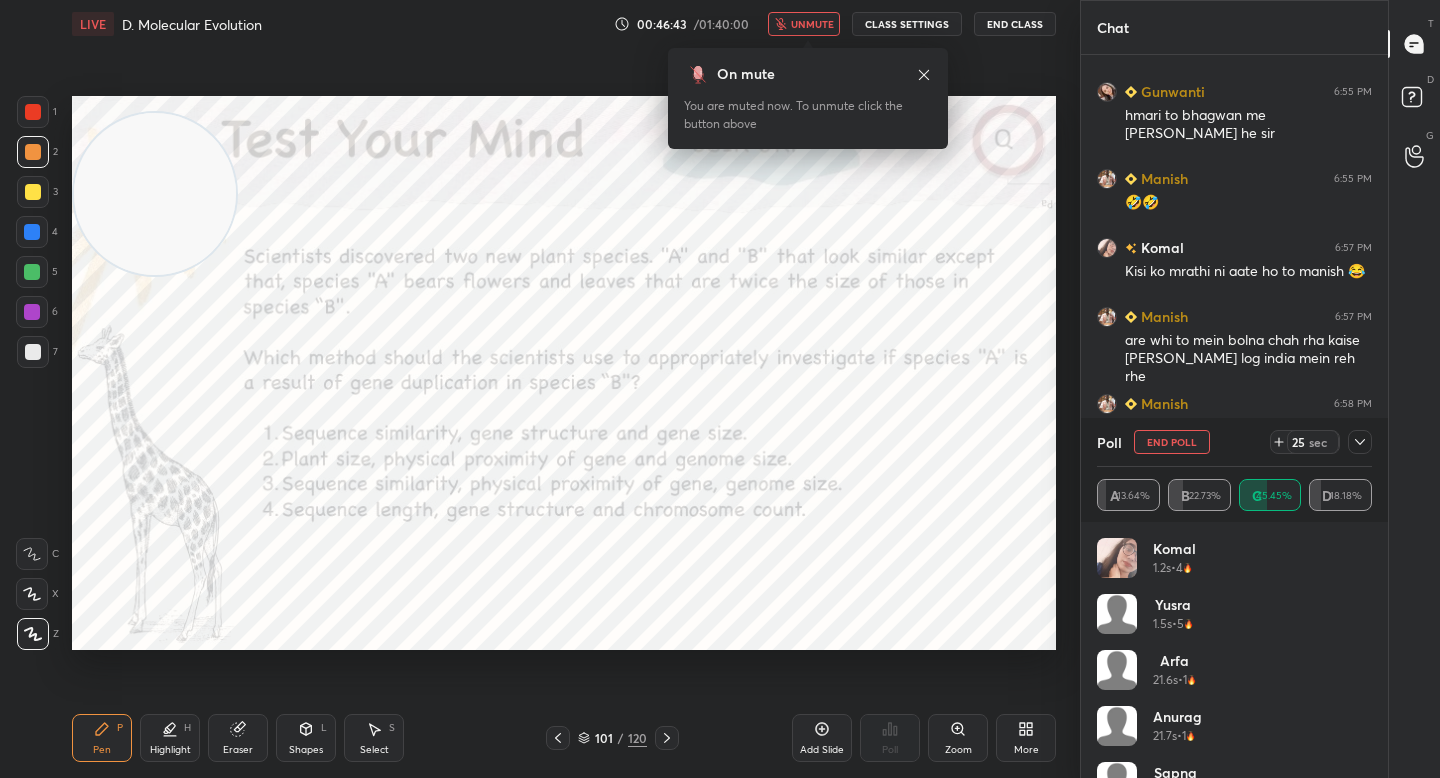 click 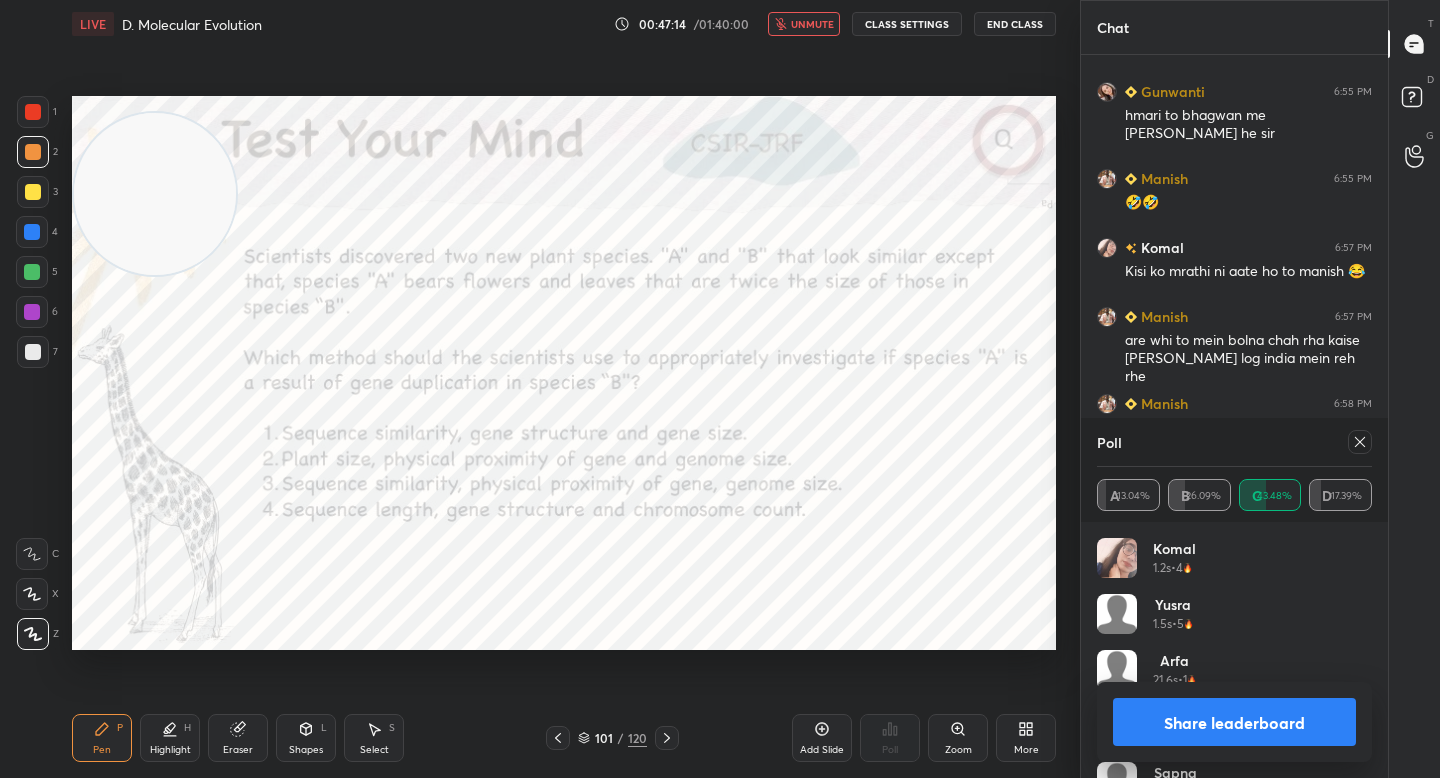 click on "unmute" at bounding box center [812, 24] 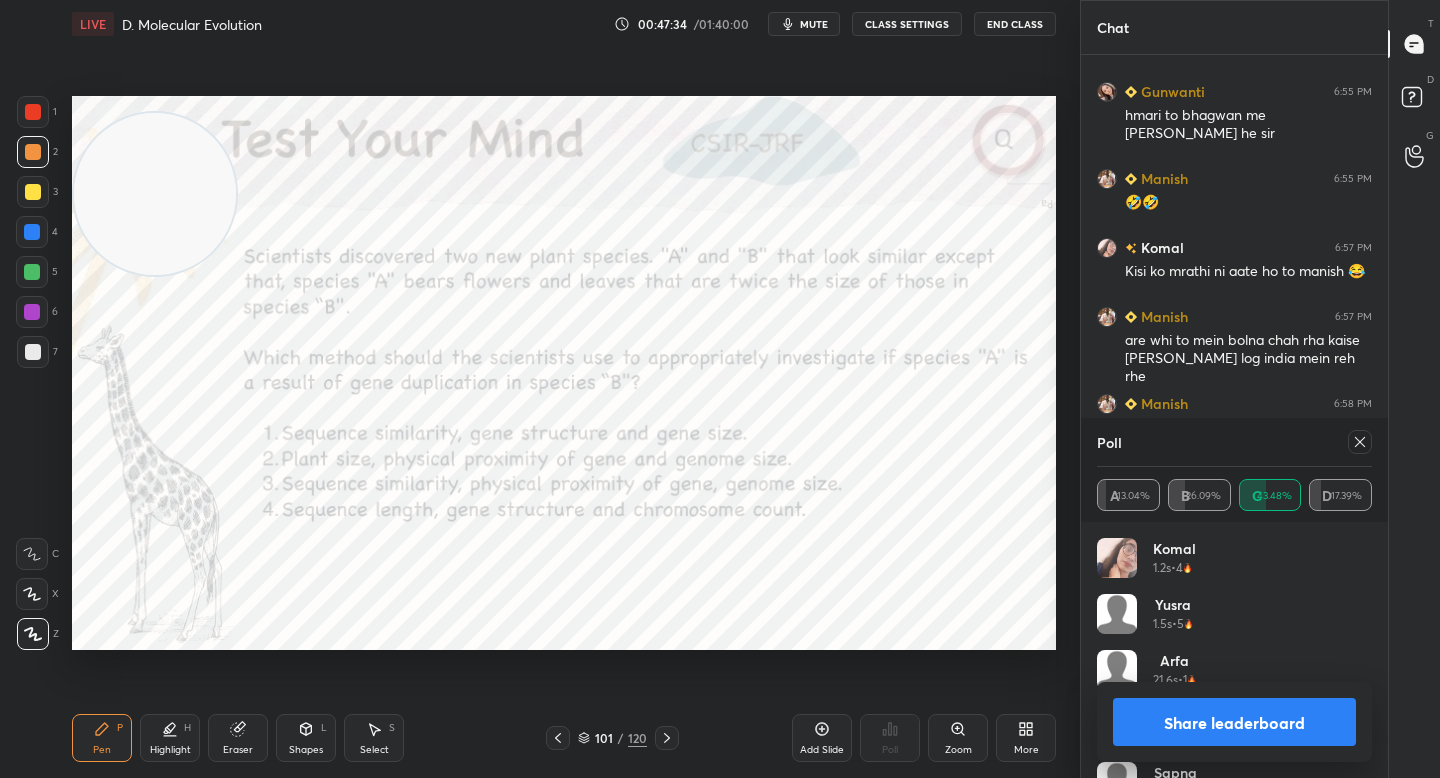 click on "Share leaderboard" at bounding box center (1234, 722) 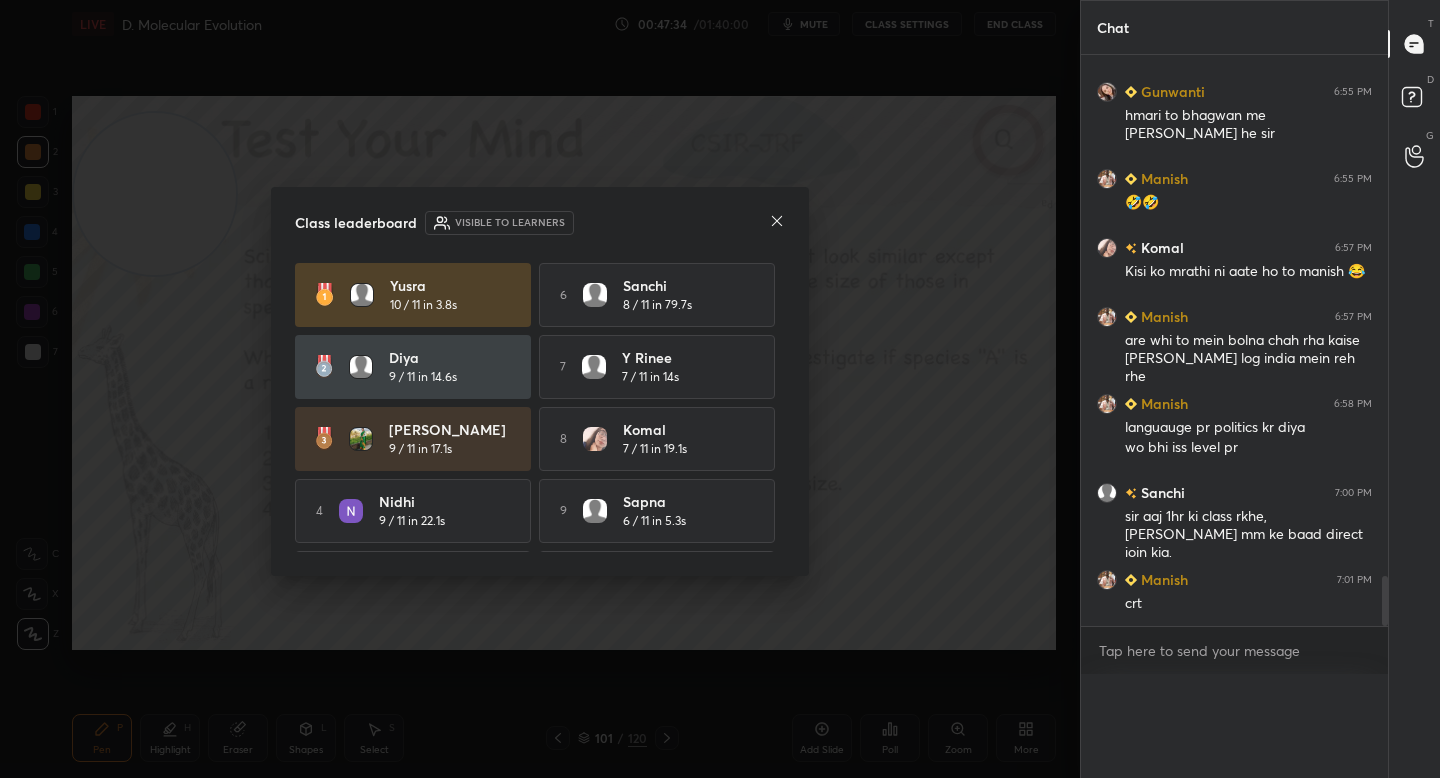 scroll, scrollTop: 0, scrollLeft: 0, axis: both 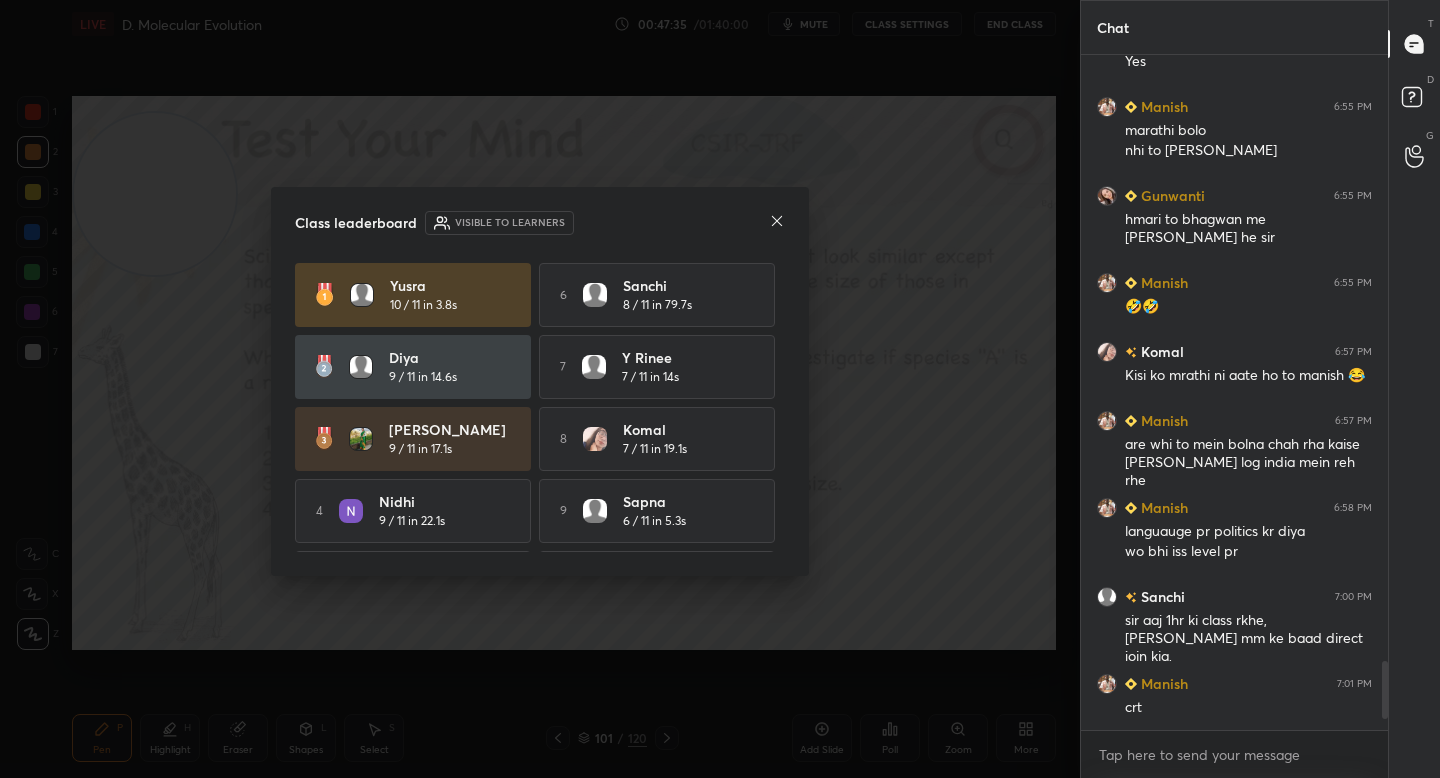 click 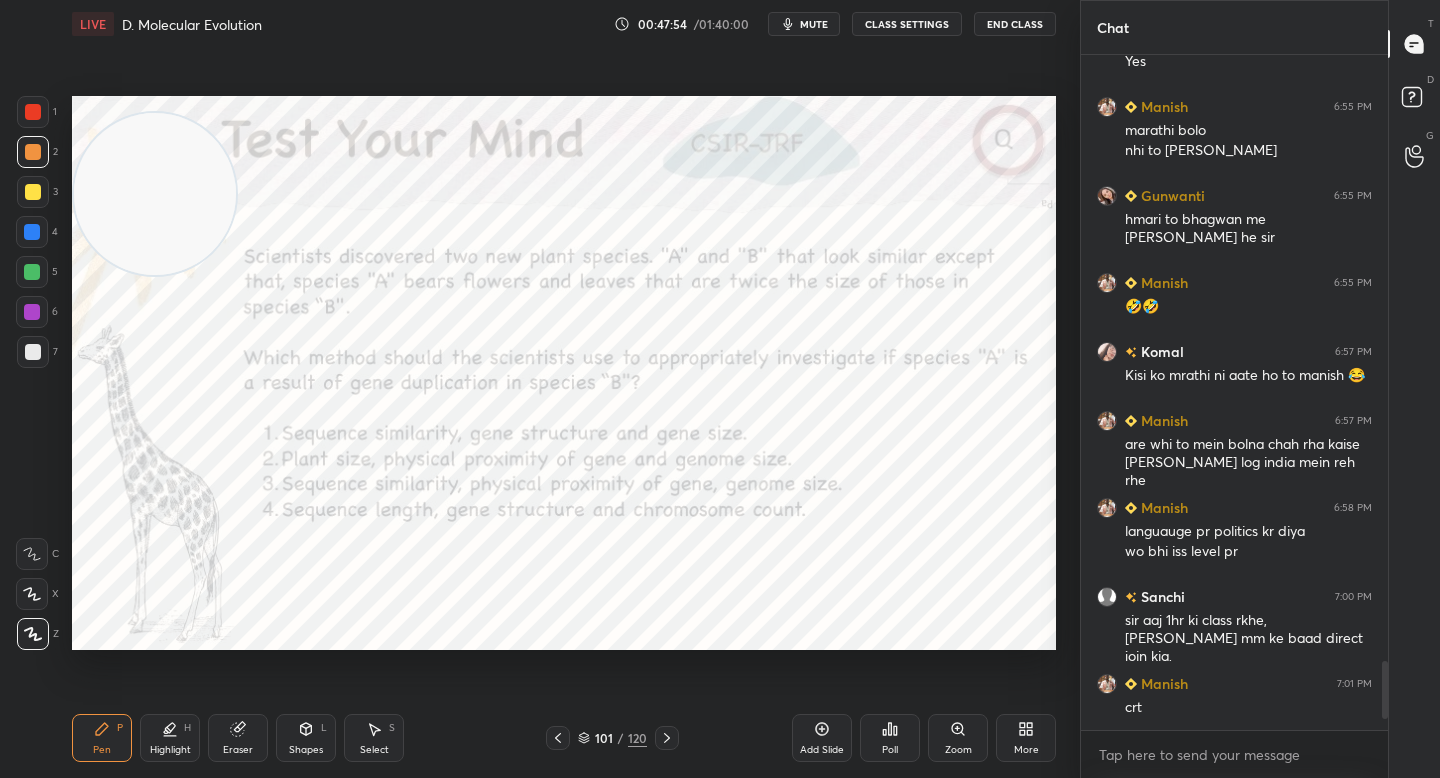 drag, startPoint x: 239, startPoint y: 734, endPoint x: 236, endPoint y: 723, distance: 11.401754 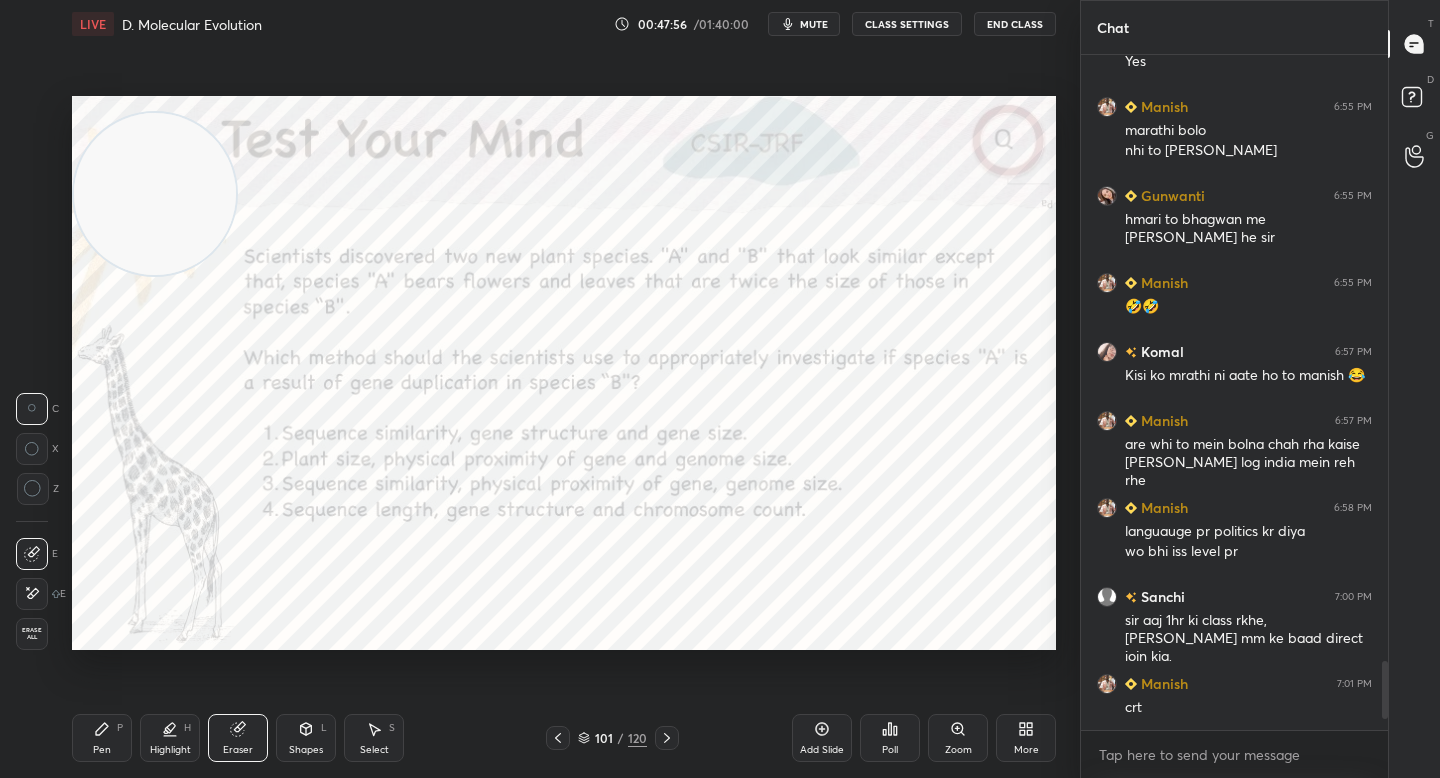click on "Pen P" at bounding box center [102, 738] 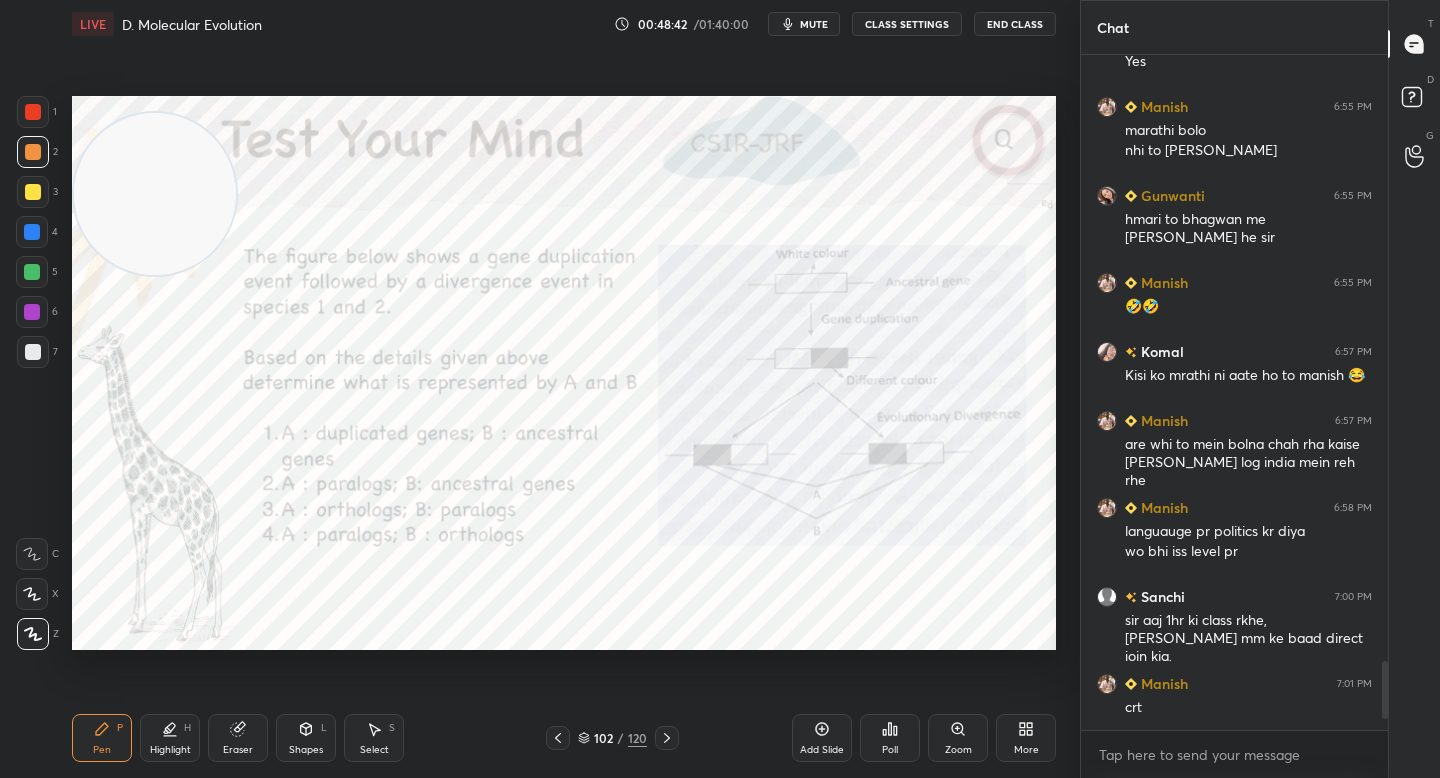 click on "Poll" at bounding box center [890, 738] 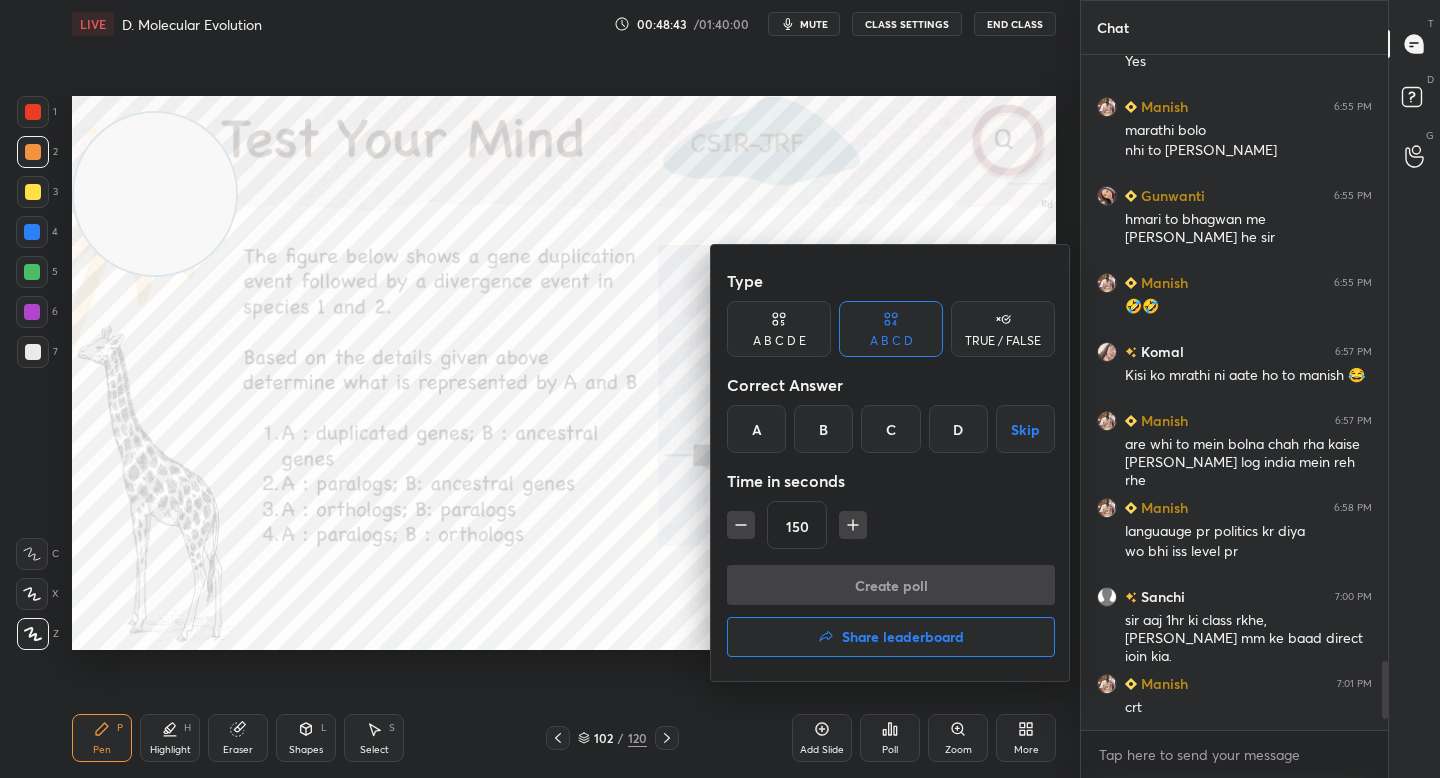 drag, startPoint x: 891, startPoint y: 420, endPoint x: 886, endPoint y: 503, distance: 83.15047 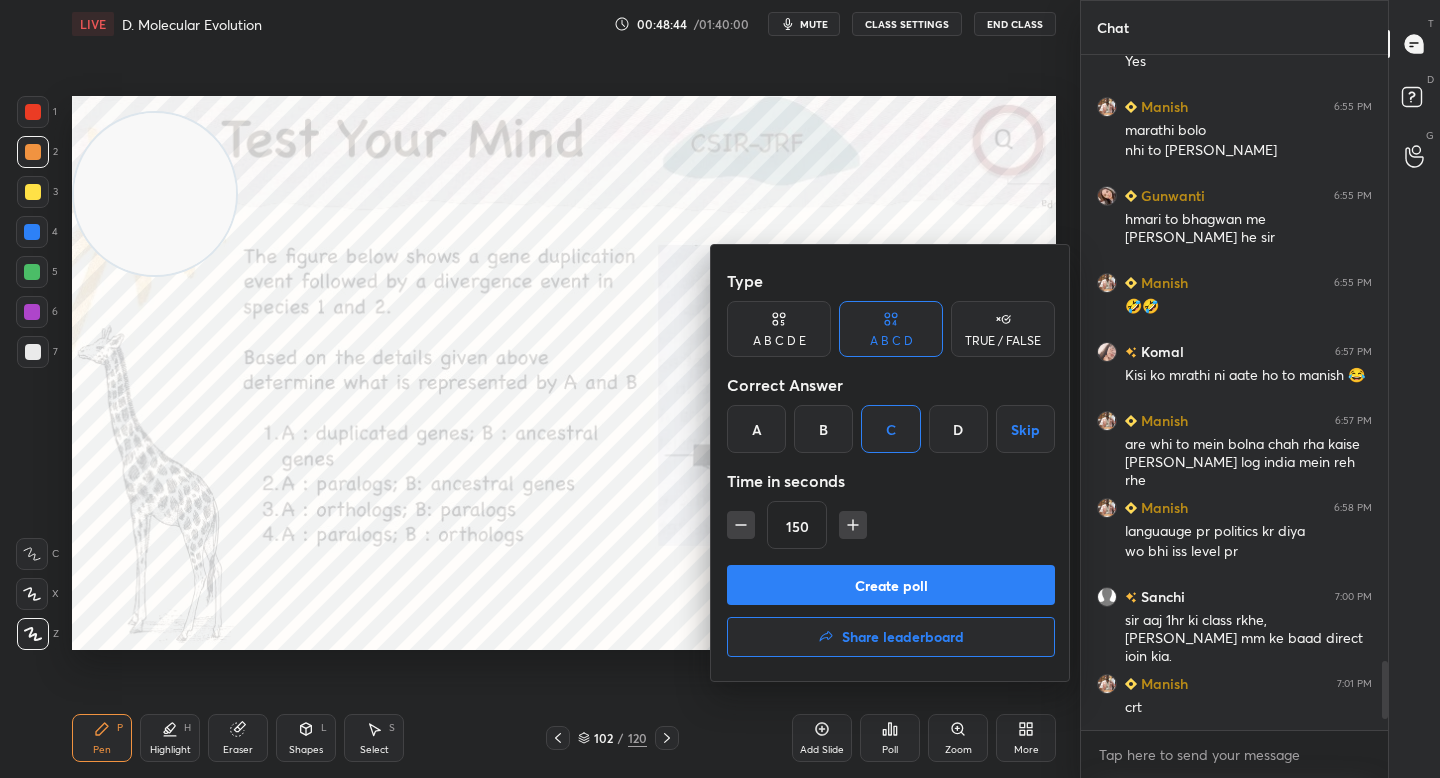 click on "Create poll" at bounding box center [891, 585] 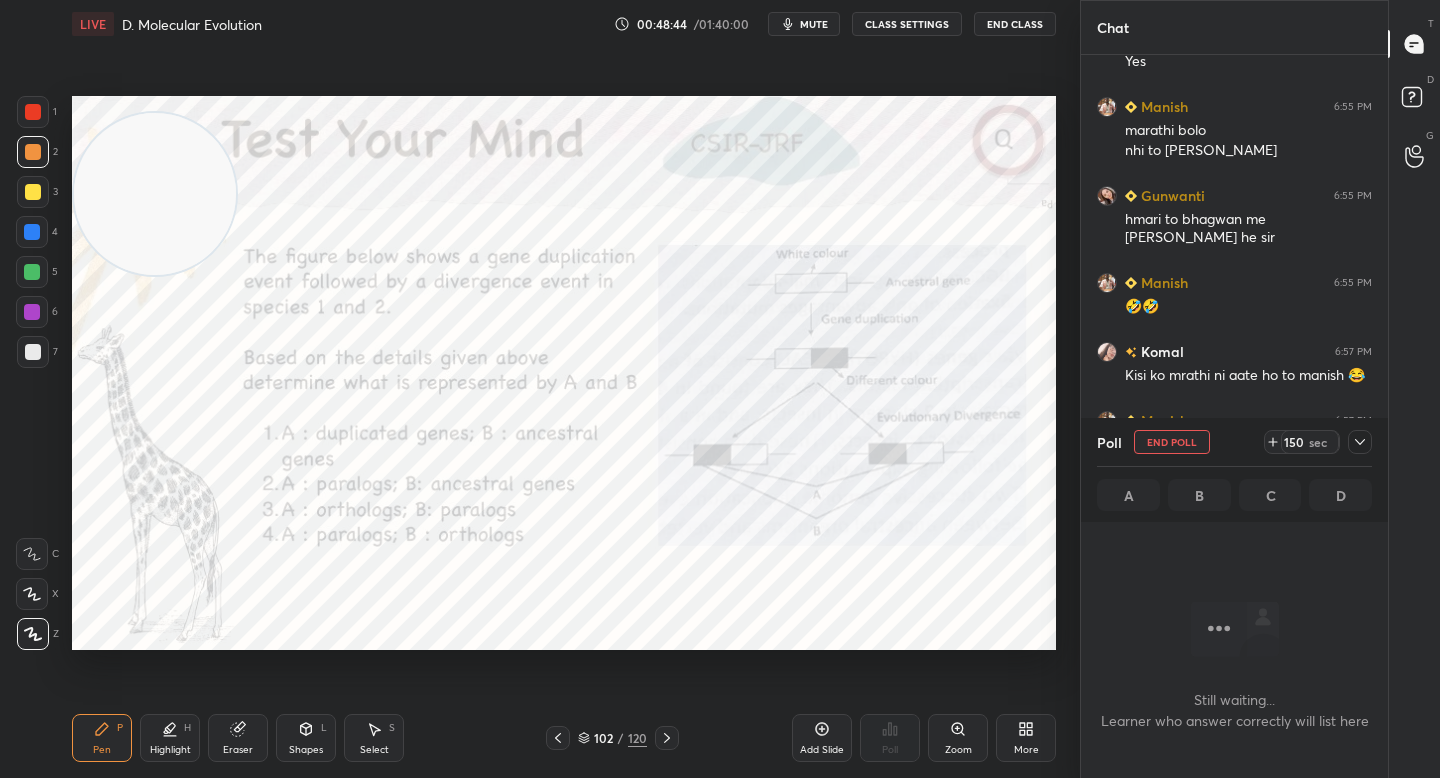 scroll, scrollTop: 607, scrollLeft: 301, axis: both 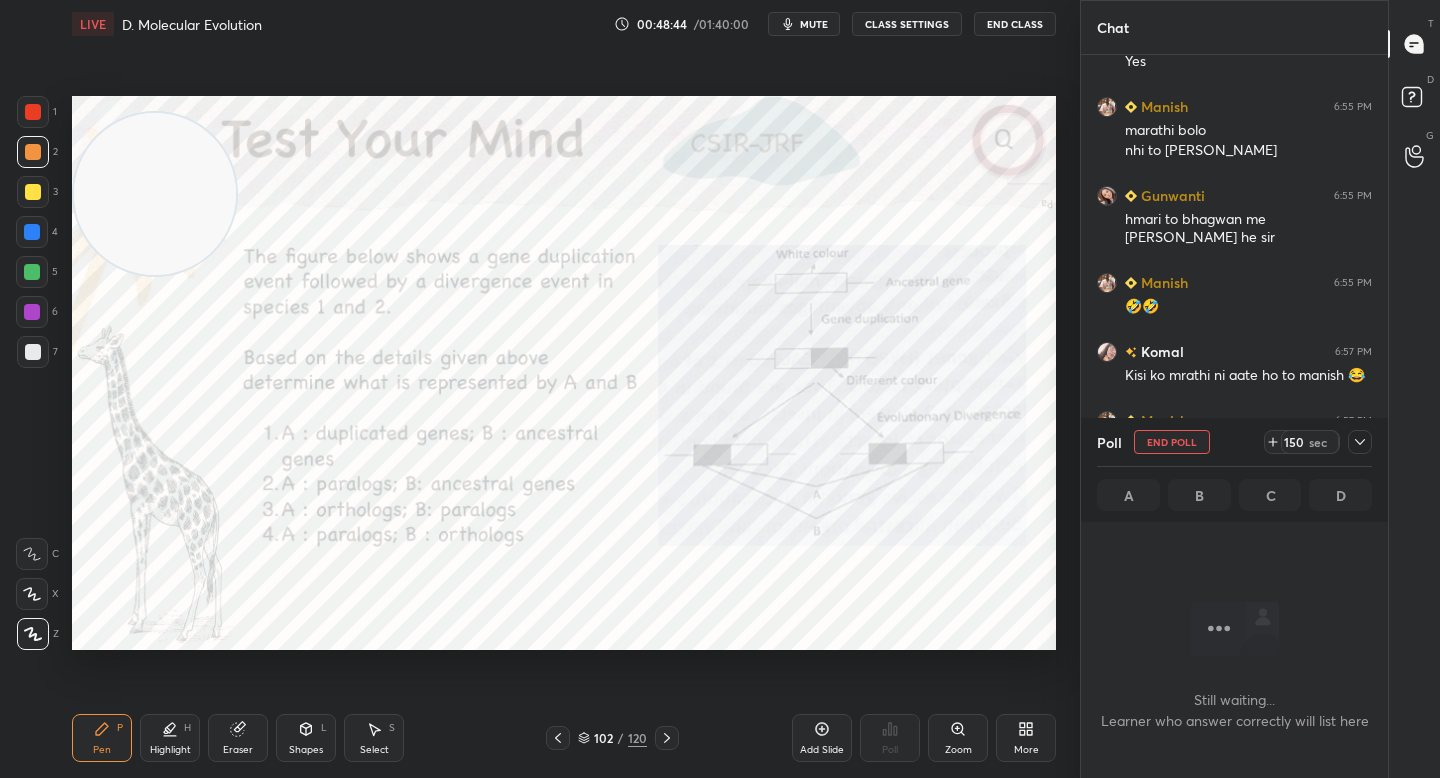 click on "mute" at bounding box center [814, 24] 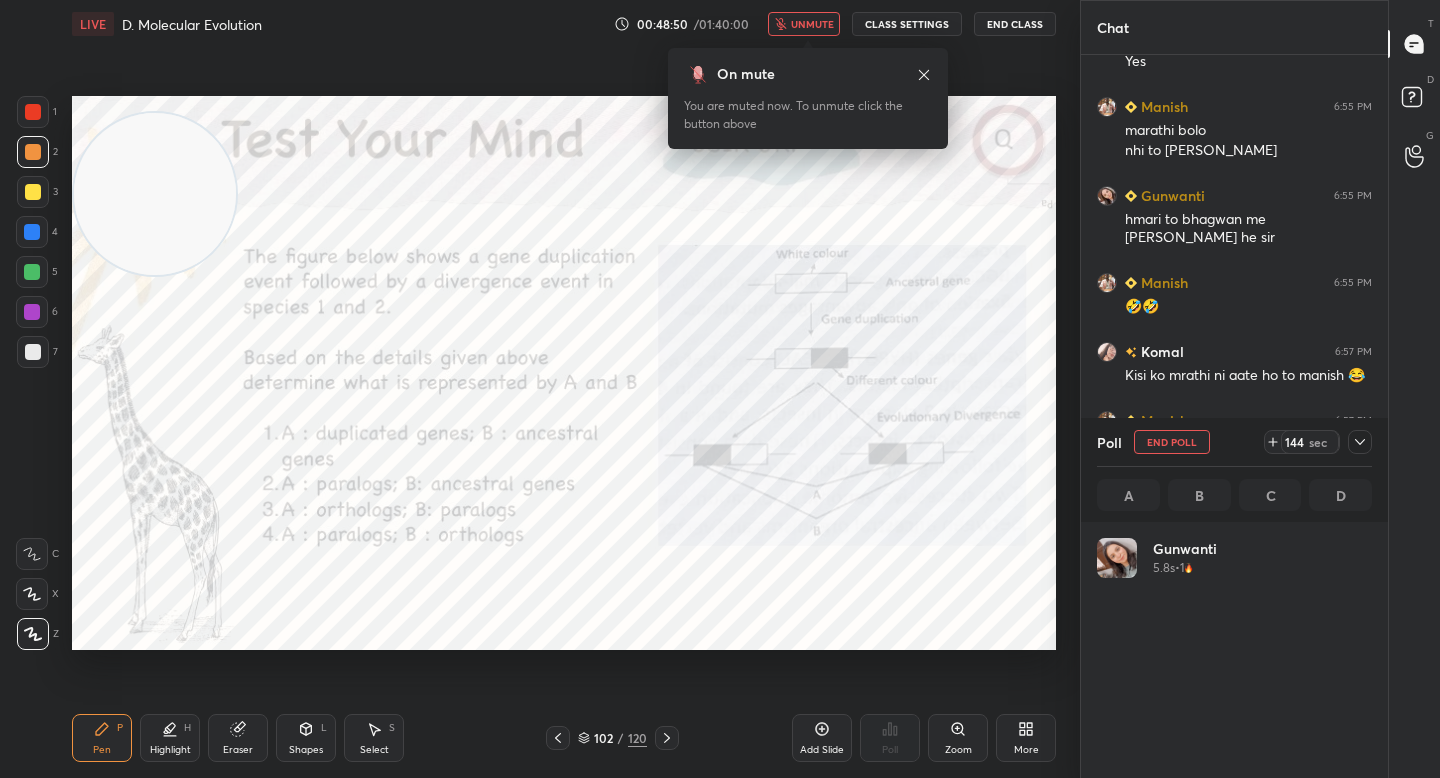 scroll, scrollTop: 7, scrollLeft: 7, axis: both 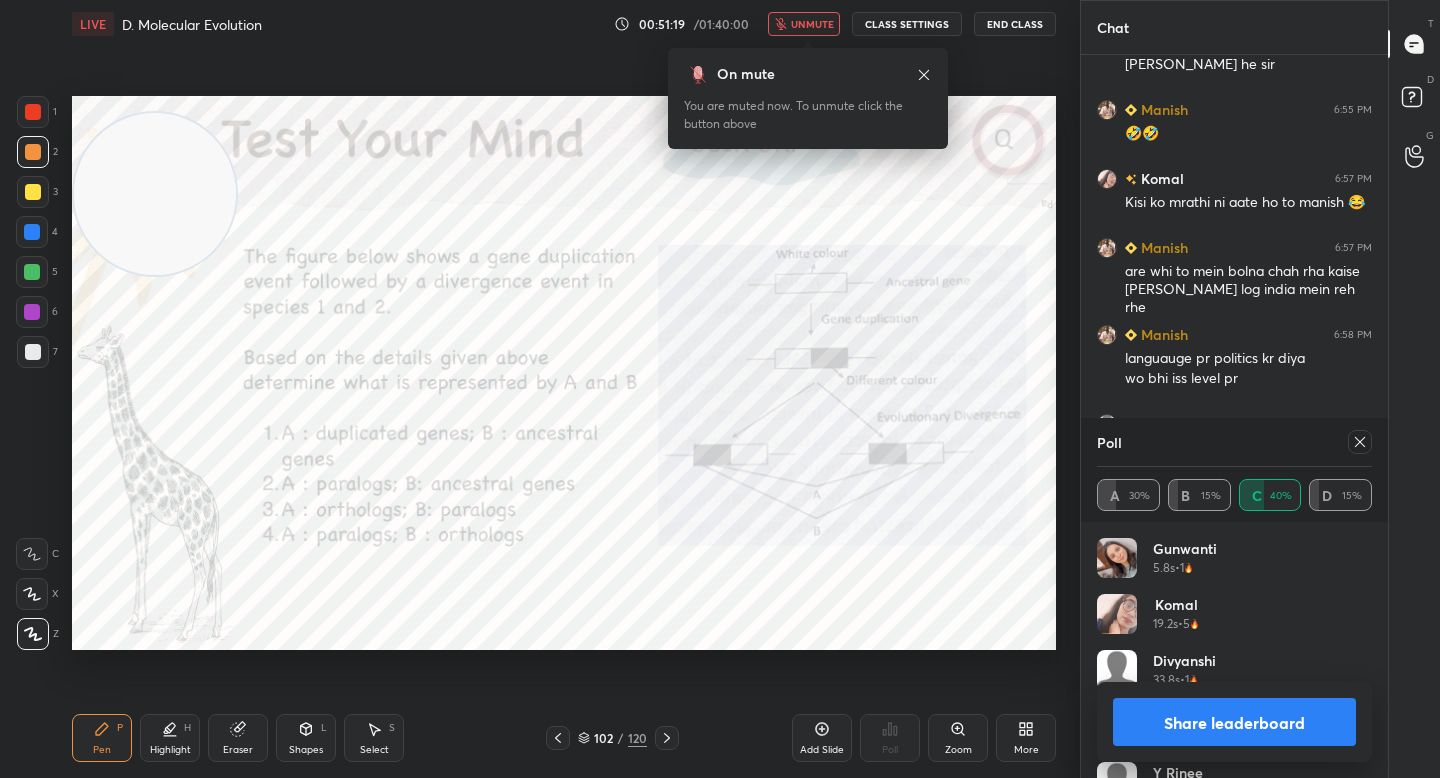 click on "unmute" at bounding box center (812, 24) 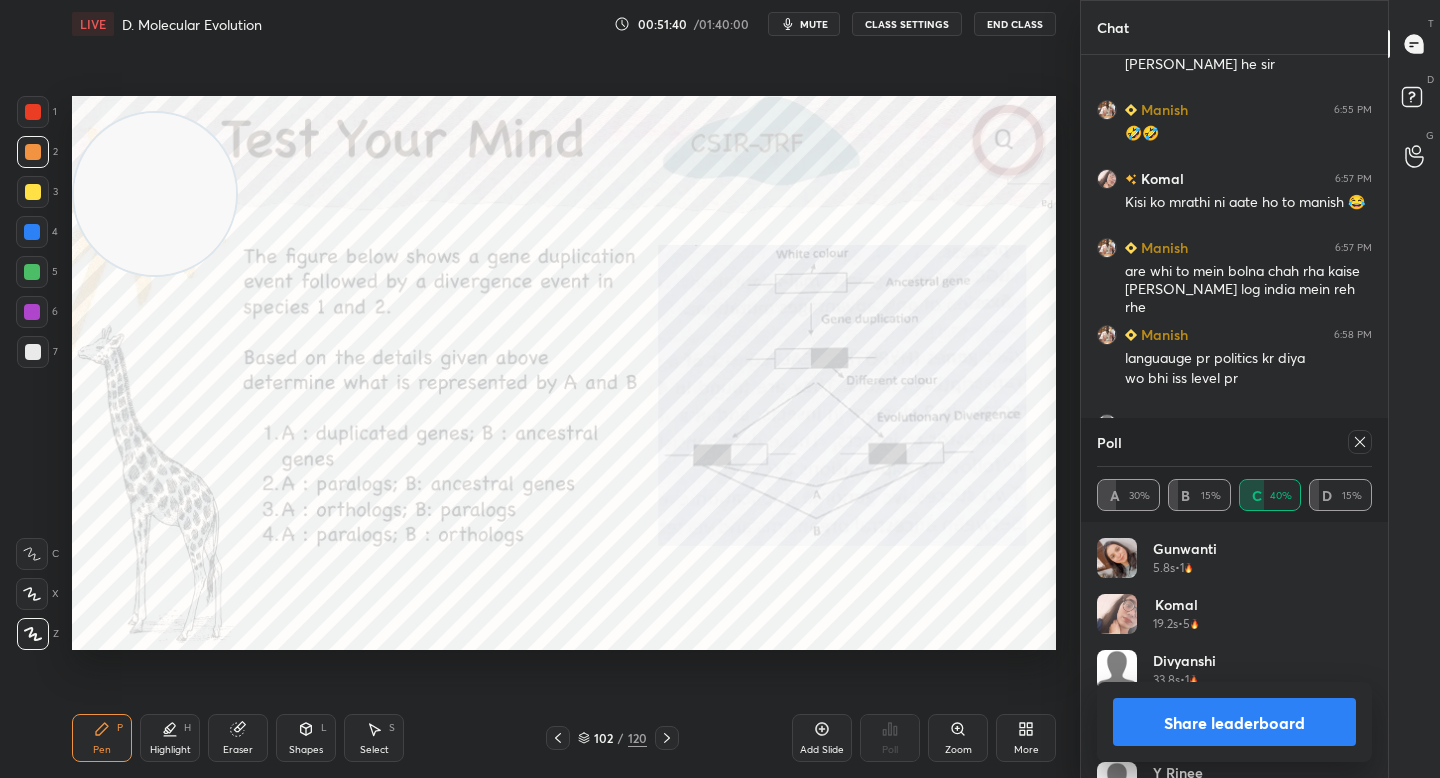 click on "Share leaderboard" at bounding box center (1234, 722) 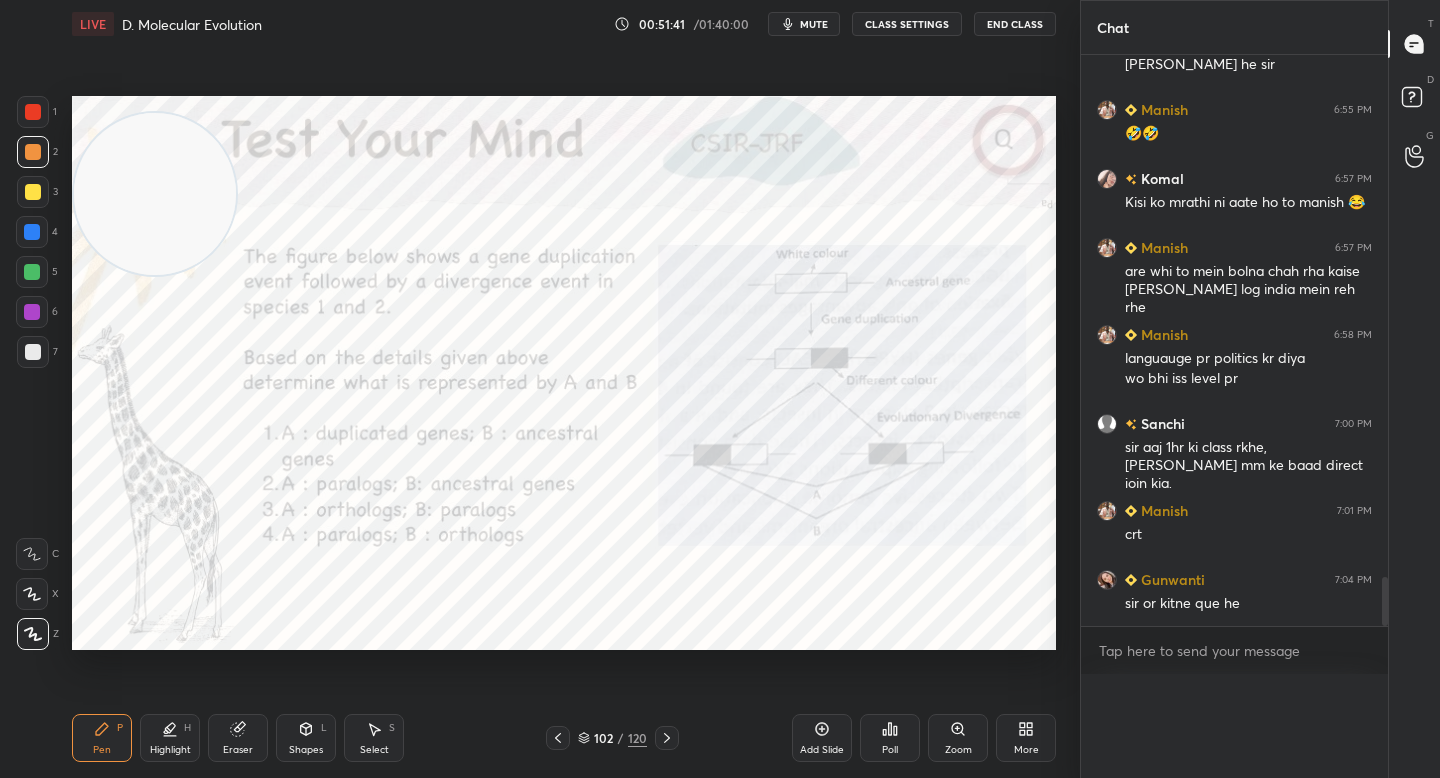 scroll, scrollTop: 20, scrollLeft: 269, axis: both 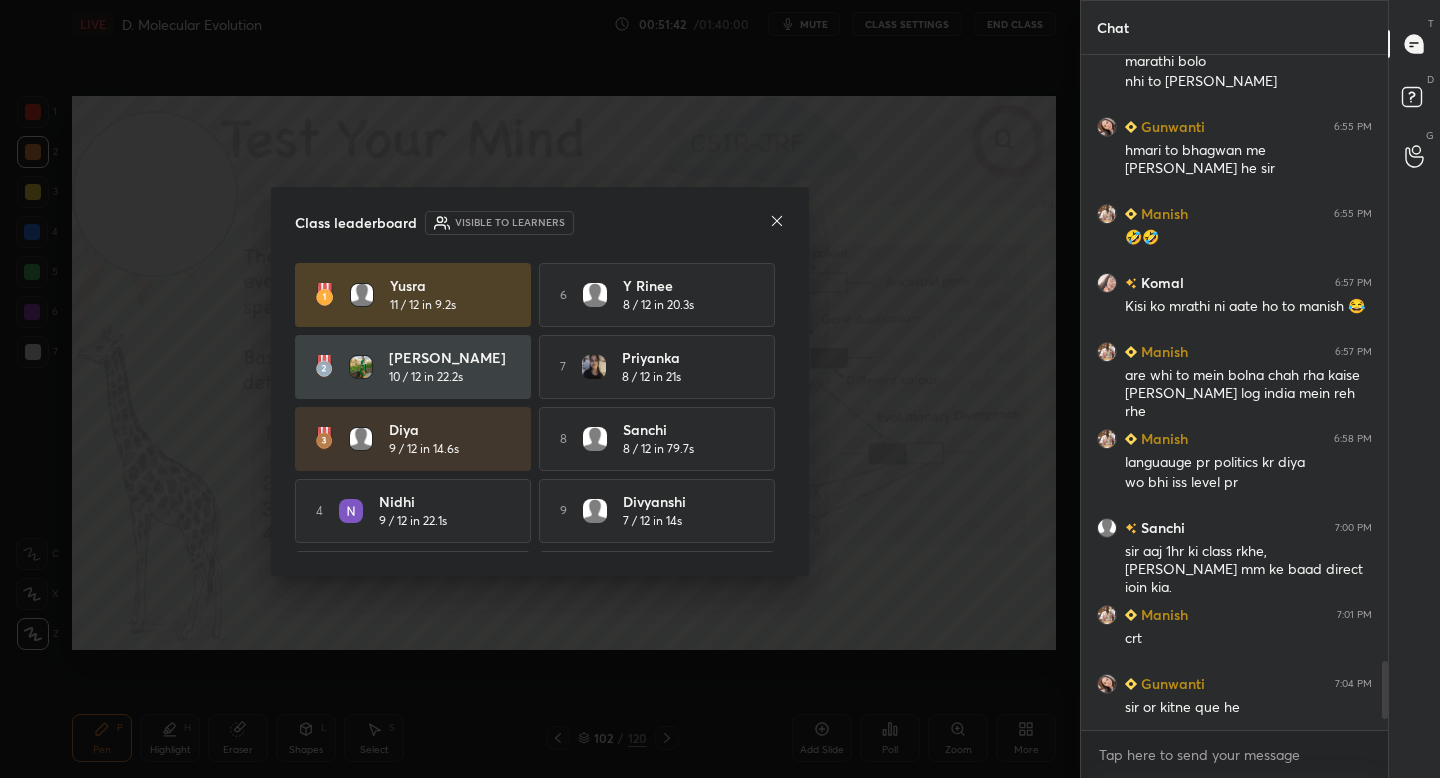 click on "Class leaderboard Visible to learners Yusra 11 / 12 in 9.2s 6 Y Rinee 8 / 12 in 20.3s [PERSON_NAME] 10 / 12 in 22.2s 7 Priyanka 8 / 12 in 21s Diya 9 / 12 in 14.6s 8 Sanchi 8 / 12 in 79.7s 4 [PERSON_NAME] 9 / 12 in 22.1s 9 [PERSON_NAME] 7 / 12 in 14s 5 [PERSON_NAME] 8 / 12 in 19.1s 10 Gunwanti 7 / 12 in 14.2s" at bounding box center (540, 381) 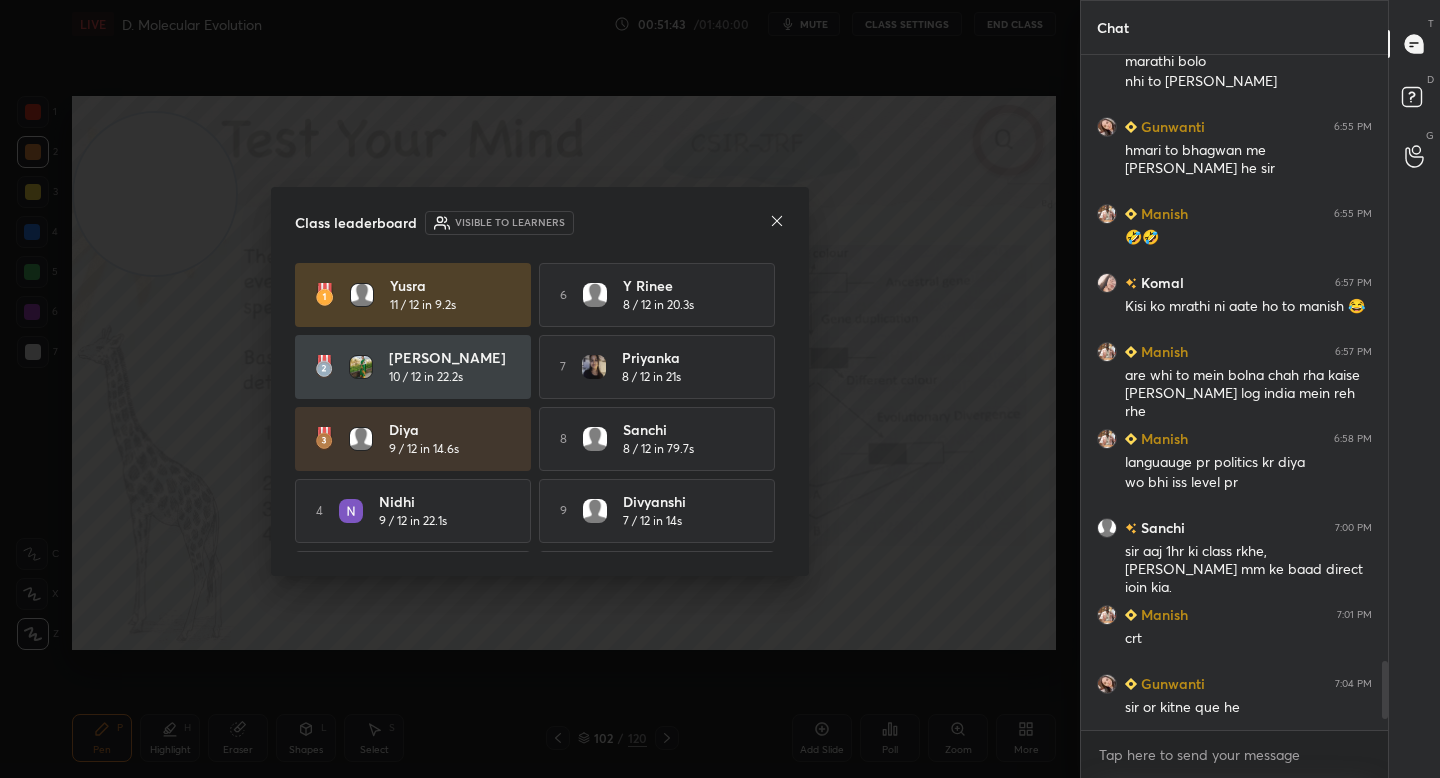 click 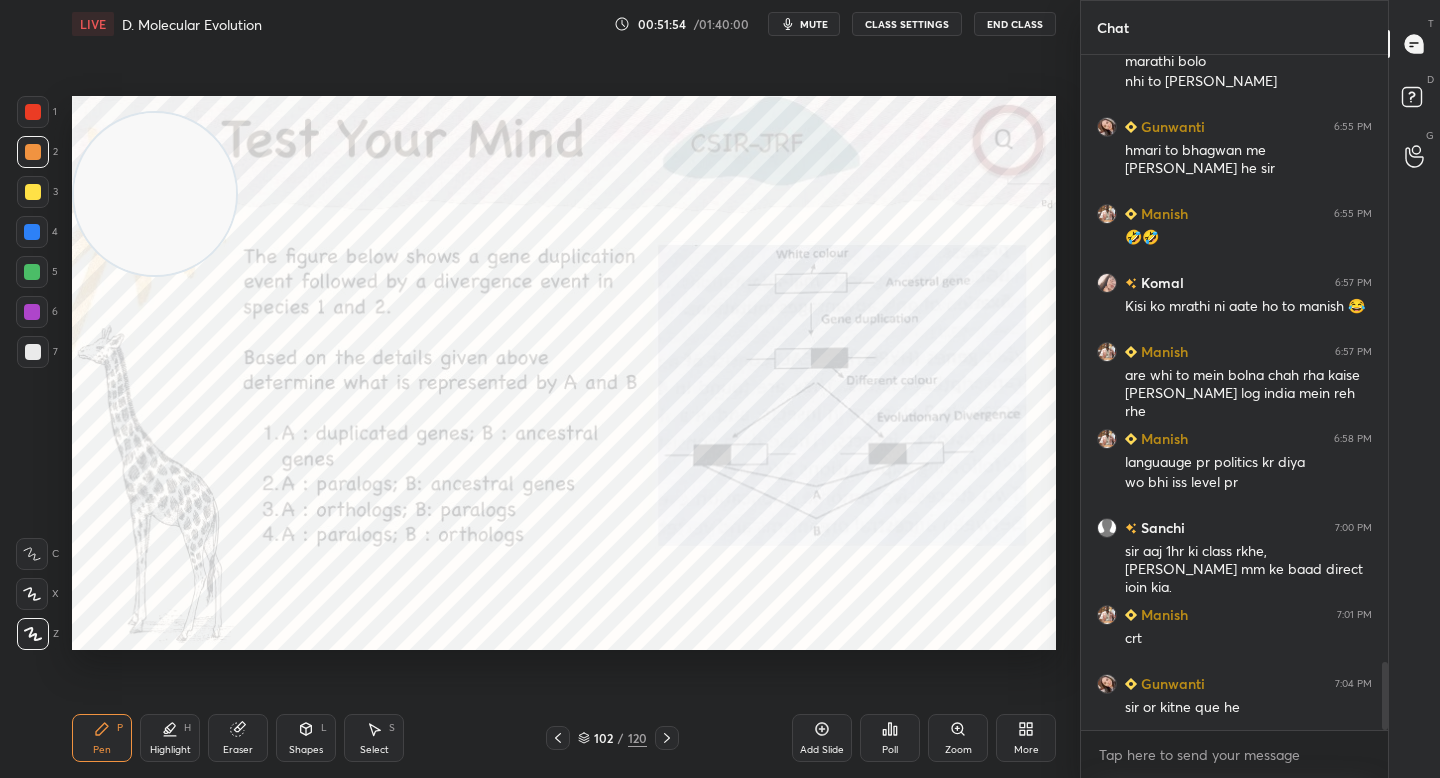scroll, scrollTop: 6042, scrollLeft: 0, axis: vertical 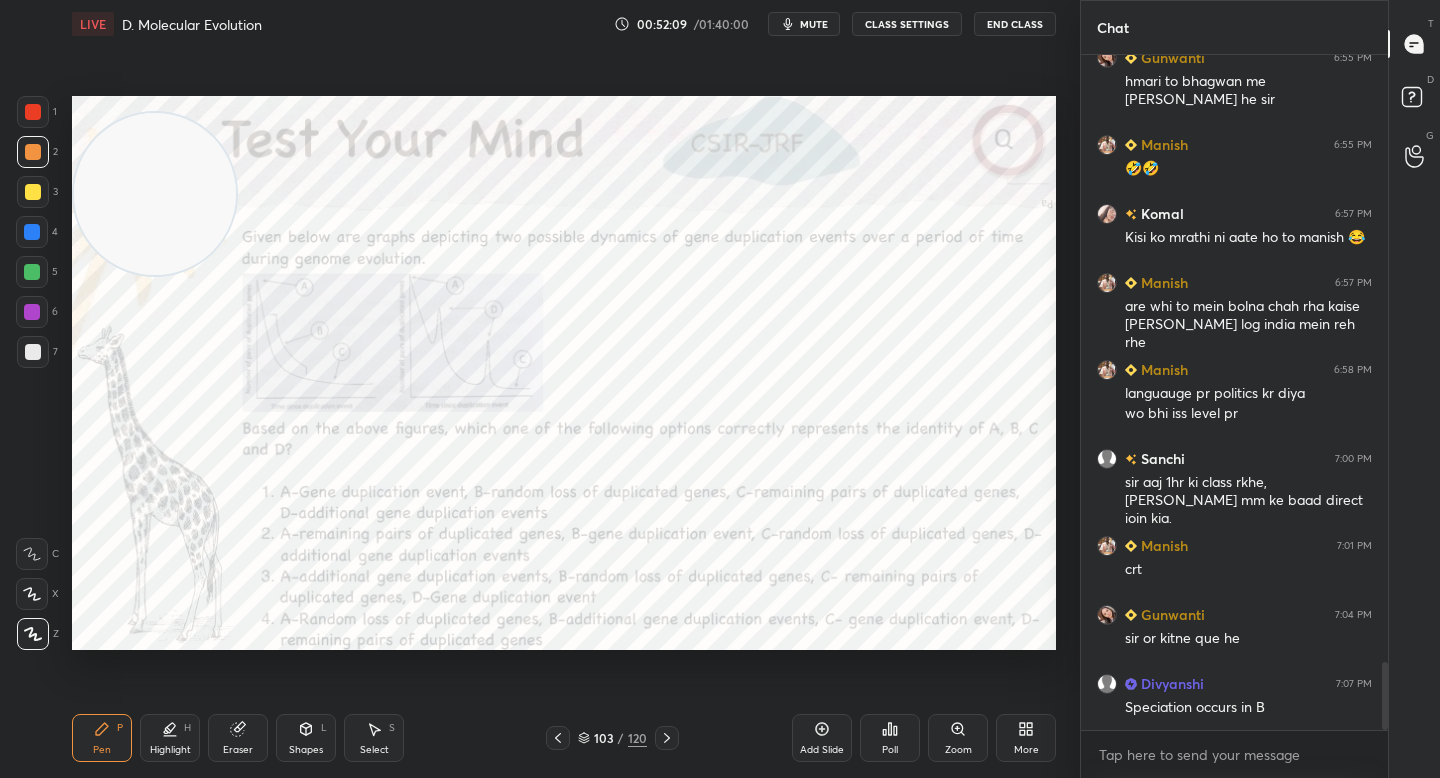 click at bounding box center (155, 194) 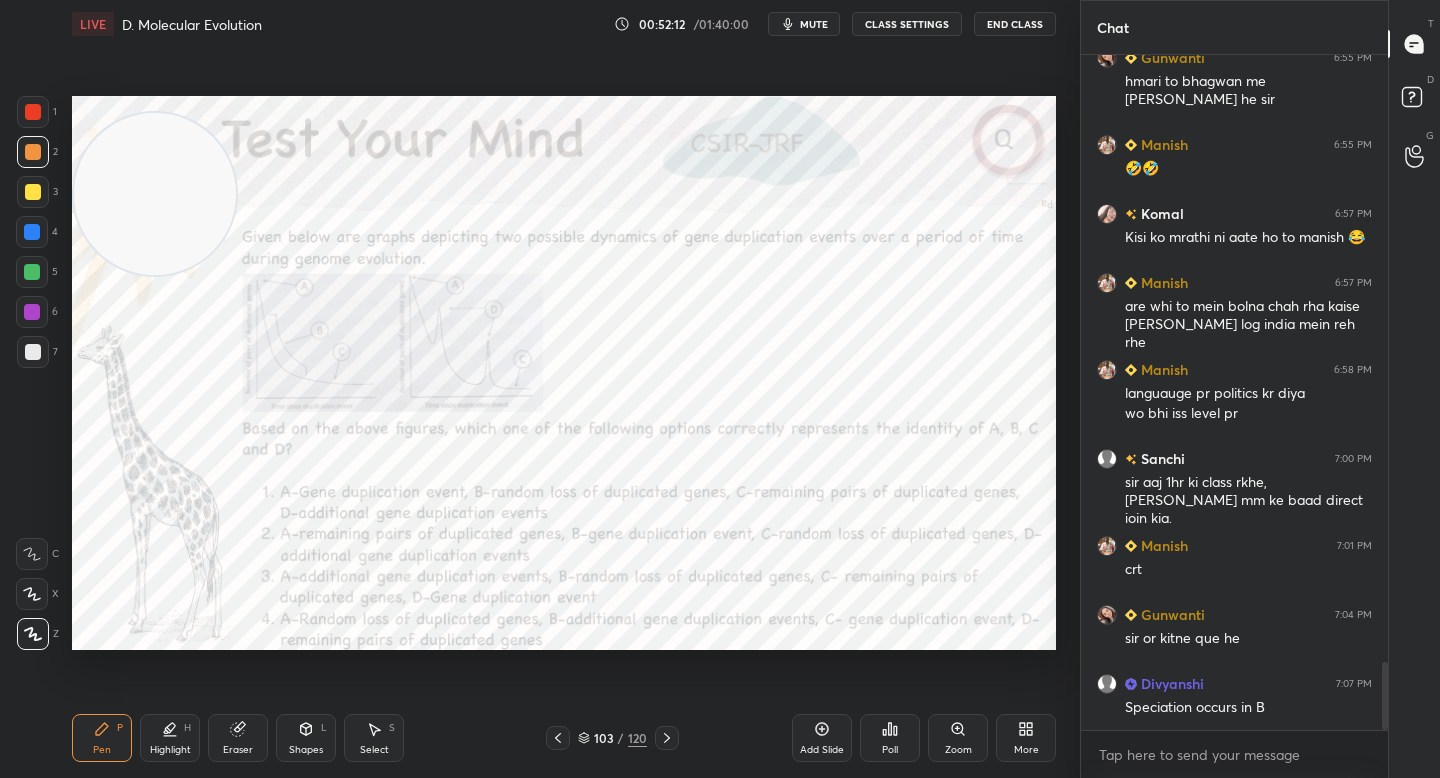 click on "Poll" at bounding box center [890, 738] 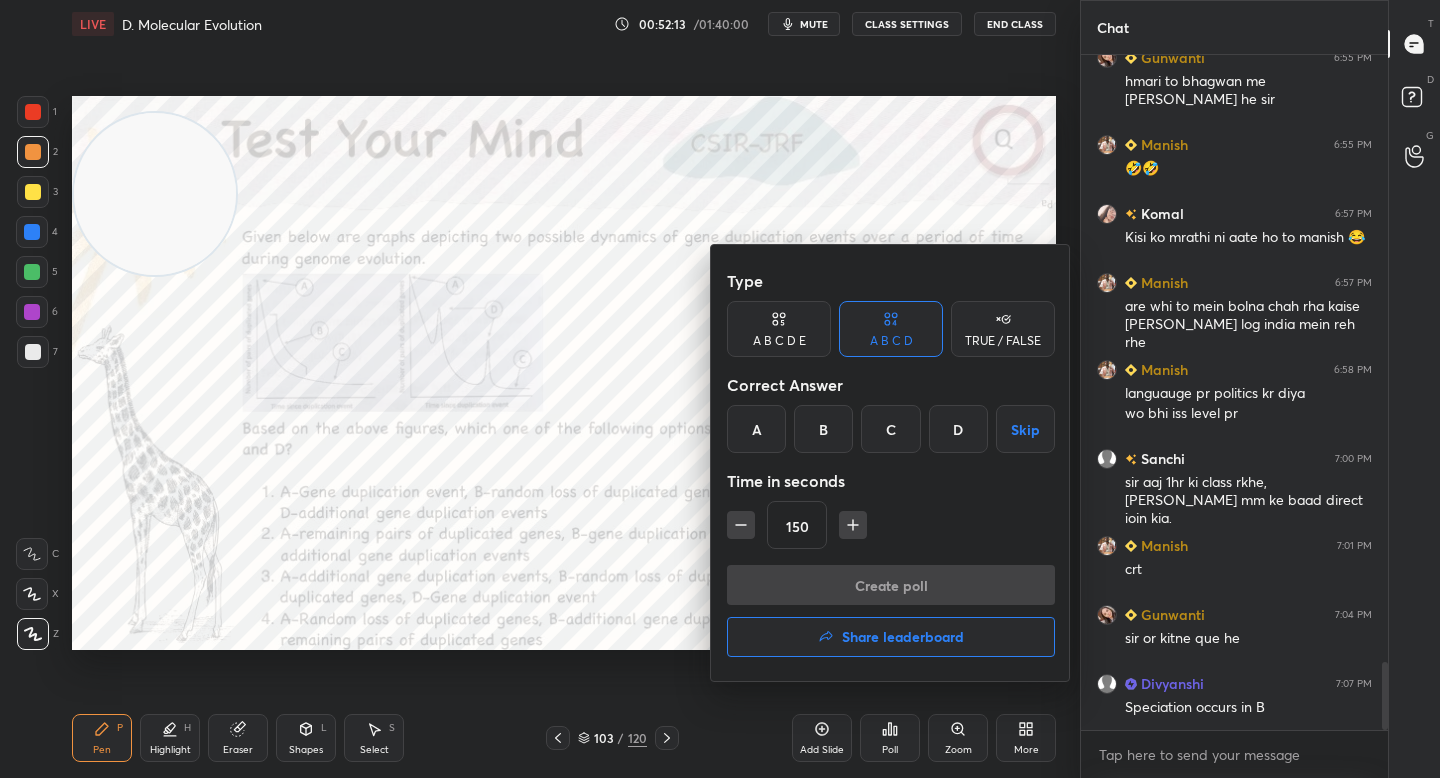 click on "A" at bounding box center [756, 429] 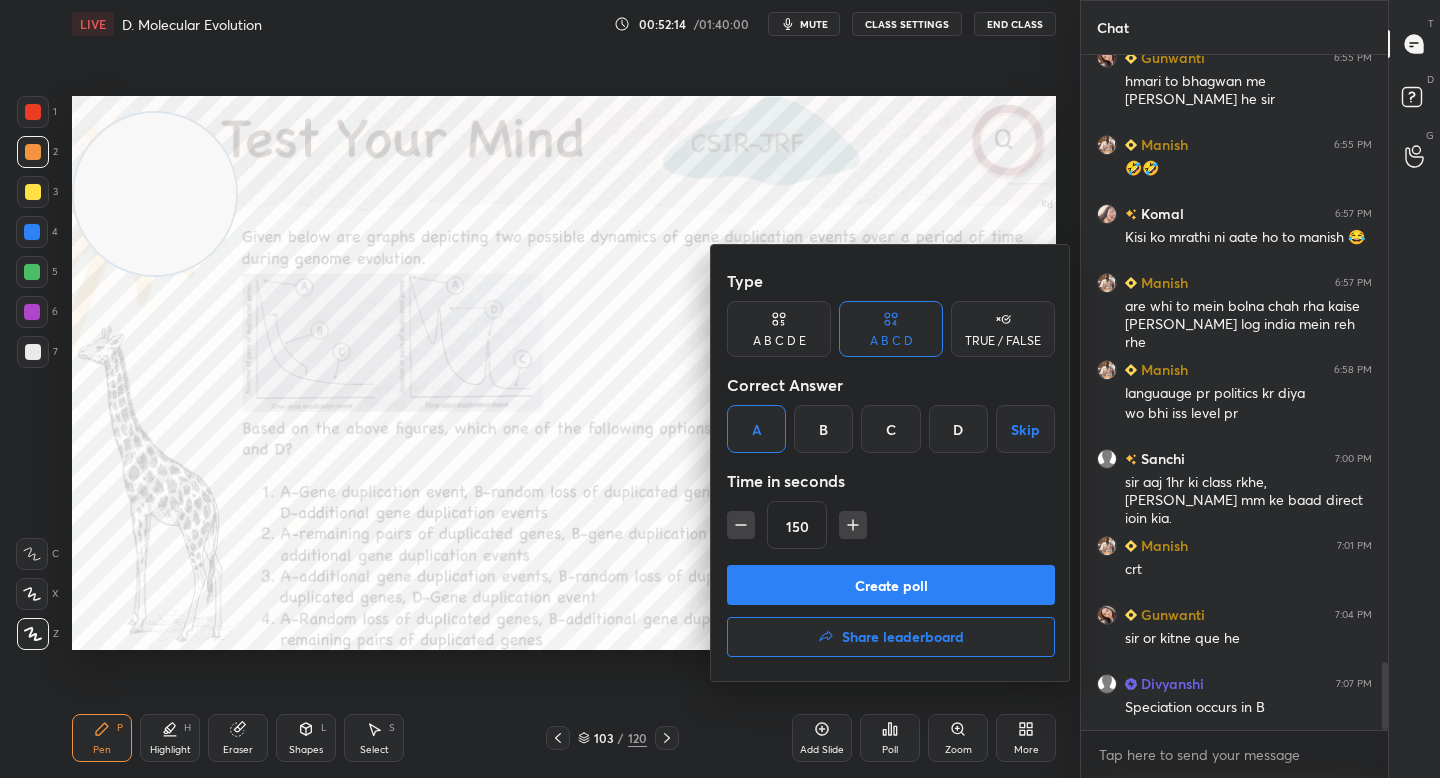 click on "Create poll" at bounding box center (891, 585) 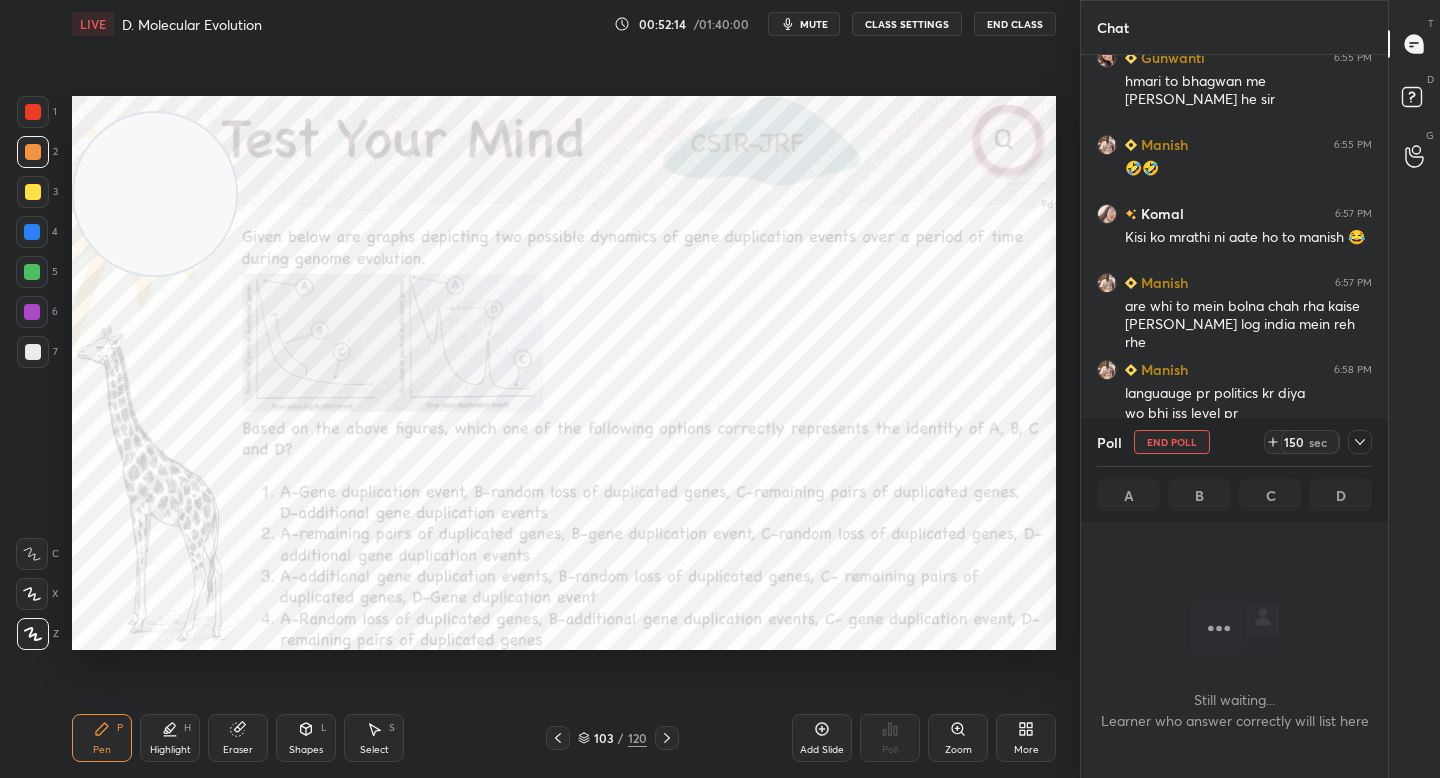 scroll, scrollTop: 606, scrollLeft: 301, axis: both 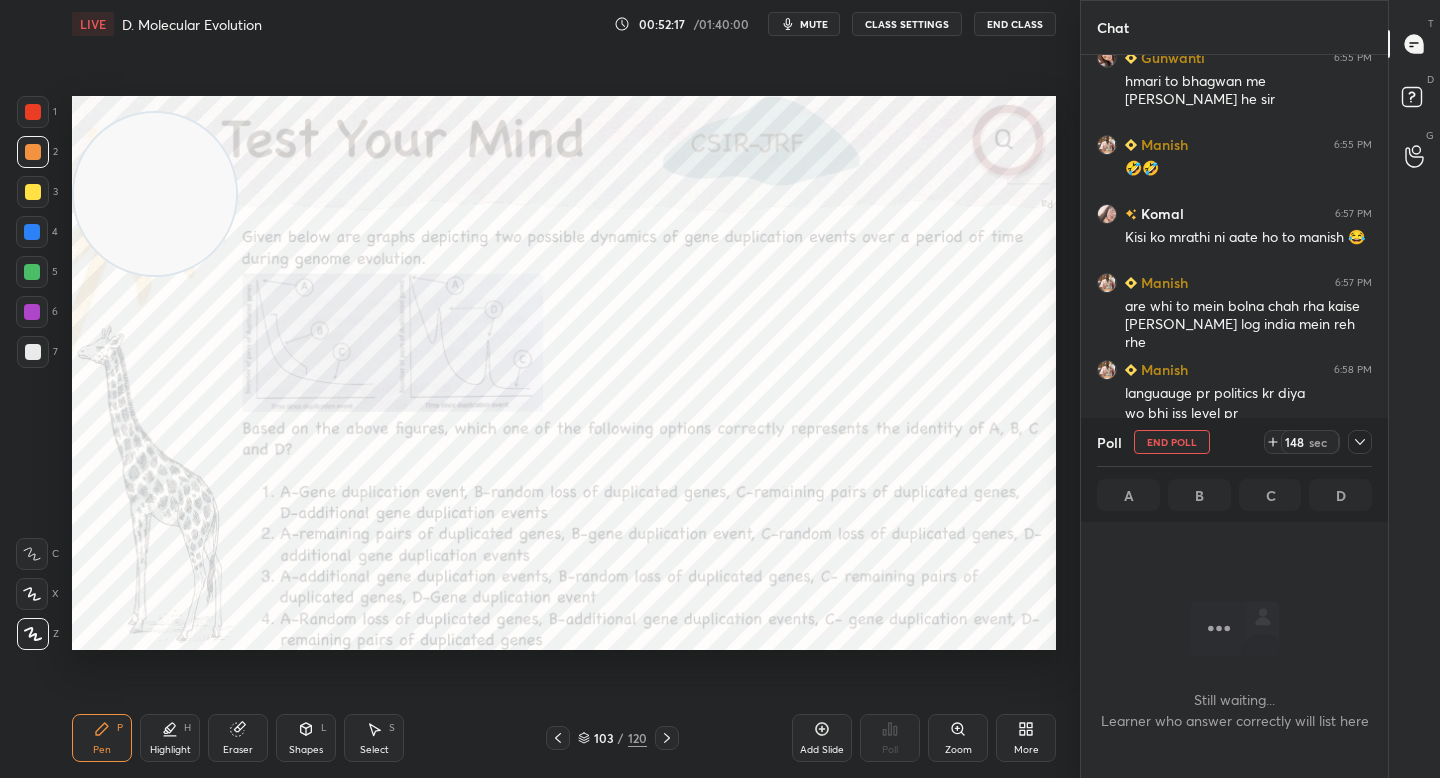 click on "mute" at bounding box center (814, 24) 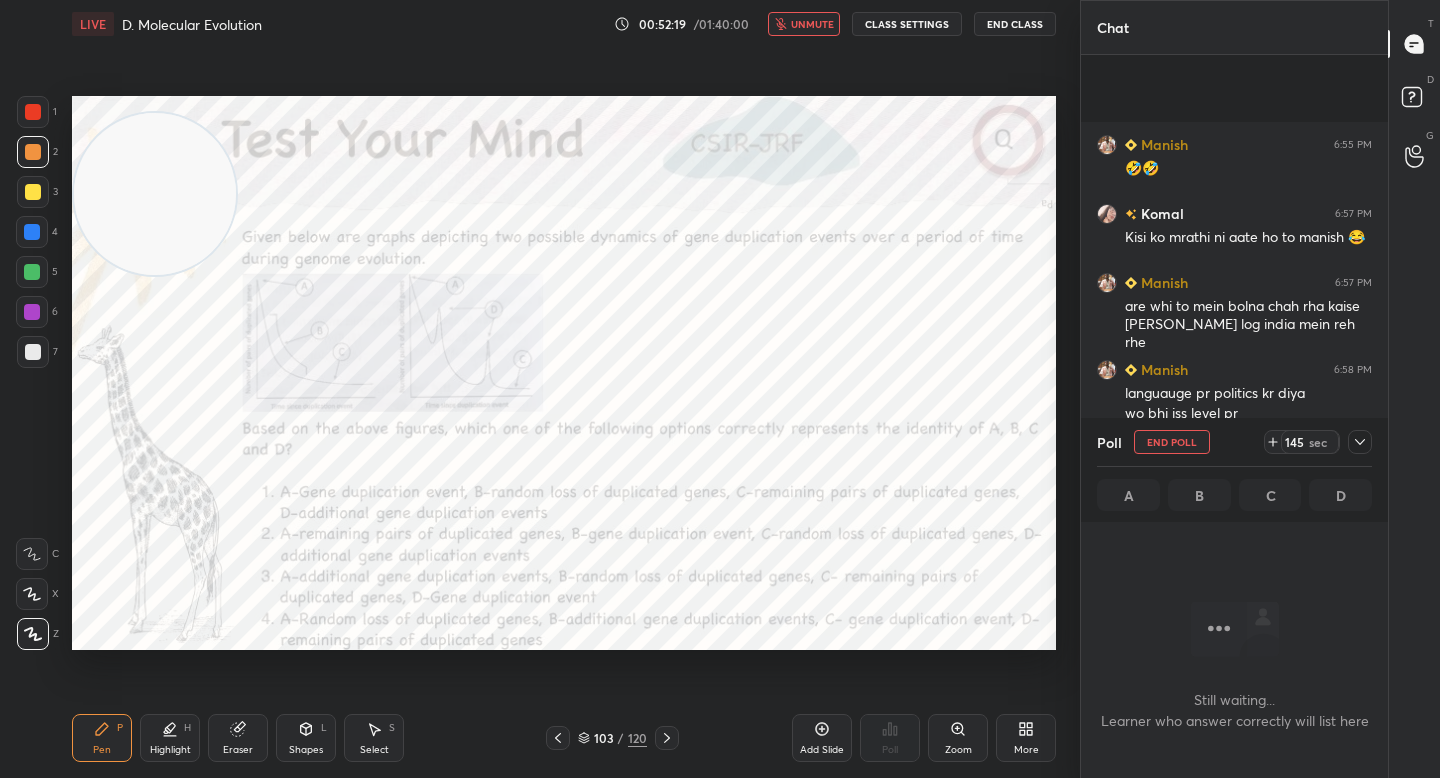 scroll, scrollTop: 6215, scrollLeft: 0, axis: vertical 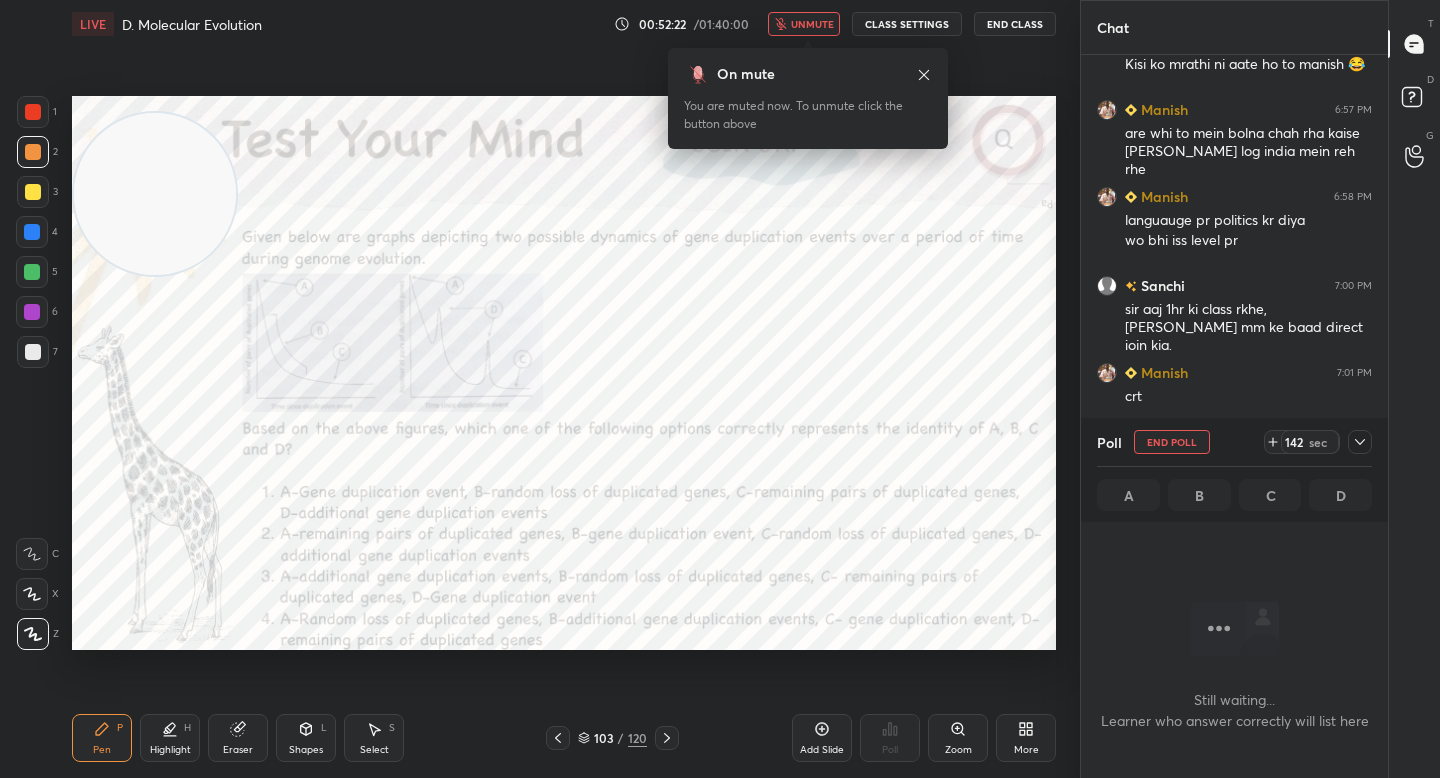 click 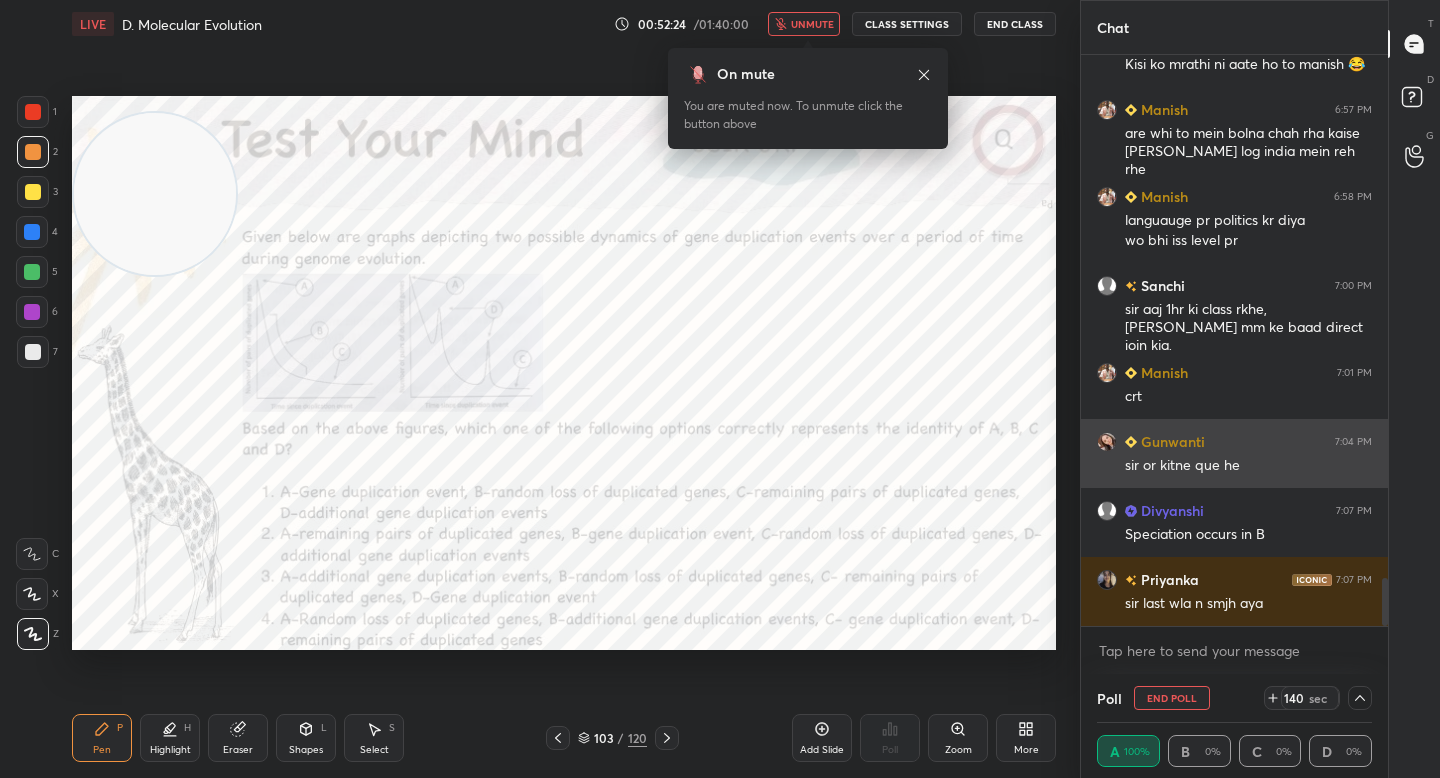 scroll, scrollTop: 1, scrollLeft: 7, axis: both 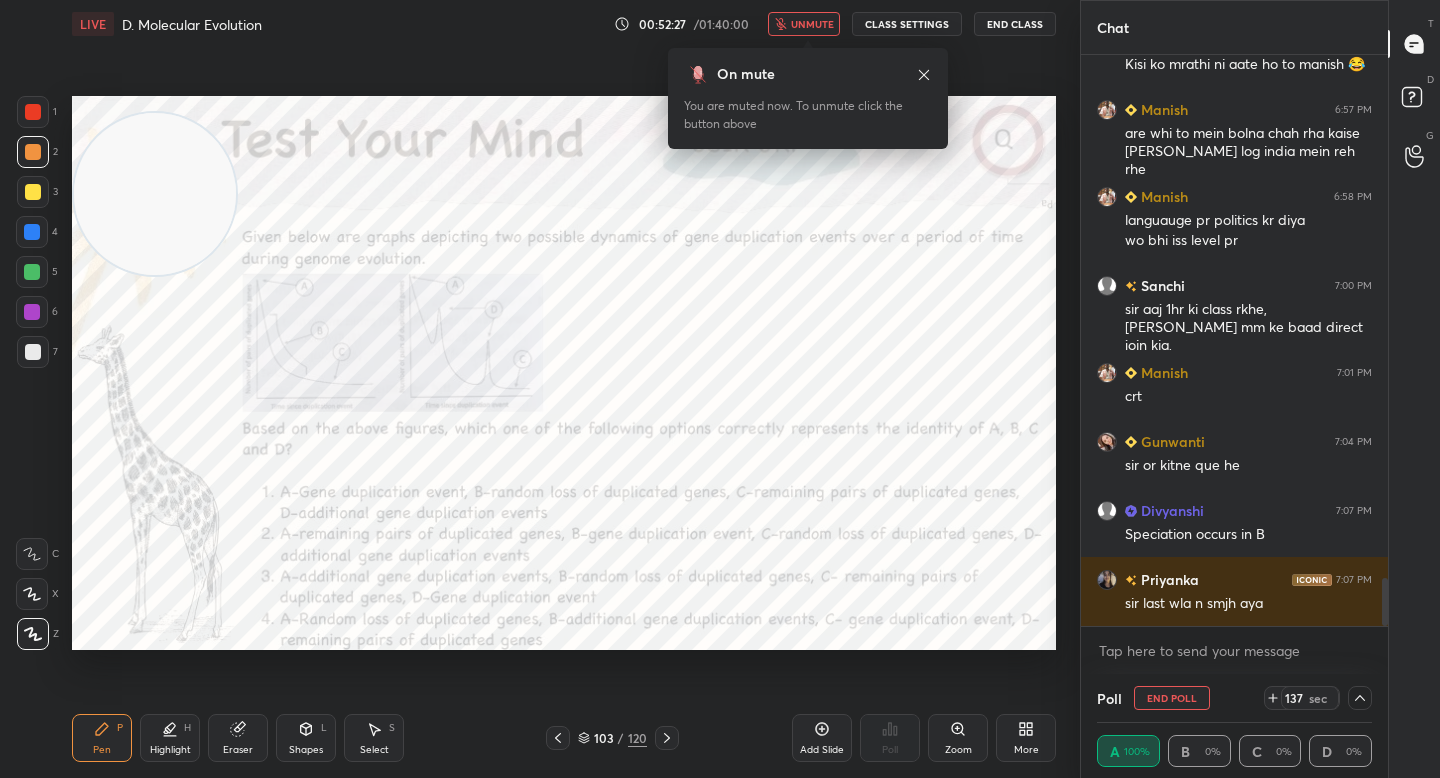 click 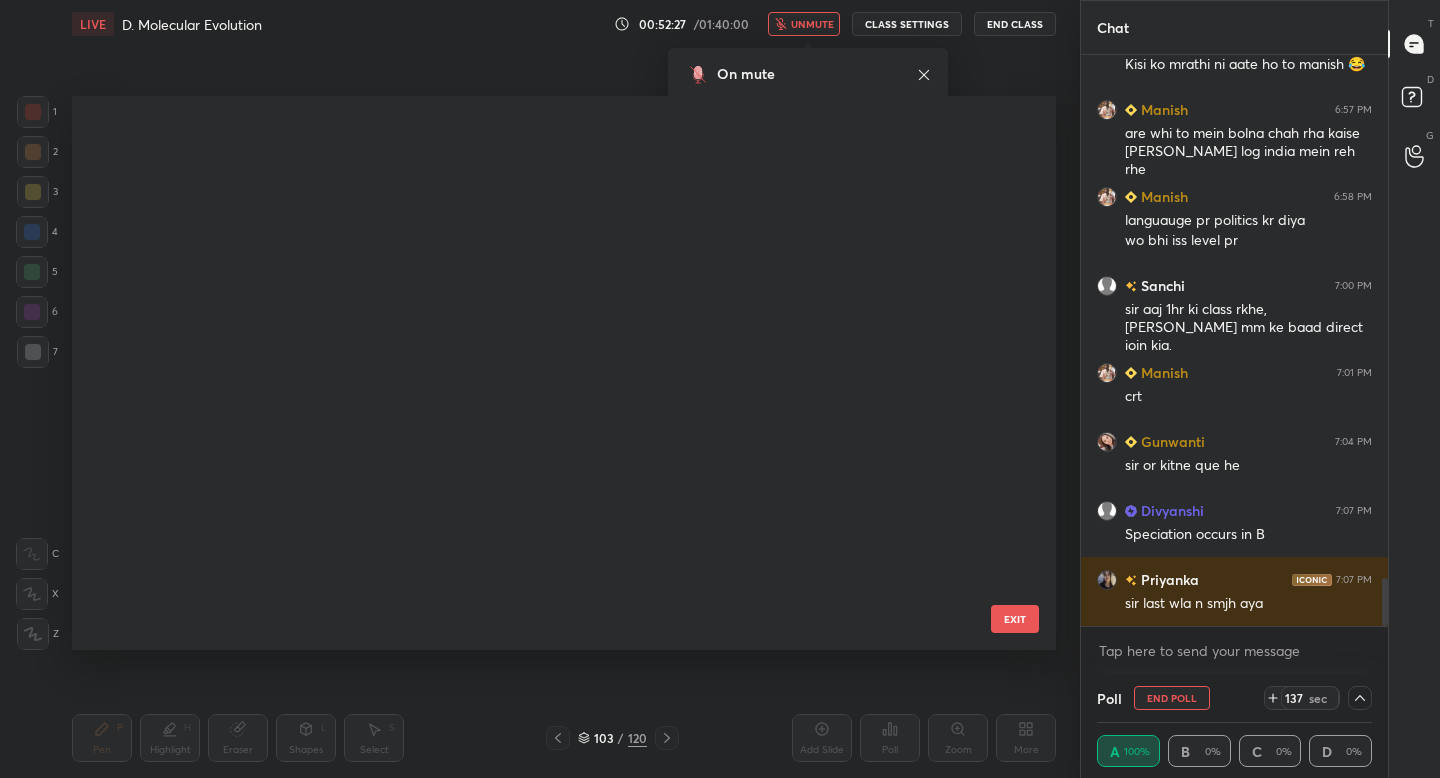 scroll, scrollTop: 5378, scrollLeft: 0, axis: vertical 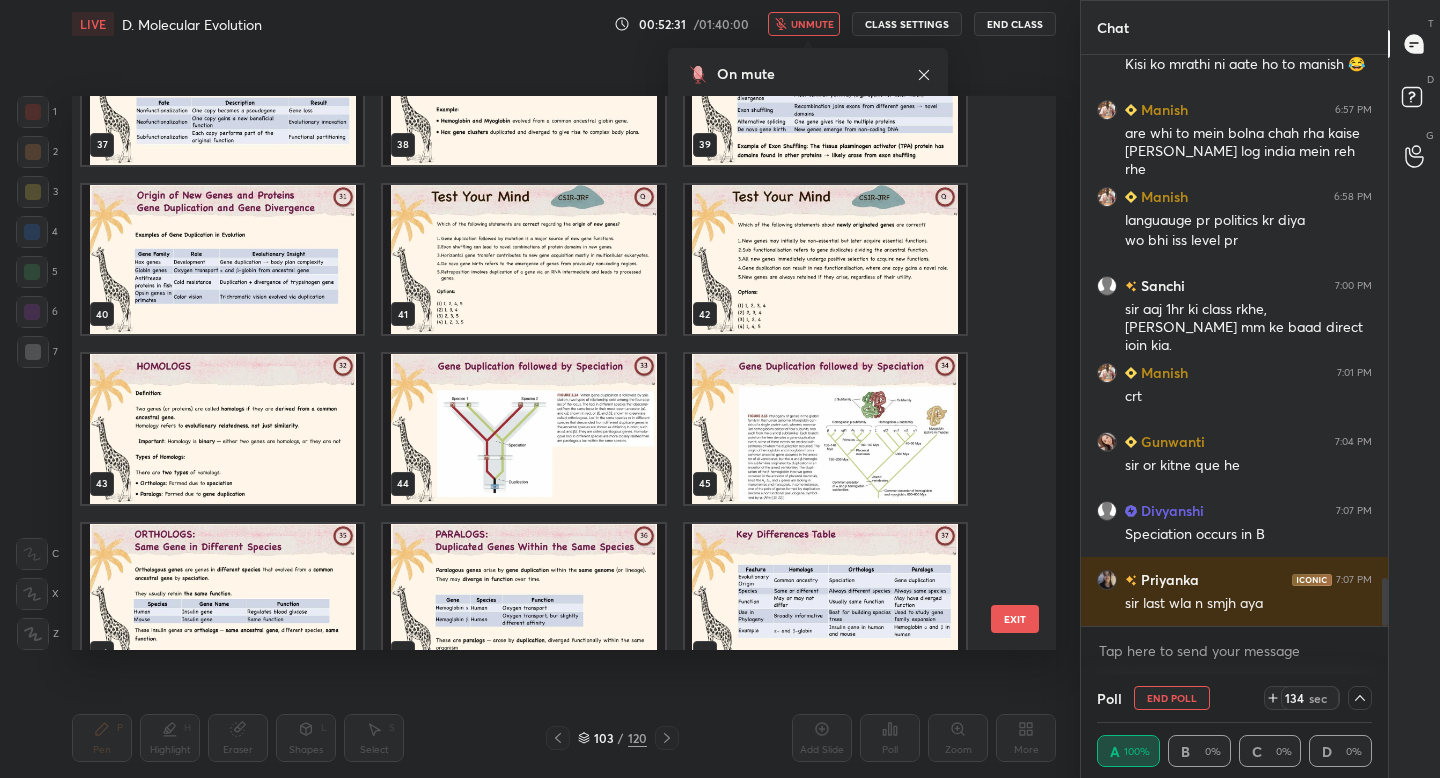 click at bounding box center (523, 429) 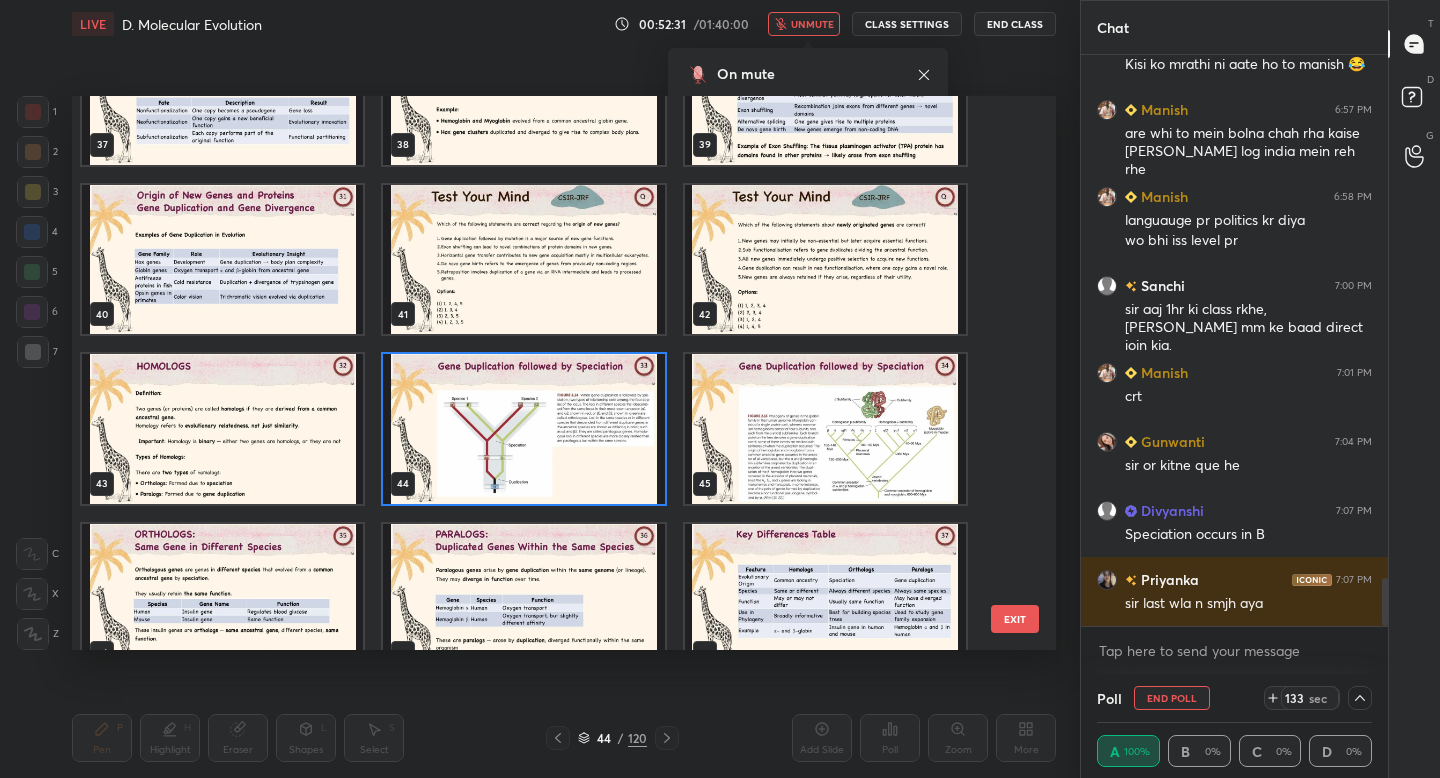 click at bounding box center (523, 429) 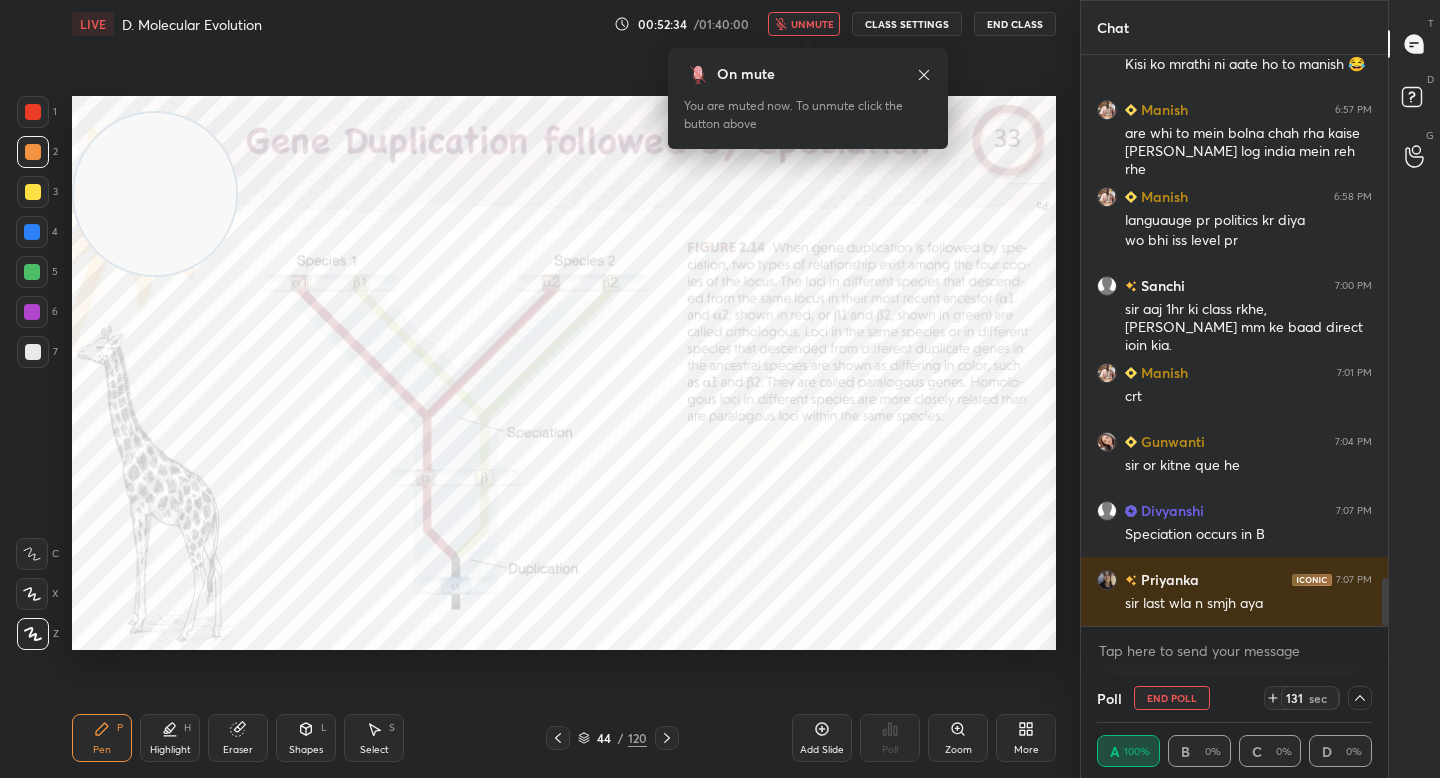 click 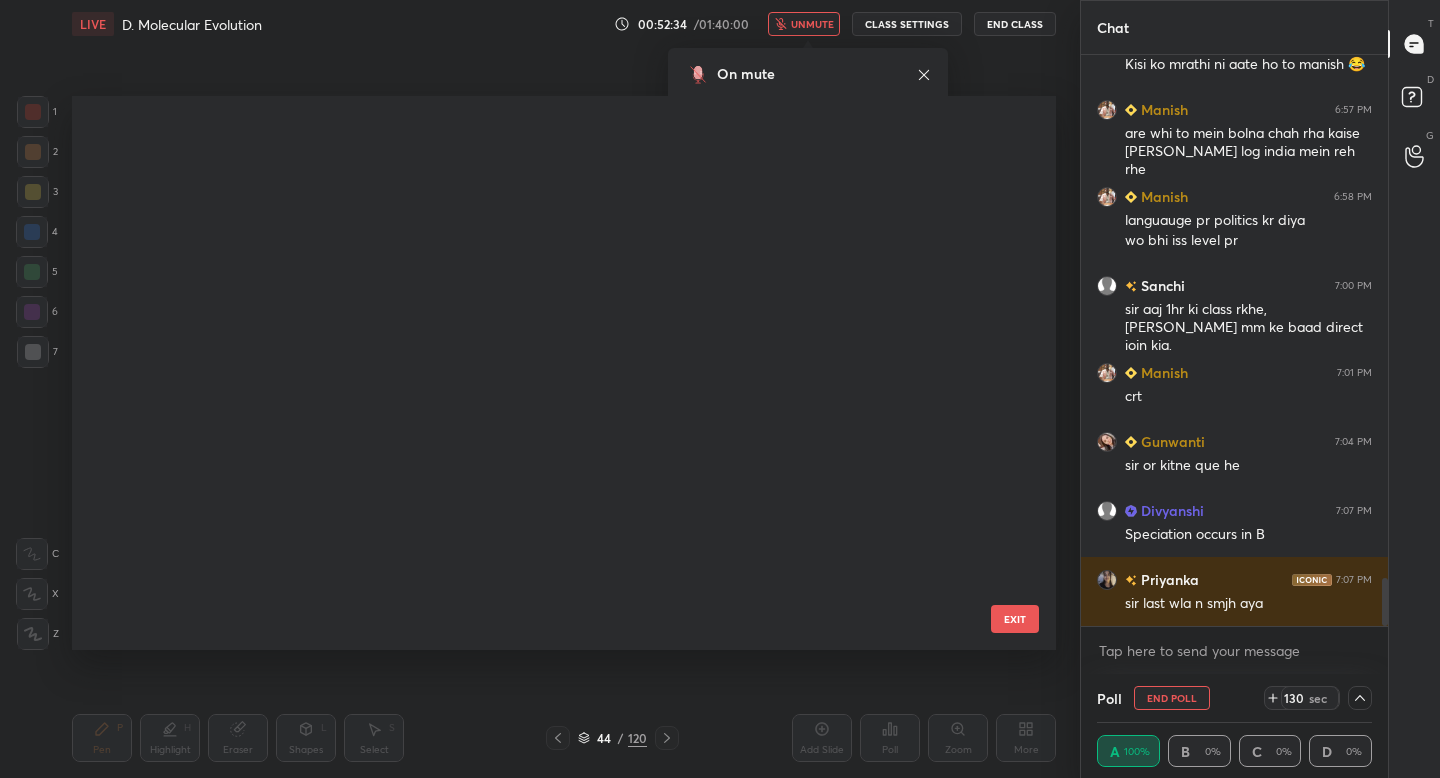 scroll, scrollTop: 1988, scrollLeft: 0, axis: vertical 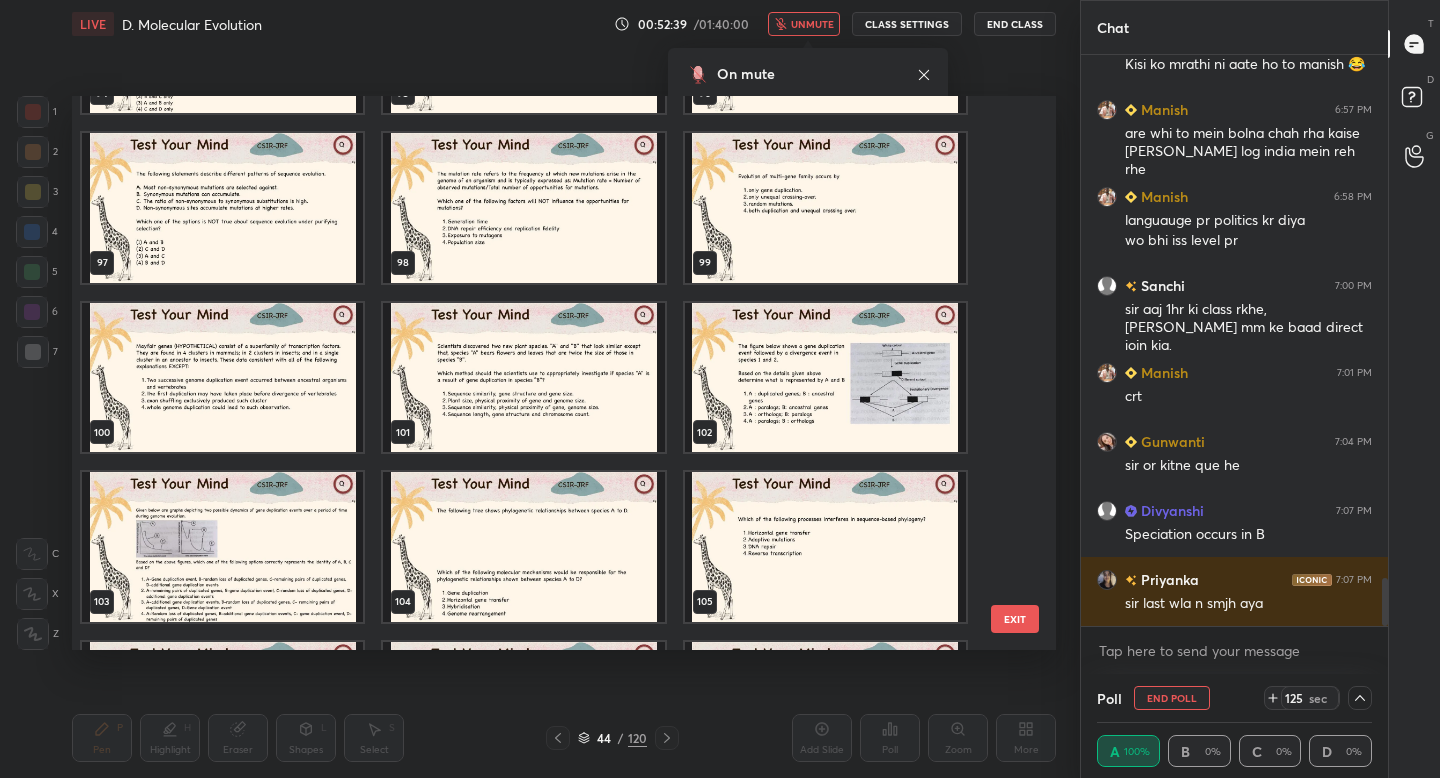 click at bounding box center (222, 547) 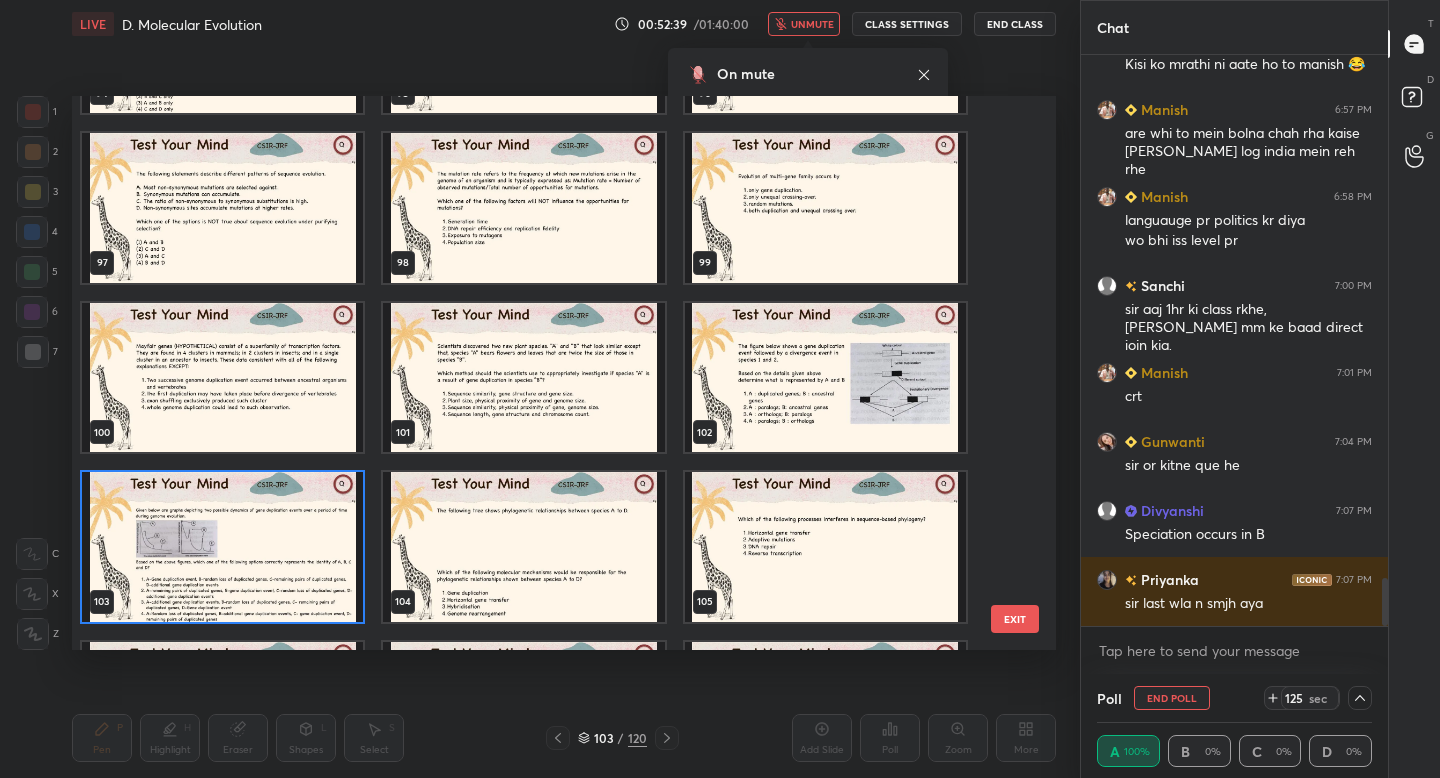 click at bounding box center [222, 547] 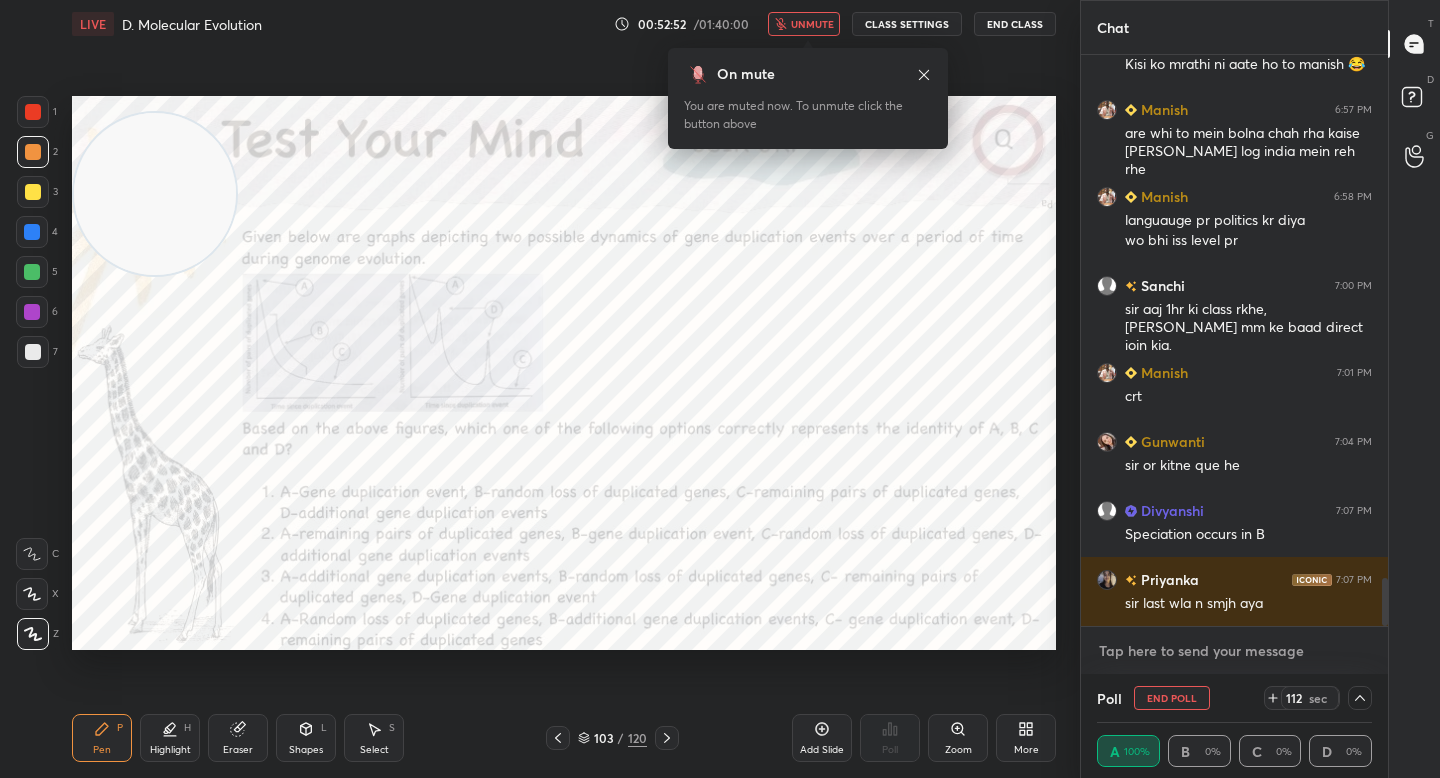 type on "x" 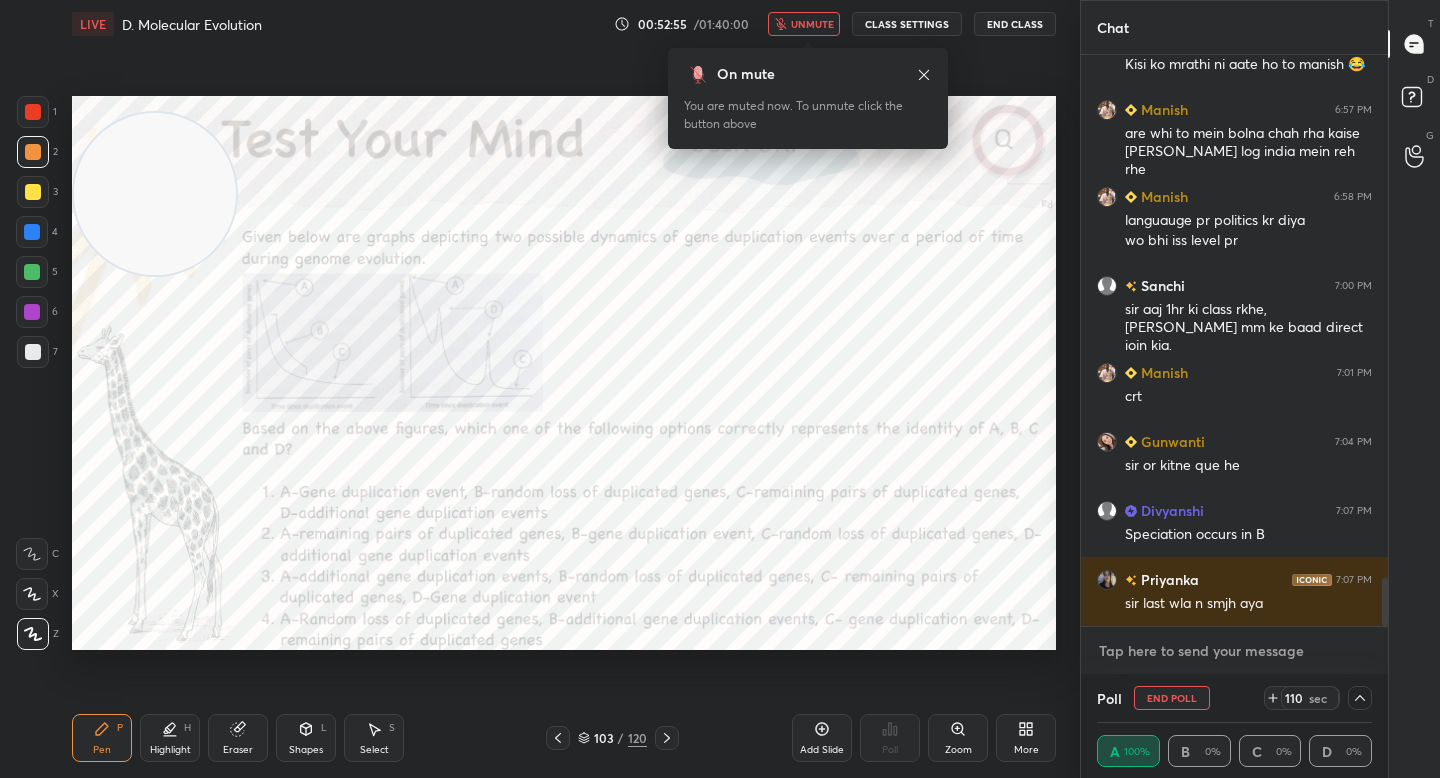 type on "w" 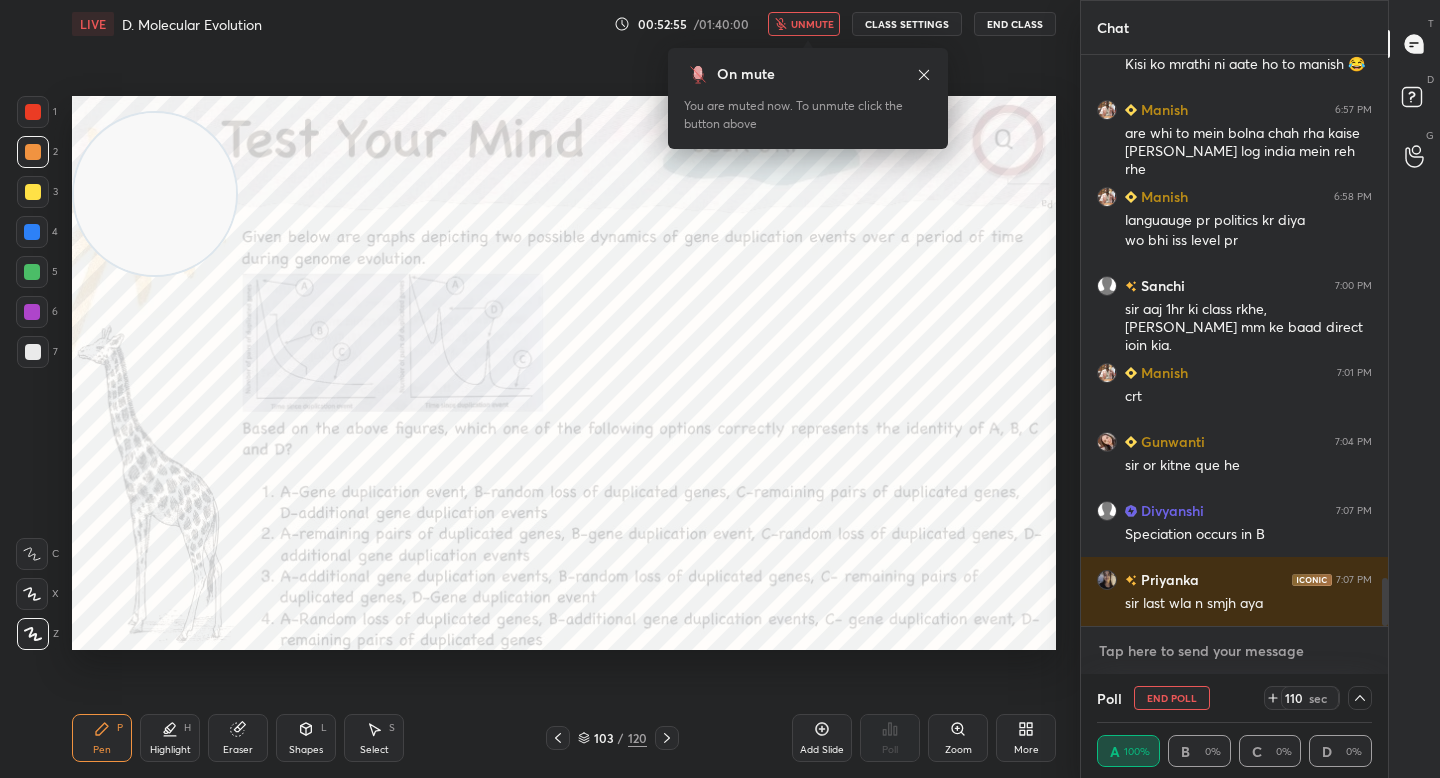 type on "x" 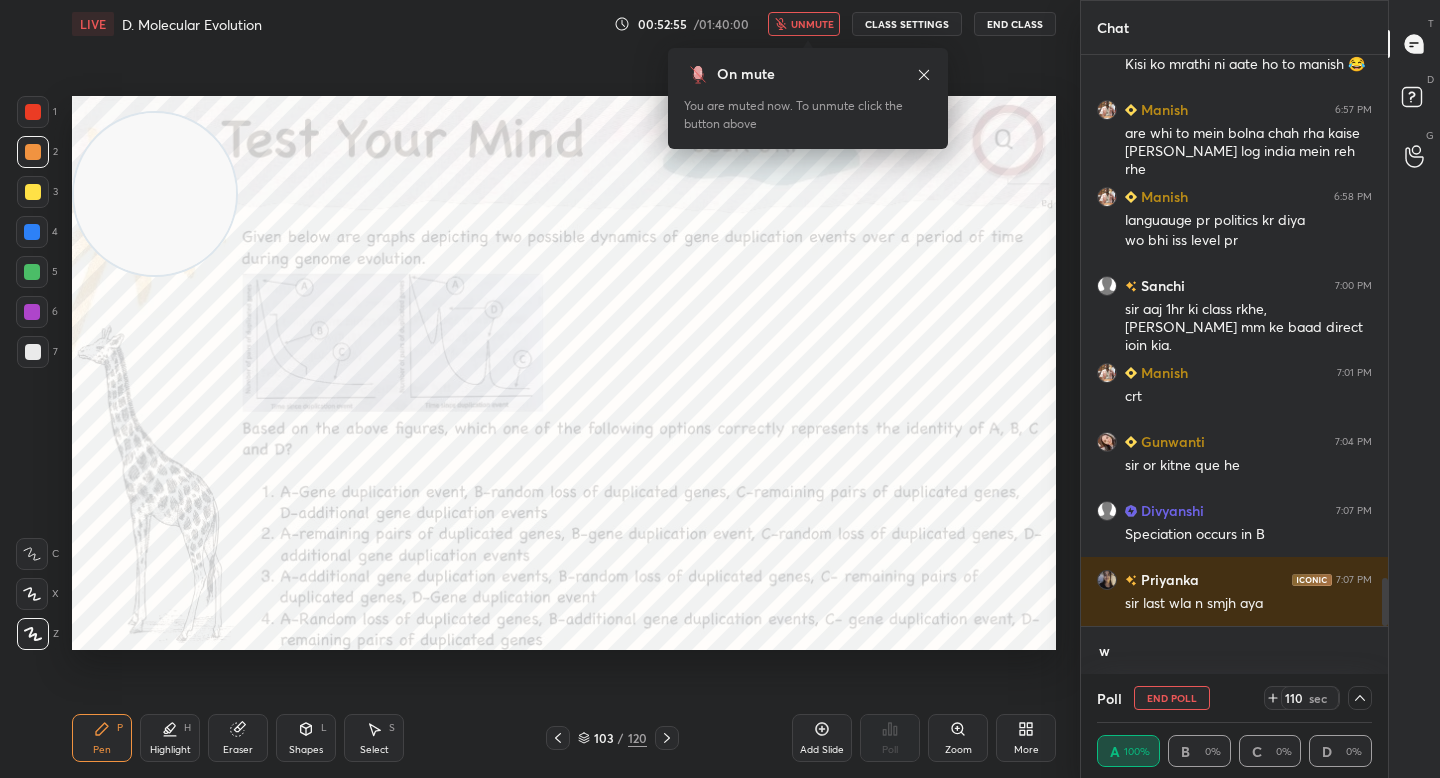 type on "wa" 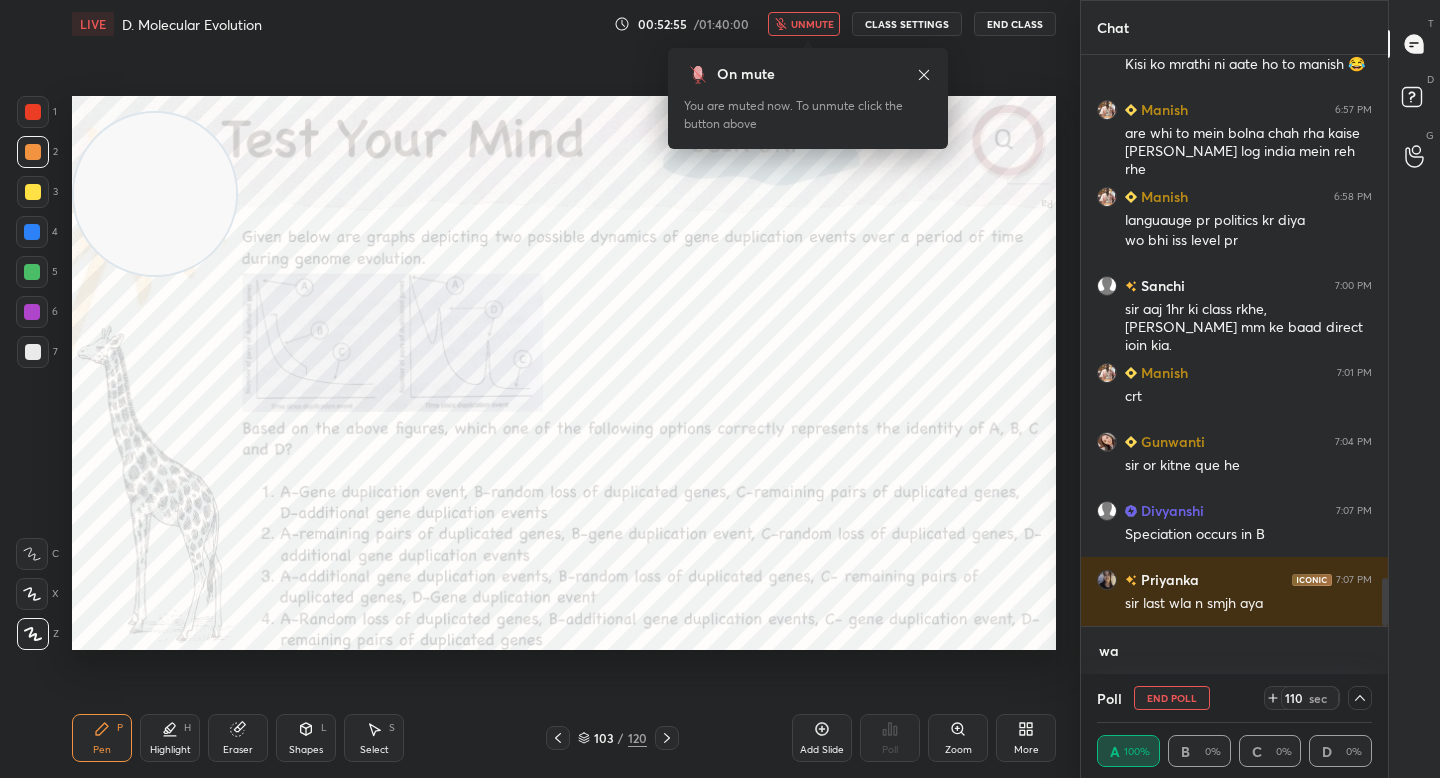 type on "wai" 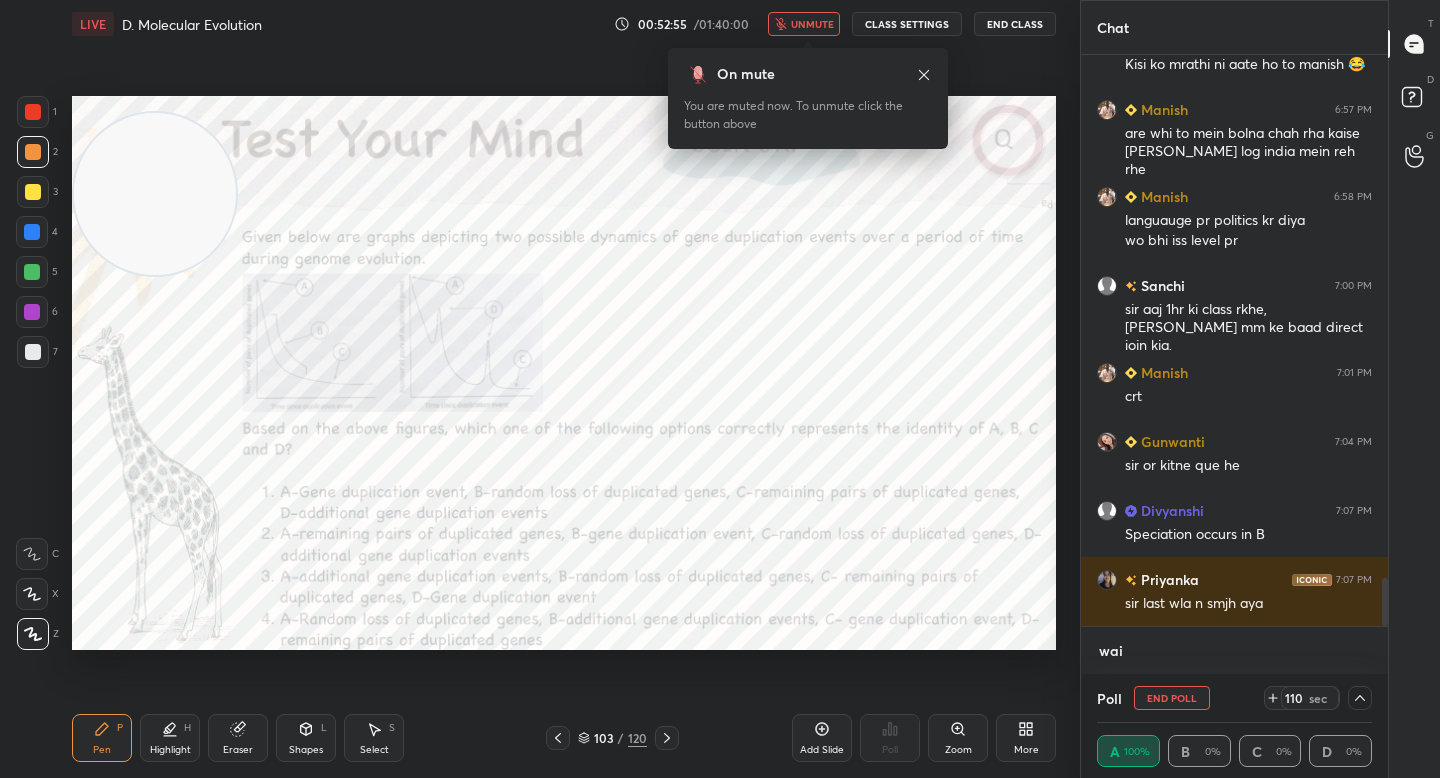 scroll, scrollTop: 559, scrollLeft: 301, axis: both 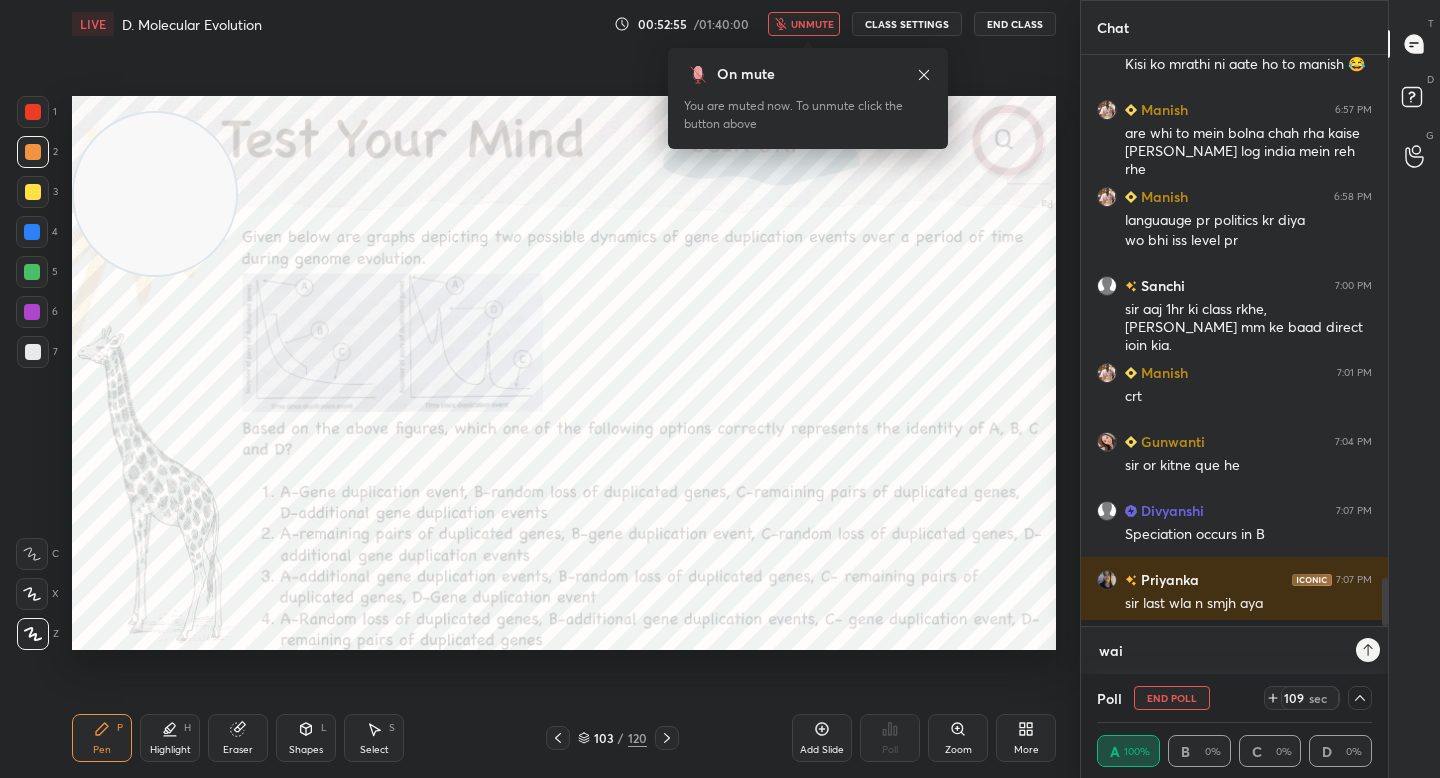 type on "wait" 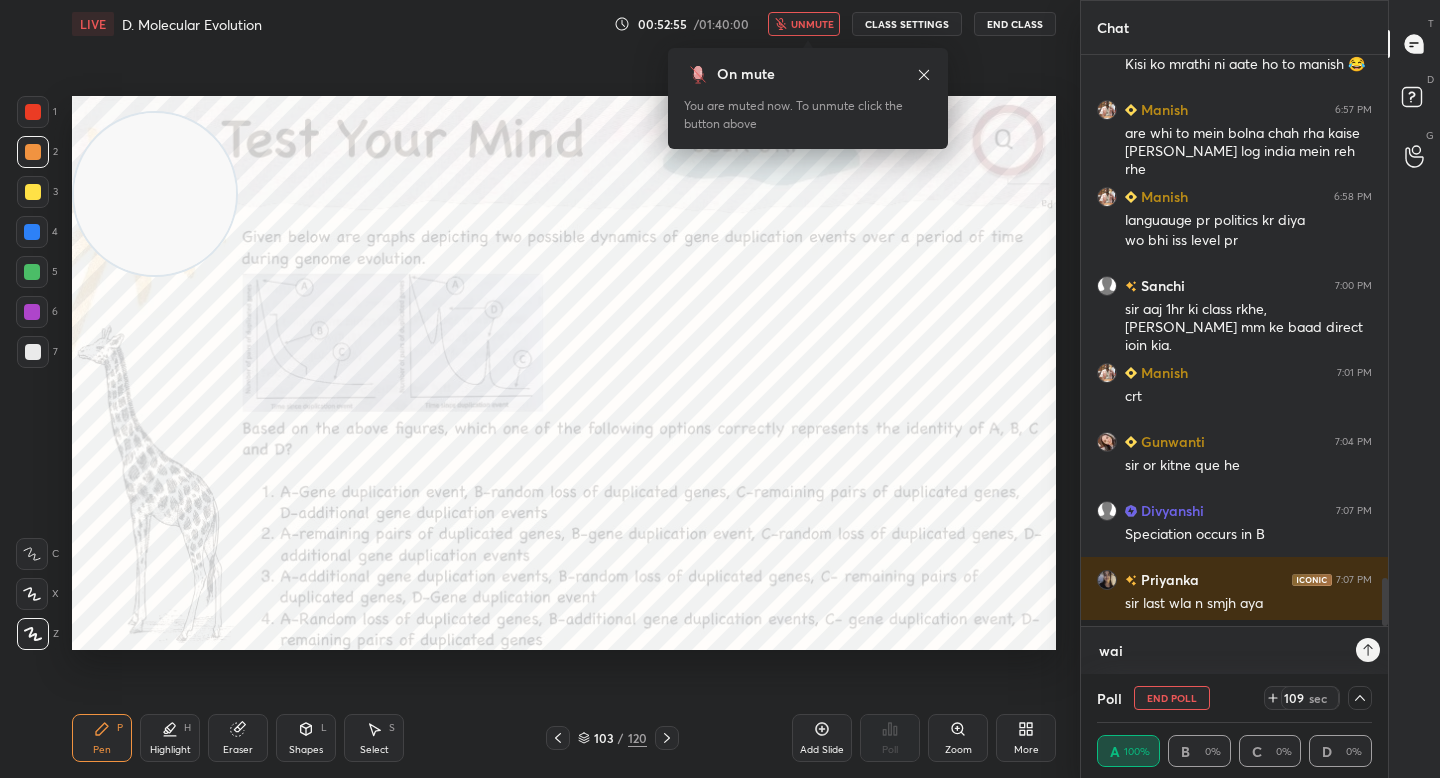 type on "x" 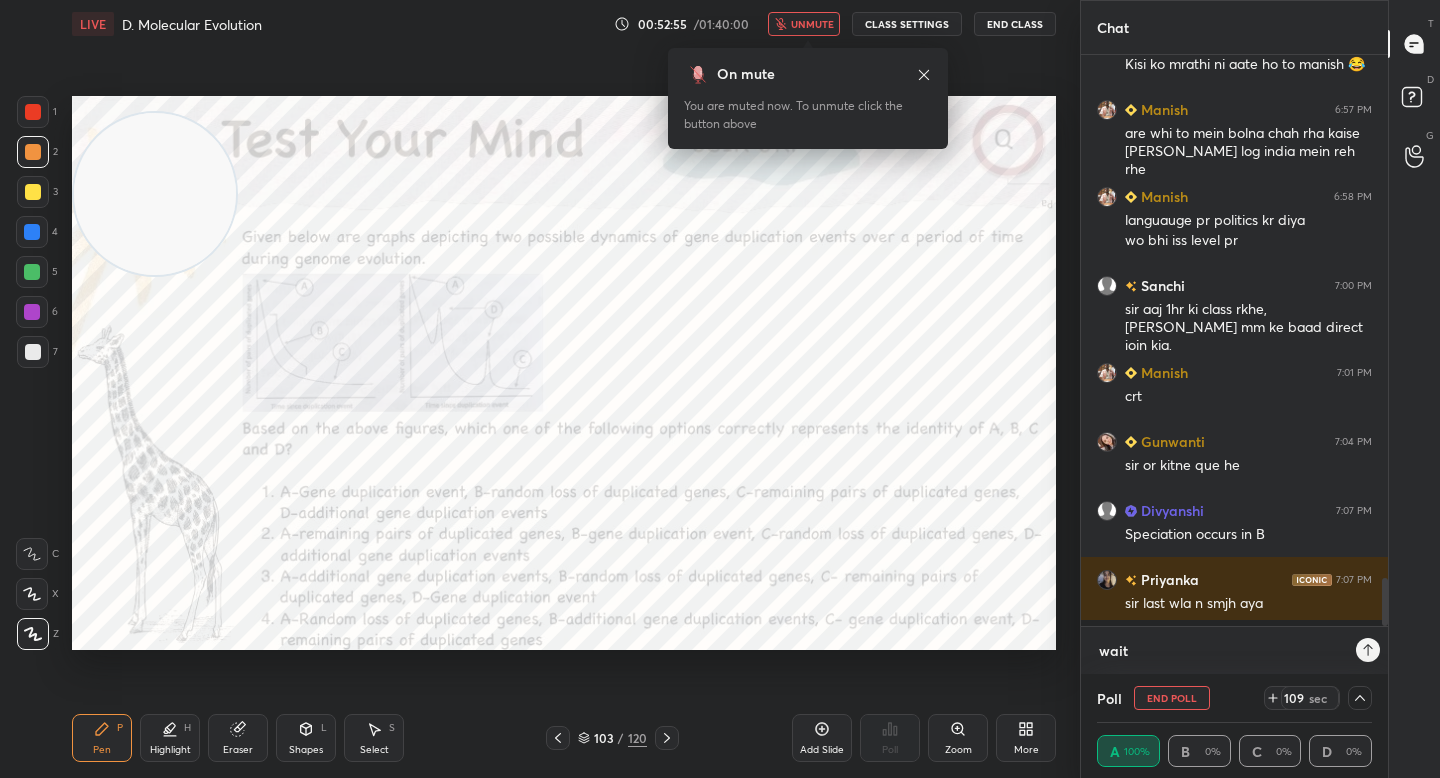 scroll, scrollTop: 7, scrollLeft: 7, axis: both 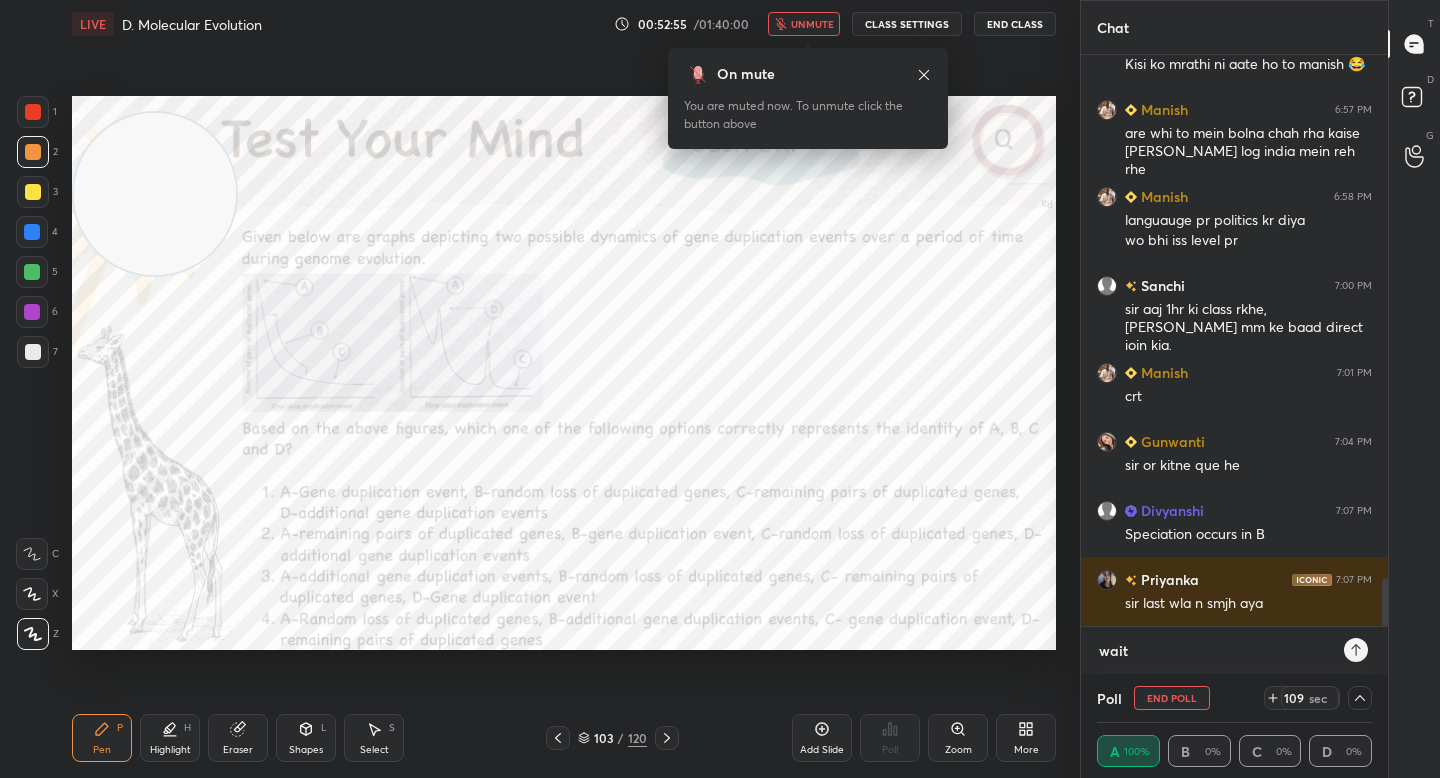 type on "wait" 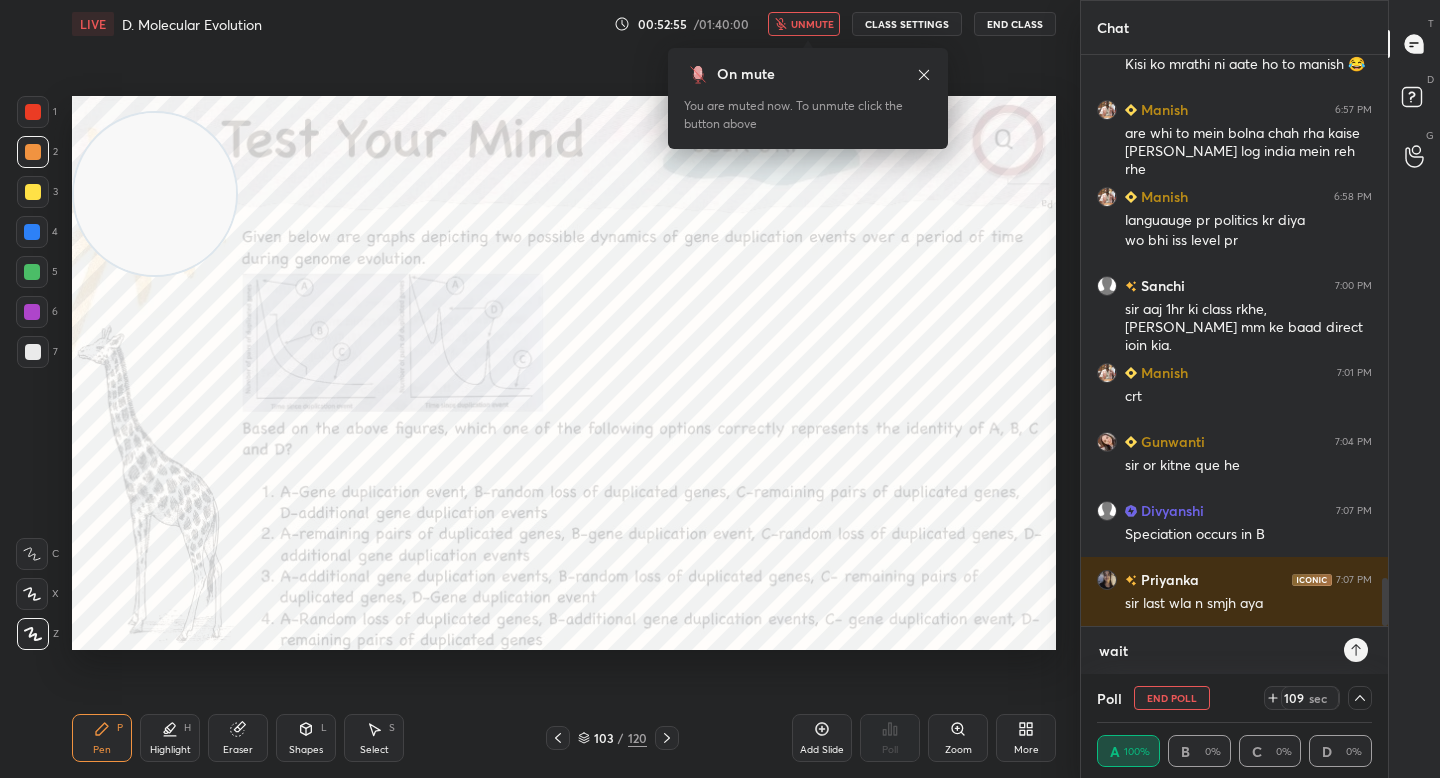 type on "x" 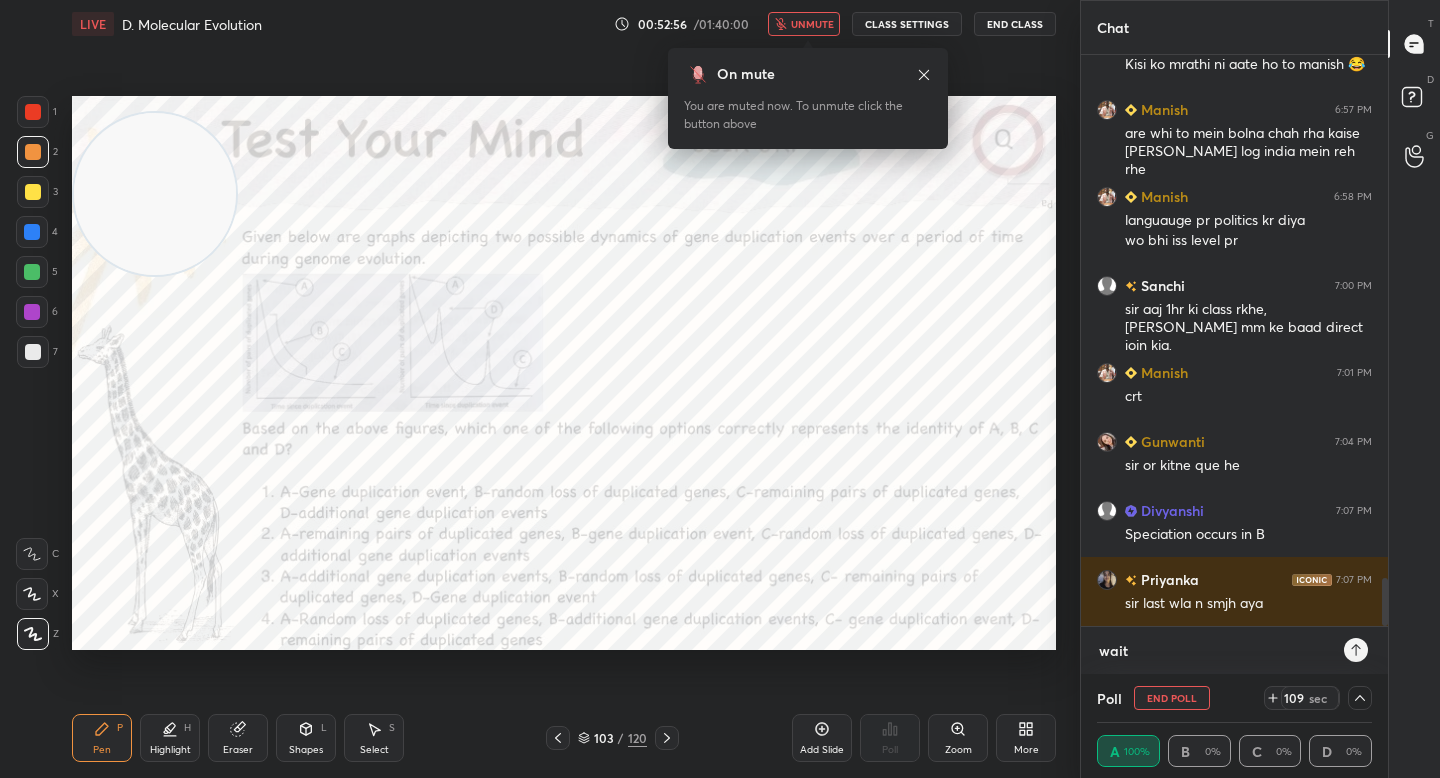 type on "wait a" 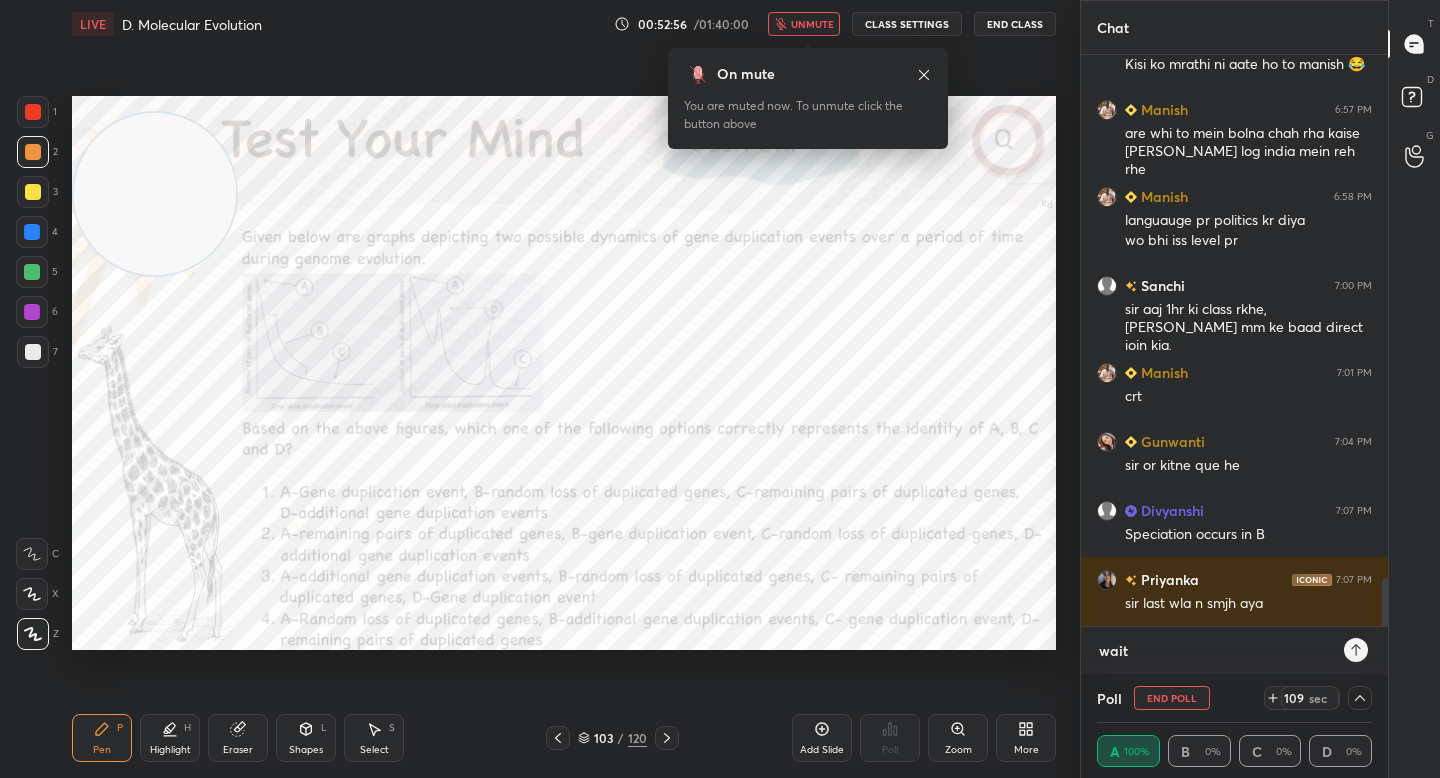 type on "x" 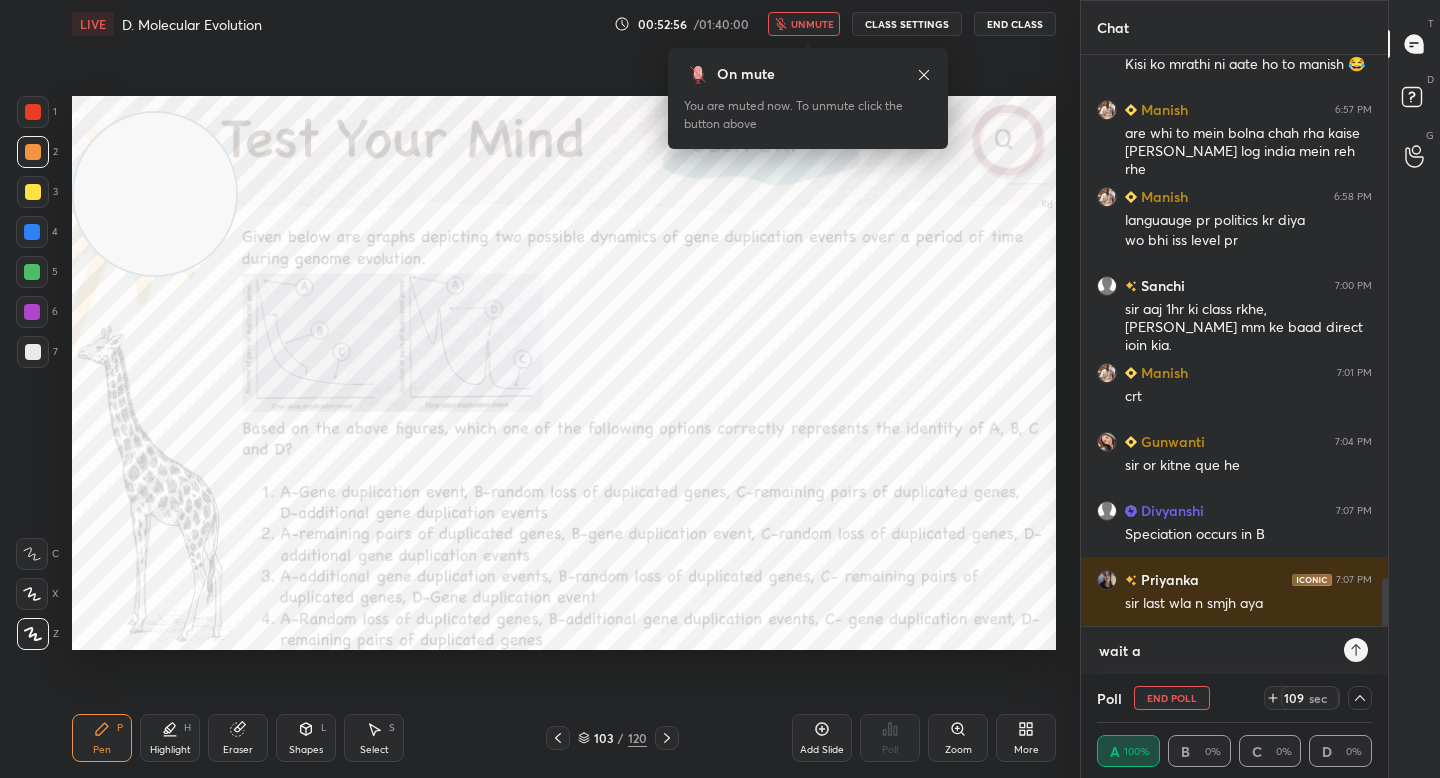 type on "wait a" 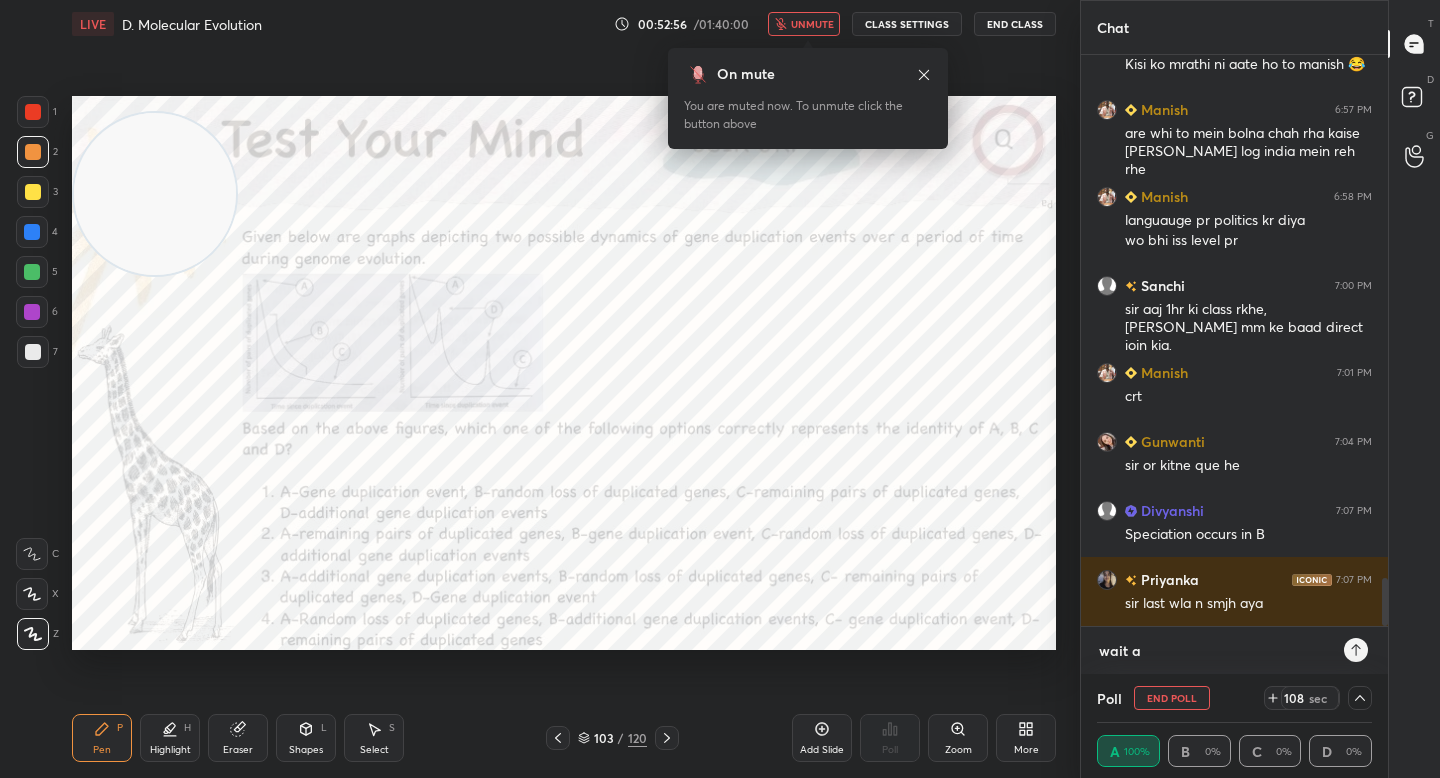 type on "wait a m" 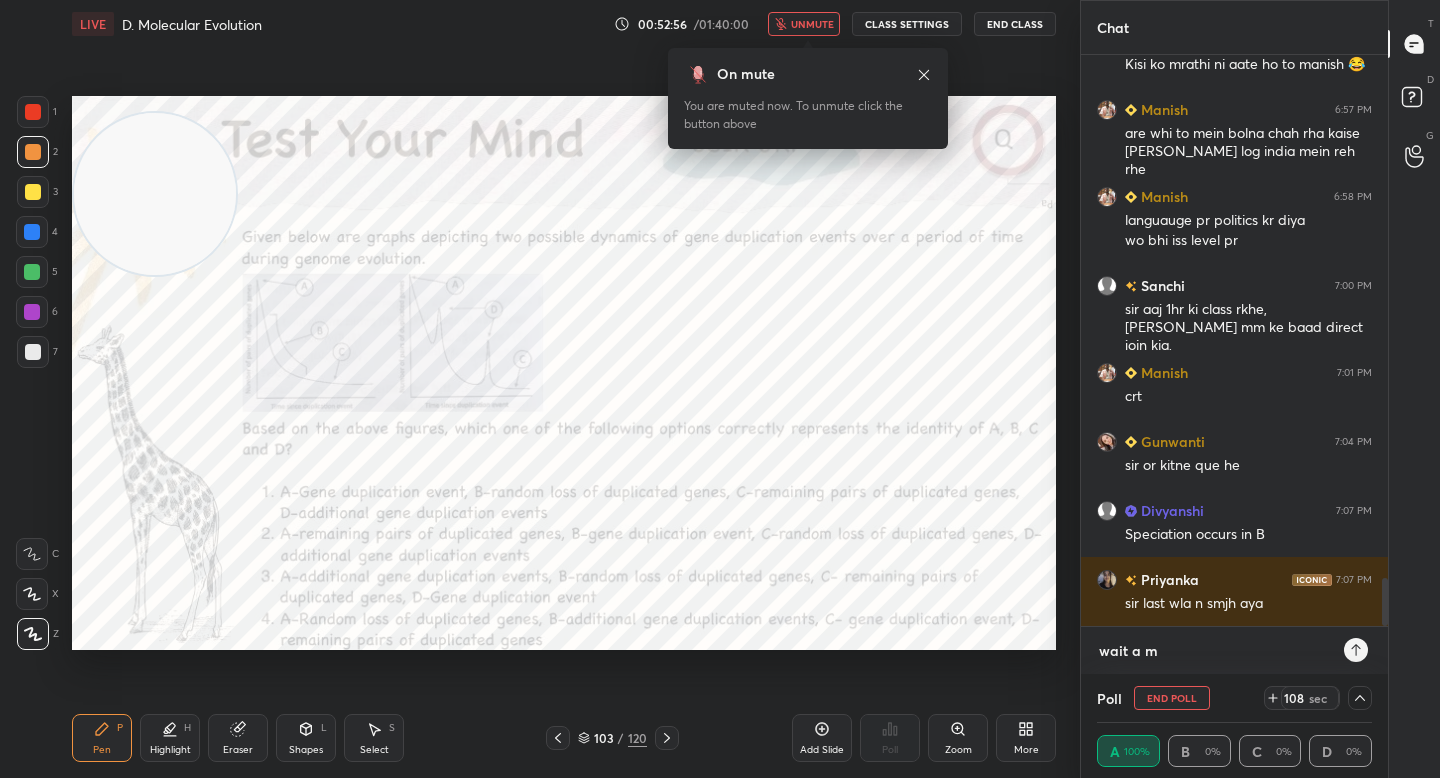type on "wait a mi" 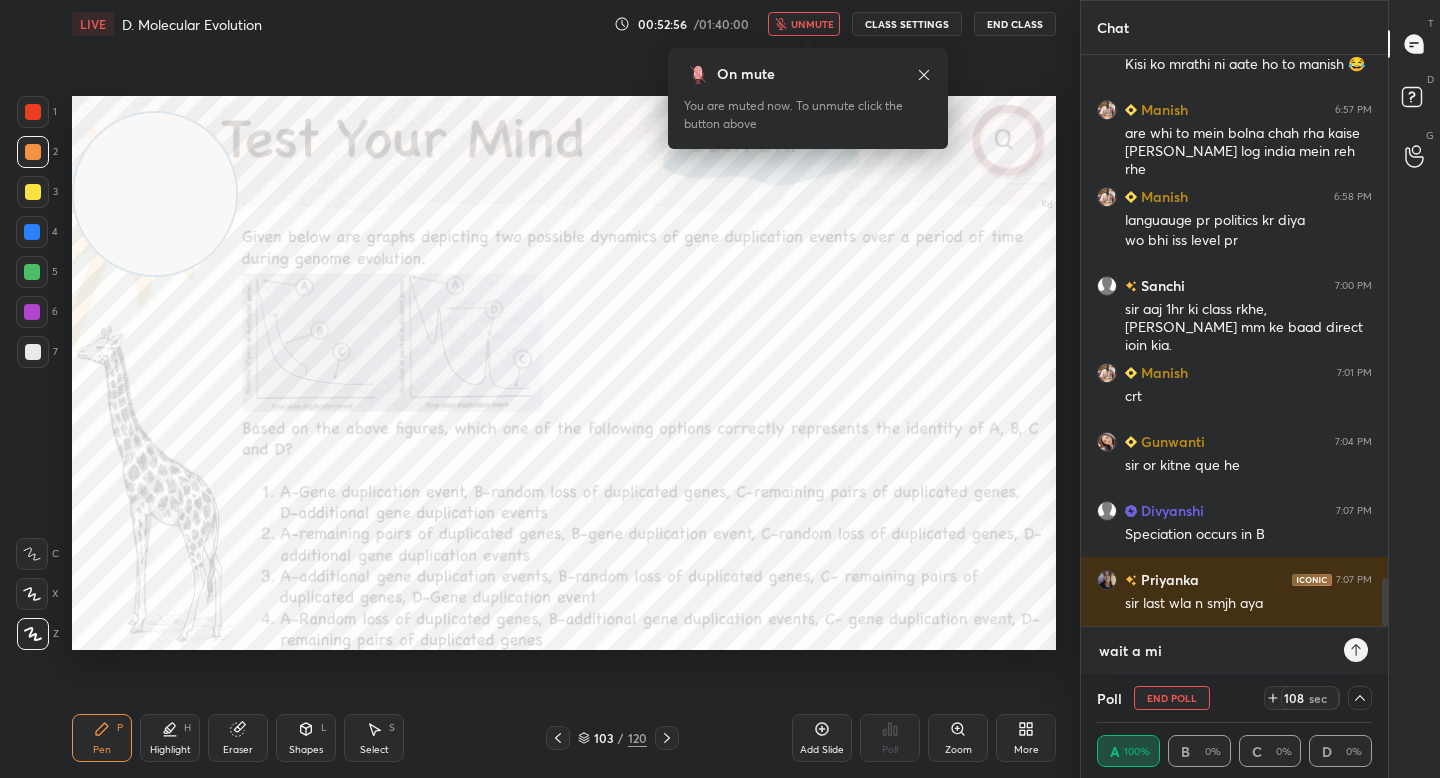 type on "wait a min" 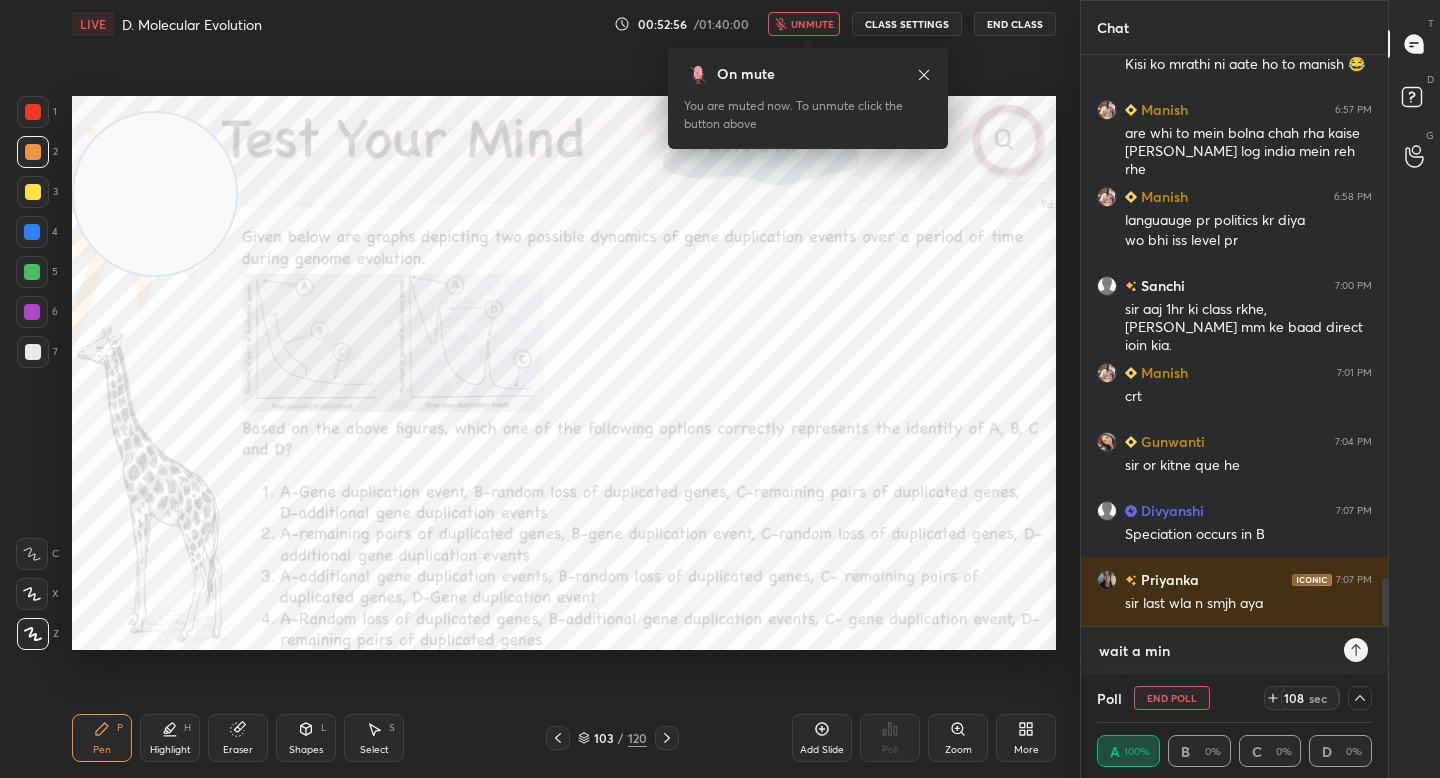 type on "x" 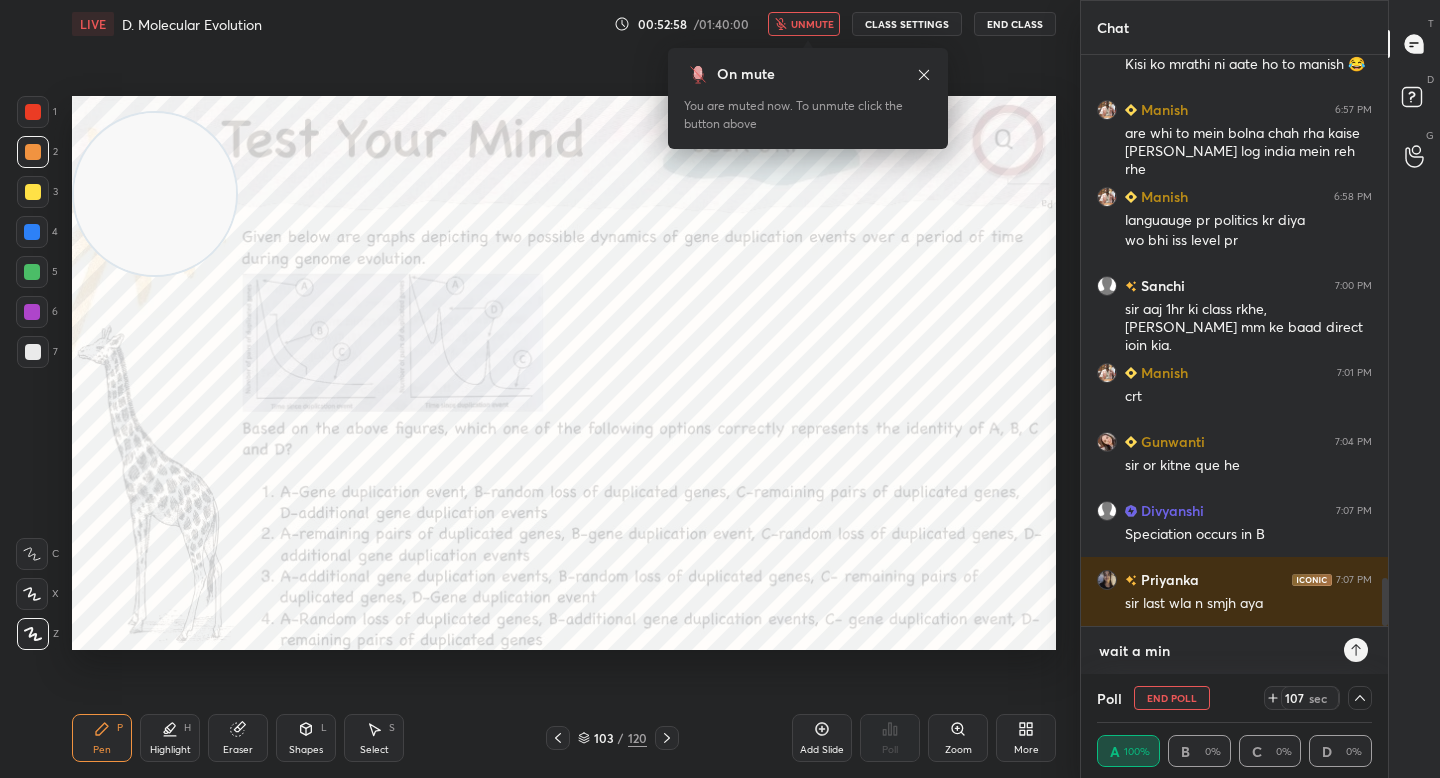 type on "wait a min i" 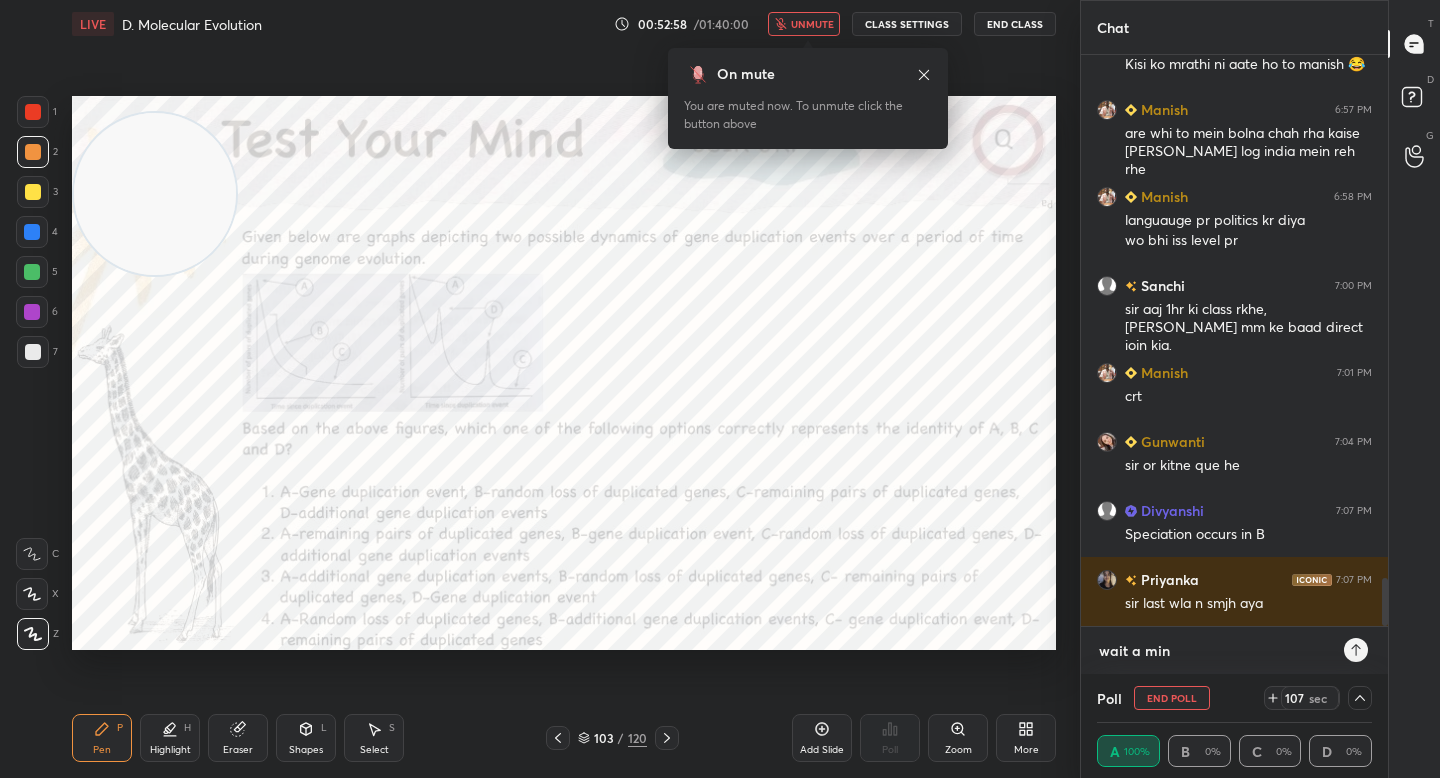 type on "x" 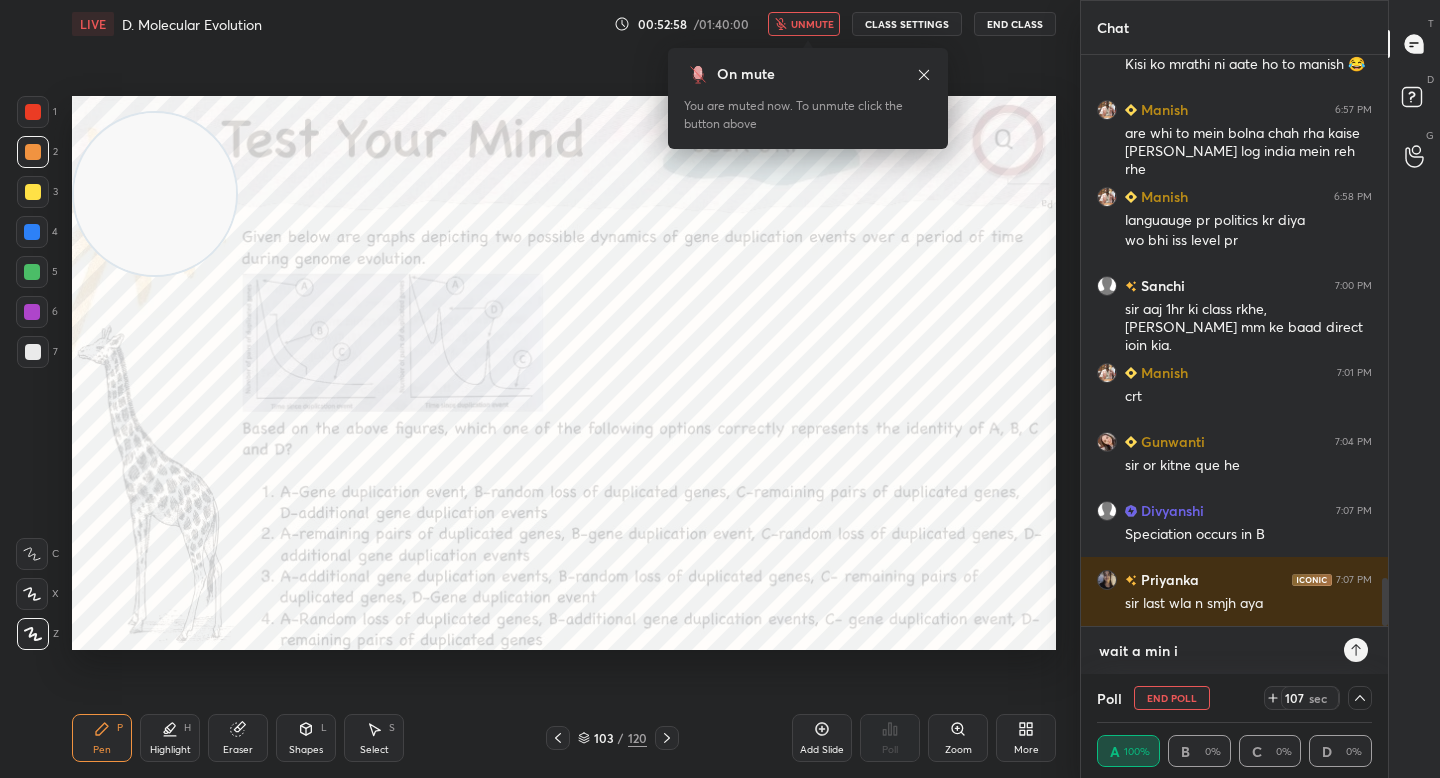 type on "wait a min i" 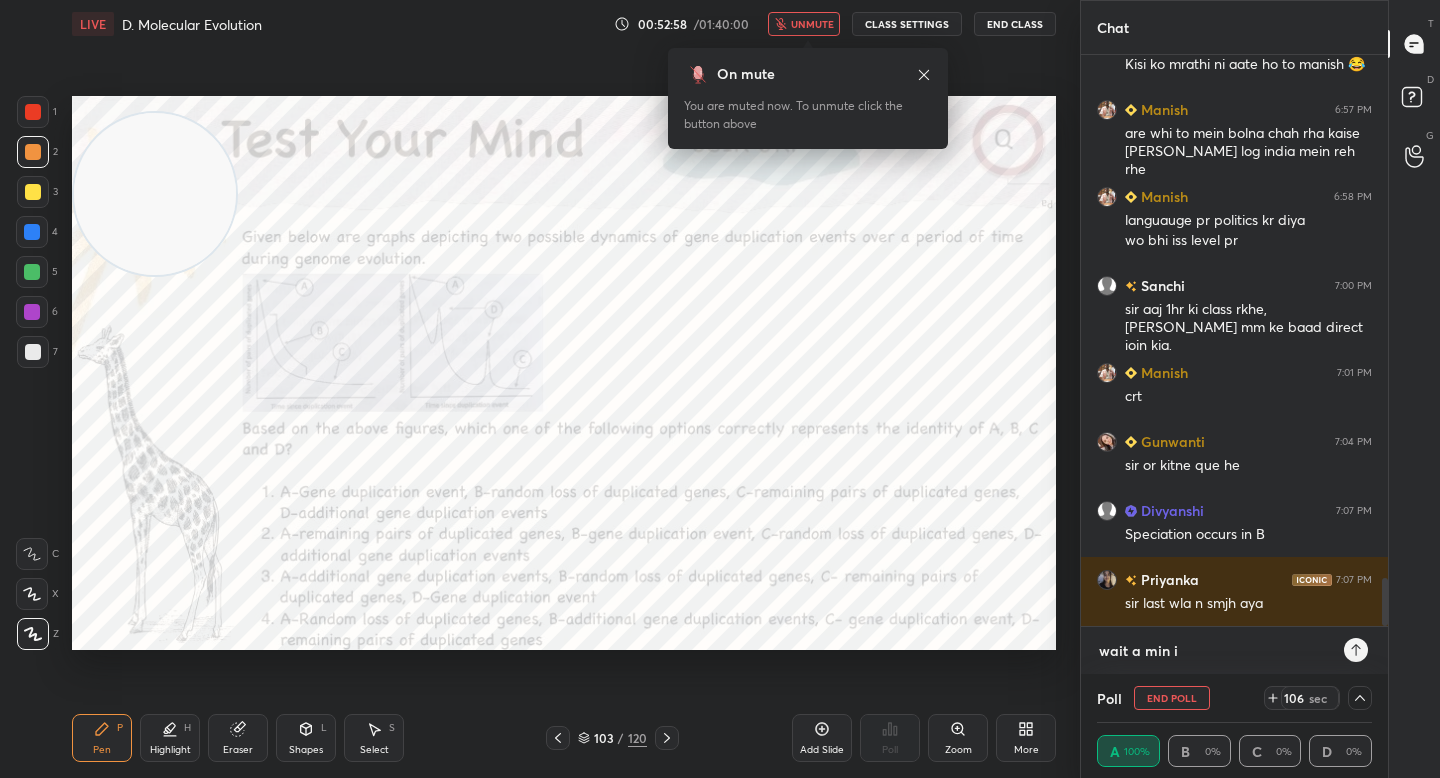 type on "wait a min i w" 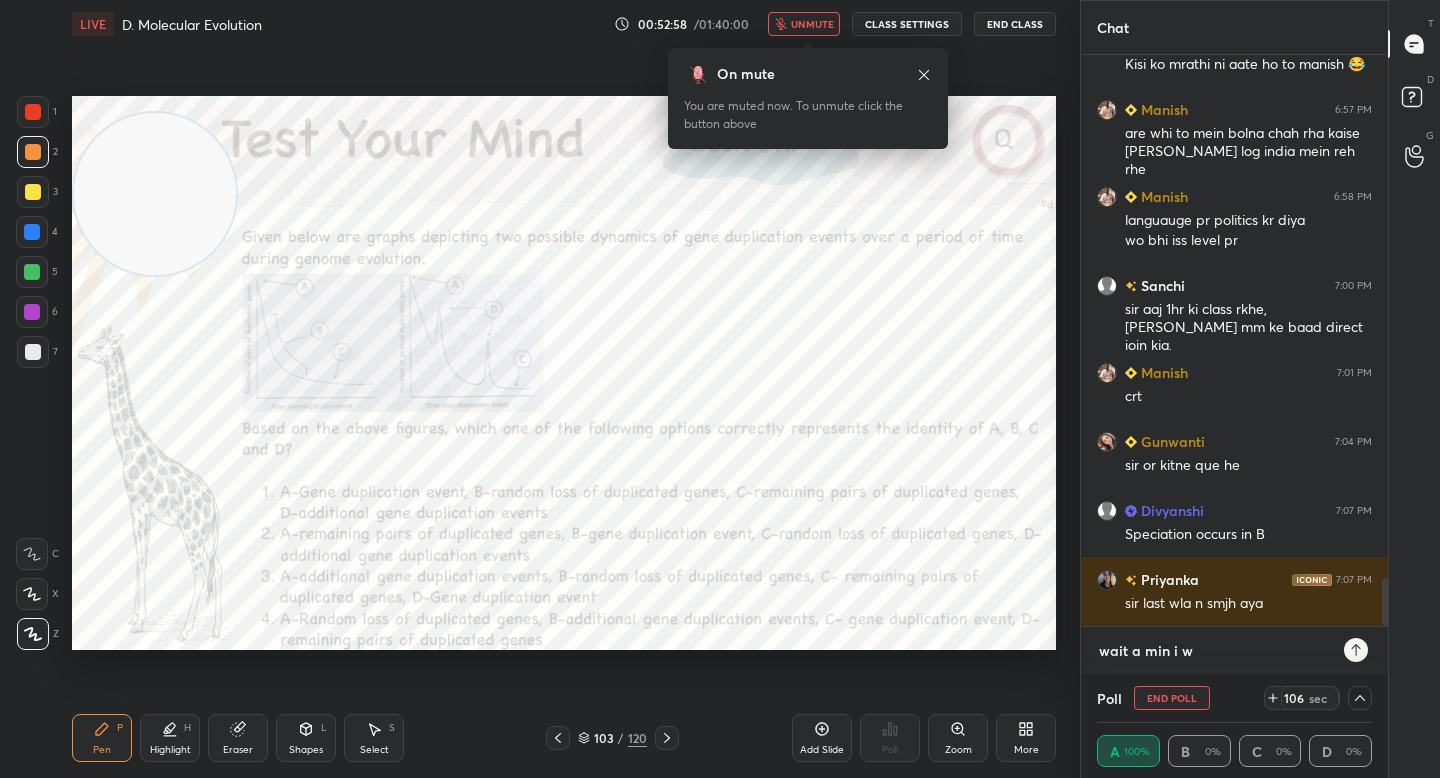 type on "wait a min i wi" 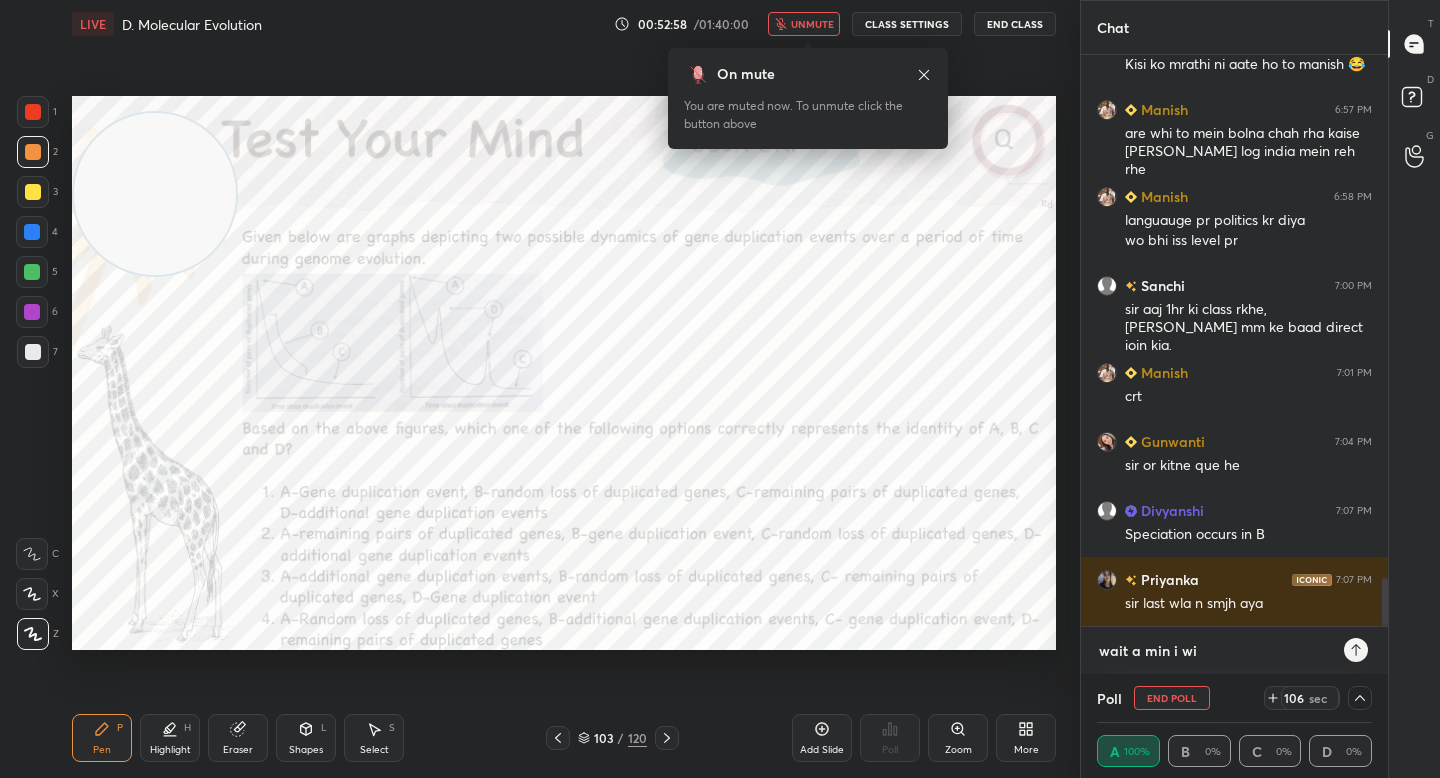 type on "wait a min i wil" 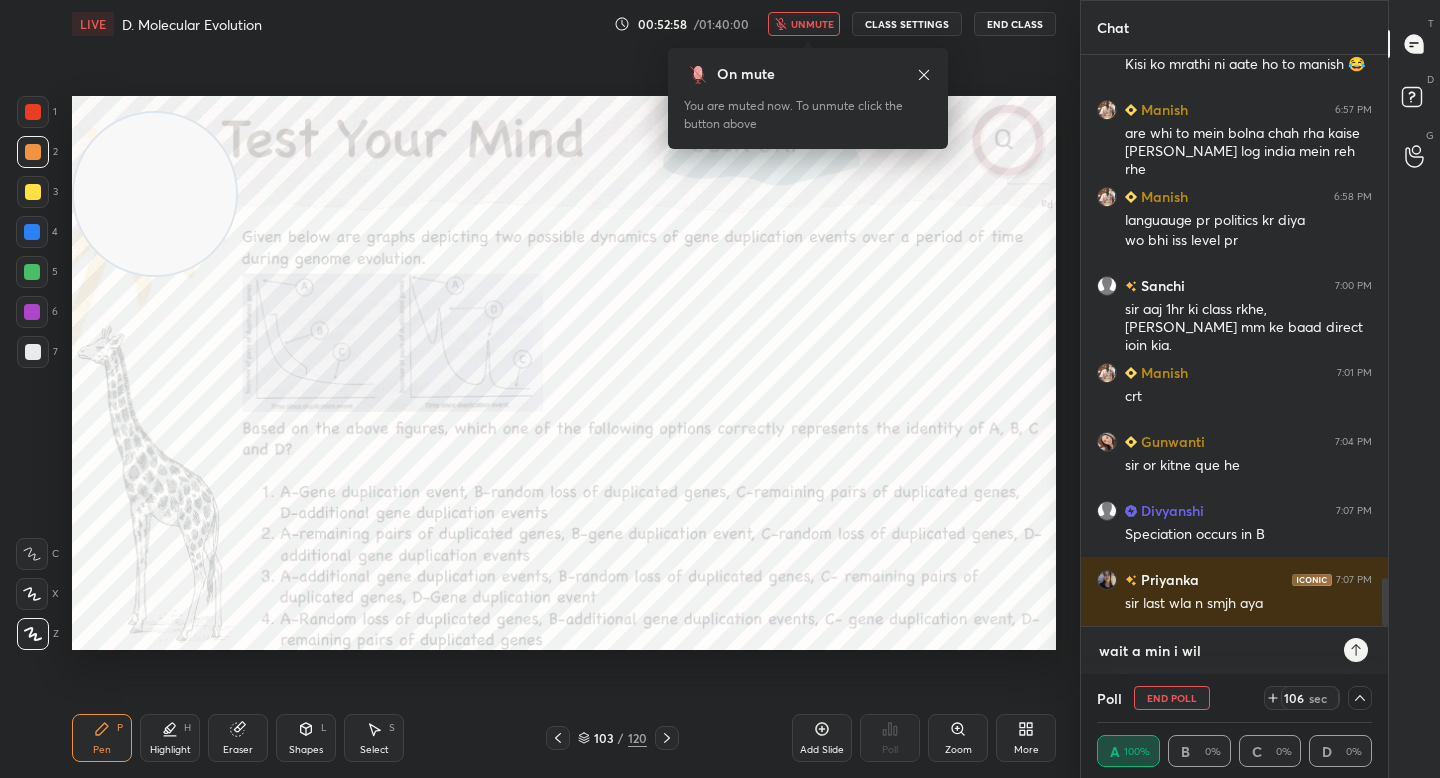 type on "wait a min i will" 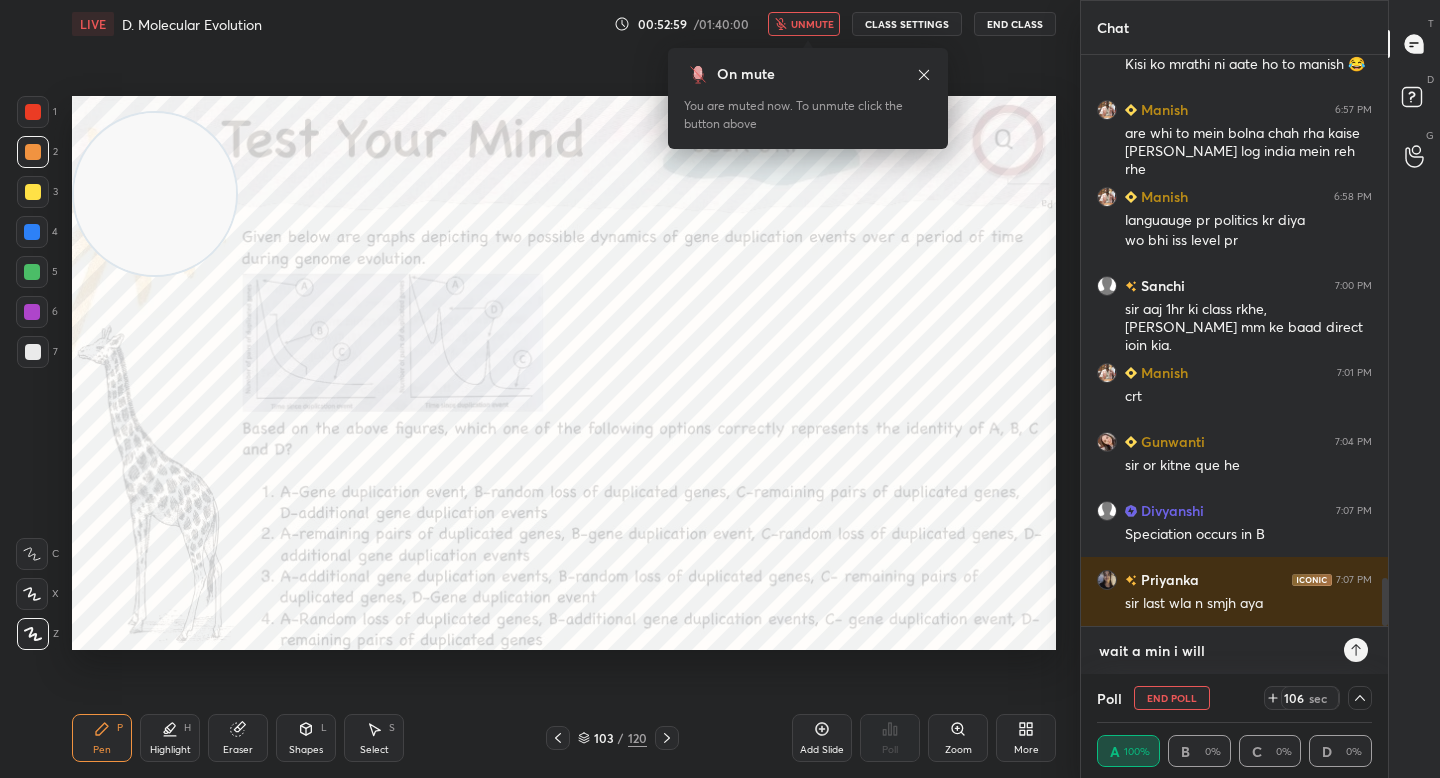 type on "wait a min i will" 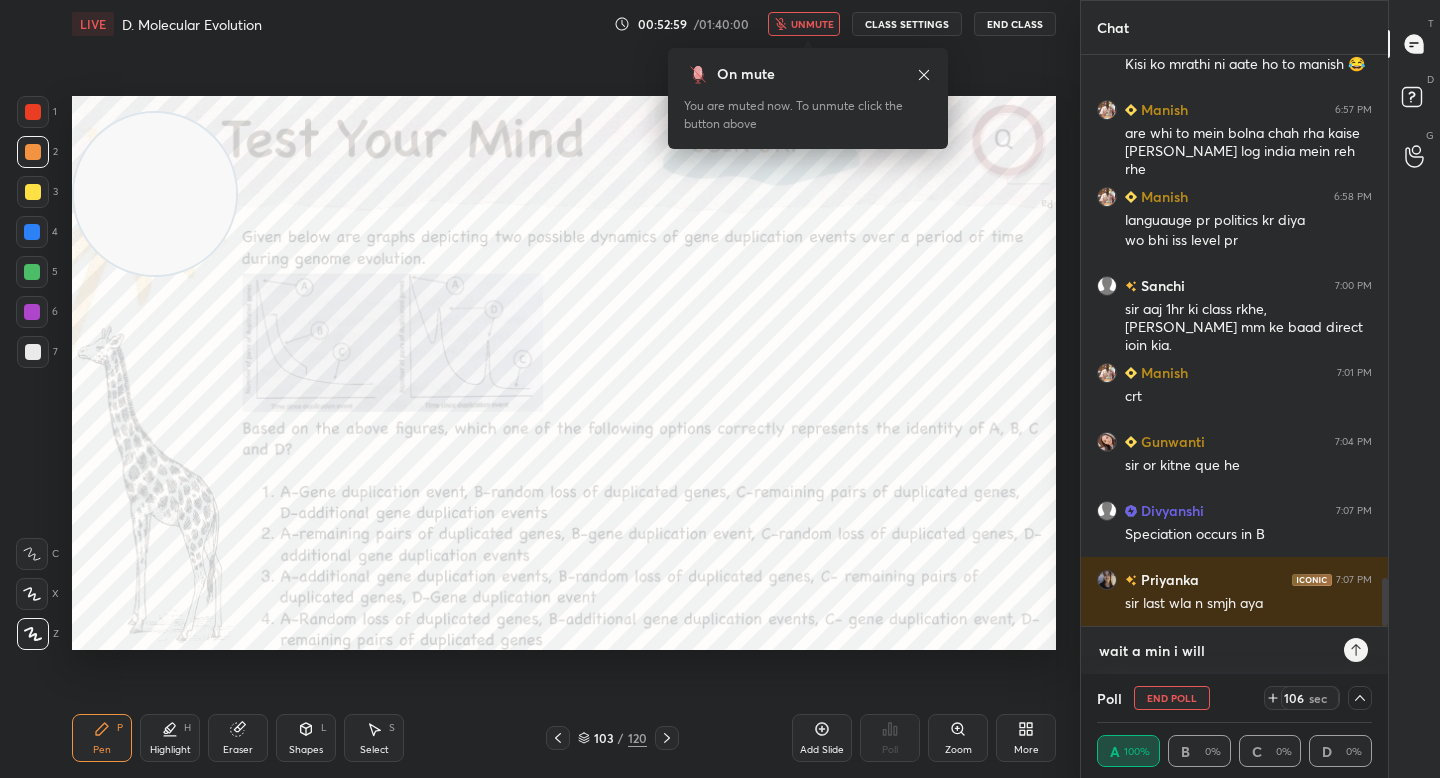 type on "x" 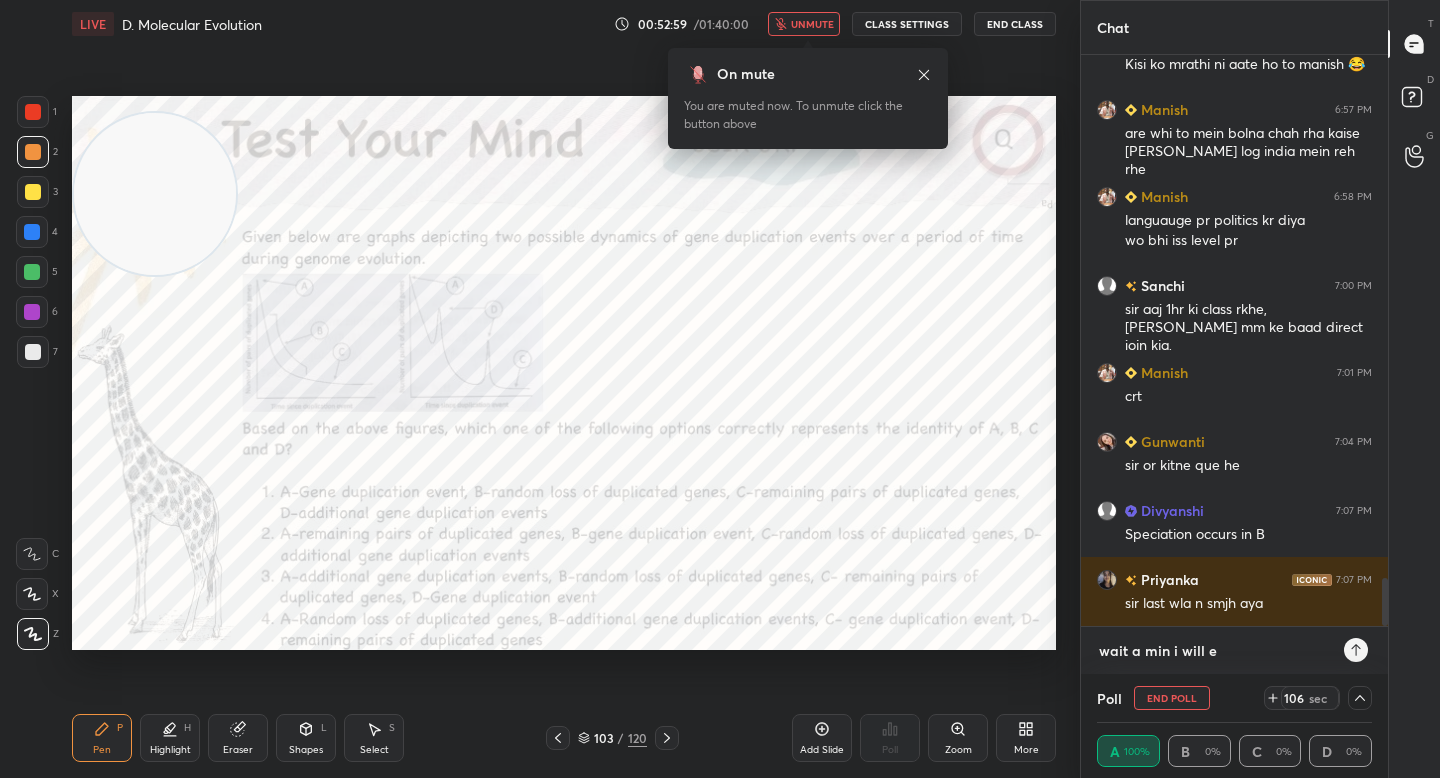type on "x" 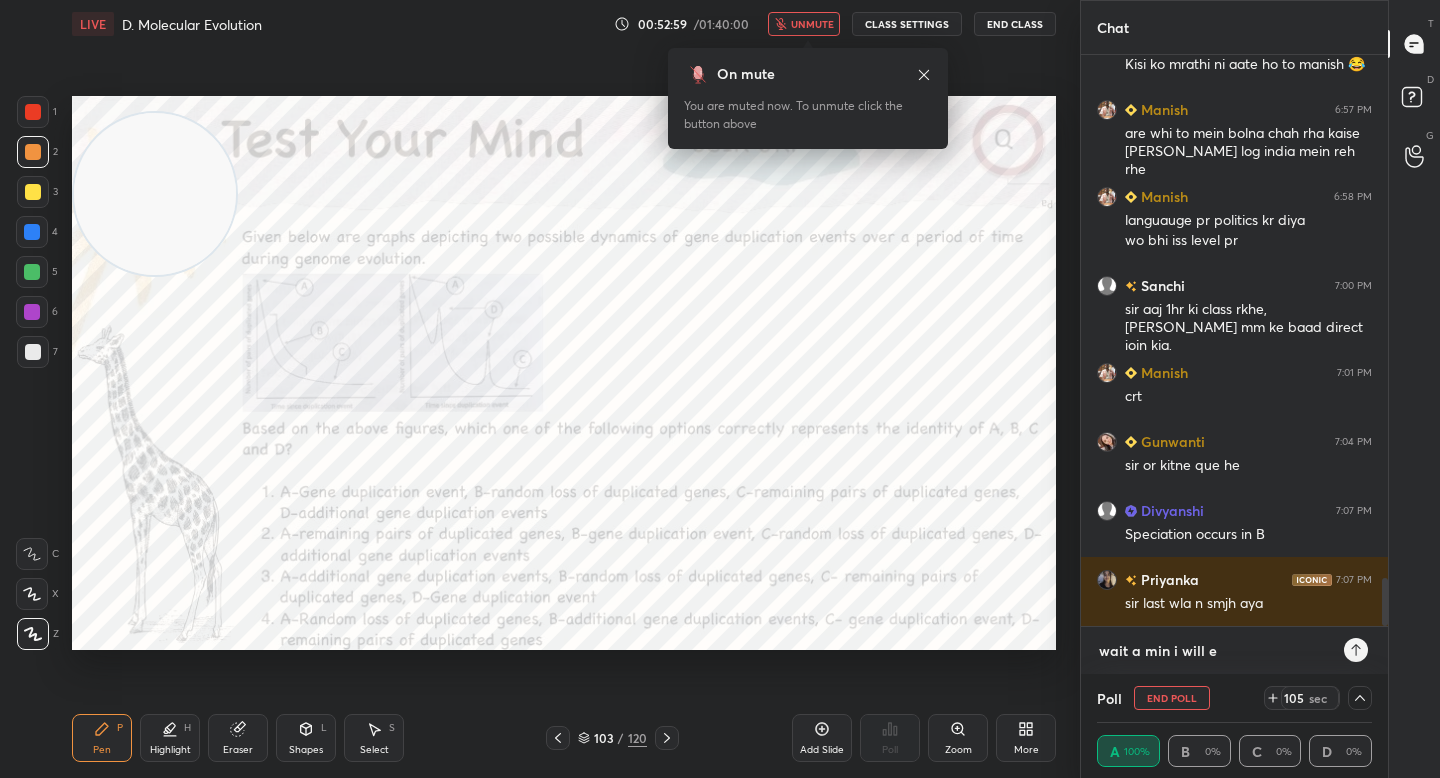 type on "wait a min i will ex" 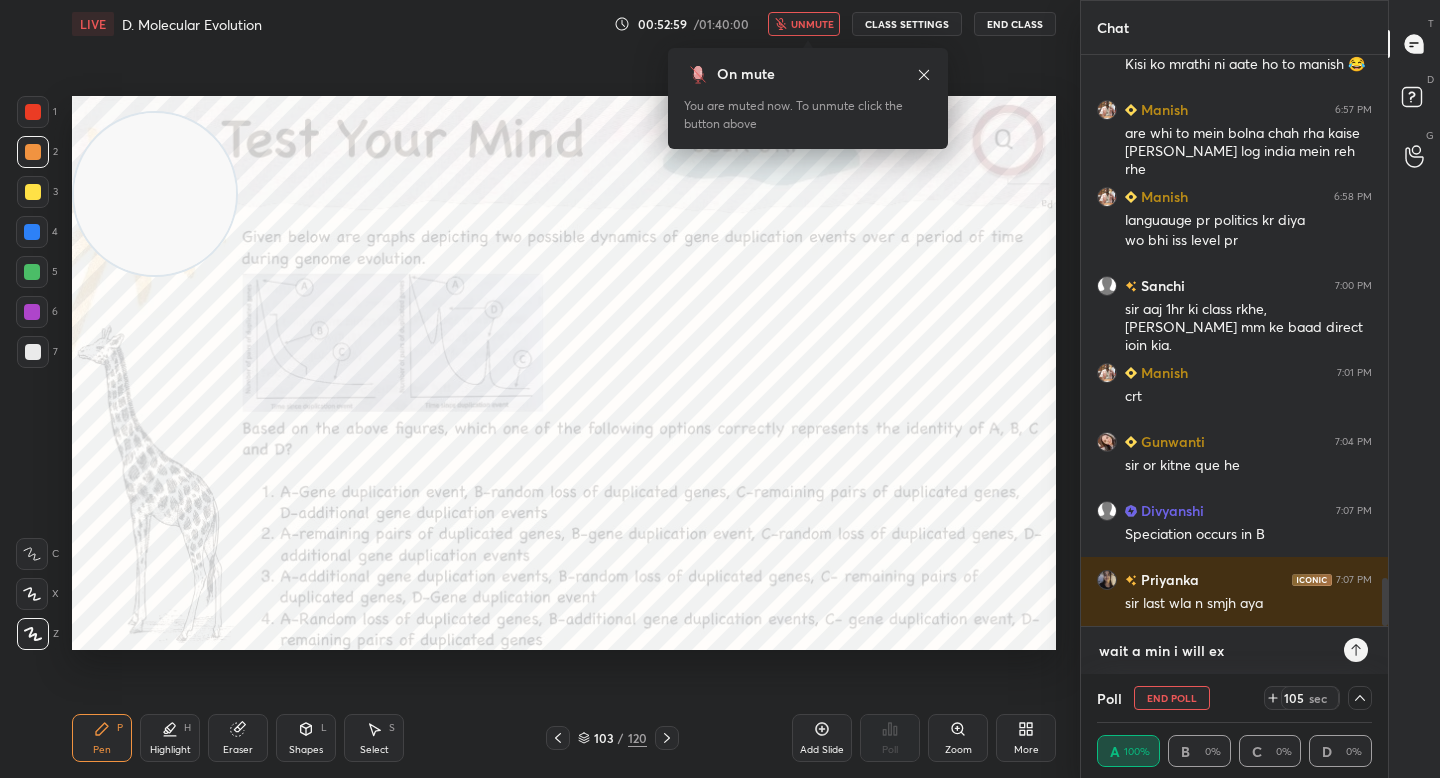 type on "wait a min i will exp" 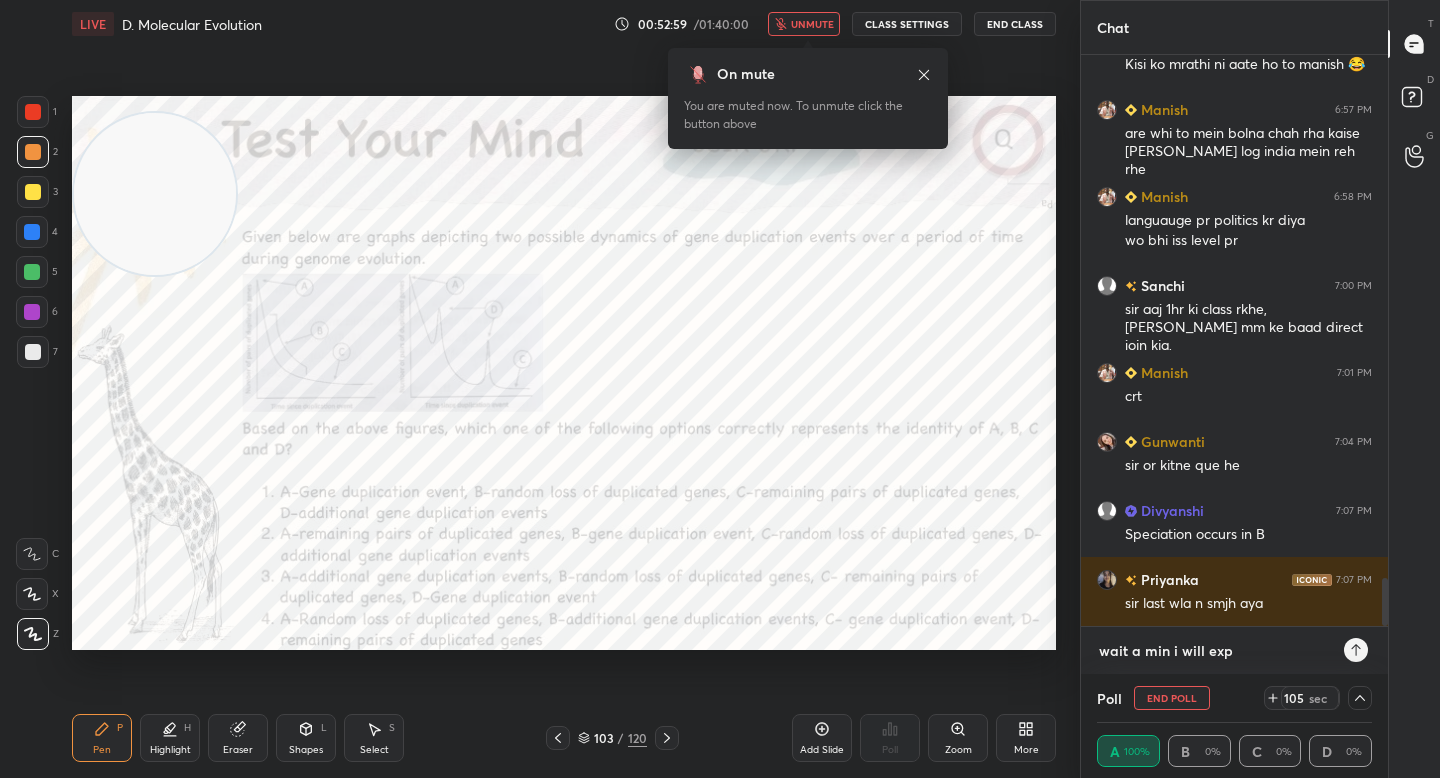 type on "wait a min i will expl" 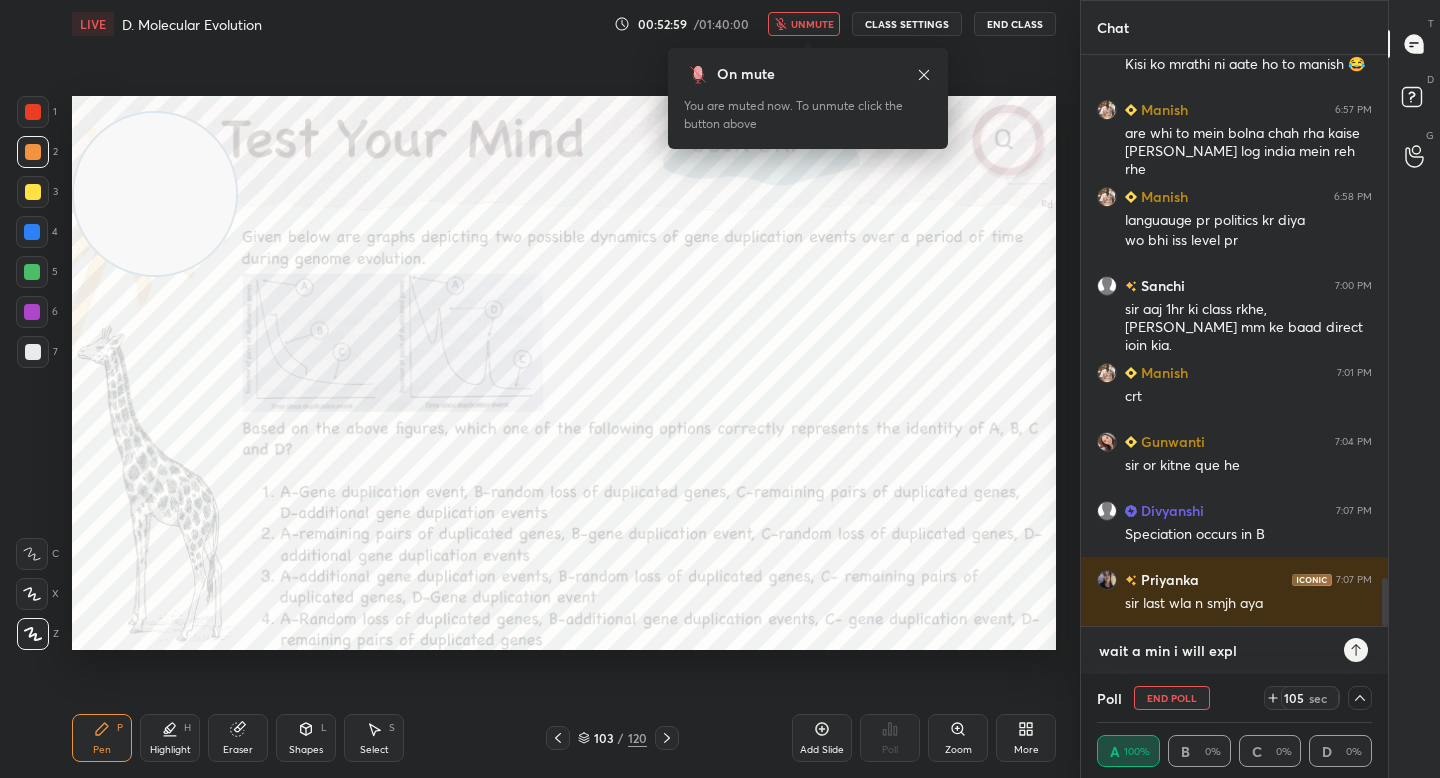 type on "wait a min i will expla" 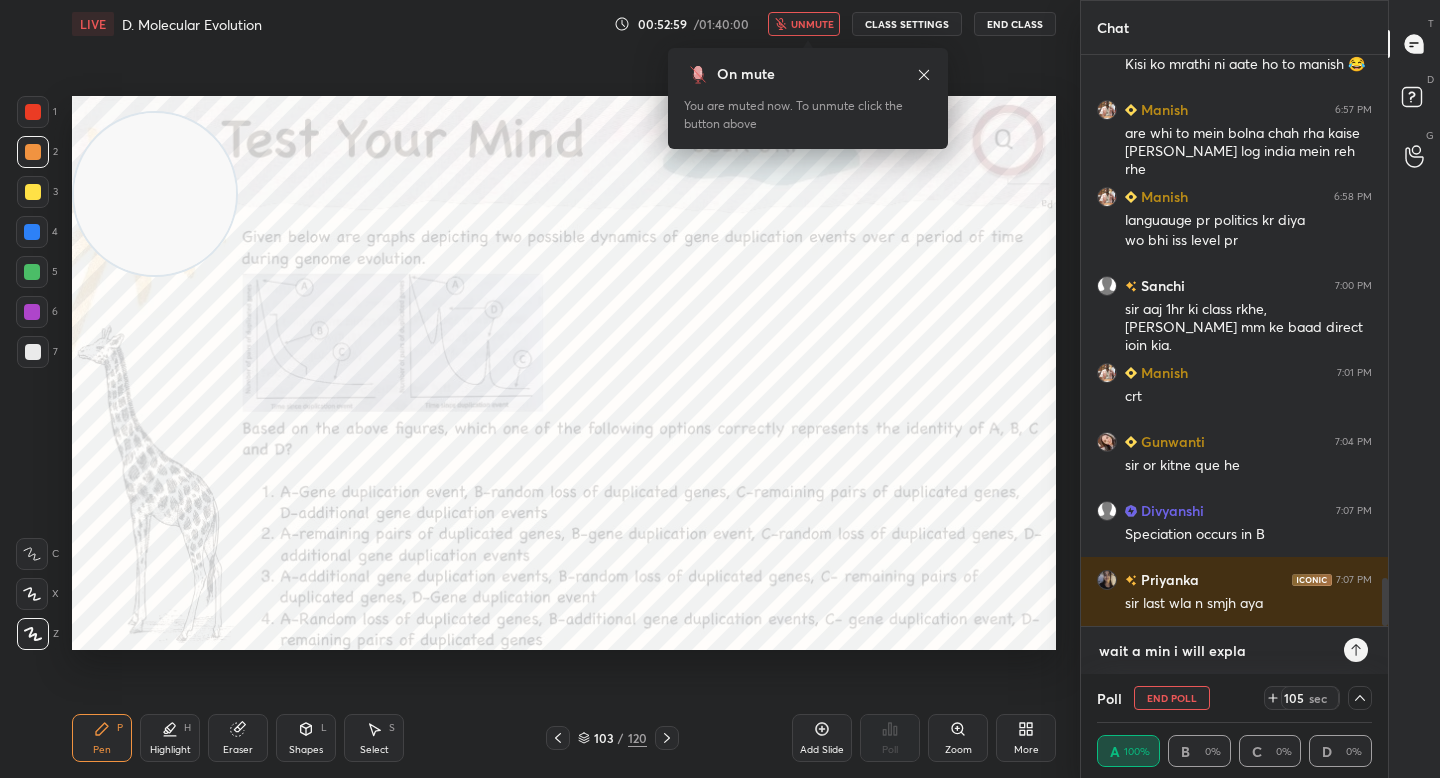 type on "wait a min i will explai" 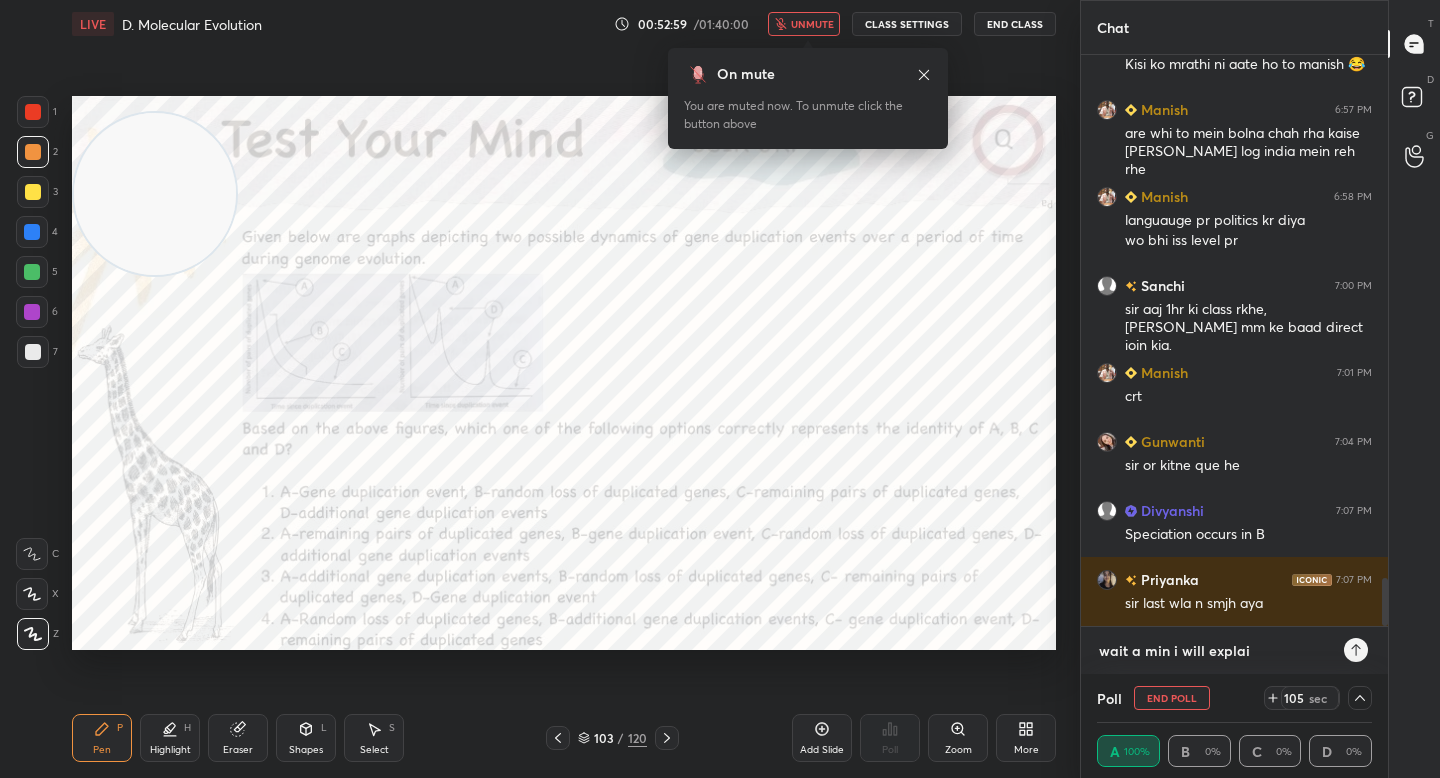 type on "wait a min i will explain" 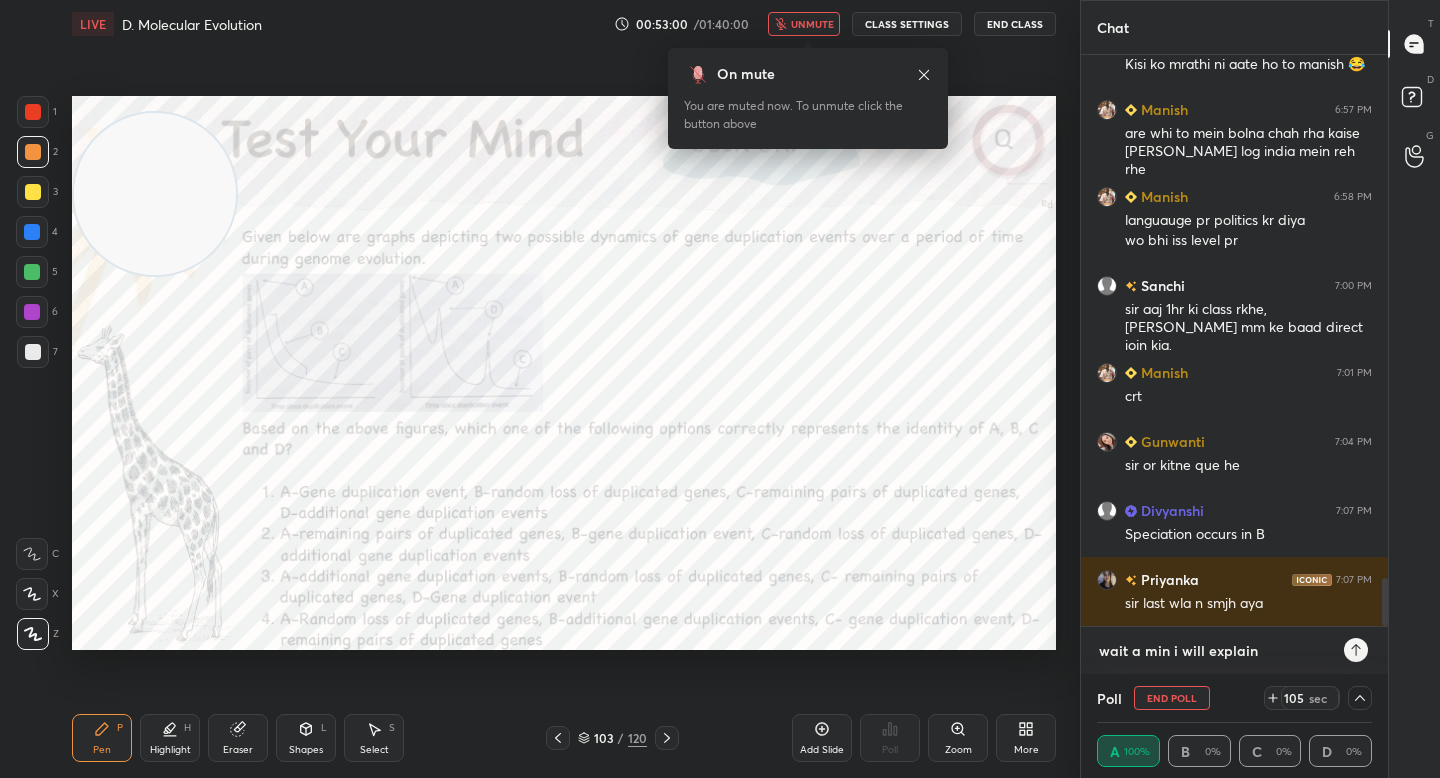 type on "wait a min i will explain" 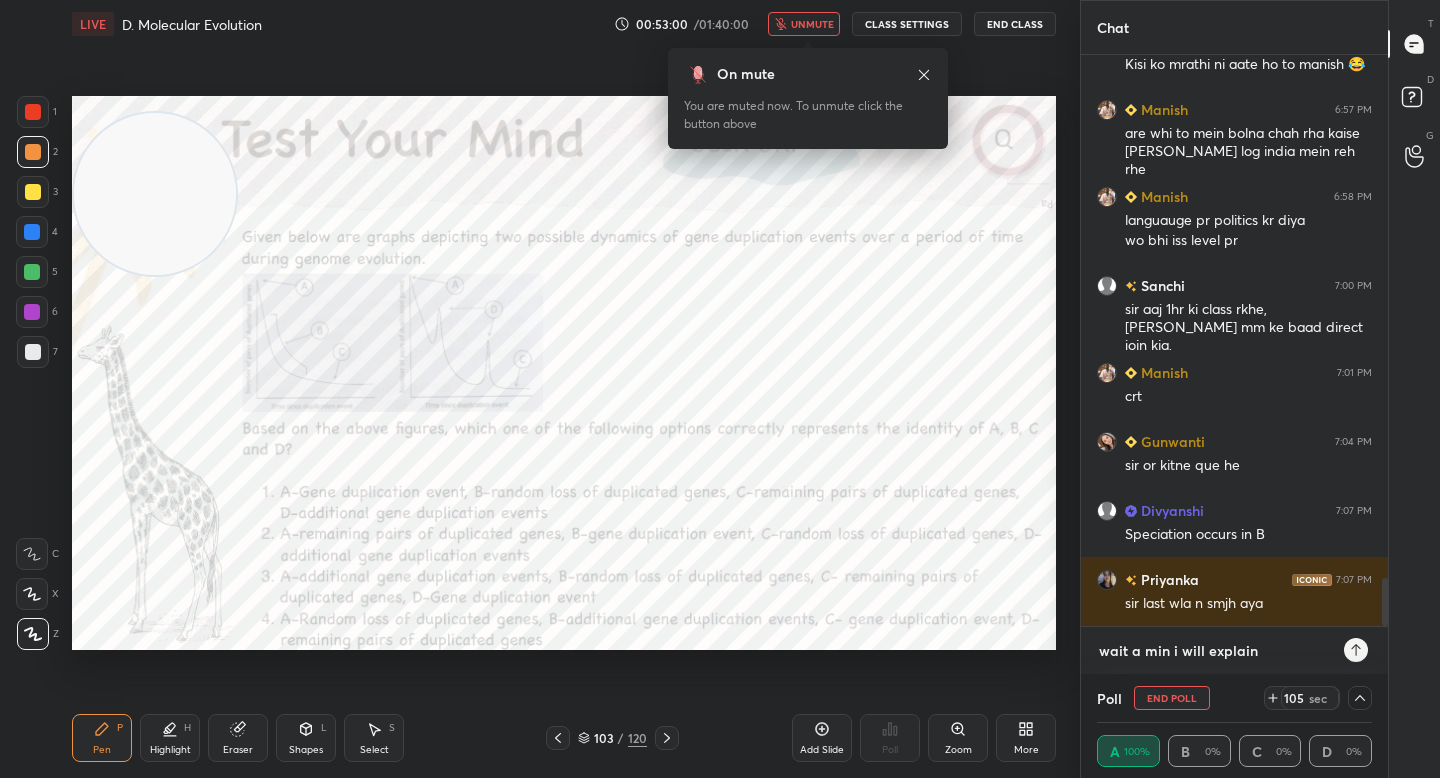 type on "x" 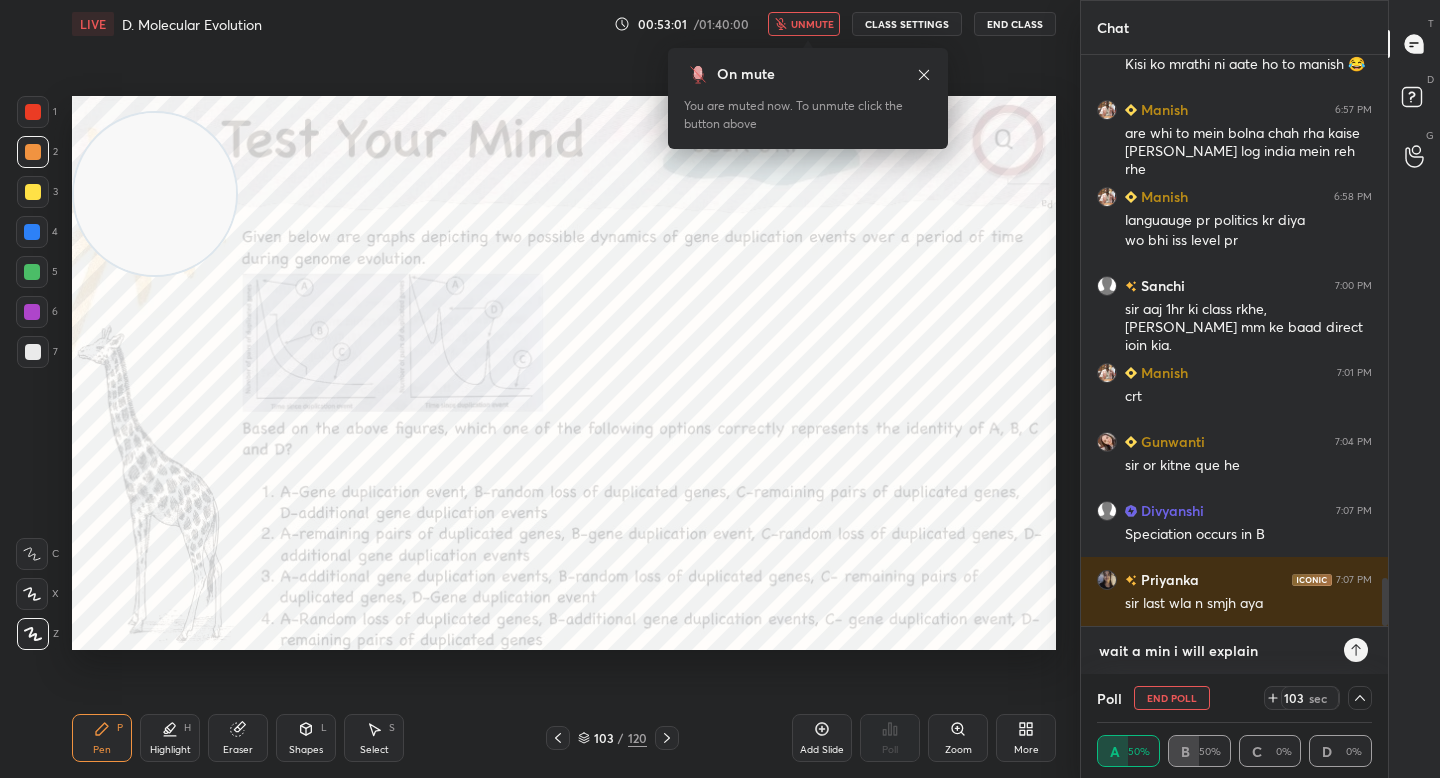 type on "wait a min i will explain l" 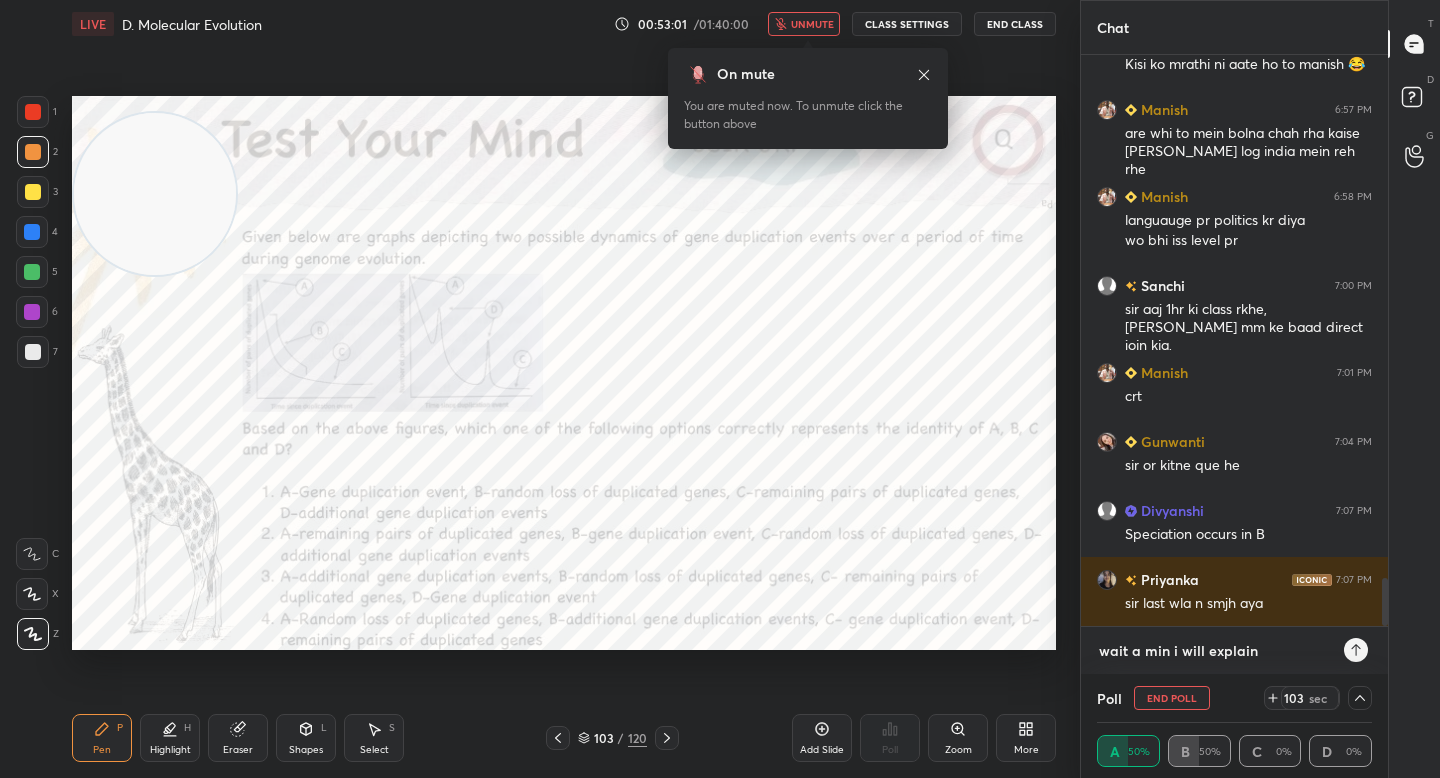 type on "x" 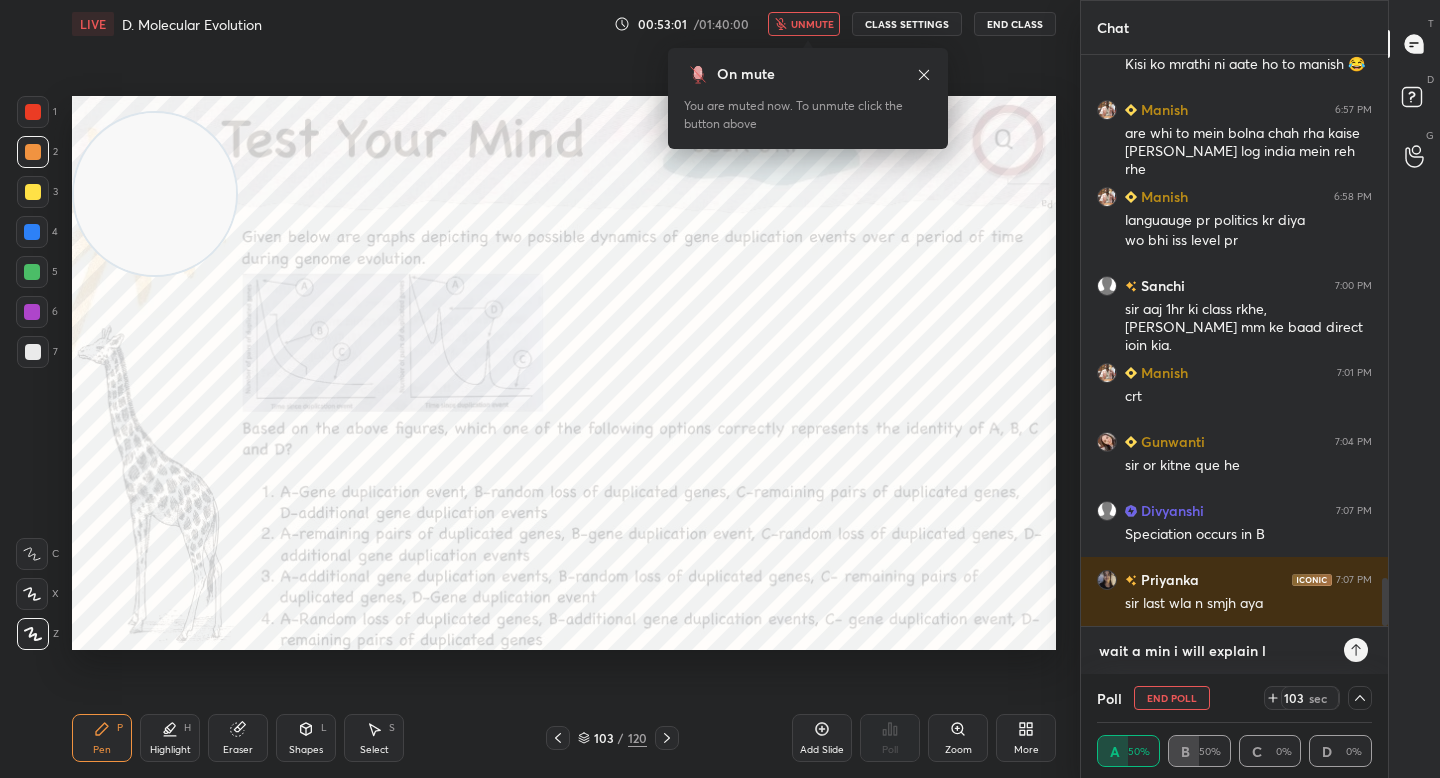 type on "wait a min i will explain la" 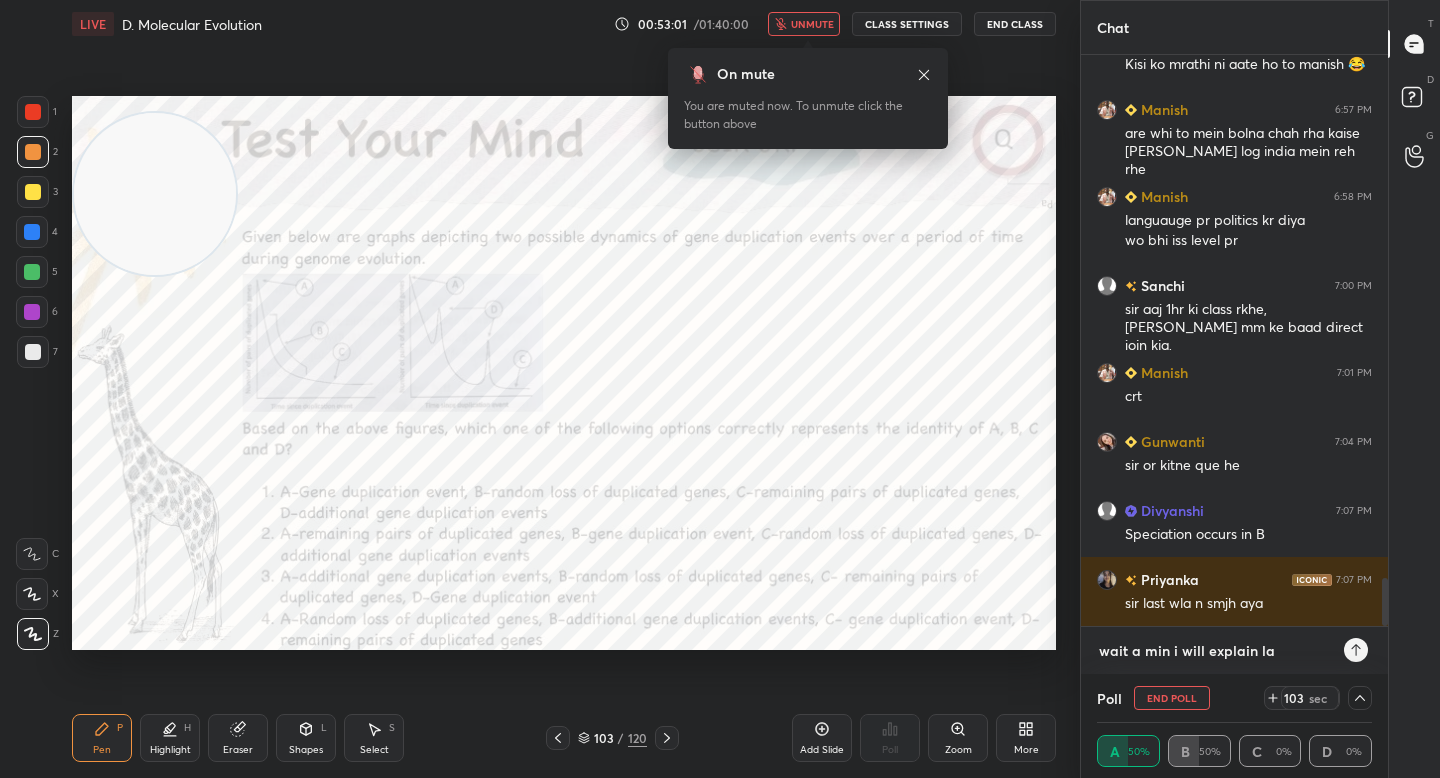 type on "wait a min i will explain lat" 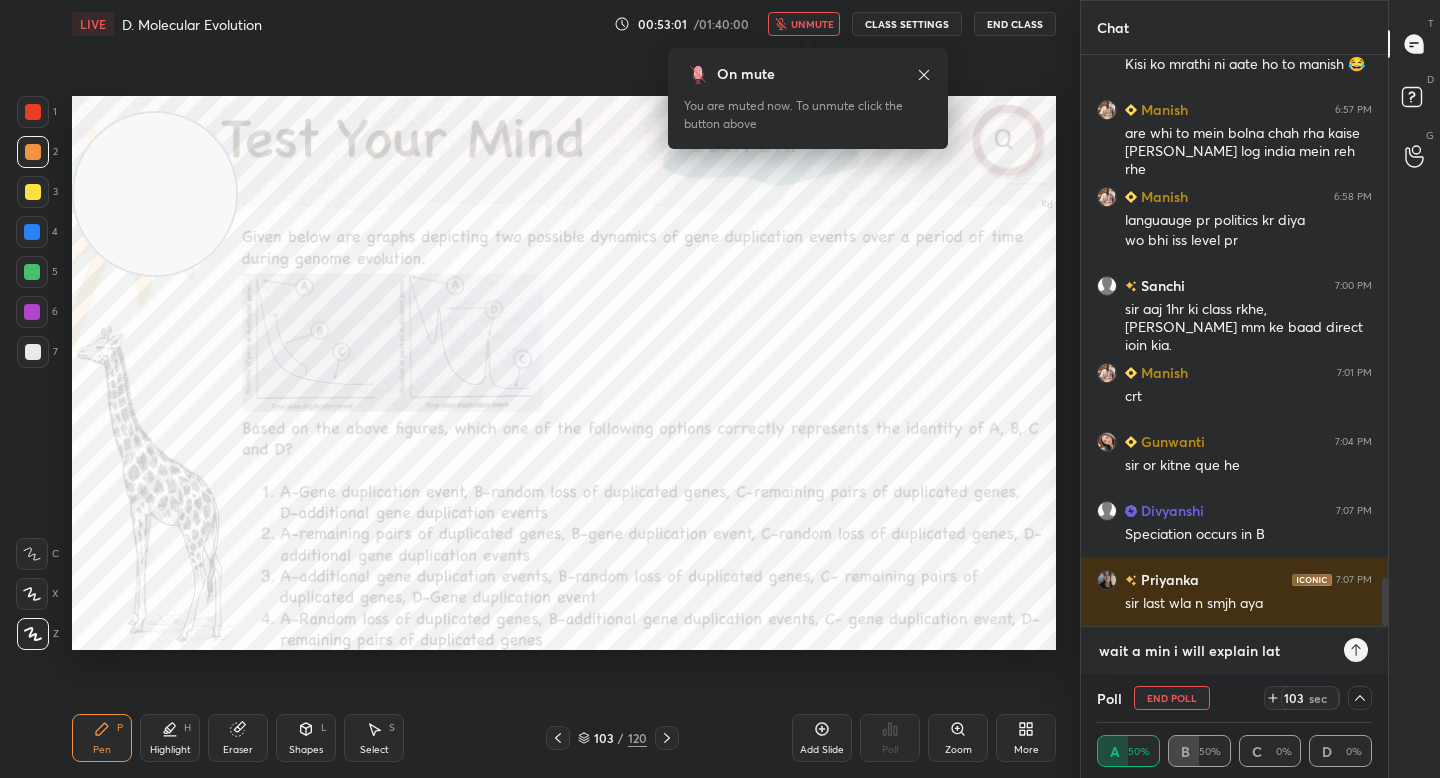 type on "wait a min i will explain late" 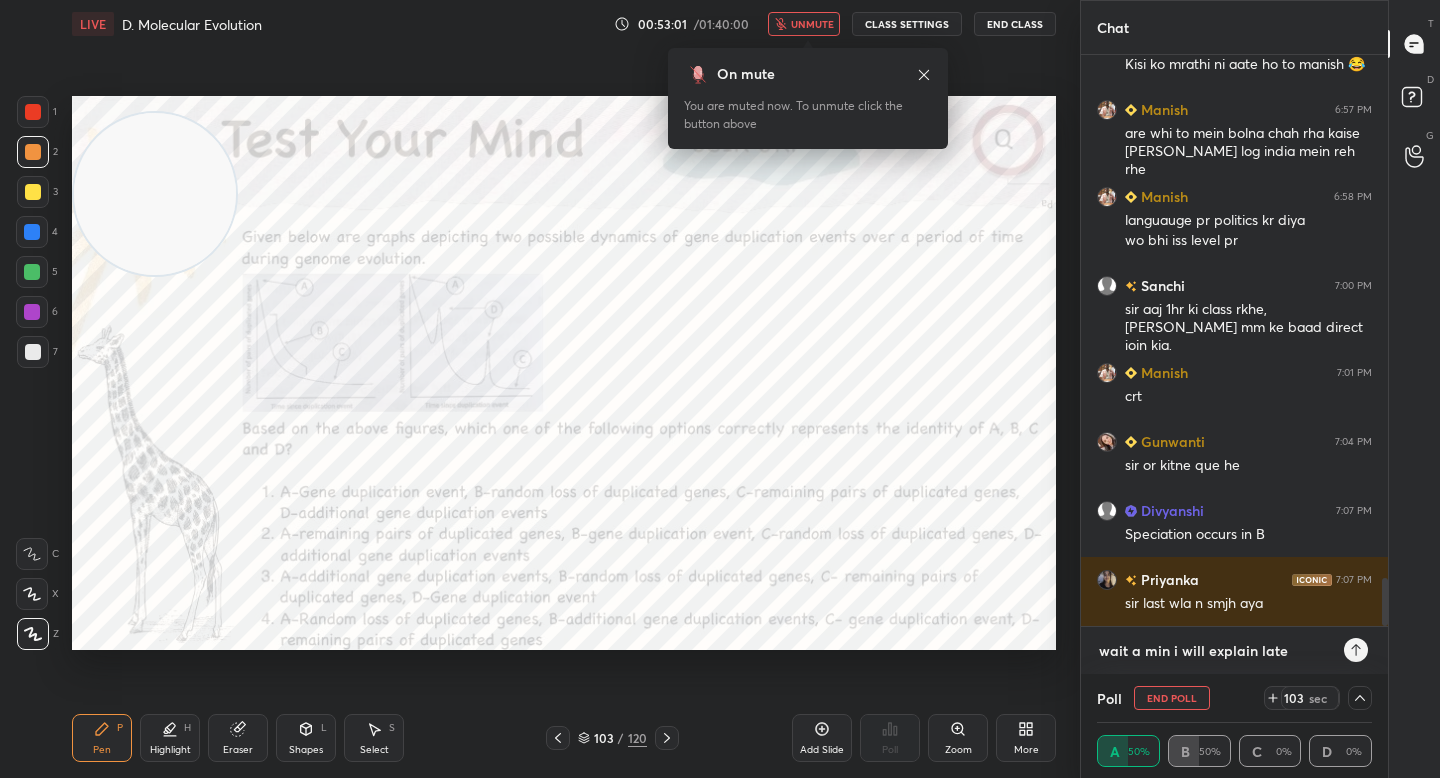 type on "wait a min i will explain later" 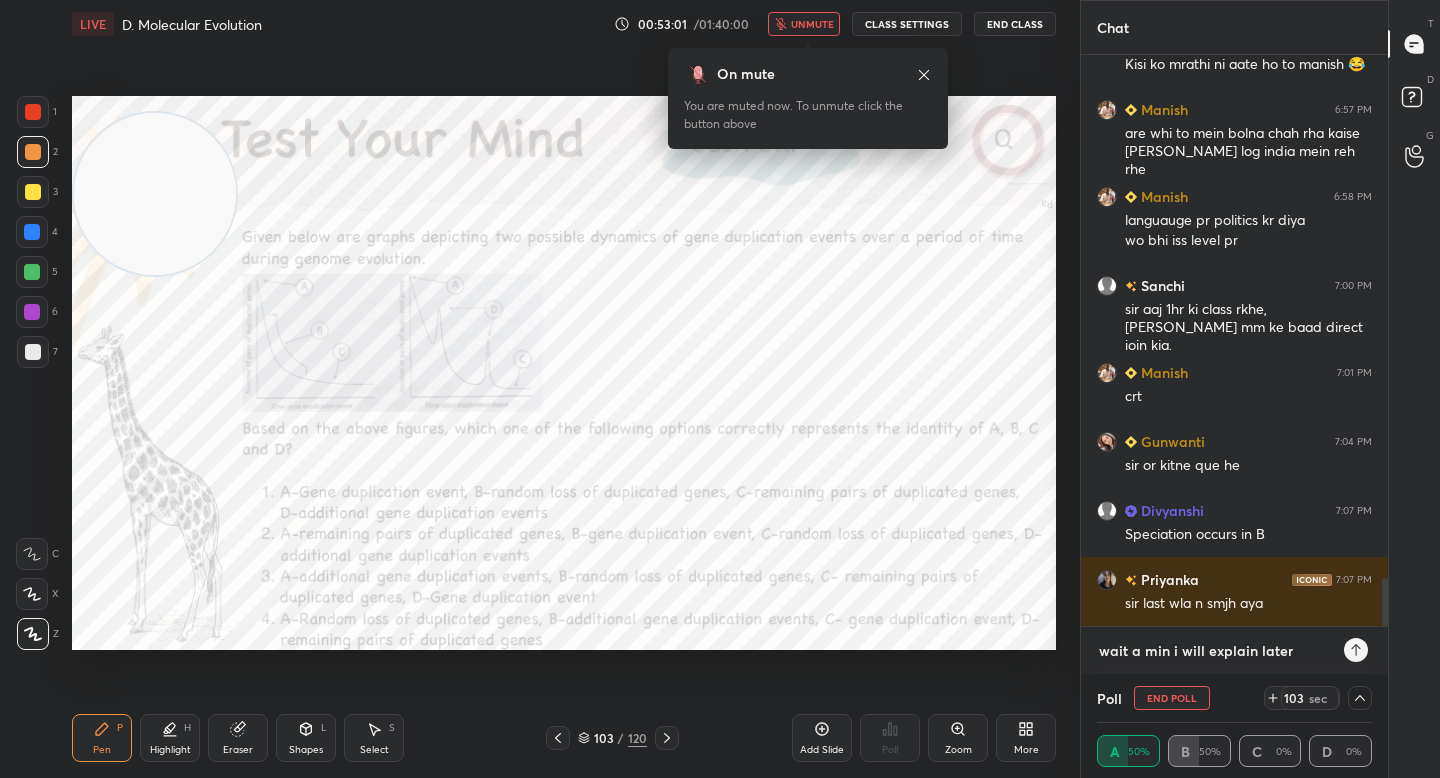 type on "x" 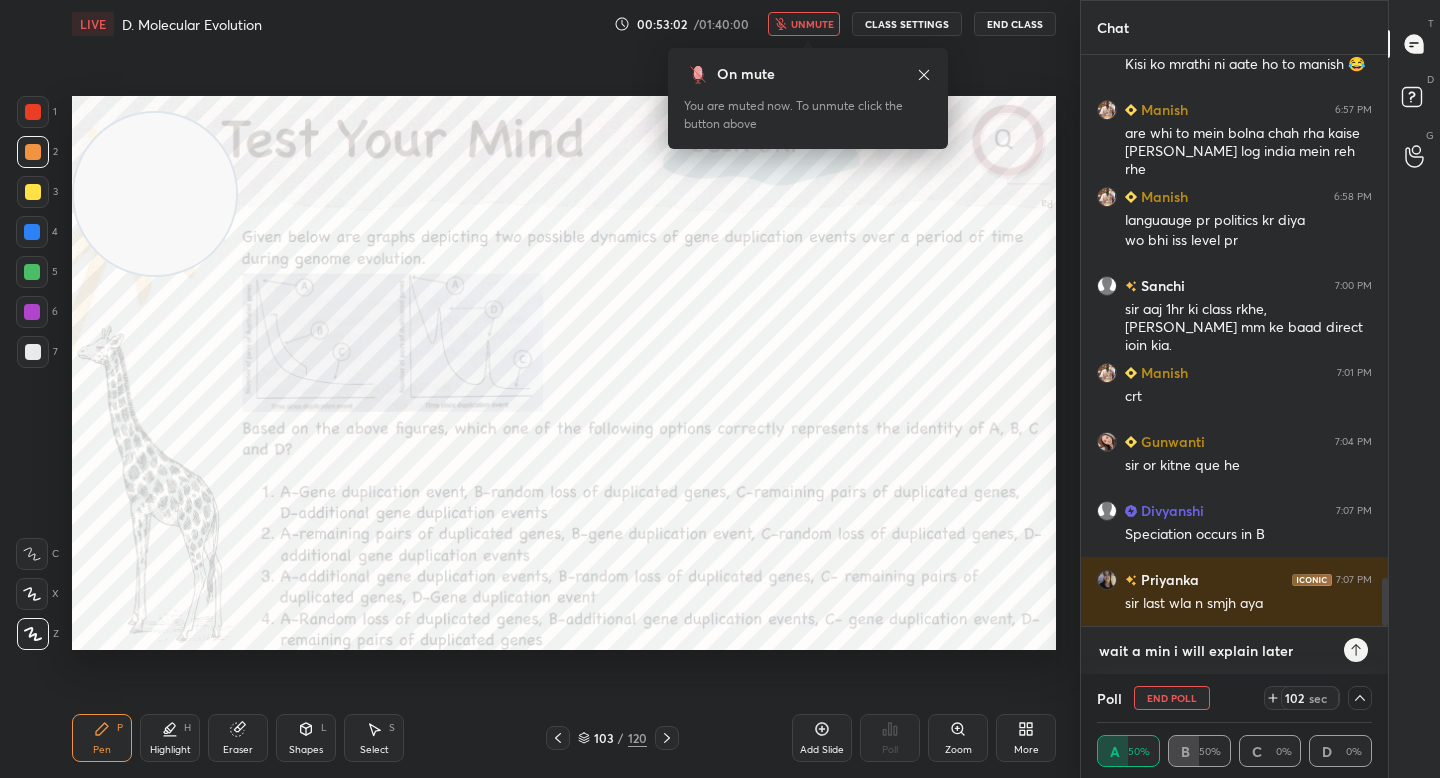 type 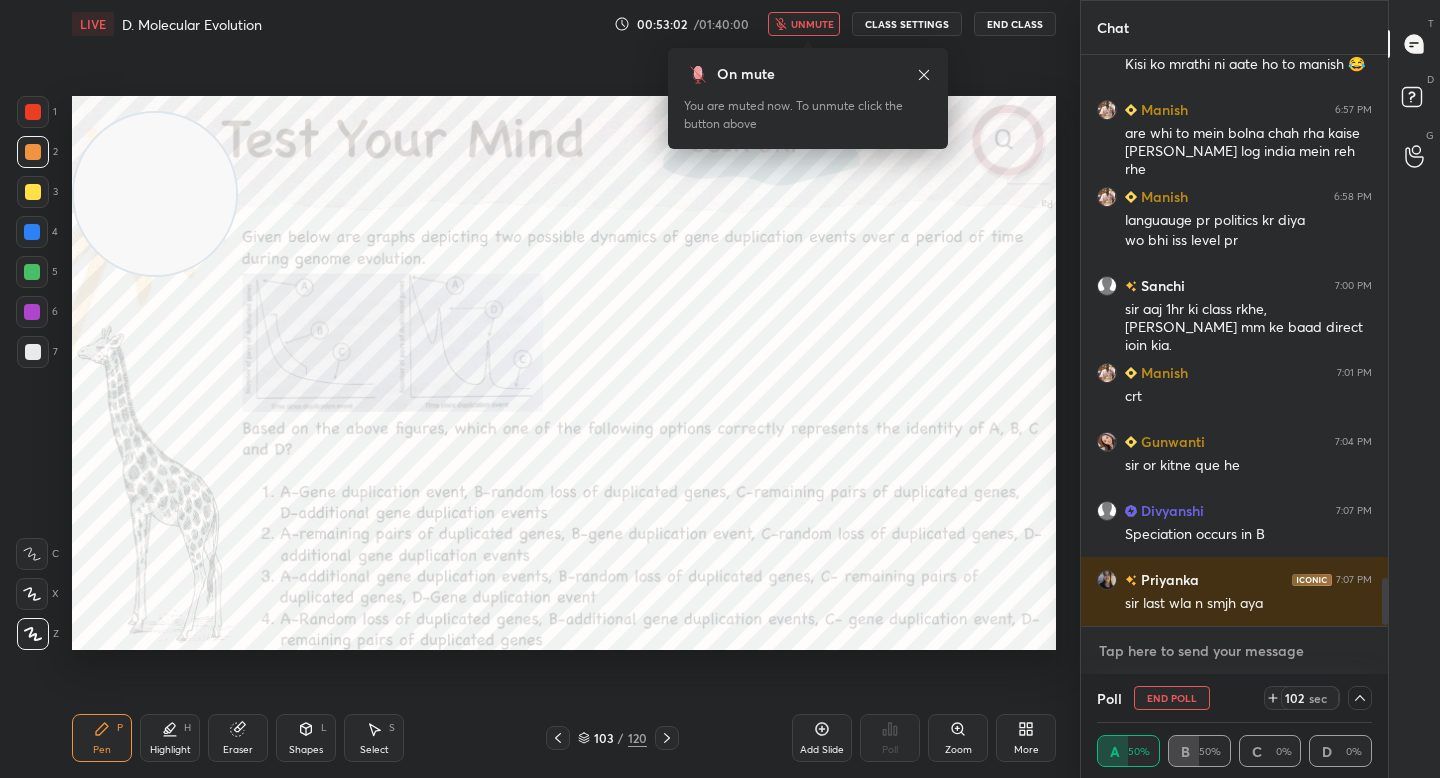scroll, scrollTop: 6327, scrollLeft: 0, axis: vertical 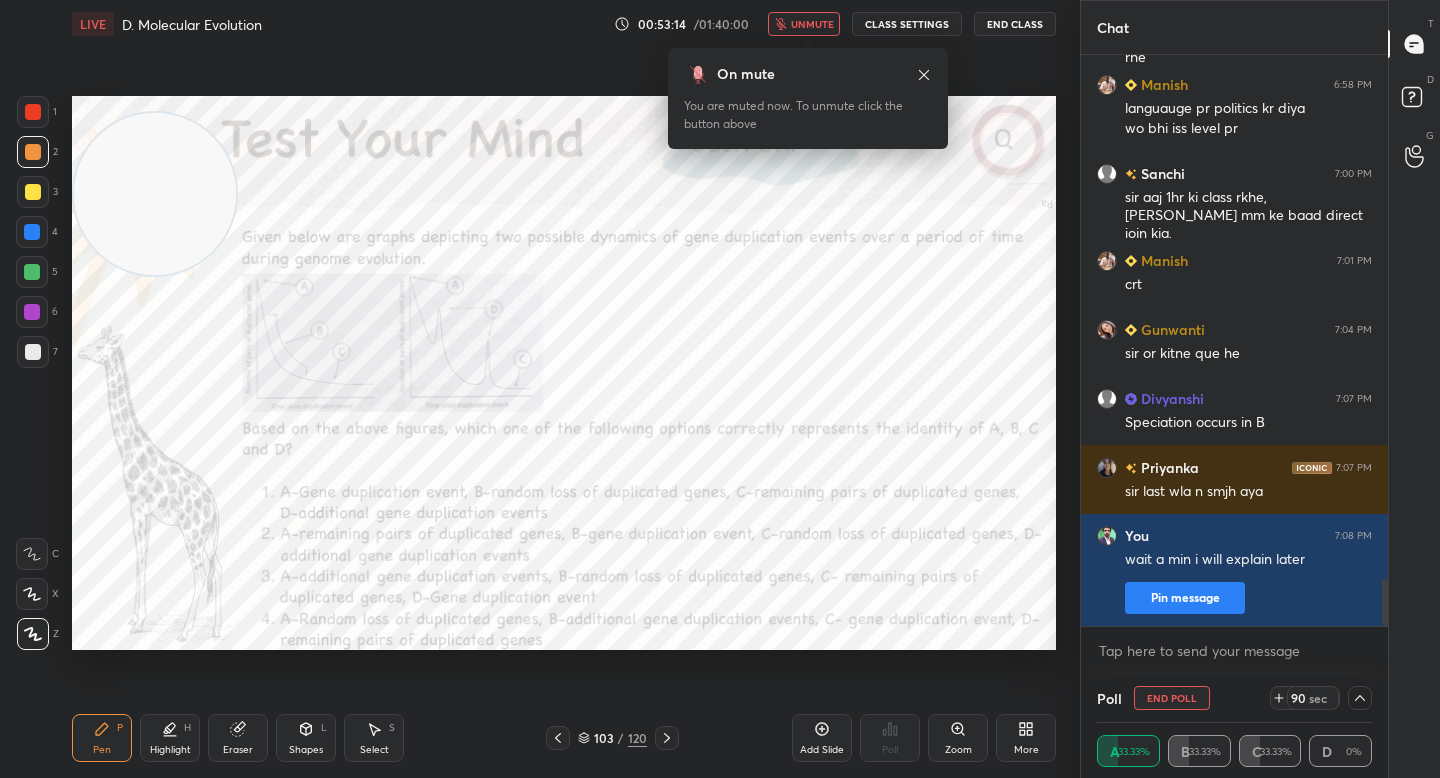 click 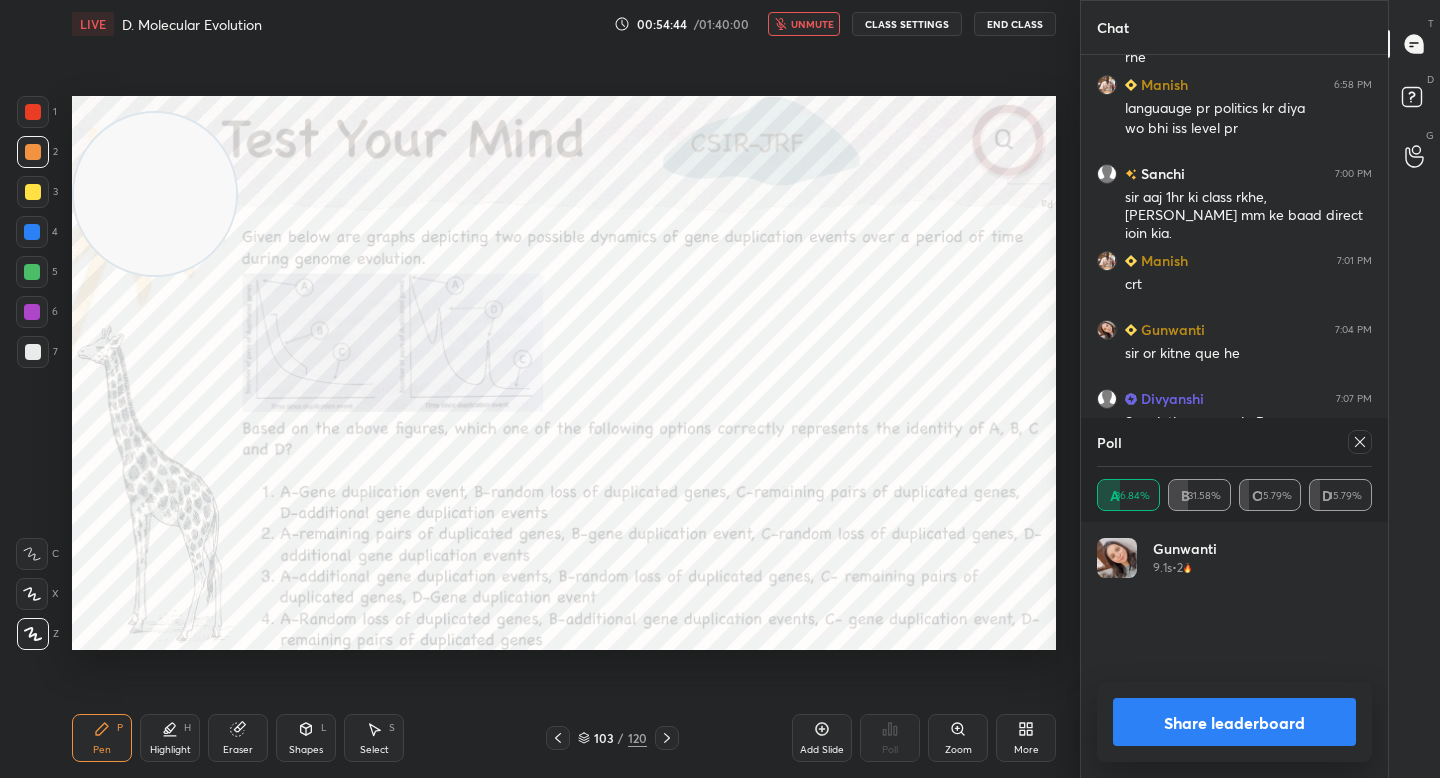 scroll, scrollTop: 7, scrollLeft: 7, axis: both 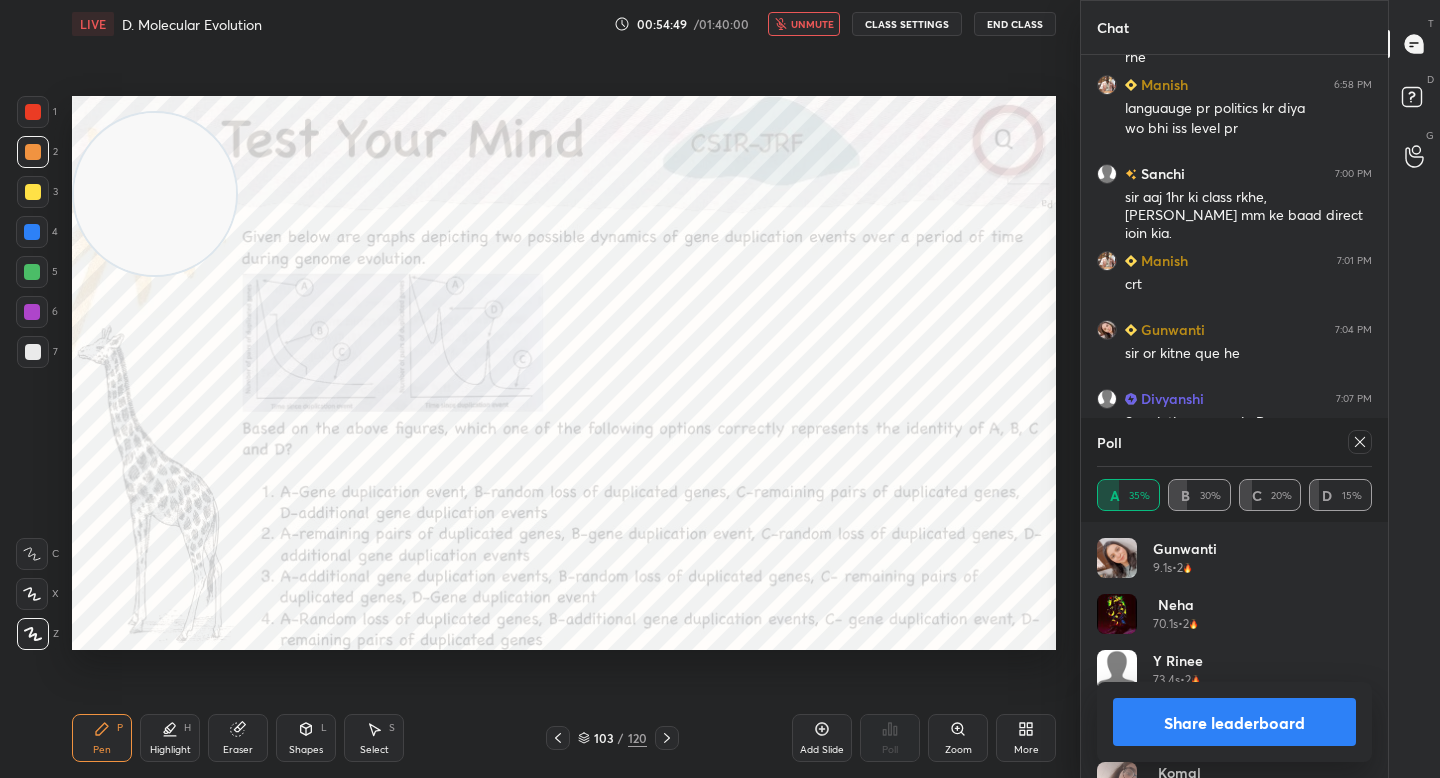 click on "unmute" at bounding box center [812, 24] 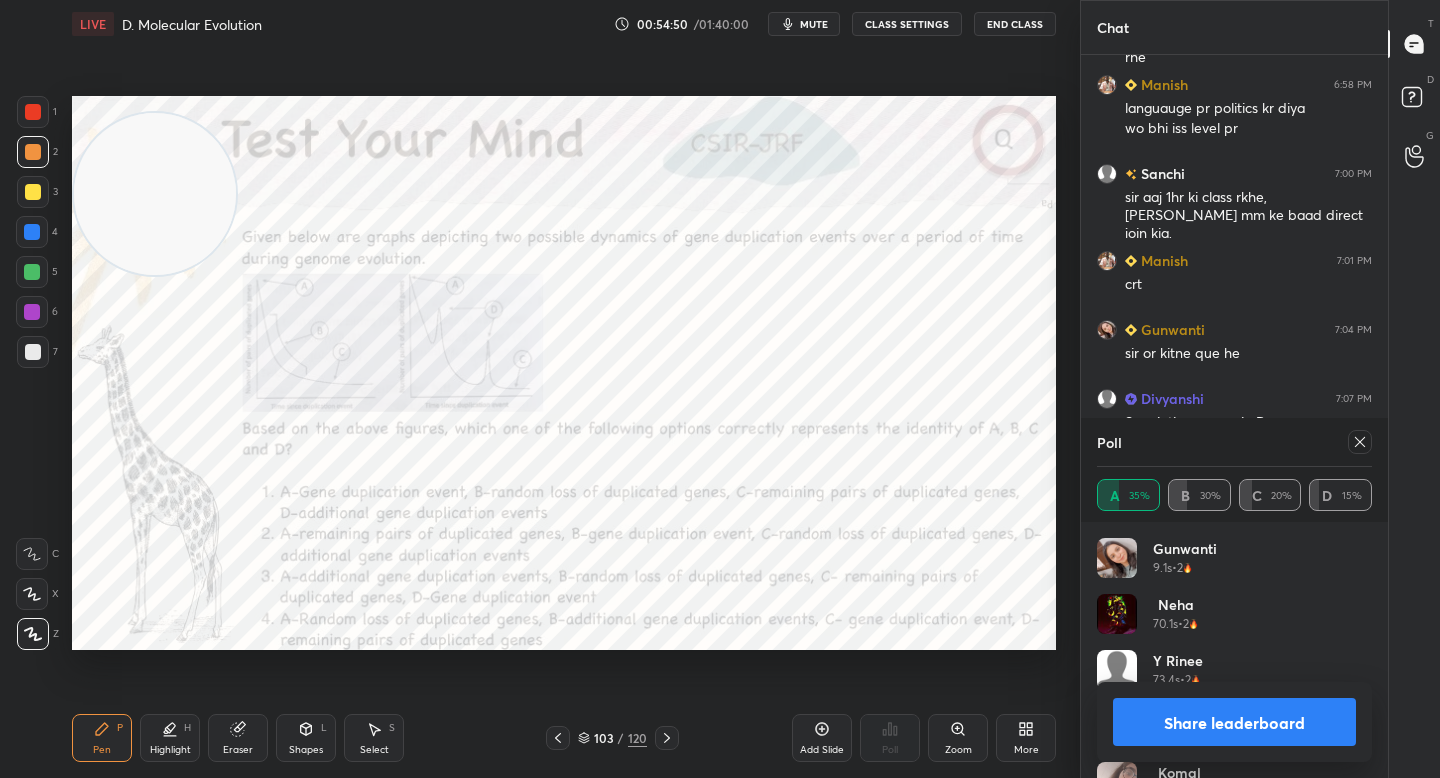 click on "Share leaderboard" at bounding box center [1234, 722] 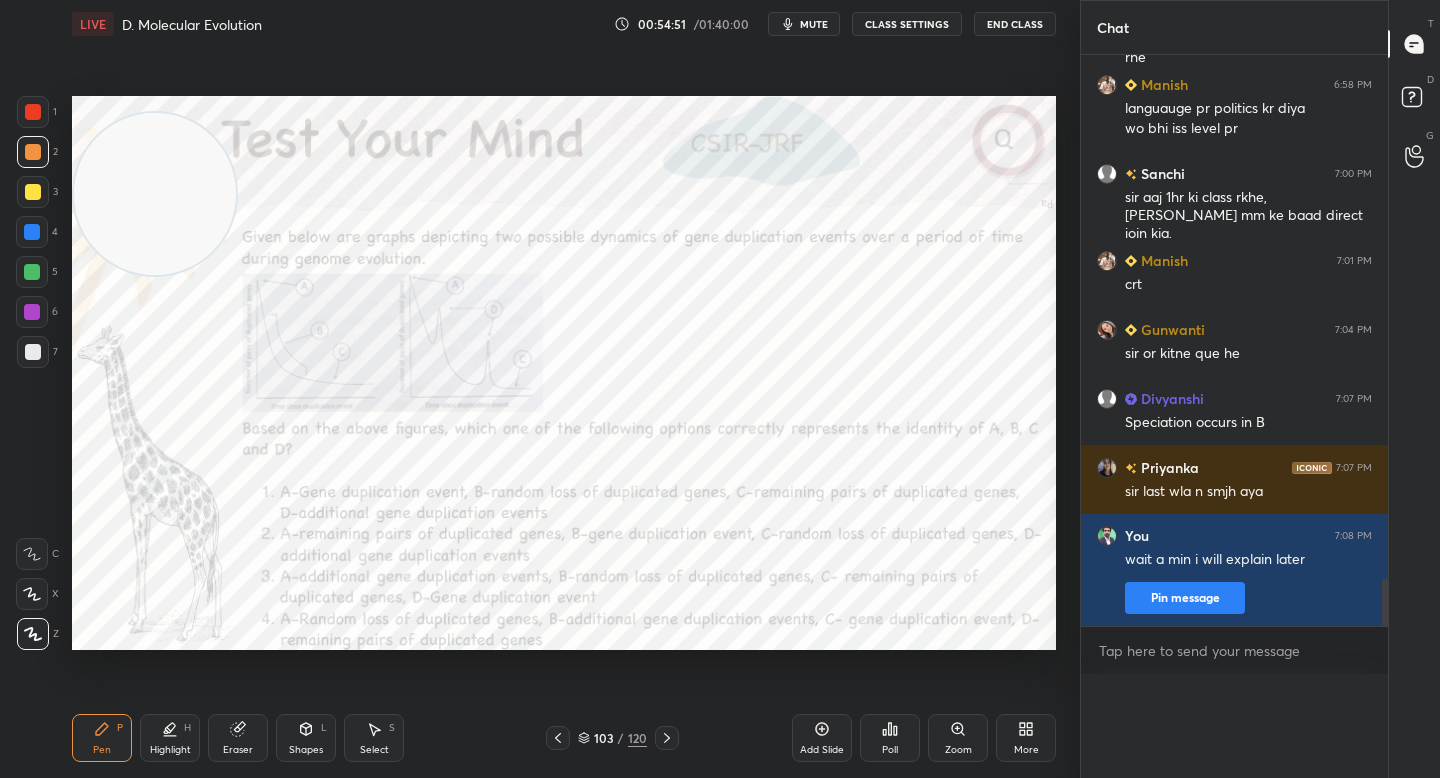 scroll, scrollTop: 19, scrollLeft: 269, axis: both 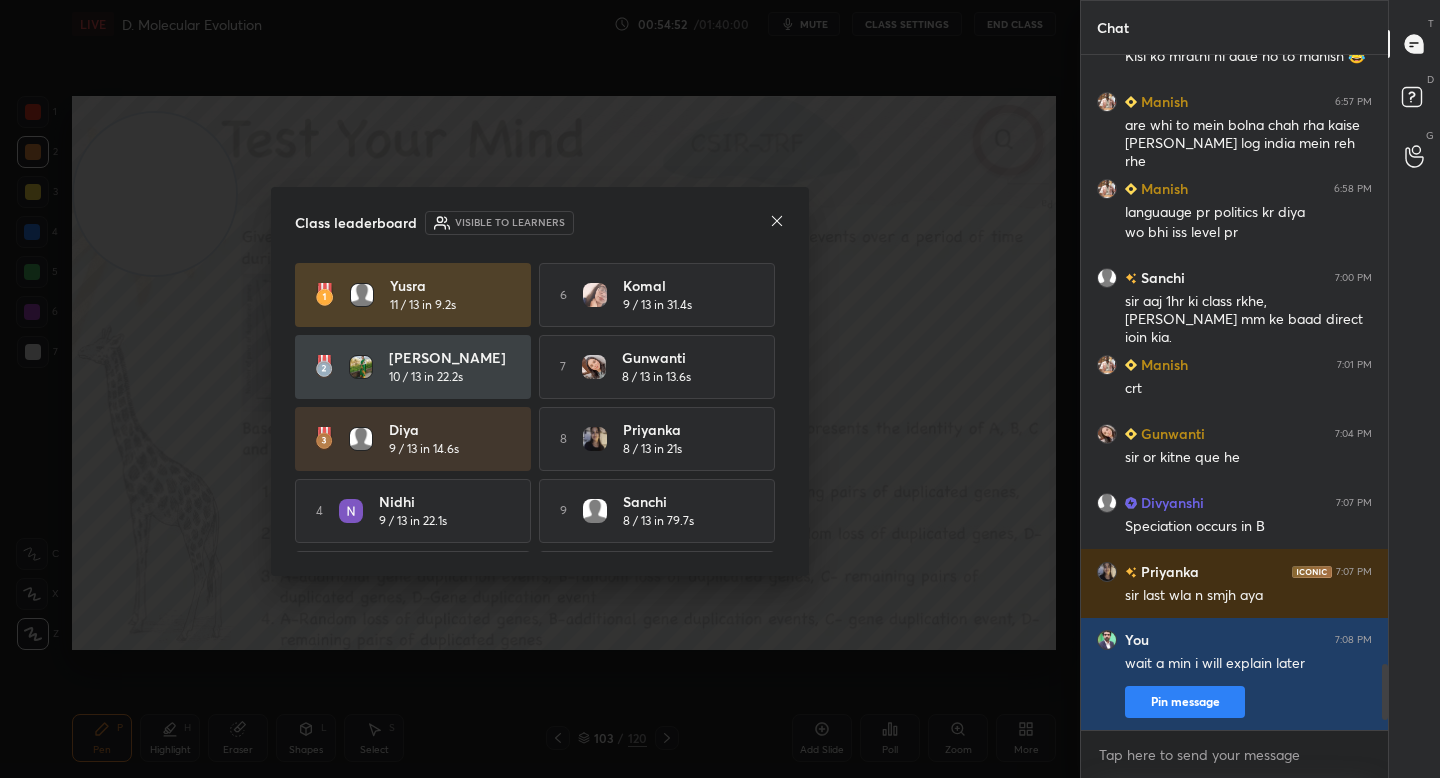 click 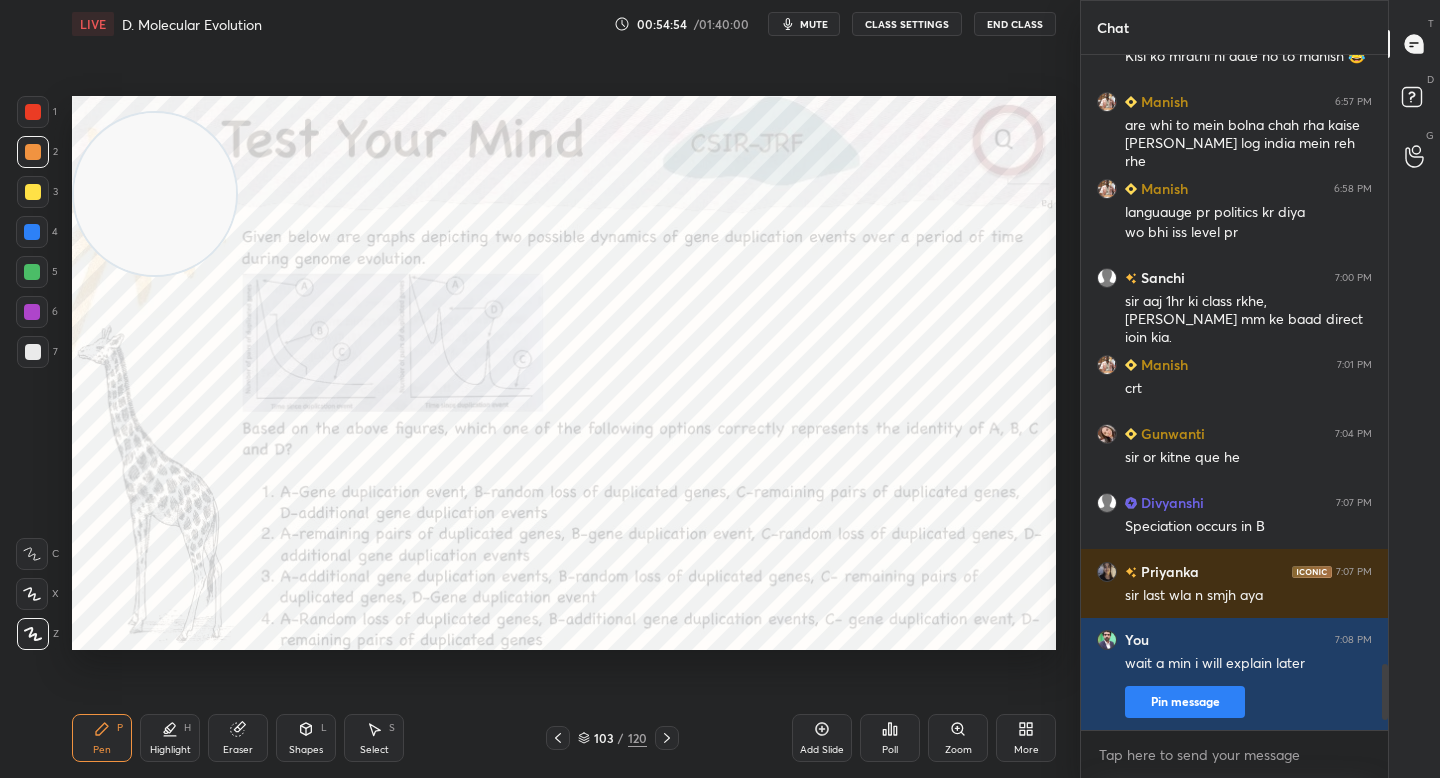 click at bounding box center [33, 112] 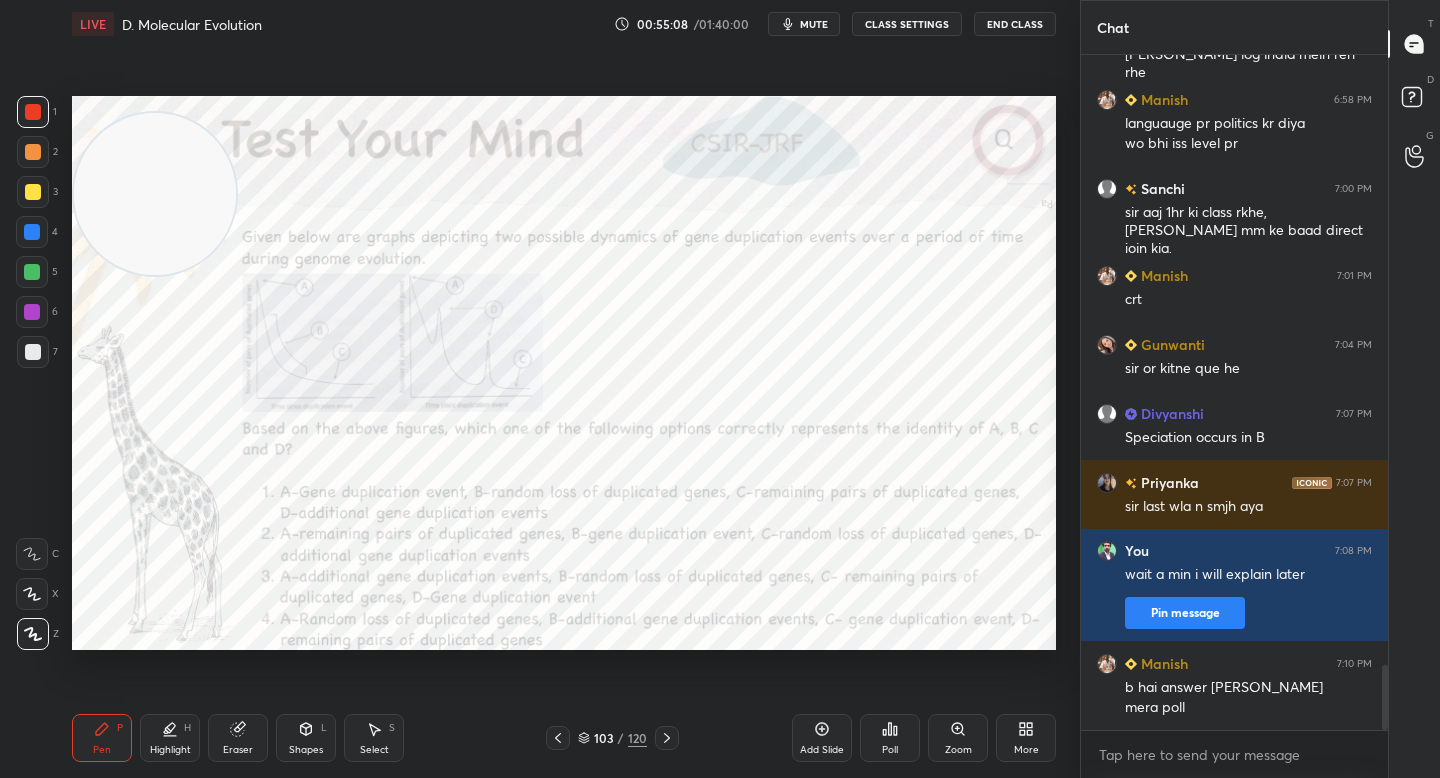 scroll, scrollTop: 6332, scrollLeft: 0, axis: vertical 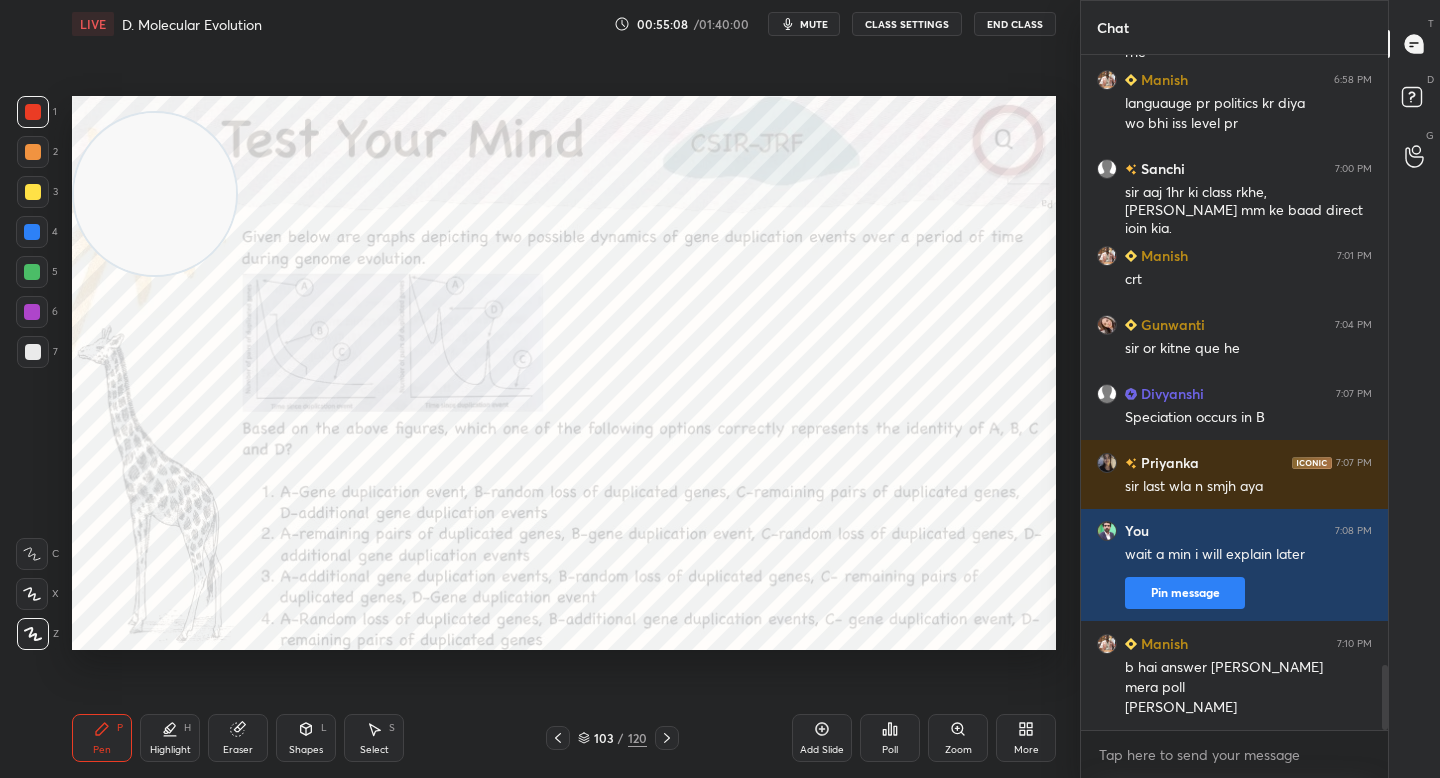 click on "Zoom" at bounding box center [958, 738] 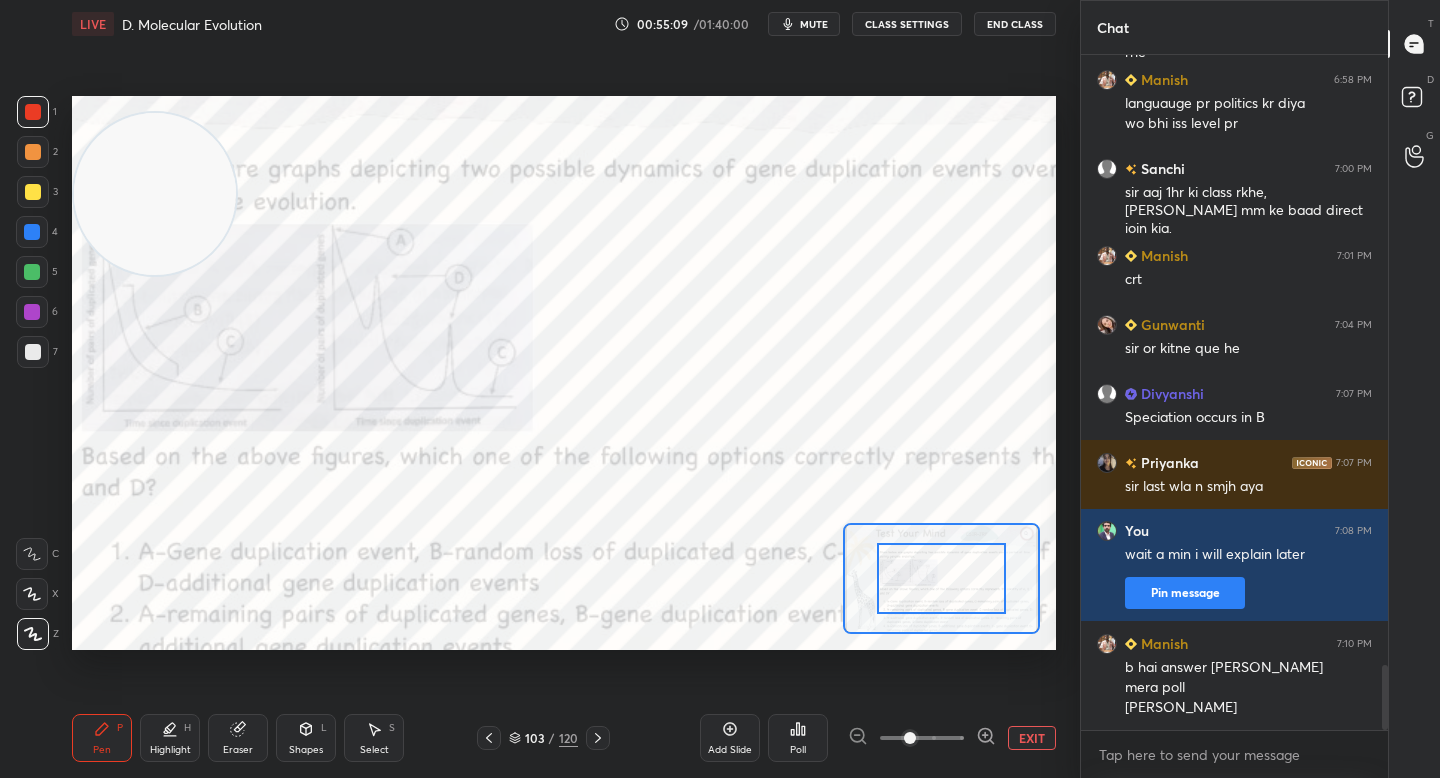 click 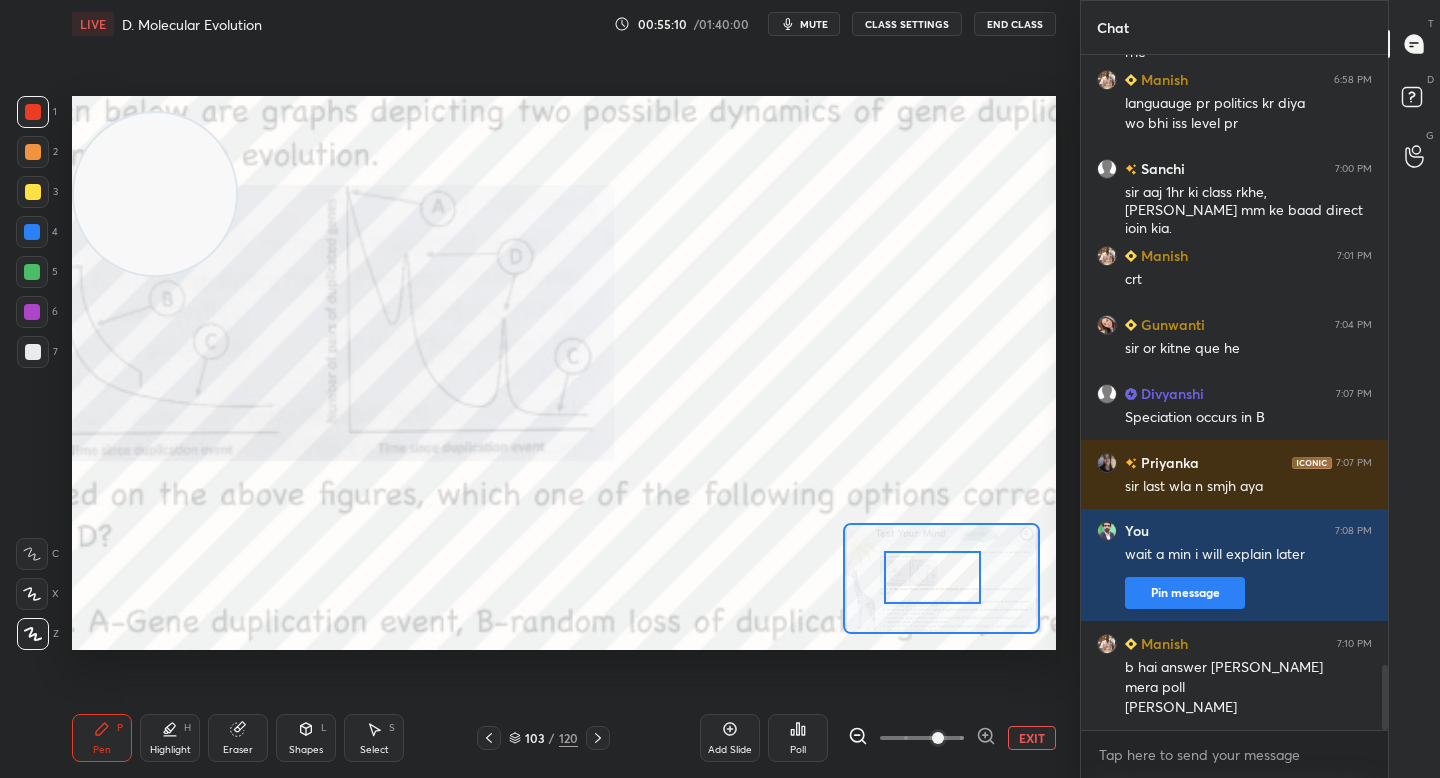 drag, startPoint x: 925, startPoint y: 575, endPoint x: 914, endPoint y: 567, distance: 13.601471 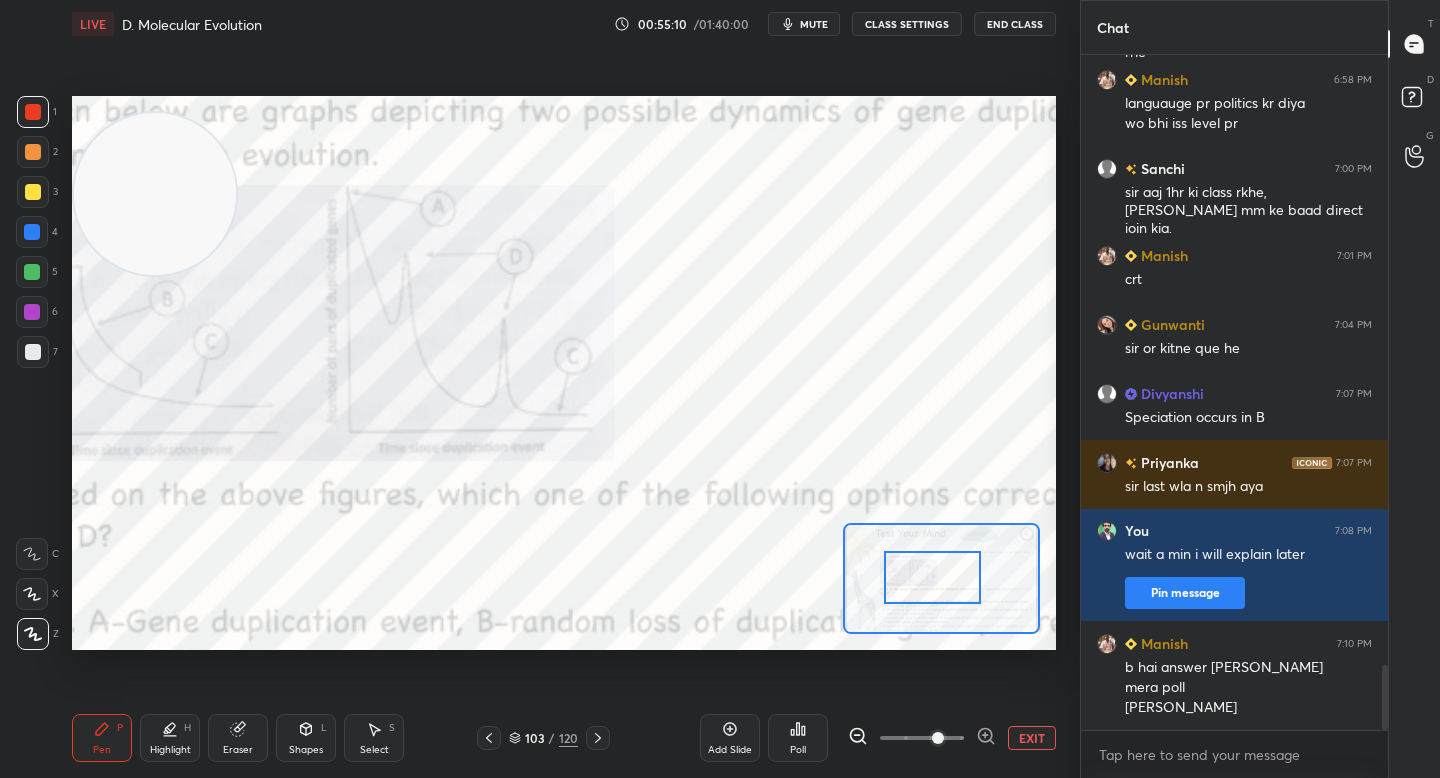 click at bounding box center [932, 577] 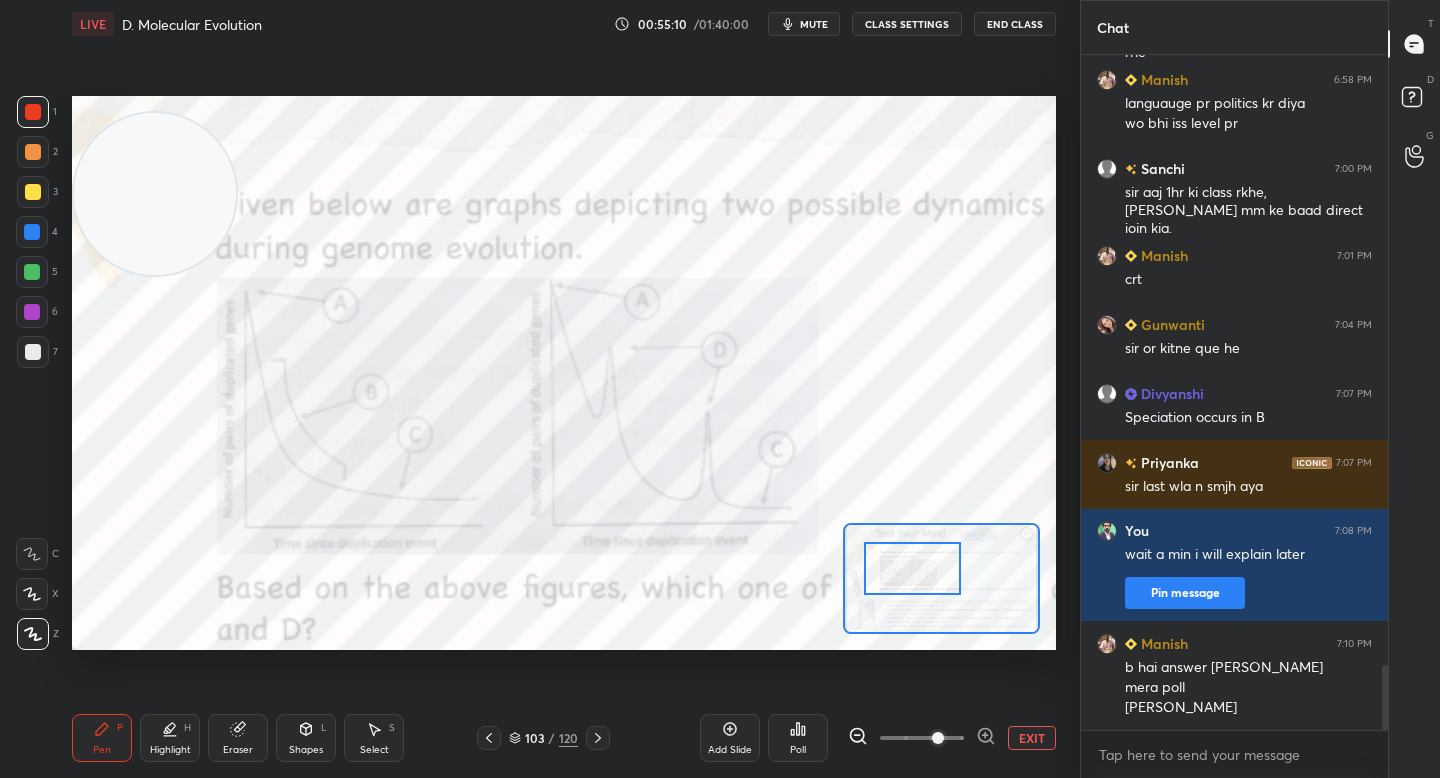 click at bounding box center [912, 568] 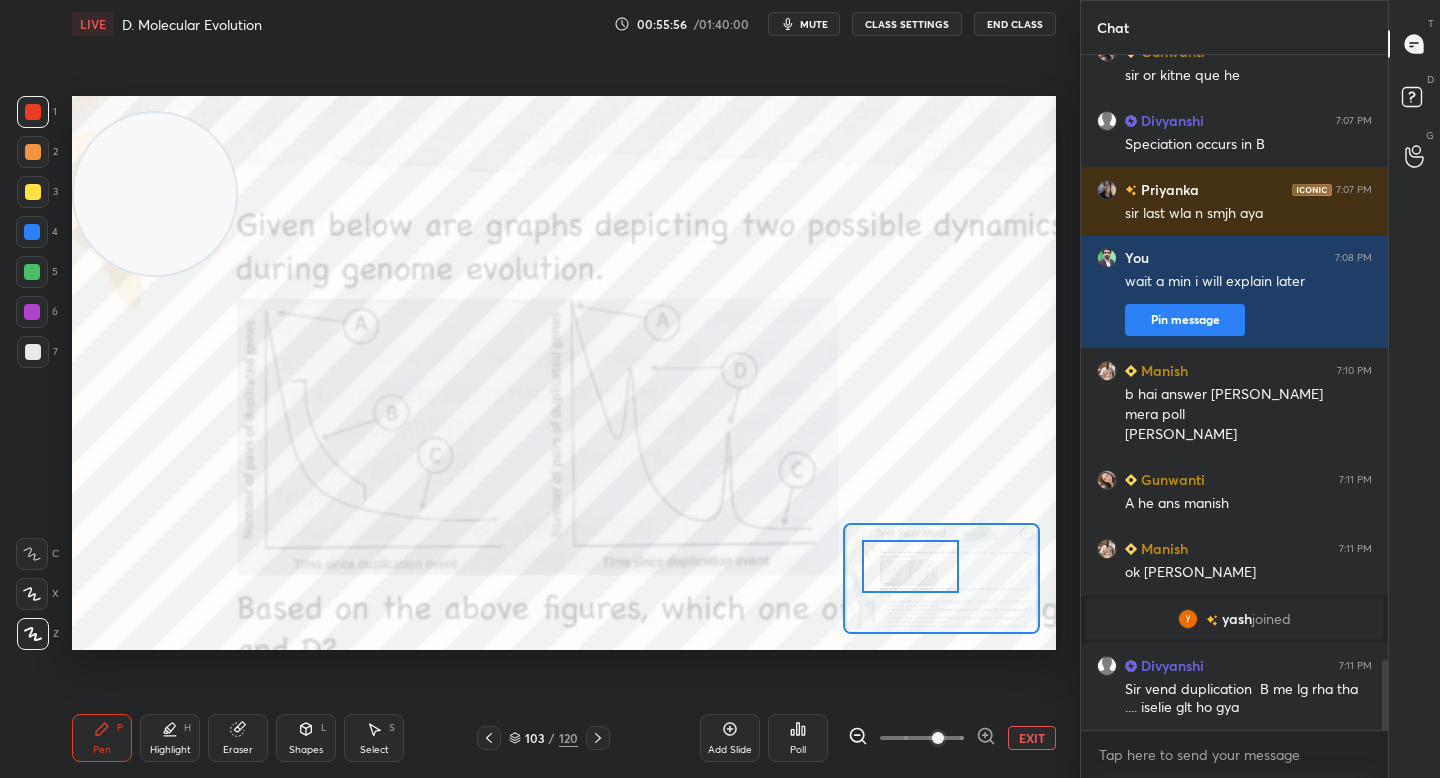 scroll, scrollTop: 5824, scrollLeft: 0, axis: vertical 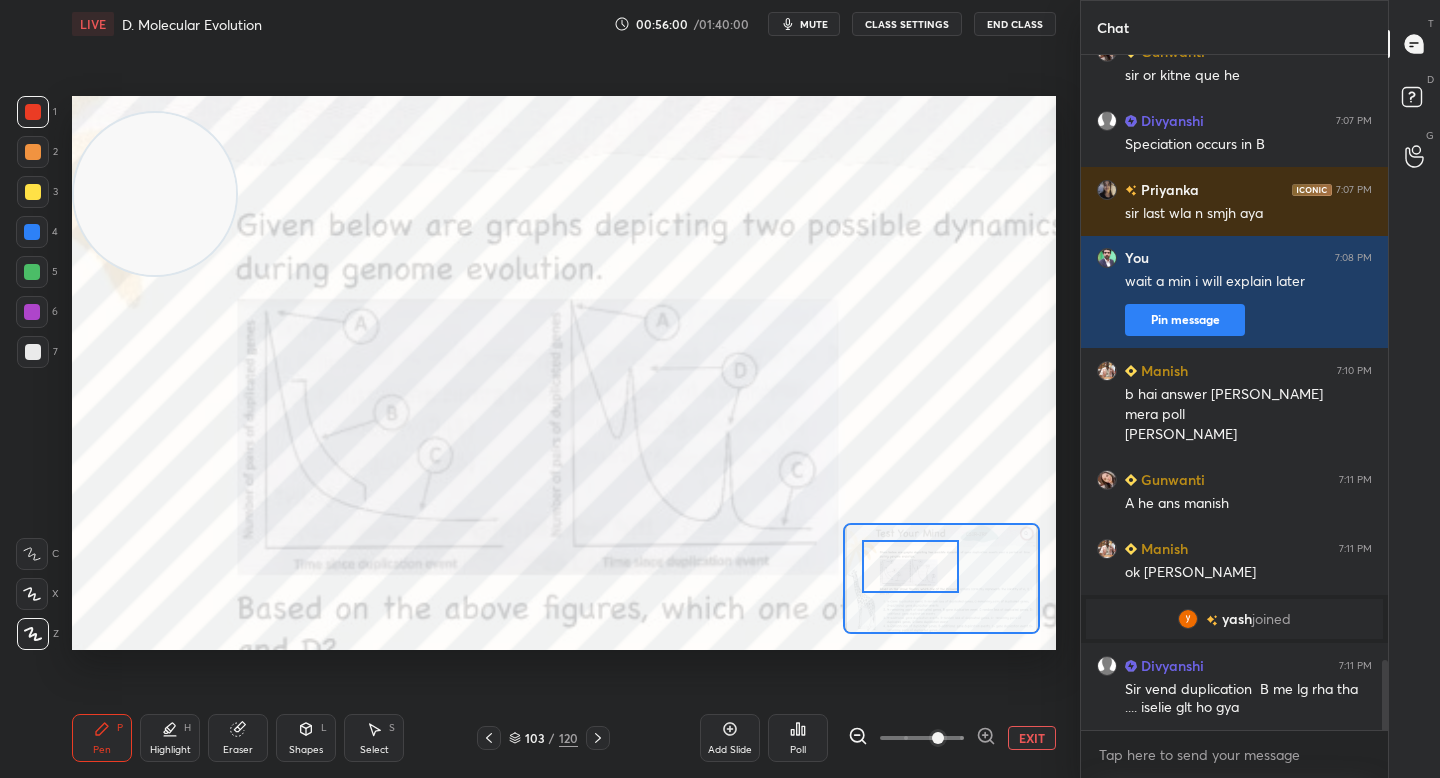 click on "EXIT" at bounding box center (952, 738) 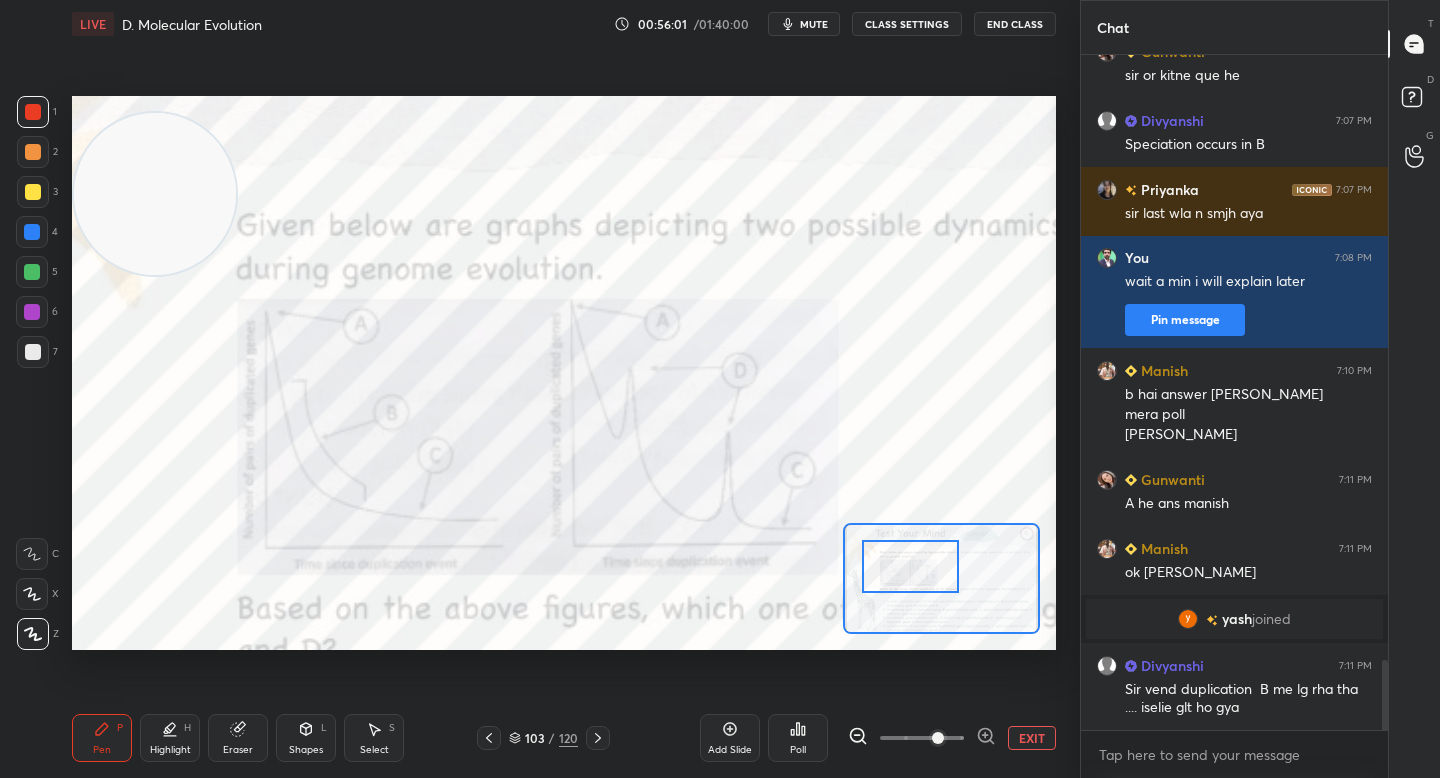 click on "Add Slide Poll EXIT" at bounding box center [878, 738] 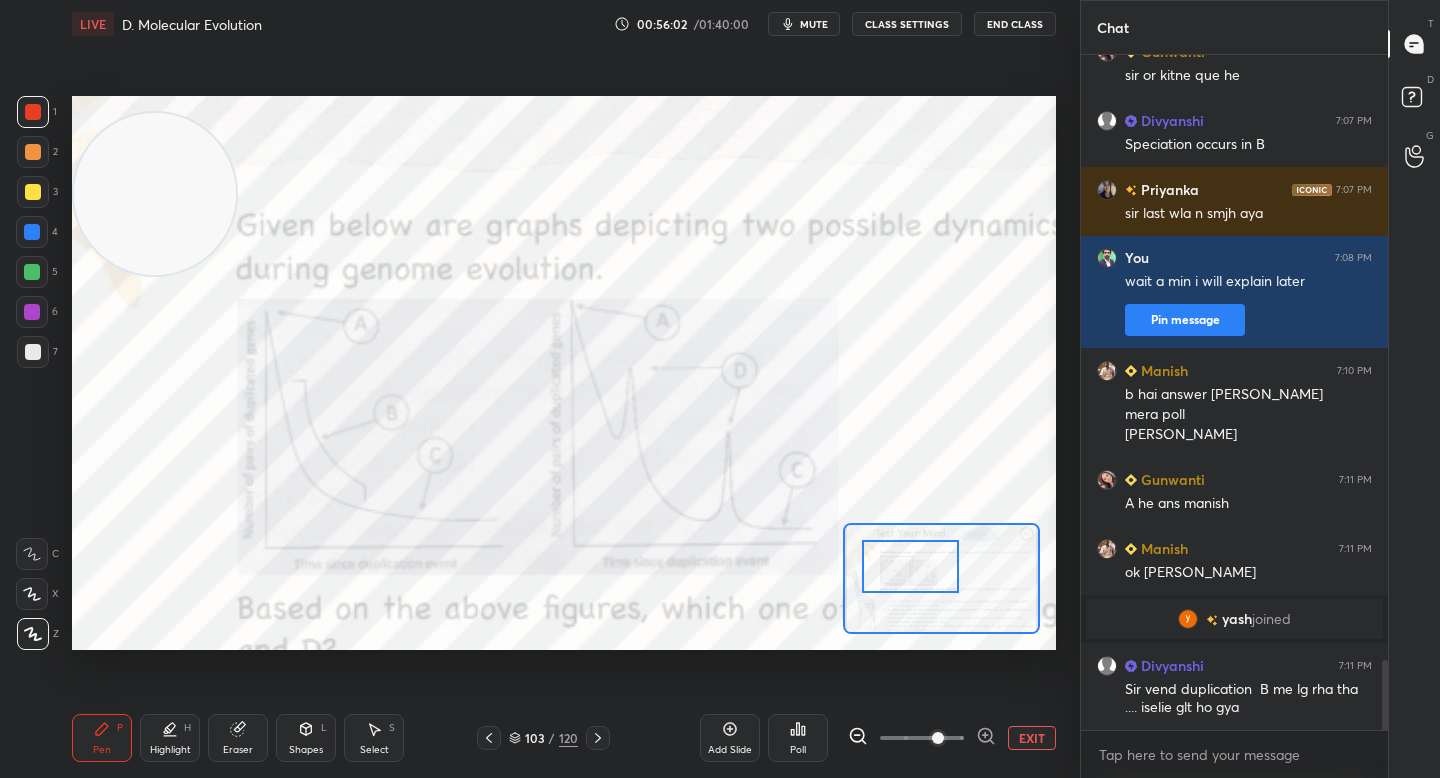 click on "EXIT" at bounding box center [1032, 738] 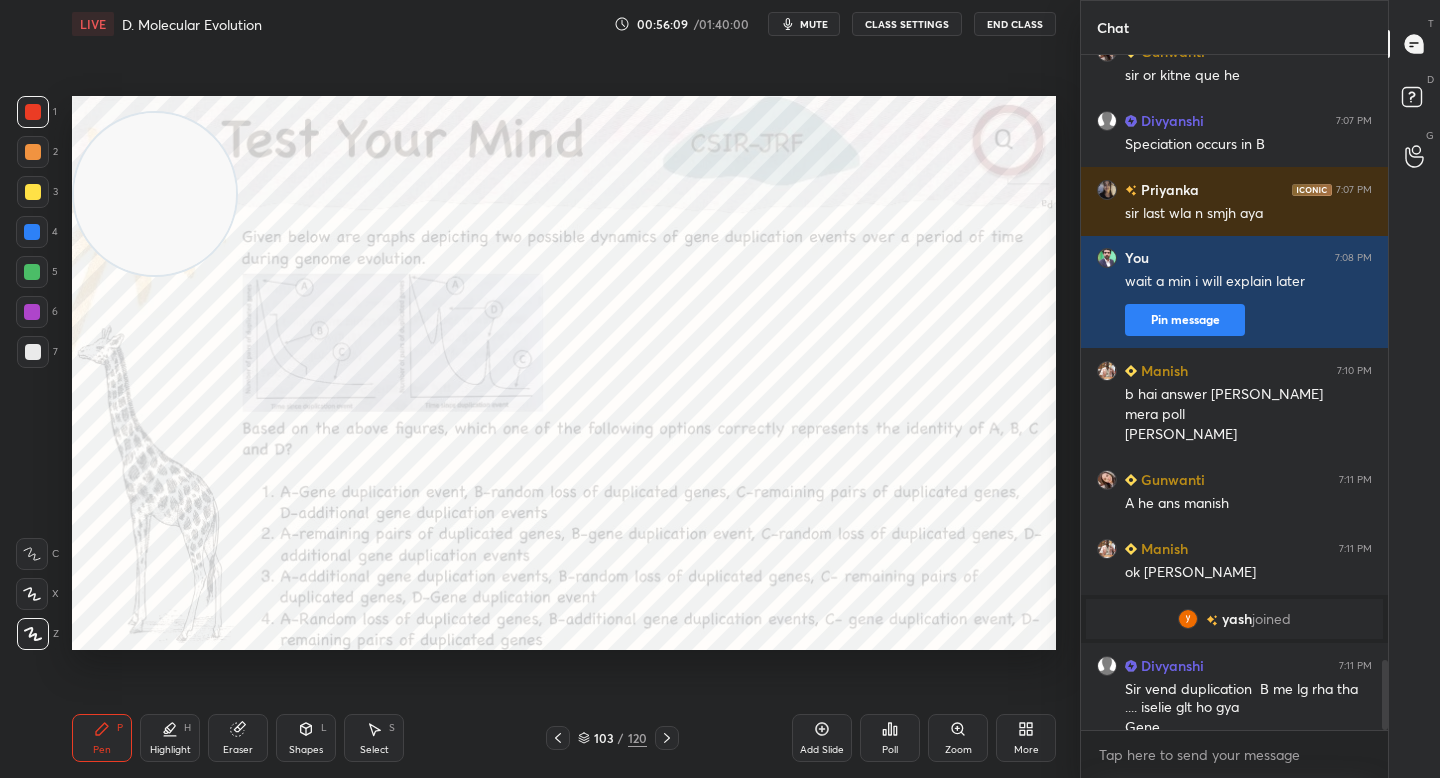 scroll, scrollTop: 5844, scrollLeft: 0, axis: vertical 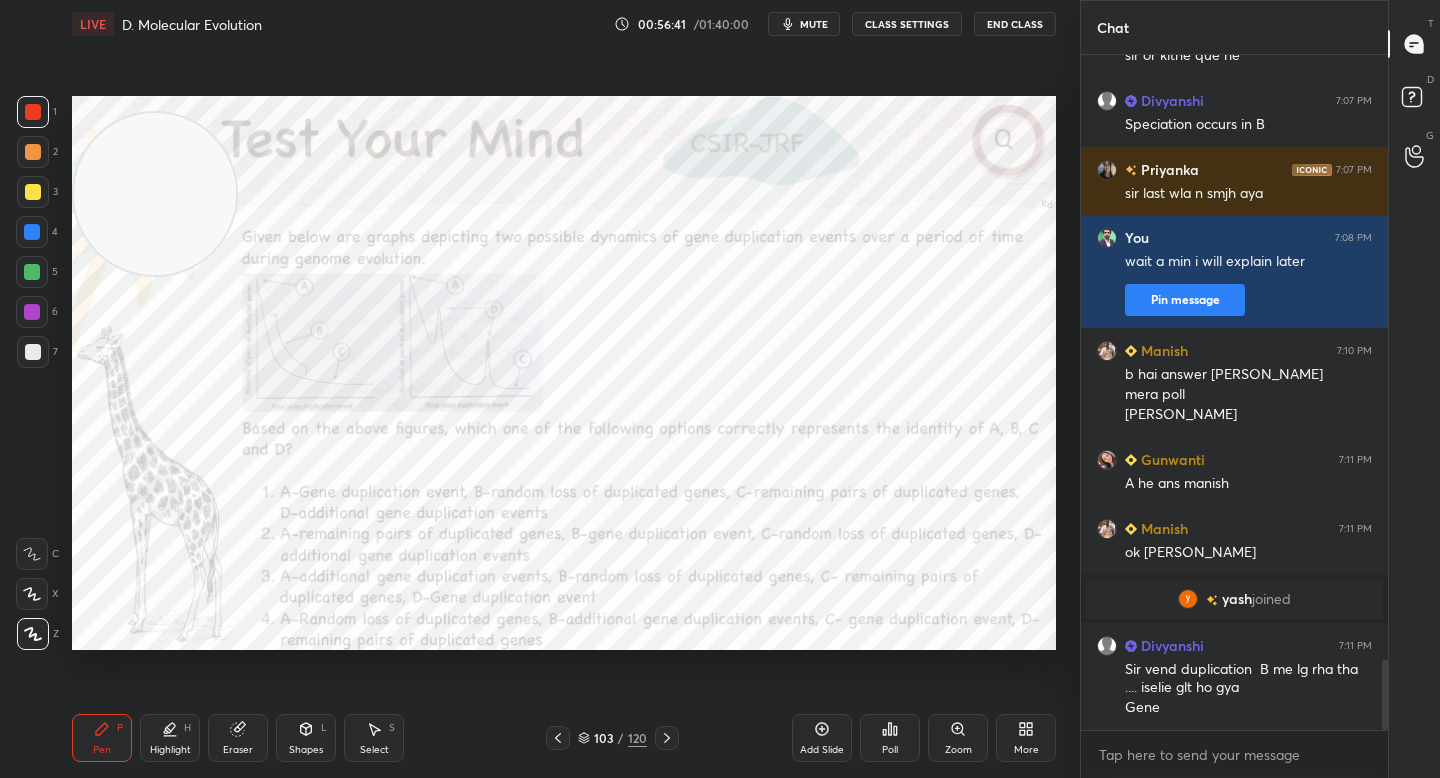 click on "Zoom" at bounding box center (958, 750) 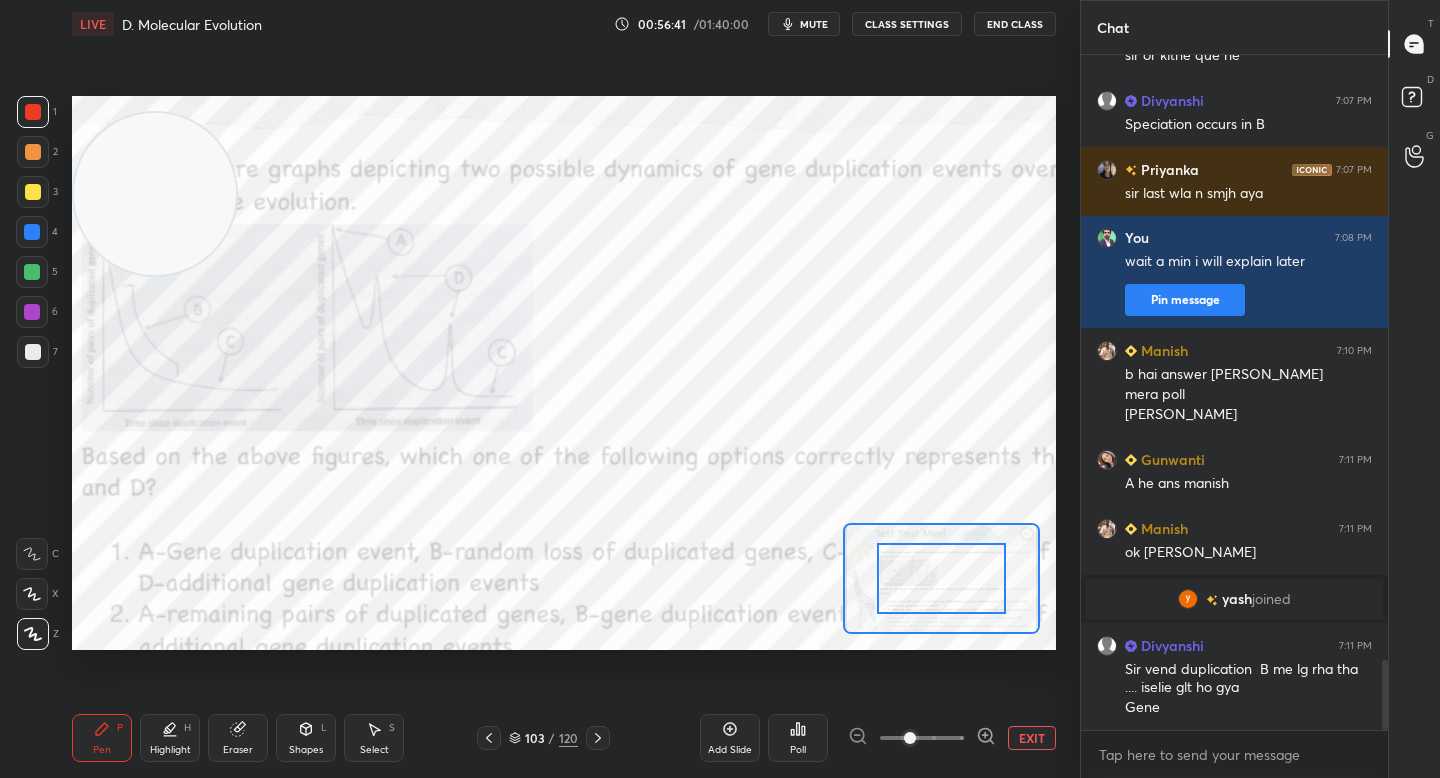 click at bounding box center (922, 738) 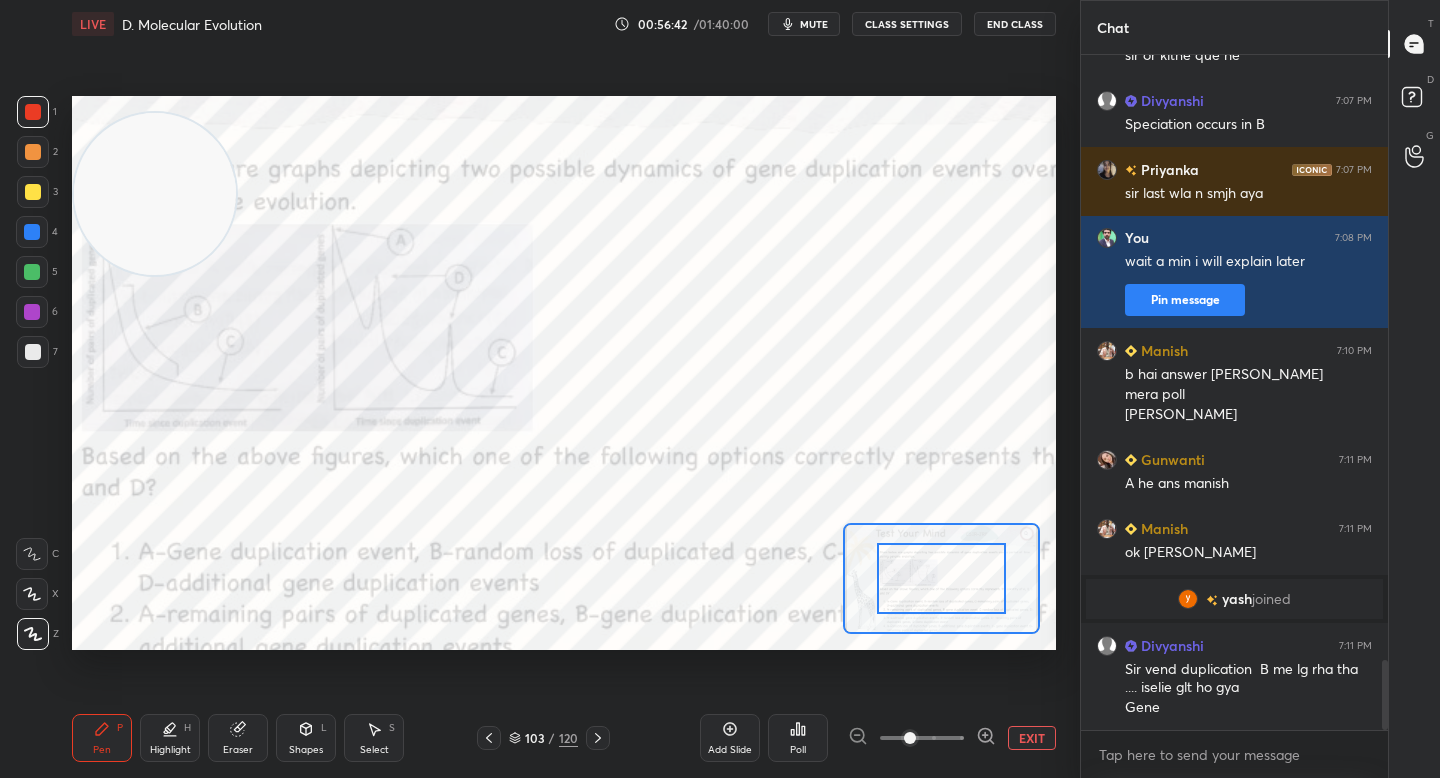 click 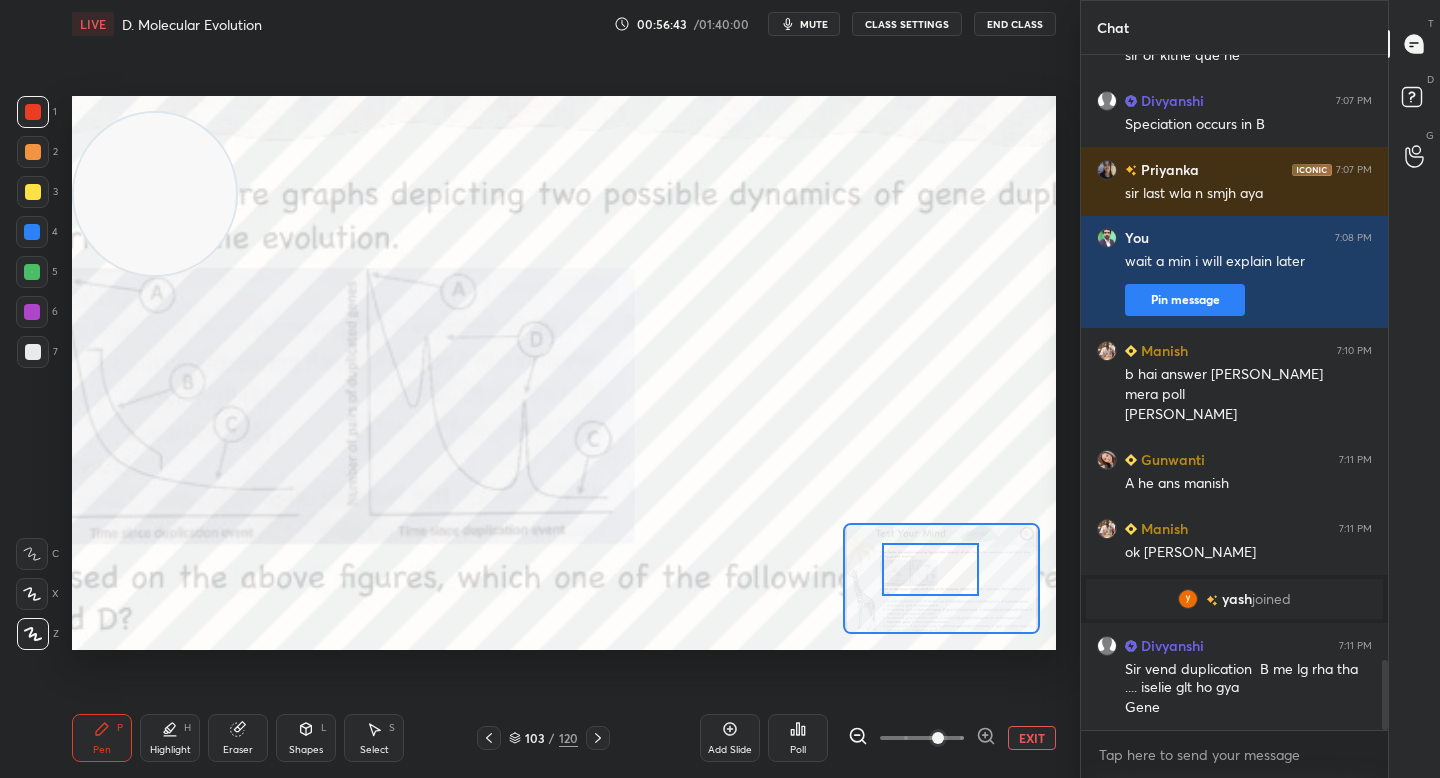 drag, startPoint x: 942, startPoint y: 585, endPoint x: 927, endPoint y: 575, distance: 18.027756 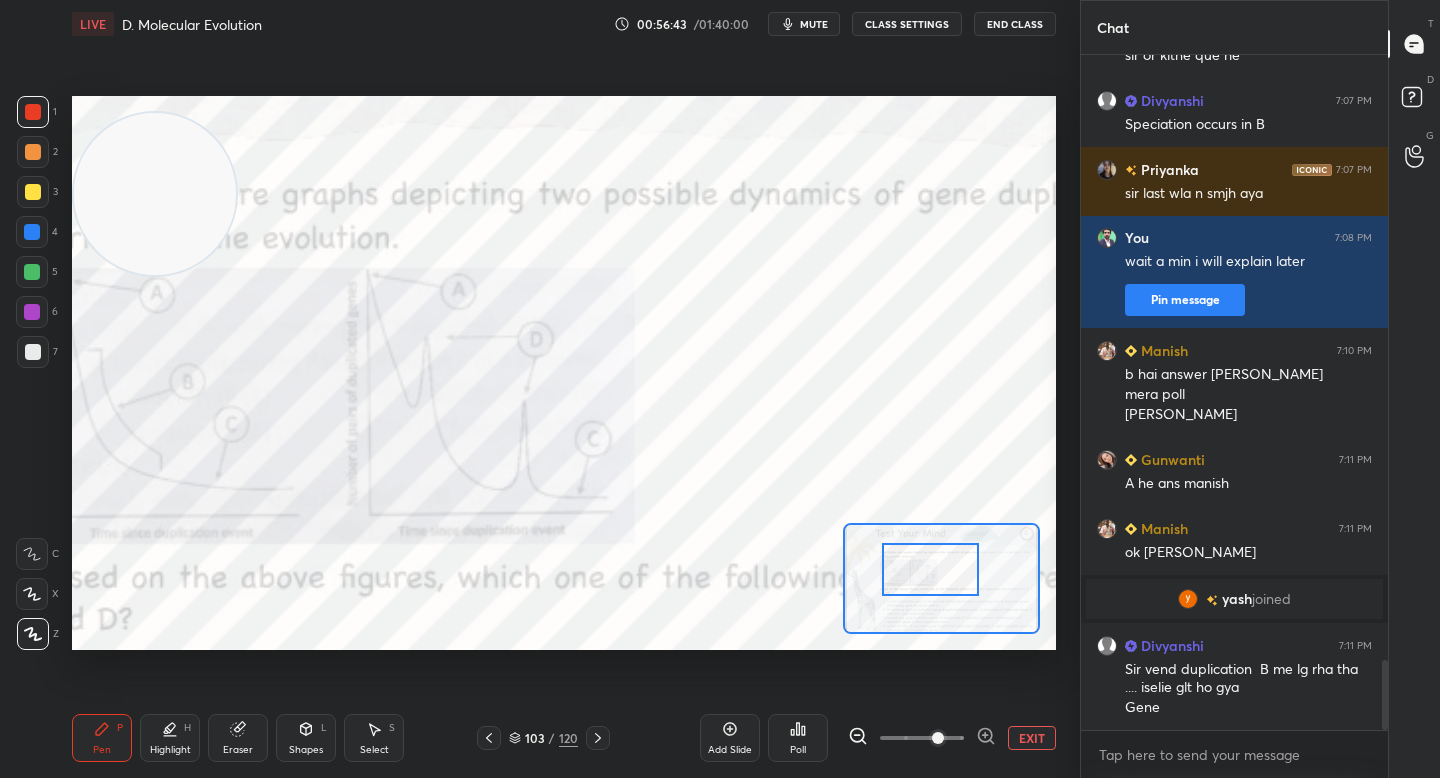 click at bounding box center [930, 569] 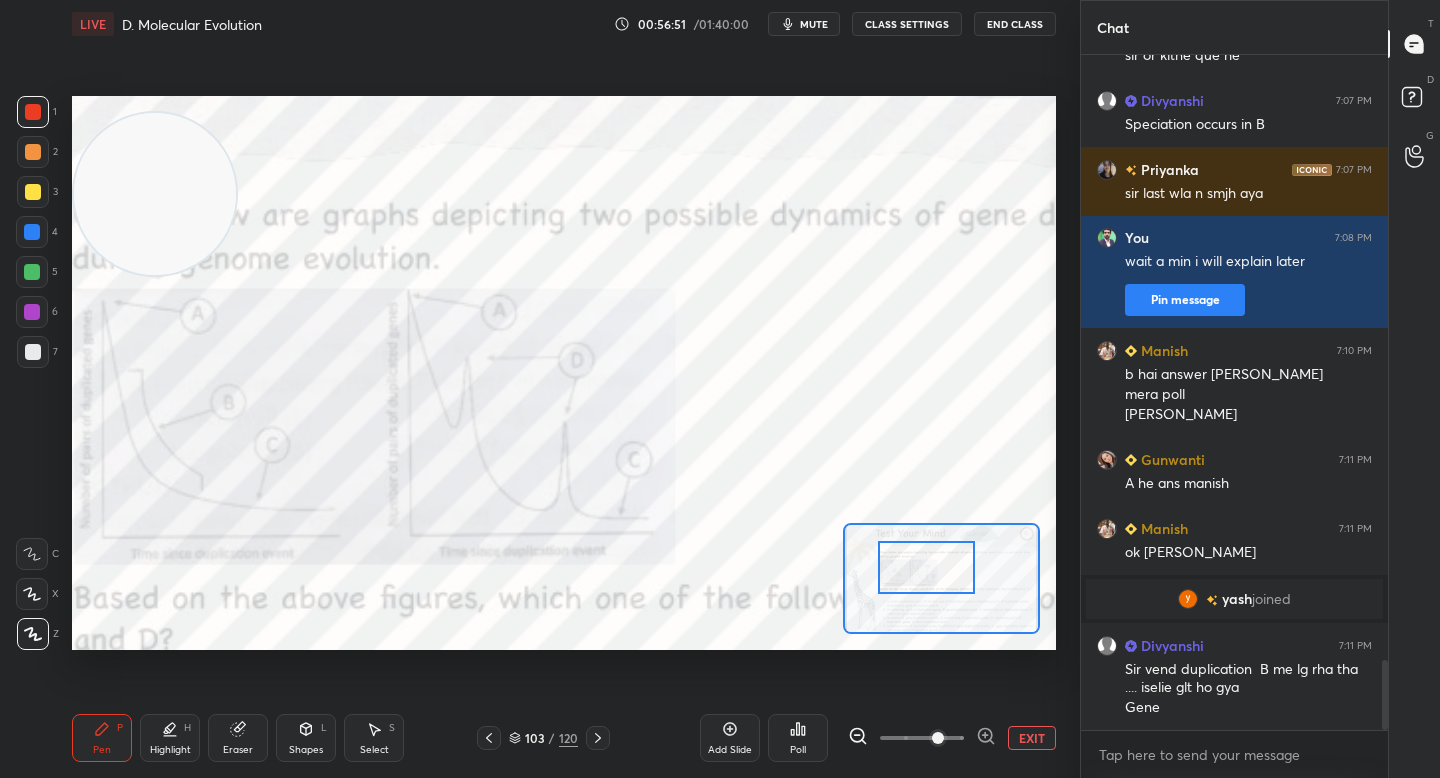 click on "EXIT" at bounding box center (1032, 738) 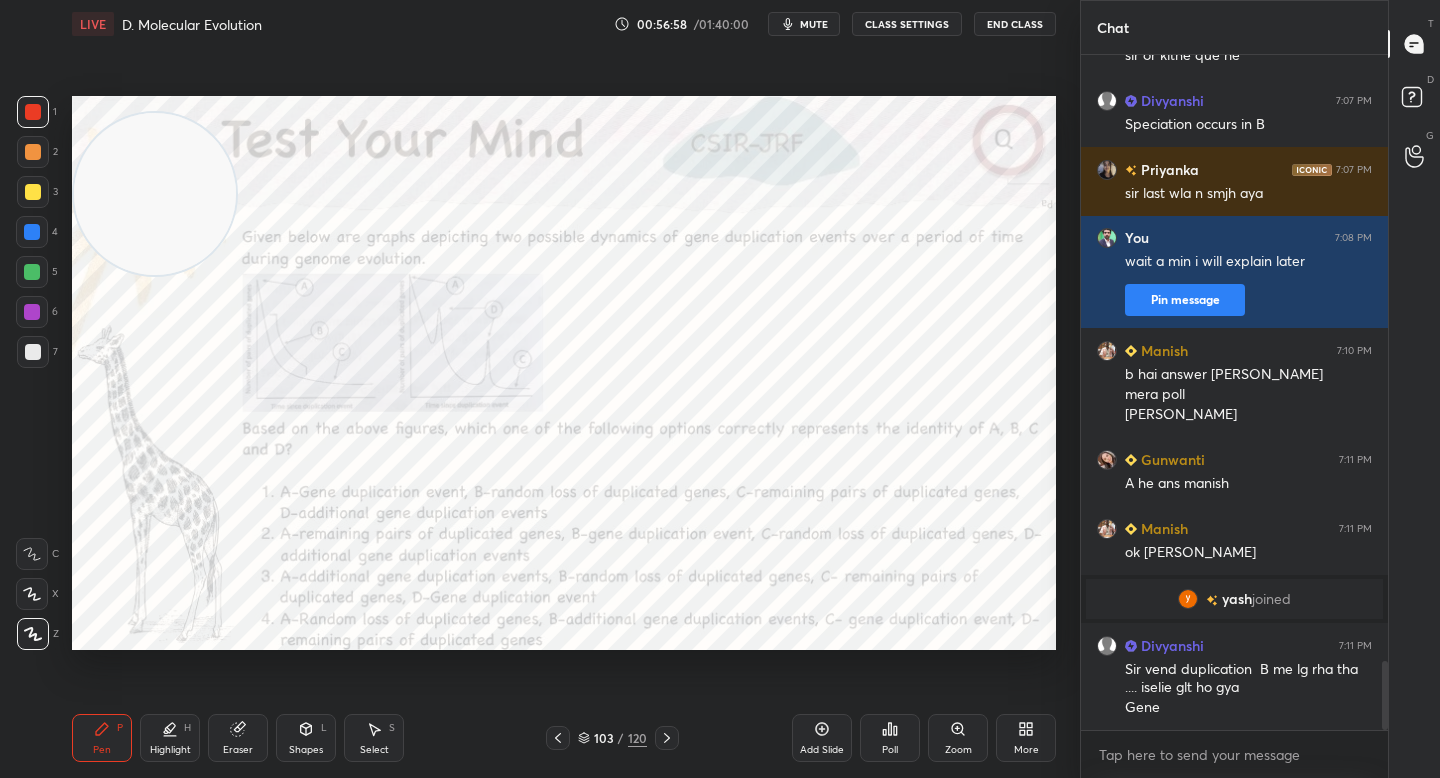 scroll, scrollTop: 5913, scrollLeft: 0, axis: vertical 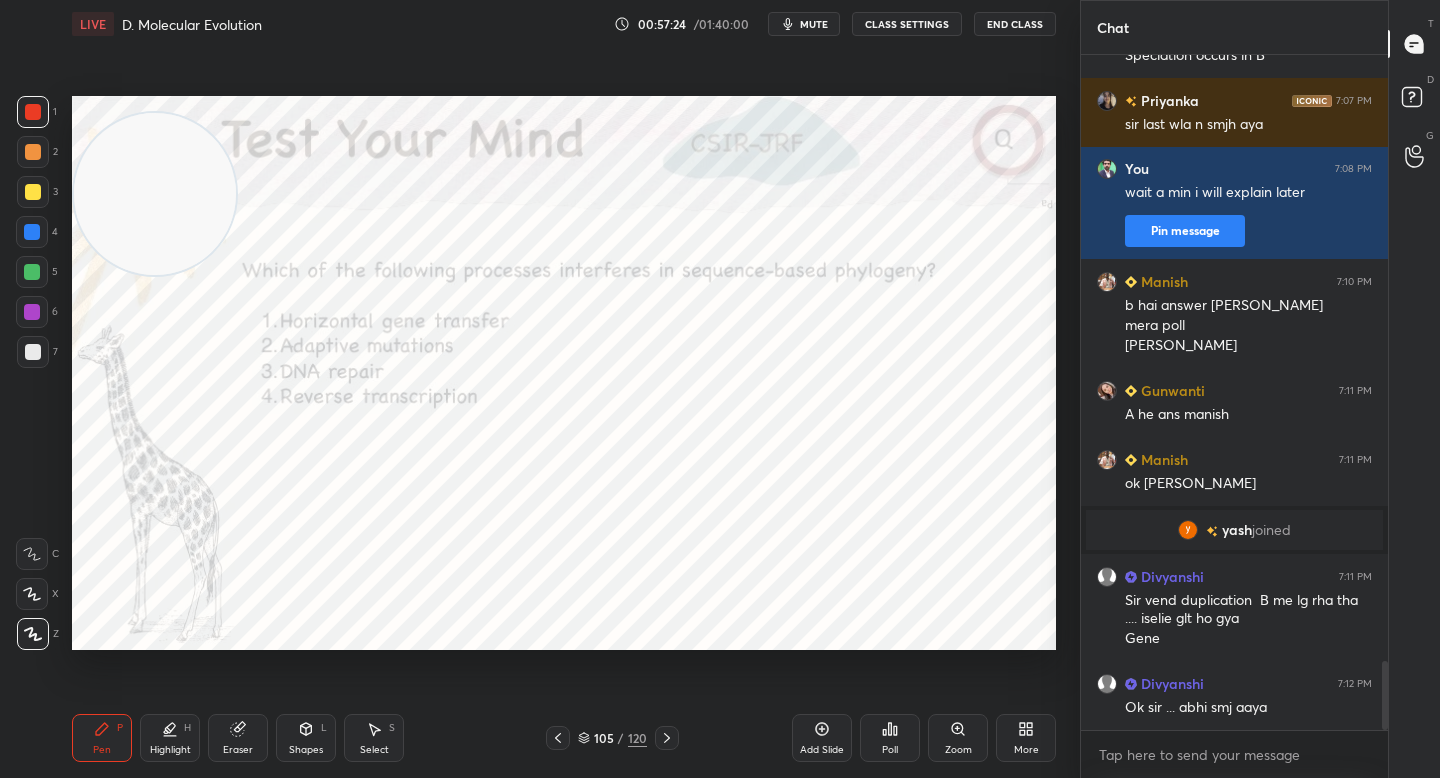 click on "Poll" at bounding box center [890, 738] 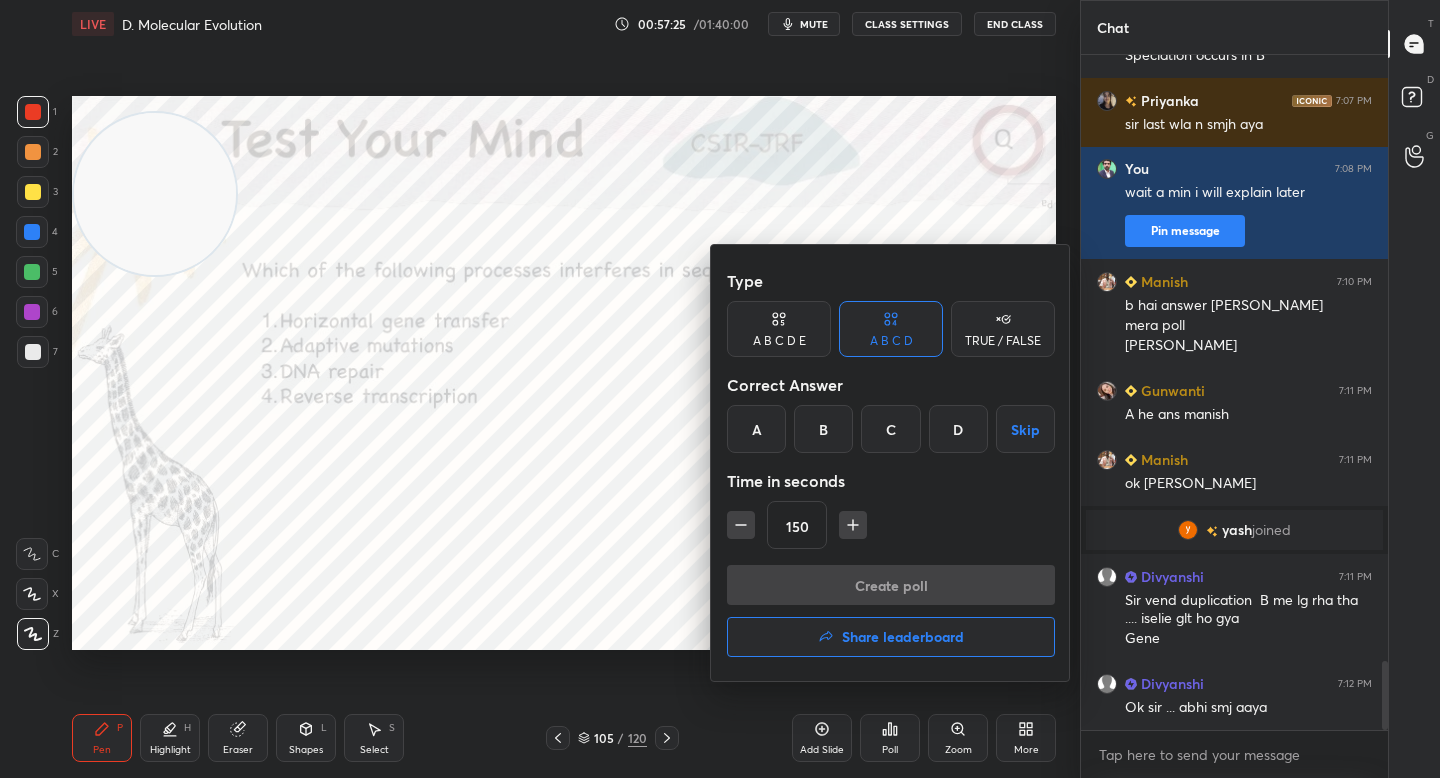 click on "A" at bounding box center (756, 429) 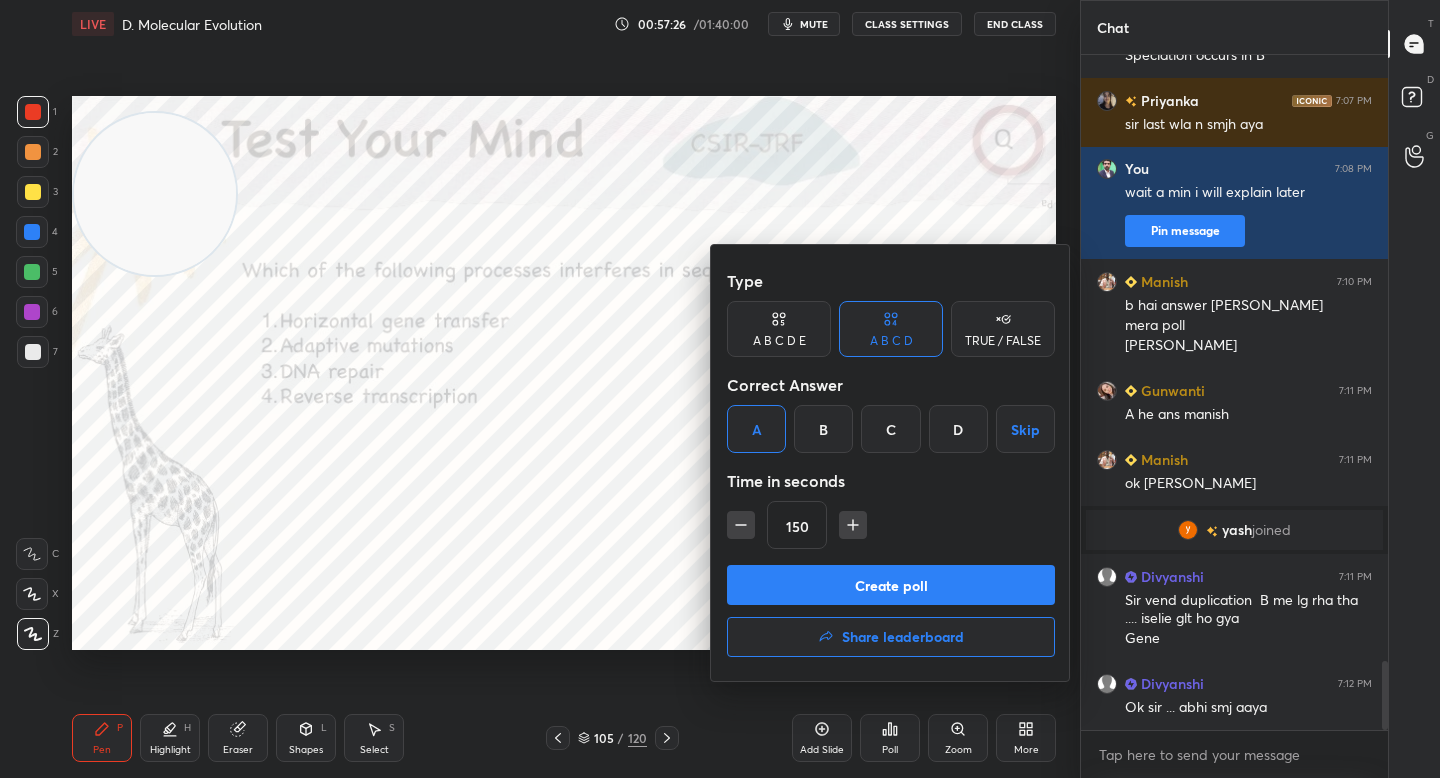 click on "Create poll" at bounding box center (891, 585) 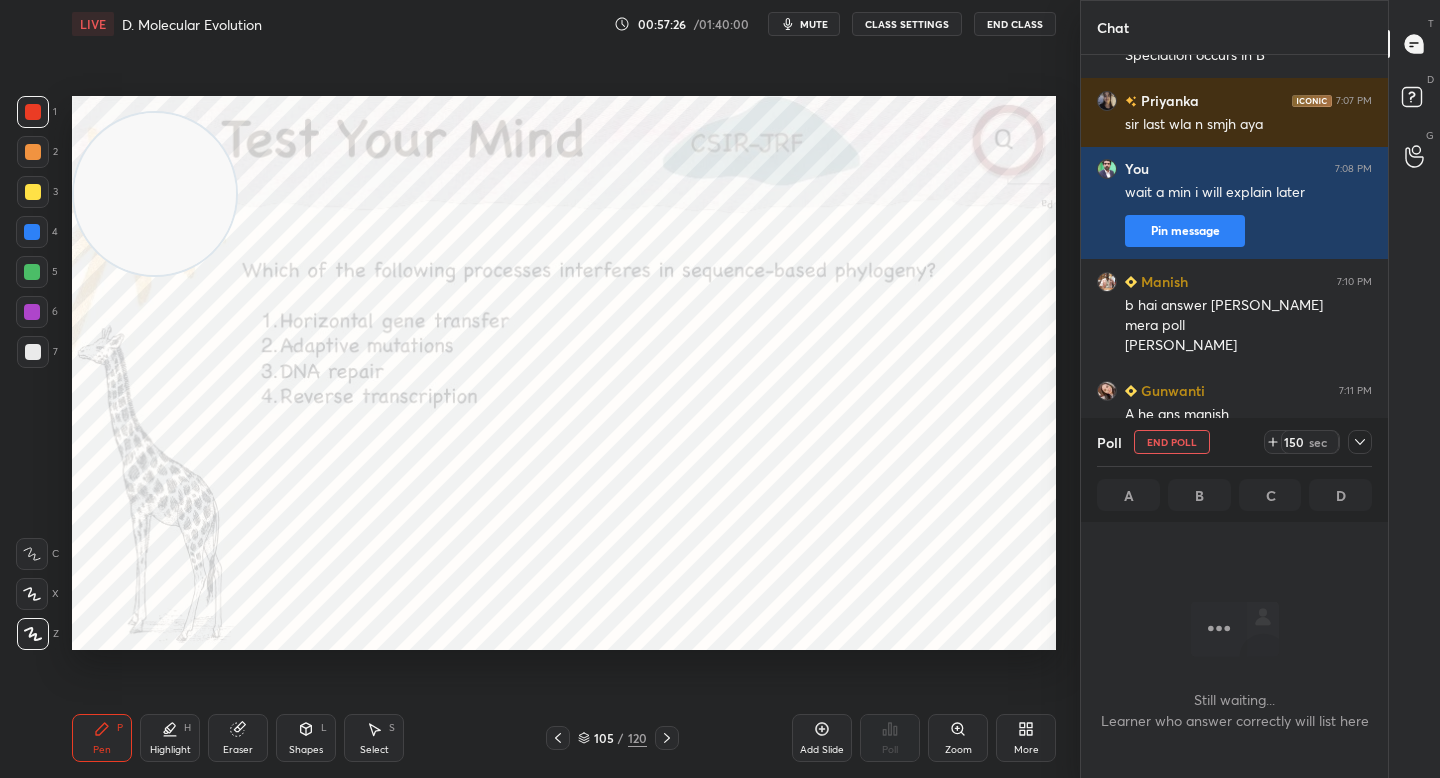 scroll, scrollTop: 589, scrollLeft: 301, axis: both 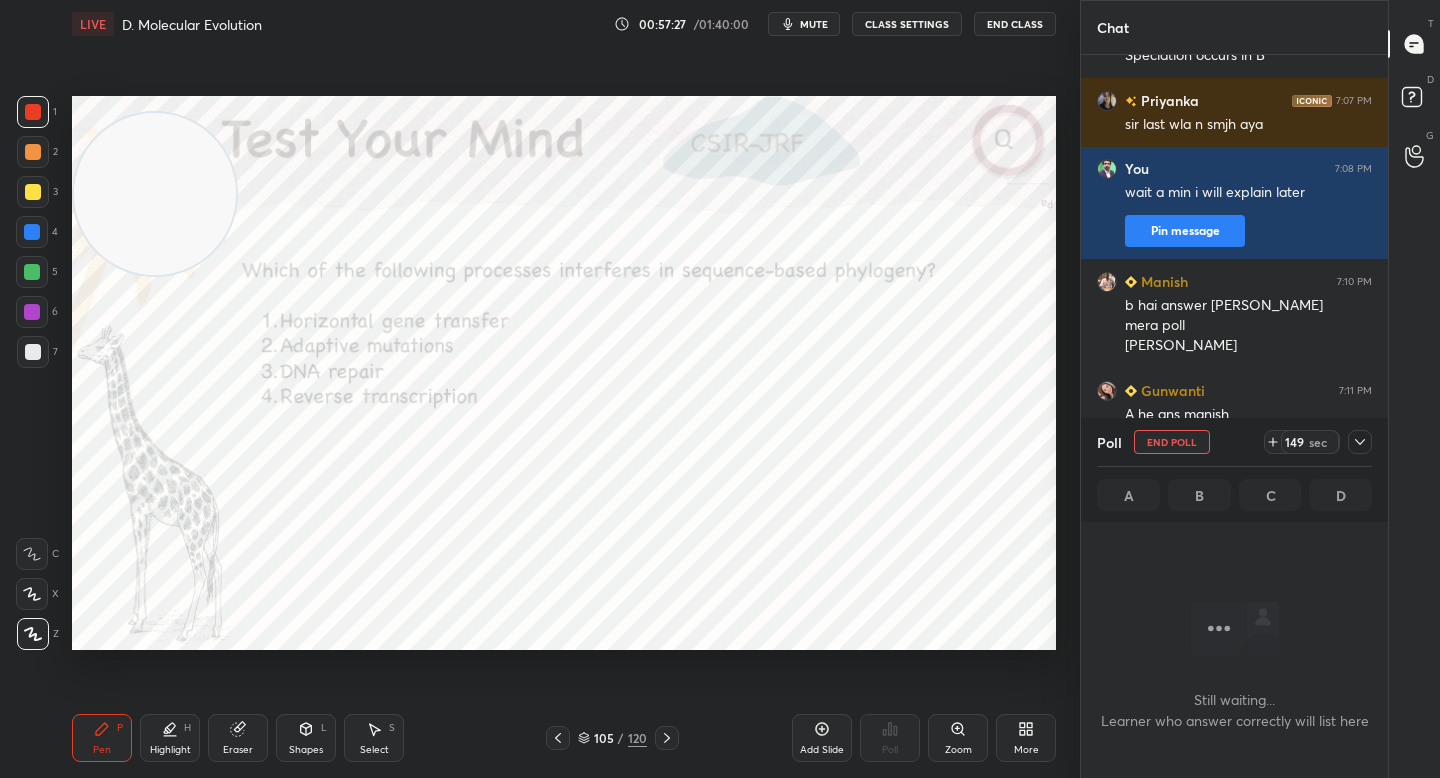 click on "mute" at bounding box center (804, 24) 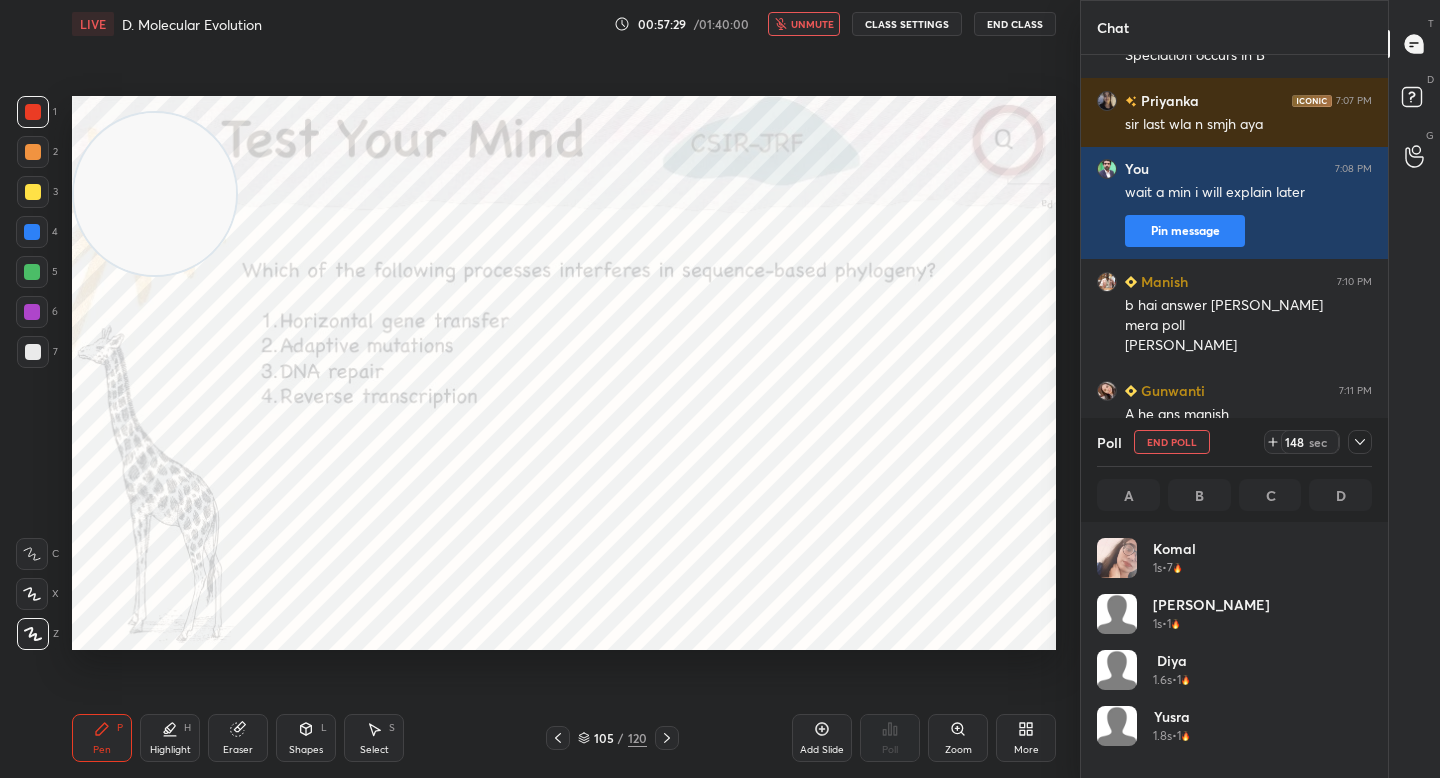scroll, scrollTop: 7, scrollLeft: 7, axis: both 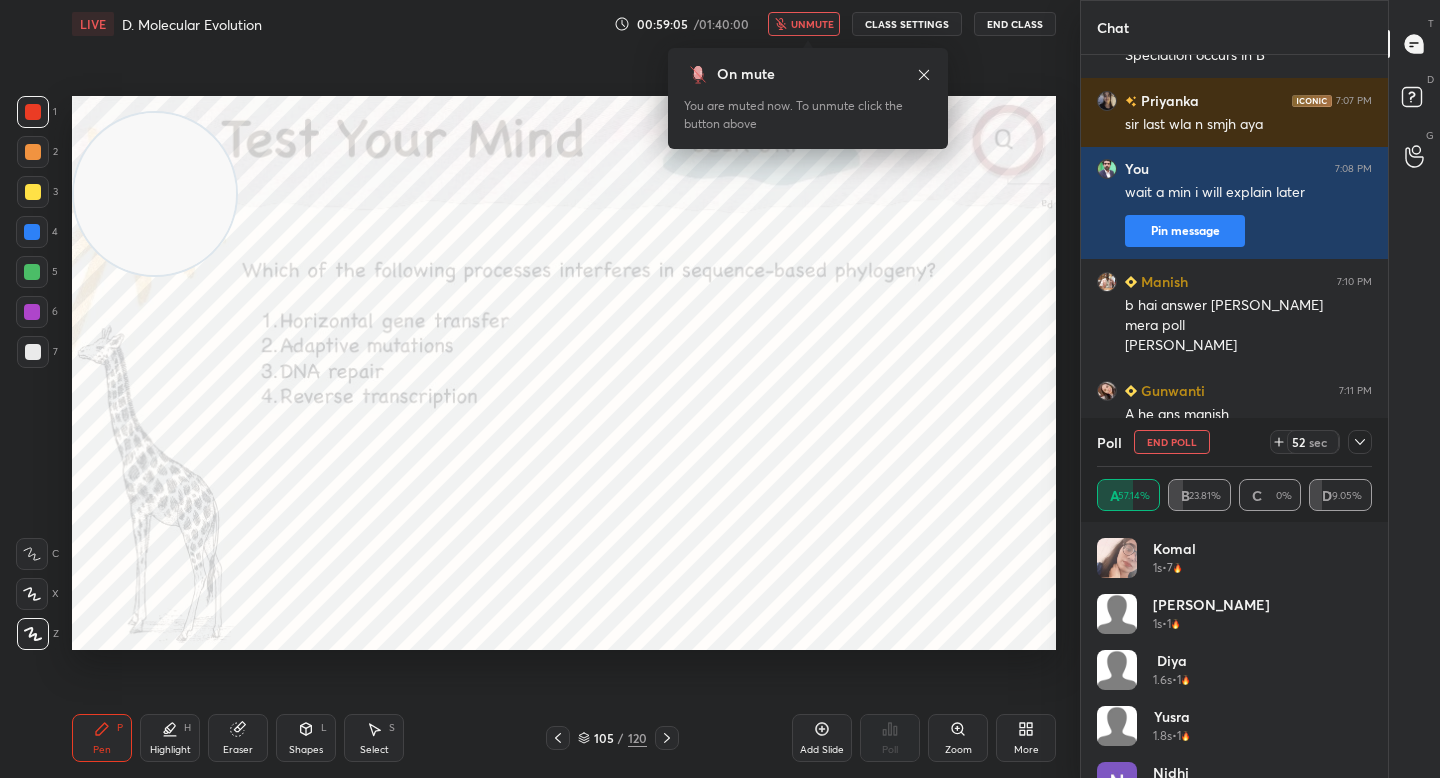 click on "unmute" at bounding box center [812, 24] 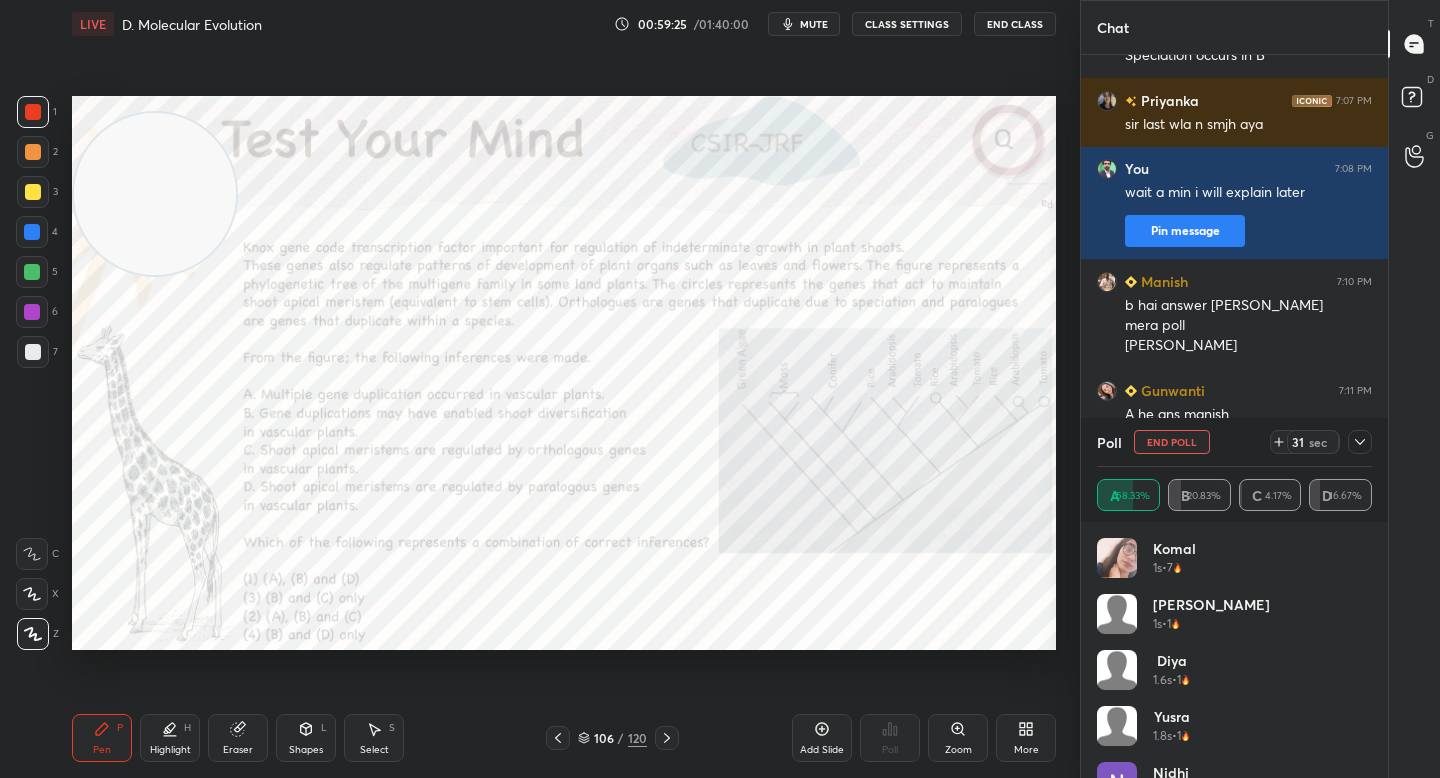 click on "End Poll" at bounding box center [1172, 442] 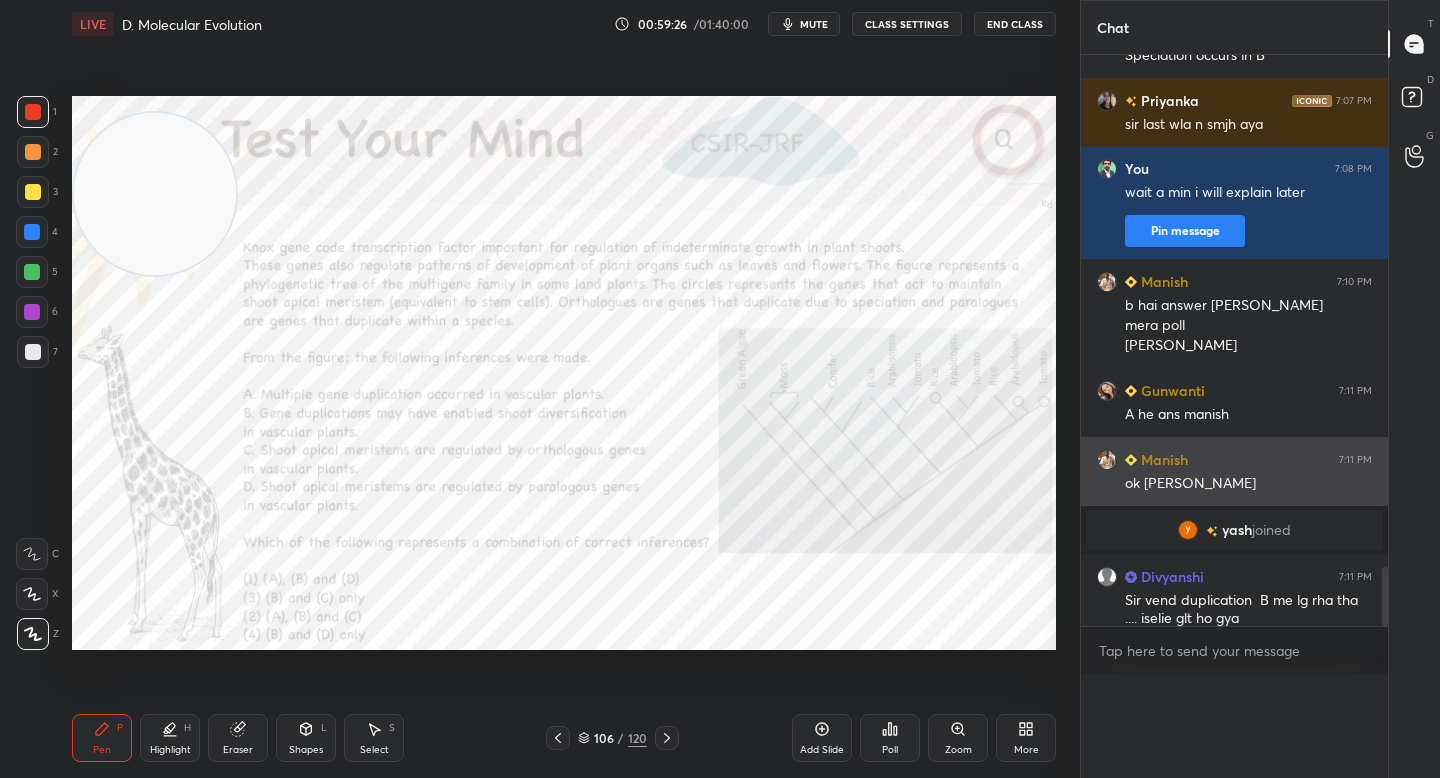 scroll, scrollTop: 0, scrollLeft: 0, axis: both 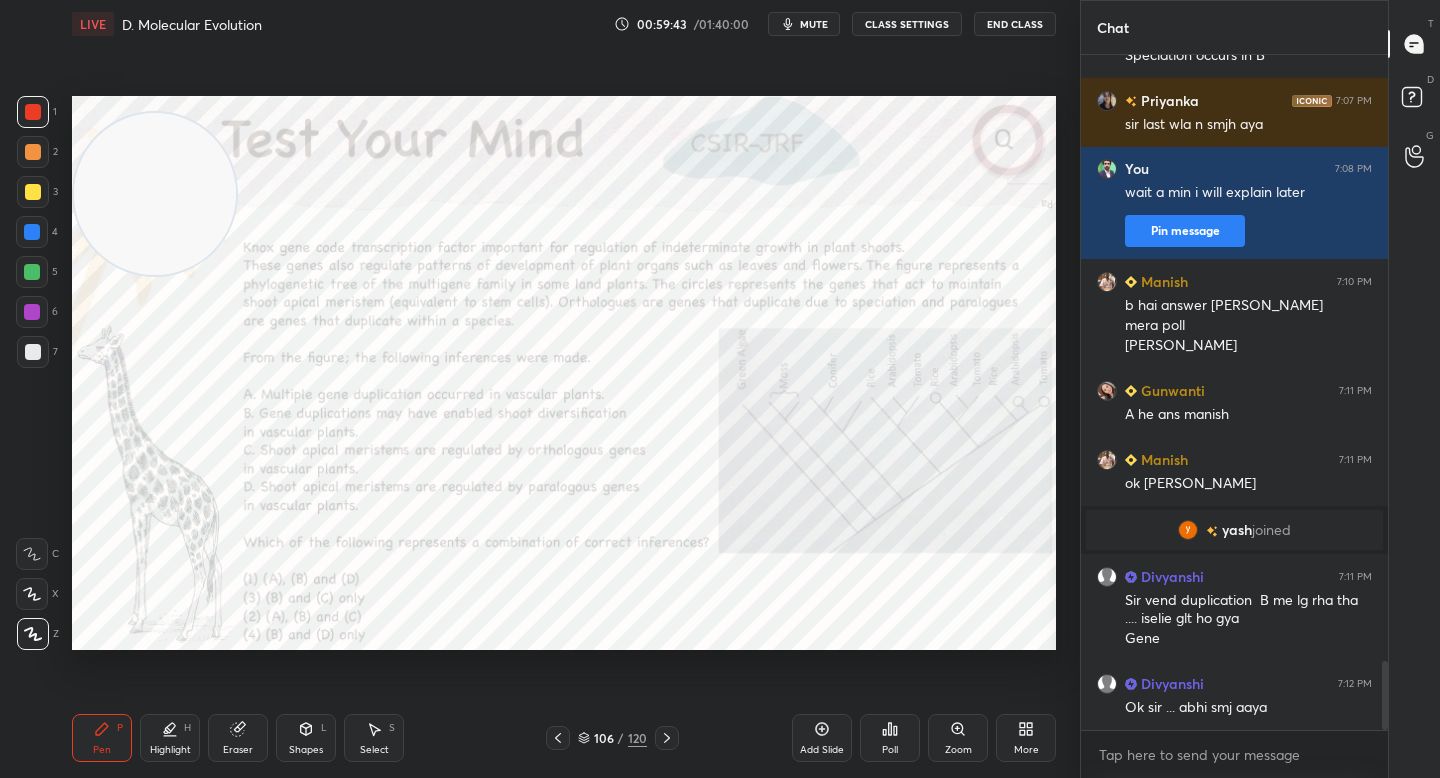 click on "Poll" at bounding box center (890, 738) 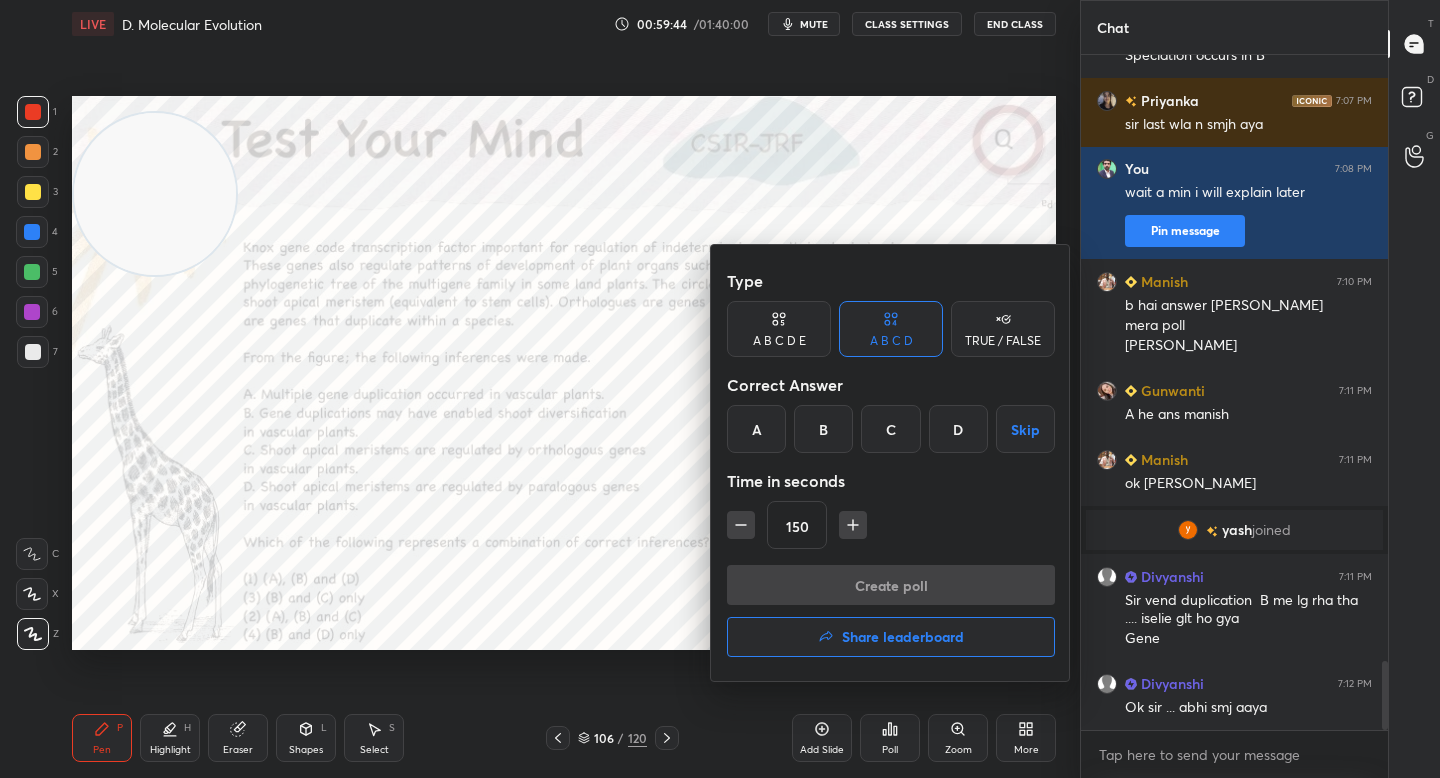 click at bounding box center (720, 389) 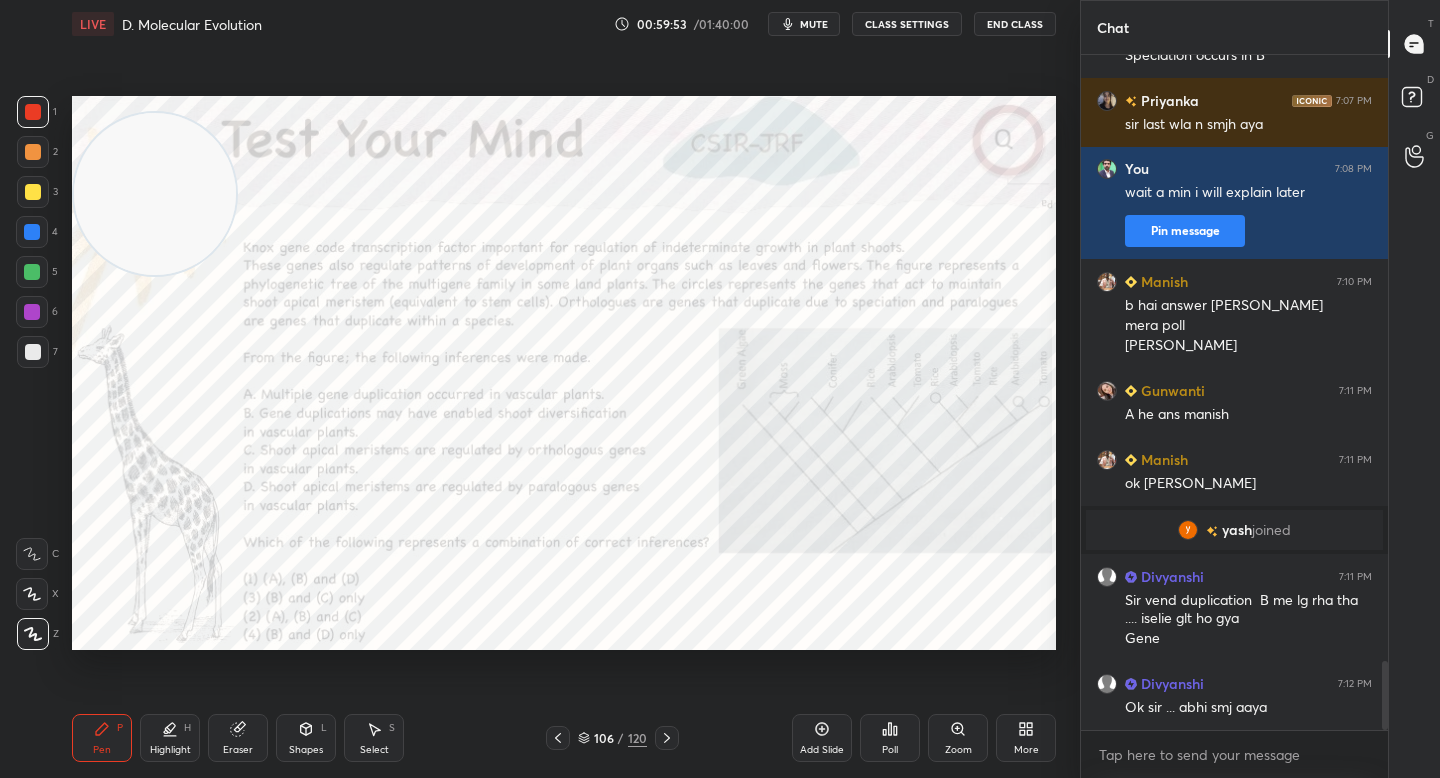 click on "Poll" at bounding box center [890, 738] 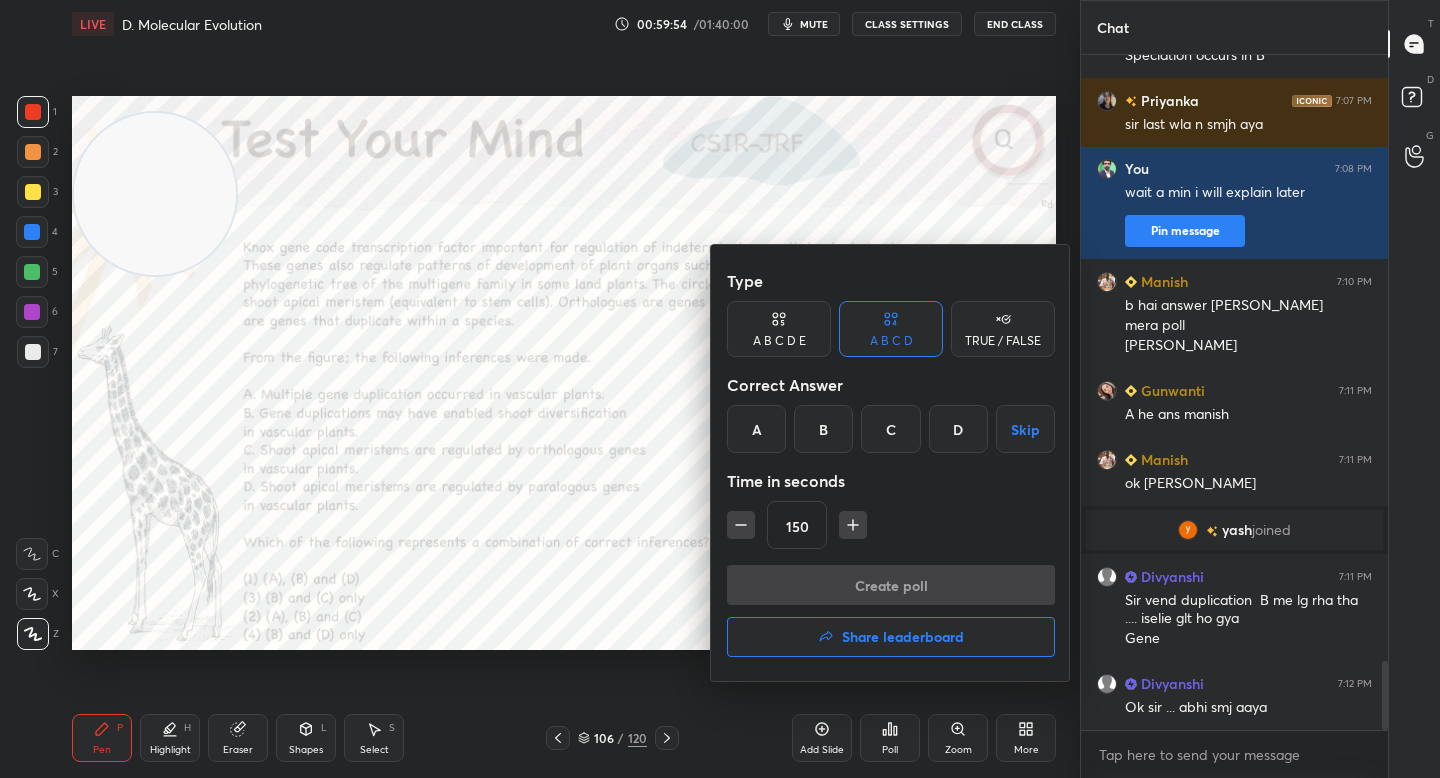 click on "A" at bounding box center (756, 429) 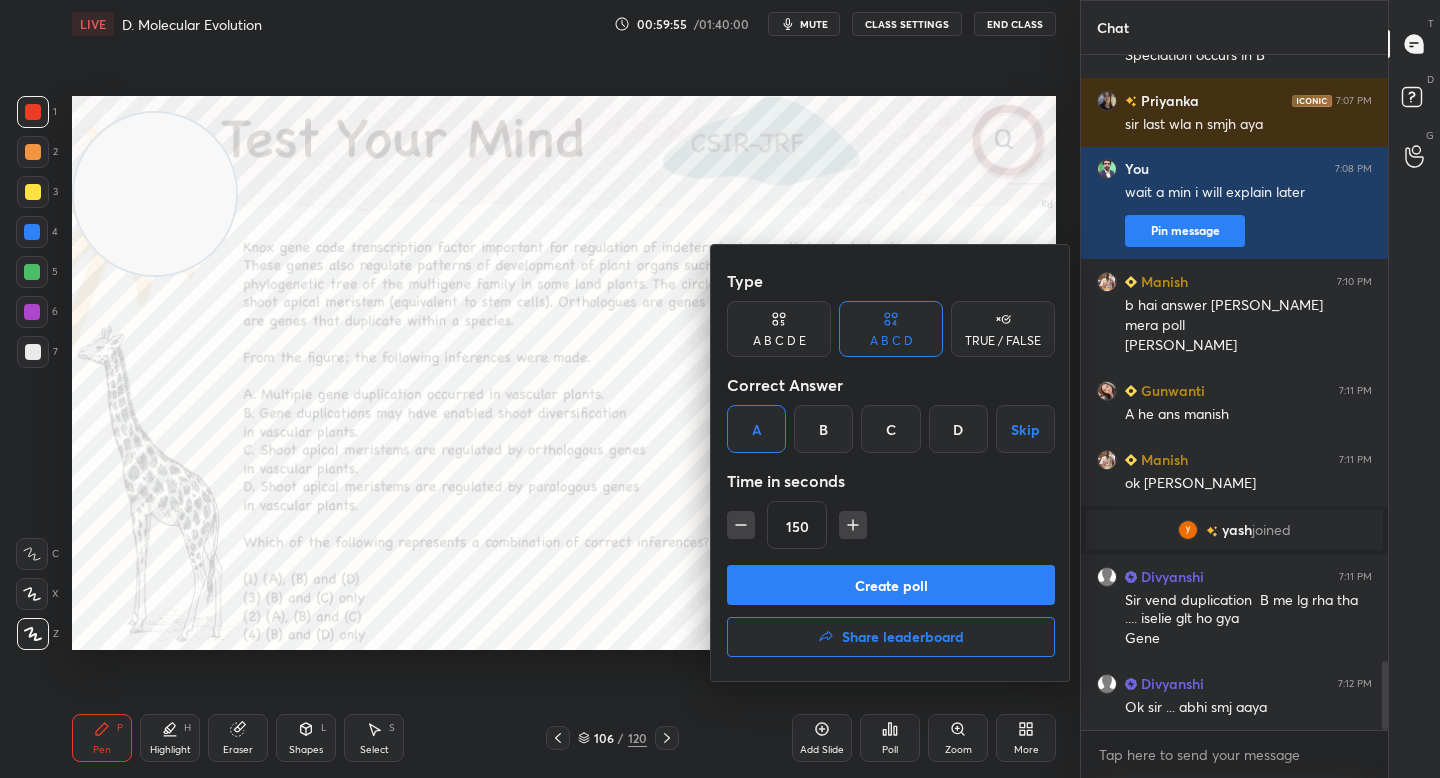 click on "Create poll" at bounding box center (891, 585) 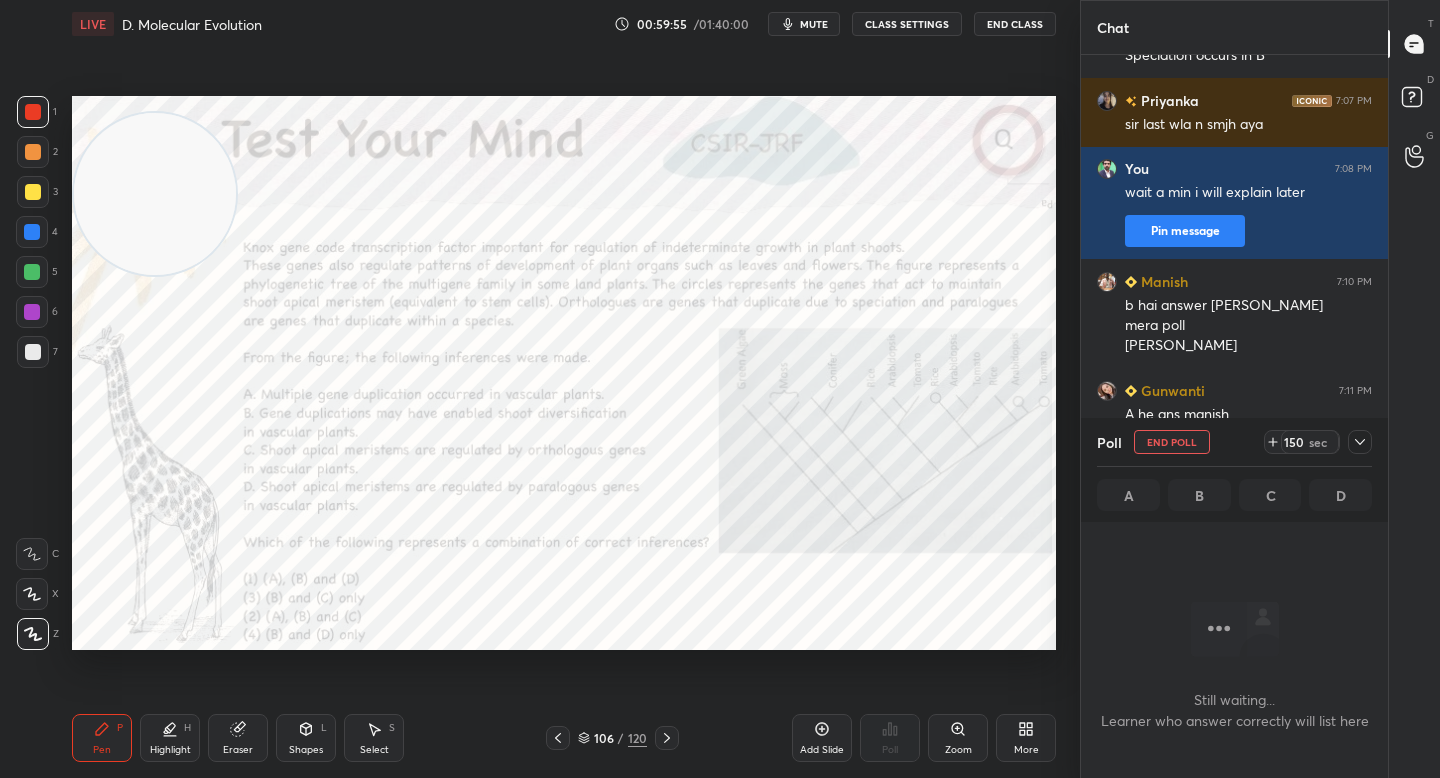 scroll, scrollTop: 589, scrollLeft: 301, axis: both 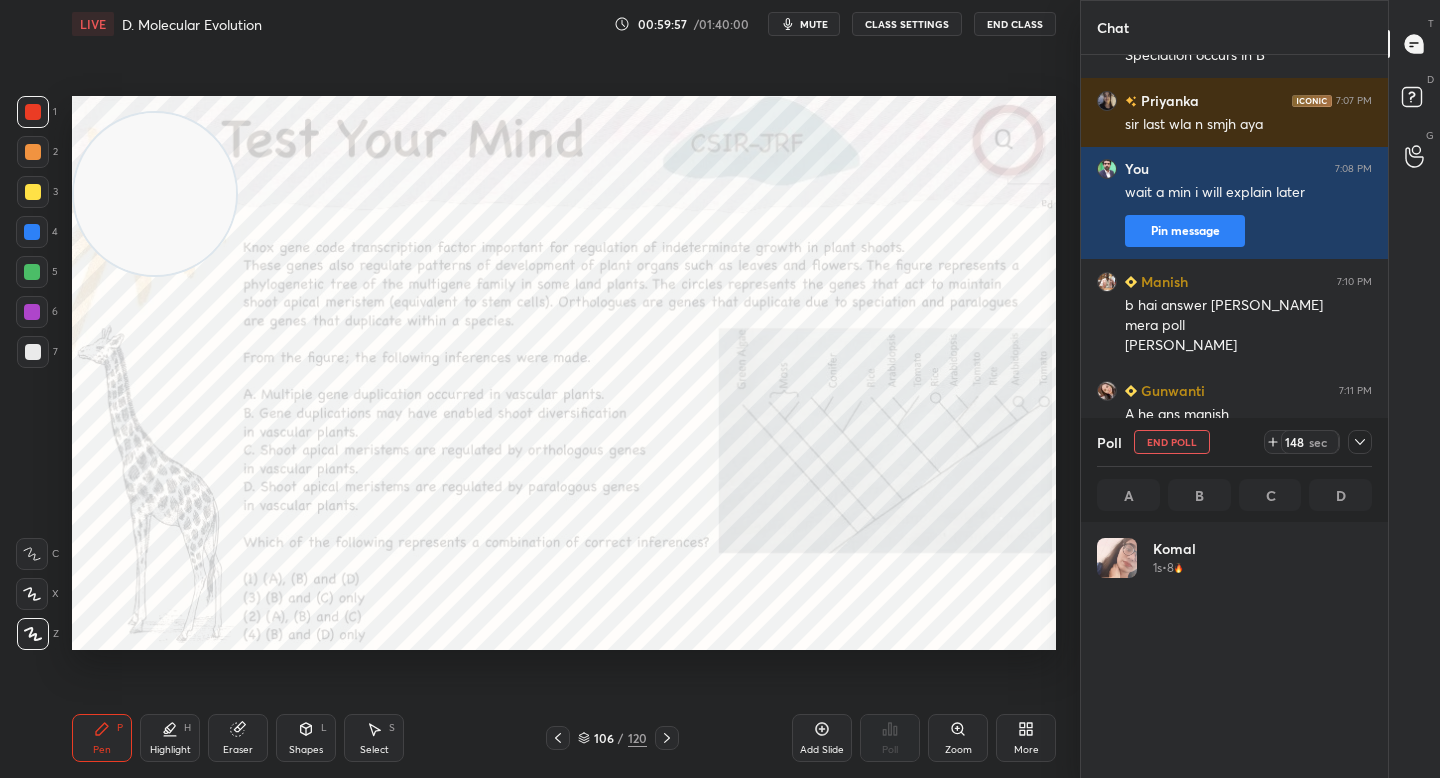 click on "LIVE D. Molecular Evolution 00:59:57 /  01:40:00 mute CLASS SETTINGS End Class" at bounding box center [564, 24] 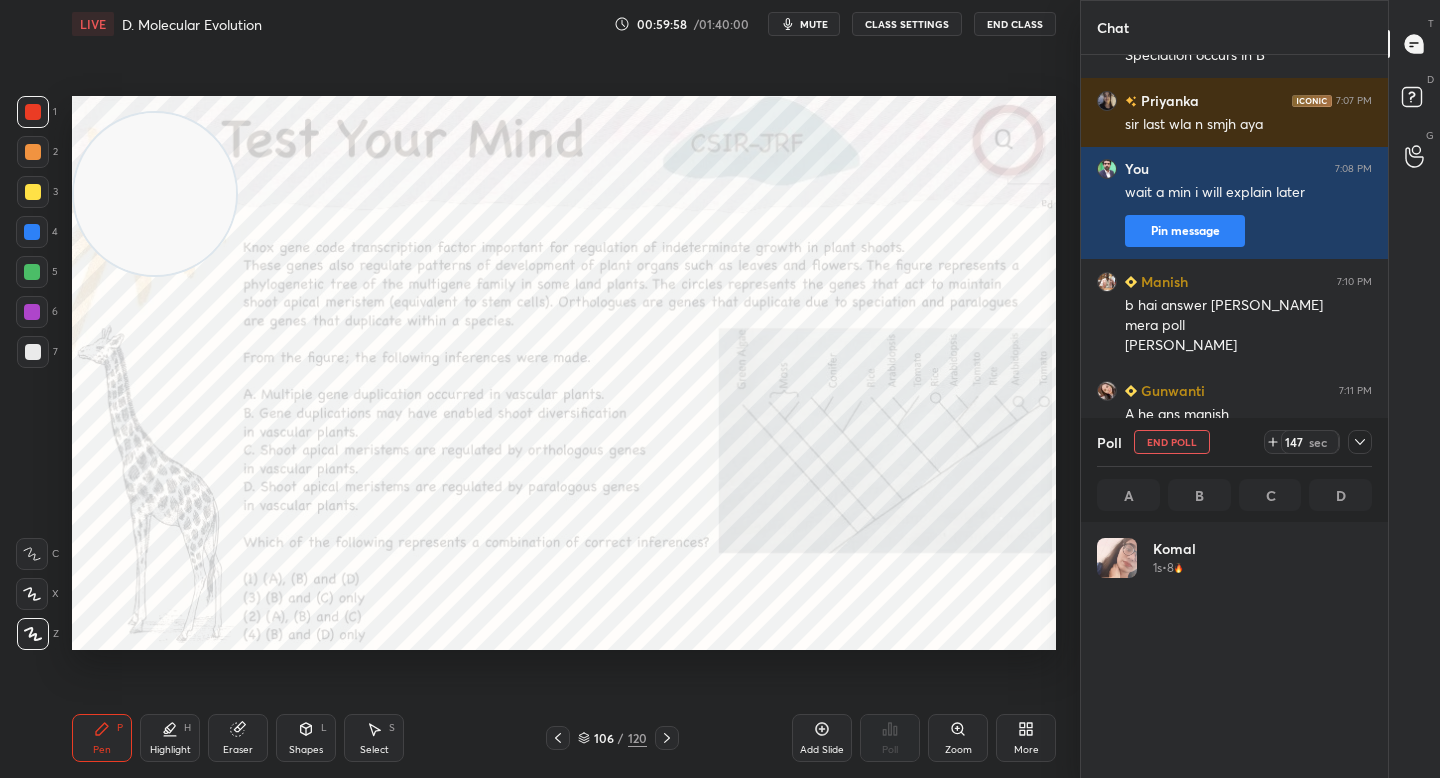 click 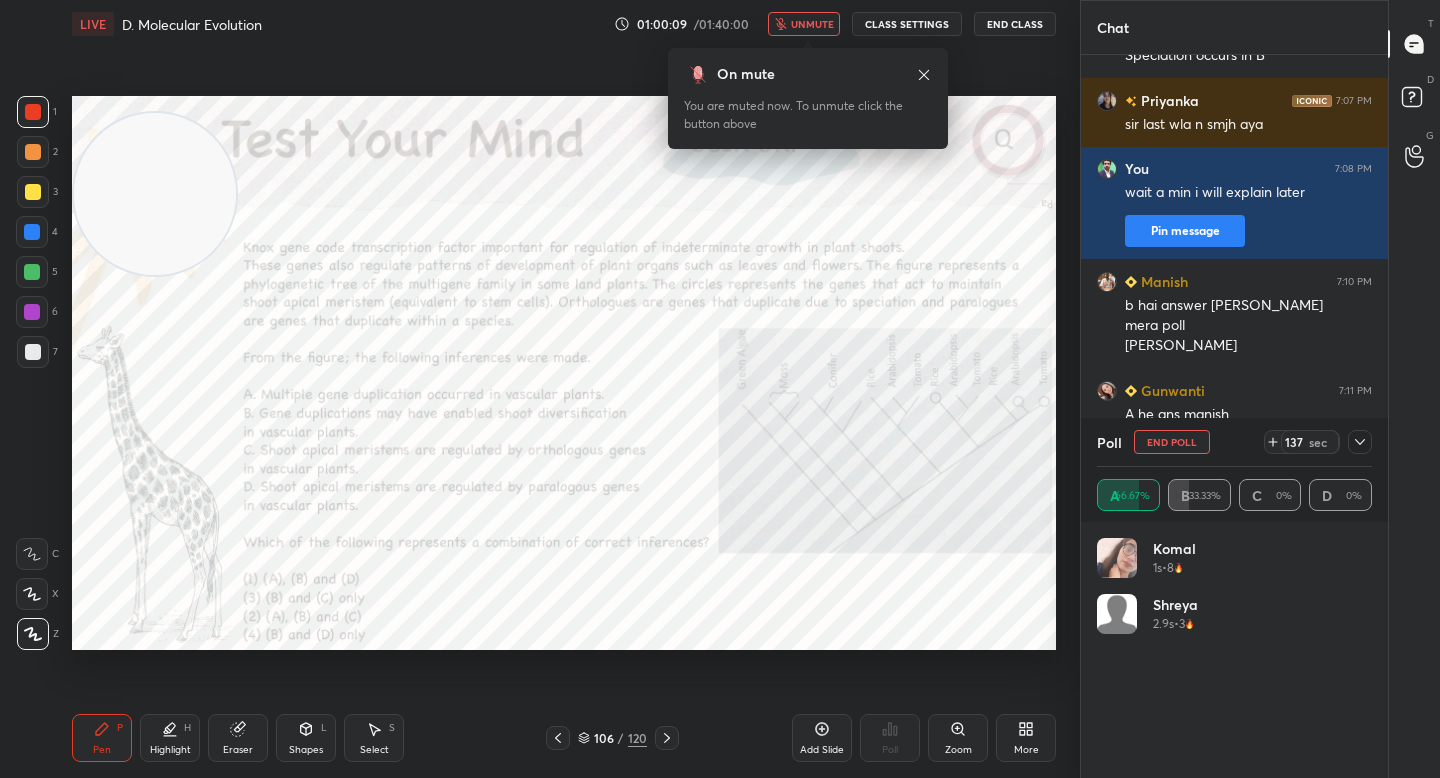 click 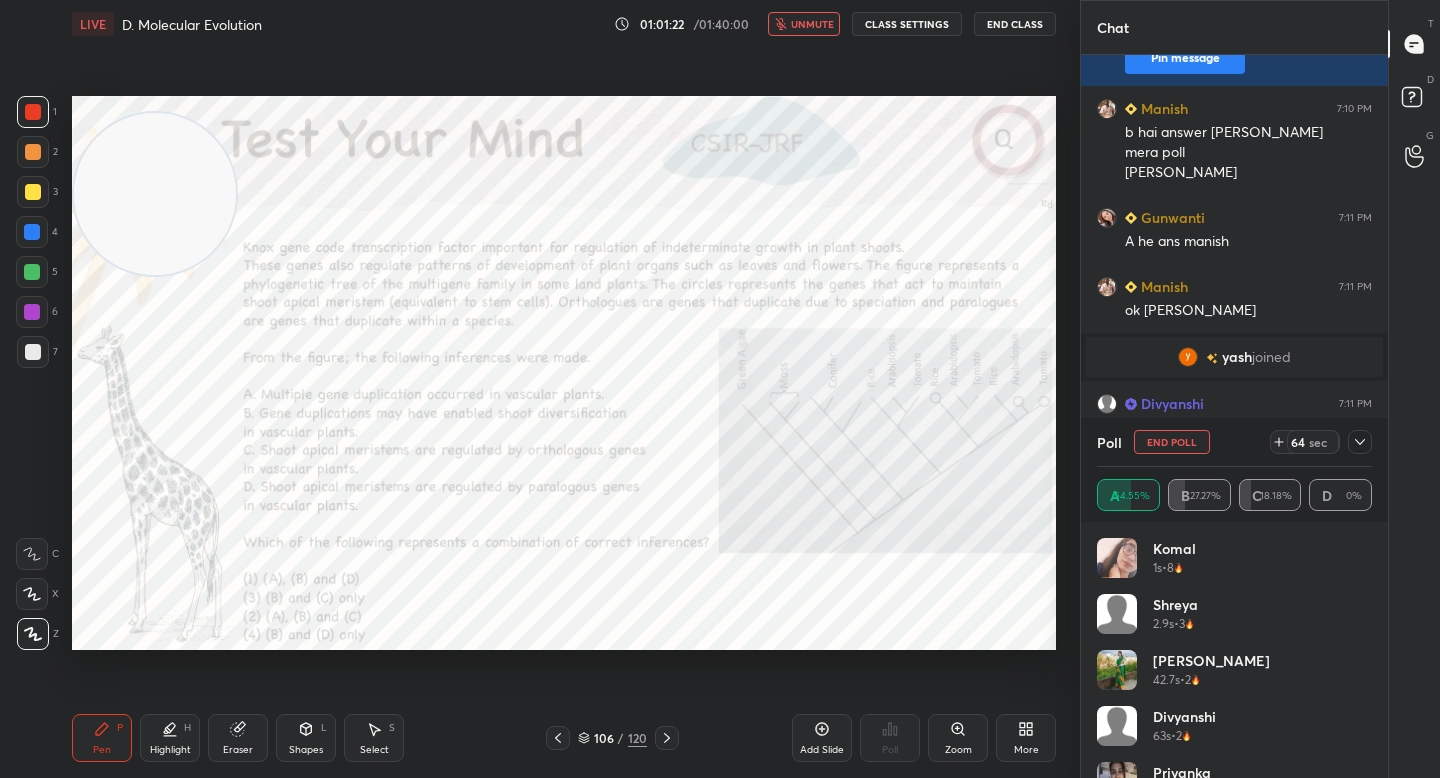 scroll, scrollTop: 6155, scrollLeft: 0, axis: vertical 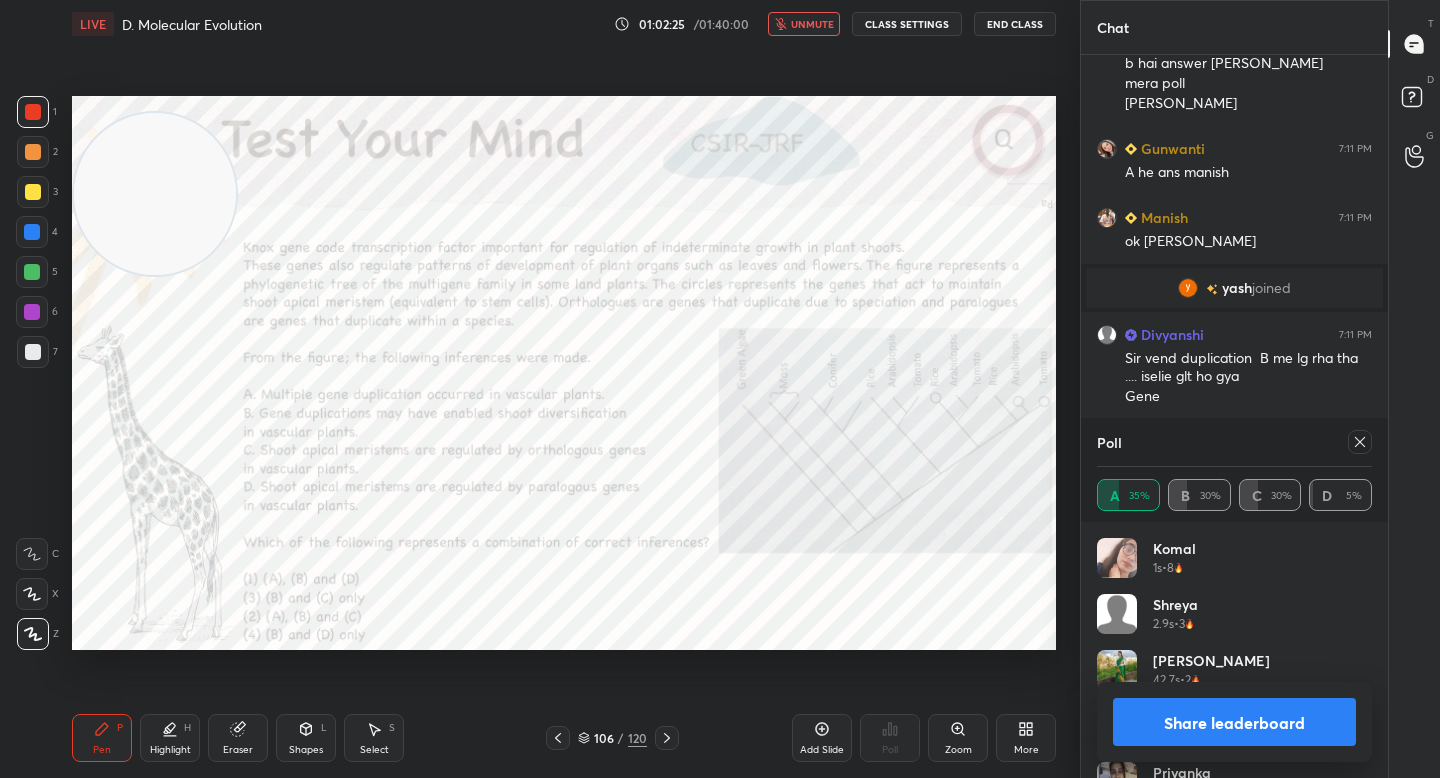 click on "unmute" at bounding box center [812, 24] 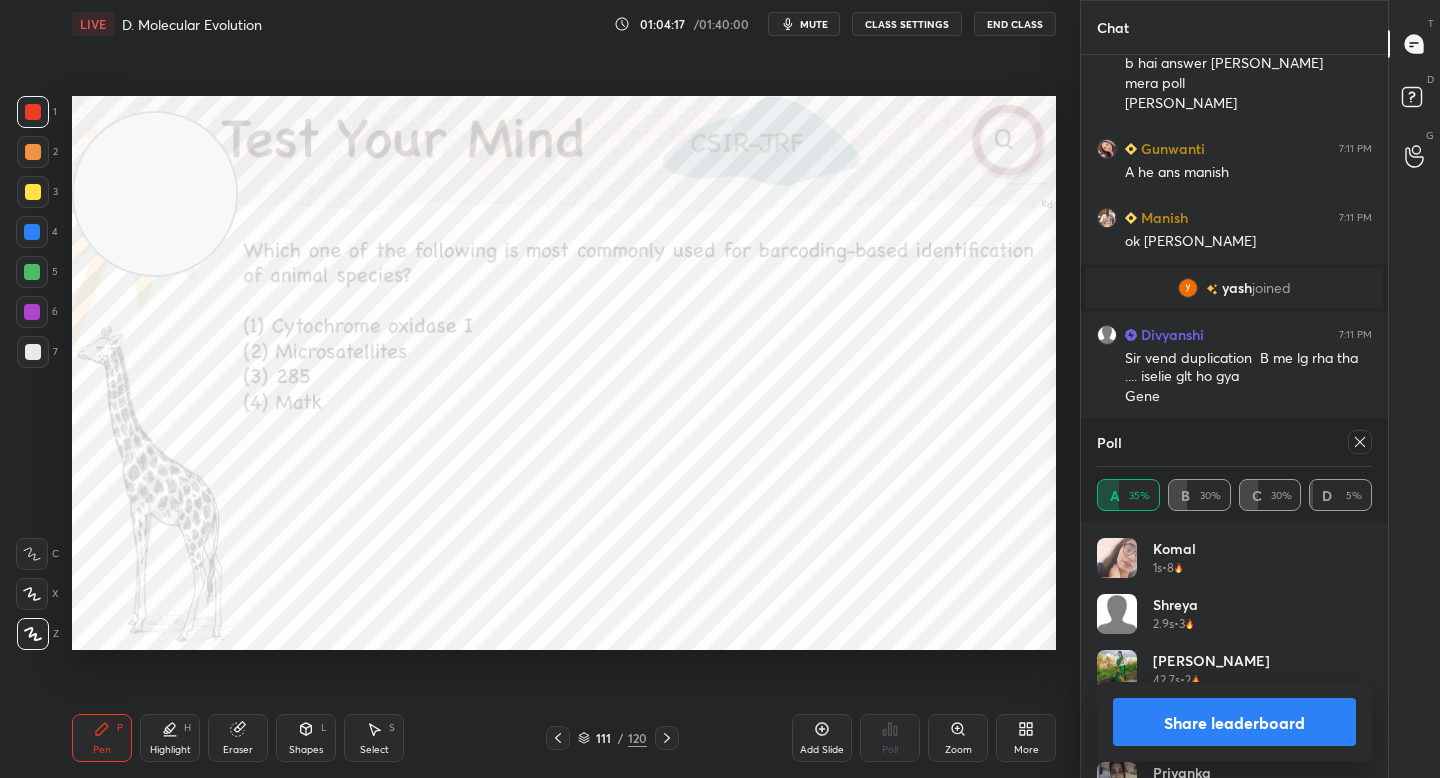scroll, scrollTop: 6224, scrollLeft: 0, axis: vertical 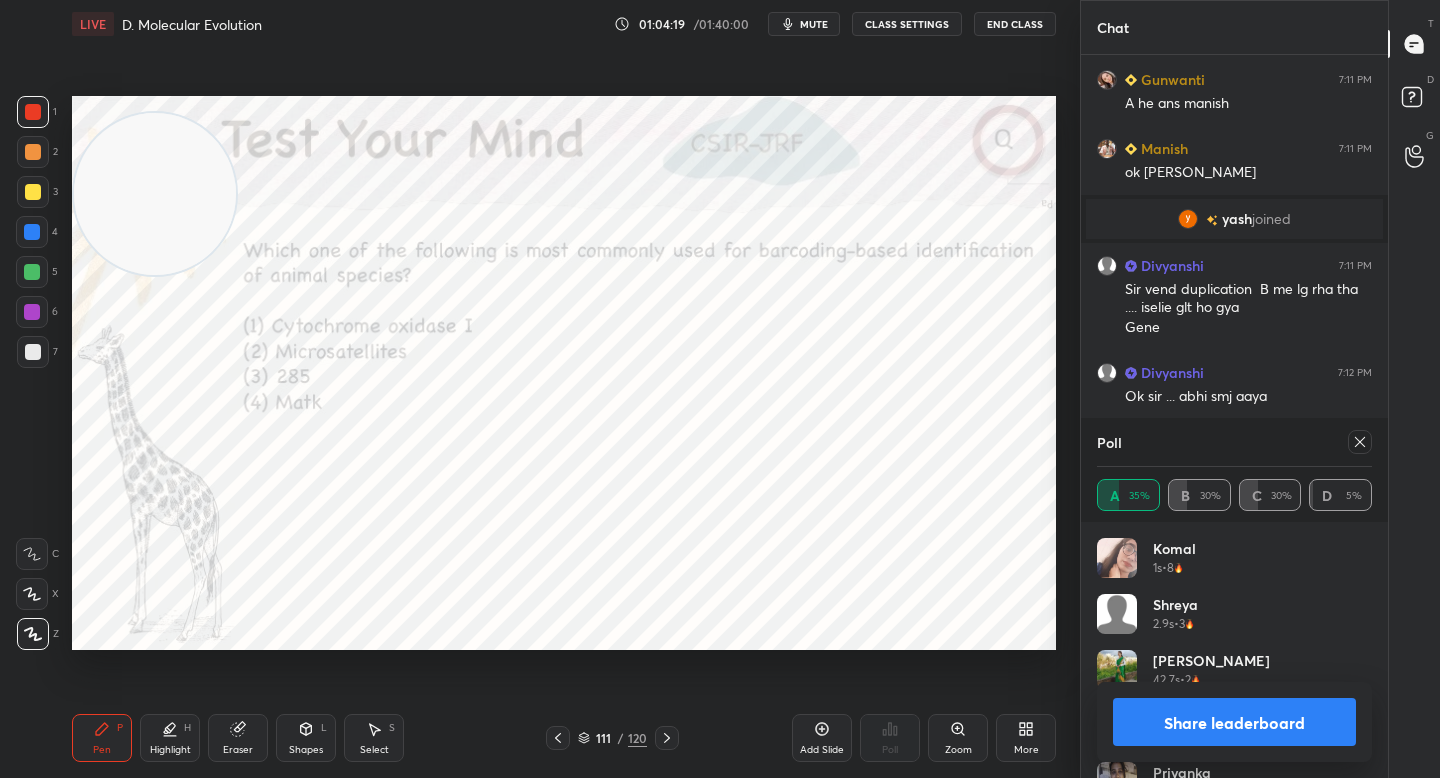 click on "Share leaderboard" at bounding box center (1234, 722) 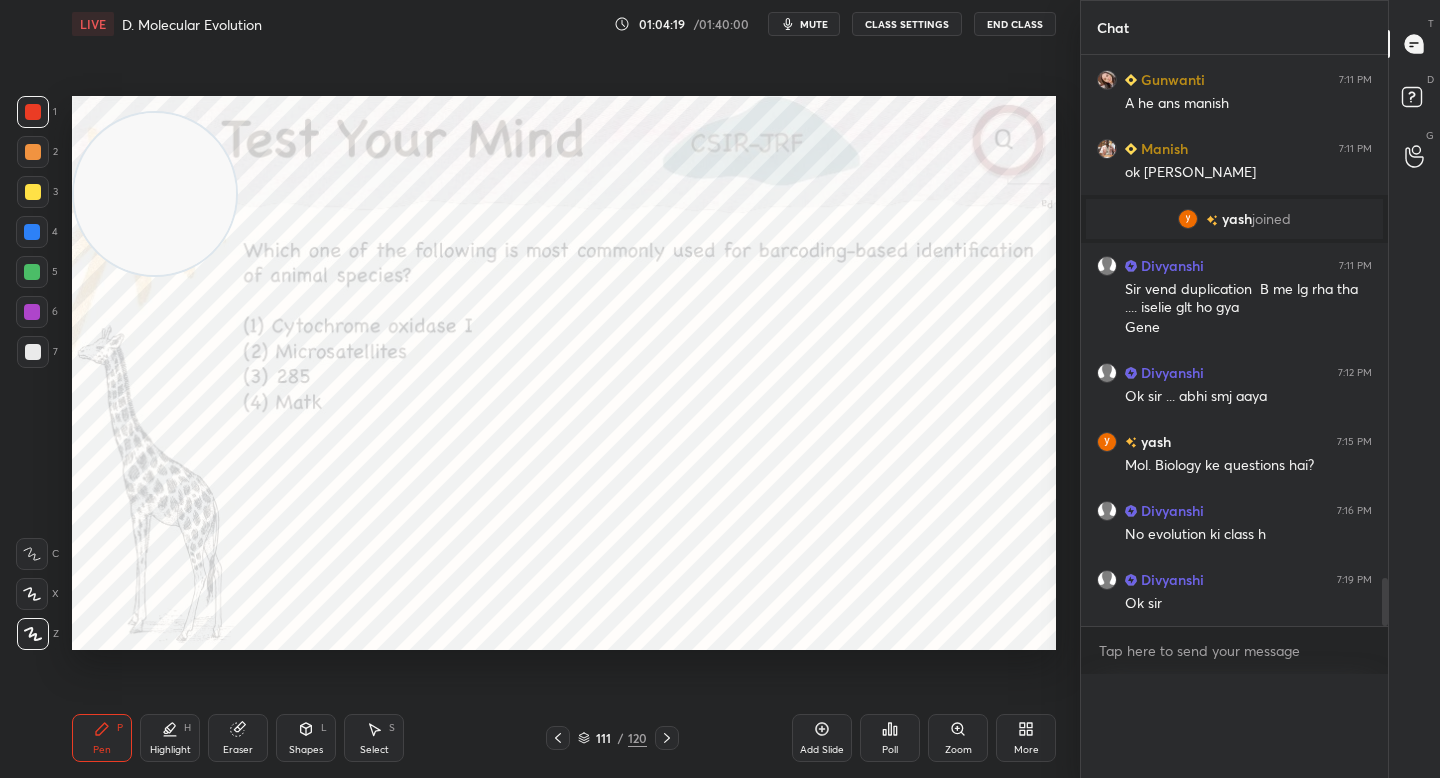scroll, scrollTop: 0, scrollLeft: 0, axis: both 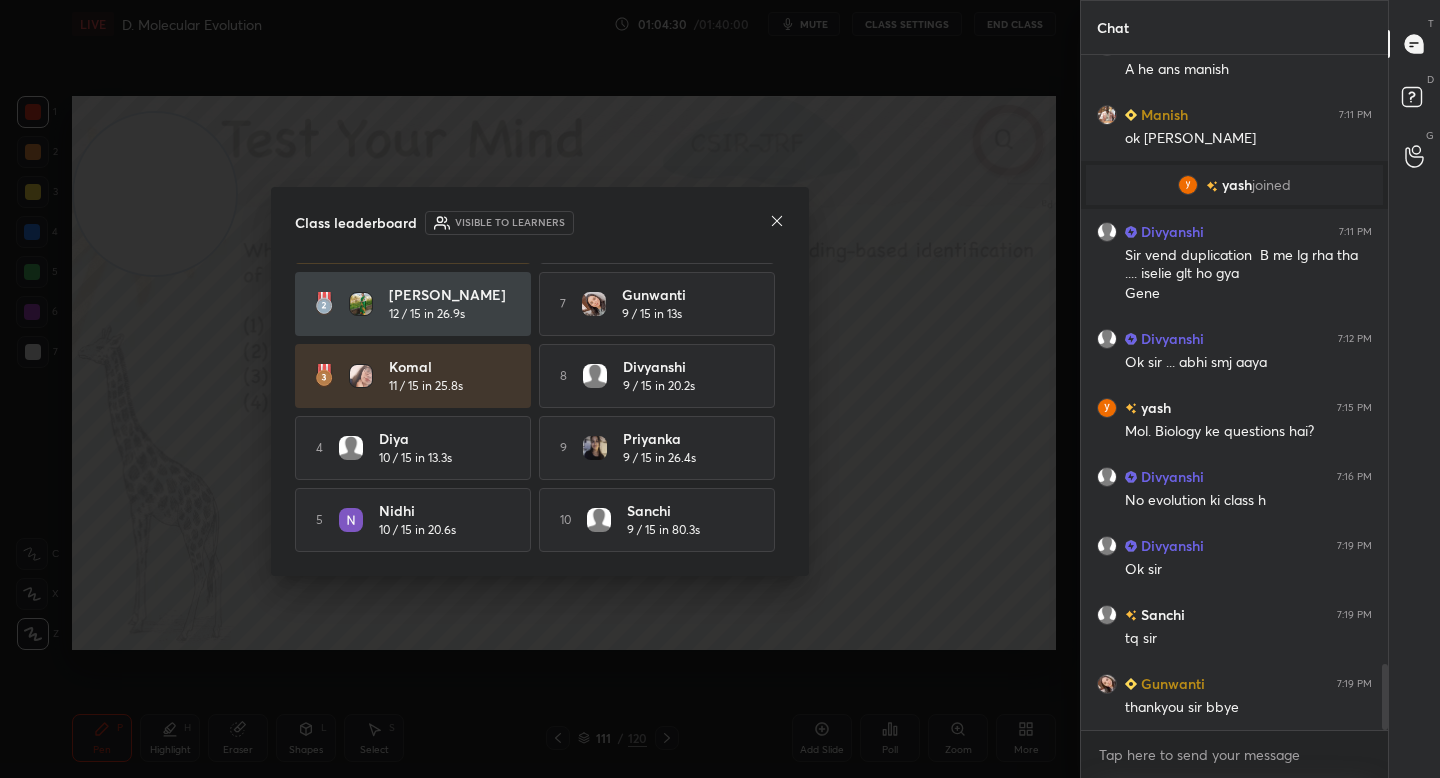 click 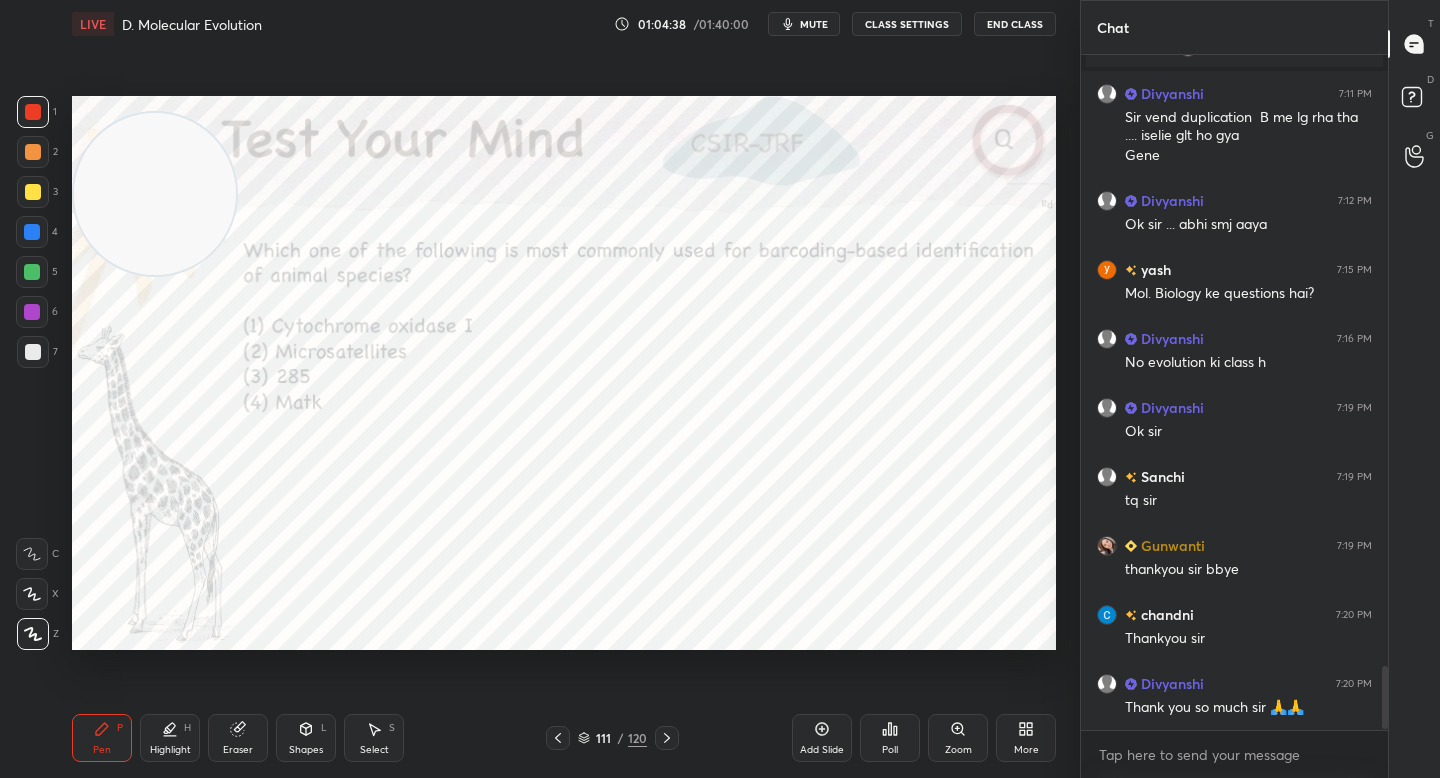 scroll, scrollTop: 6465, scrollLeft: 0, axis: vertical 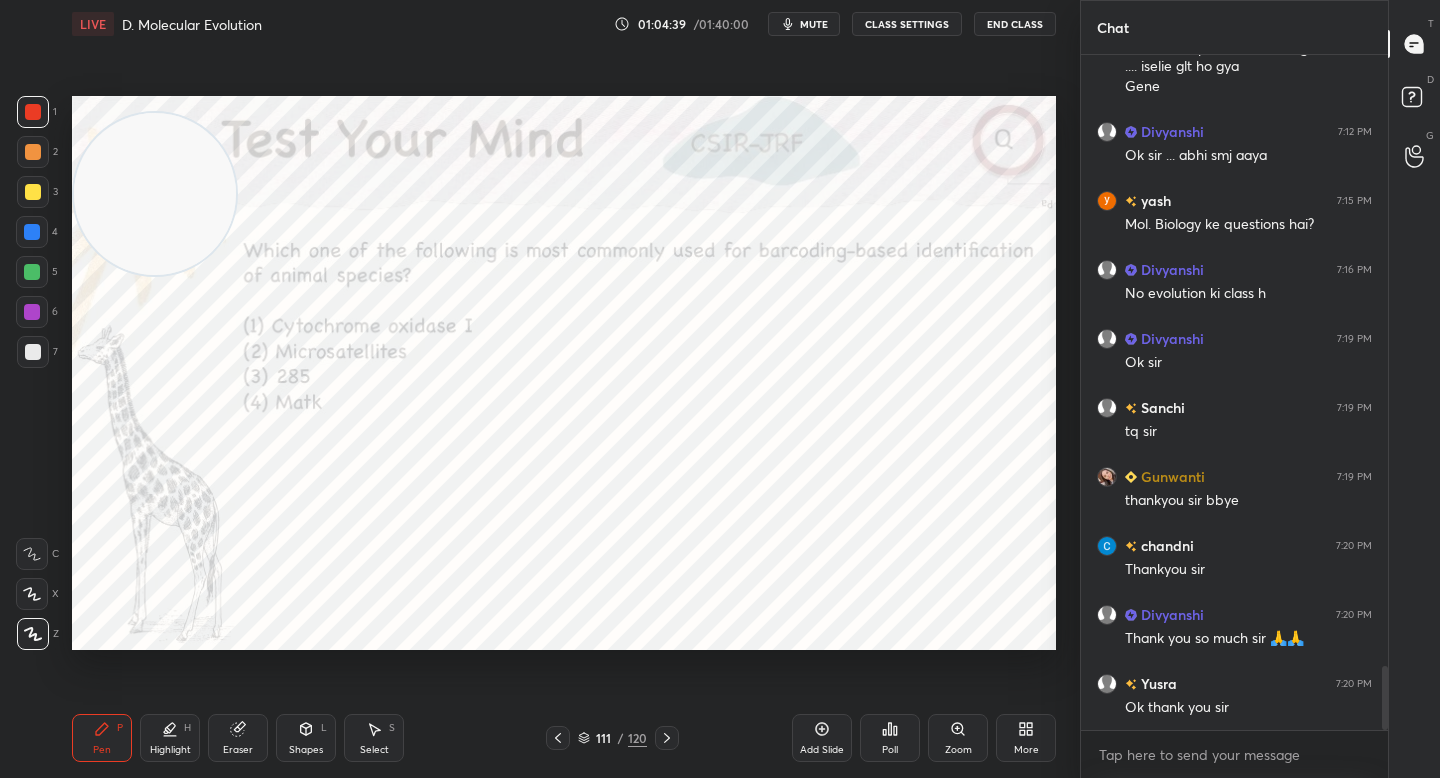 click on "End Class" at bounding box center (1015, 24) 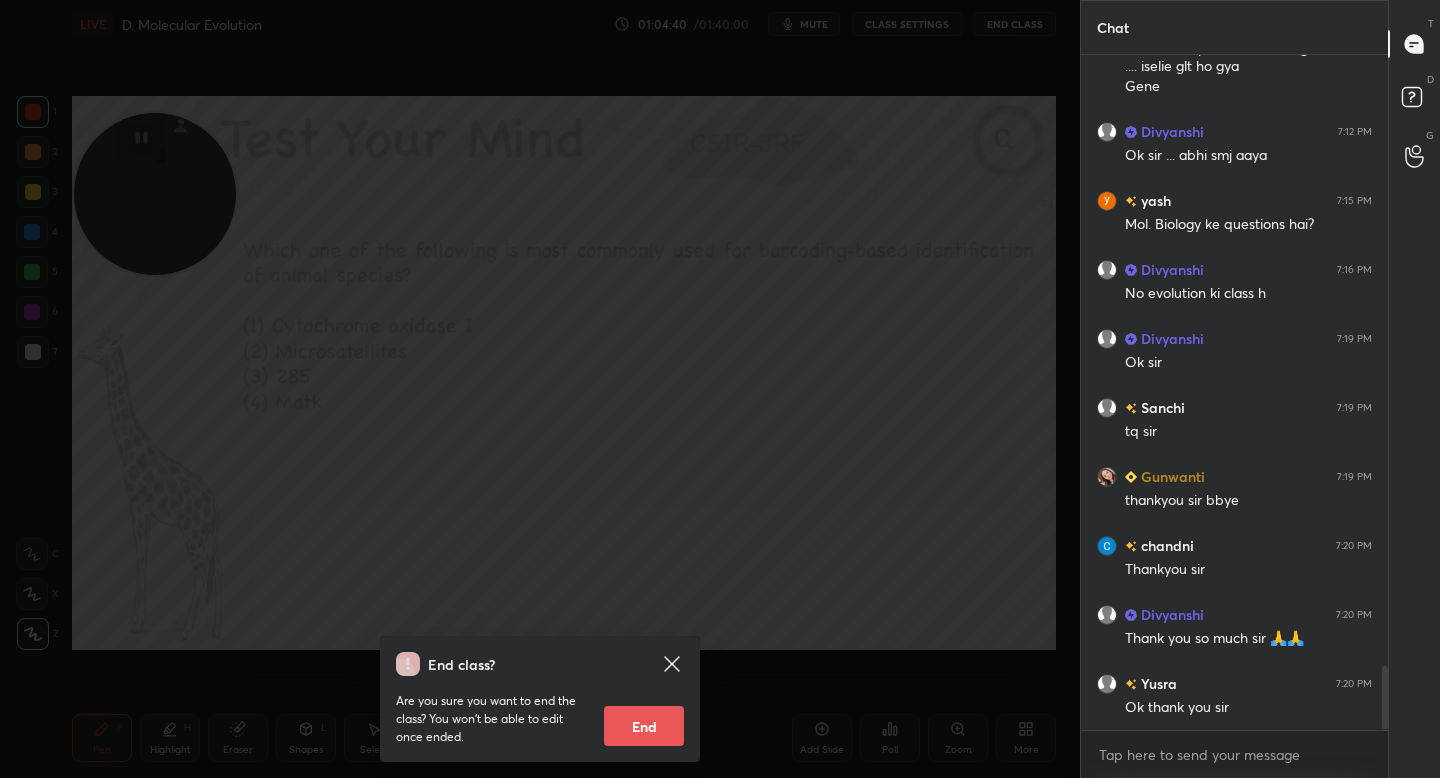 scroll, scrollTop: 6534, scrollLeft: 0, axis: vertical 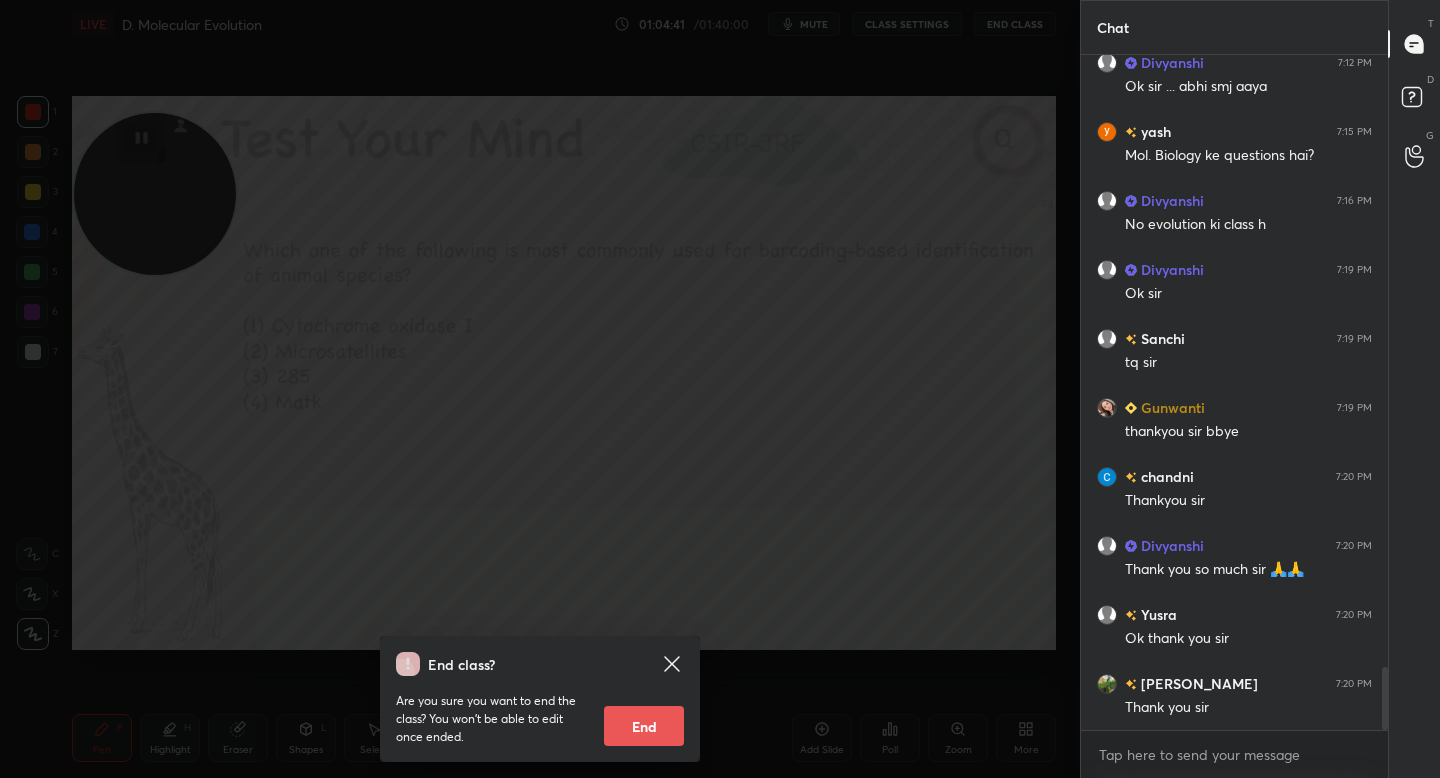 click on "End" at bounding box center (644, 726) 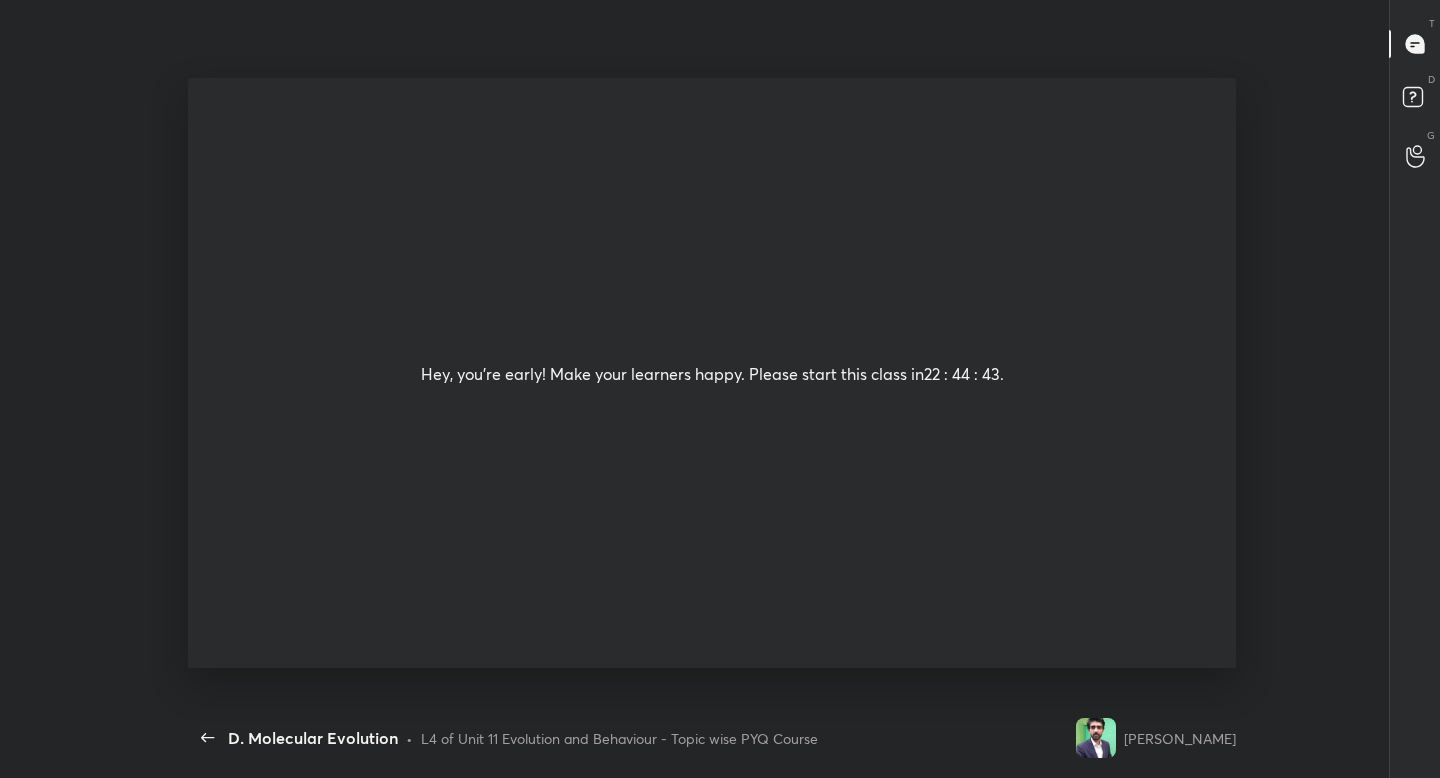 scroll, scrollTop: 99350, scrollLeft: 98933, axis: both 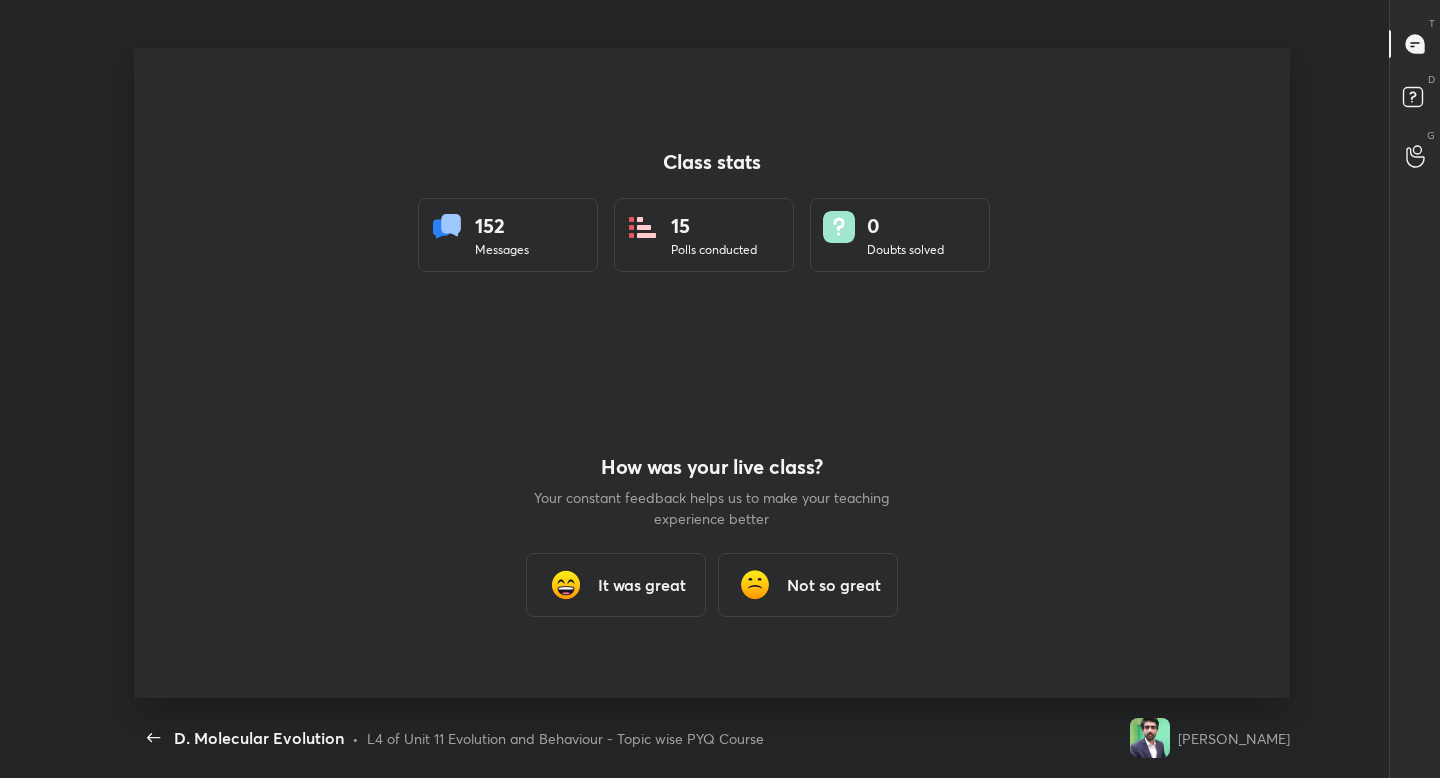 click on "It was great" at bounding box center (642, 585) 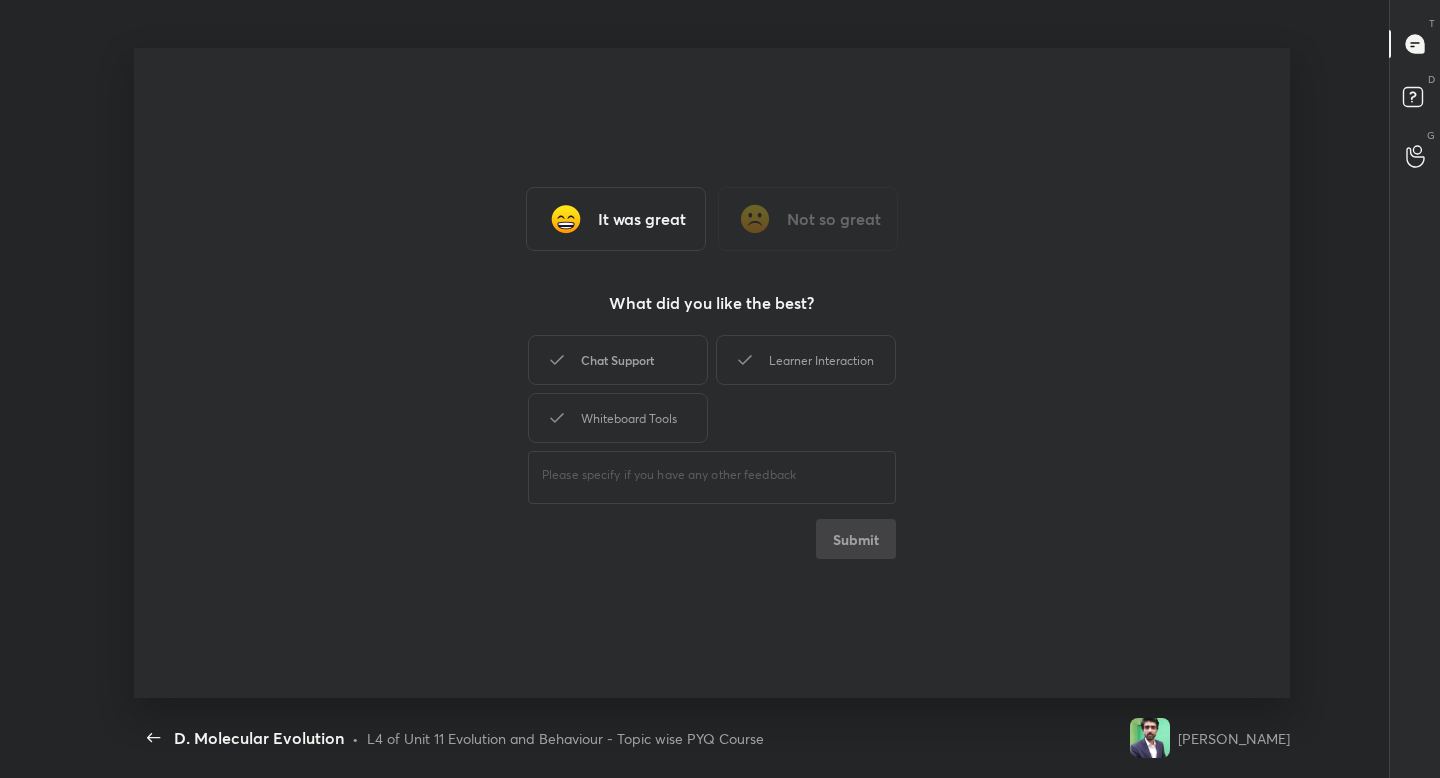 click on "Chat Support" at bounding box center [618, 360] 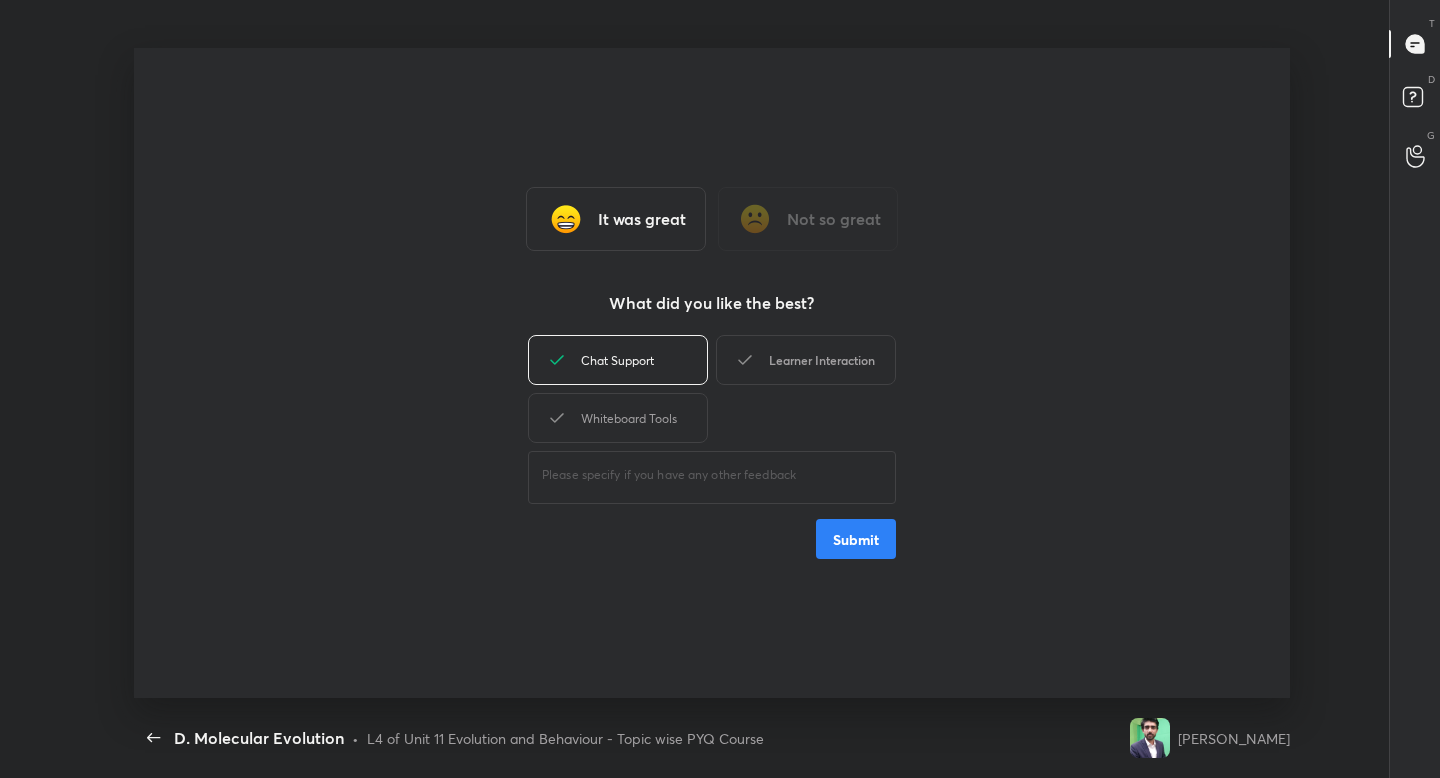 click 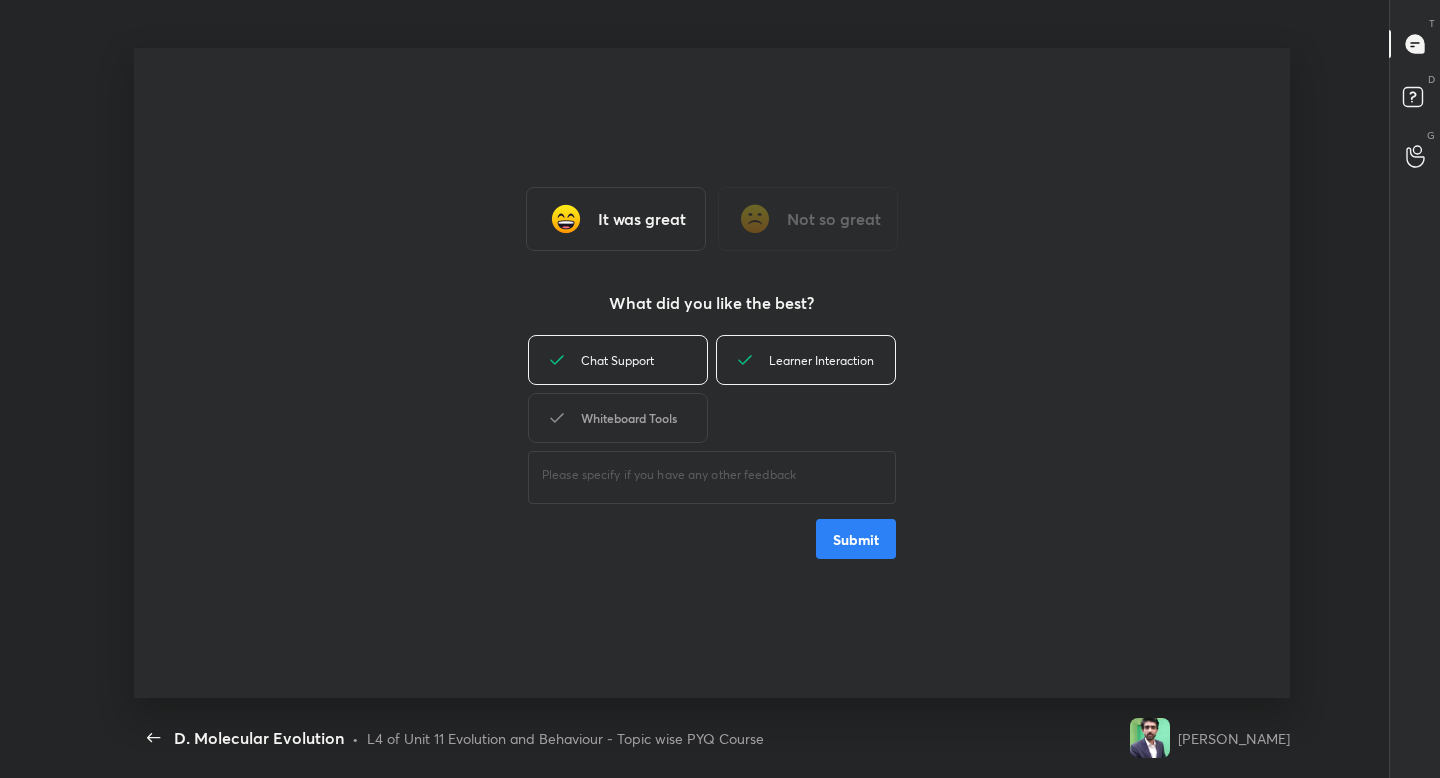 click on "Whiteboard Tools" at bounding box center (618, 418) 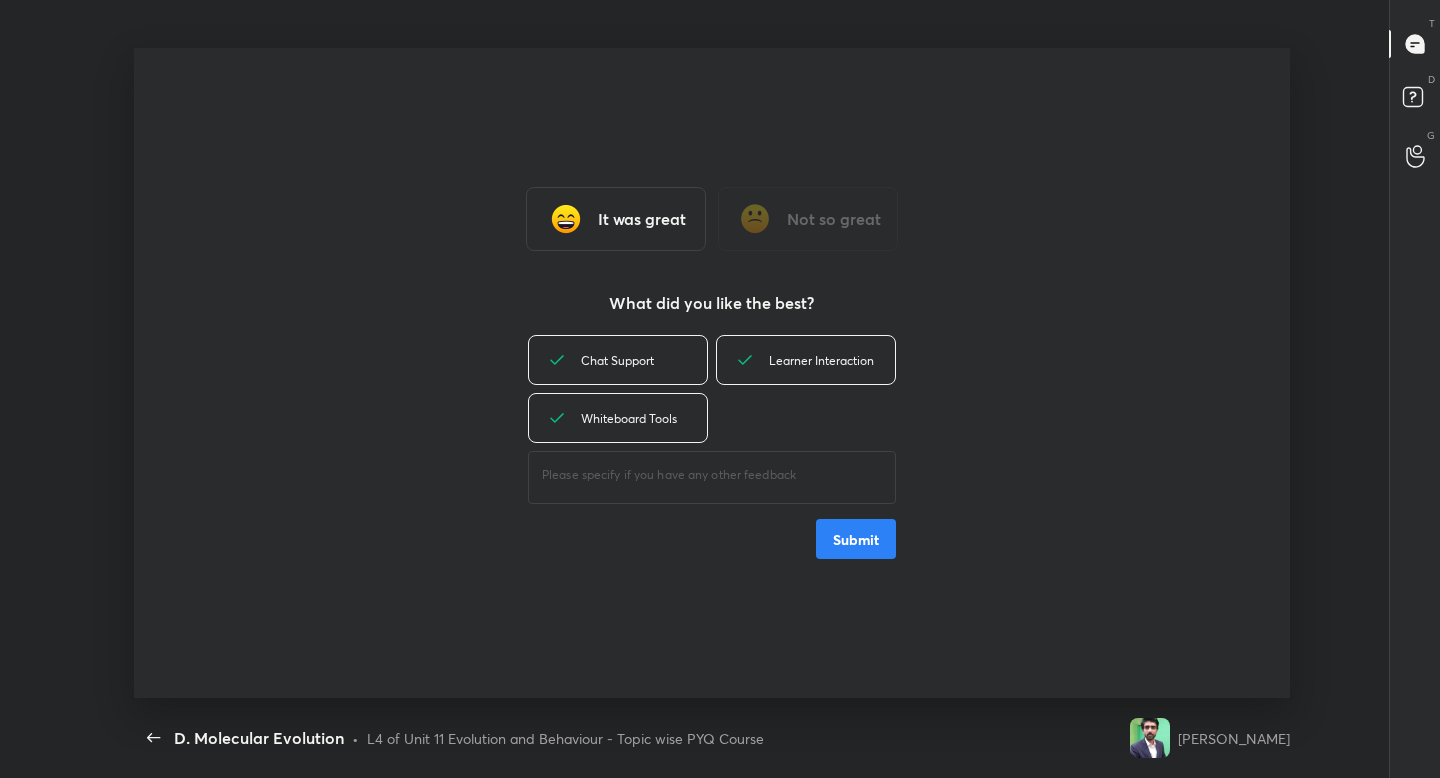 click on "Submit" at bounding box center (856, 539) 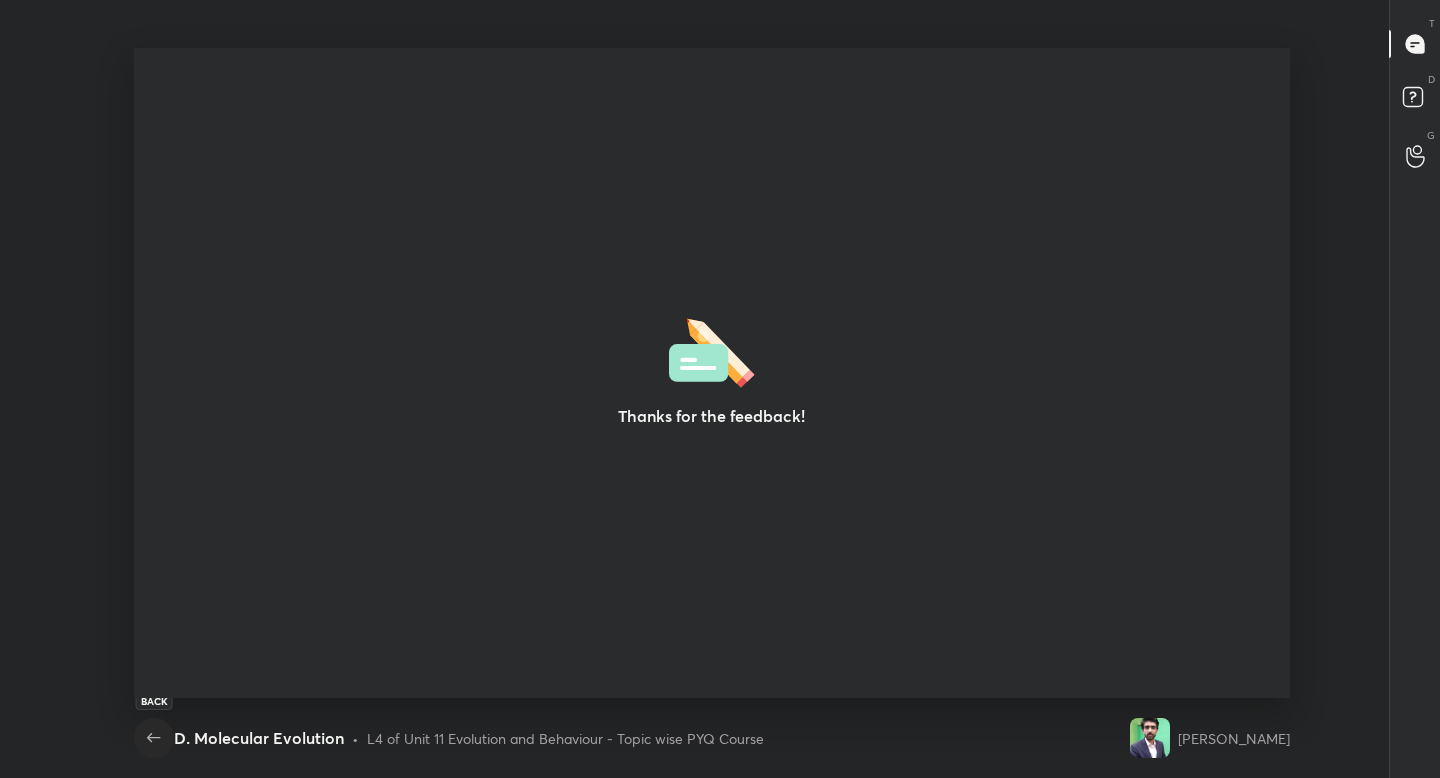 click 